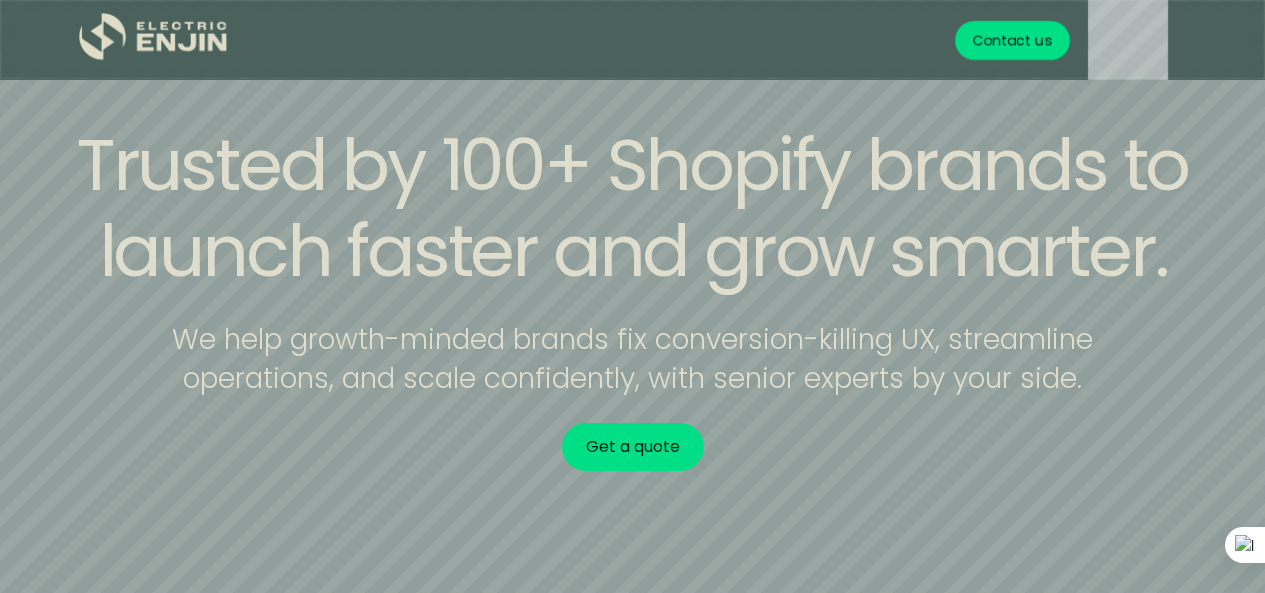 scroll, scrollTop: 0, scrollLeft: 0, axis: both 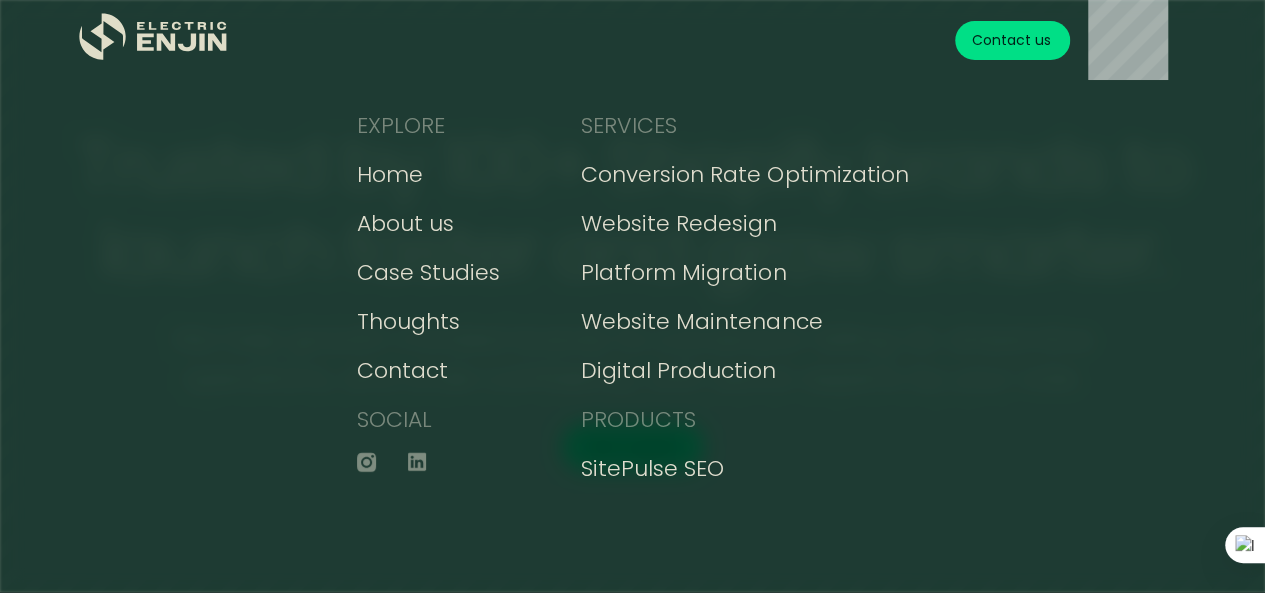 click on "EXPLORE Home About us Case Studies Thoughts Contact SOCIAL
SERVICES Conversion Rate Optimization Website Redesign Platform Migration Website Maintenance Digital Production PRODUCTS SitePulse SEO
.st0{fill:#dfddc8;}
Get your FREE conversion action plan Contact us" at bounding box center [632, 296] 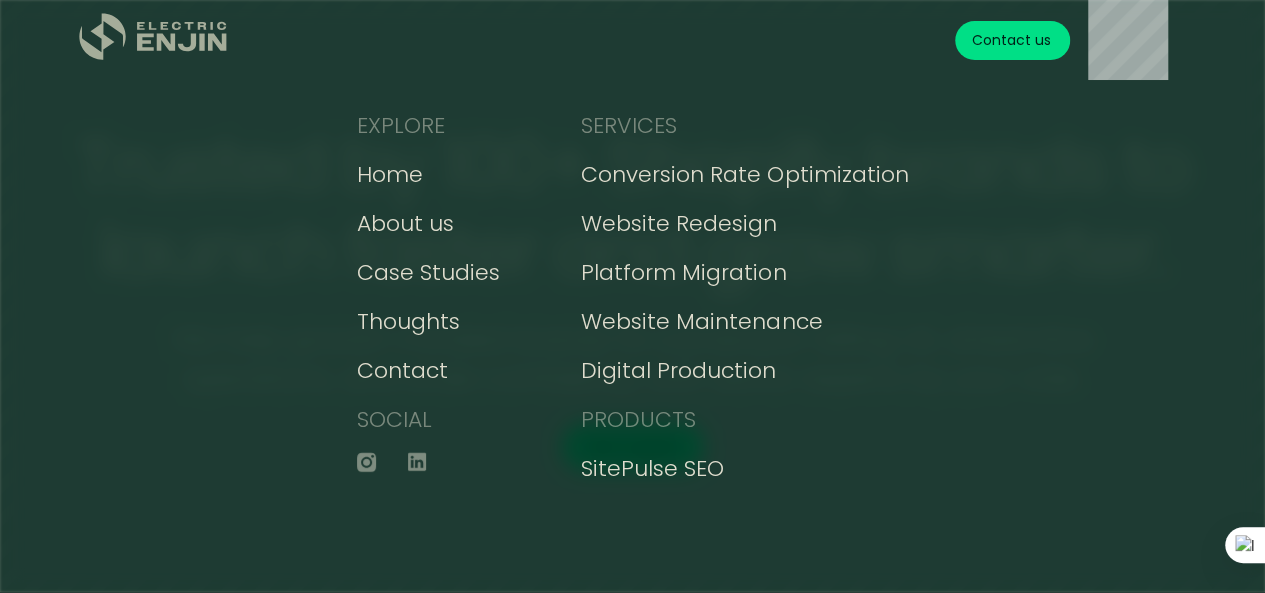 click on ".st0{fill:#dfddc8;}" 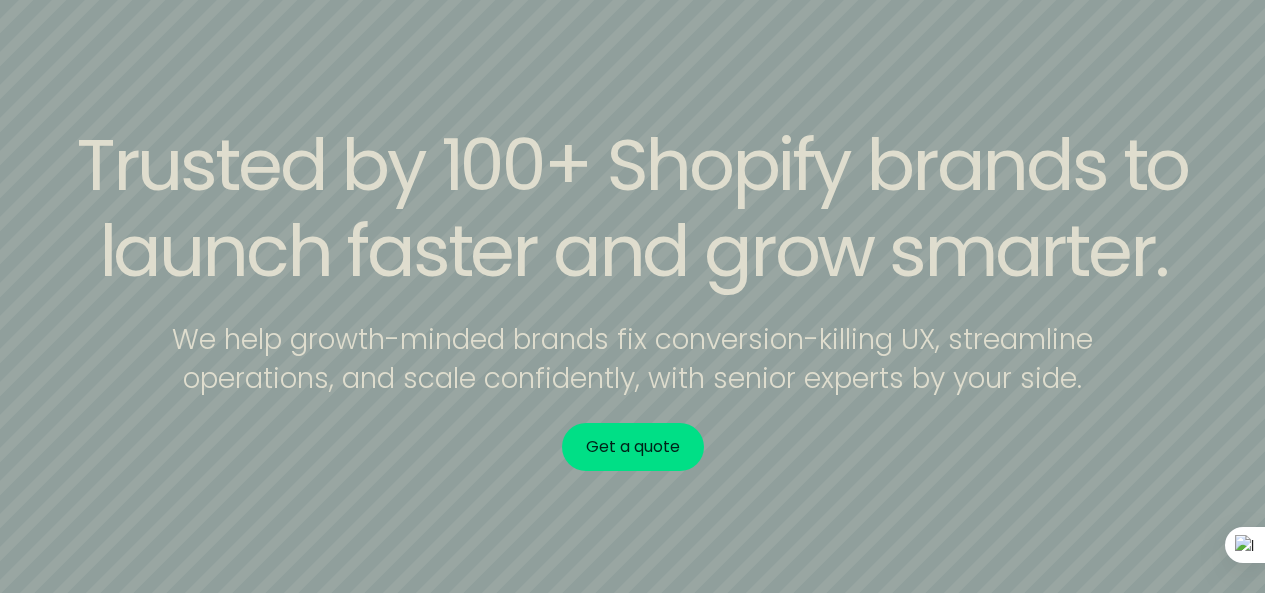 scroll, scrollTop: 0, scrollLeft: 0, axis: both 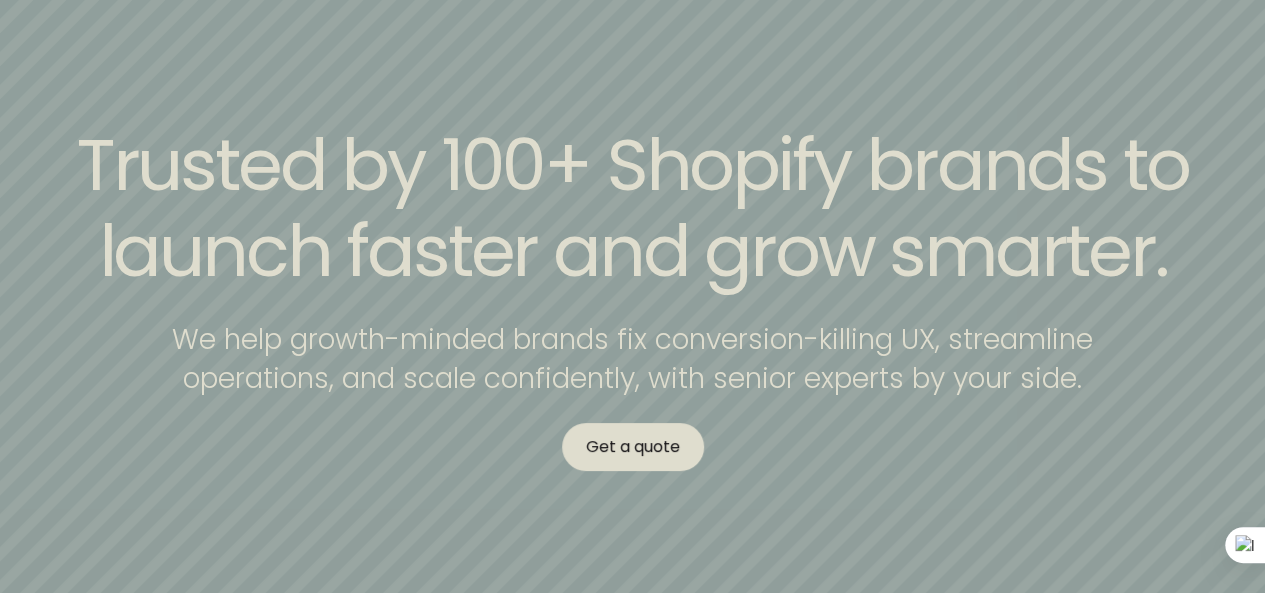 click on "Get a quote" at bounding box center (633, 447) 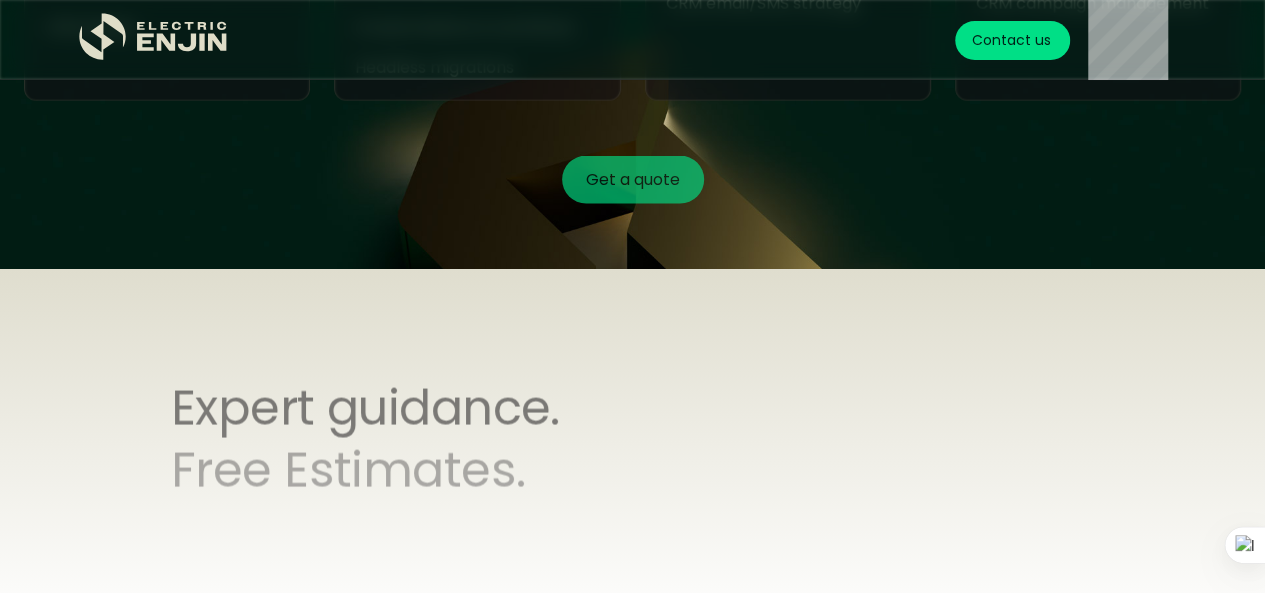 scroll, scrollTop: 7490, scrollLeft: 0, axis: vertical 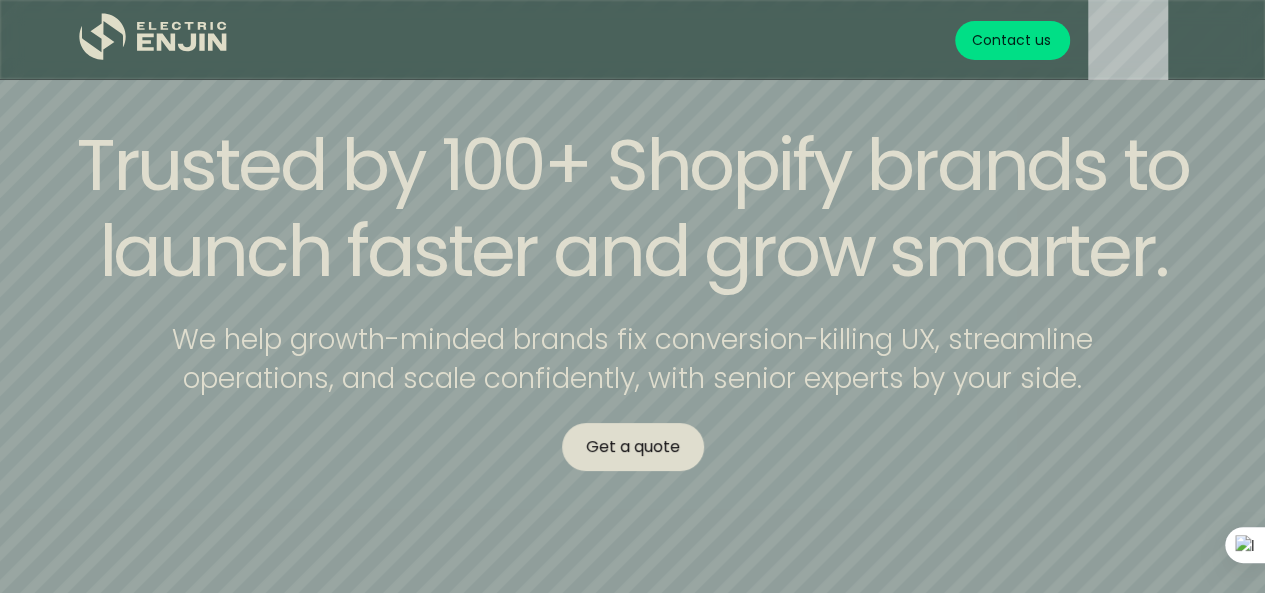 click on "Get a quote" at bounding box center (633, 447) 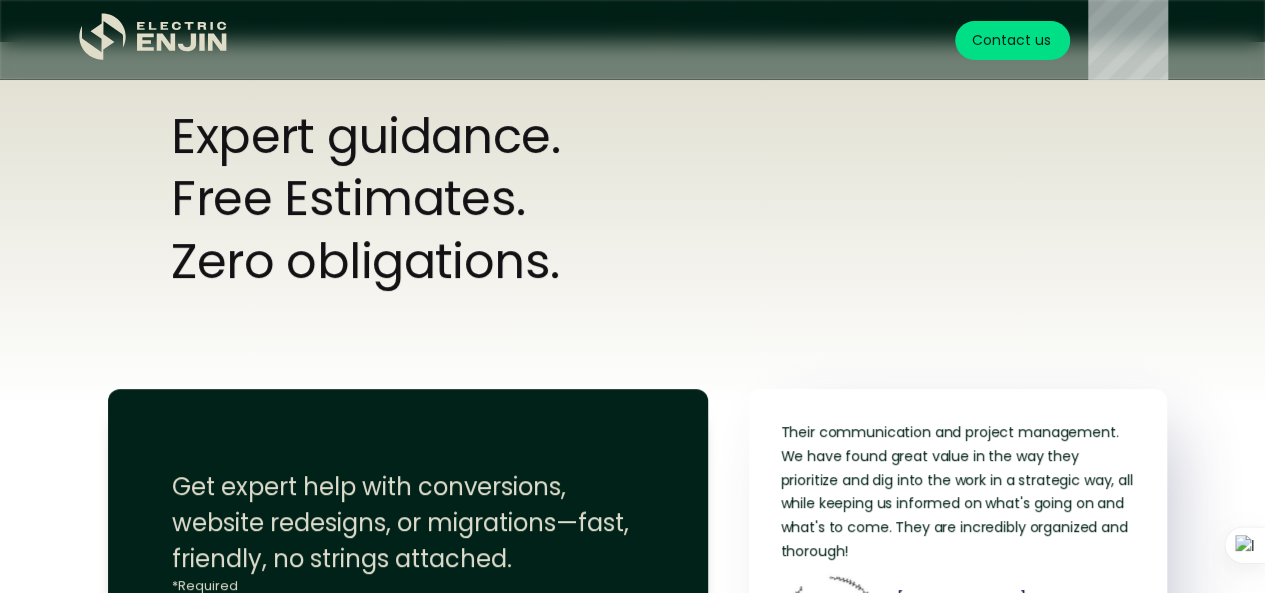 scroll, scrollTop: 7714, scrollLeft: 0, axis: vertical 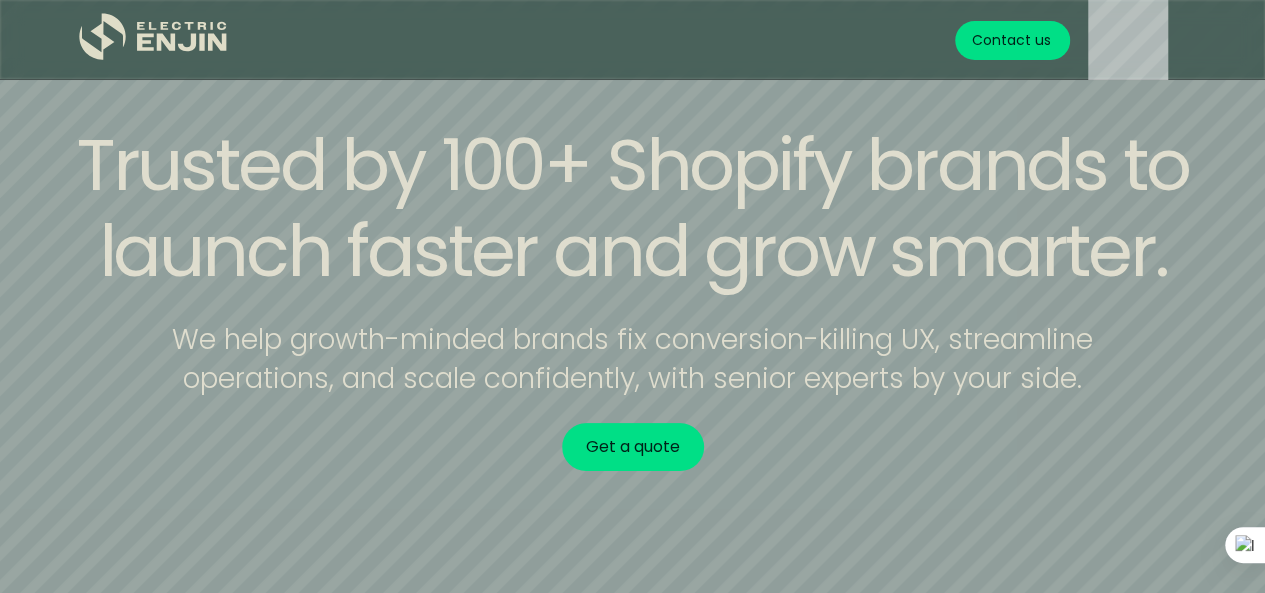 click on "Contact us" at bounding box center [1012, 40] 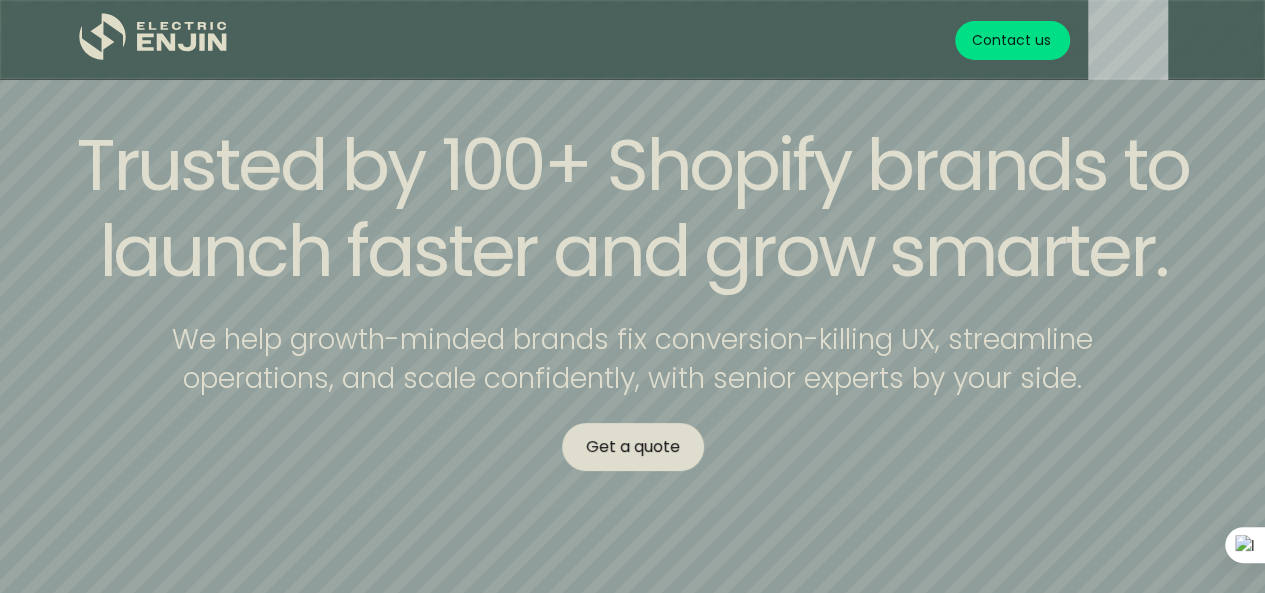 click on "Get a quote" at bounding box center [633, 447] 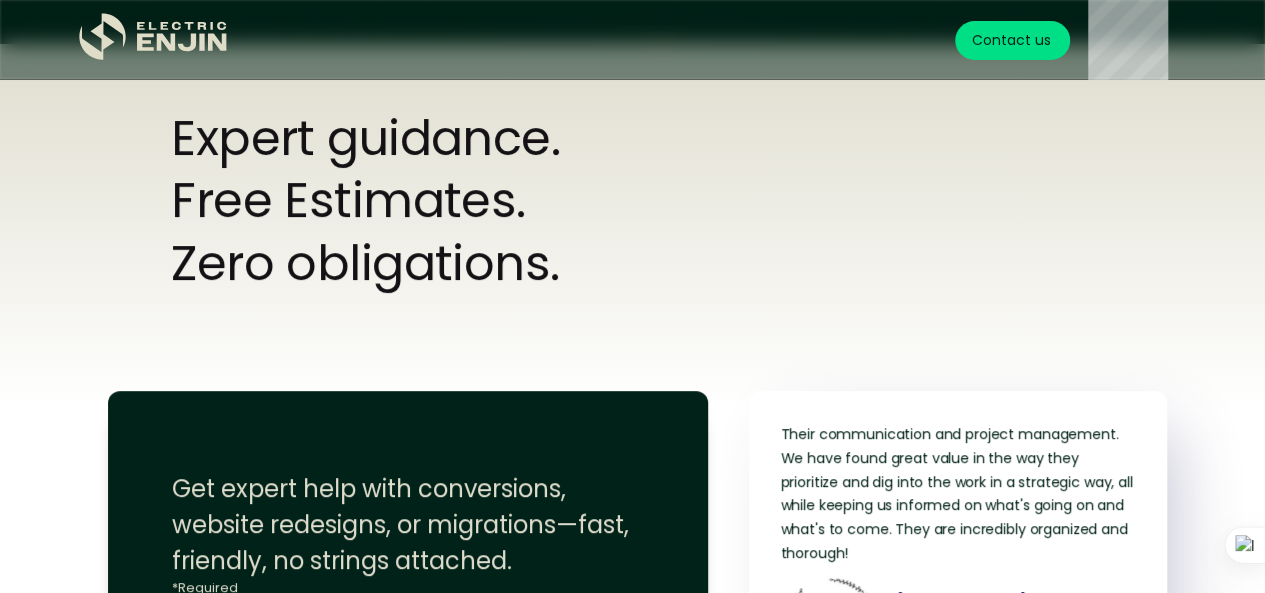 scroll, scrollTop: 7714, scrollLeft: 0, axis: vertical 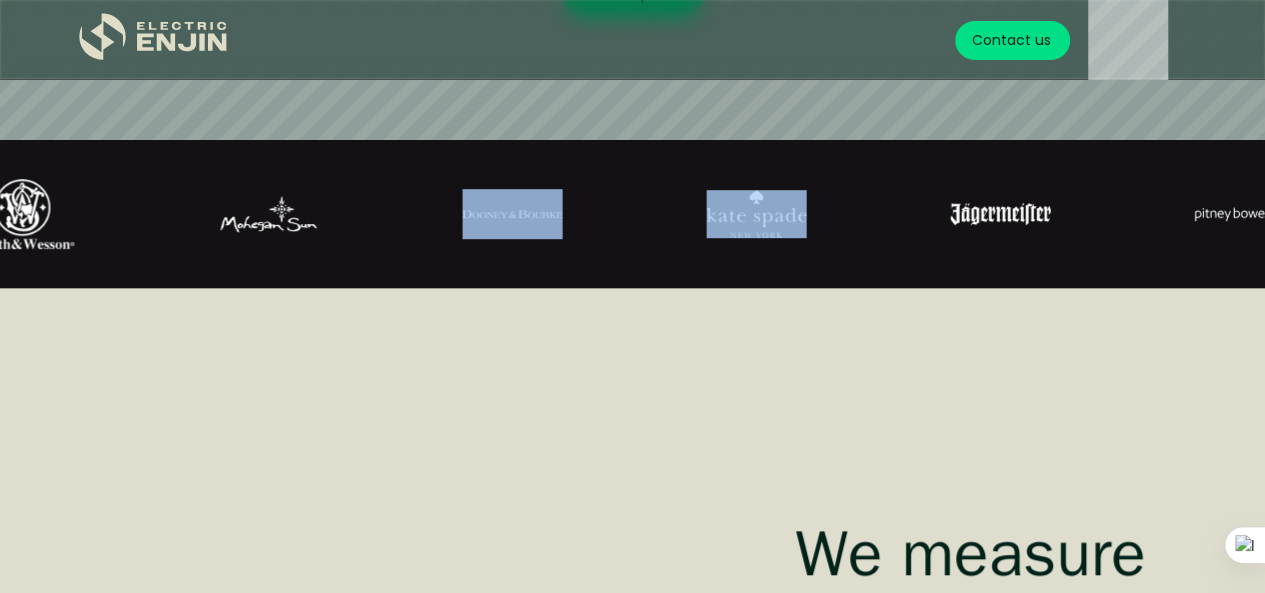 drag, startPoint x: 1079, startPoint y: 243, endPoint x: 774, endPoint y: 243, distance: 305 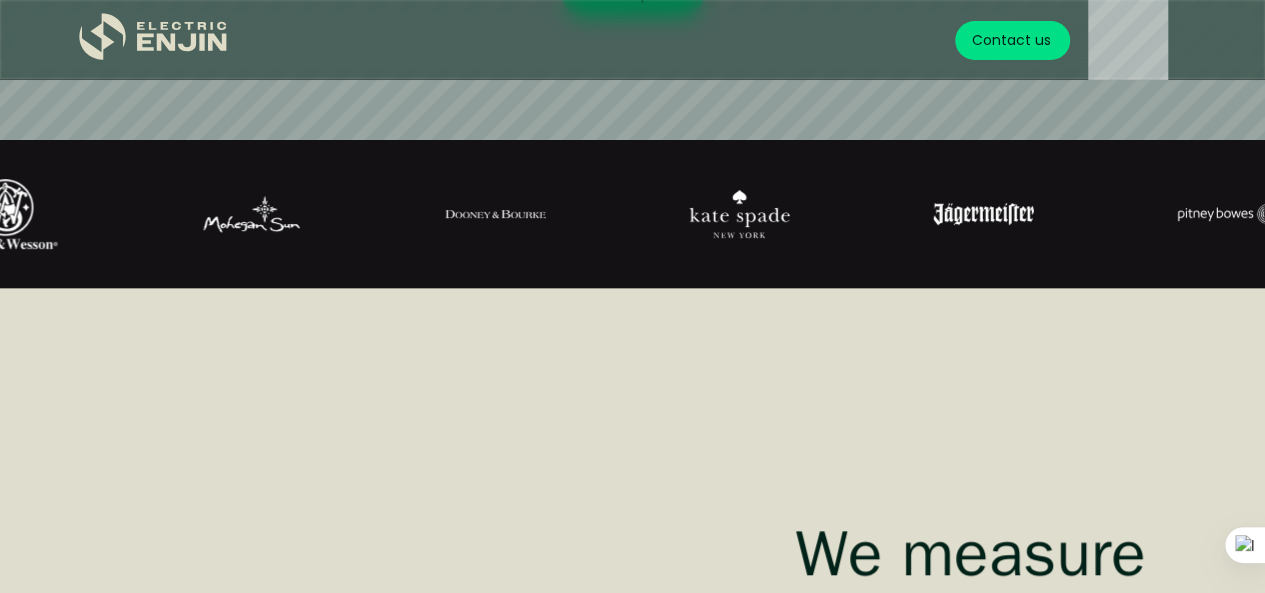 click on "Laurel Denise 74% conversion lift We measure success in revenue. Forget vanity metrics. We’re laser-focused on driving real, measurable revenue growth for your Shopify store. Get a quote View case study" at bounding box center (632, 700) 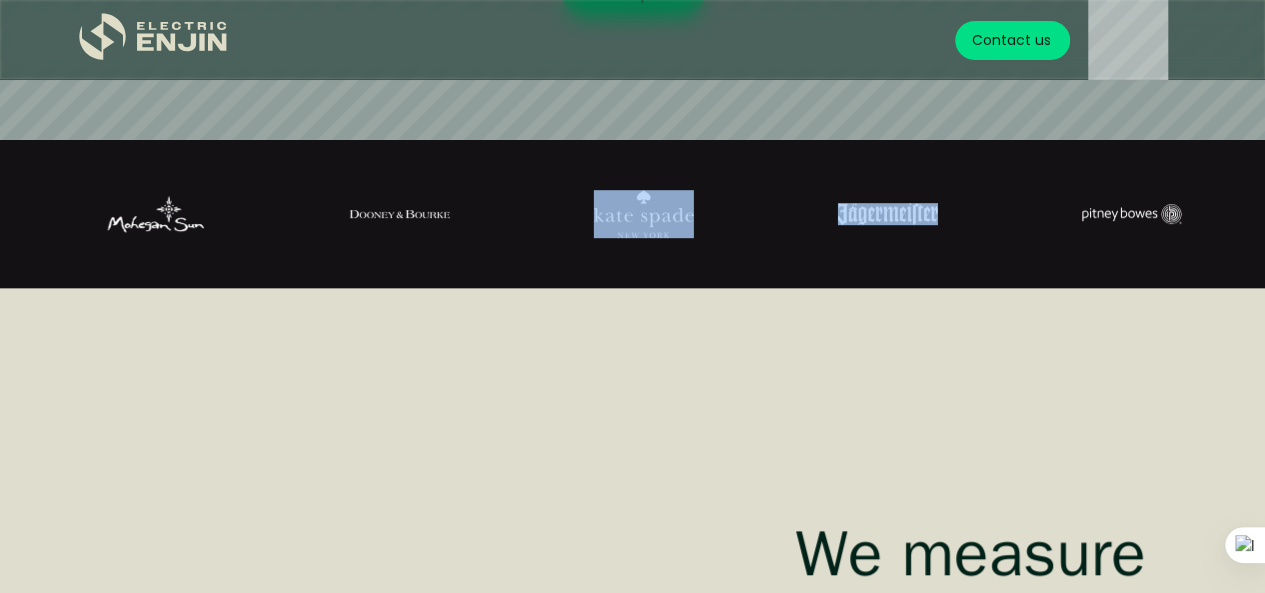 drag, startPoint x: 1186, startPoint y: 211, endPoint x: 940, endPoint y: 231, distance: 246.81168 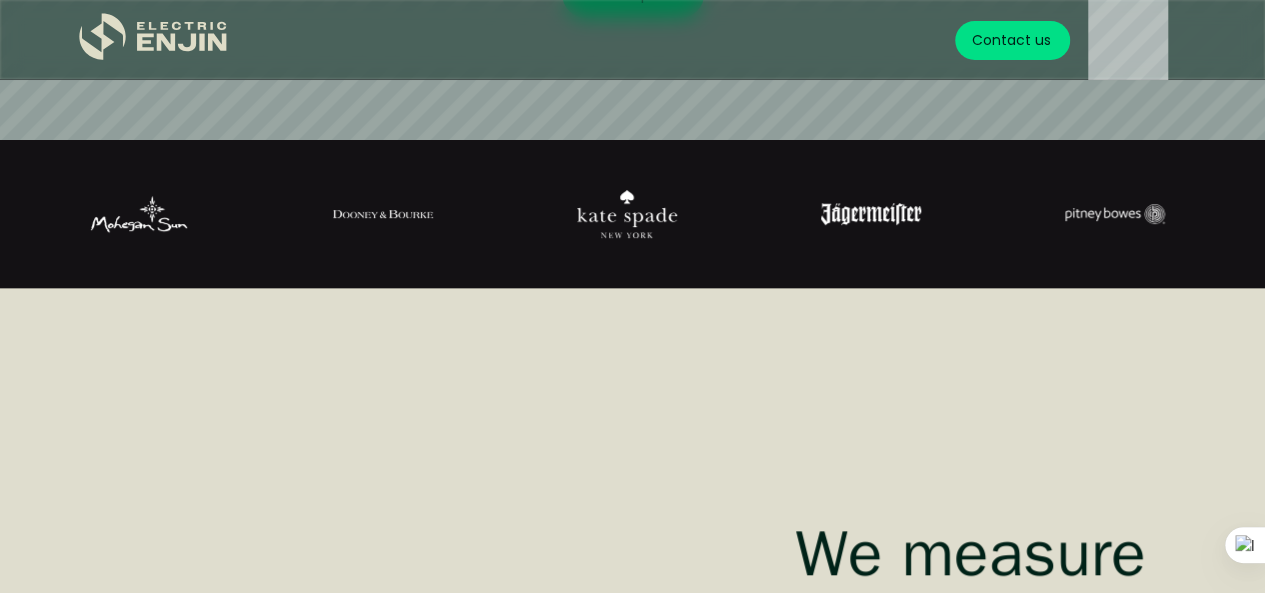 click on "Laurel Denise 74% conversion lift We measure success in revenue. Forget vanity metrics. We’re laser-focused on driving real, measurable revenue growth for your Shopify store. Get a quote View case study" at bounding box center (632, 700) 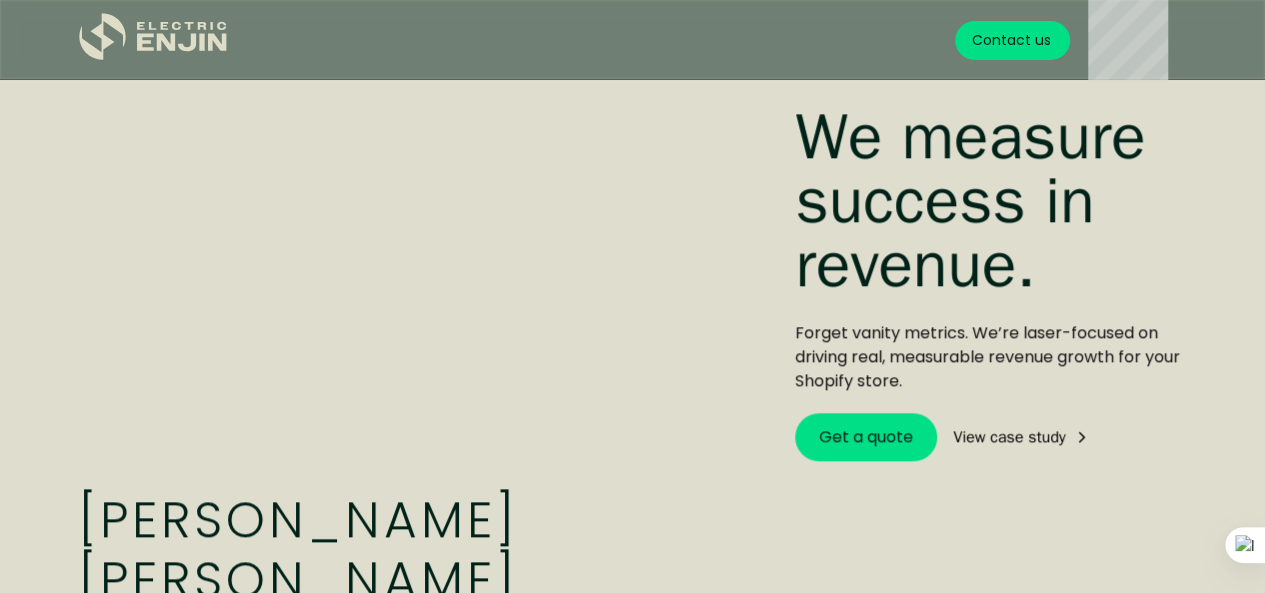 scroll, scrollTop: 894, scrollLeft: 0, axis: vertical 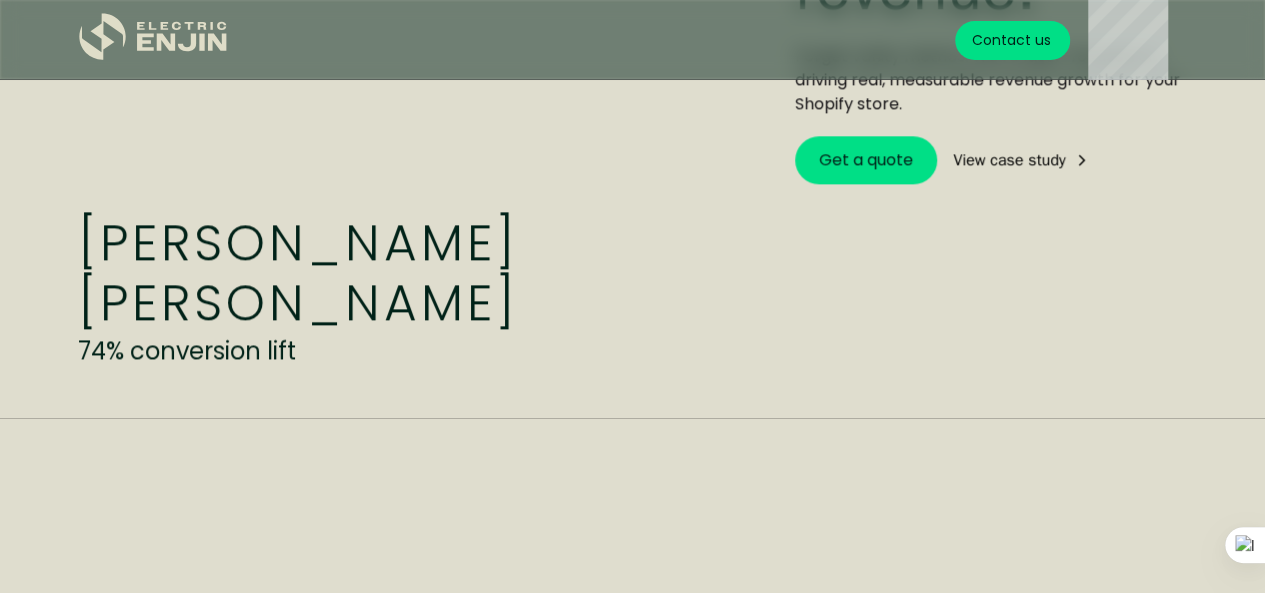 click at bounding box center (852, 830) 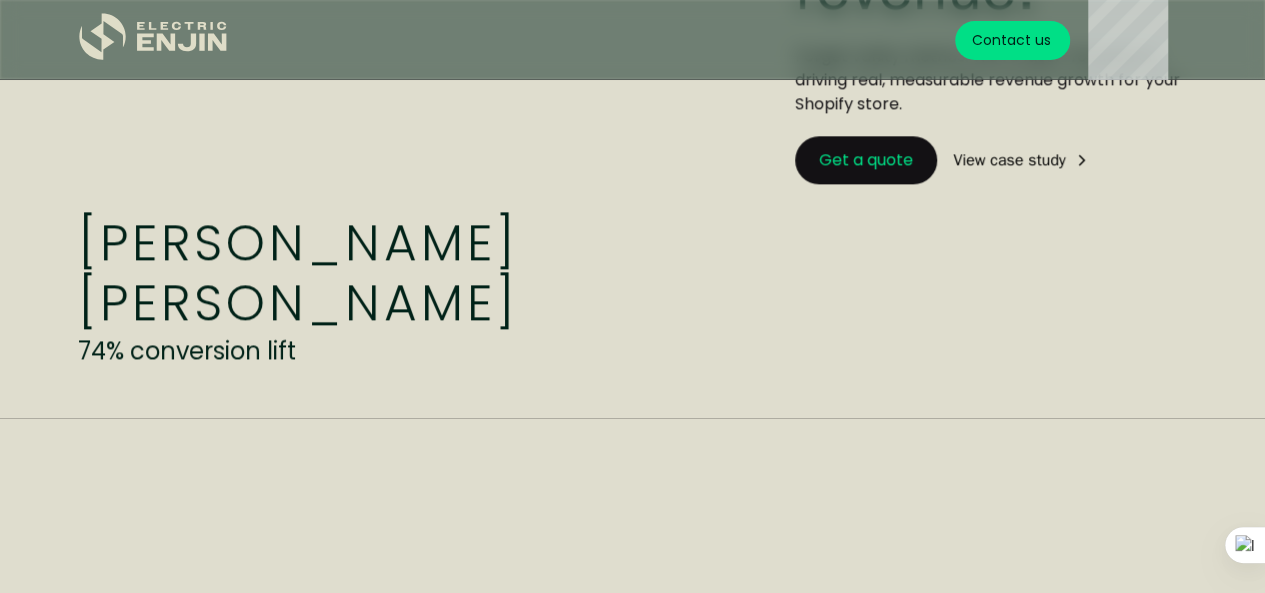 click on "Get a quote" at bounding box center [866, 160] 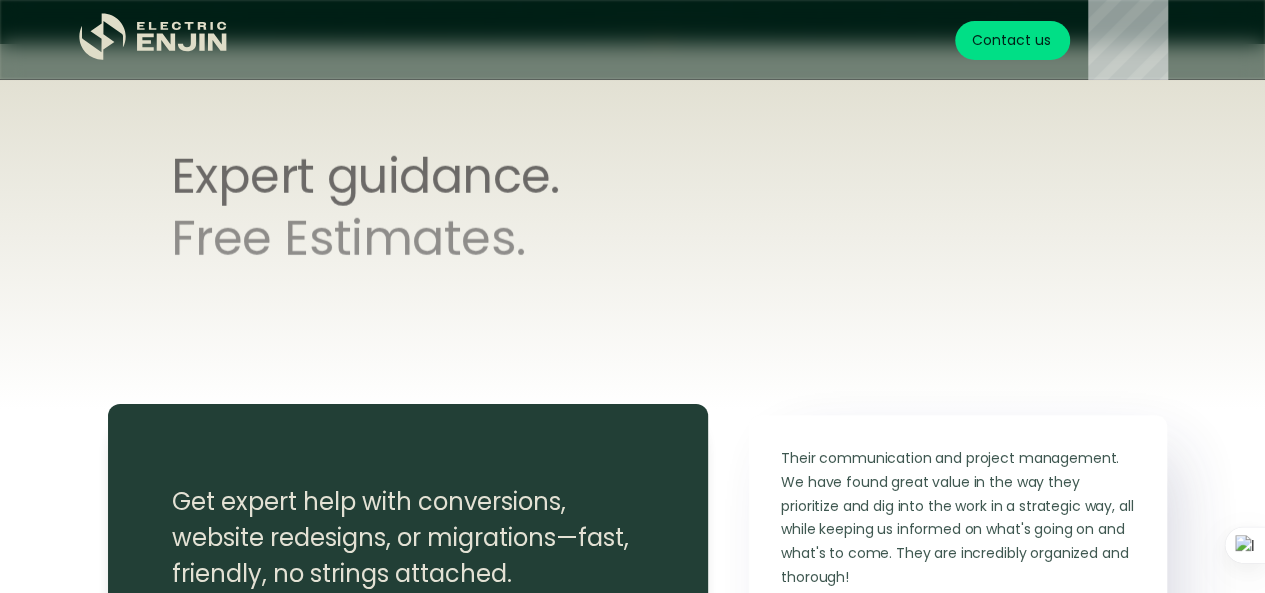 scroll, scrollTop: 7714, scrollLeft: 0, axis: vertical 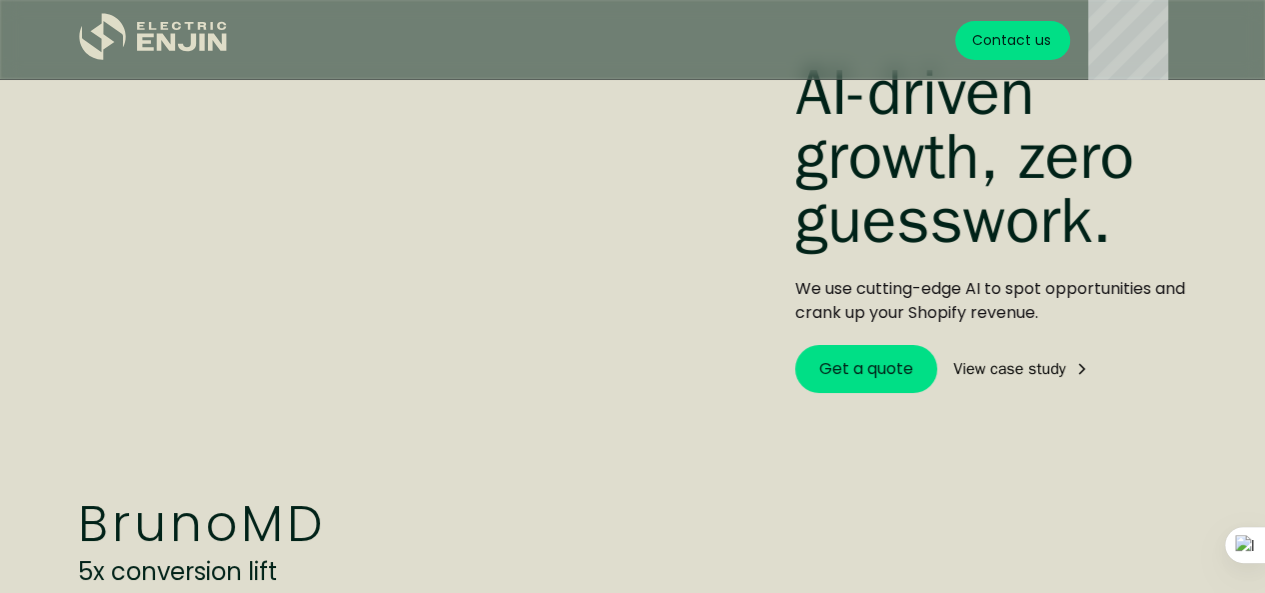 click on "View case study" at bounding box center [1009, 369] 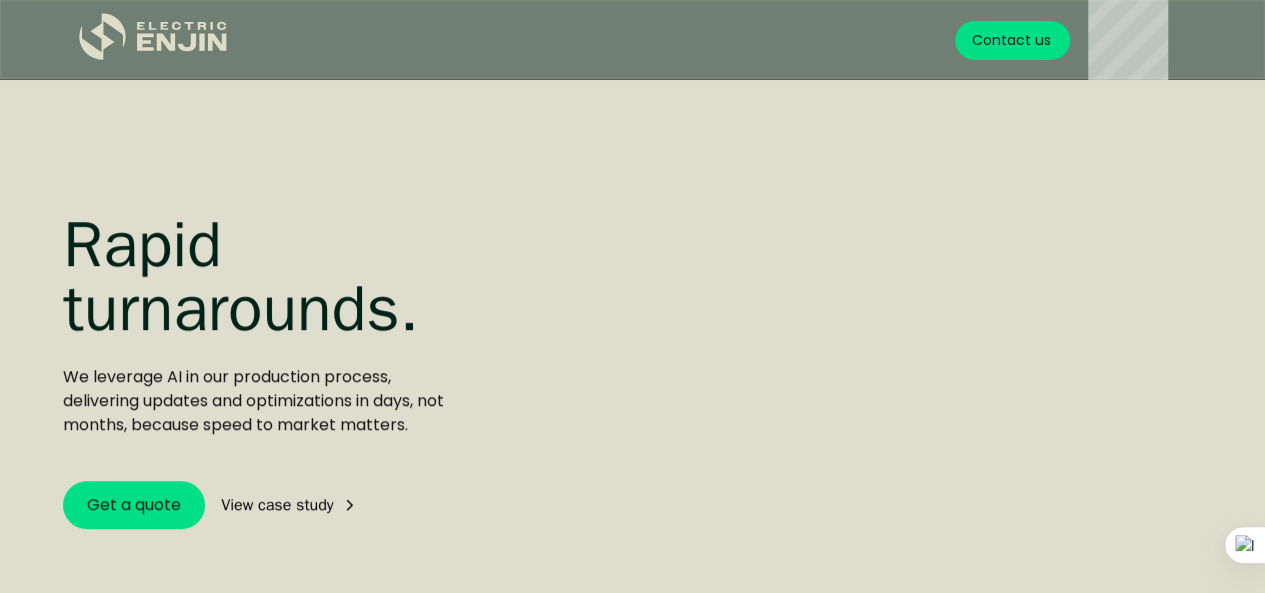 scroll, scrollTop: 4212, scrollLeft: 0, axis: vertical 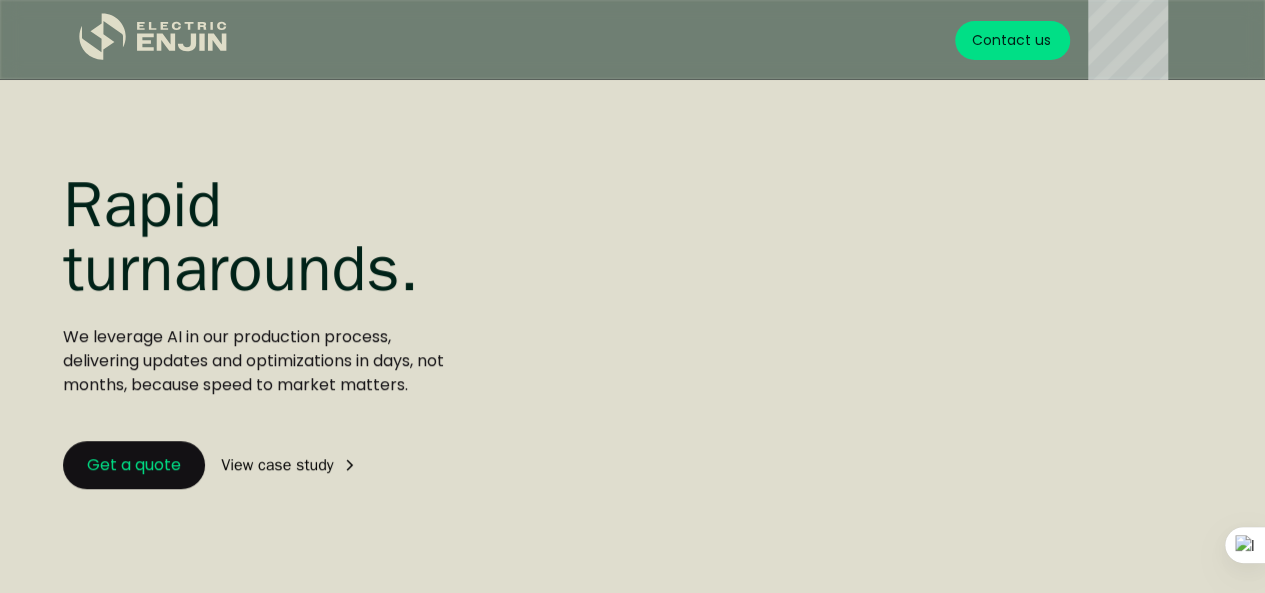 click on "Get a quote" at bounding box center [134, 465] 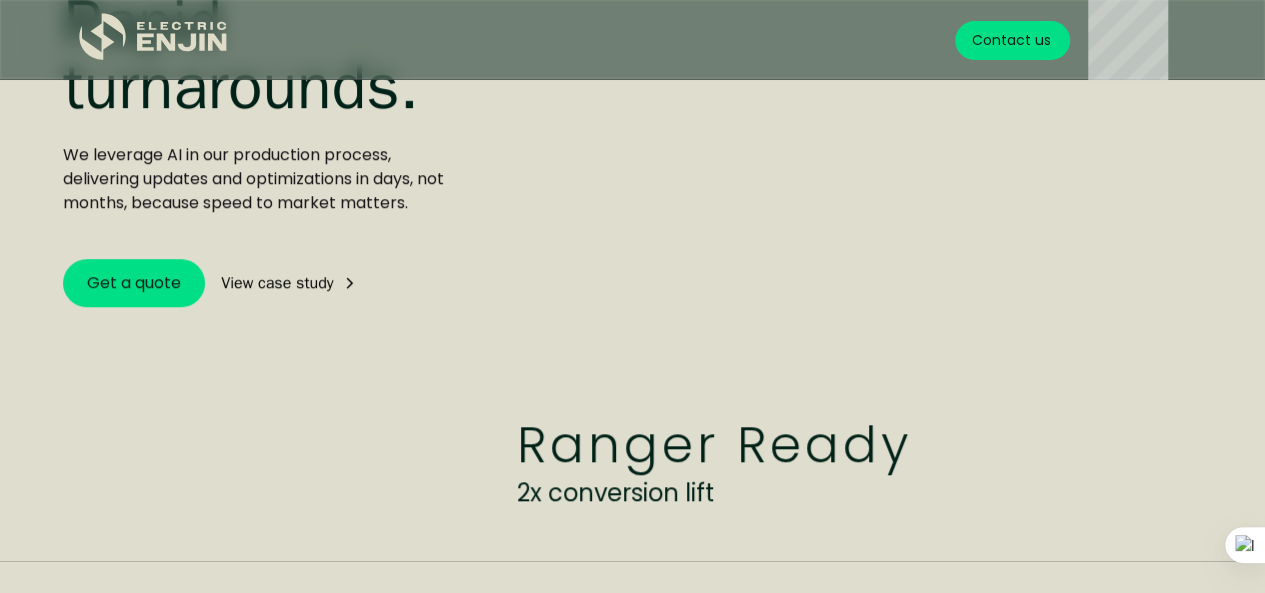 scroll, scrollTop: 4354, scrollLeft: 0, axis: vertical 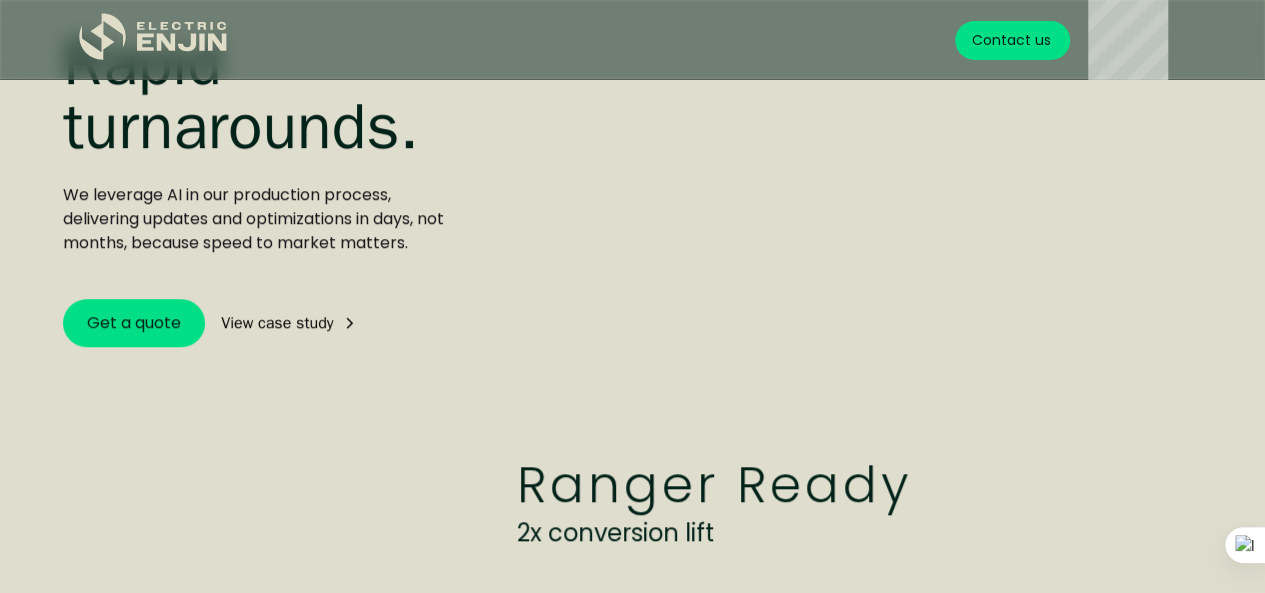 click on "View case study" at bounding box center [277, 323] 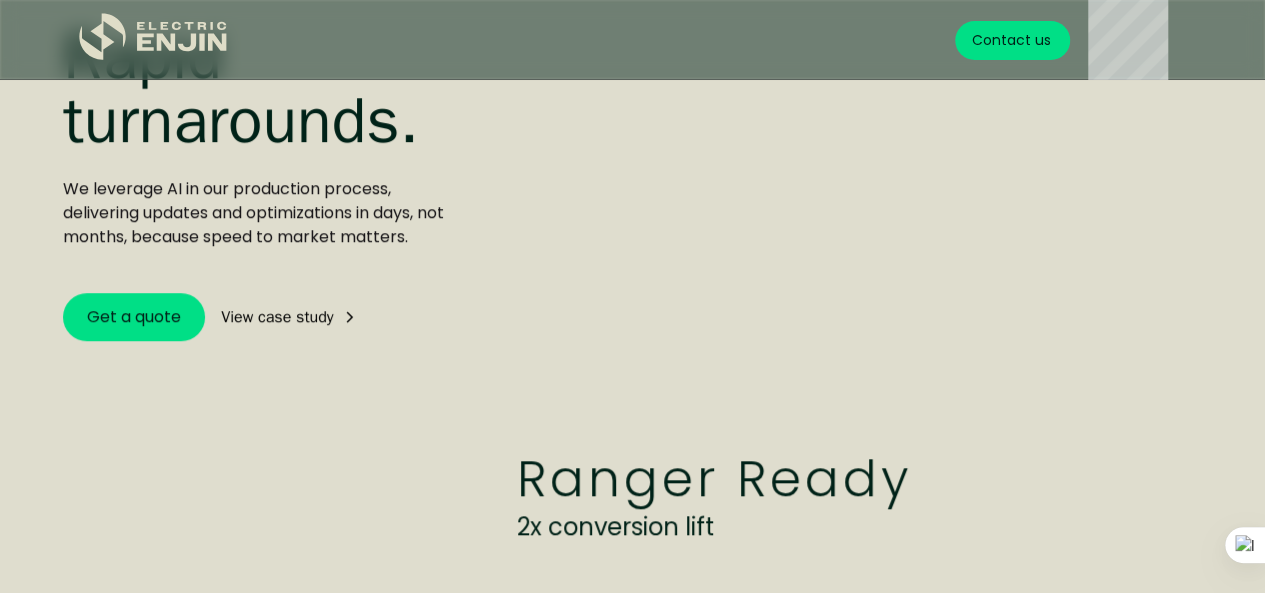 scroll, scrollTop: 4474, scrollLeft: 0, axis: vertical 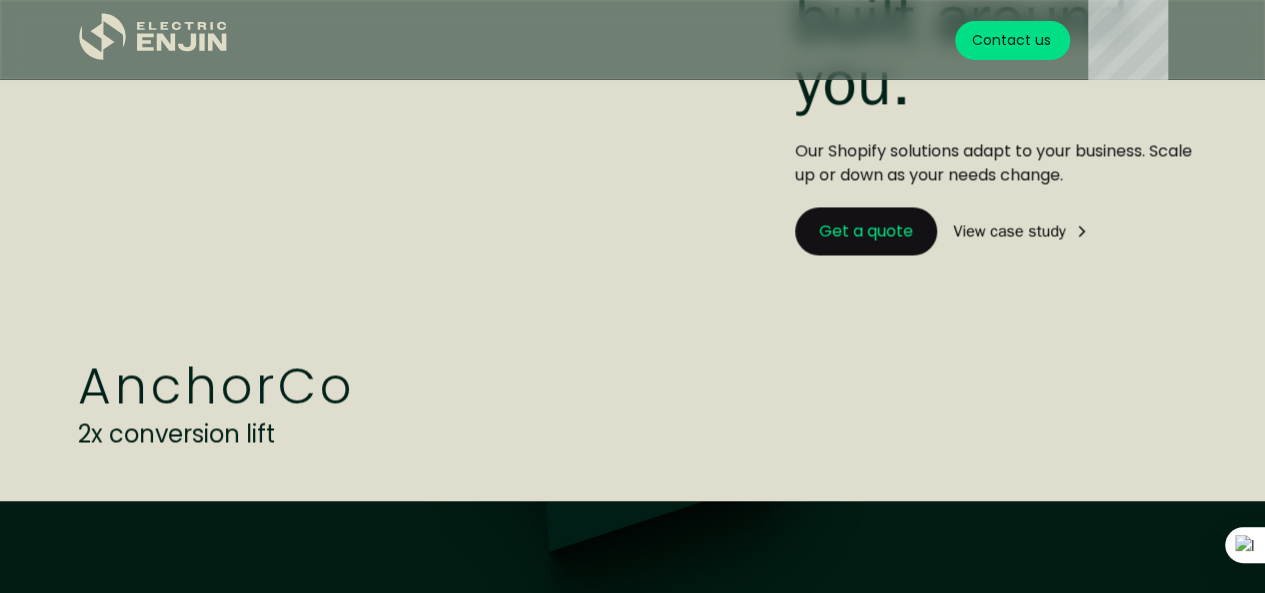 click on "Get a quote" at bounding box center (866, 231) 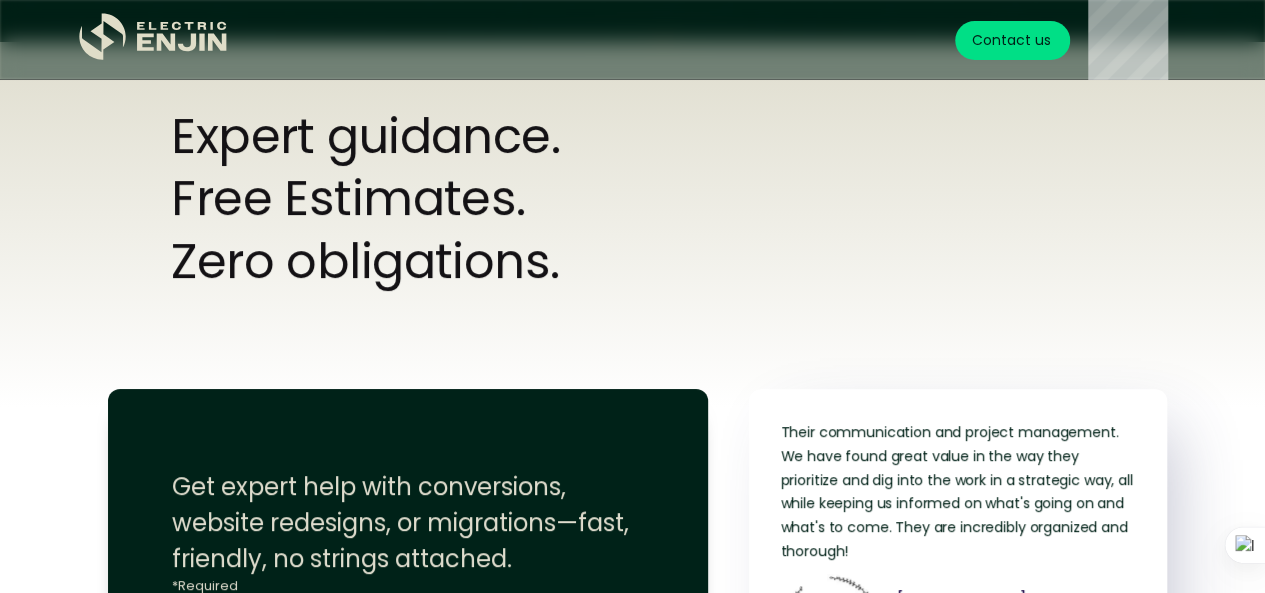 scroll, scrollTop: 7714, scrollLeft: 0, axis: vertical 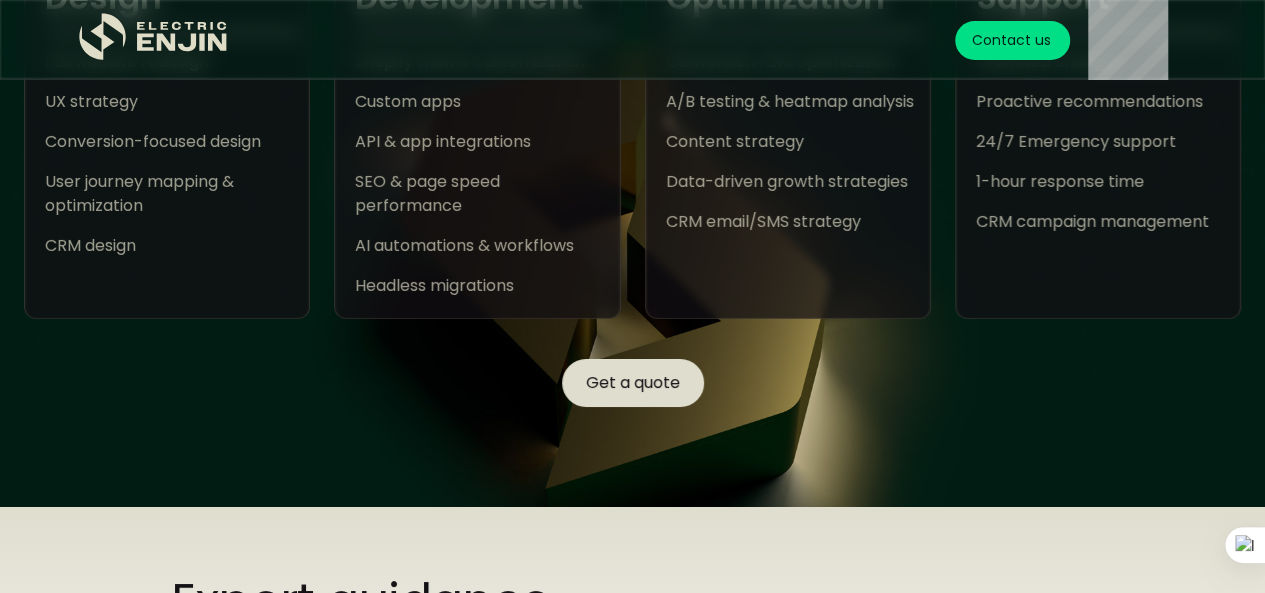 click on "Get a quote" at bounding box center (633, 383) 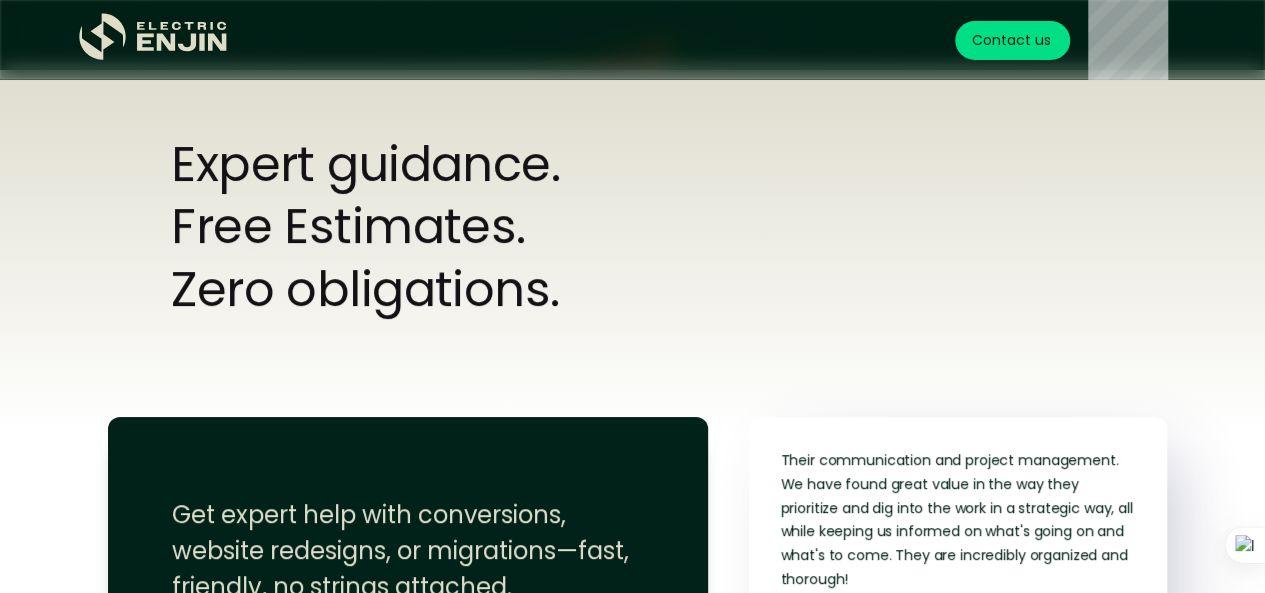 scroll, scrollTop: 7714, scrollLeft: 0, axis: vertical 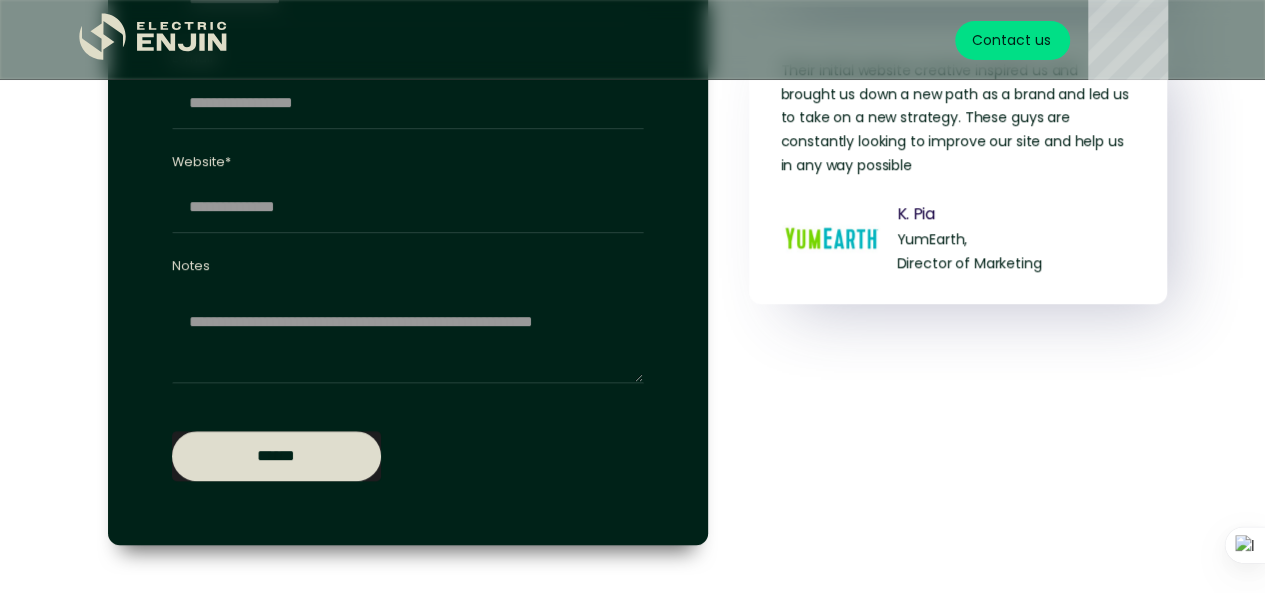 click on "******" at bounding box center [276, 456] 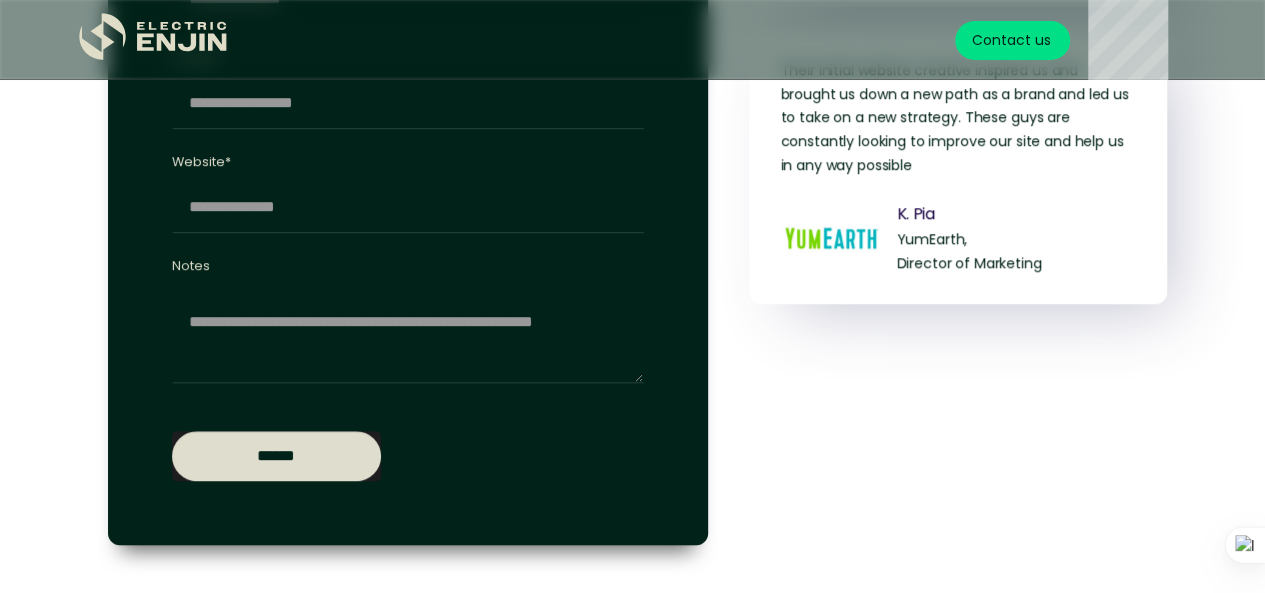 scroll, scrollTop: 8328, scrollLeft: 0, axis: vertical 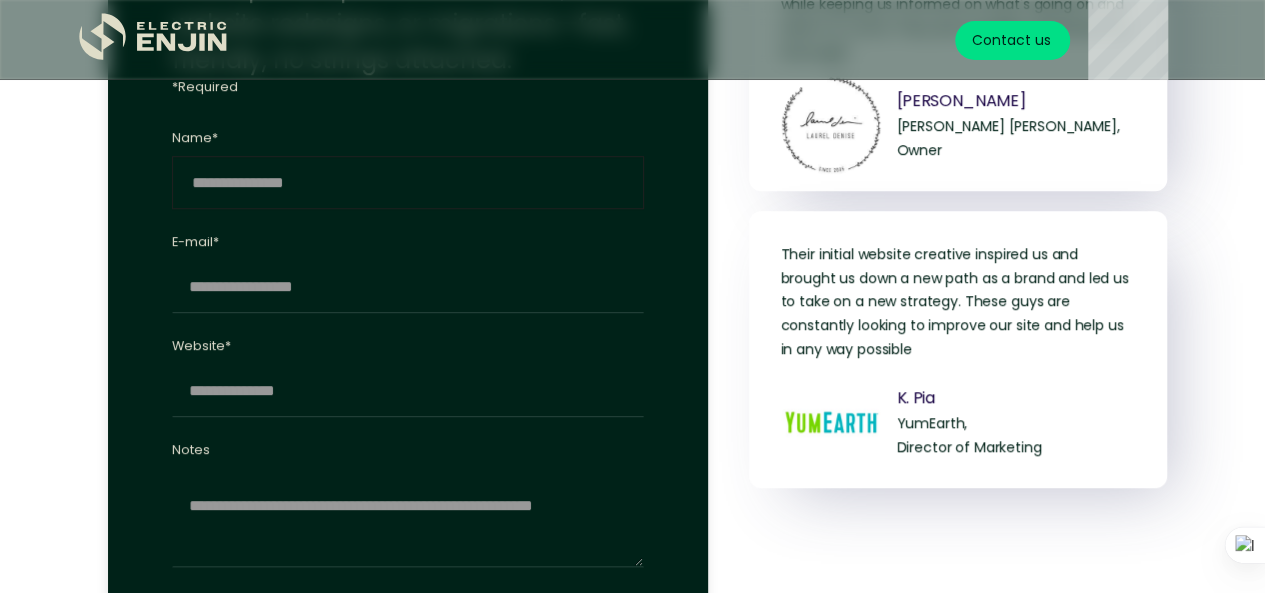 click on "Name*" at bounding box center [408, 182] 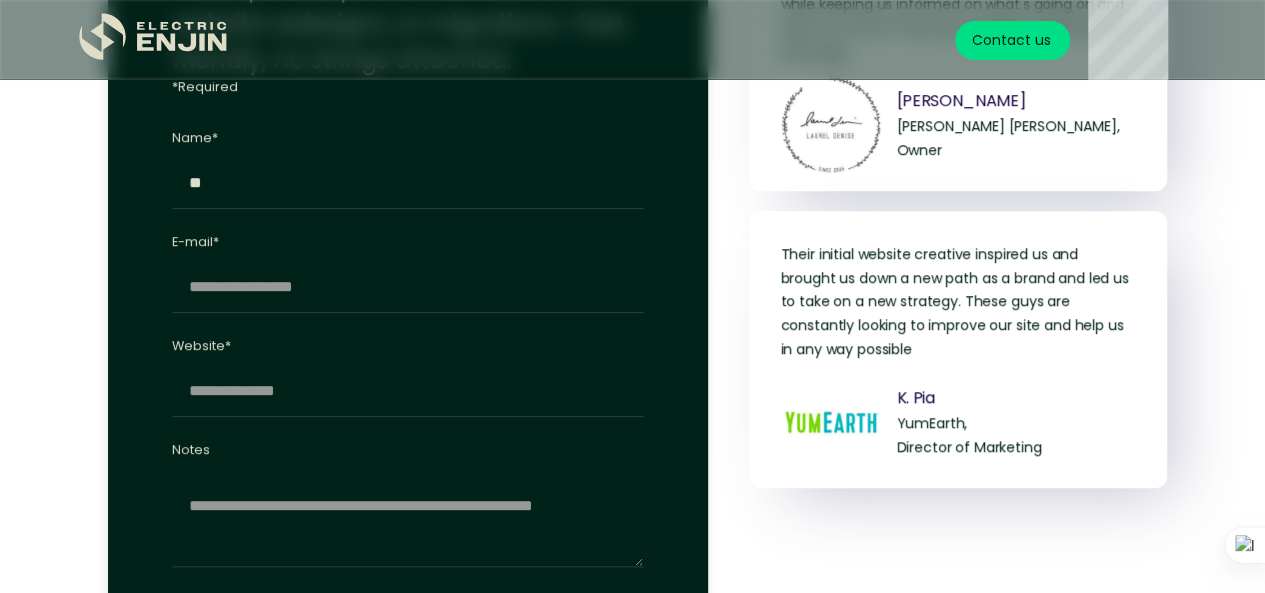 click on "******" at bounding box center (276, 640) 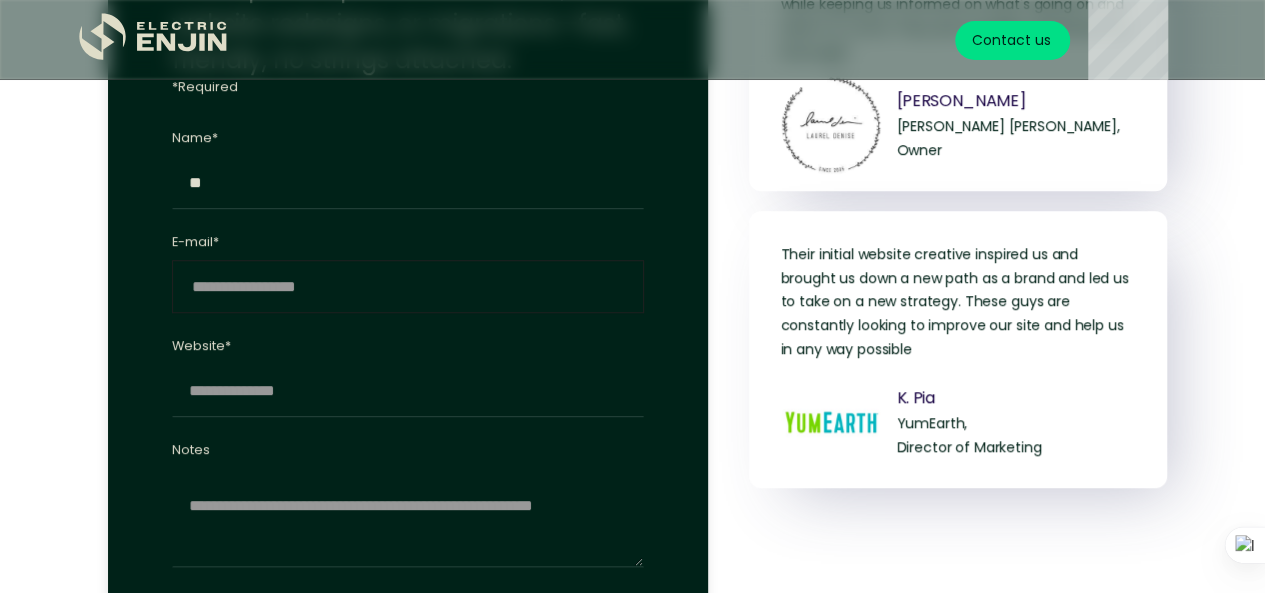click on "E-mail*" at bounding box center [408, 286] 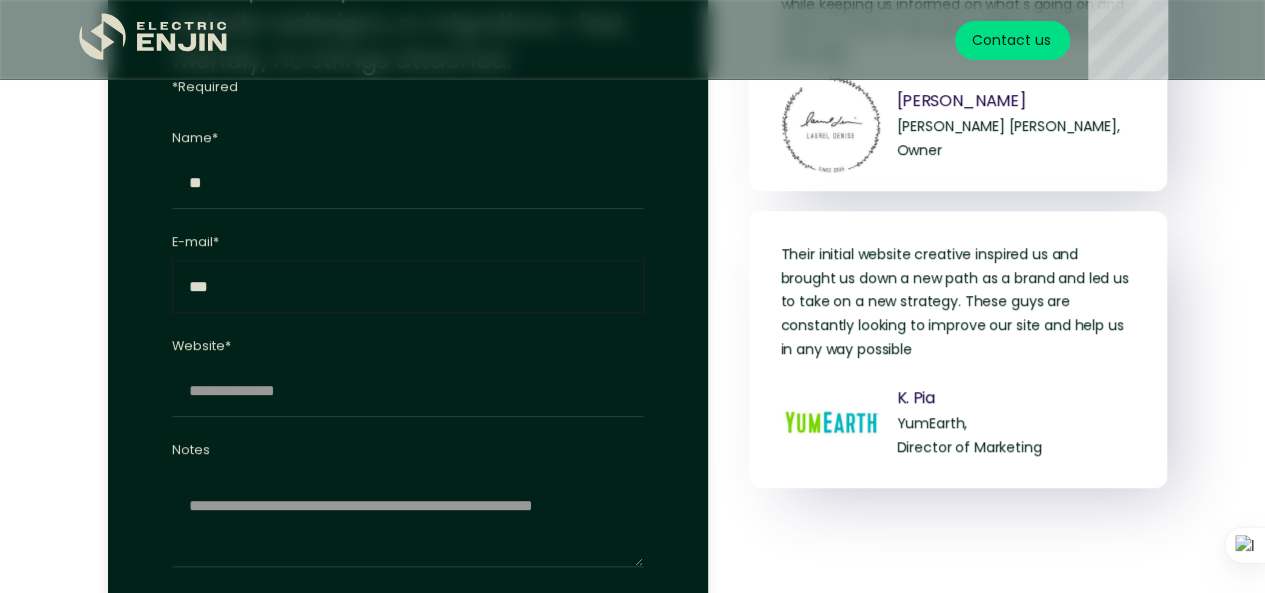 type on "**********" 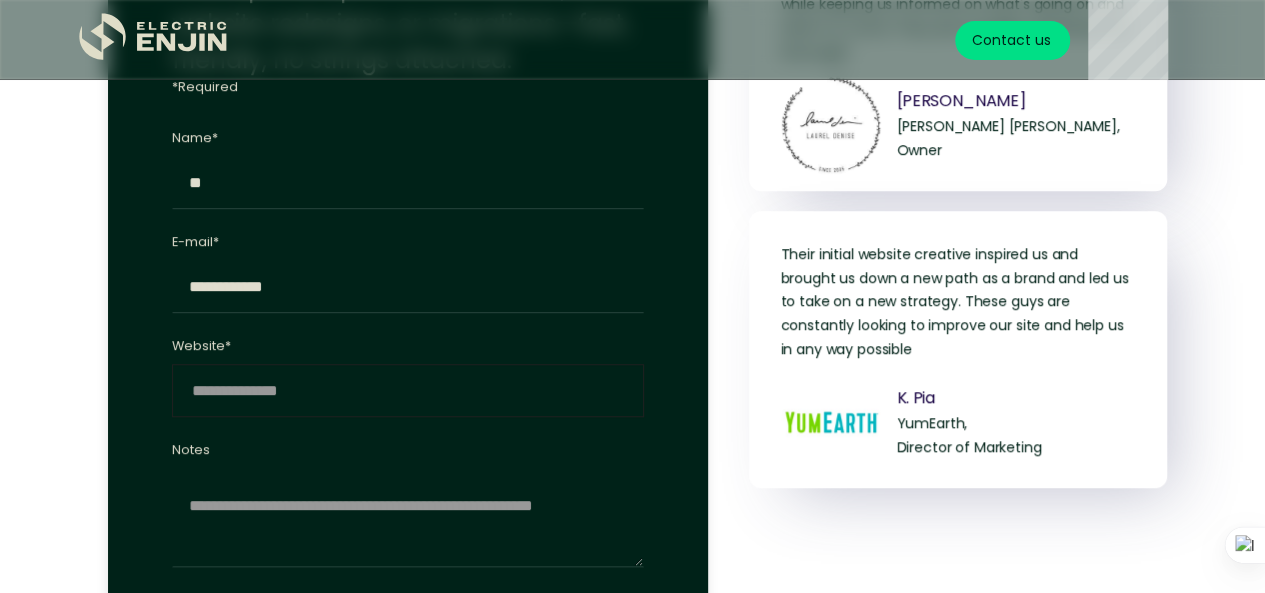 click on "Website*" at bounding box center [408, 390] 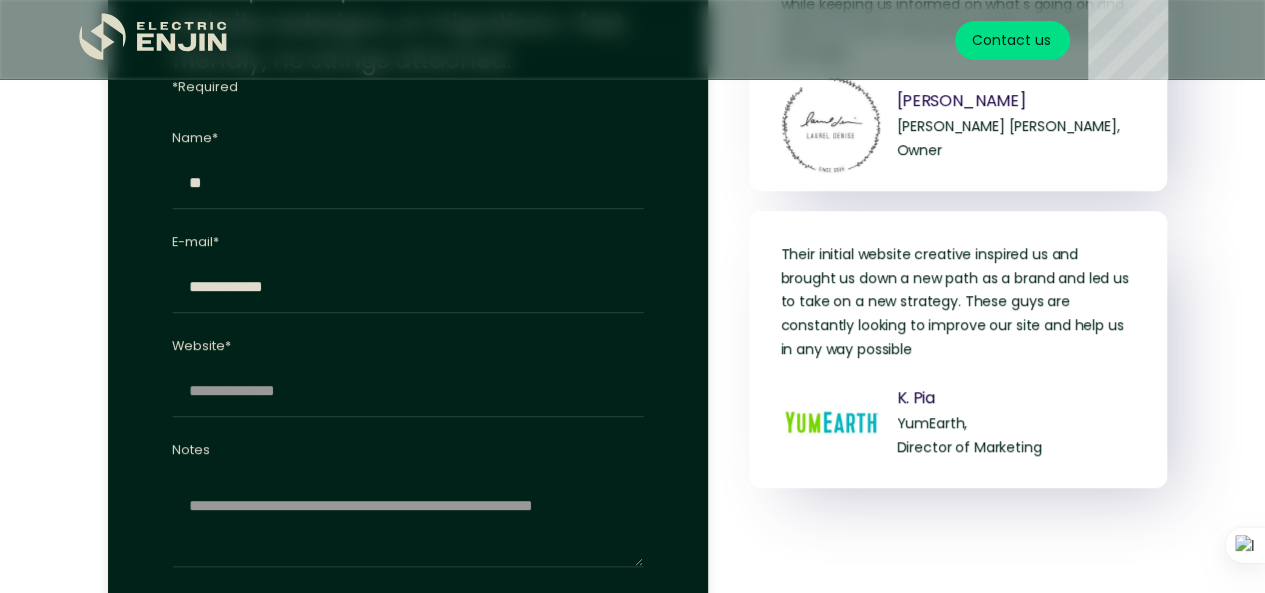 drag, startPoint x: 284, startPoint y: 347, endPoint x: 257, endPoint y: 579, distance: 233.56584 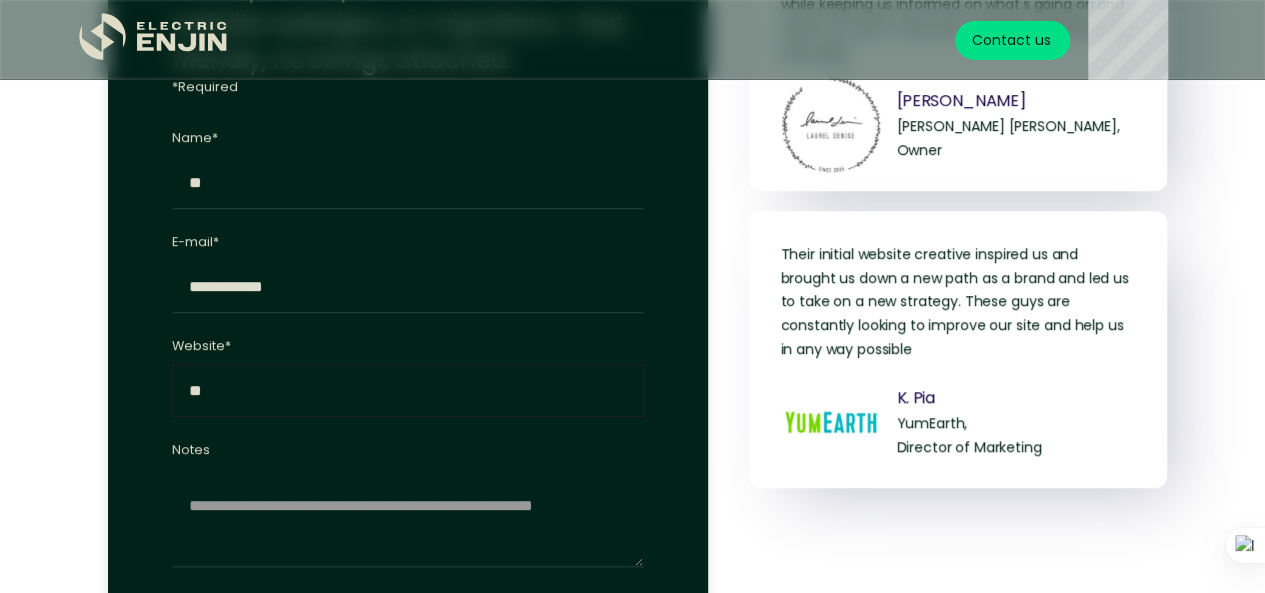 type on "**" 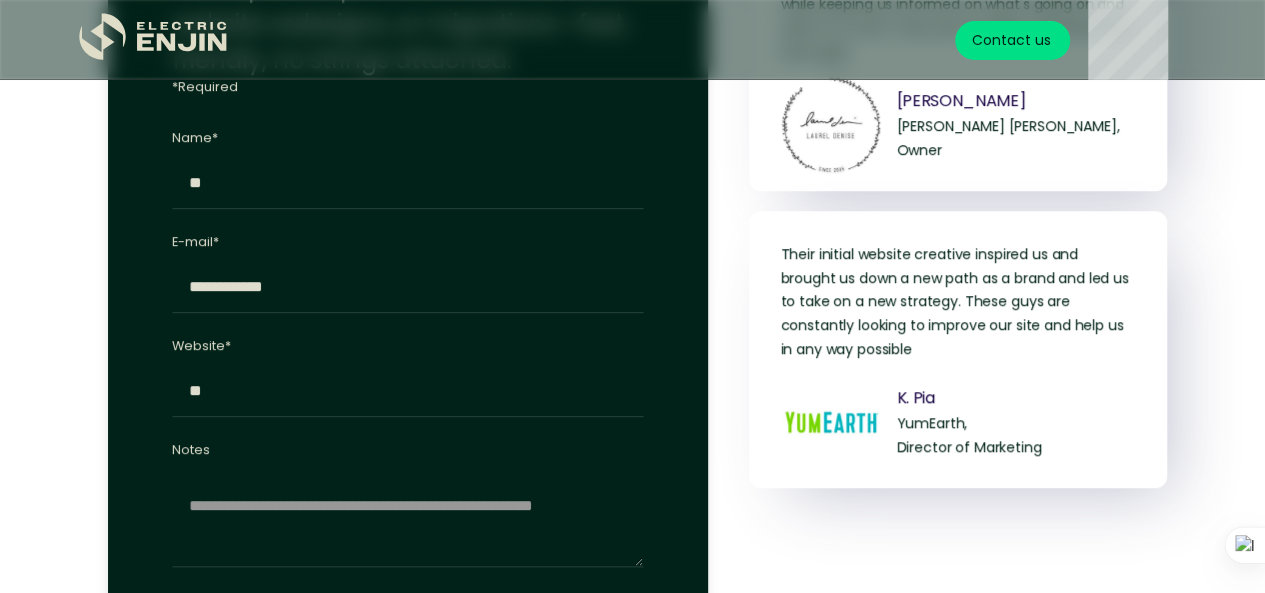 click on "******" at bounding box center (276, 640) 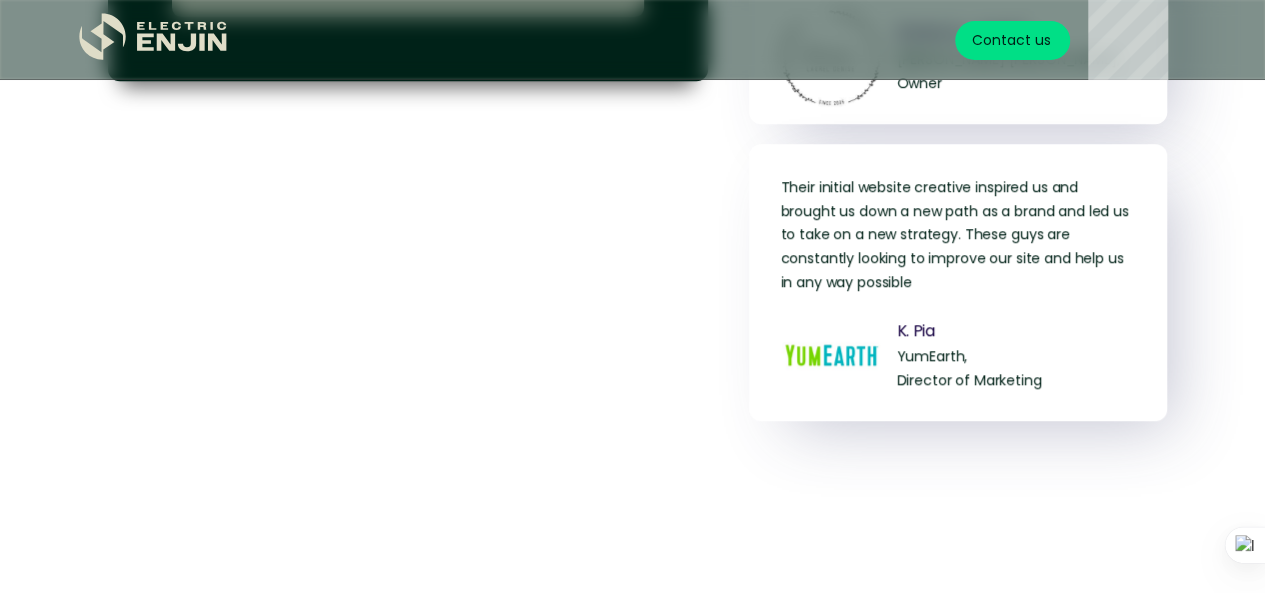 scroll, scrollTop: 7662, scrollLeft: 0, axis: vertical 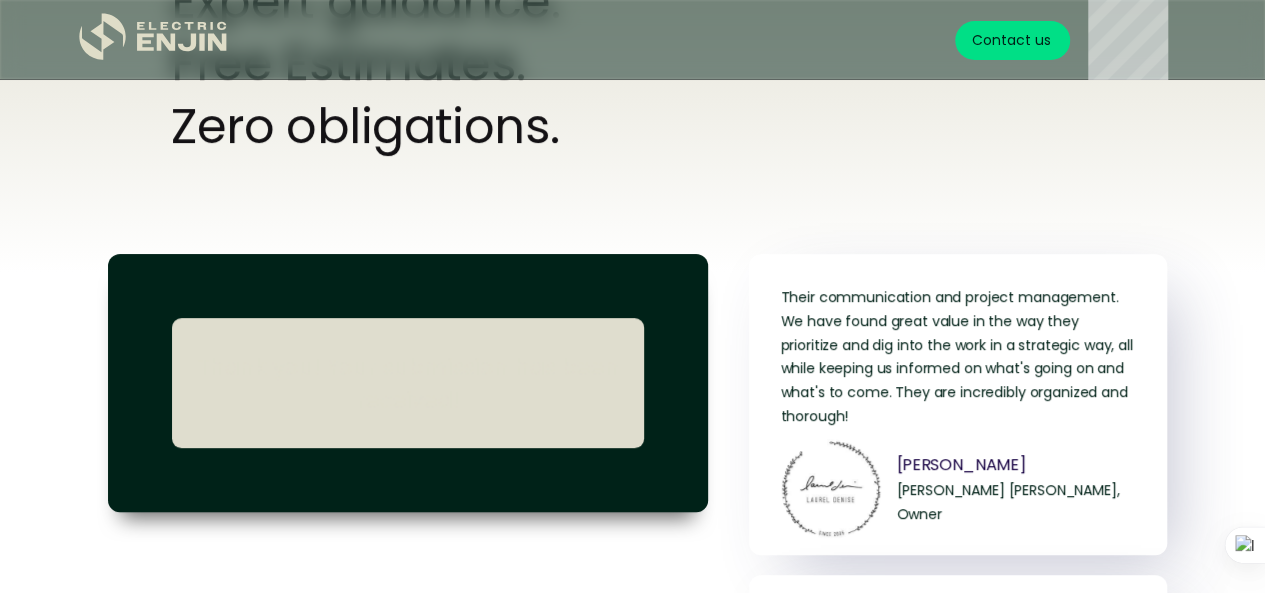 click on "Thank you! Your submission has been received!" at bounding box center [408, 383] 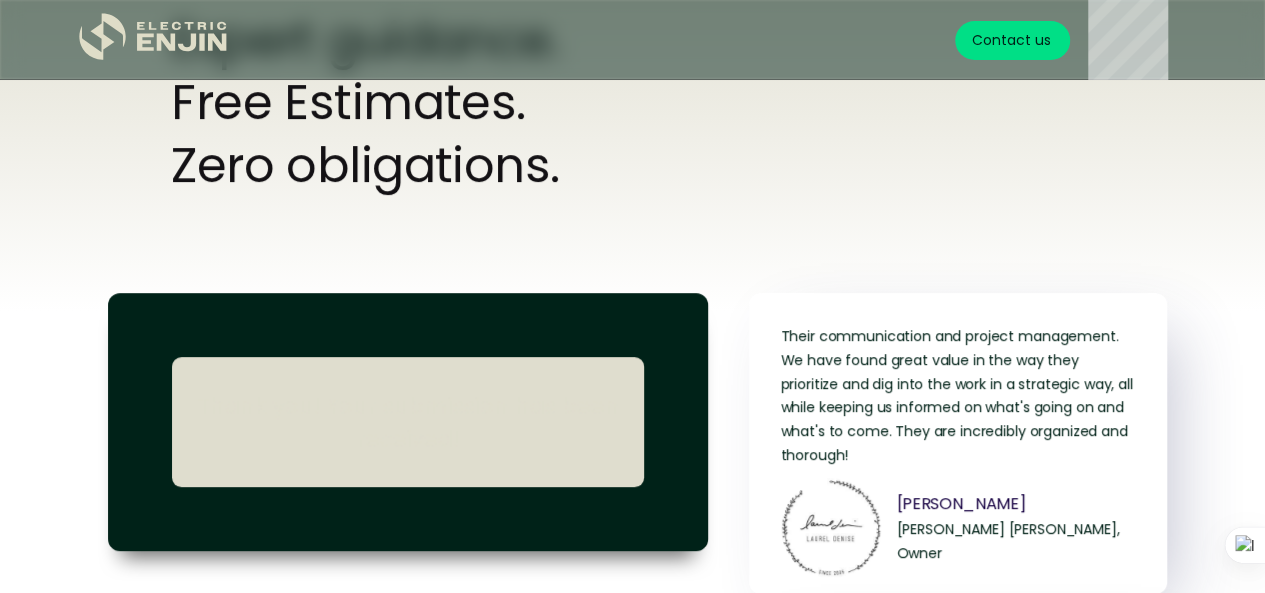 scroll, scrollTop: 7822, scrollLeft: 0, axis: vertical 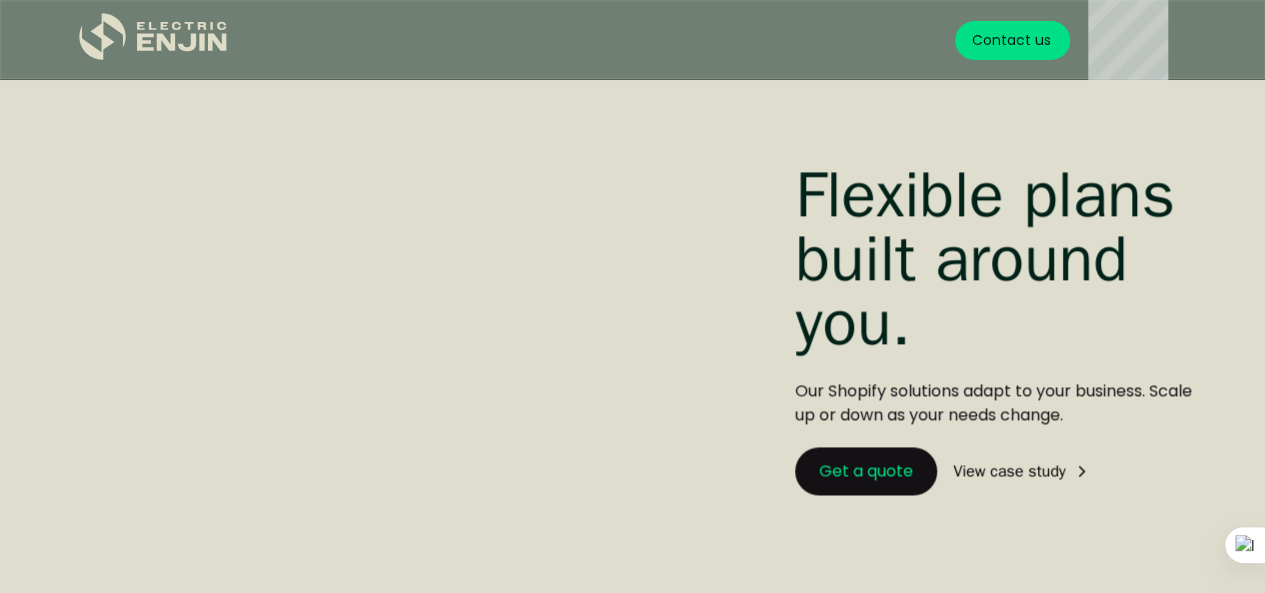 click on "Get a quote" at bounding box center (866, 471) 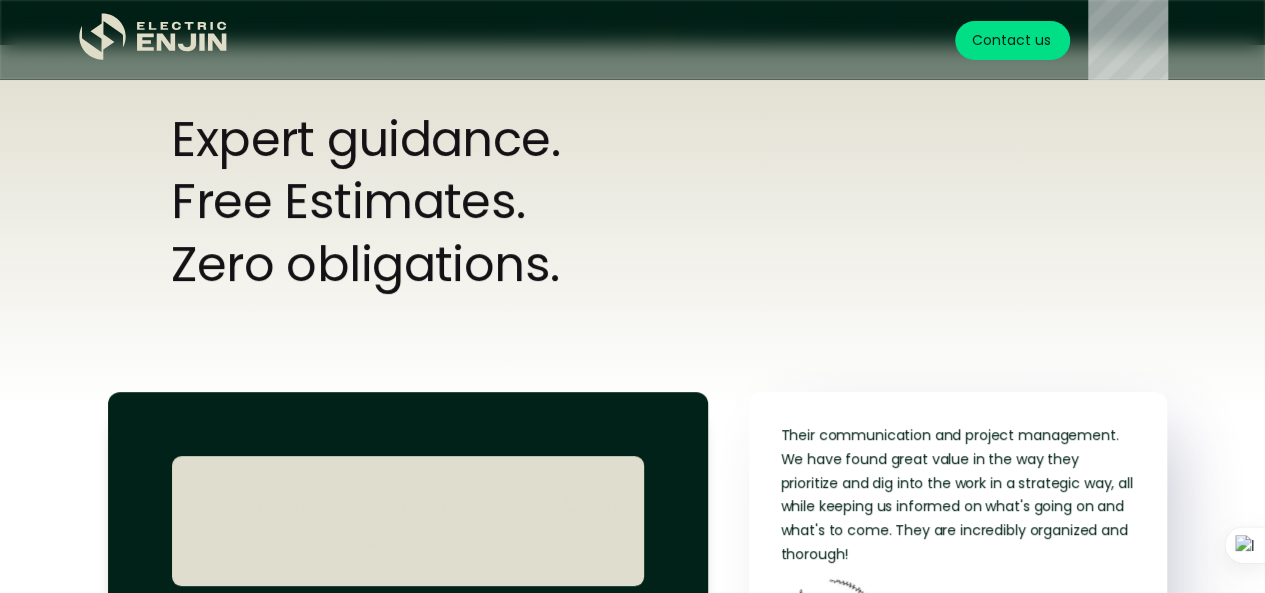 scroll, scrollTop: 7714, scrollLeft: 0, axis: vertical 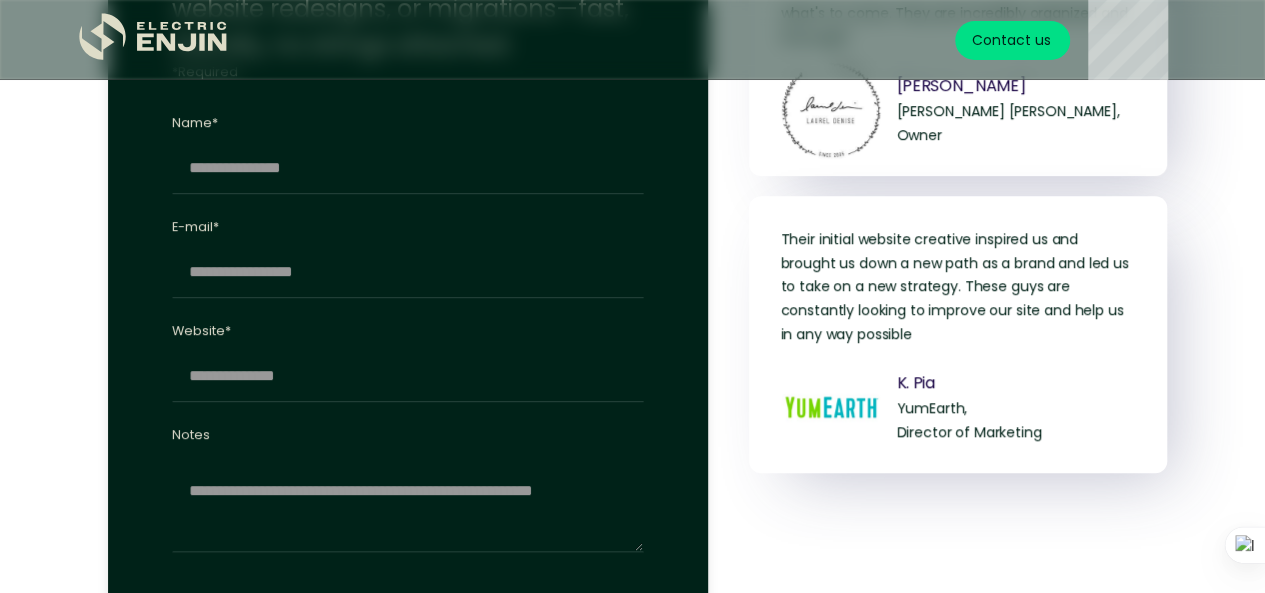 click on "******" at bounding box center [276, 625] 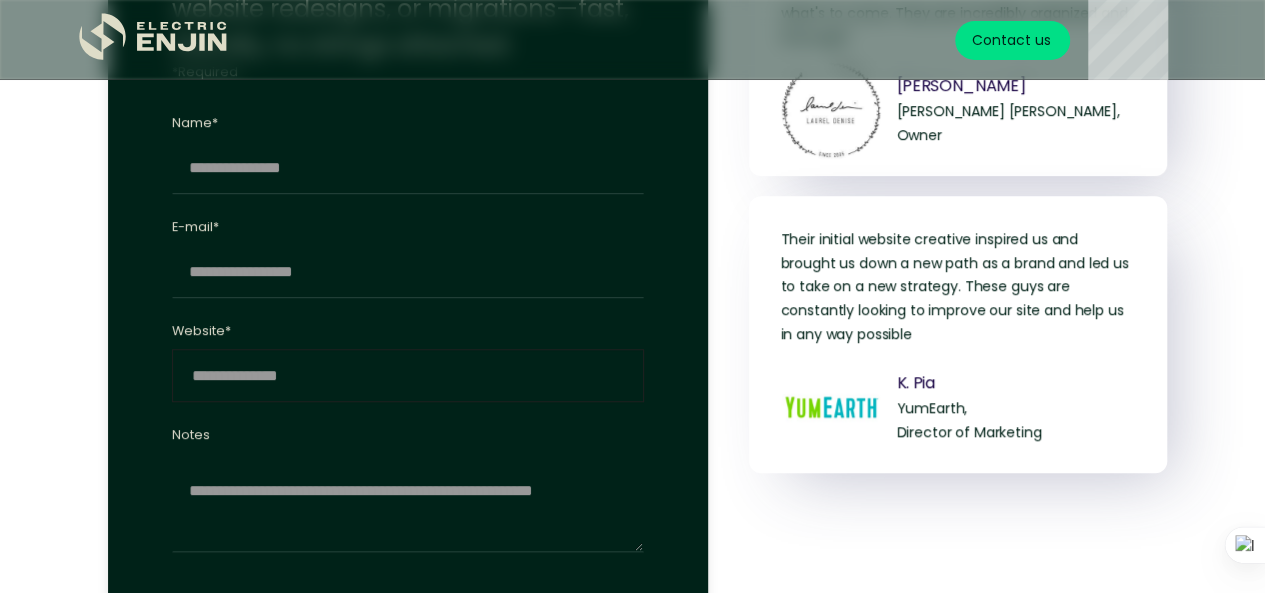 click on "Website*" at bounding box center [408, 375] 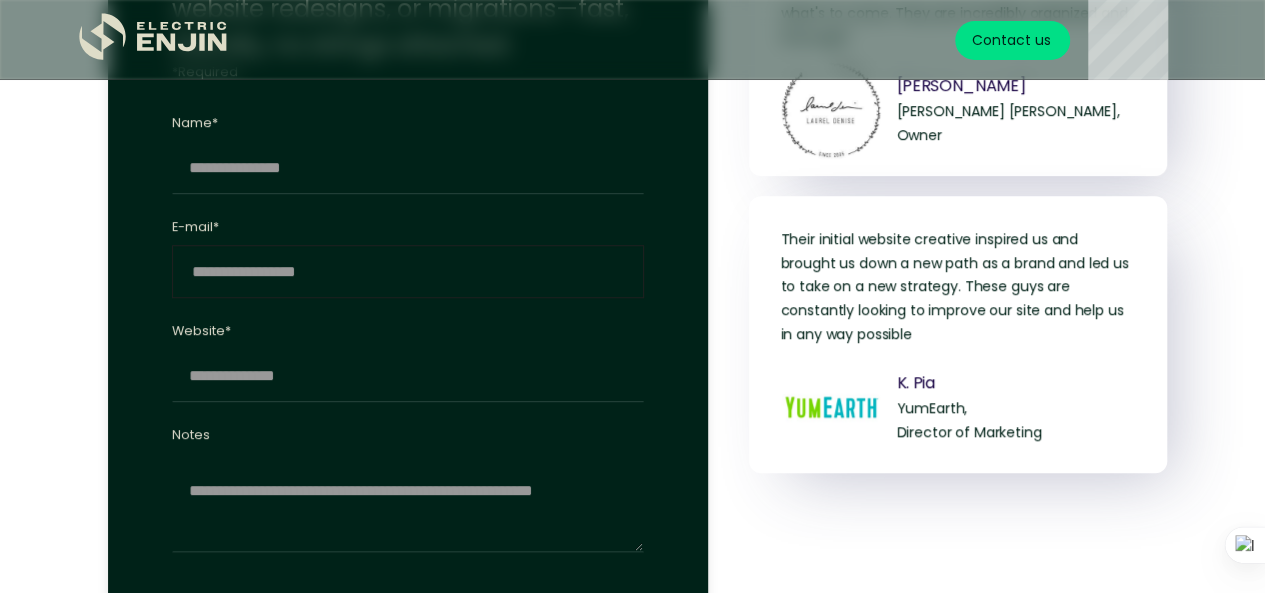 click on "E-mail*" at bounding box center (408, 271) 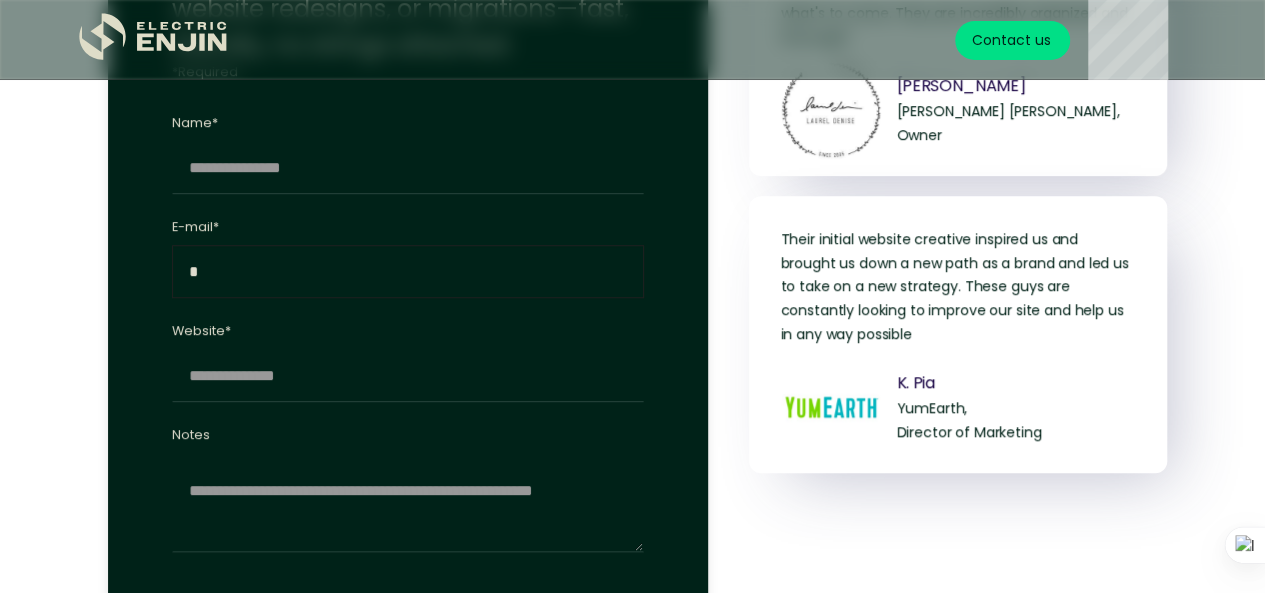 type on "*" 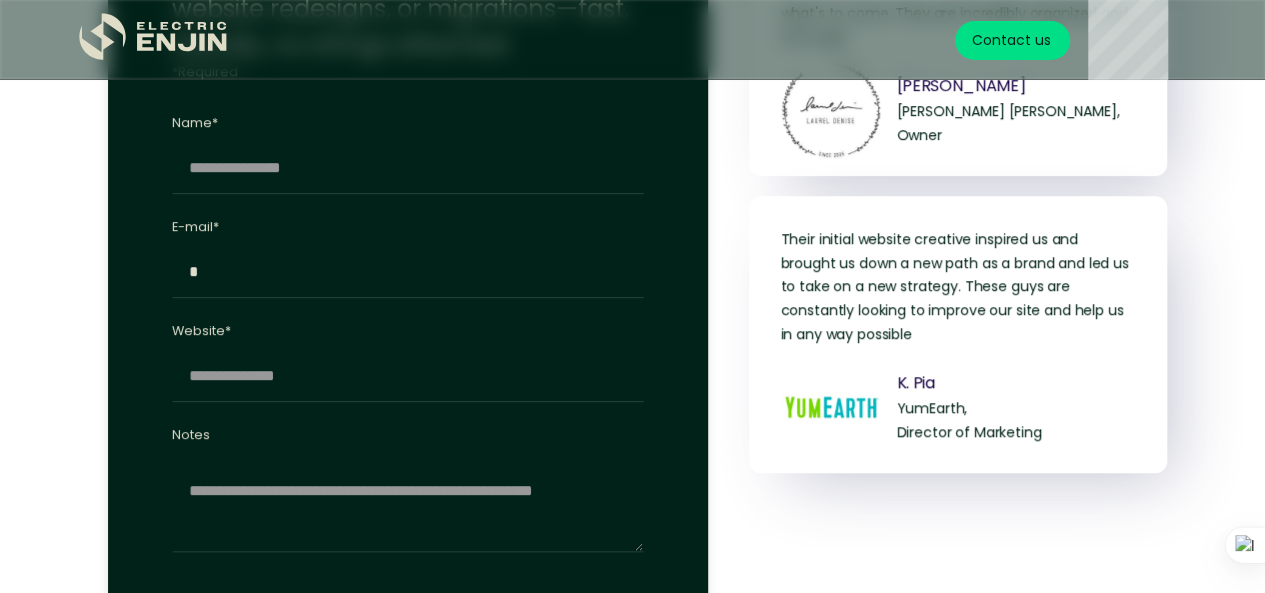 click on "******" at bounding box center [276, 625] 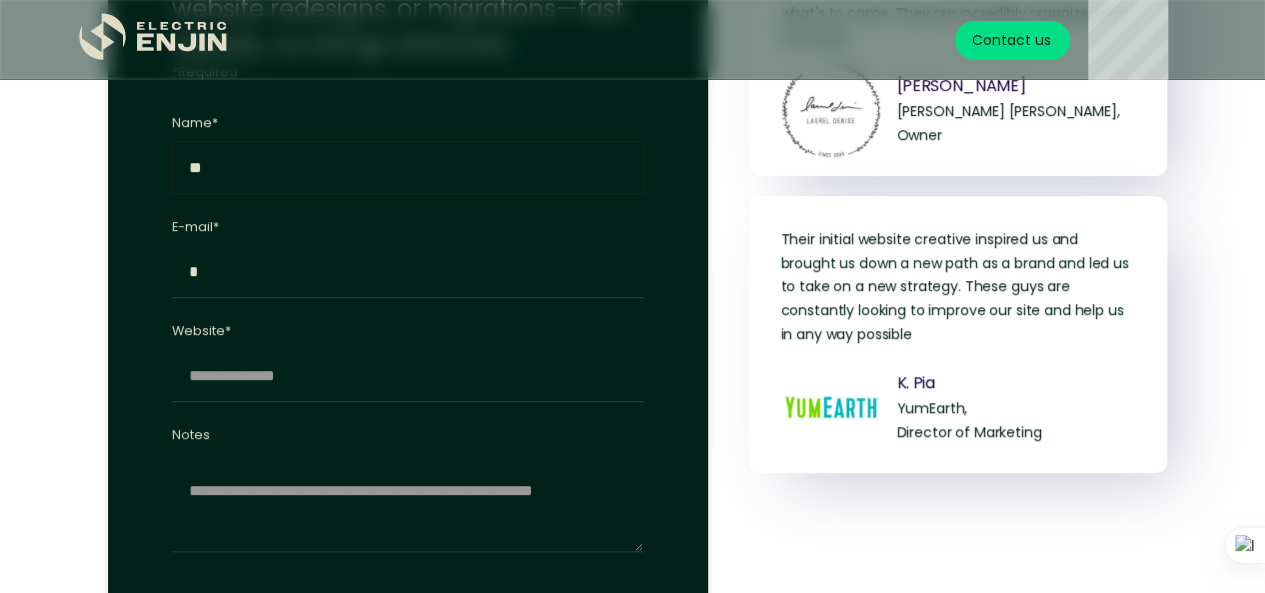 type on "**" 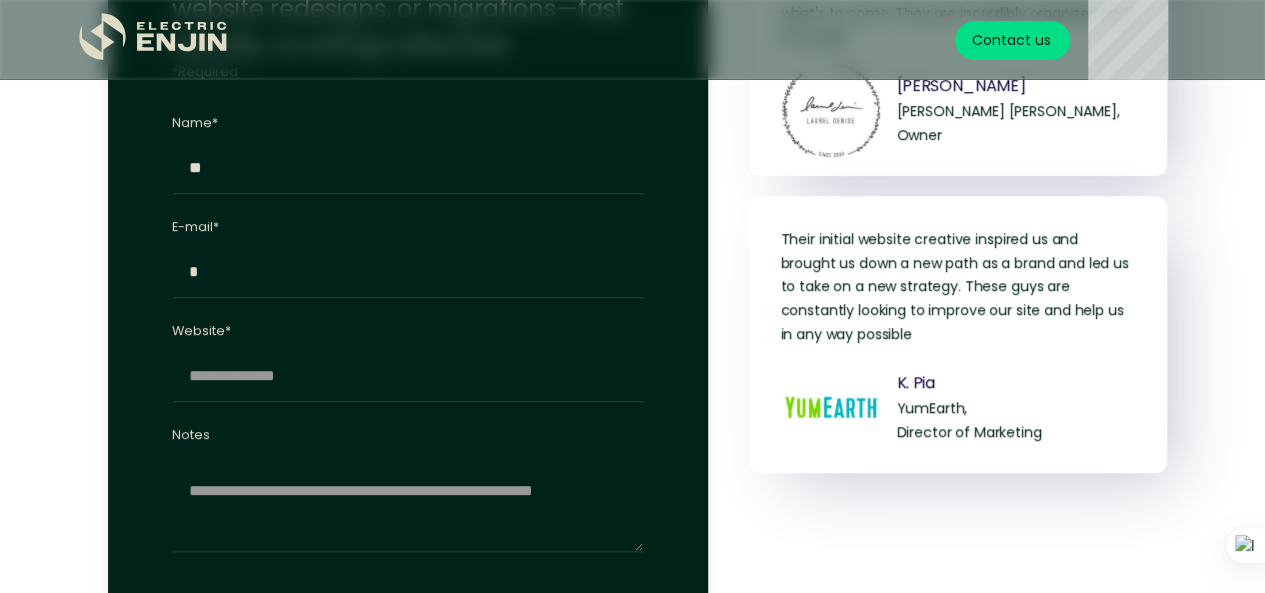 click on "******" at bounding box center [276, 625] 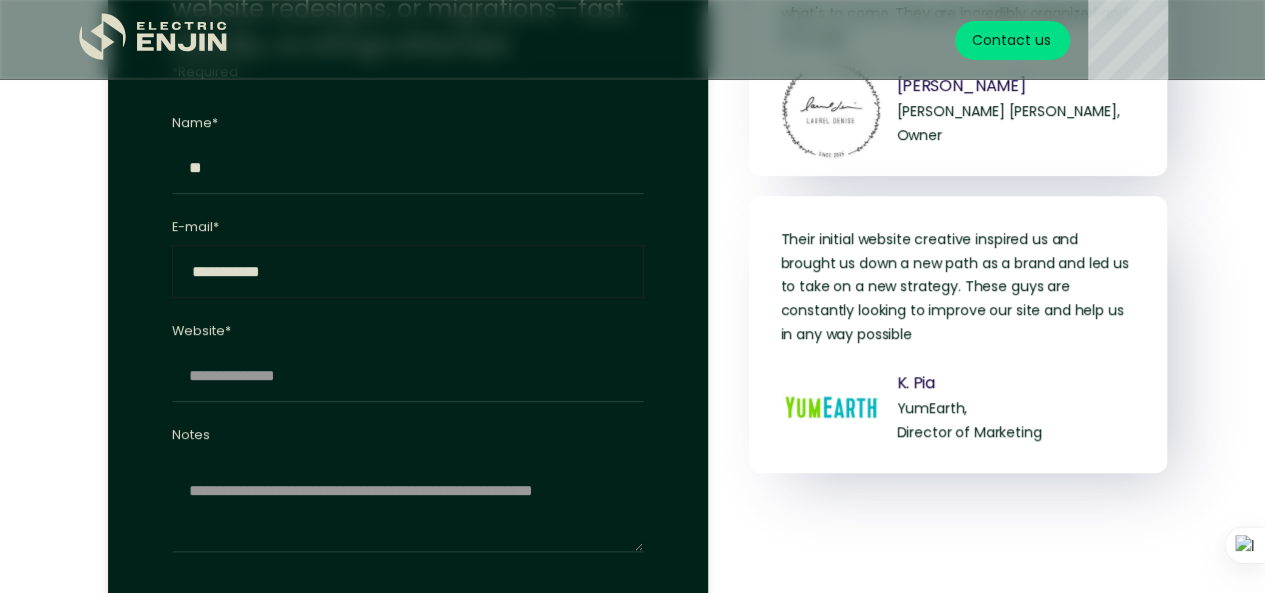click on "**********" at bounding box center (408, 271) 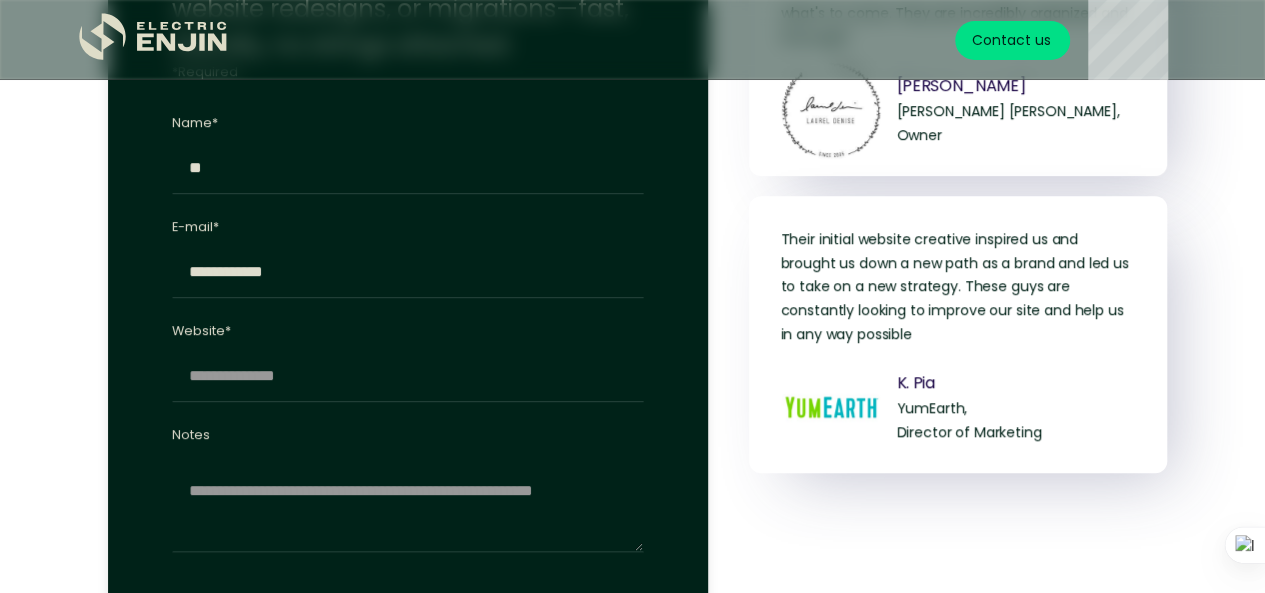 click on "******" at bounding box center [276, 625] 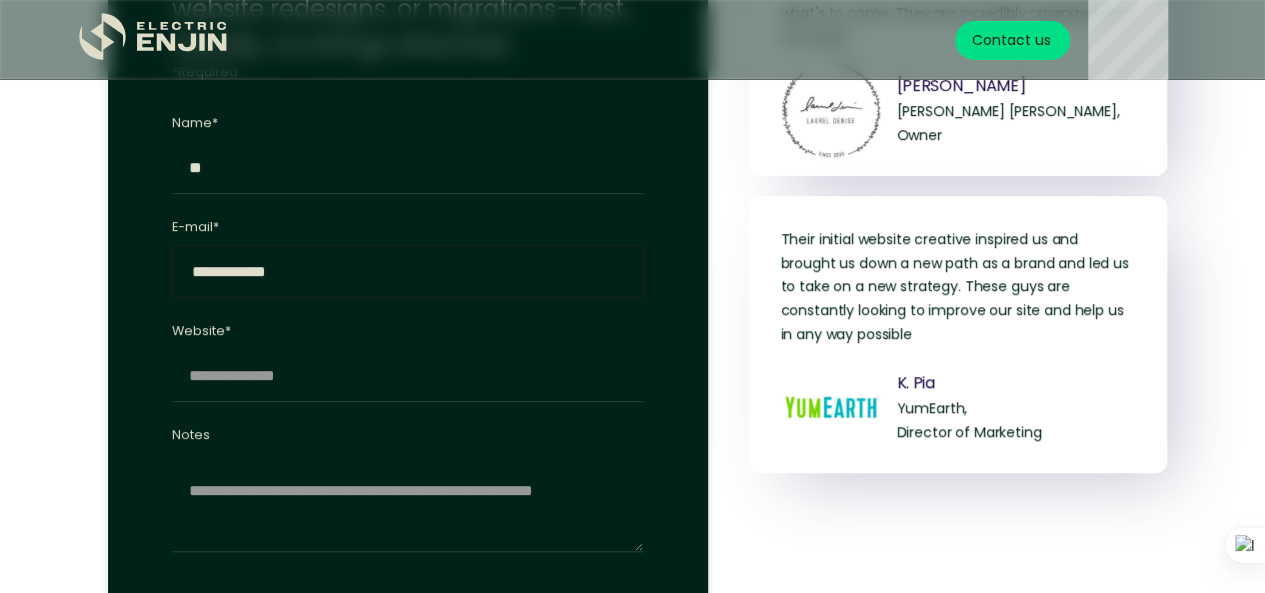 click on "**********" at bounding box center [408, 271] 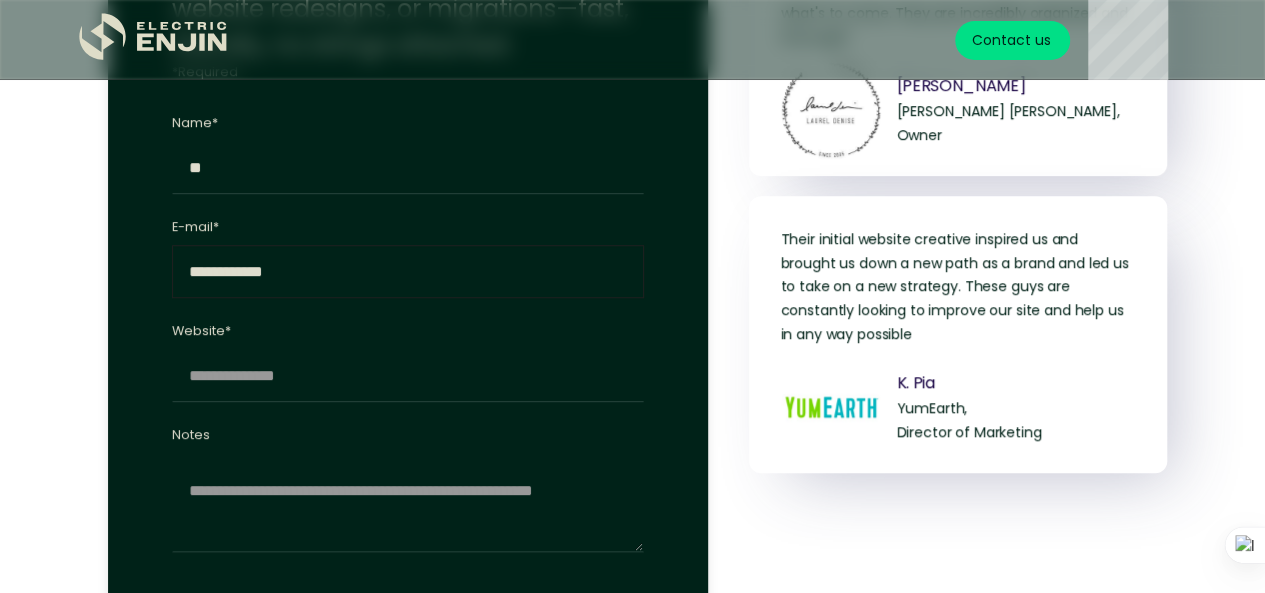 type on "**********" 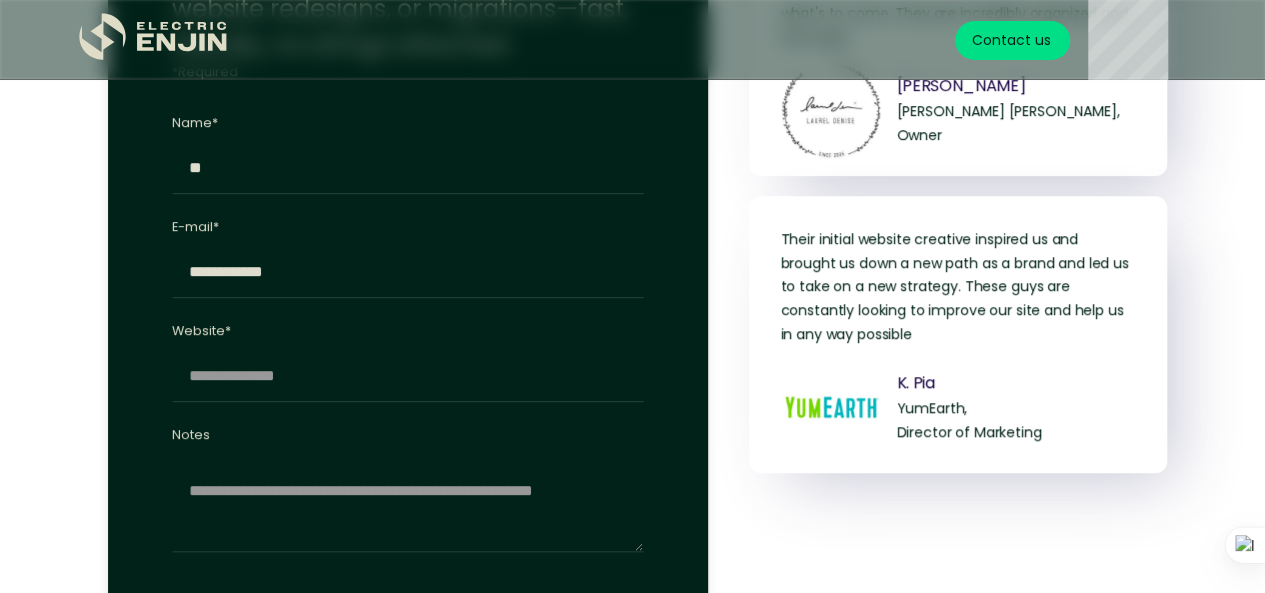 click on "Their communication and project management. We have found great value in the way they prioritize and dig into the work in a strategic way, all while keeping us informed on what's going on and what's to come. They are incredibly organized and thorough! L. Smith Laurel Denise, Owner Their initial website creative inspired us and brought us down a new path as a brand and led us to take on a new strategy. These guys are constantly looking to improve our site and help us in any way possible K. Pia YumEarth,  Director of Marketing I had the pleasure of working with the Electric Enjin team for over three years and can confidently say that they are a top-notch digital agency. P. Beaugard Dooney & Bourke,  Director of Ecommerce" at bounding box center (958, 298) 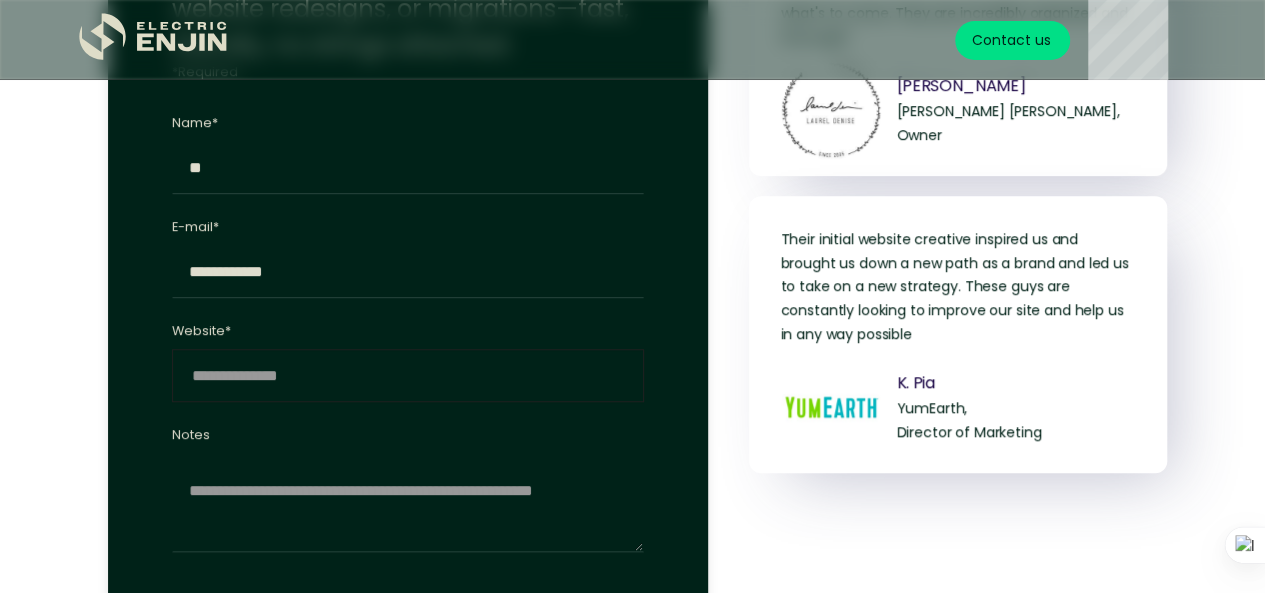click on "Website*" at bounding box center [408, 375] 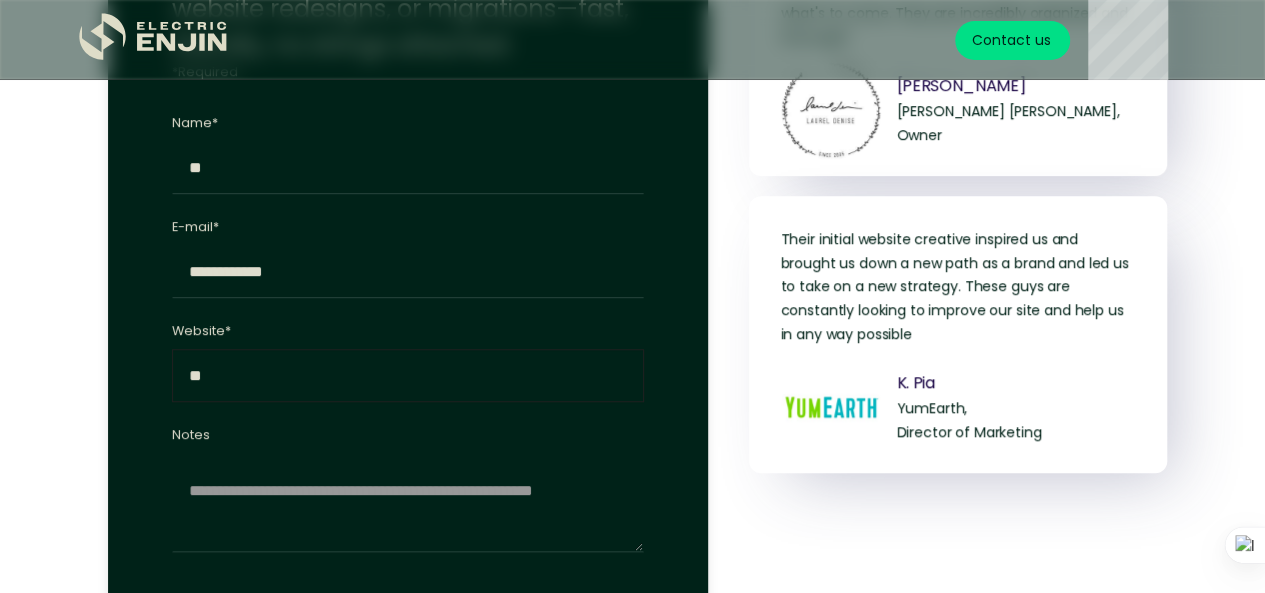 type on "**" 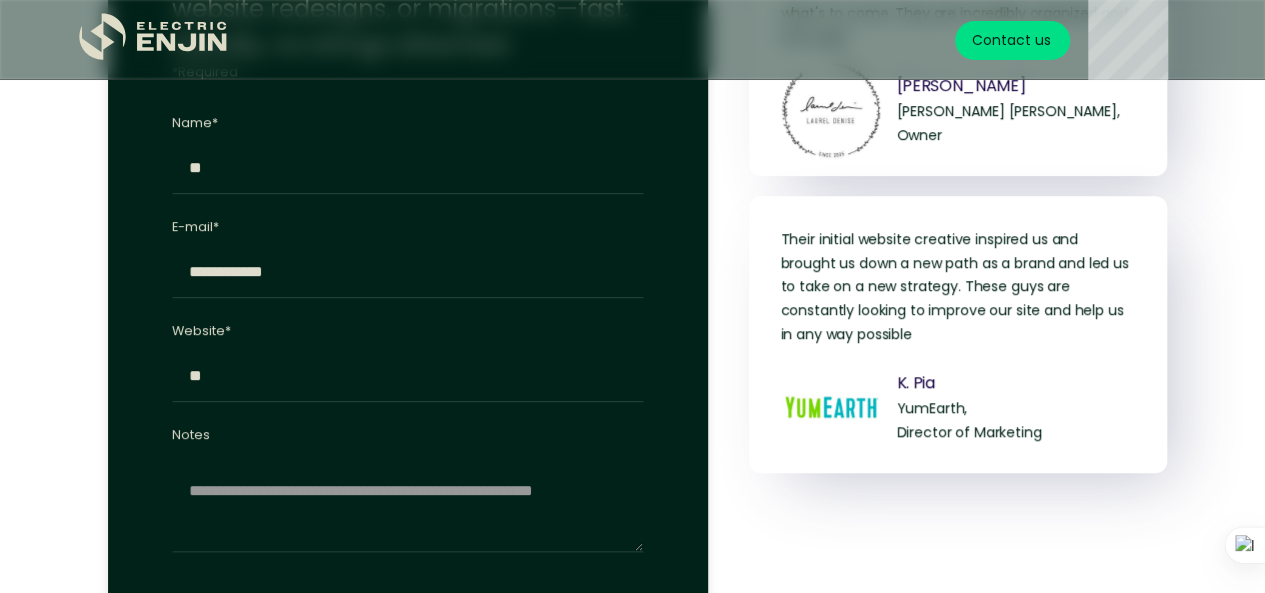 click on "******" at bounding box center [276, 625] 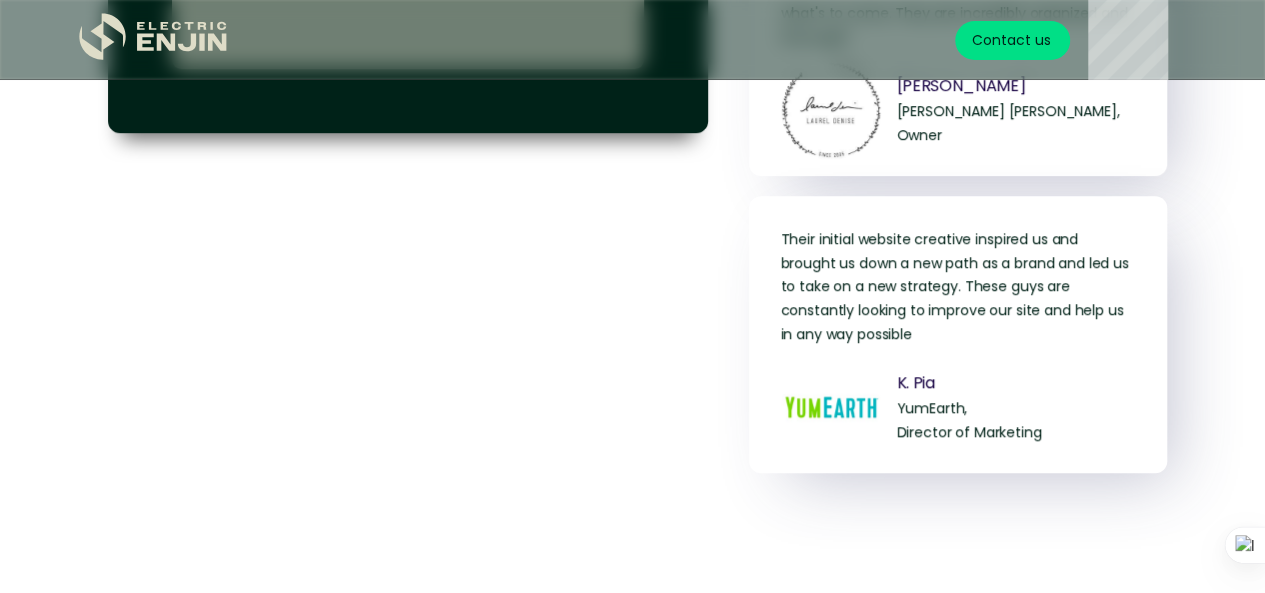 scroll, scrollTop: 7893, scrollLeft: 0, axis: vertical 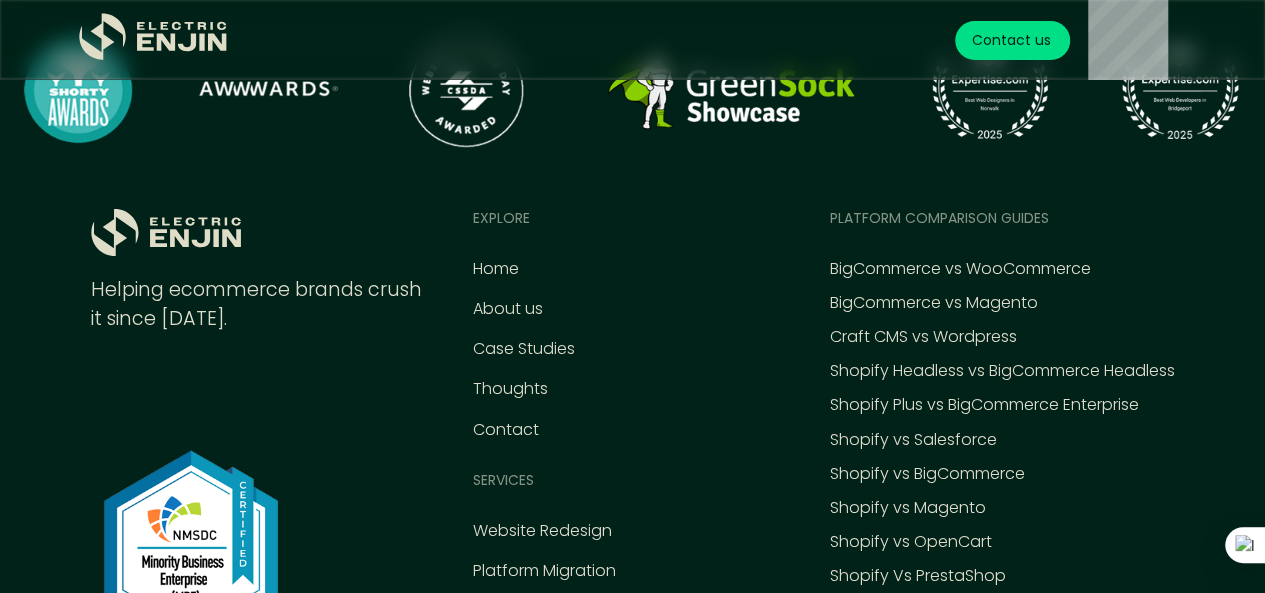 click on ".st0{fill:#dfddc8;}" 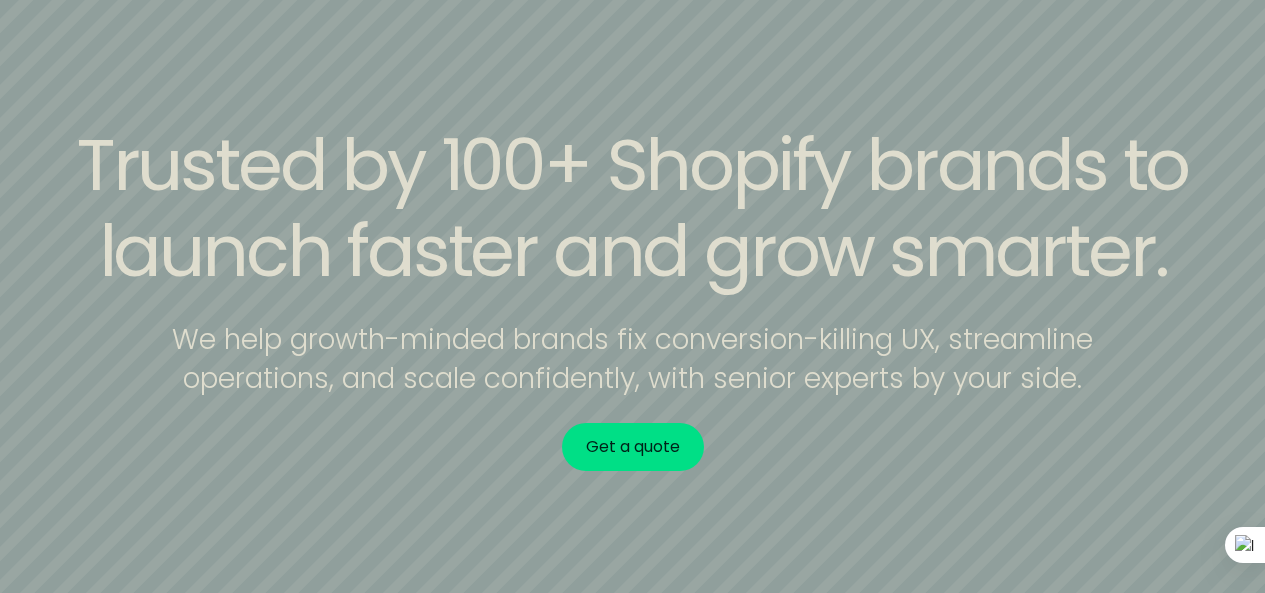 scroll, scrollTop: 0, scrollLeft: 0, axis: both 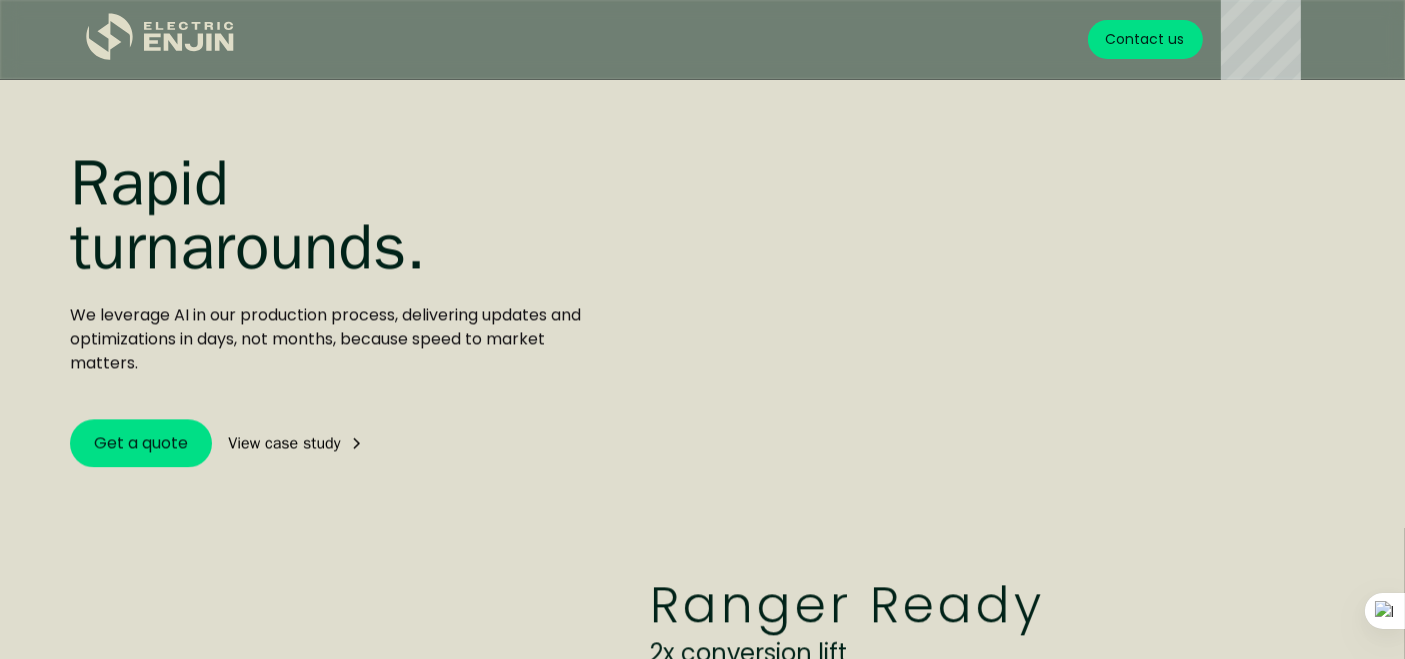 drag, startPoint x: 1272, startPoint y: 1, endPoint x: 531, endPoint y: 426, distance: 854.22833 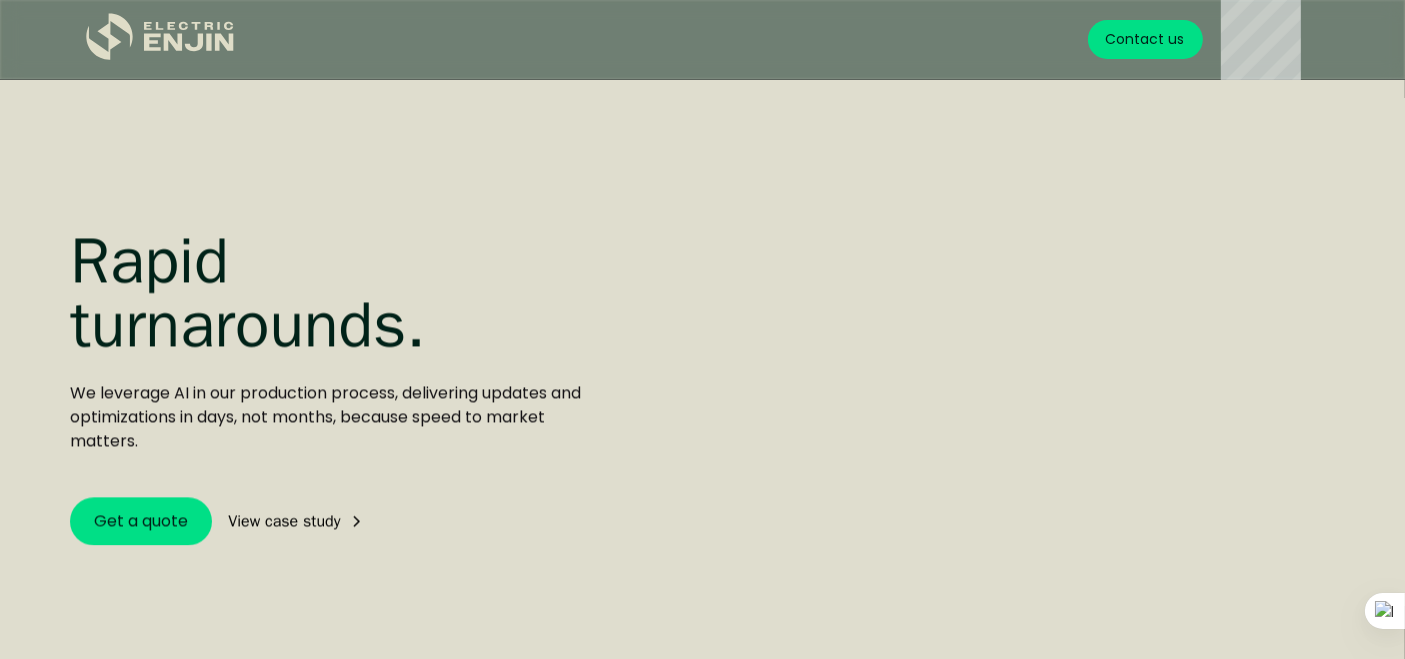 scroll, scrollTop: 4185, scrollLeft: 0, axis: vertical 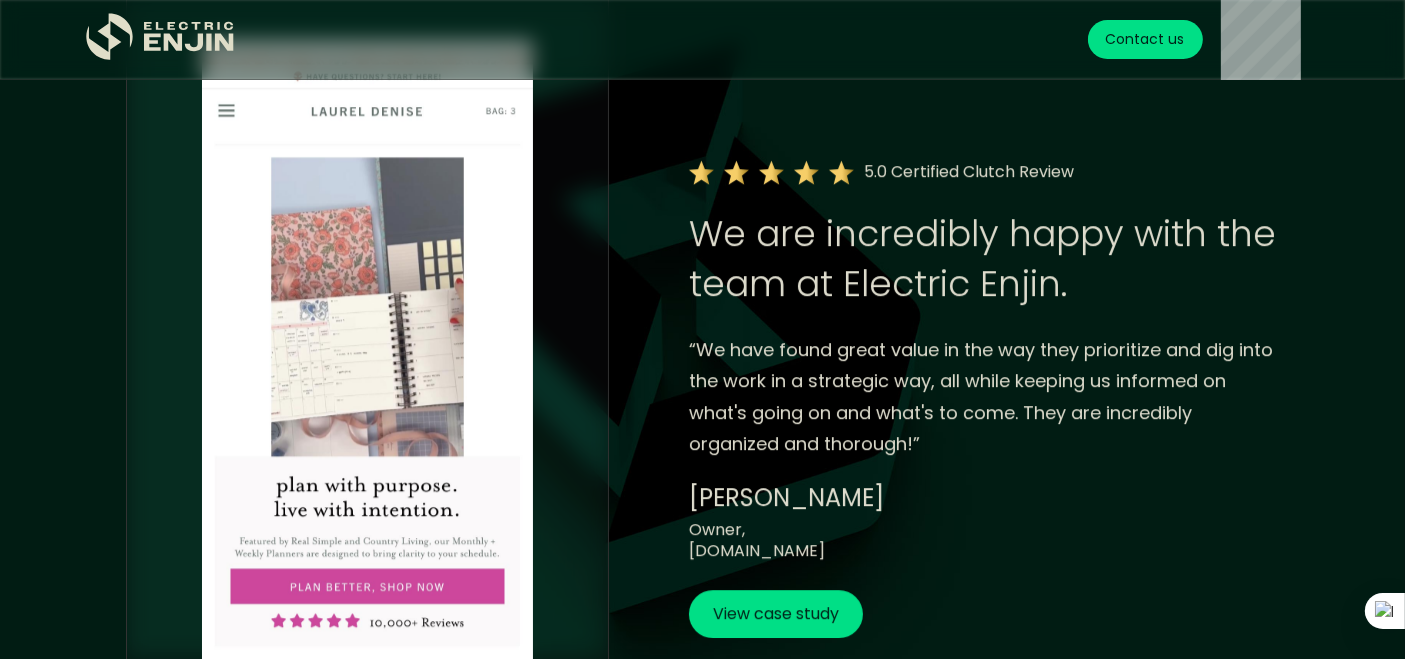 click on "Owner, LaurelDenise.com" at bounding box center [757, 541] 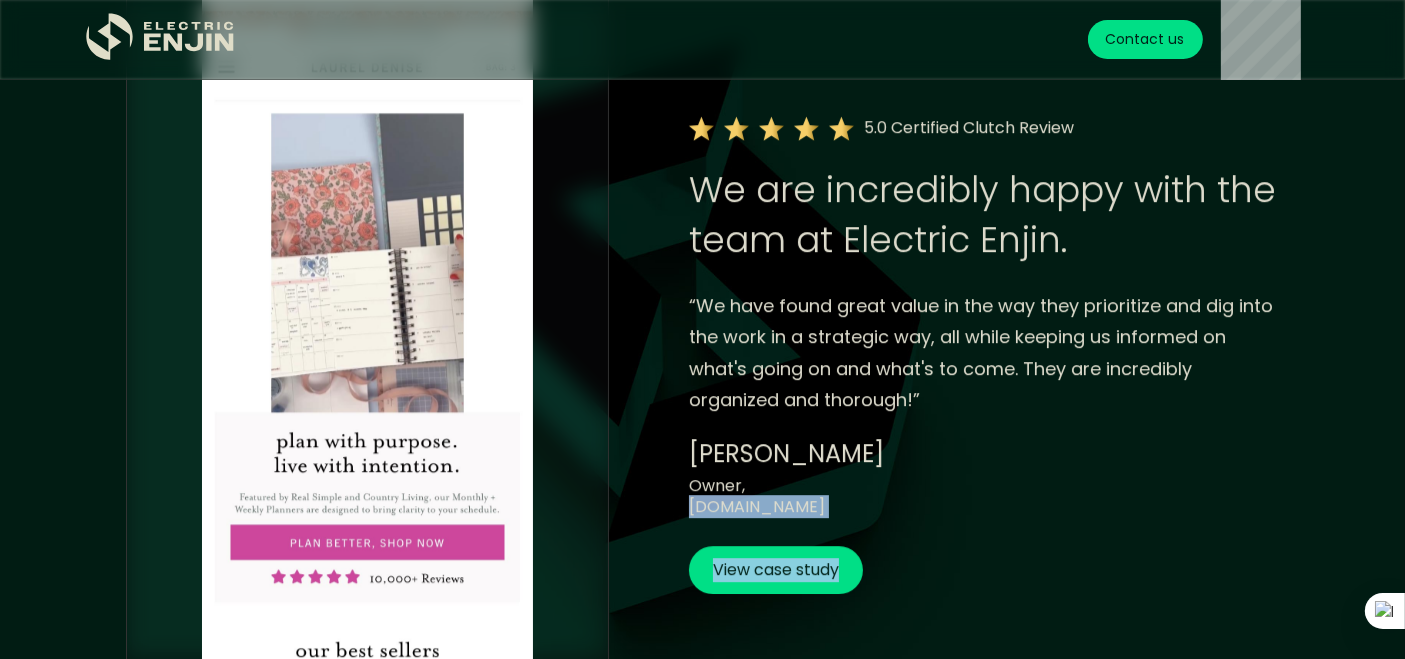 drag, startPoint x: 873, startPoint y: 487, endPoint x: 677, endPoint y: 479, distance: 196.1632 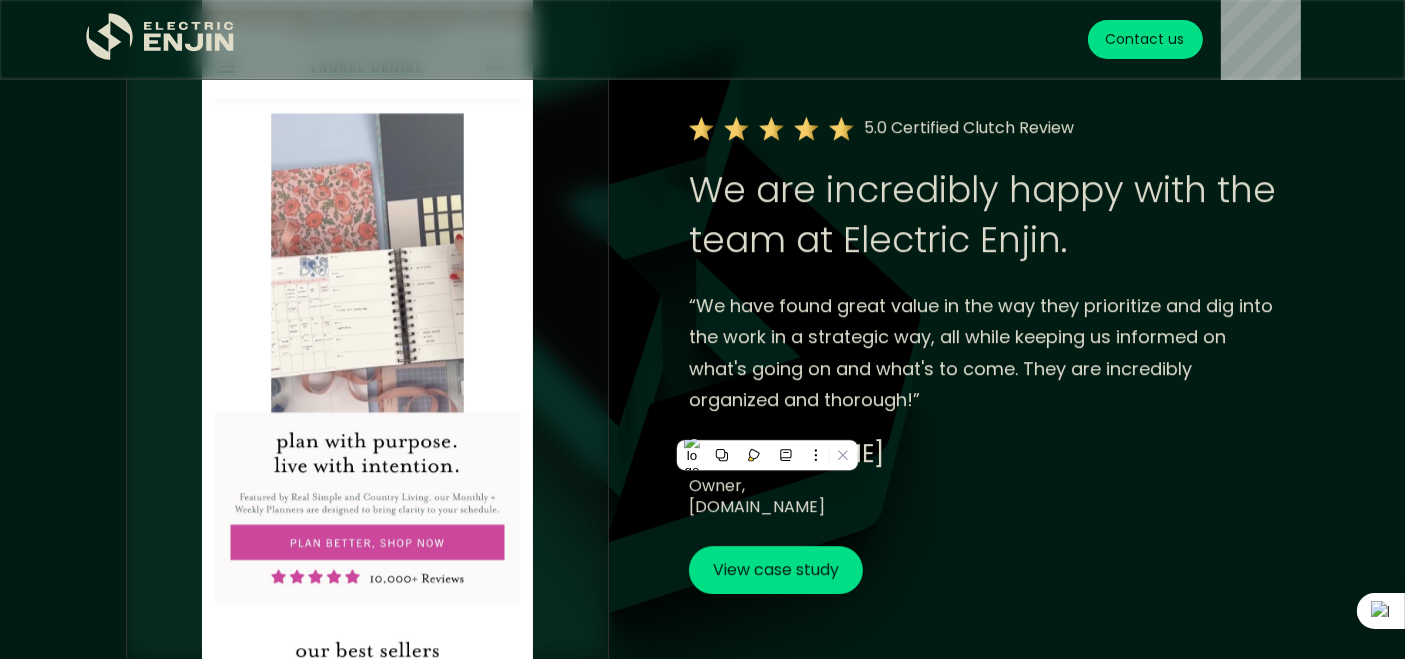 click on "5.0 Certified Clutch Review We are incredibly happy with the team at Electric Enjin. “We have found great value in the way they prioritize and dig into the work in a strategic way, all while keeping us informed on what's going on and what's to come. They are incredibly organized and thorough!” Laurel Smith Owner, LaurelDenise.com View case study" at bounding box center [702, 355] 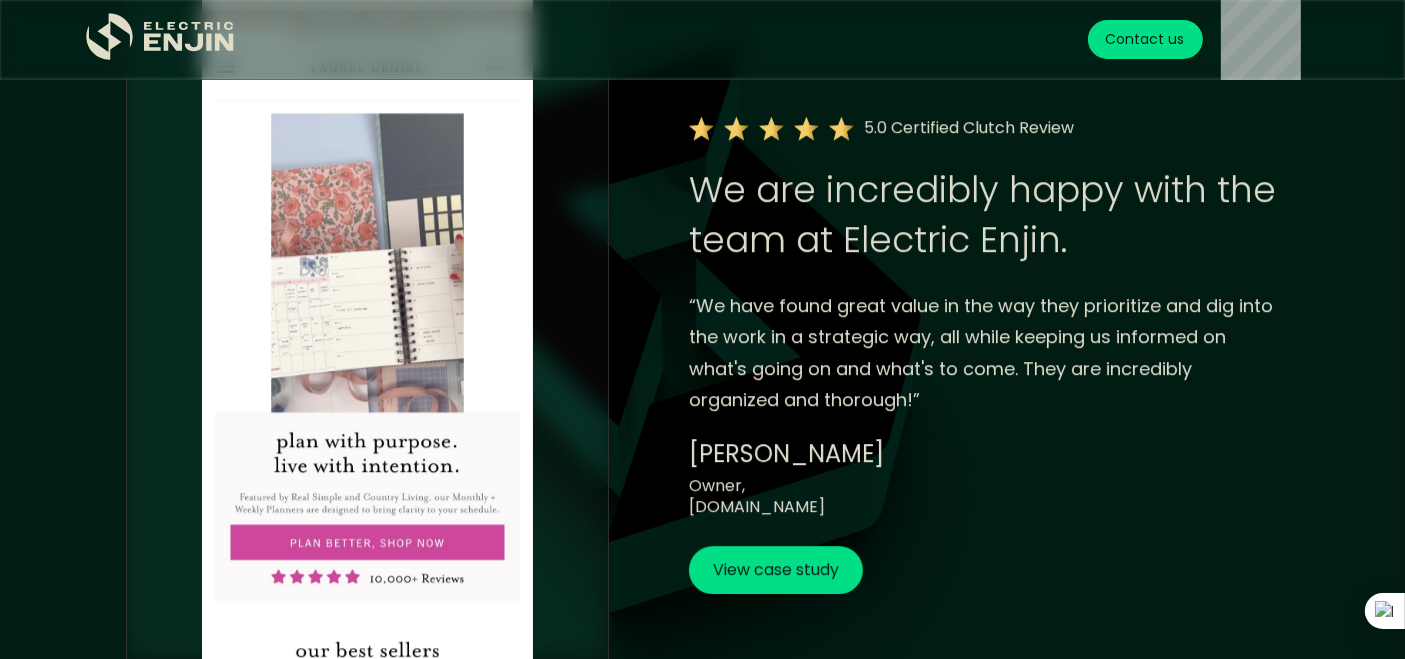drag, startPoint x: 659, startPoint y: 462, endPoint x: 843, endPoint y: 464, distance: 184.01086 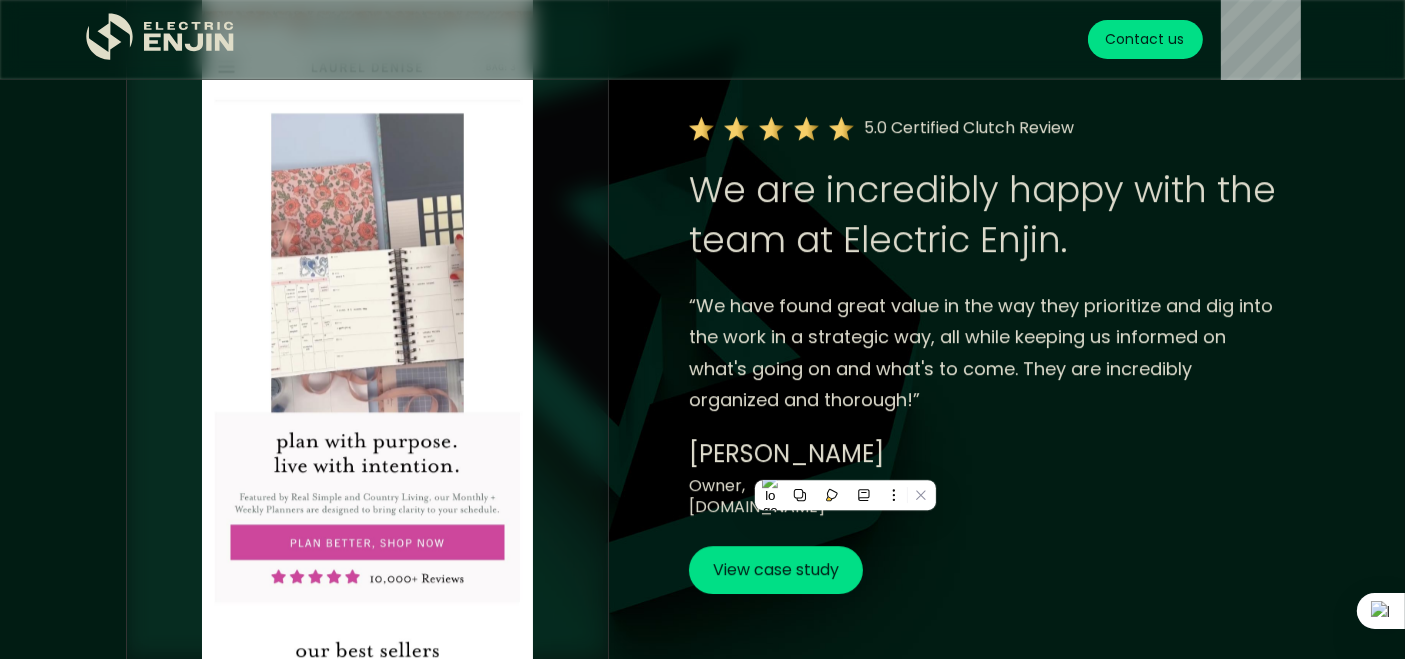 copy on "LaurelDenise.com" 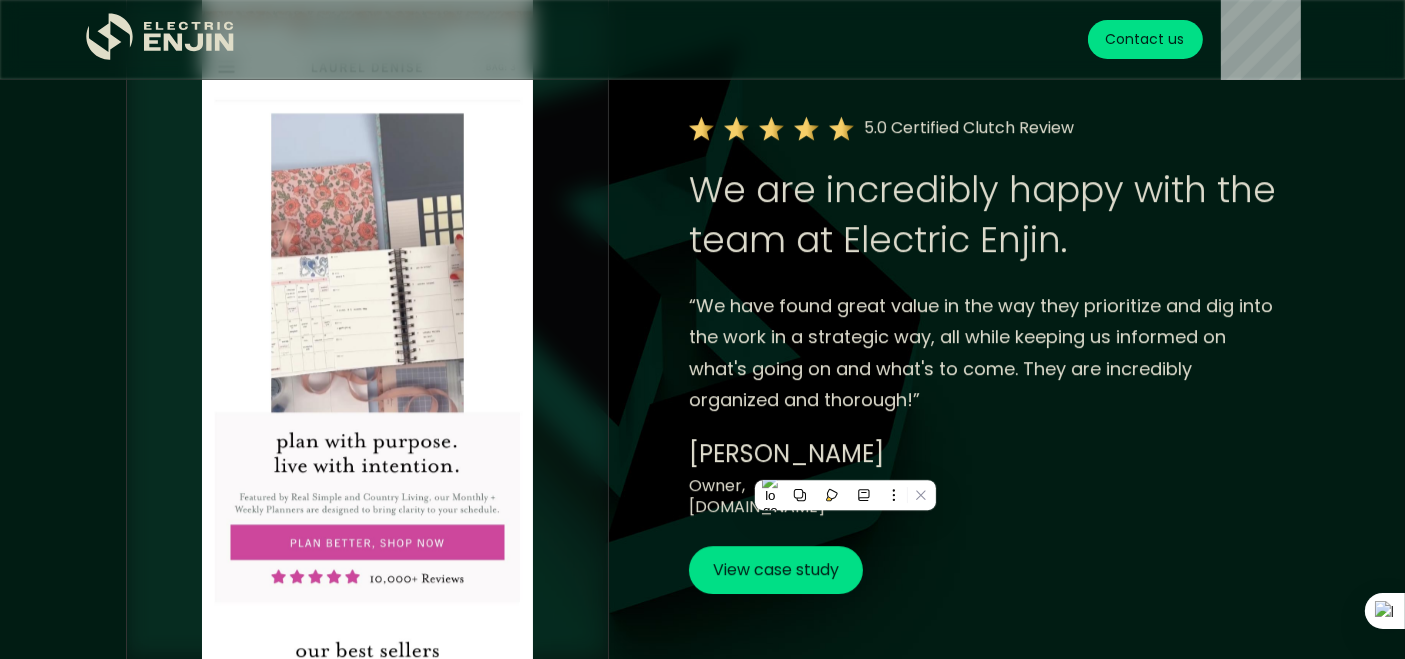 click on "5.0 Certified Clutch Review We are incredibly happy with the team at Electric Enjin. “We have found great value in the way they prioritize and dig into the work in a strategic way, all while keeping us informed on what's going on and what's to come. They are incredibly organized and thorough!” Laurel Smith Owner, LaurelDenise.com View case study" at bounding box center [984, 355] 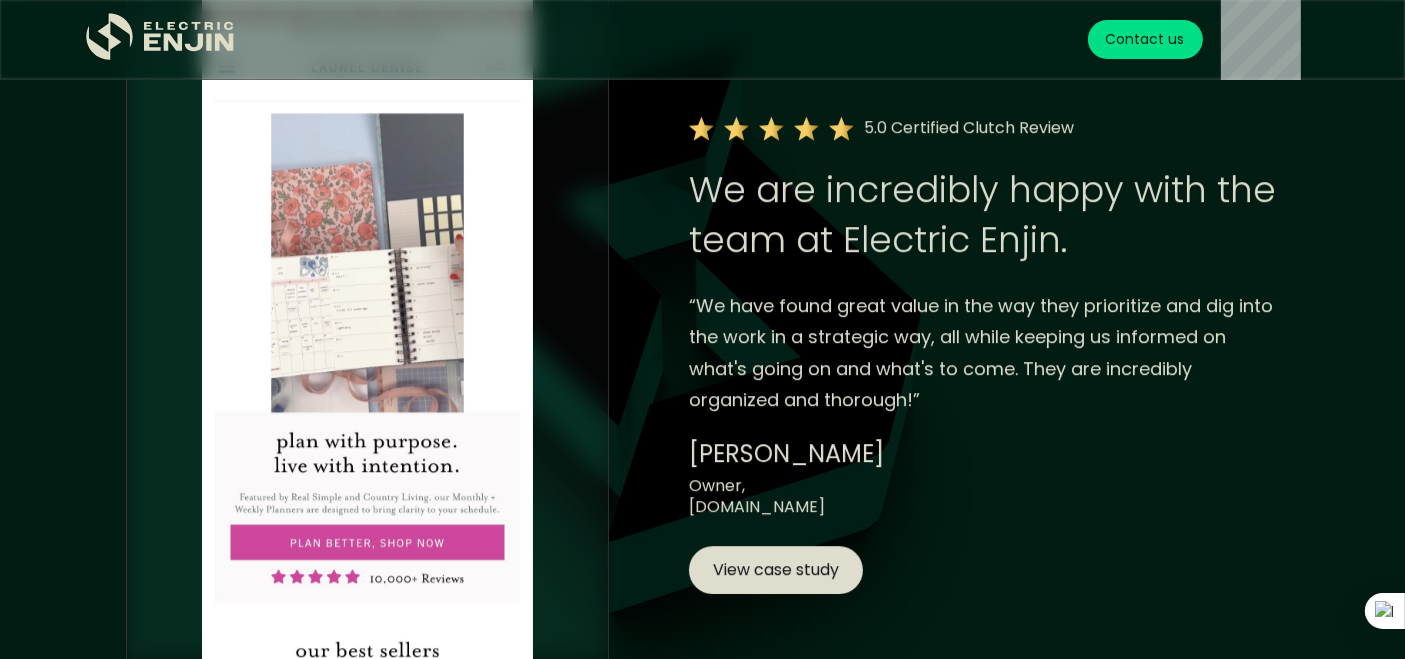 click on "View case study" at bounding box center [776, 570] 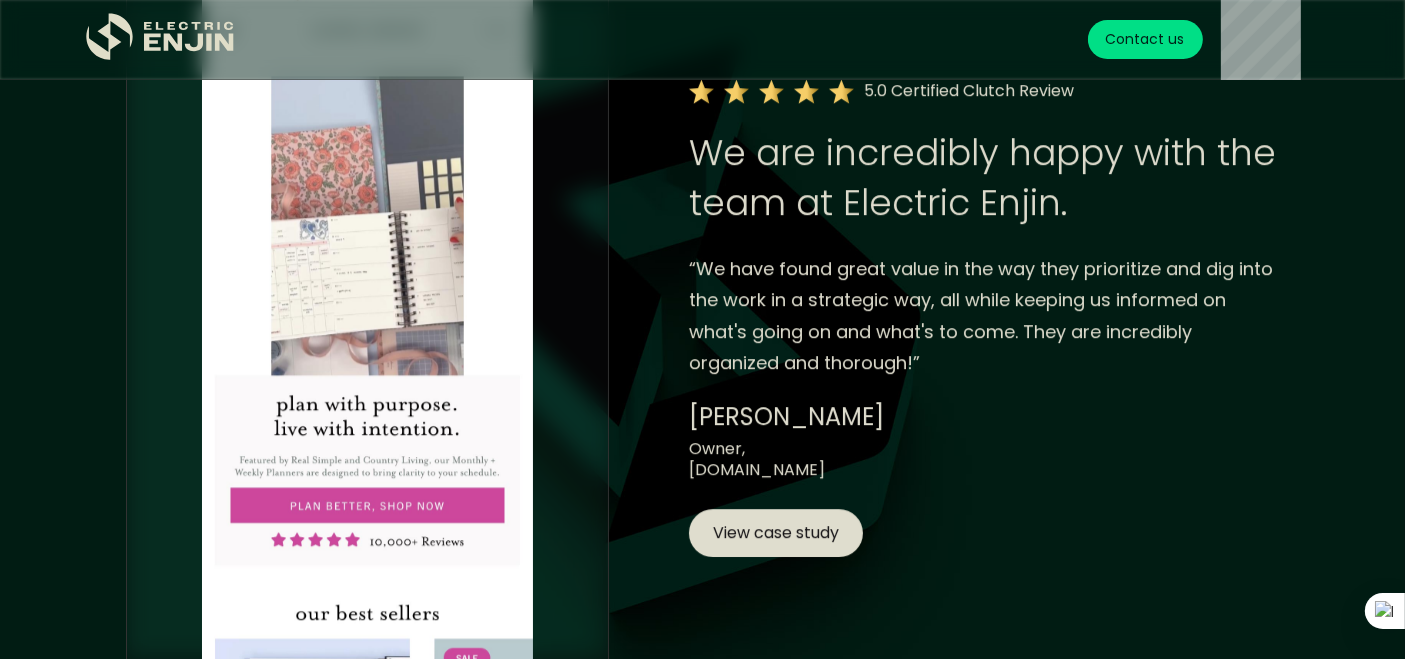 scroll, scrollTop: 6097, scrollLeft: 0, axis: vertical 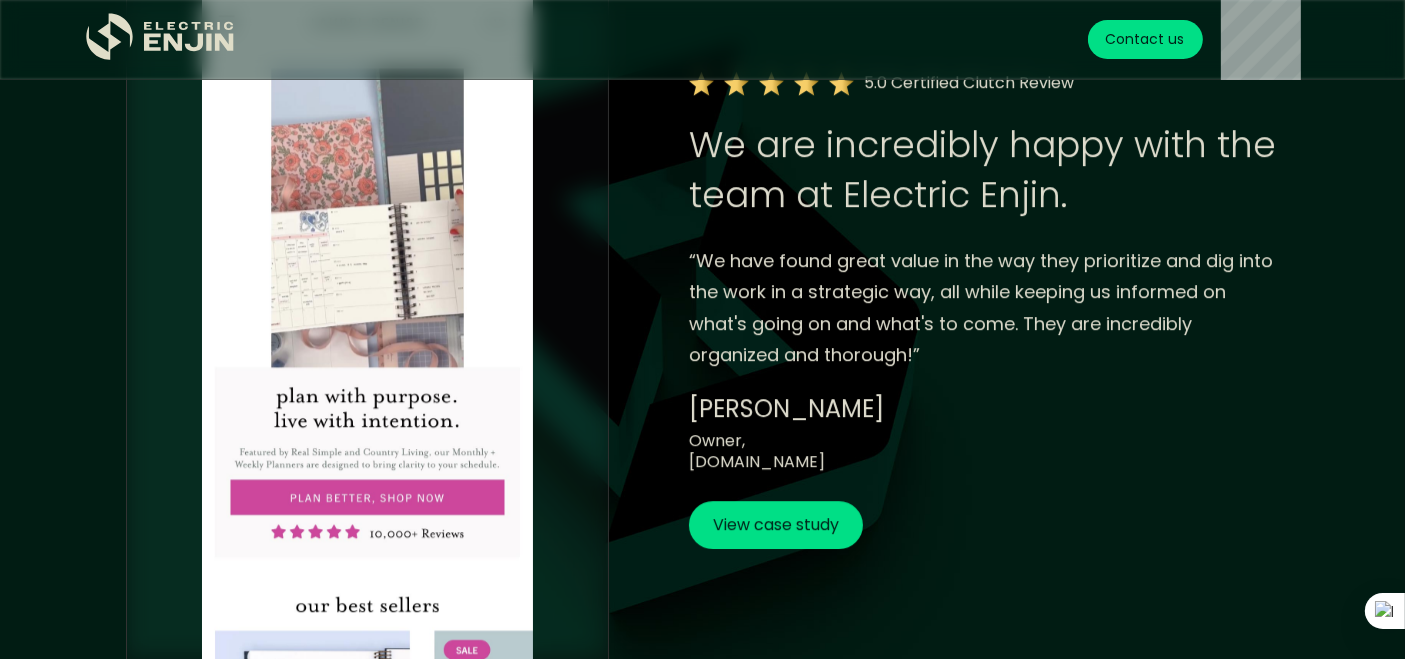 click on "5.0 Certified Clutch Review We are incredibly happy with the team at Electric Enjin. “We have found great value in the way they prioritize and dig into the work in a strategic way, all while keeping us informed on what's going on and what's to come. They are incredibly organized and thorough!” Laurel Smith Owner, LaurelDenise.com View case study" at bounding box center (984, 310) 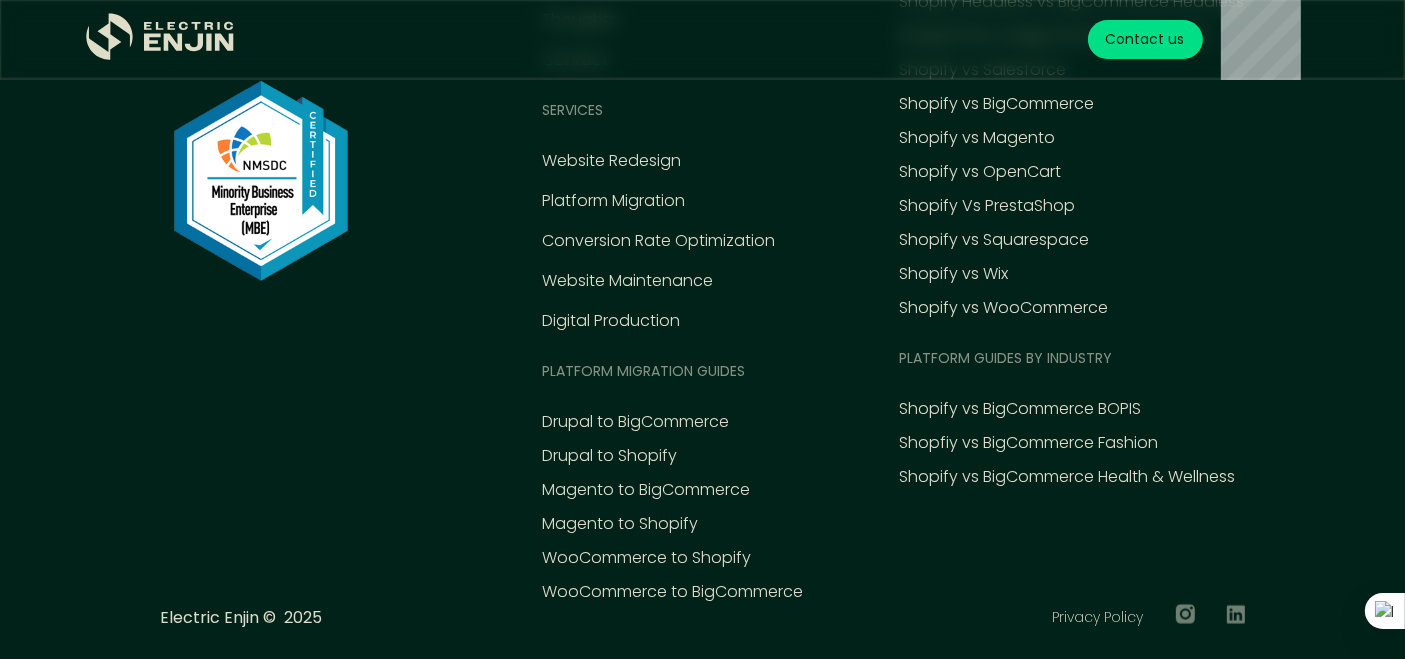 scroll, scrollTop: 9500, scrollLeft: 0, axis: vertical 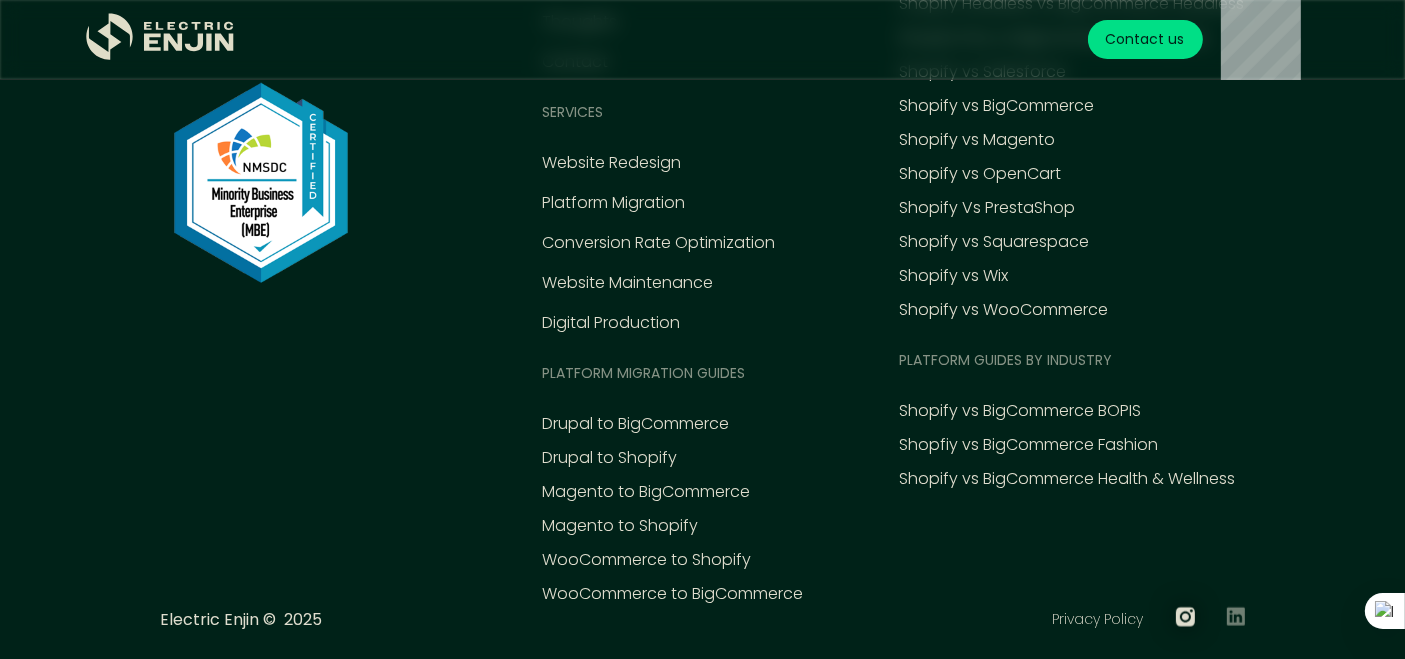click 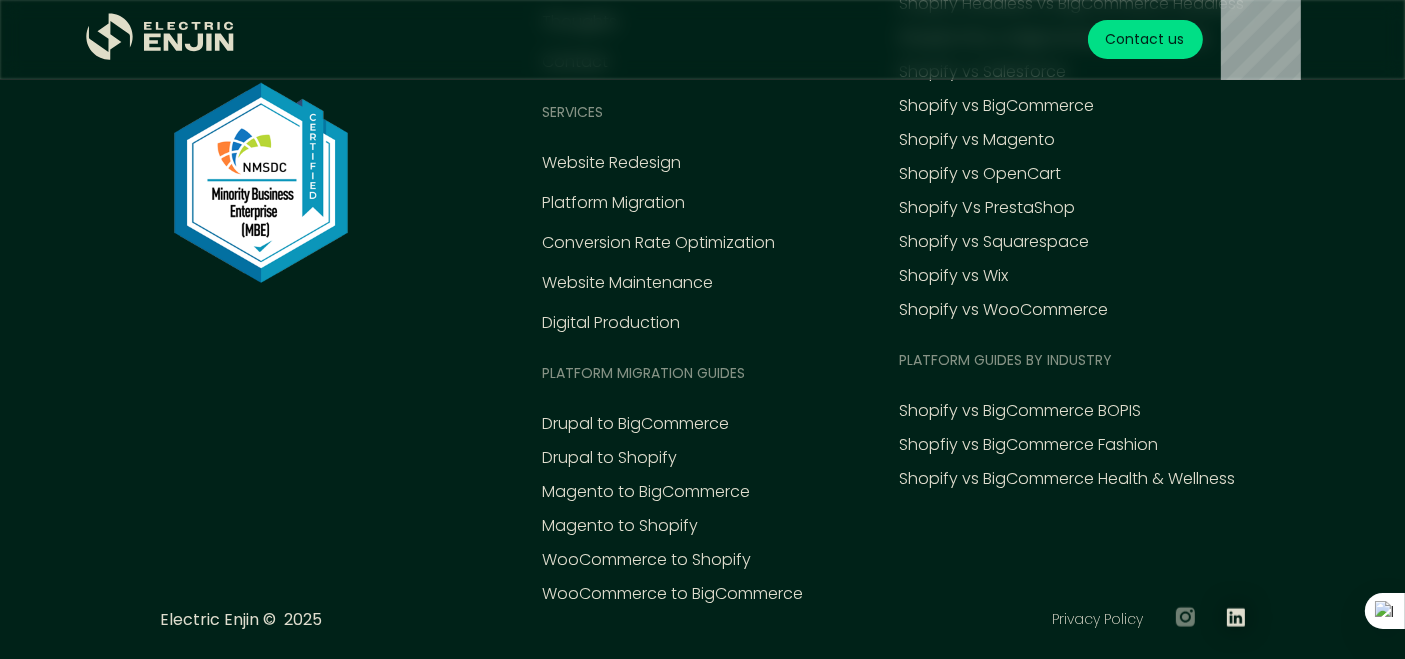 click 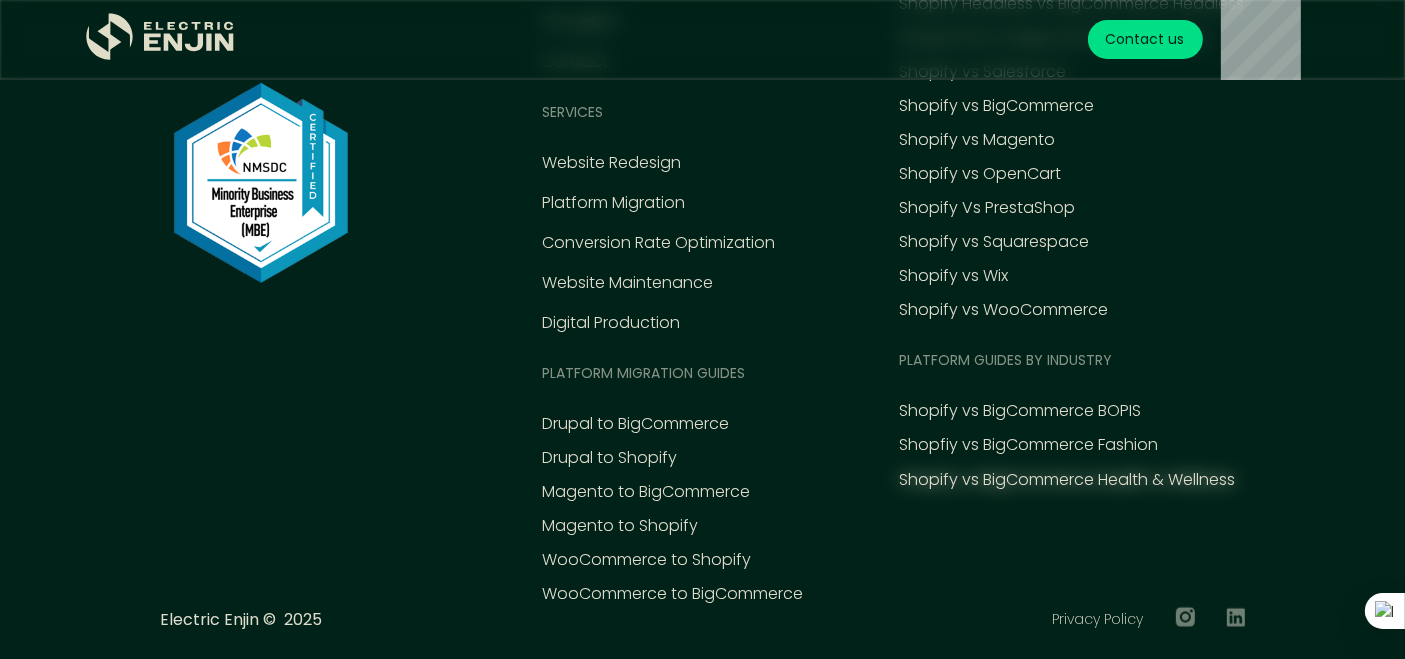 click on "Shopify vs BigCommerce Health & Wellness" at bounding box center [1068, 480] 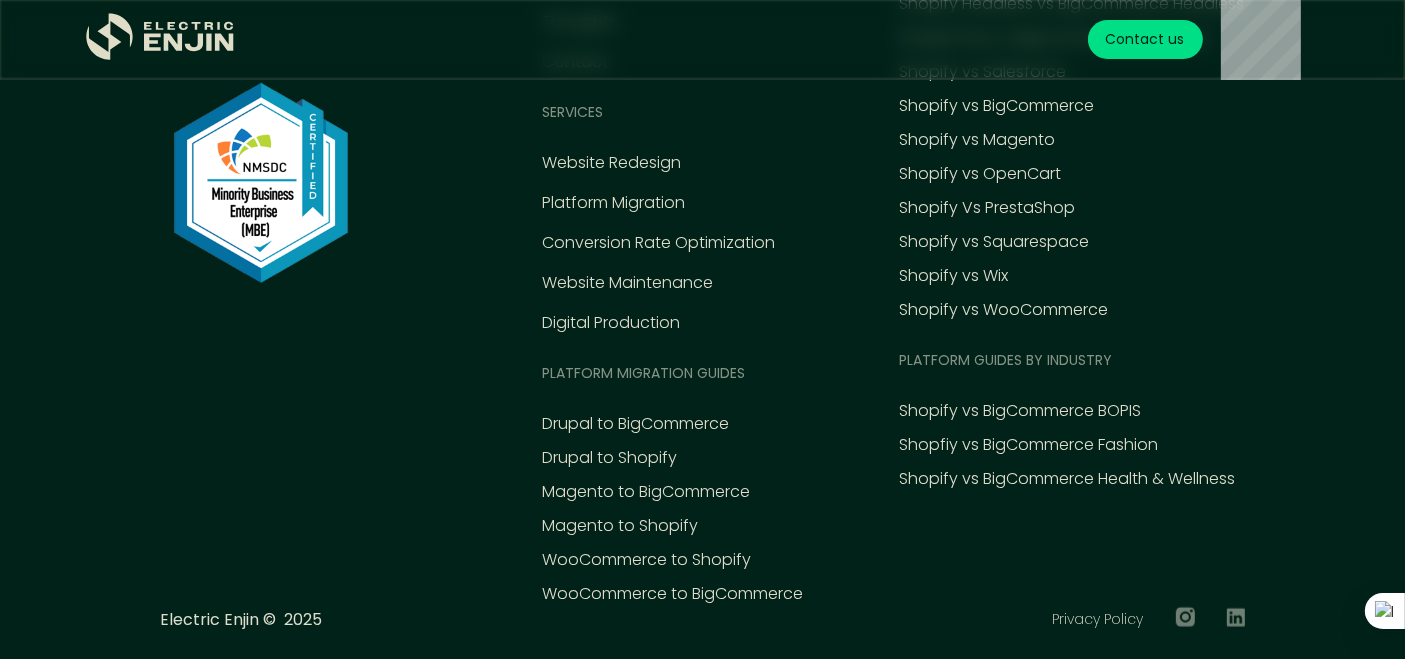 scroll, scrollTop: 9496, scrollLeft: 0, axis: vertical 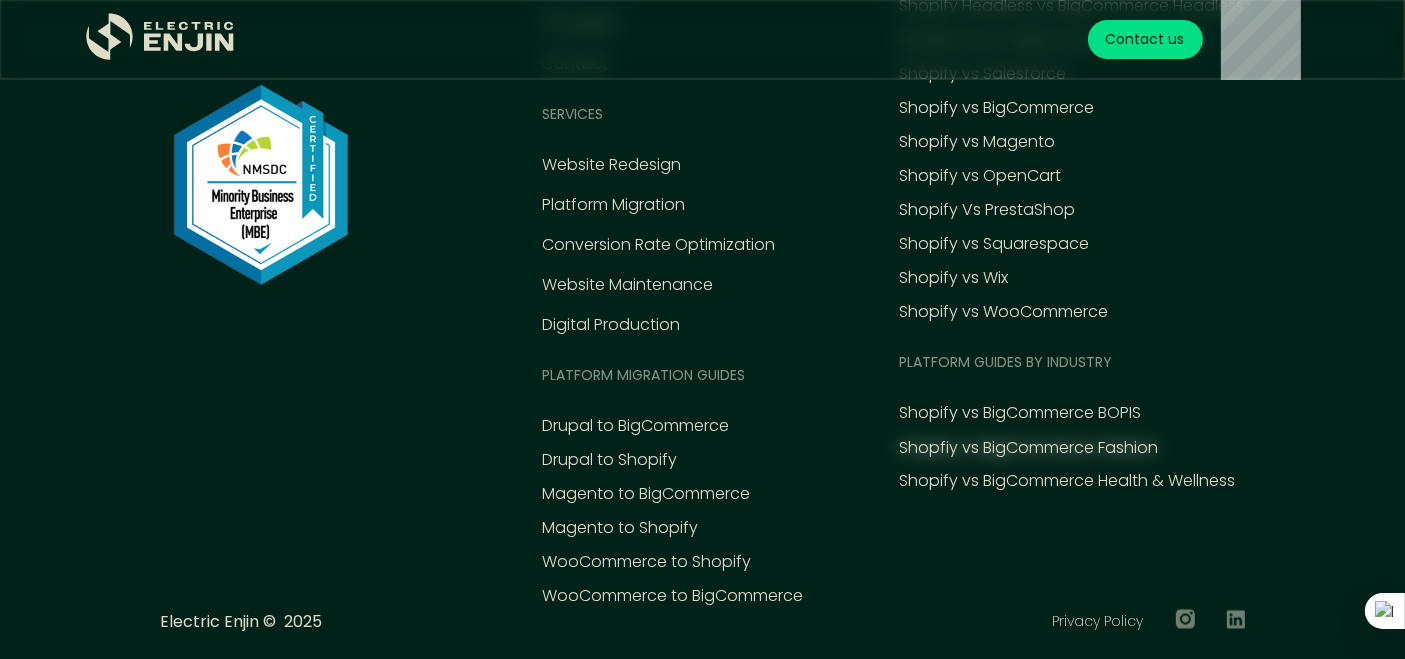 click on "Shopfiy vs BigCommerce Fashion" at bounding box center [1029, 448] 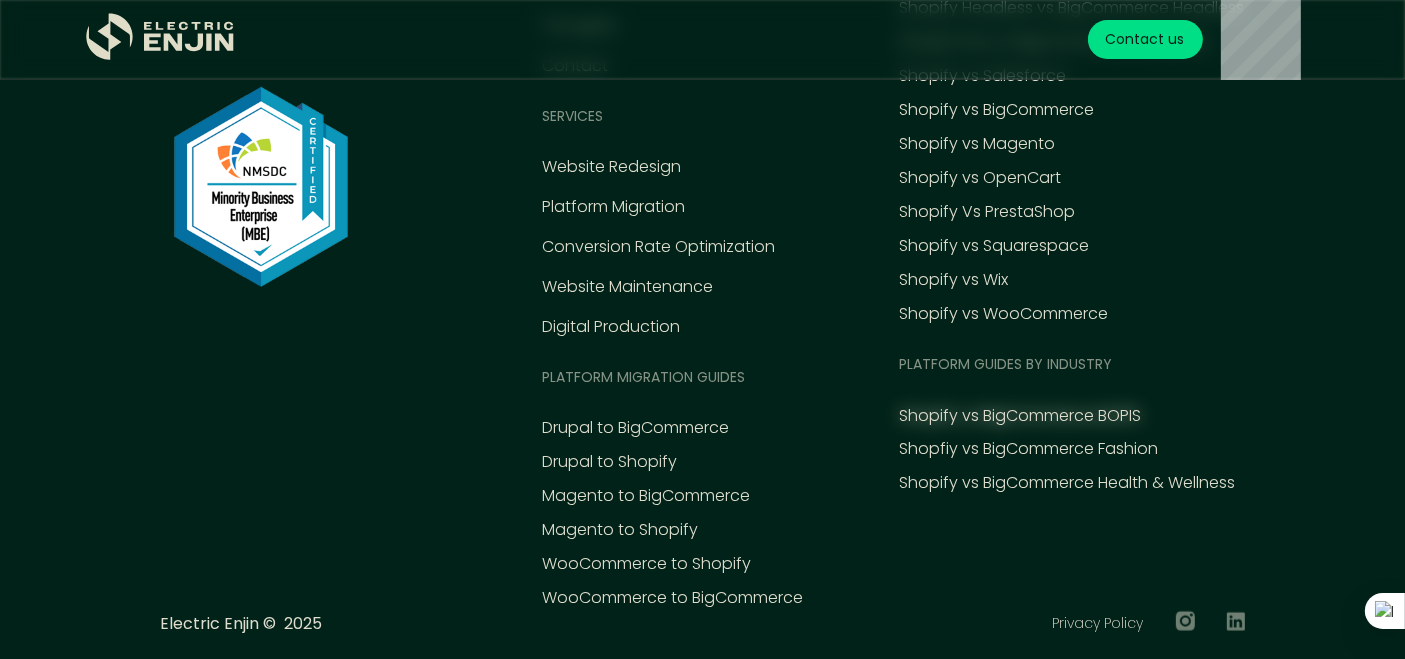 click on "Shopify vs BigCommerce BOPIS" at bounding box center (1021, 416) 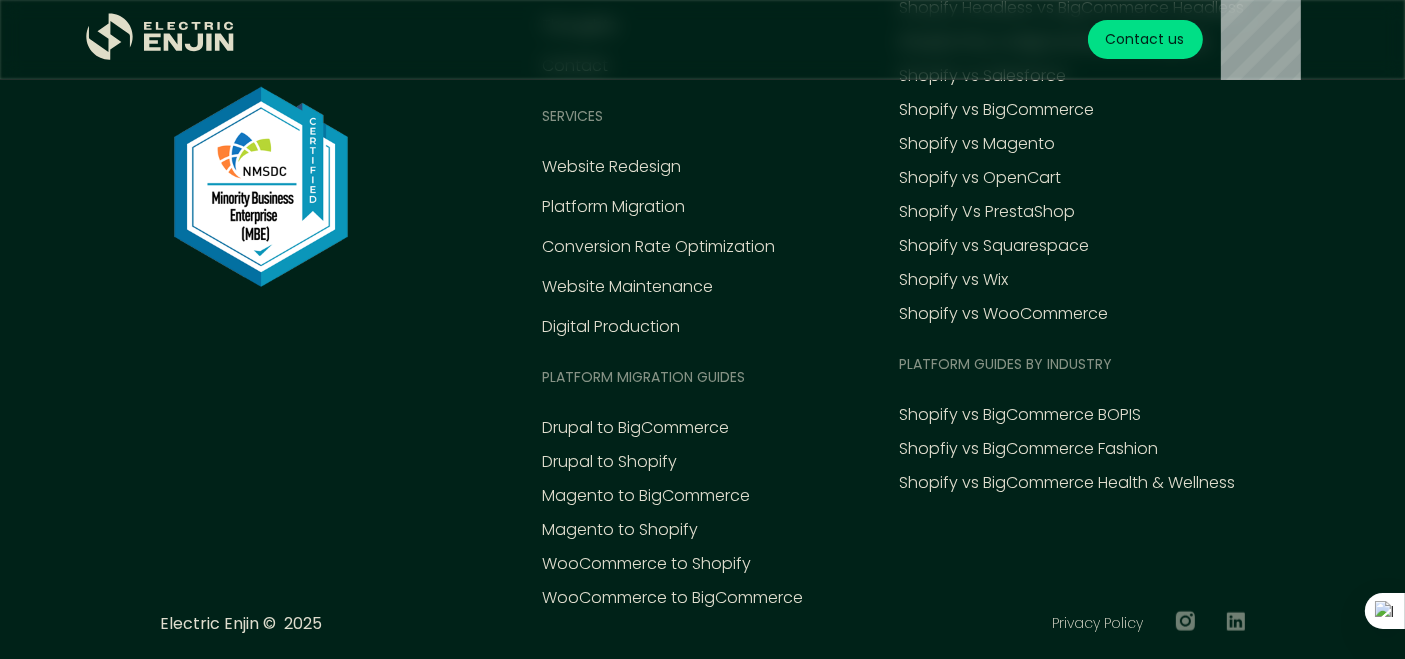 scroll, scrollTop: 9491, scrollLeft: 0, axis: vertical 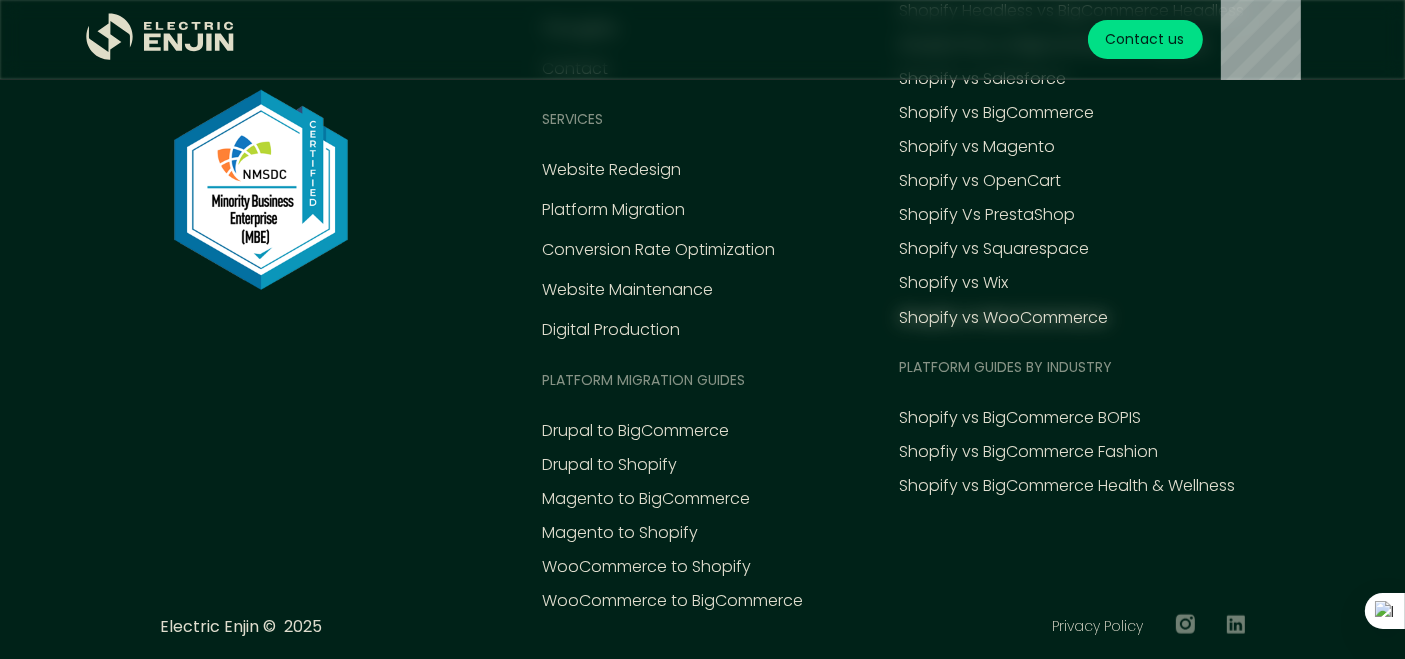 click on "Shopify vs WooCommerce" at bounding box center (1004, 318) 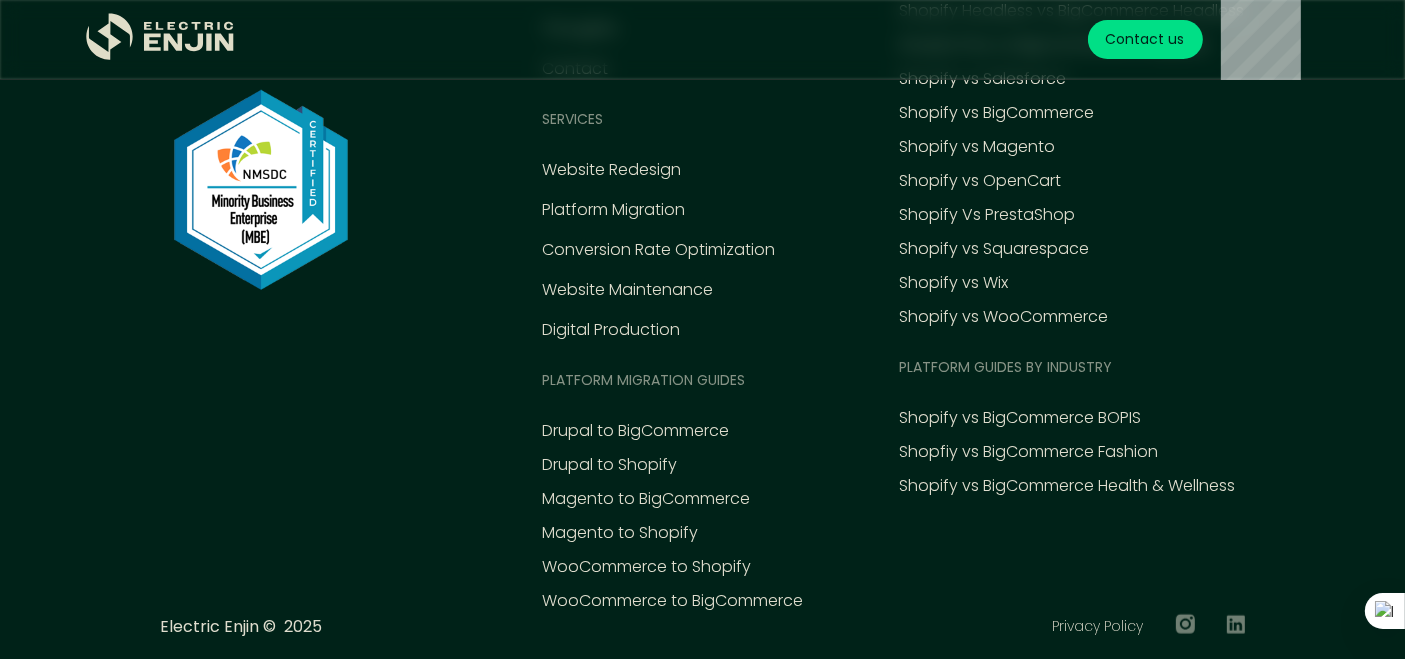 scroll, scrollTop: 9489, scrollLeft: 0, axis: vertical 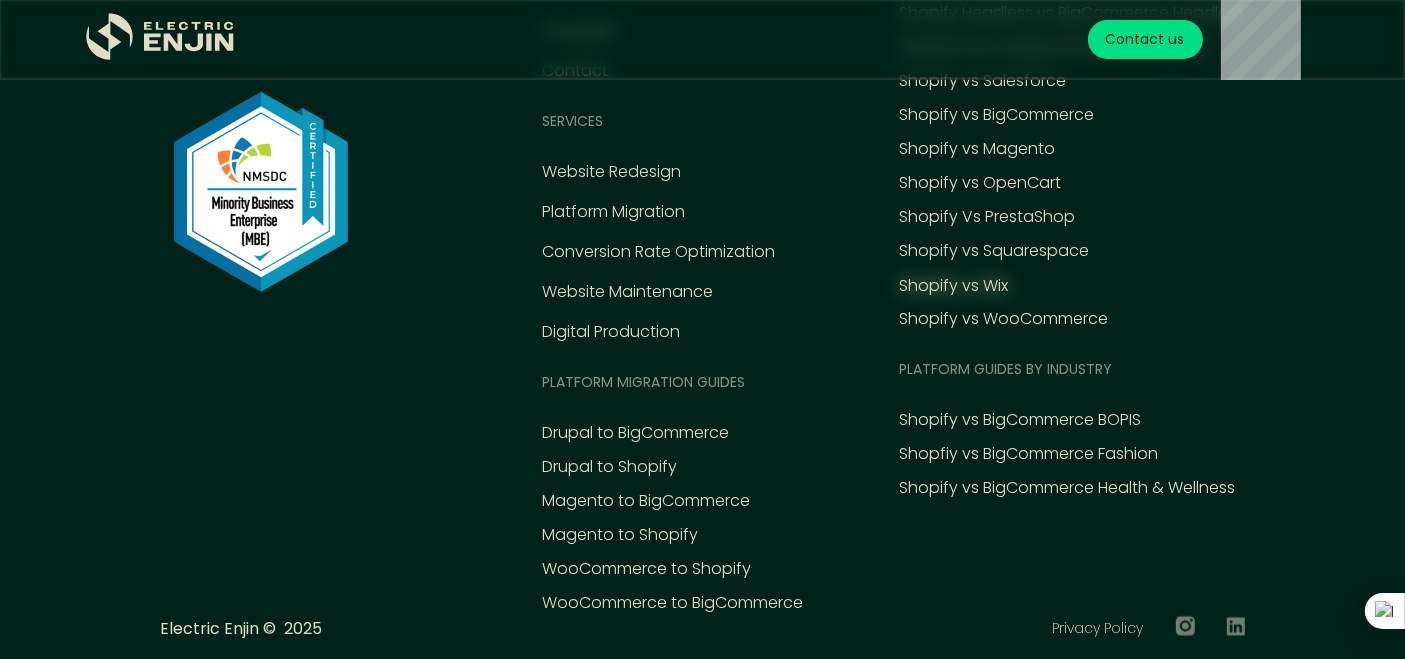click on "Shopify vs Wix" at bounding box center (954, 286) 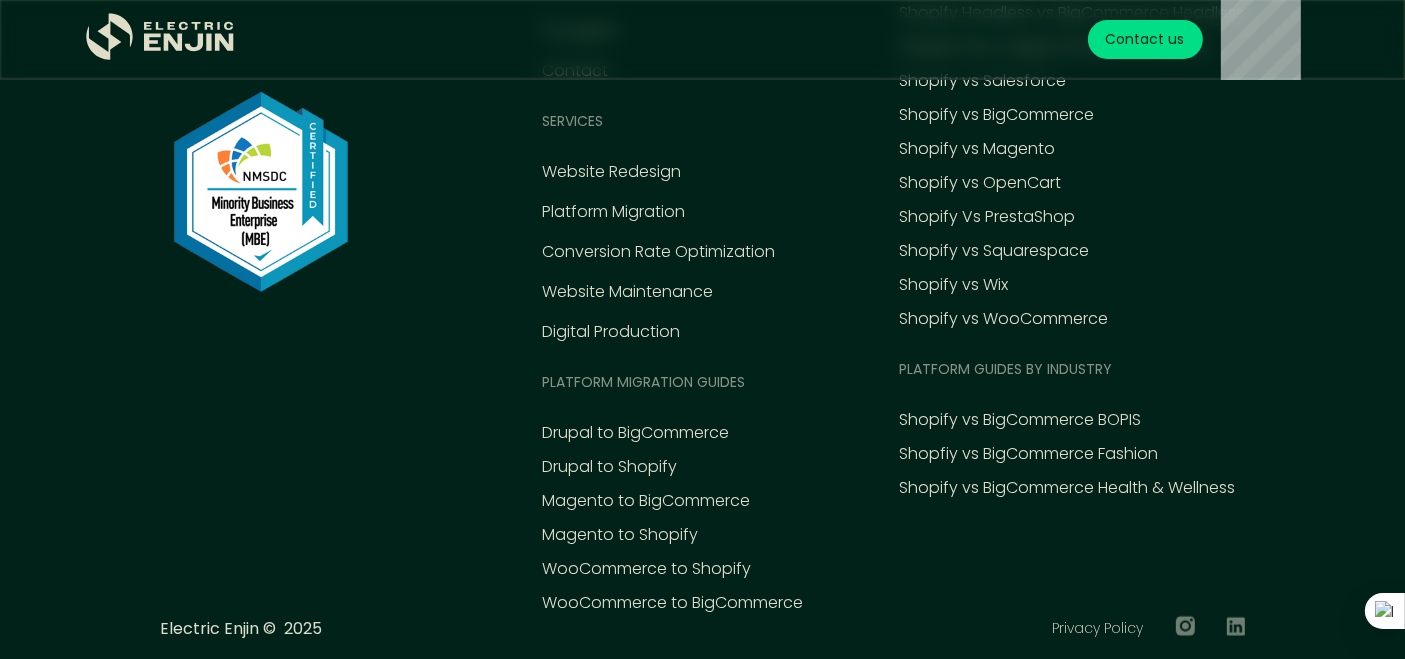 scroll, scrollTop: 9487, scrollLeft: 0, axis: vertical 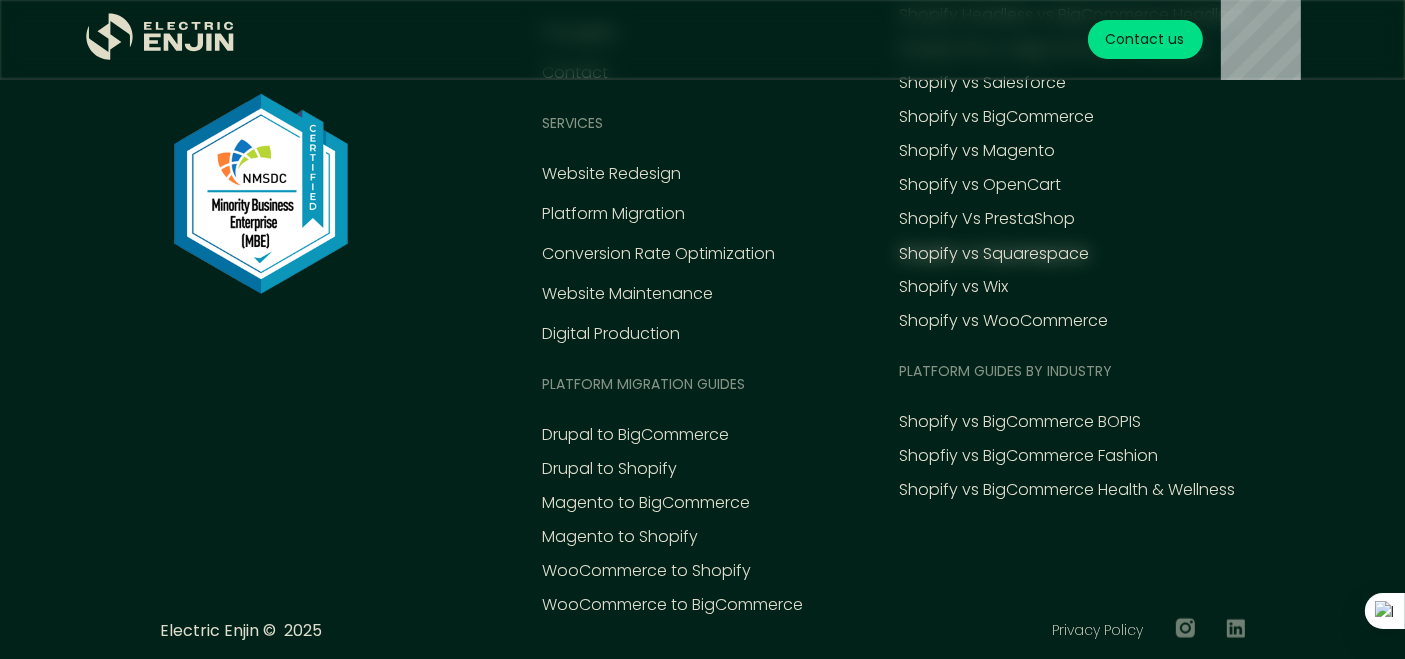 click on "Shopify vs Squarespace" at bounding box center [995, 254] 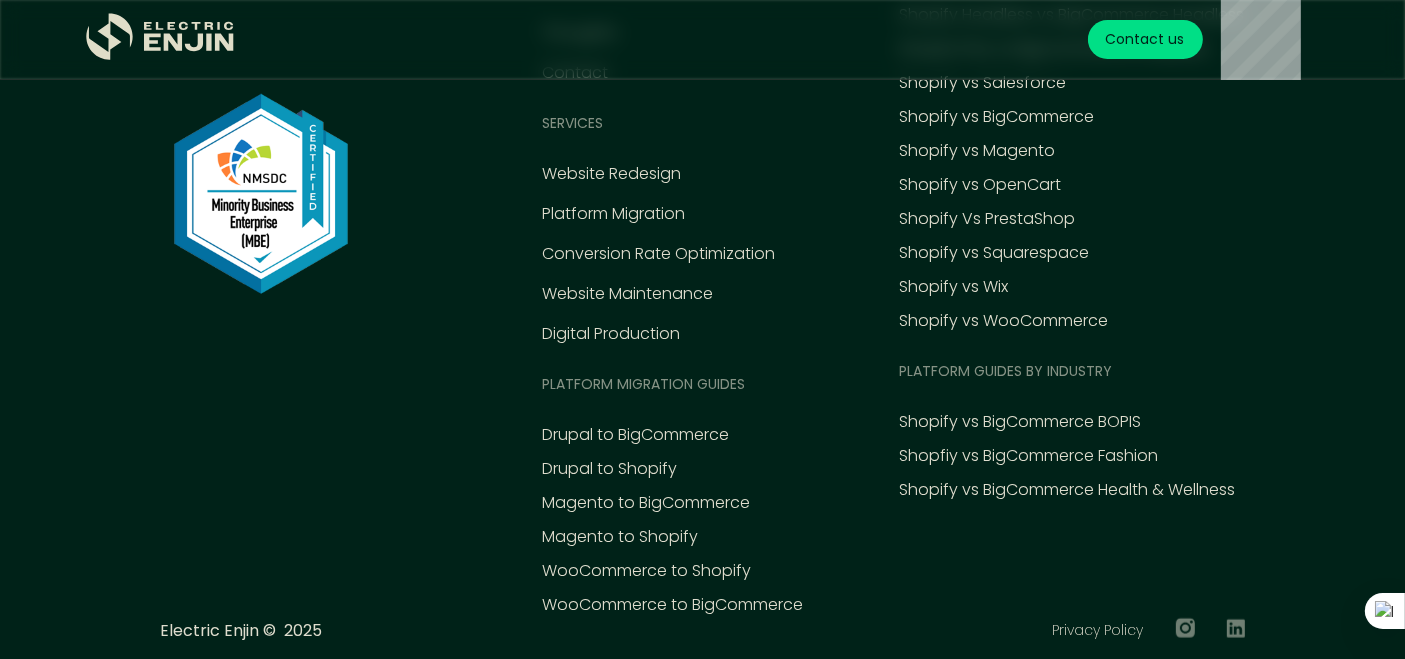 scroll, scrollTop: 9485, scrollLeft: 0, axis: vertical 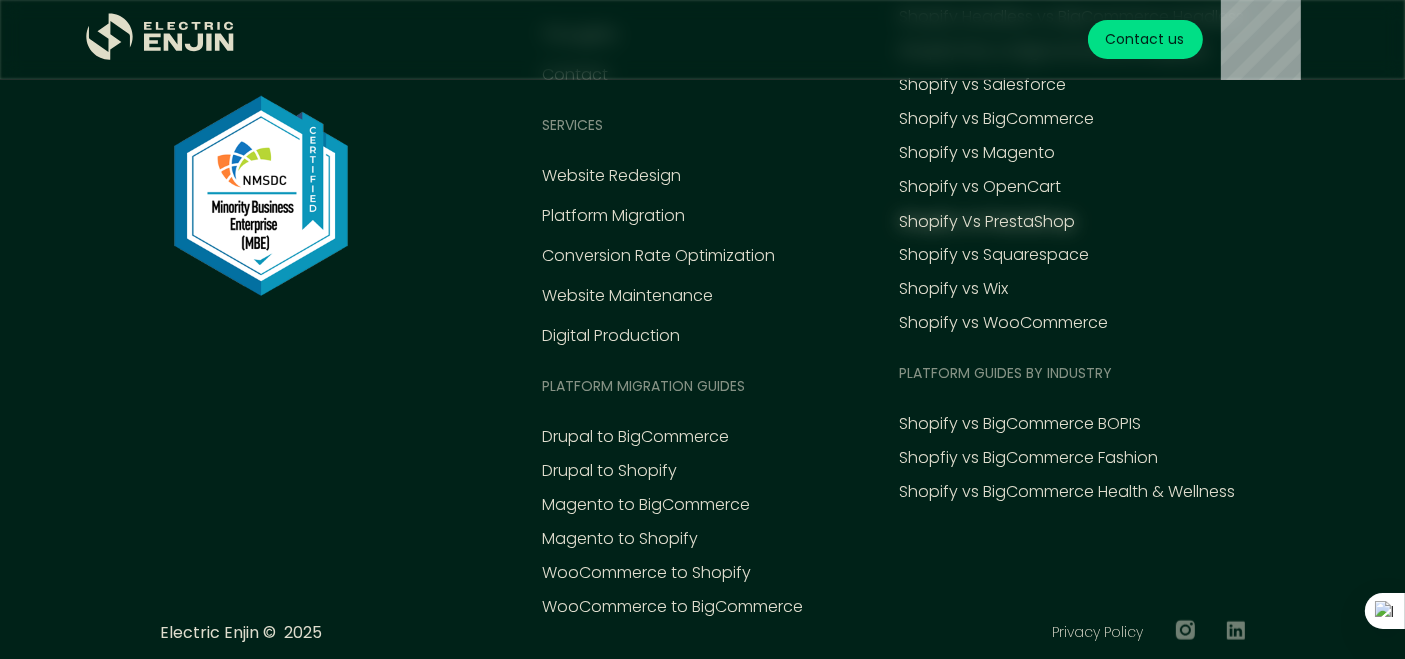 click on "Shopify Vs PrestaShop" at bounding box center (988, 222) 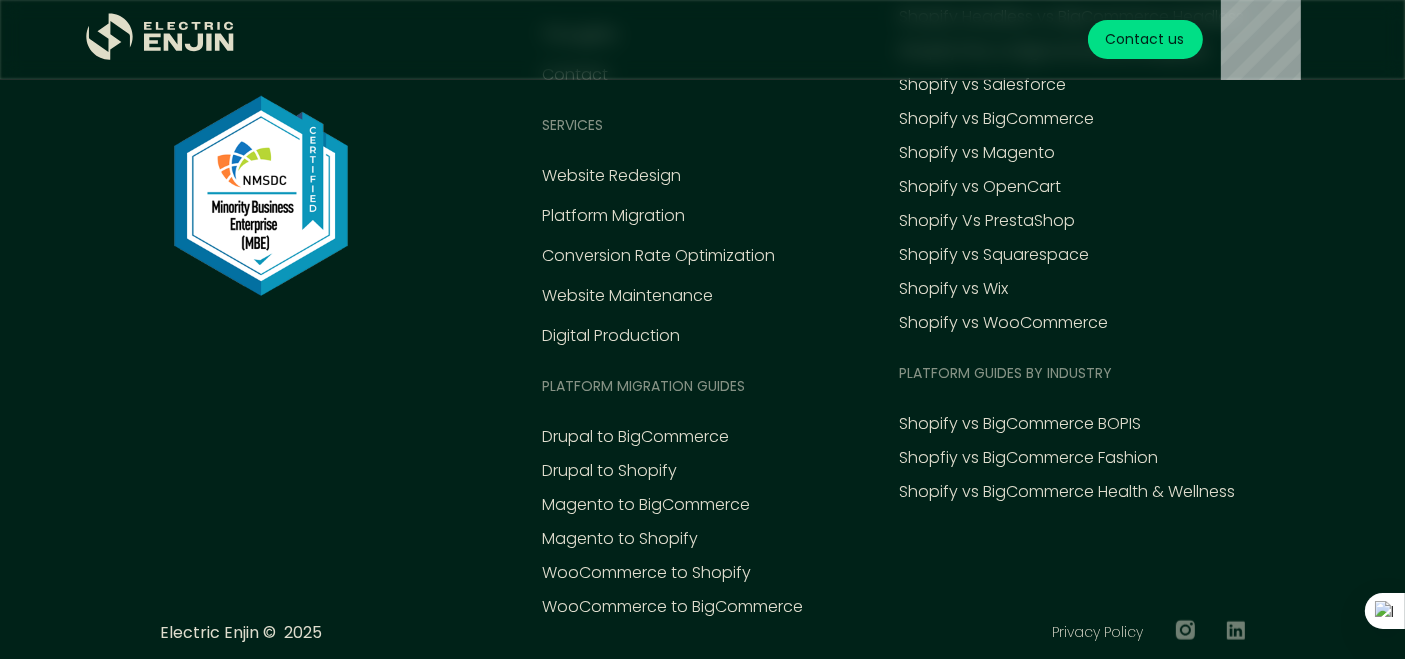 scroll, scrollTop: 9482, scrollLeft: 0, axis: vertical 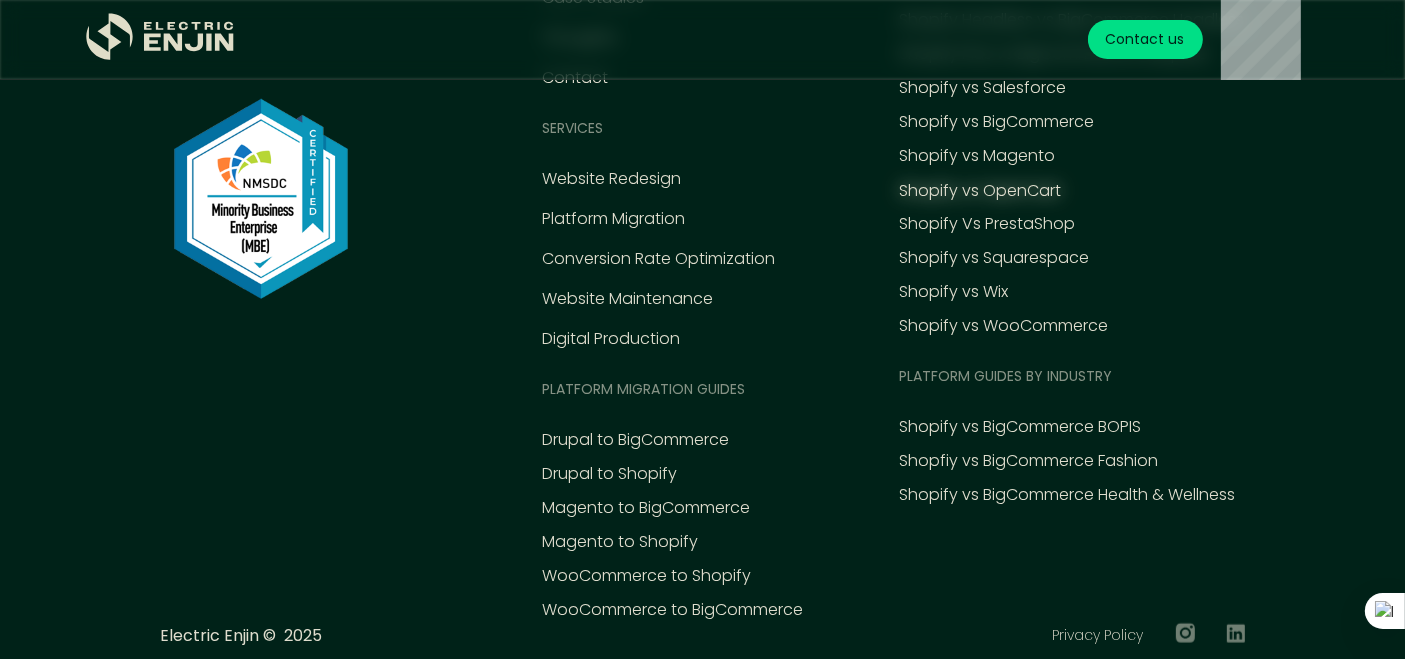 click on "Shopify vs OpenCart" at bounding box center [981, 191] 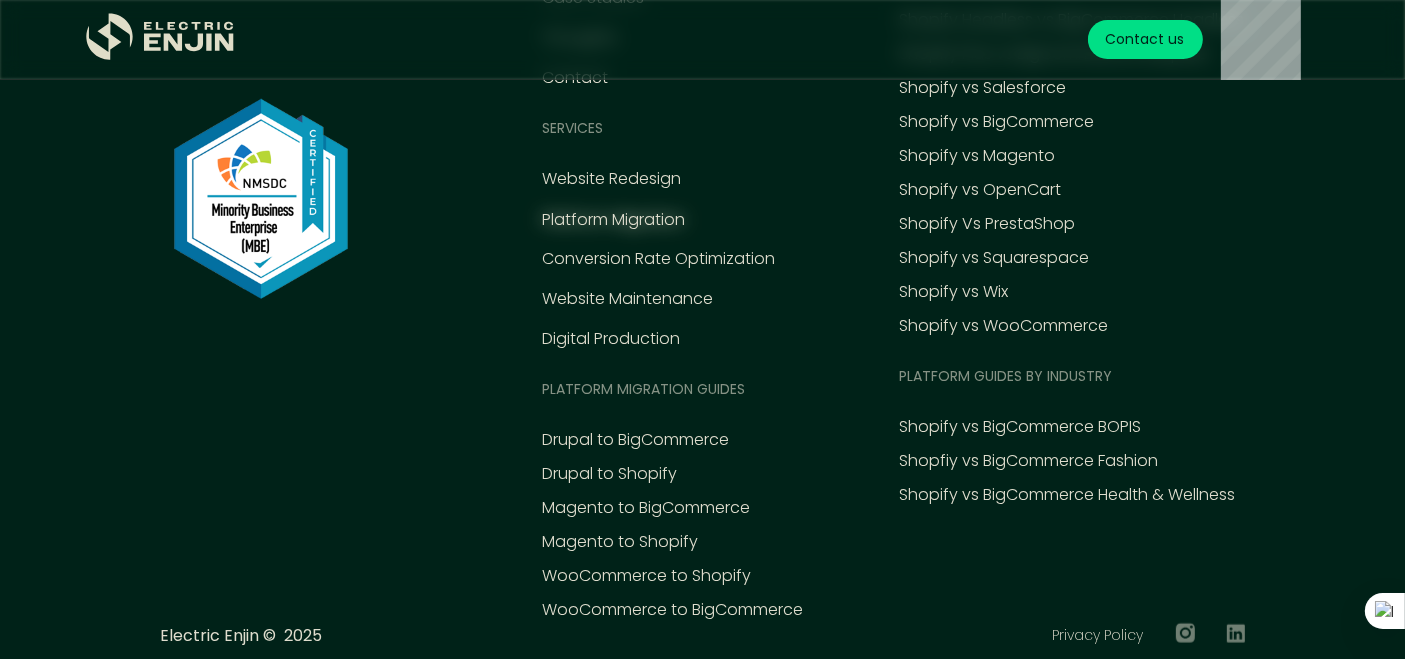 scroll, scrollTop: 9480, scrollLeft: 0, axis: vertical 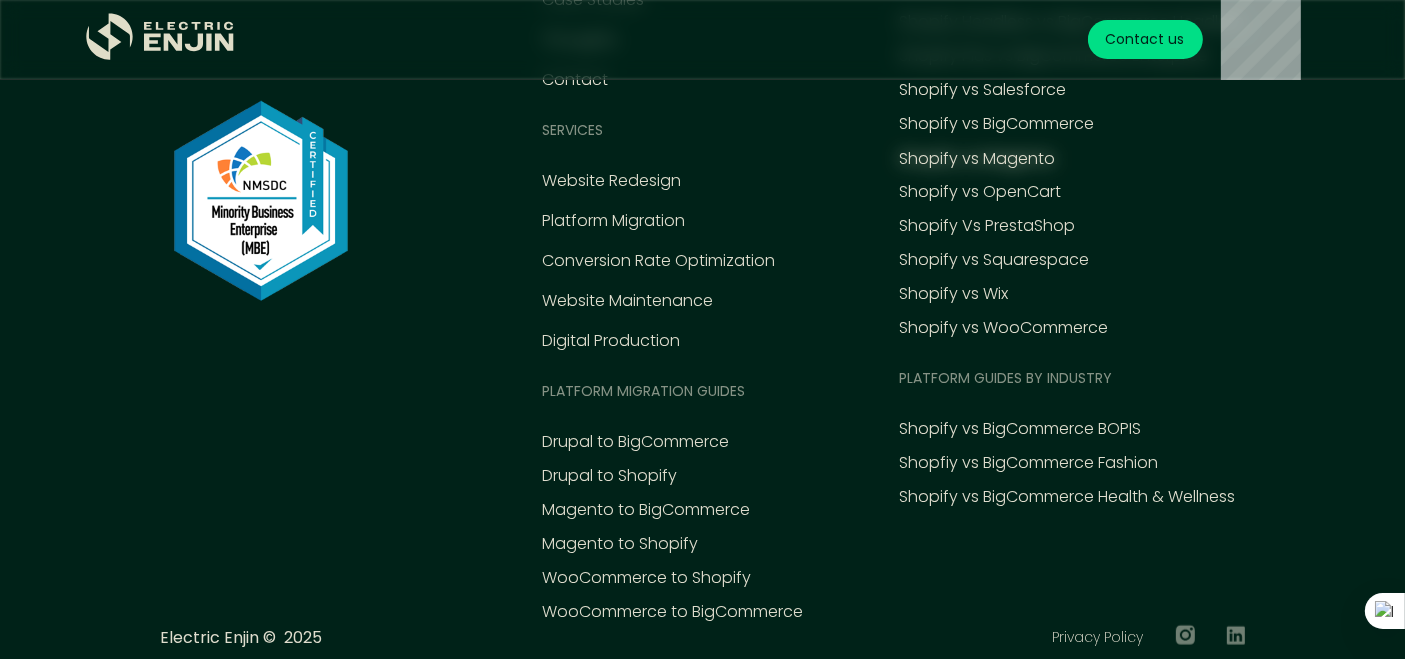 click on "Shopify vs Magento" at bounding box center (978, 159) 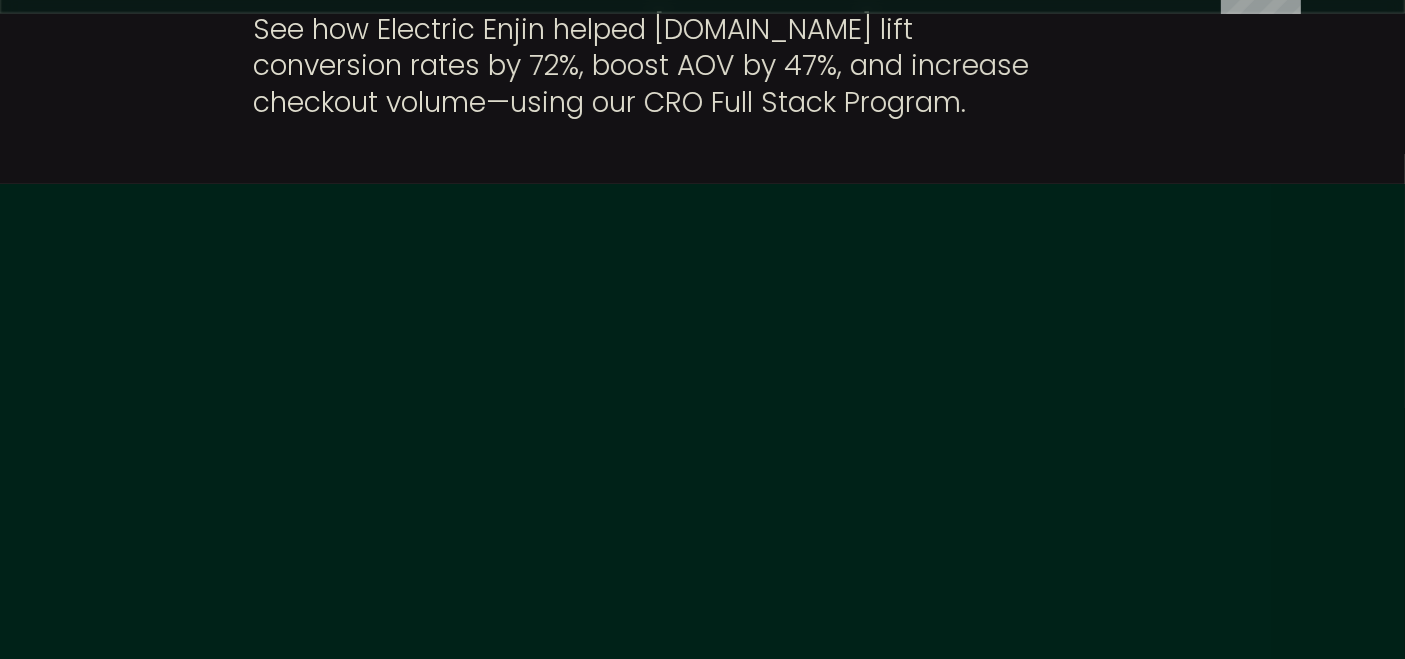 scroll, scrollTop: 355, scrollLeft: 0, axis: vertical 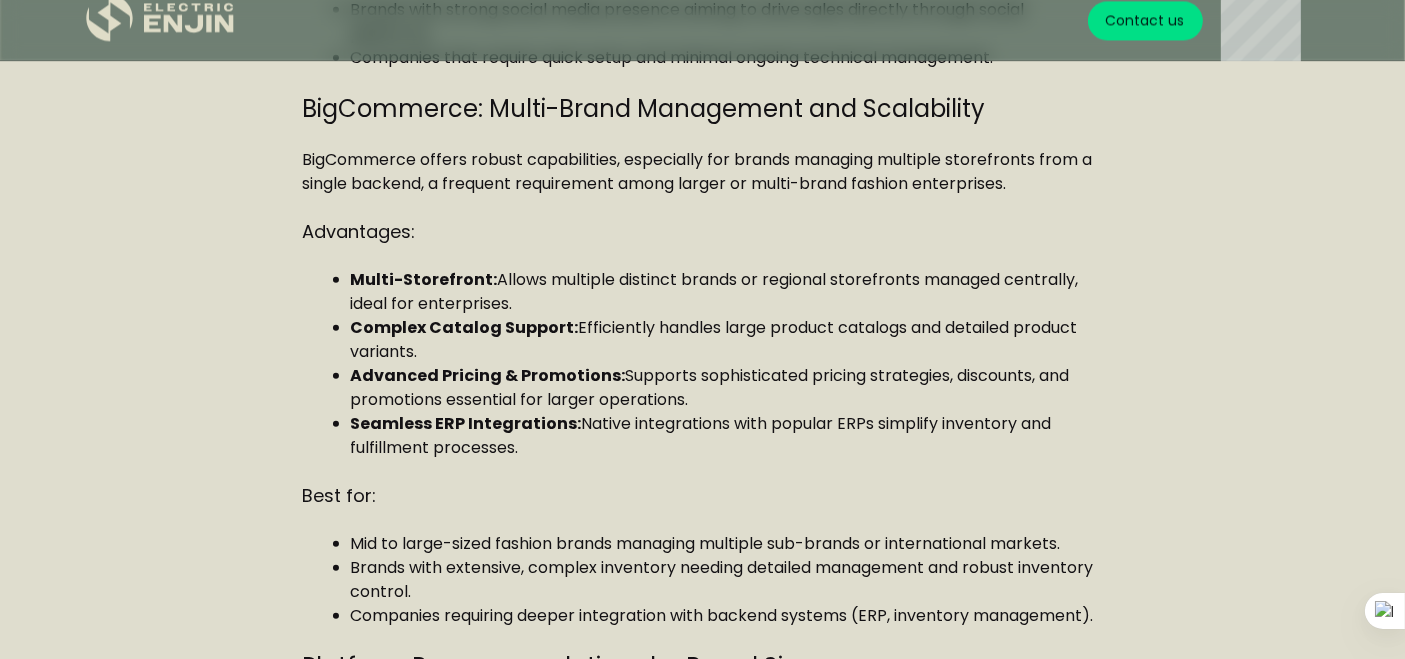 drag, startPoint x: 1409, startPoint y: 49, endPoint x: 1418, endPoint y: 213, distance: 164.24677 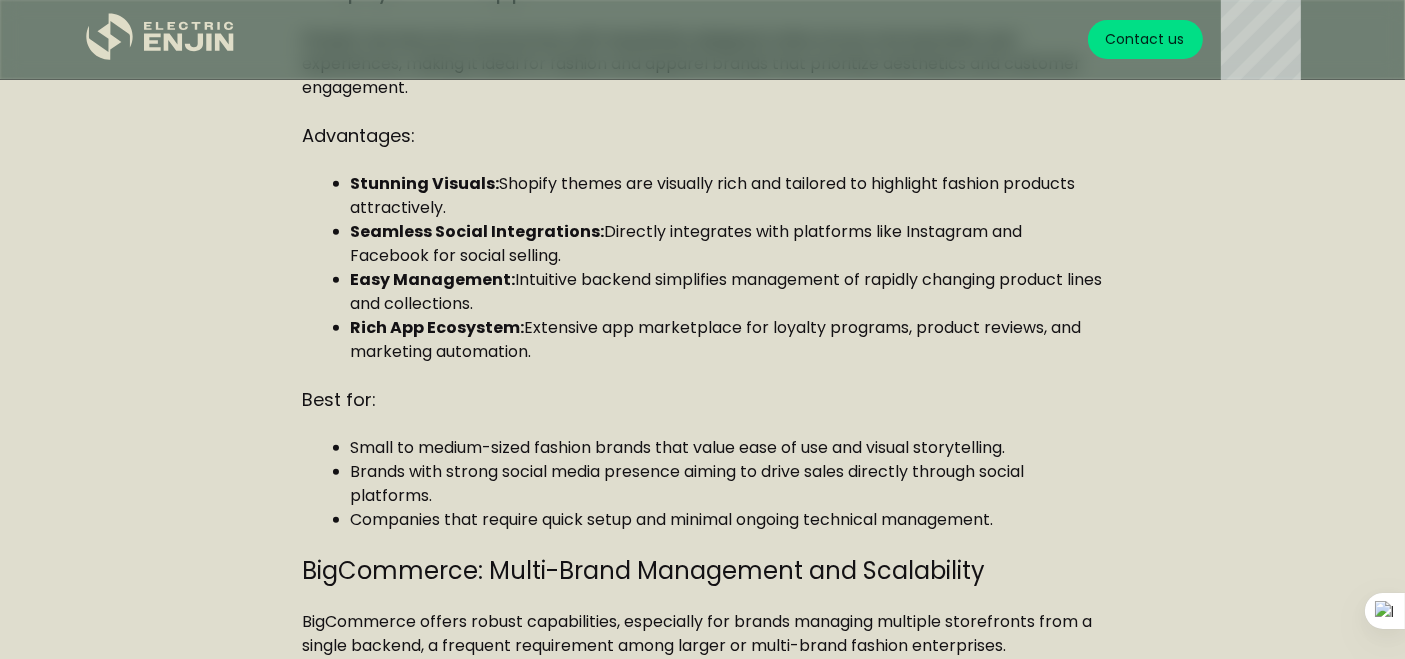 scroll, scrollTop: 546, scrollLeft: 0, axis: vertical 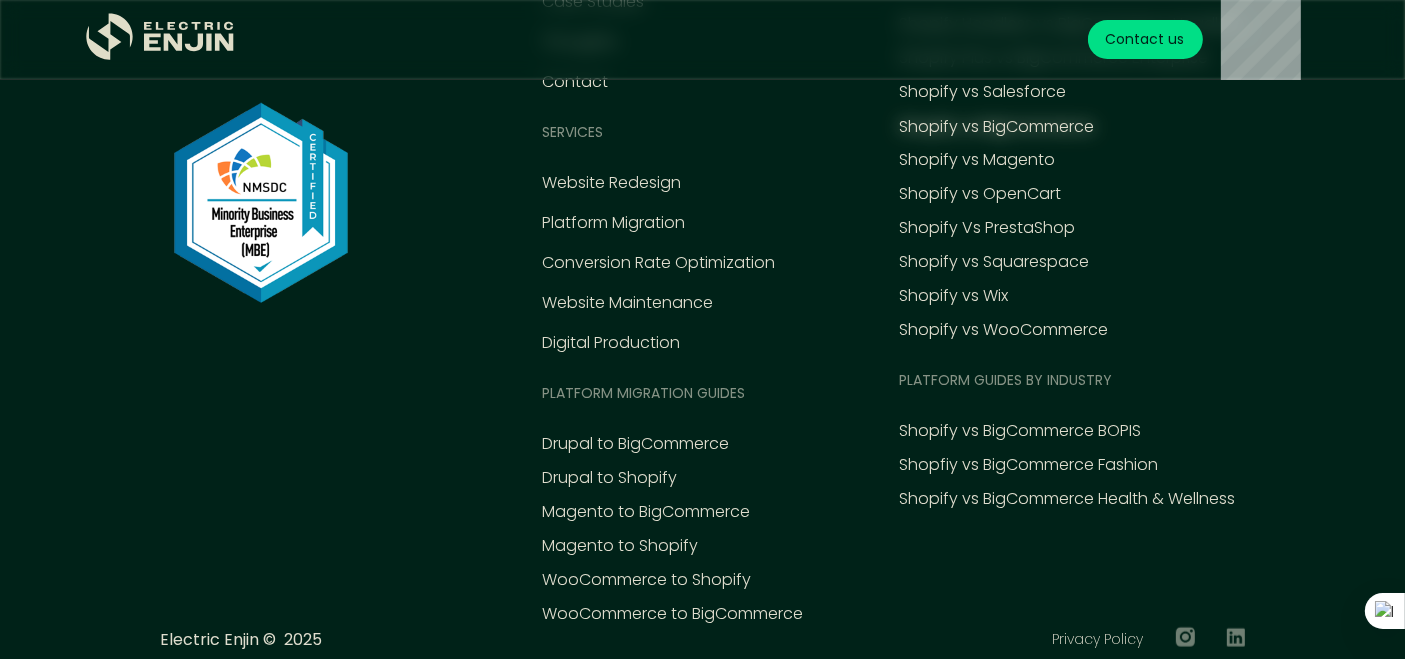 click on "Shopify vs BigCommerce" at bounding box center (997, 127) 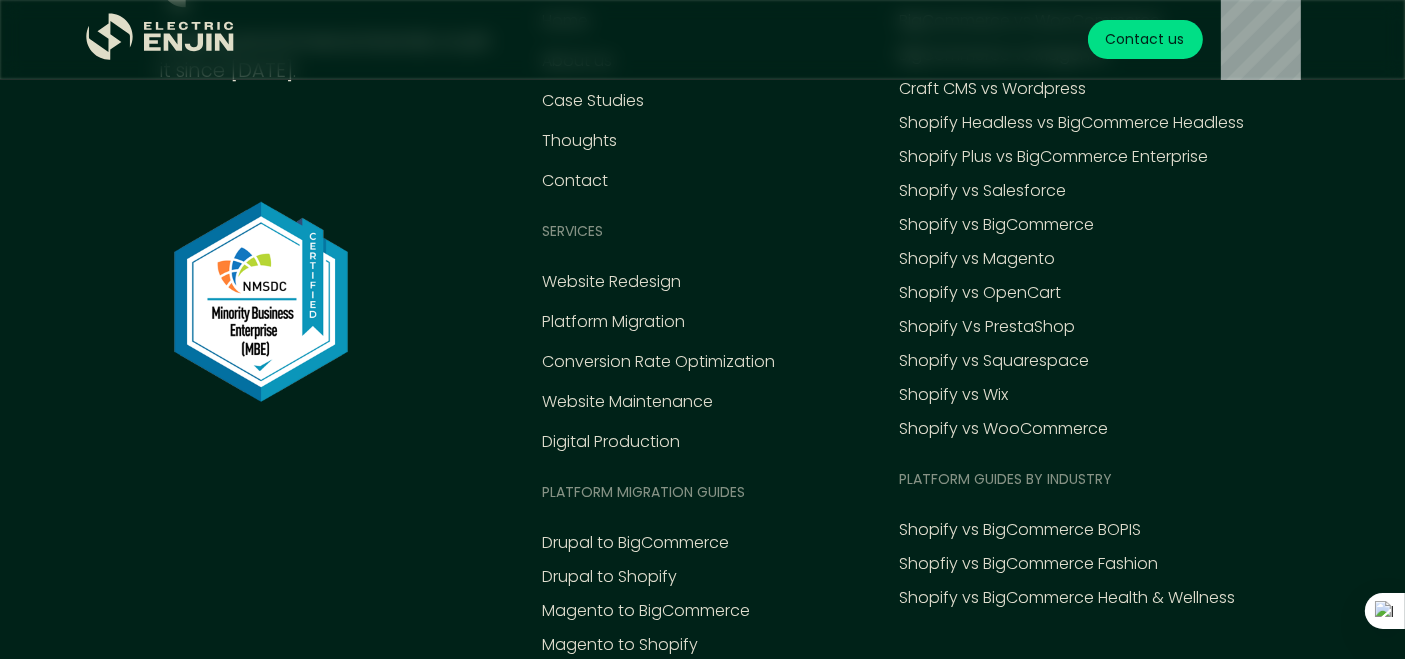 scroll, scrollTop: 9189, scrollLeft: 0, axis: vertical 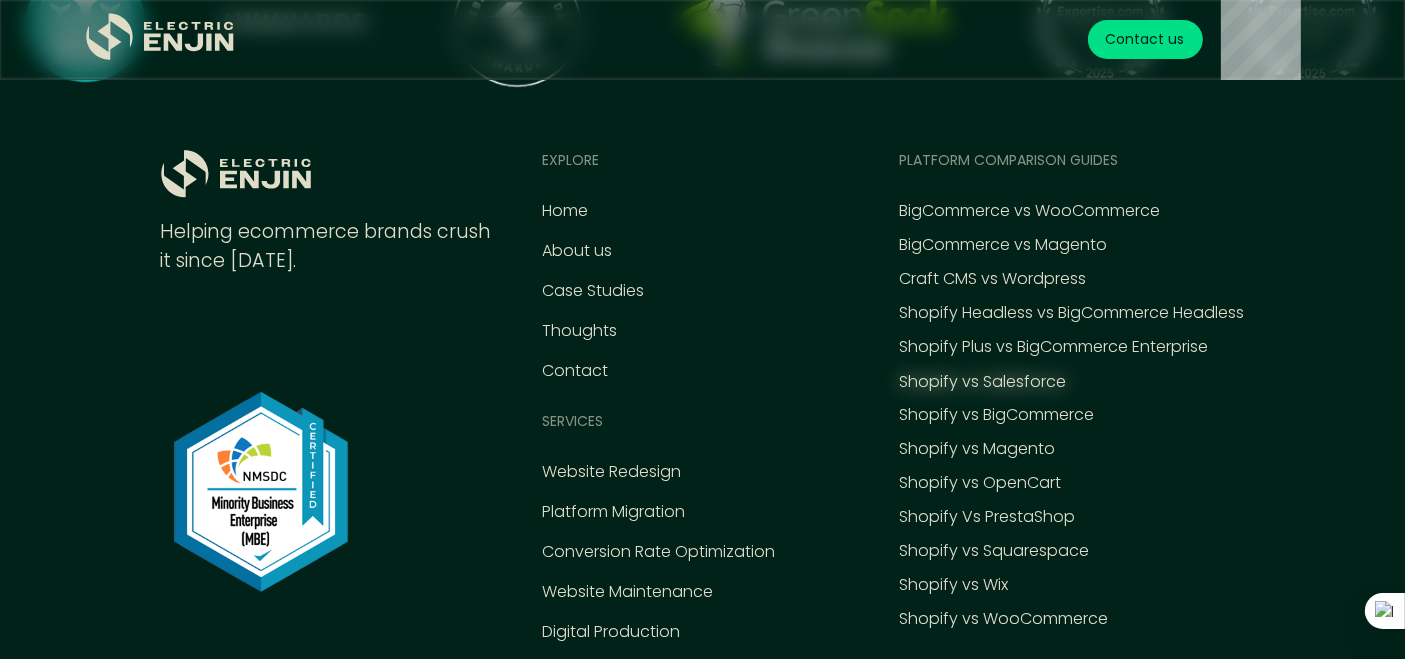 click on "Shopify vs Salesforce" at bounding box center [983, 382] 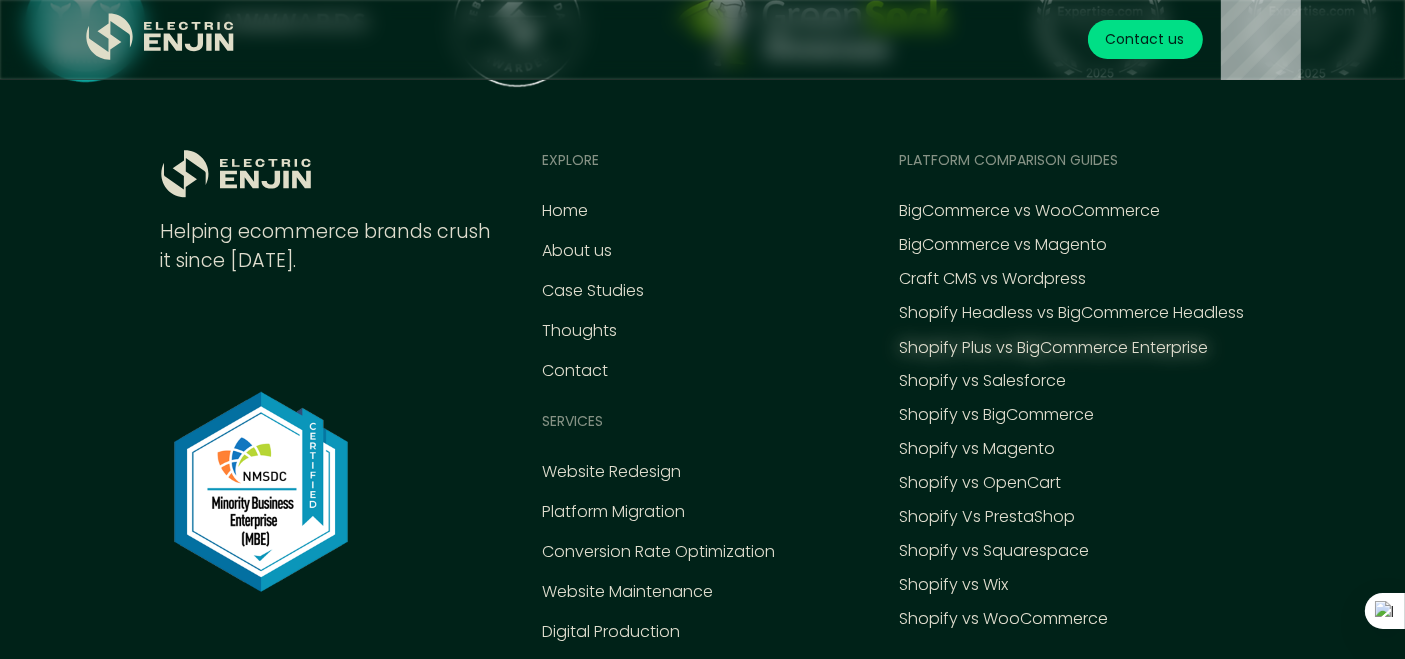 click on "Shopify Plus vs BigCommerce Enterprise" at bounding box center (1054, 348) 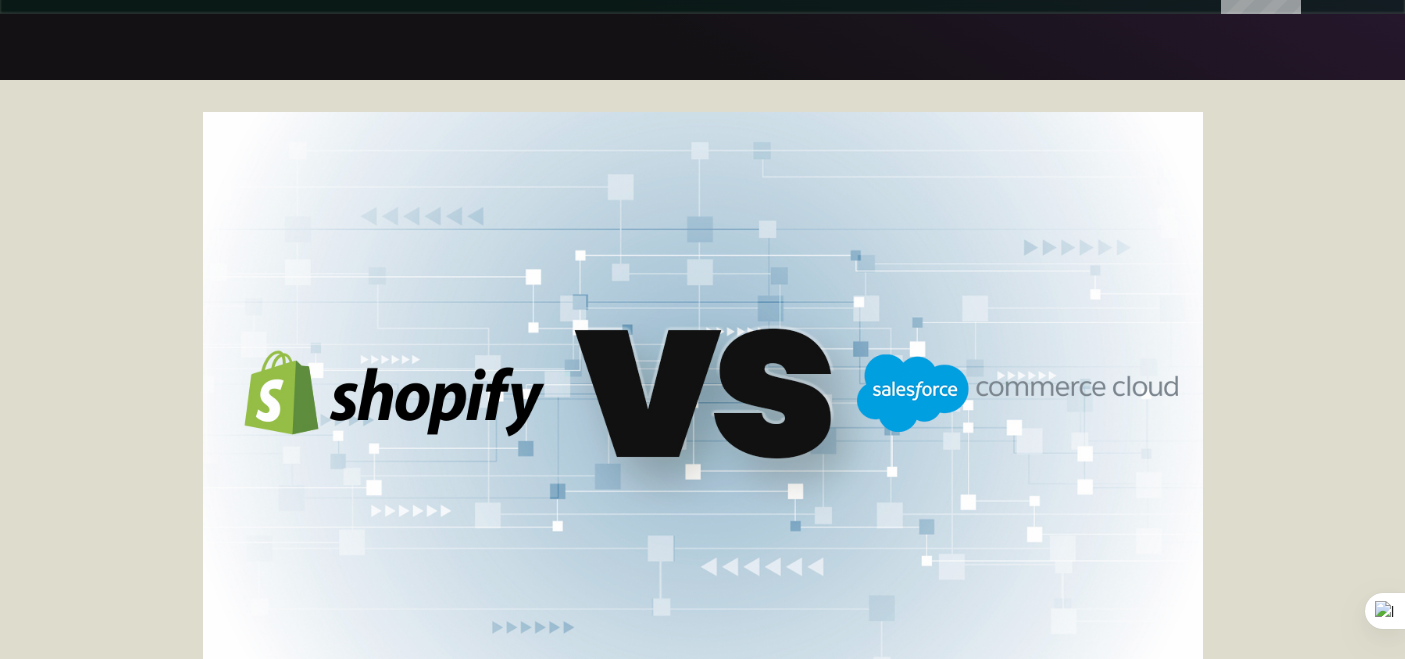 scroll, scrollTop: 0, scrollLeft: 0, axis: both 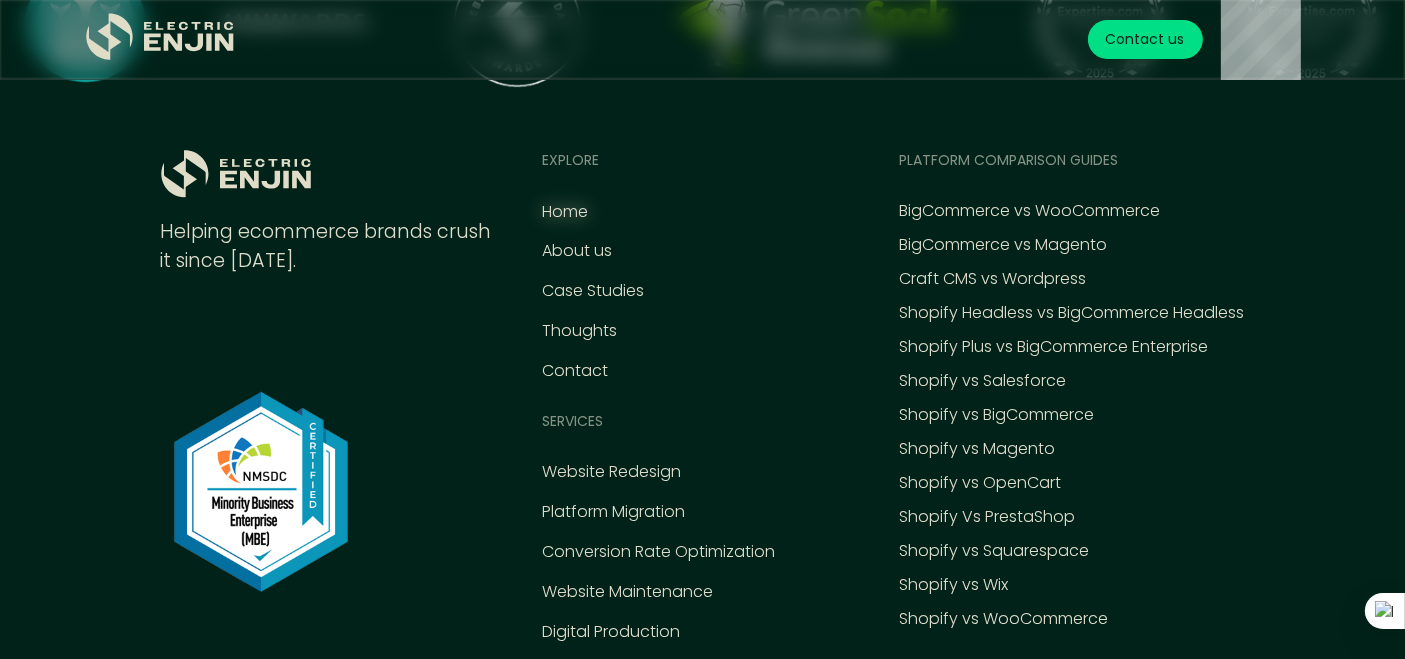click on "Home" at bounding box center (566, 212) 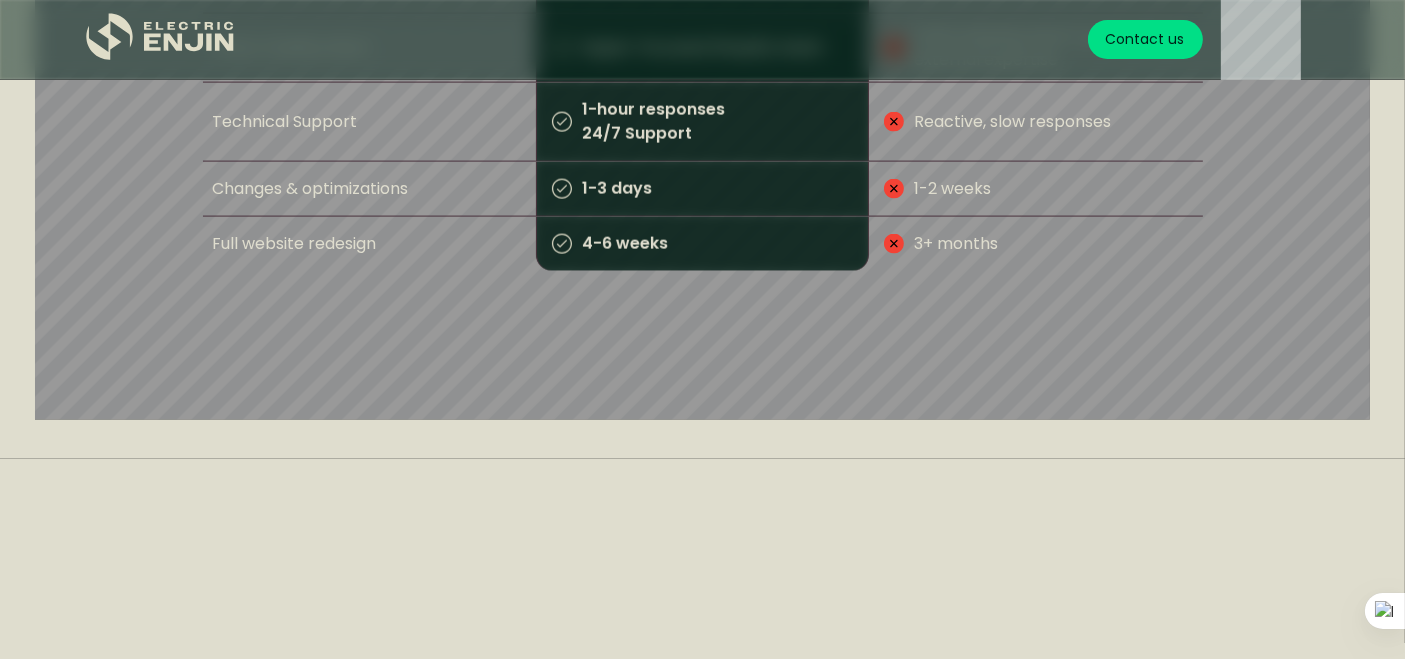 scroll, scrollTop: 569, scrollLeft: 0, axis: vertical 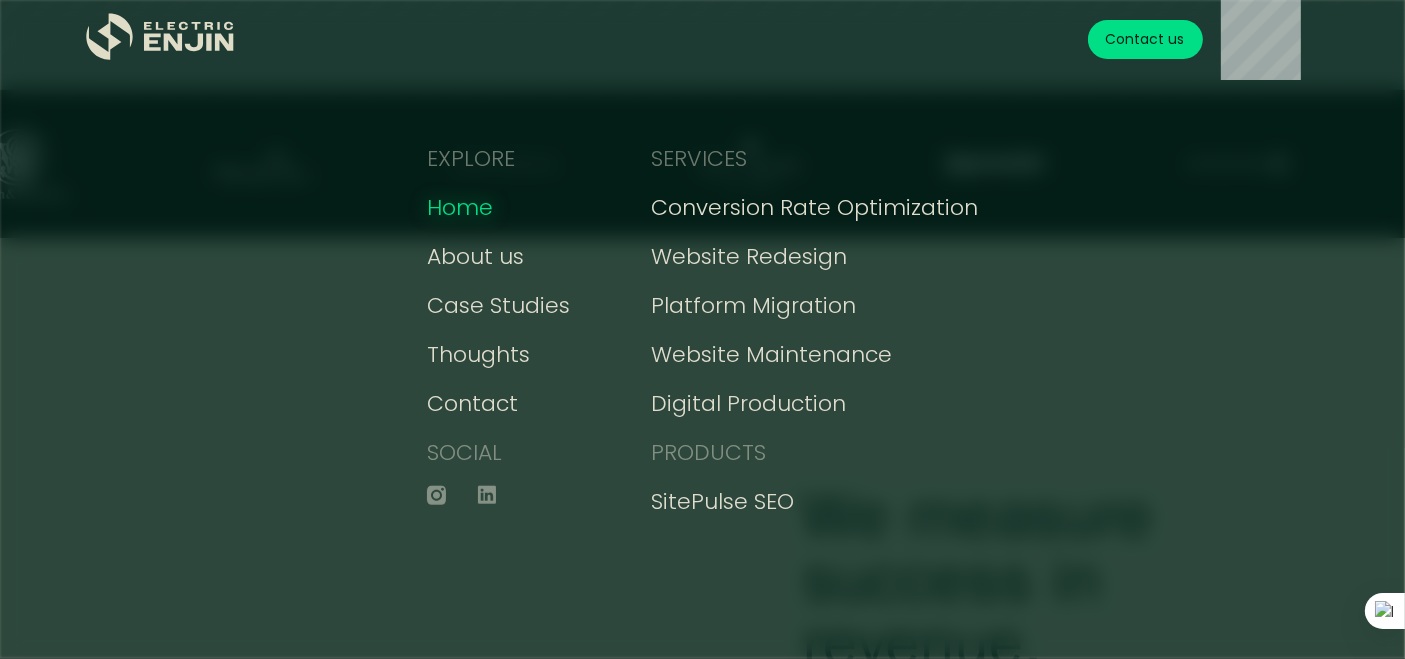 click on "Home" at bounding box center (460, 207) 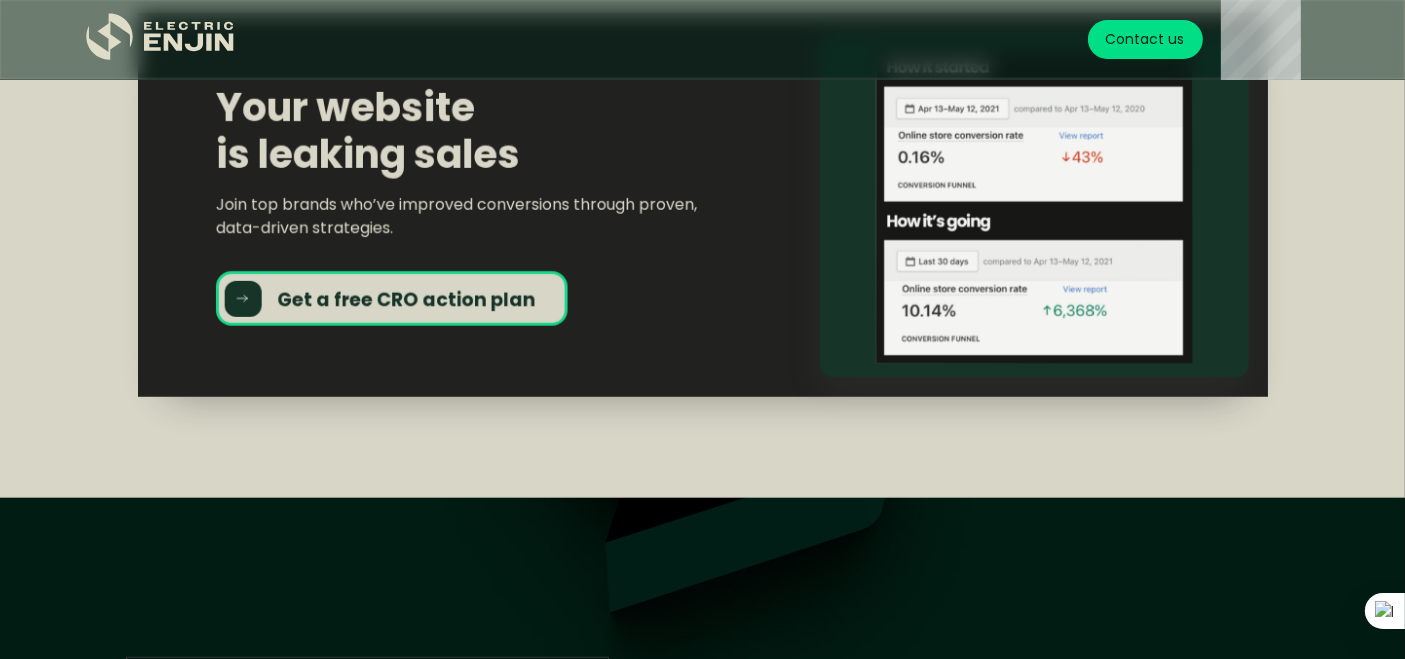 scroll, scrollTop: 1555, scrollLeft: 0, axis: vertical 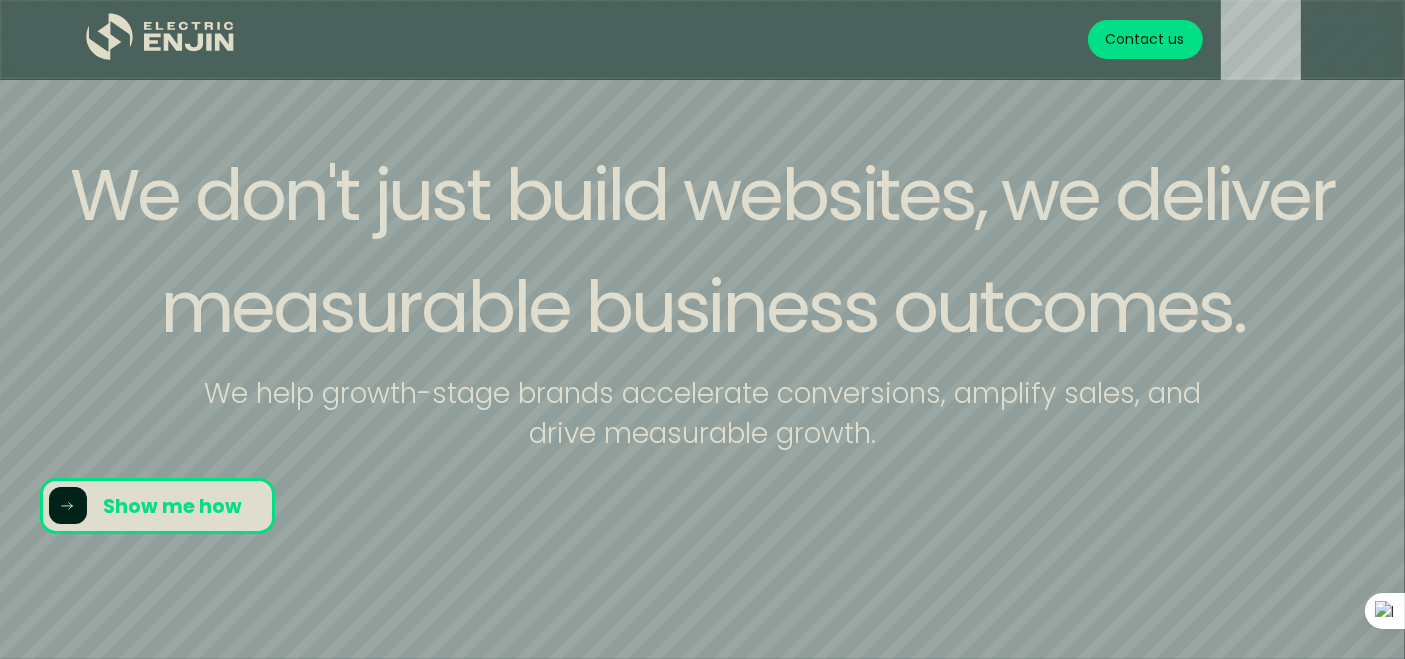 click on "Show me how" at bounding box center (172, 506) 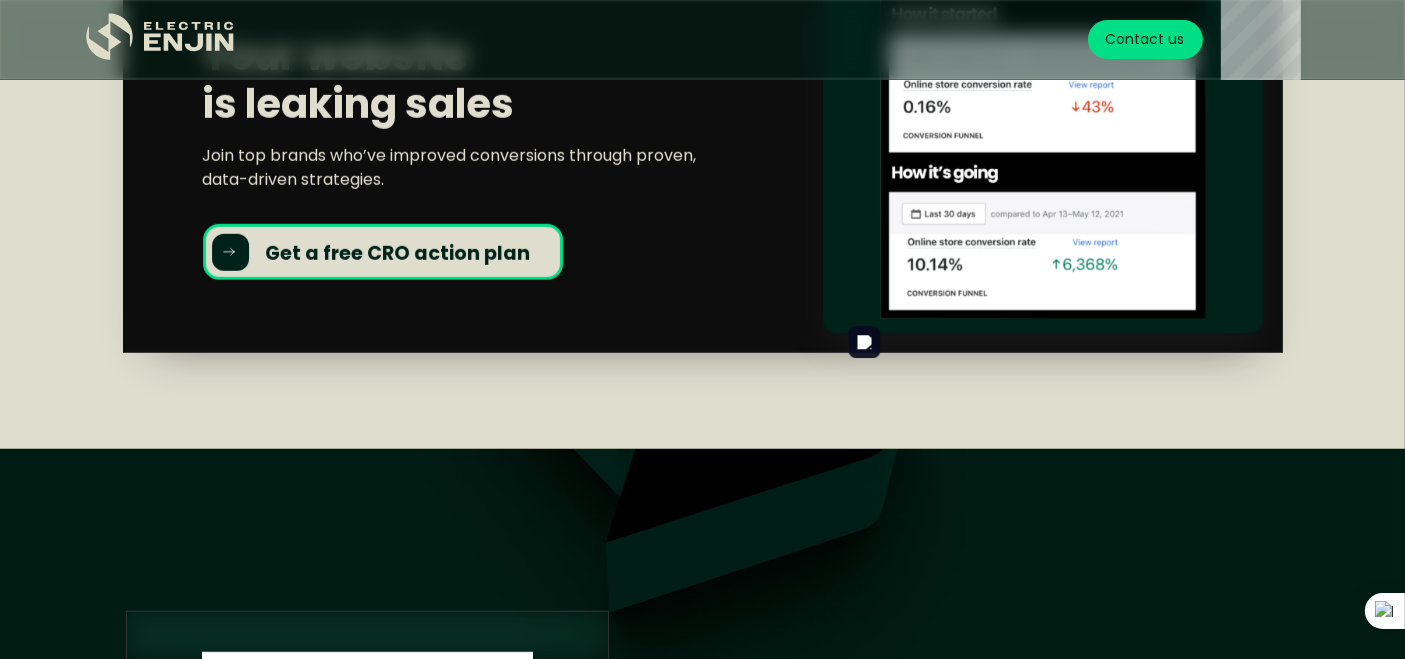 scroll, scrollTop: 1466, scrollLeft: 0, axis: vertical 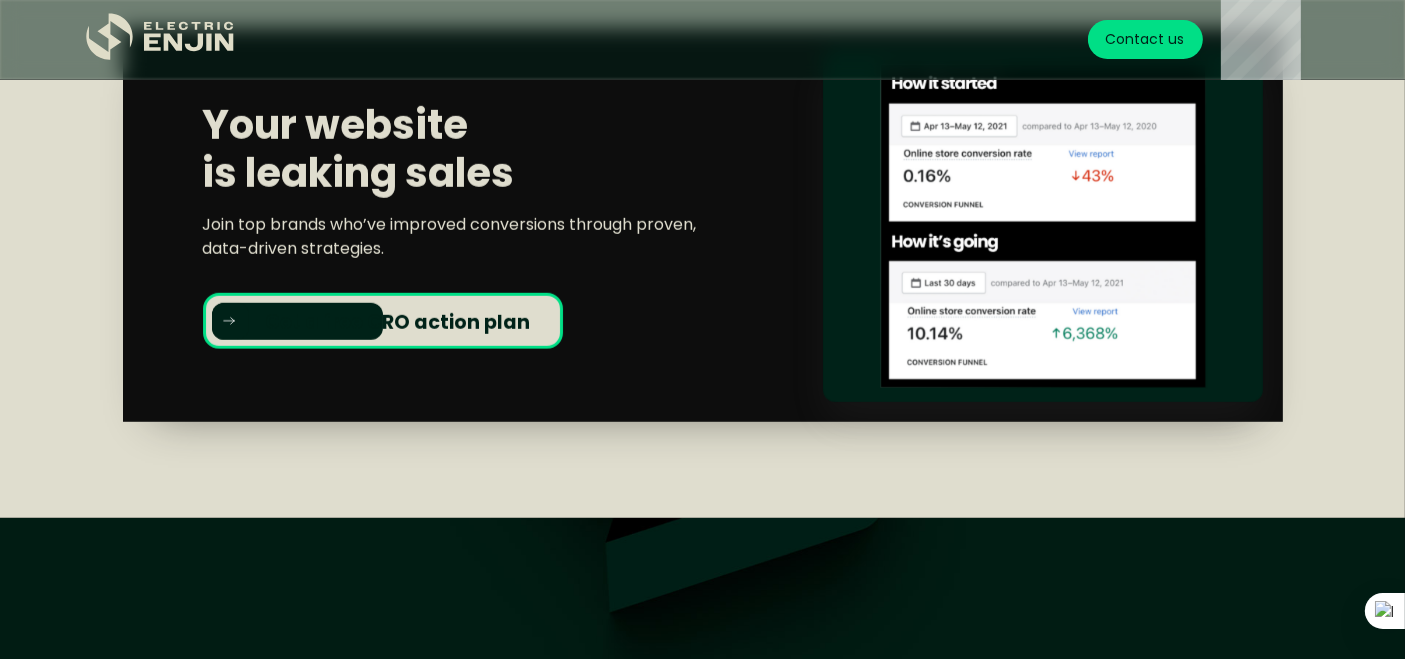 click on "Get a free CRO action plan" at bounding box center (397, 322) 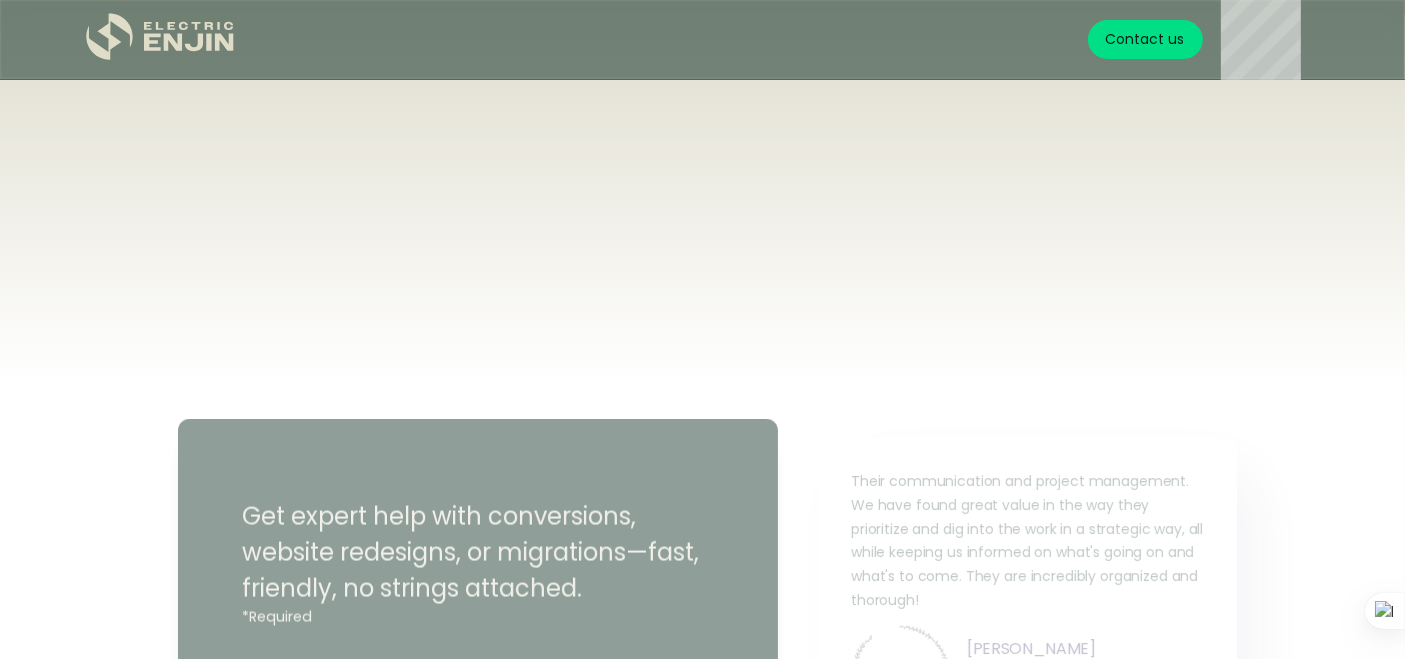 scroll, scrollTop: 6254, scrollLeft: 0, axis: vertical 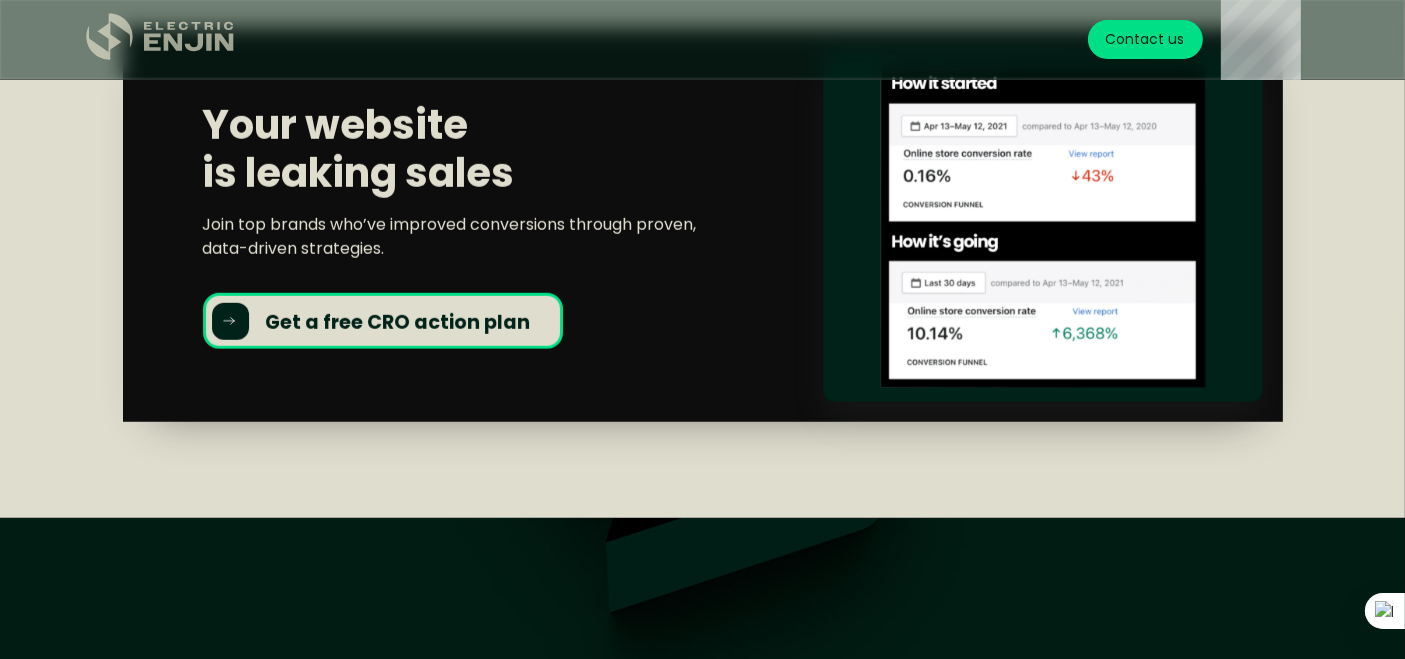 click on ".st0{fill:#dfddc8;}" 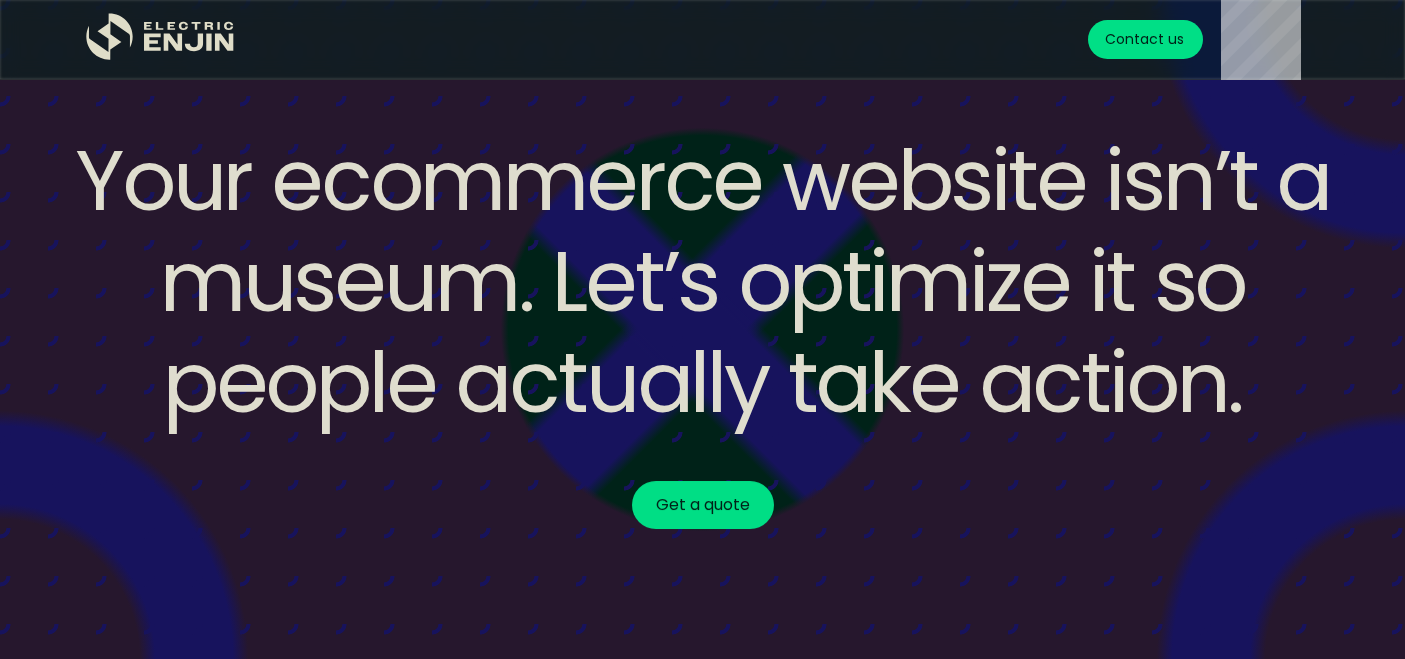 scroll, scrollTop: 0, scrollLeft: 0, axis: both 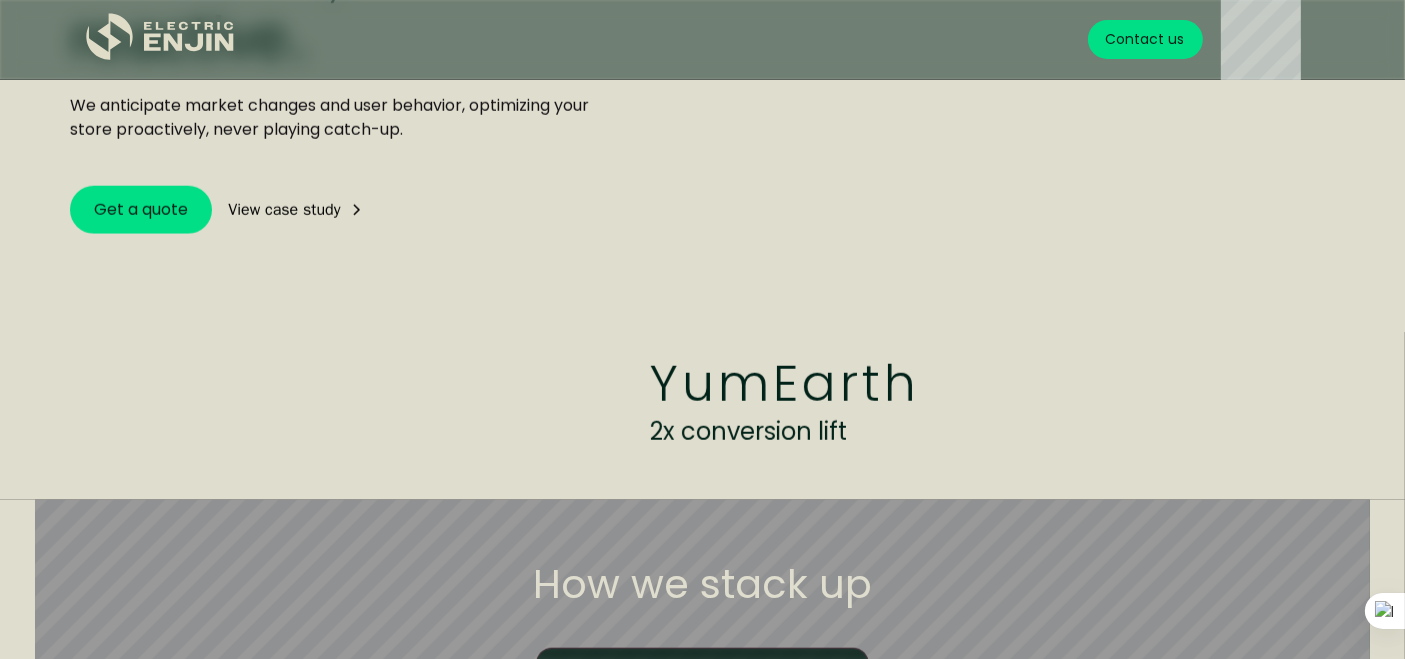 click on "View case study" at bounding box center (284, 210) 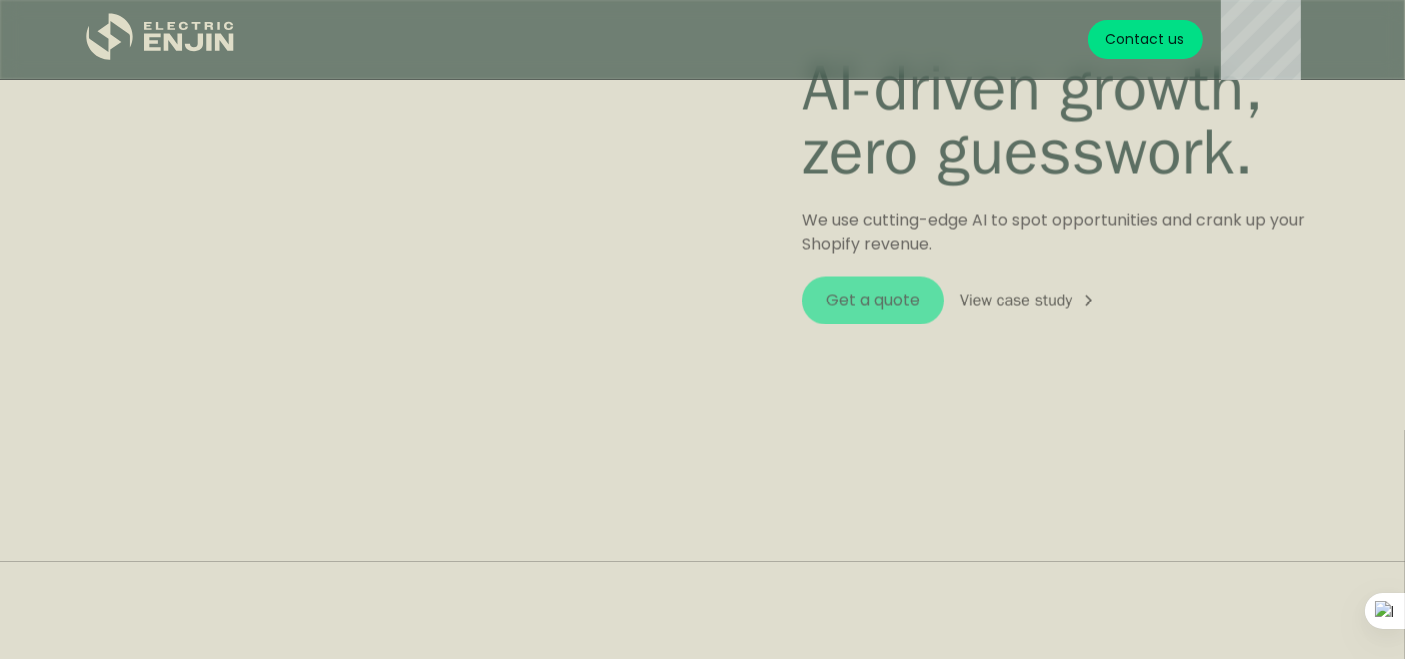 scroll, scrollTop: 3644, scrollLeft: 0, axis: vertical 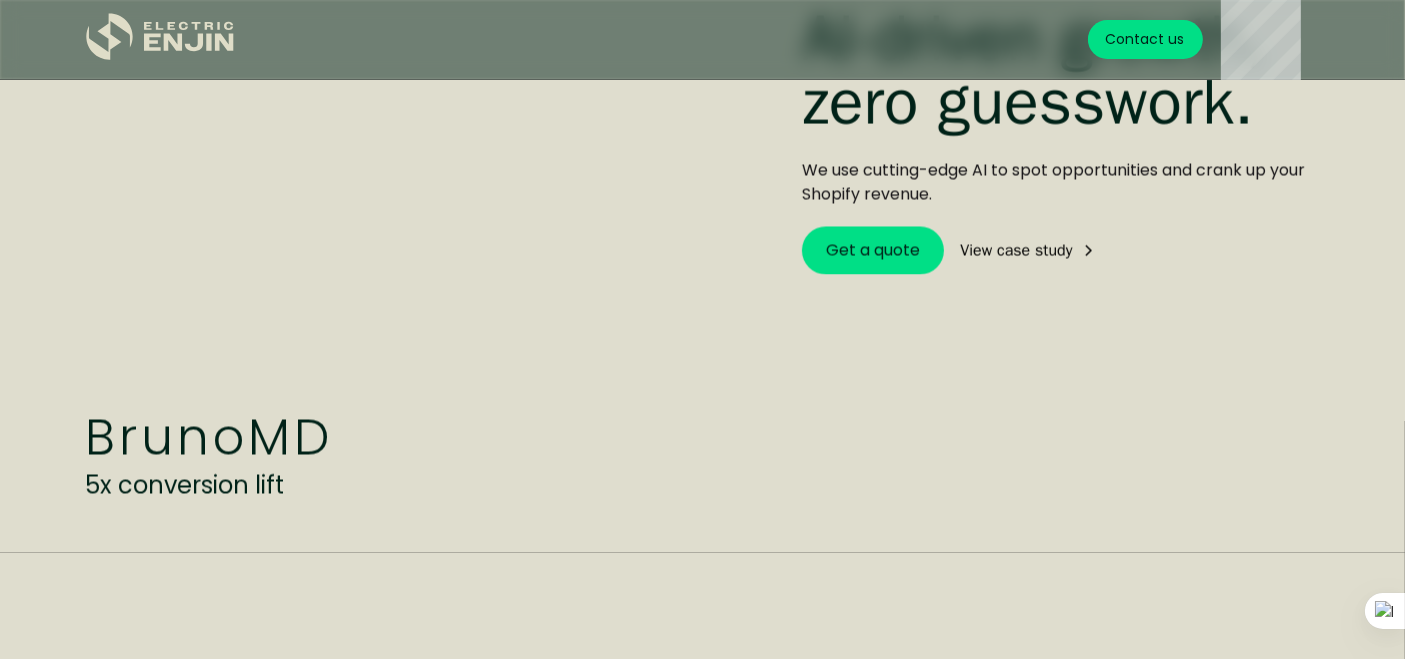 click on "View case study" at bounding box center (1016, 251) 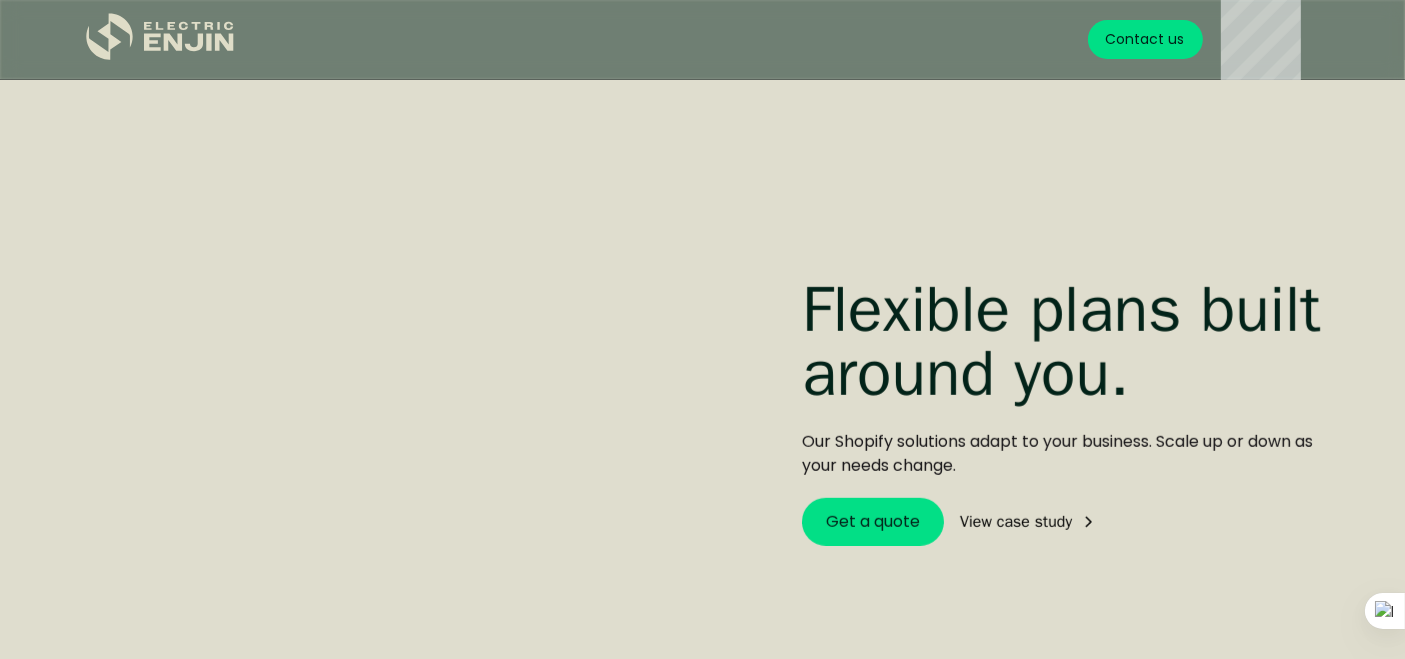 scroll, scrollTop: 5066, scrollLeft: 0, axis: vertical 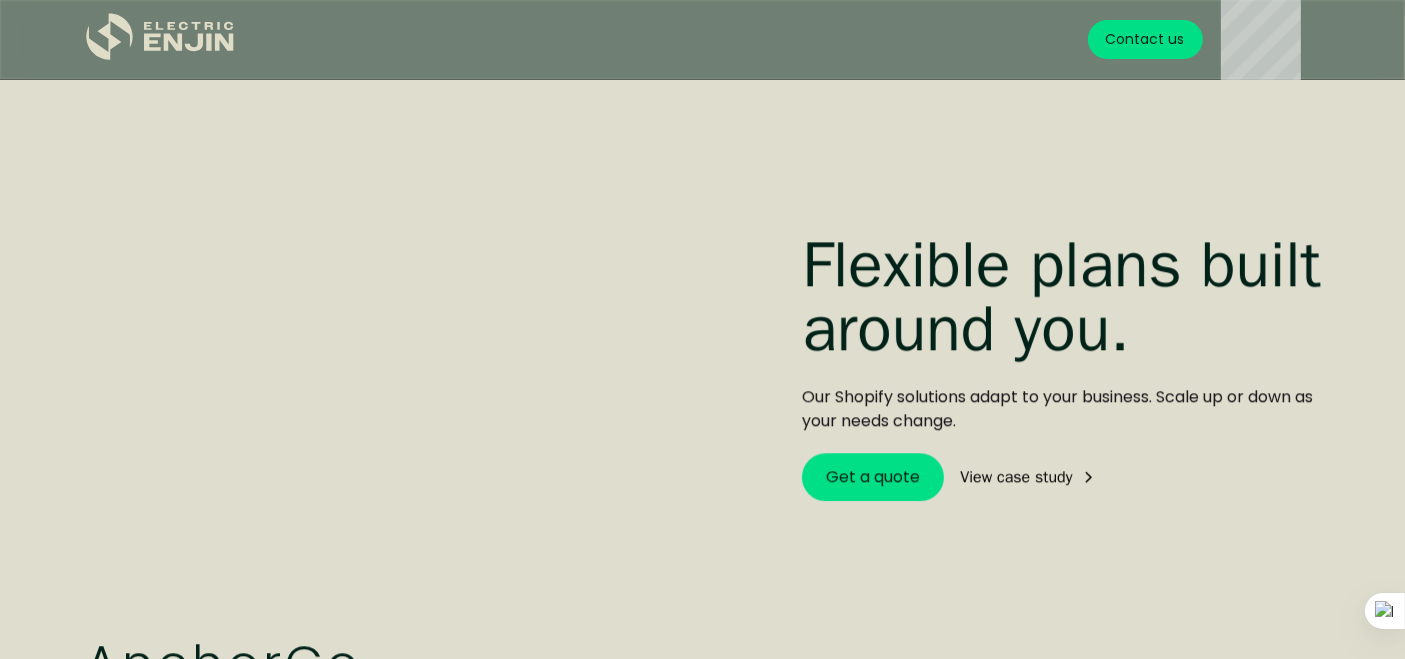 click on "View case study" at bounding box center [1016, 477] 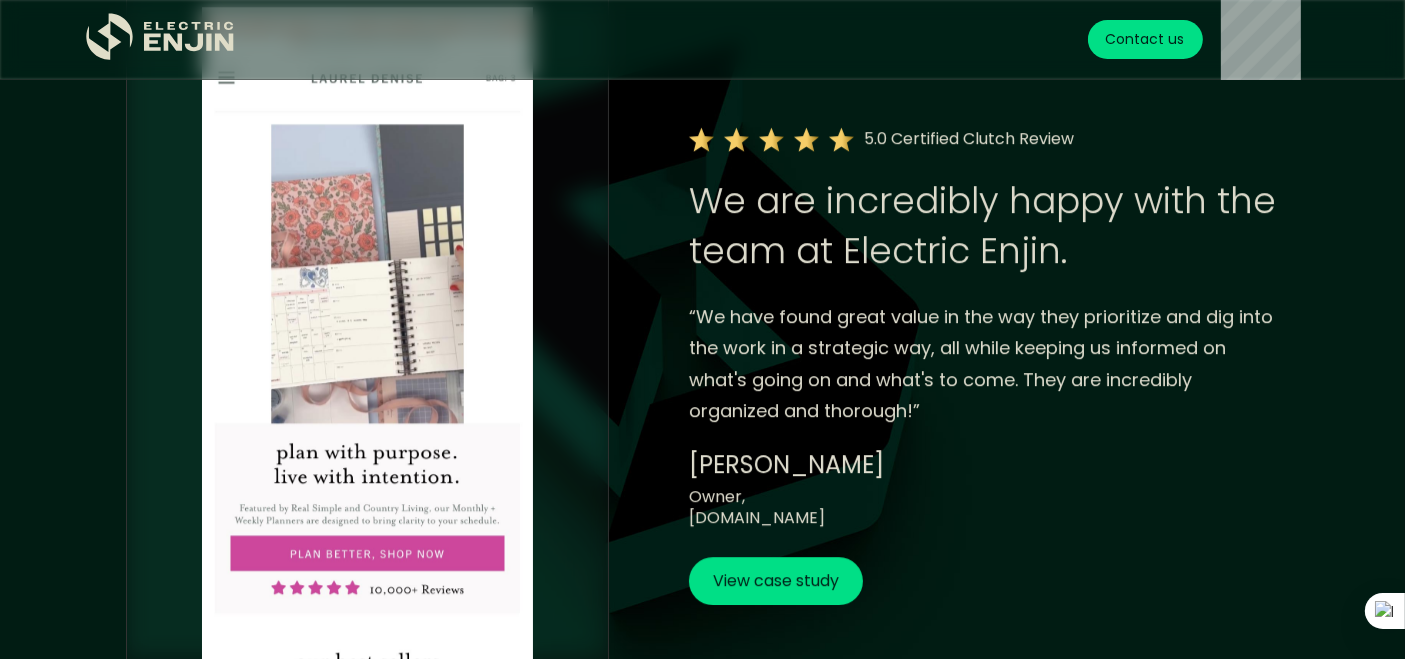 scroll, scrollTop: 6044, scrollLeft: 0, axis: vertical 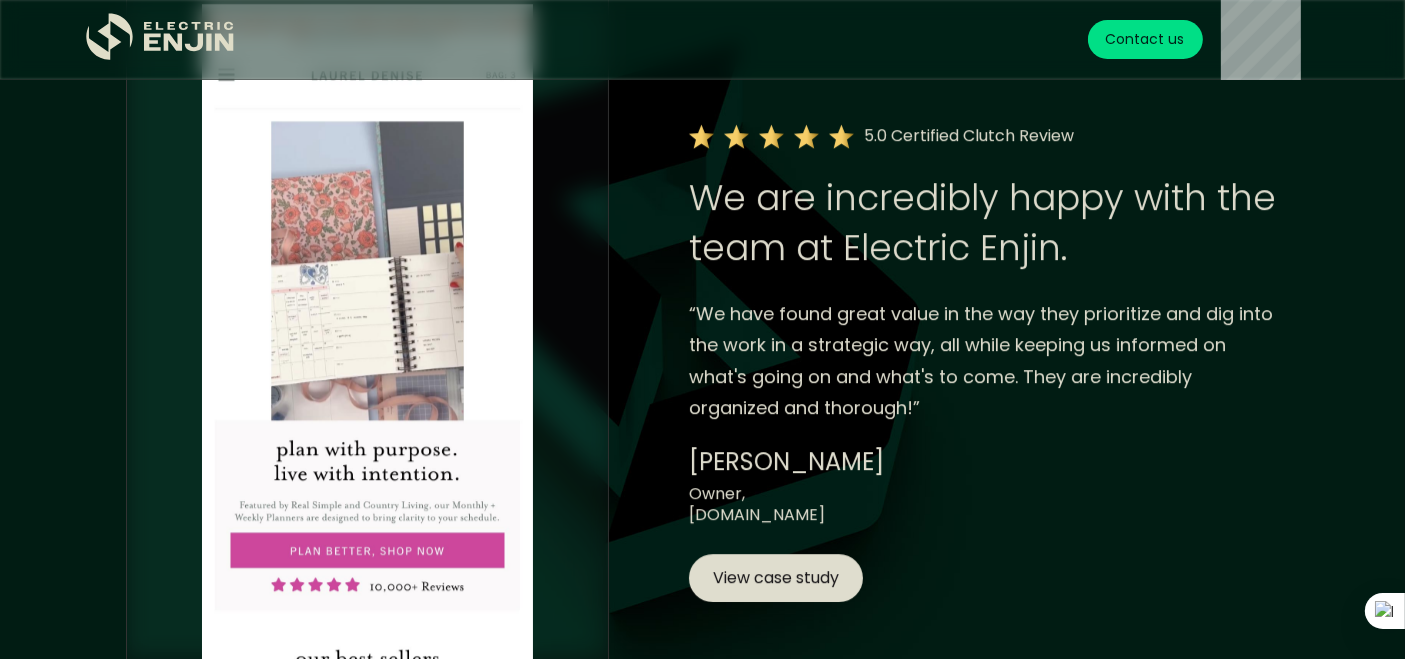 click on "View case study" at bounding box center [776, 578] 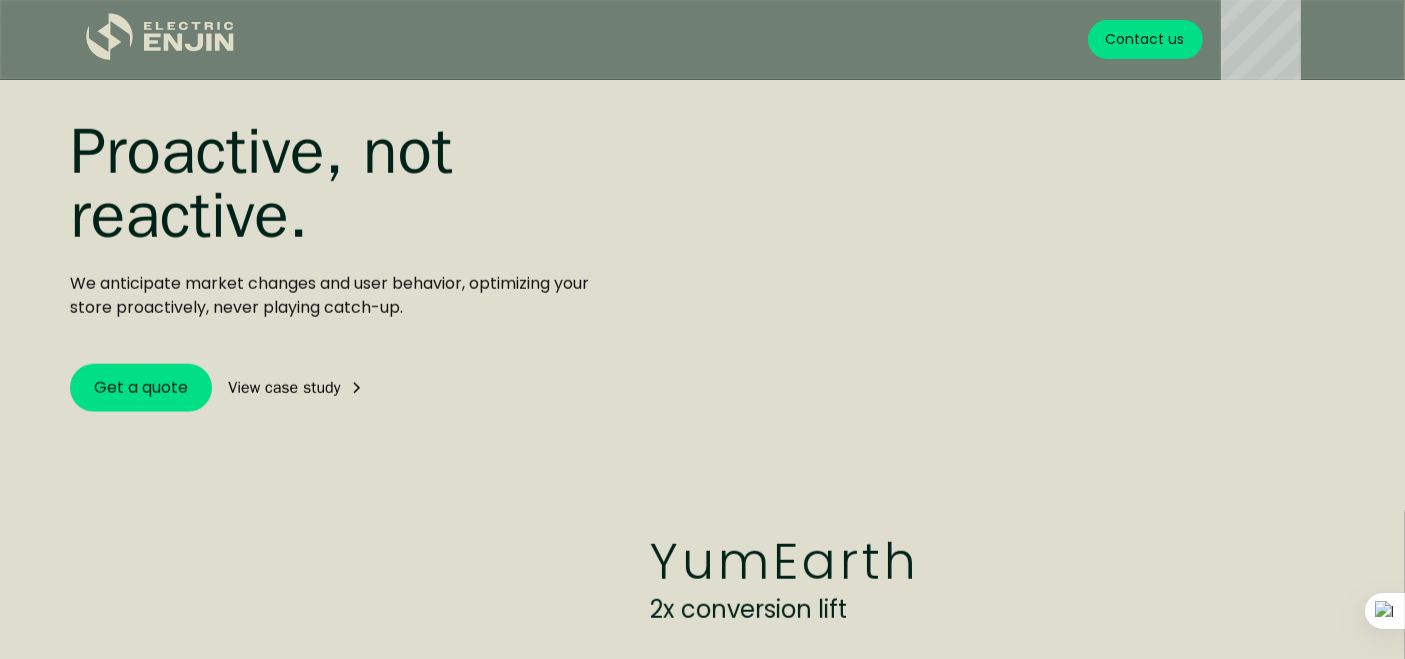 scroll, scrollTop: 1722, scrollLeft: 0, axis: vertical 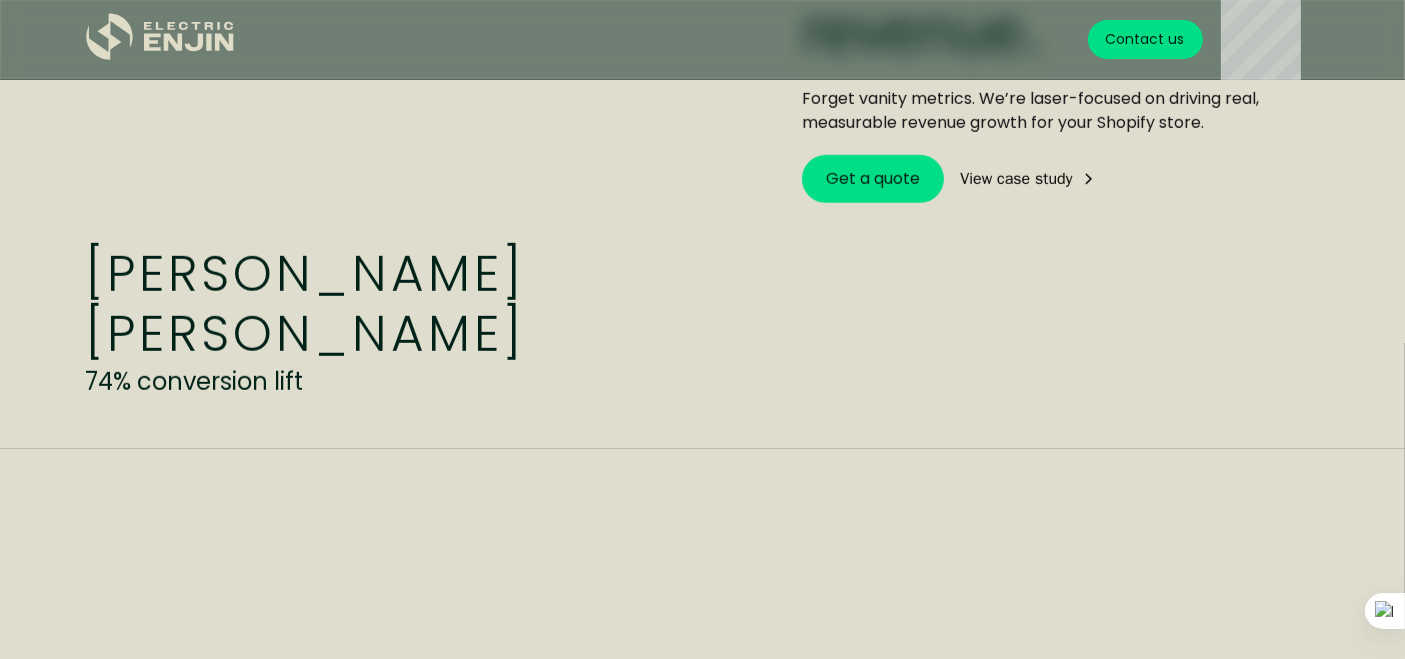 click on "View case study" at bounding box center (1016, 179) 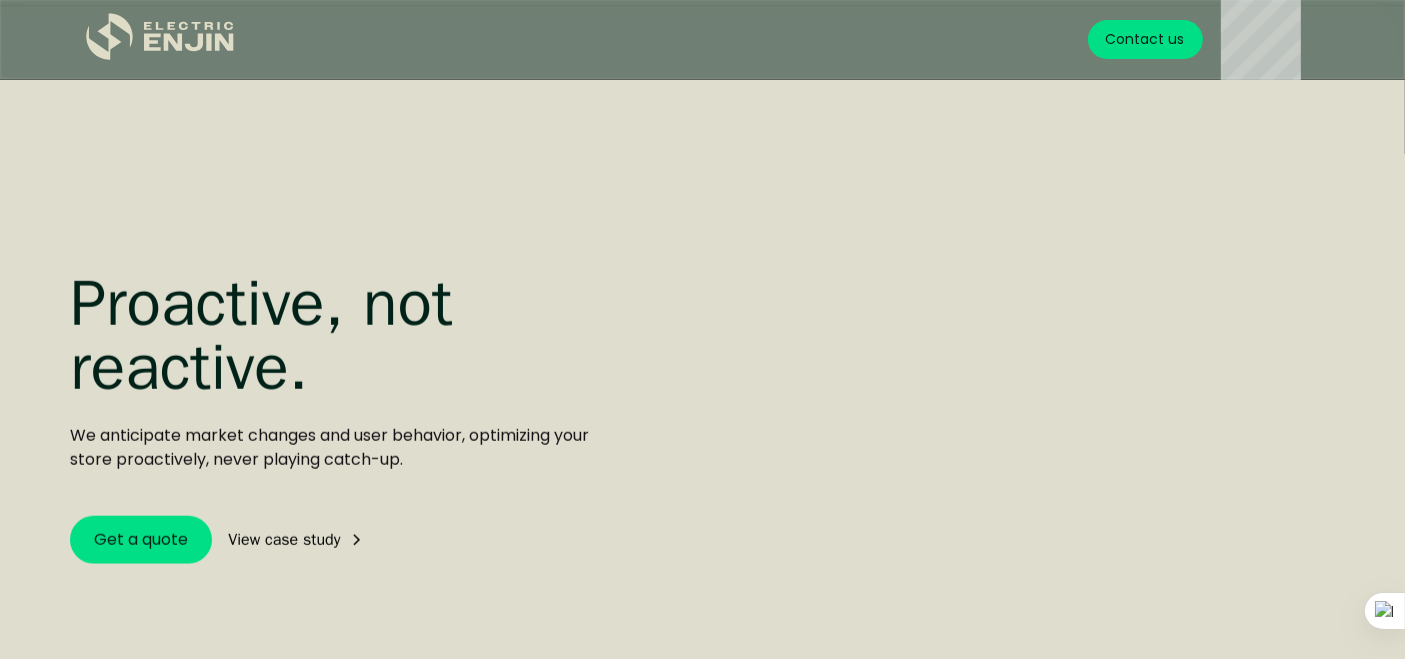 scroll, scrollTop: 1711, scrollLeft: 0, axis: vertical 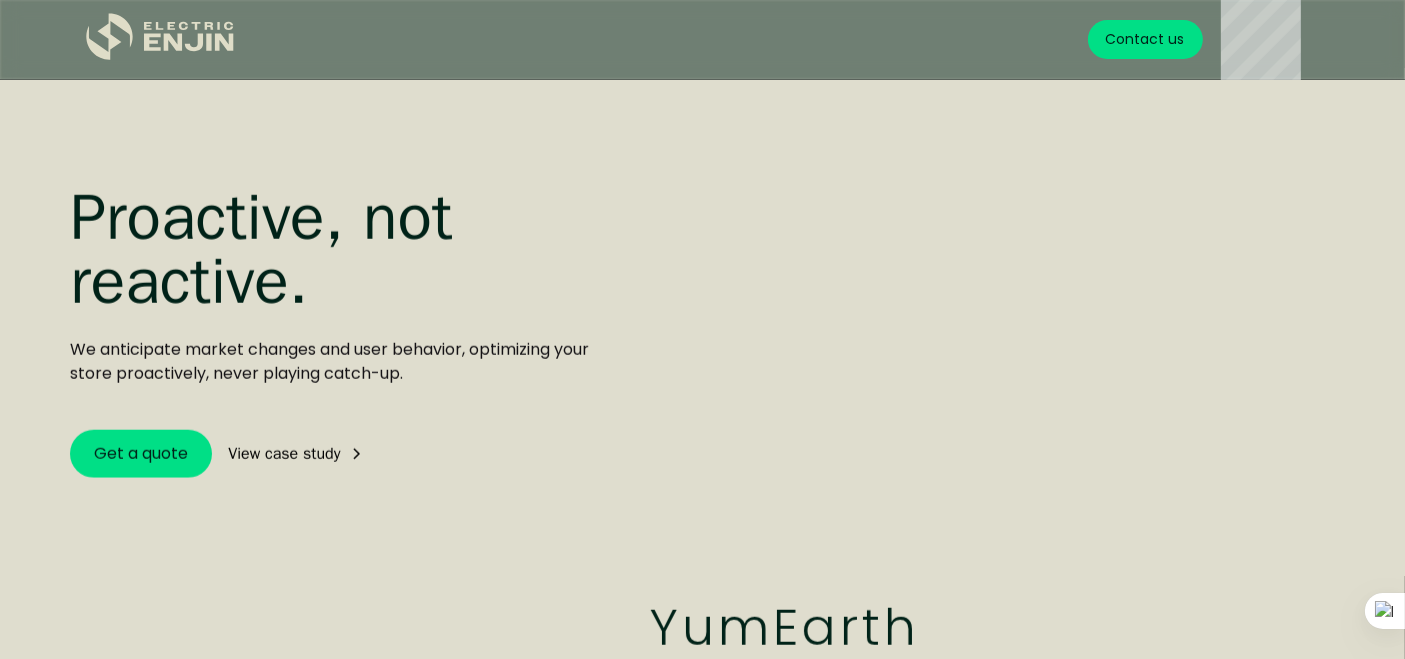 click on "View case study" at bounding box center [284, 454] 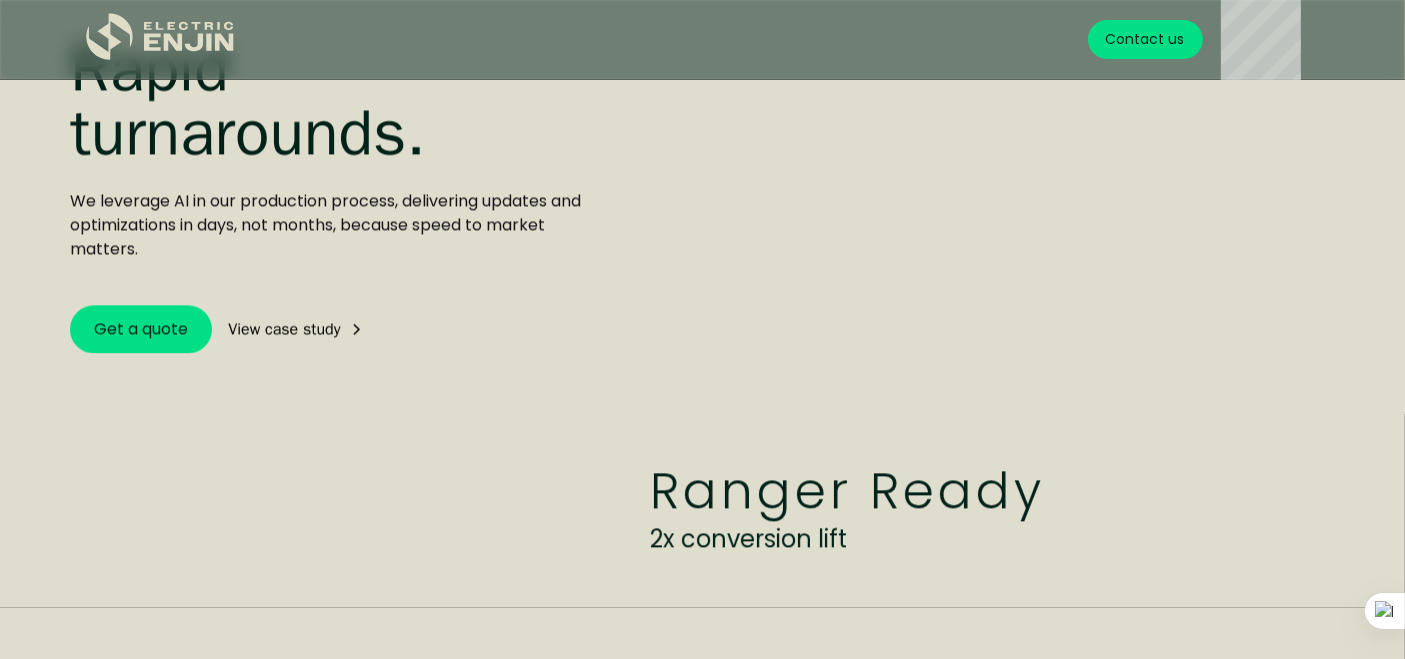 scroll, scrollTop: 4462, scrollLeft: 0, axis: vertical 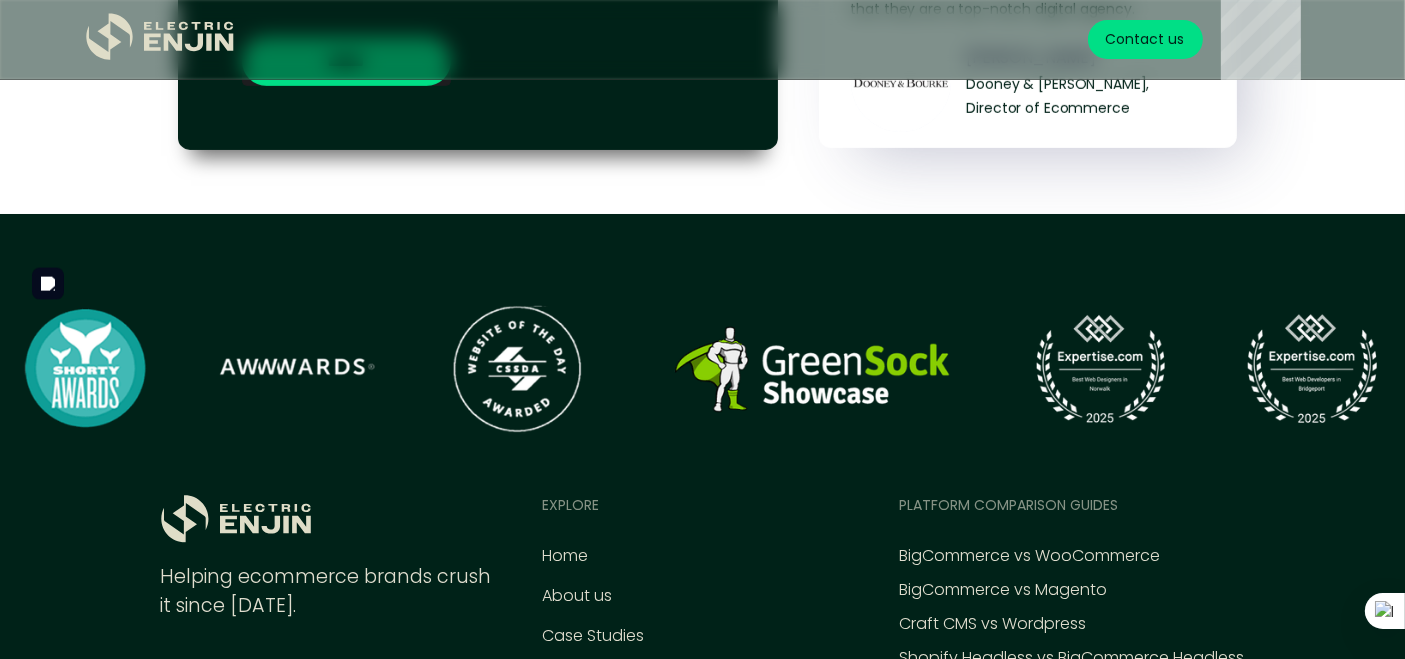 click at bounding box center (702, 370) 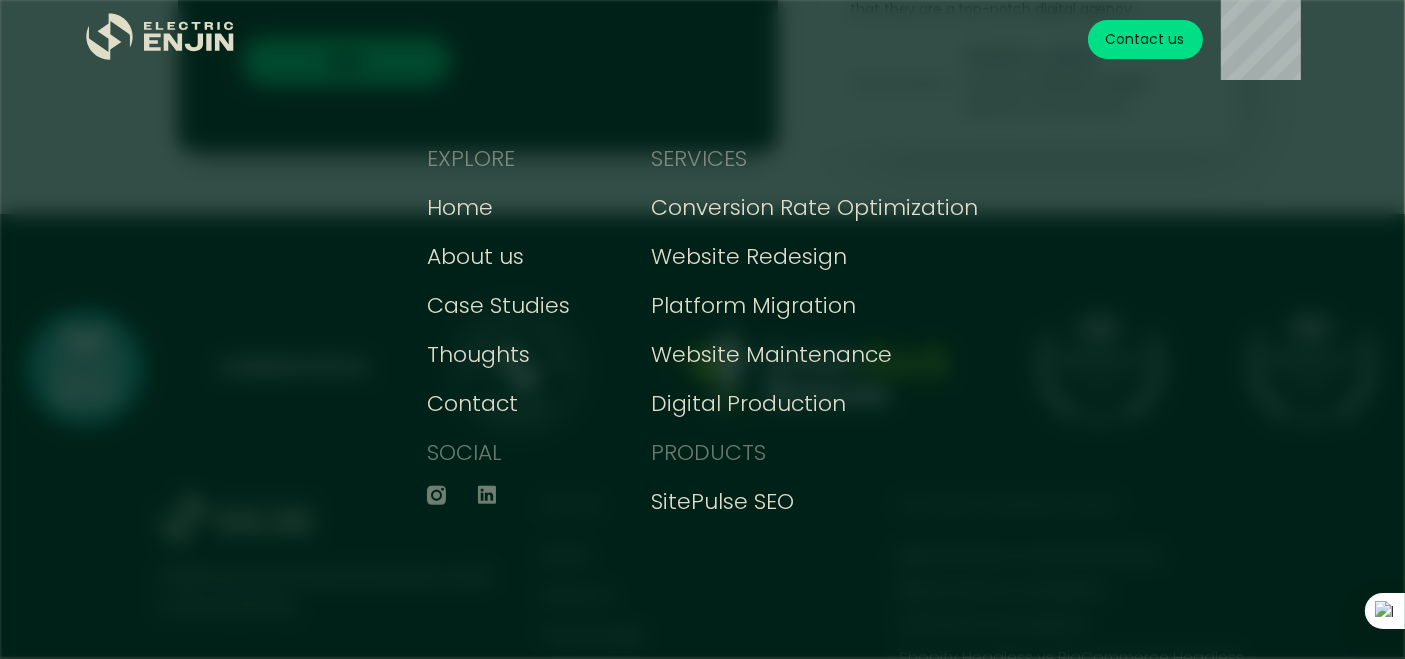 click on "Contact us" at bounding box center (1145, 39) 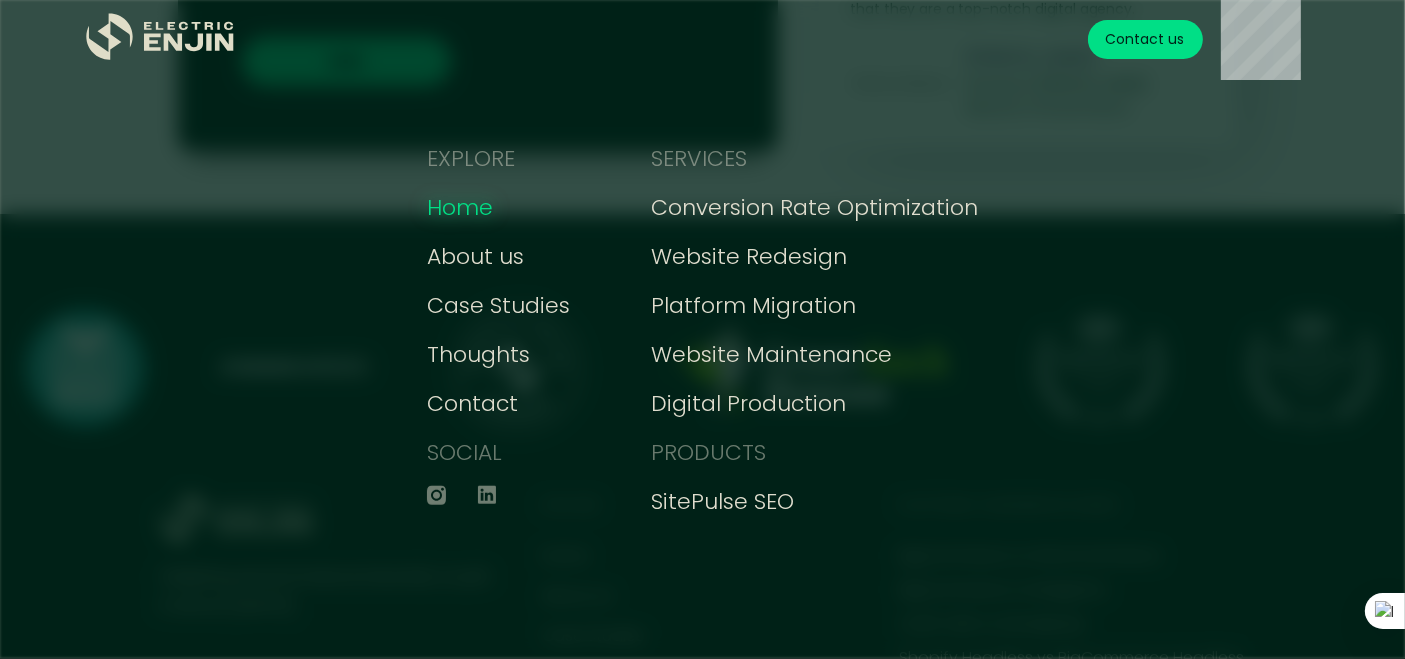 click on "Home" at bounding box center (460, 207) 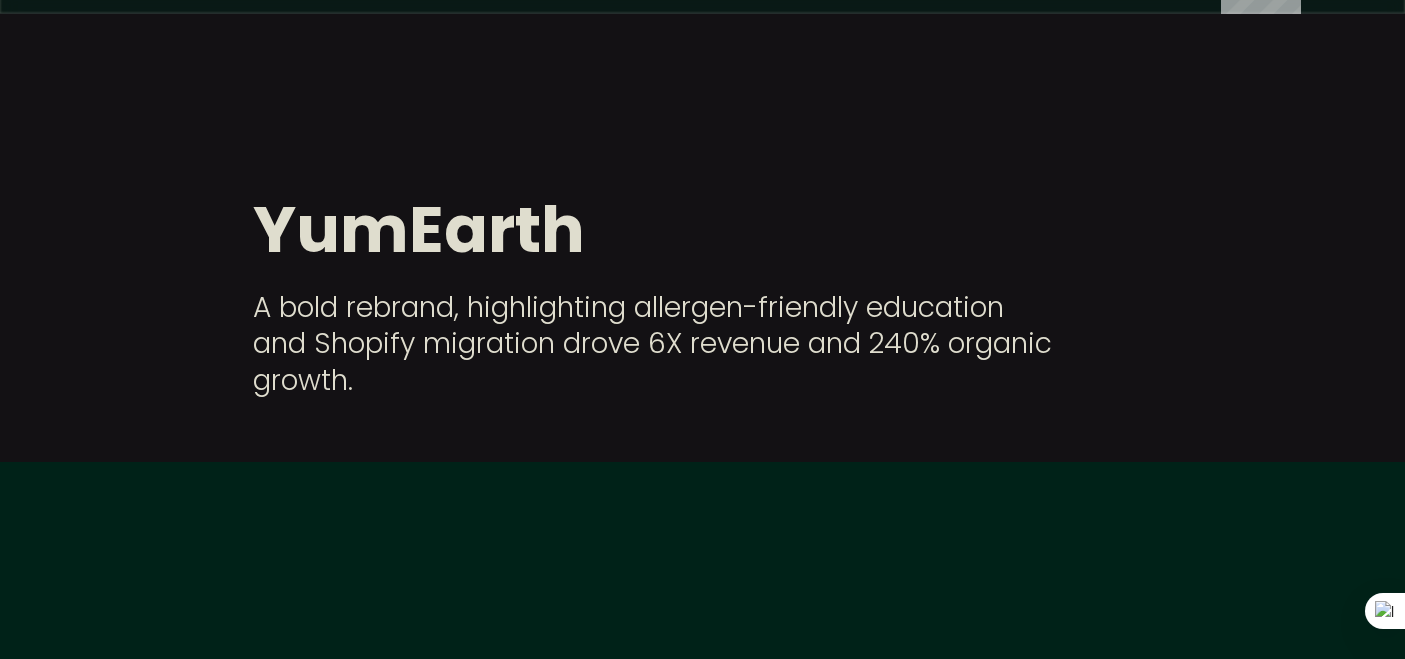 scroll, scrollTop: 0, scrollLeft: 0, axis: both 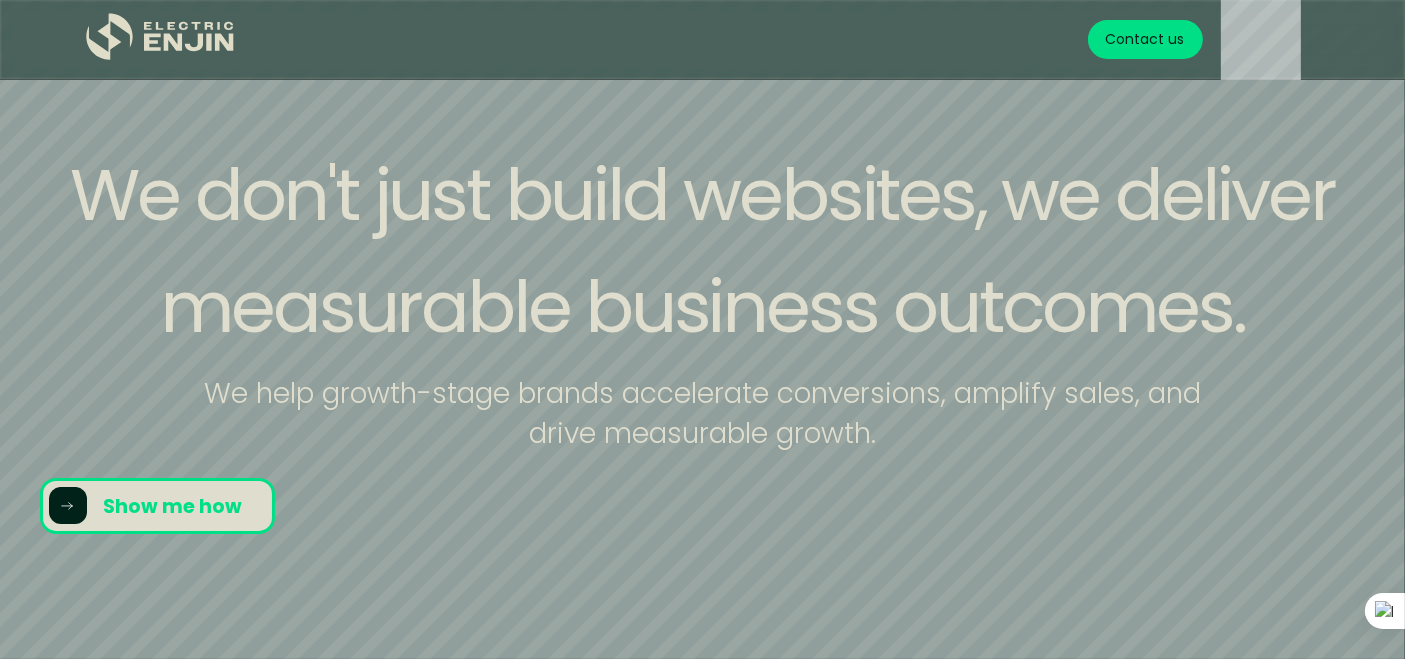 click on "Show me how" at bounding box center [172, 506] 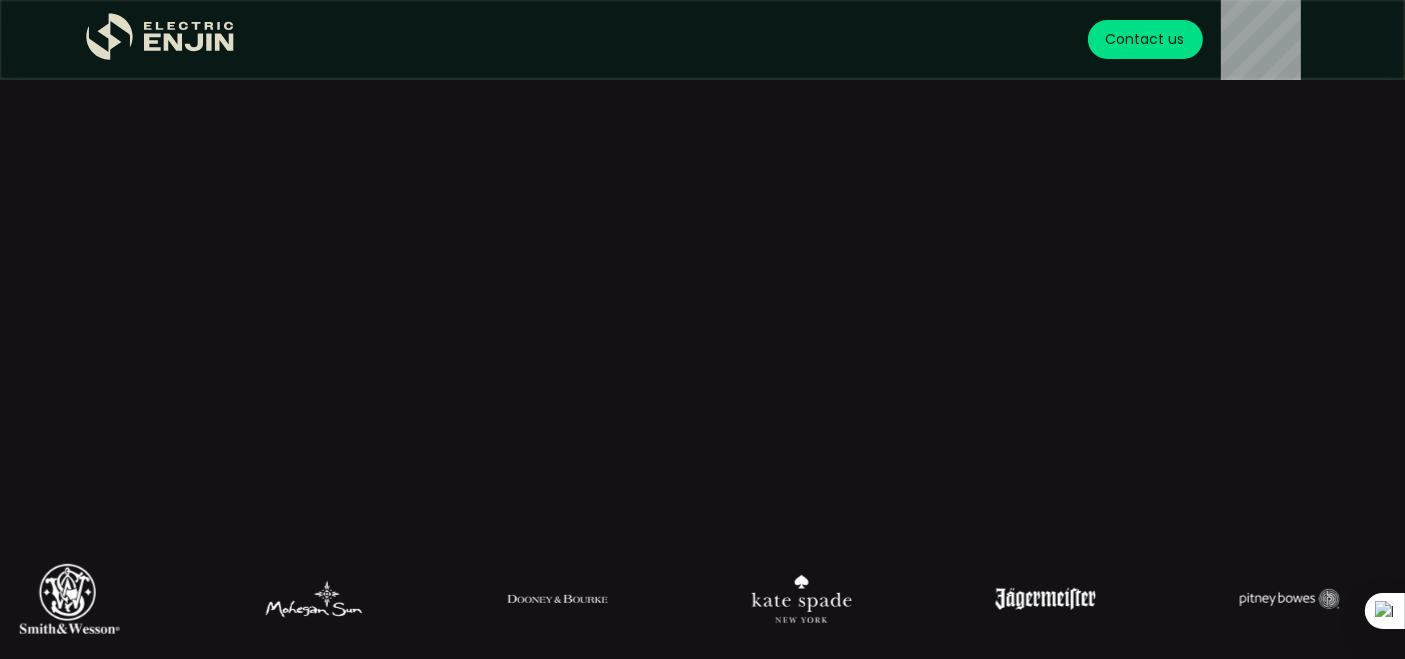 scroll, scrollTop: 748, scrollLeft: 0, axis: vertical 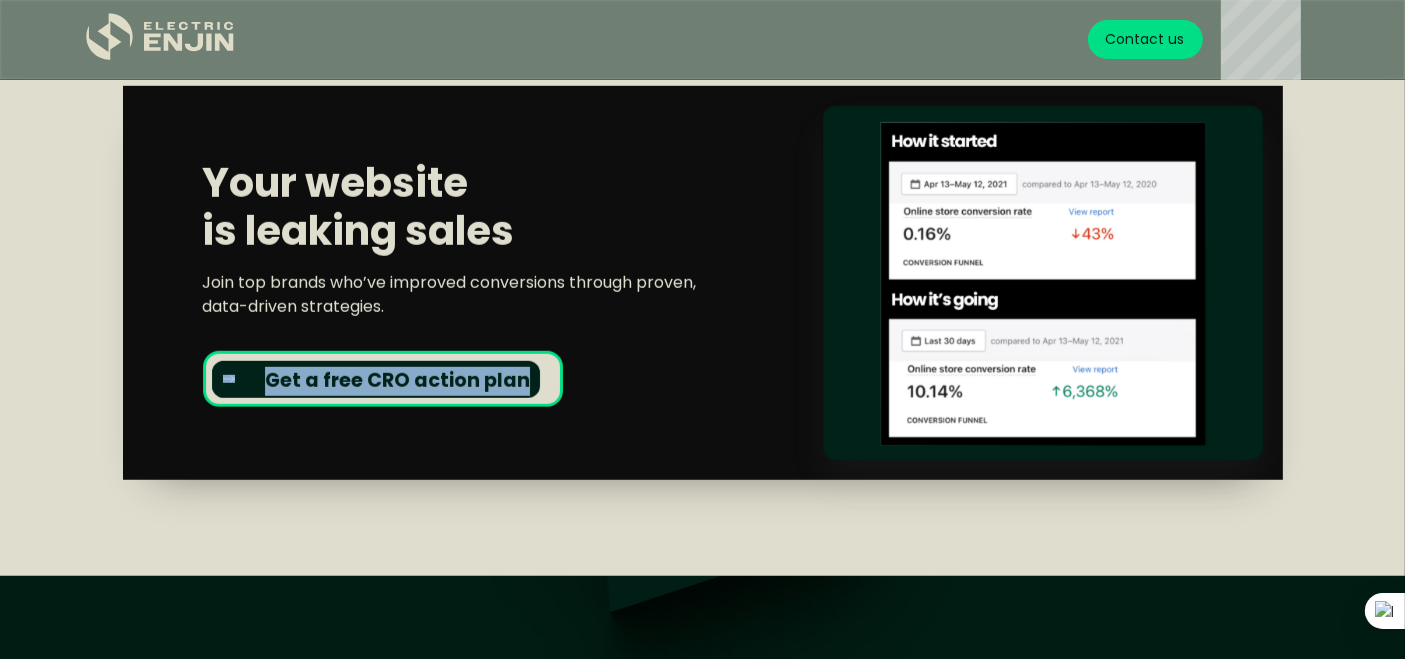 drag, startPoint x: 59, startPoint y: 357, endPoint x: 553, endPoint y: 395, distance: 495.45938 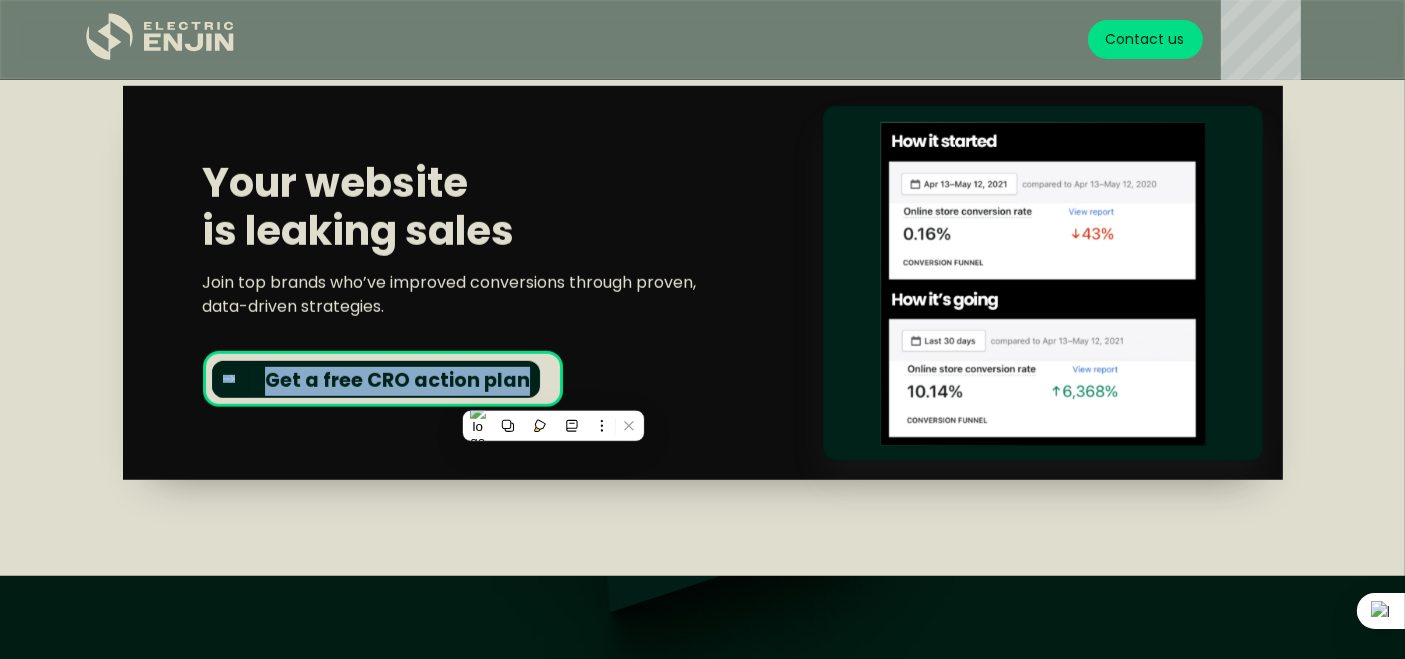 copy on "Get a free CRO action plan" 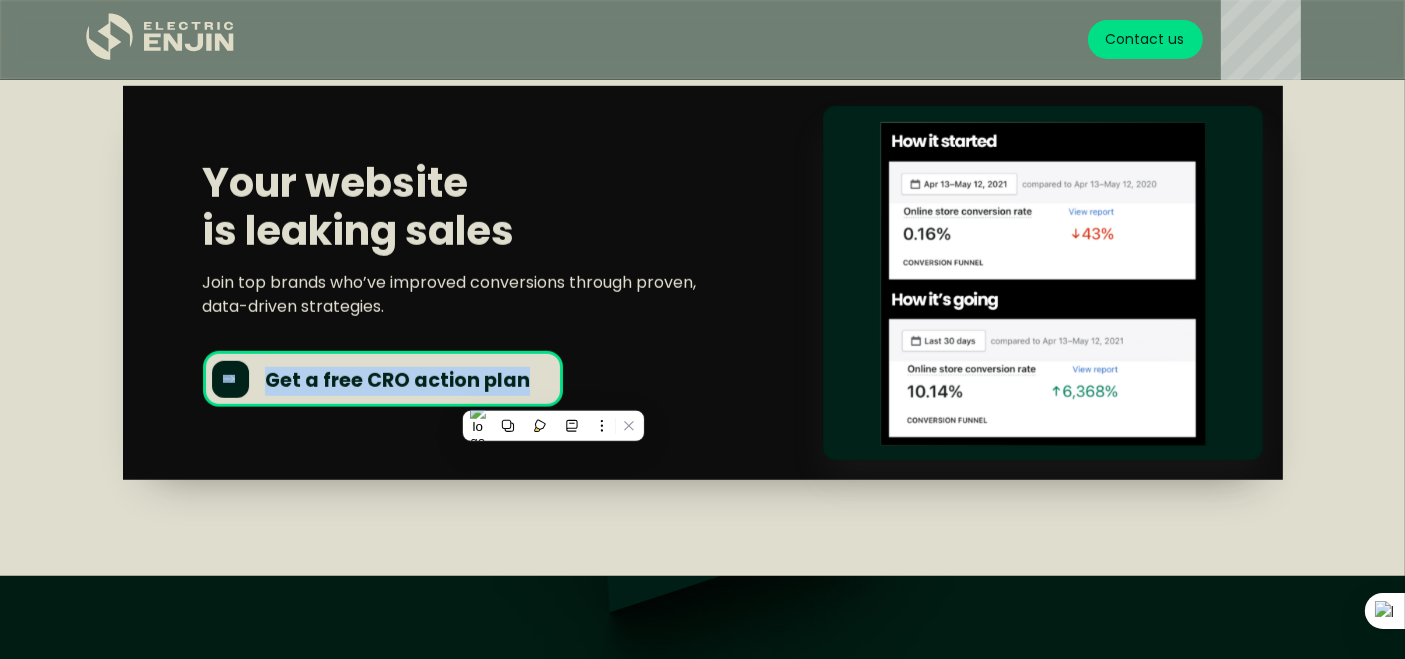 copy on "Get a free CRO action plan" 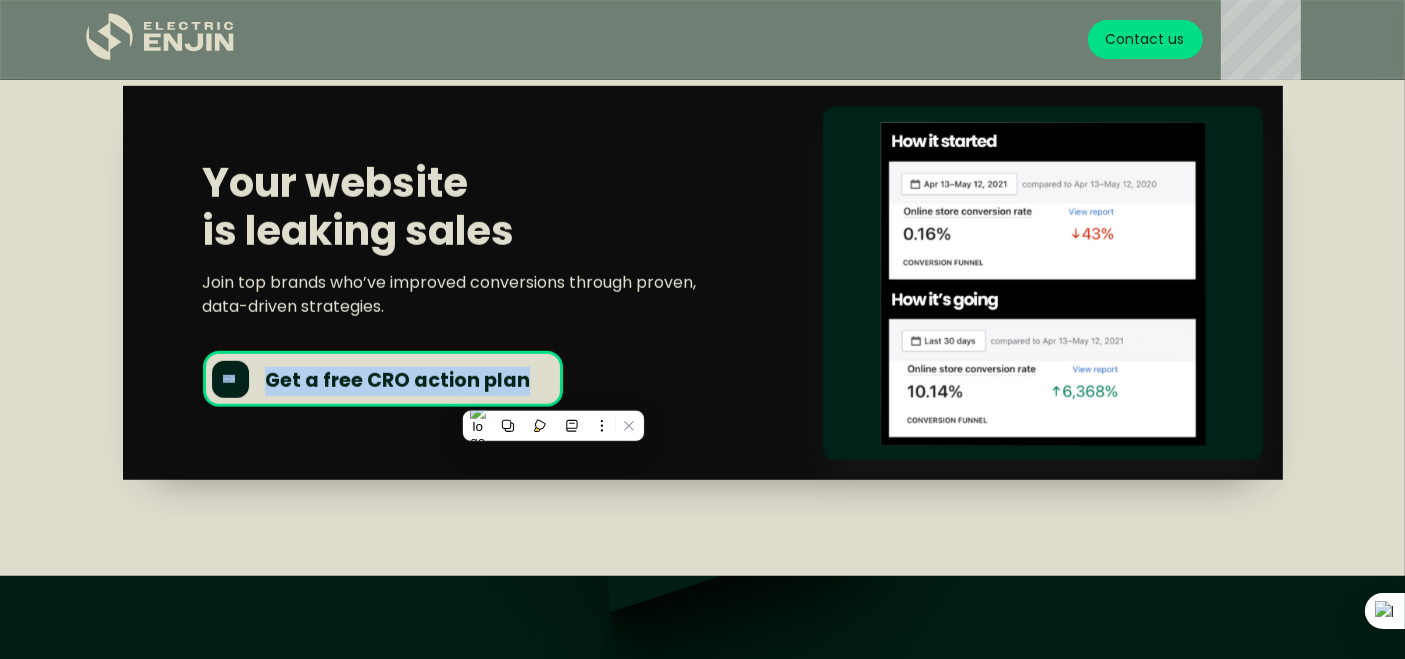 click on "Your website  is leaking sales Join top brands who’ve improved conversions through proven, data-driven strategies. Get a free CRO action plan" at bounding box center (702, 283) 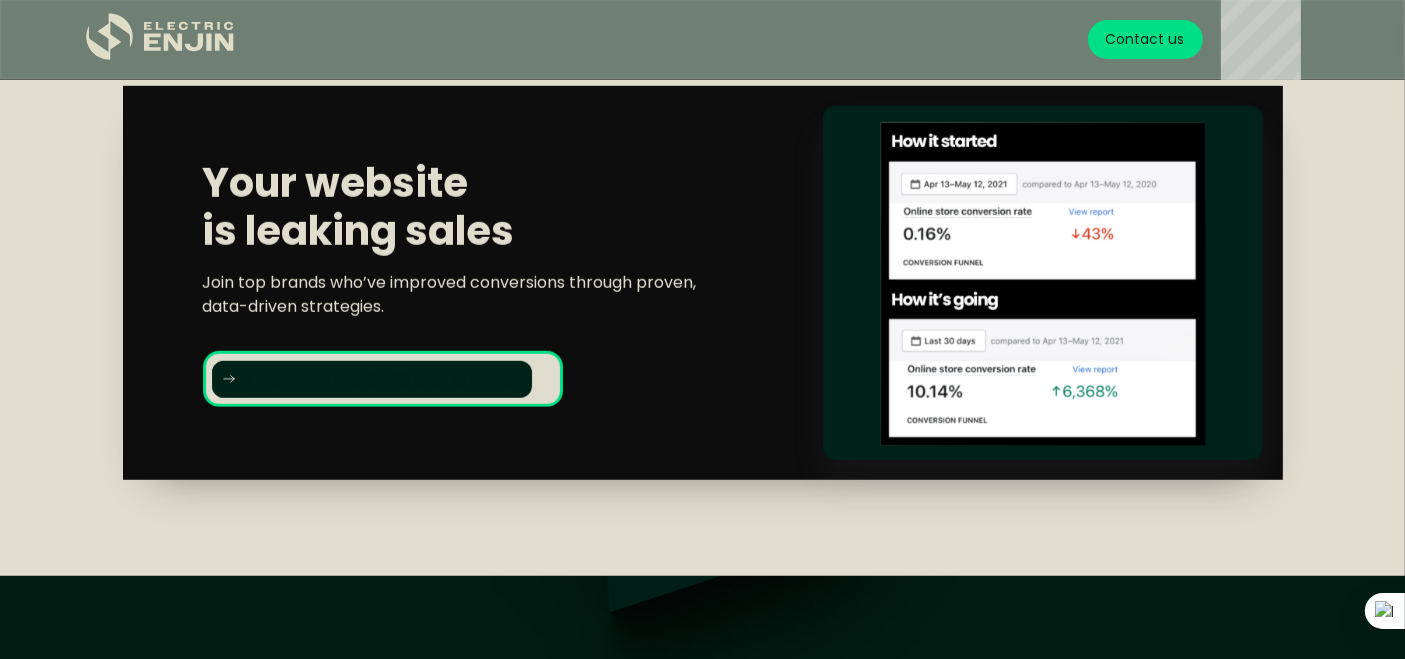 click on "Get a free CRO action plan" at bounding box center (397, 380) 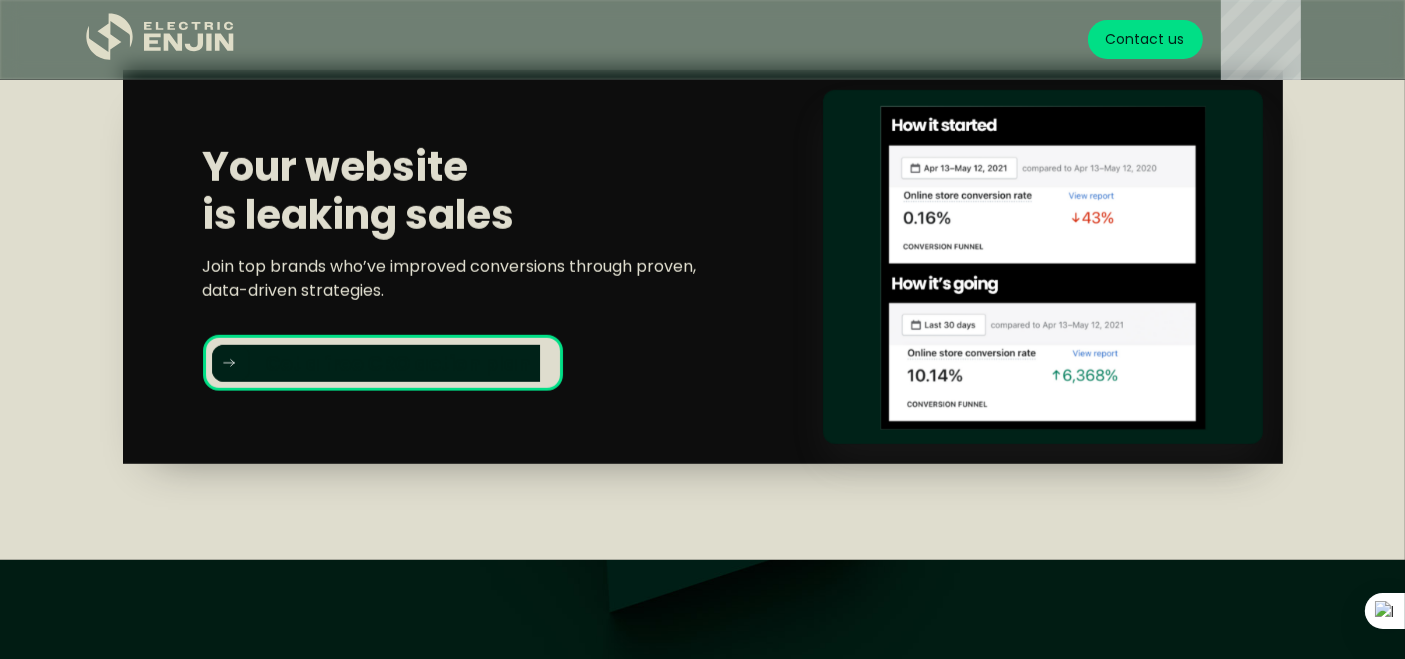 scroll, scrollTop: 1677, scrollLeft: 0, axis: vertical 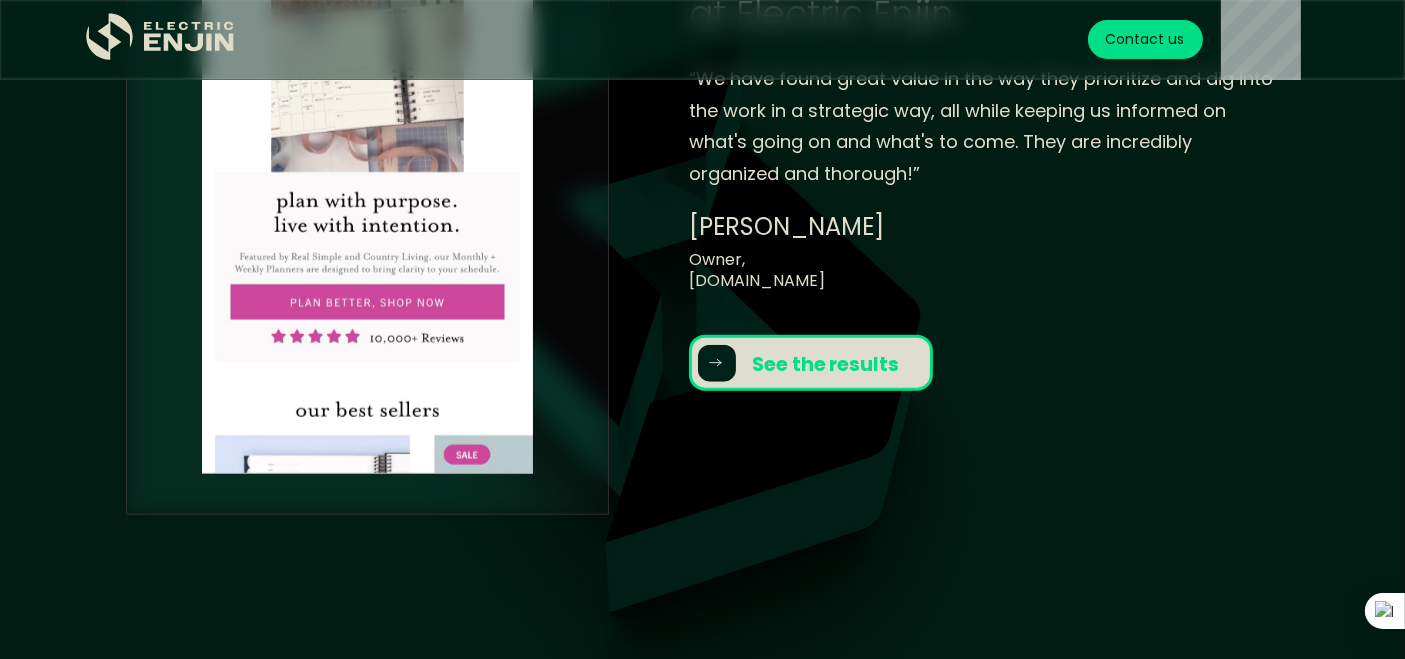 click on "See the results" at bounding box center [826, 364] 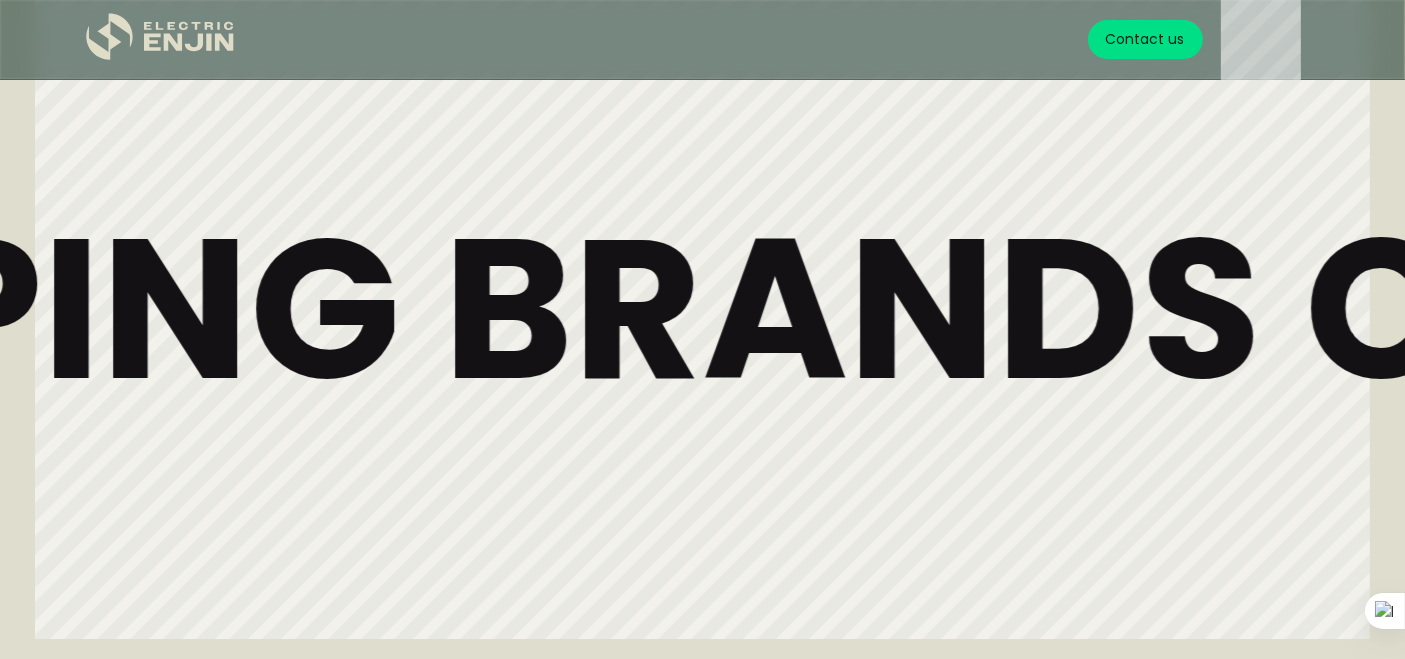 scroll, scrollTop: 7364, scrollLeft: 0, axis: vertical 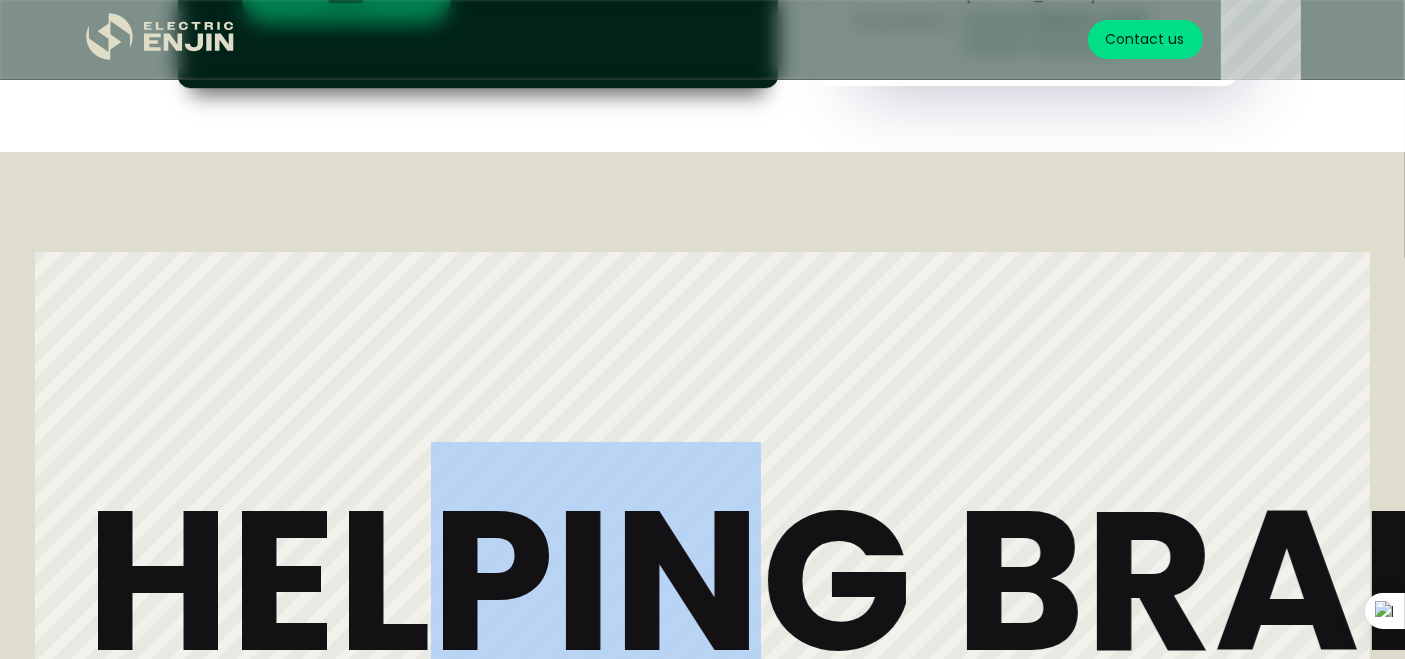 drag, startPoint x: 788, startPoint y: 608, endPoint x: 449, endPoint y: 541, distance: 345.55753 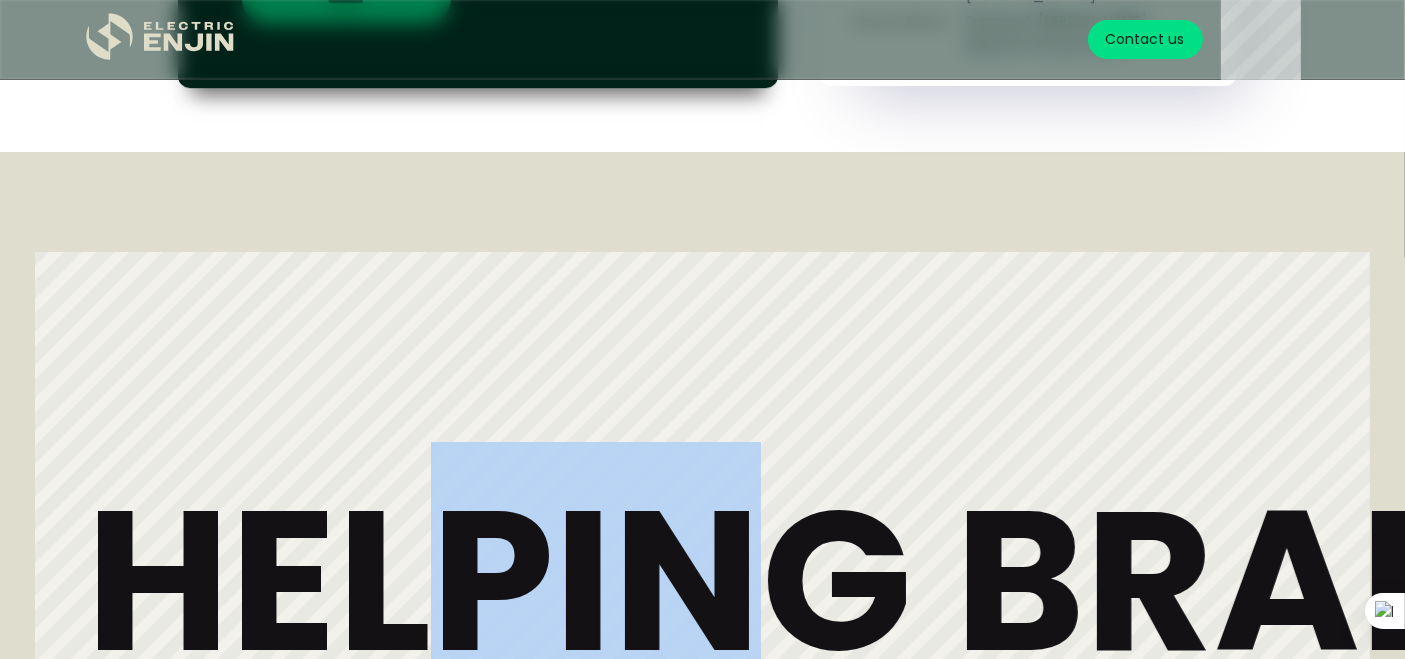 click on "helping brands crush it since 2015." at bounding box center (2126, 581) 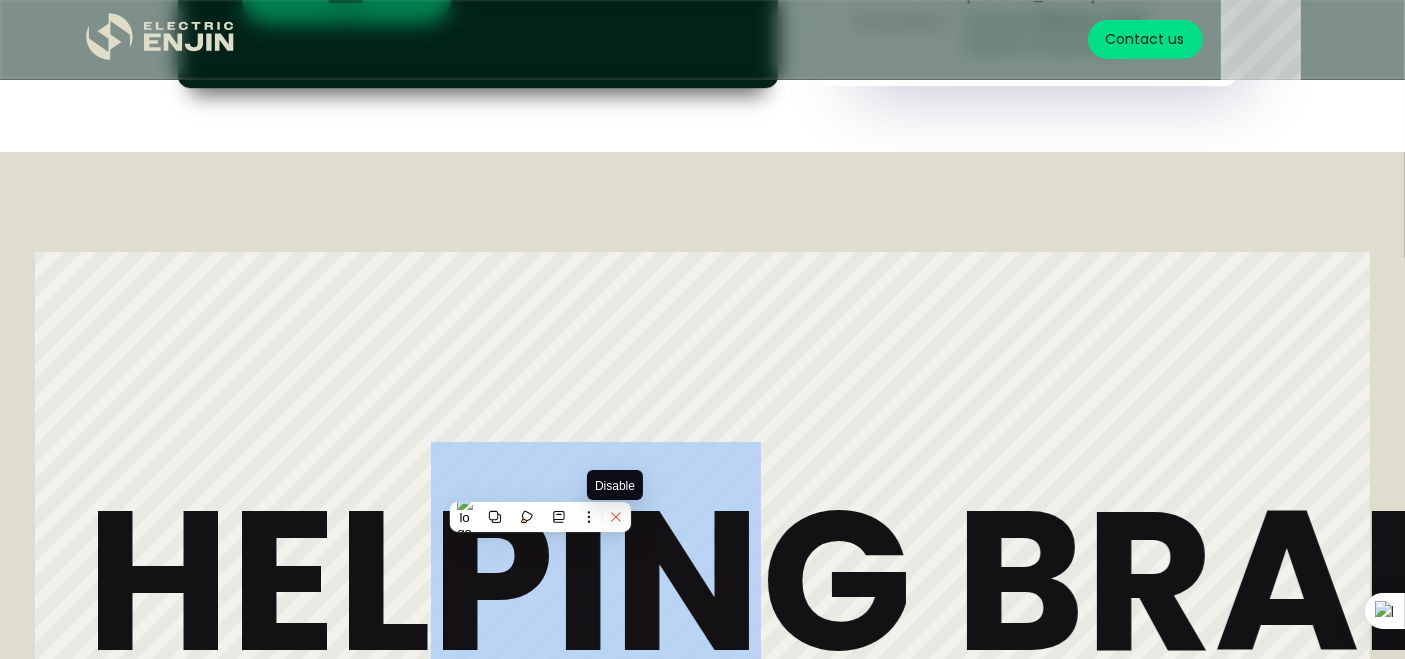 click 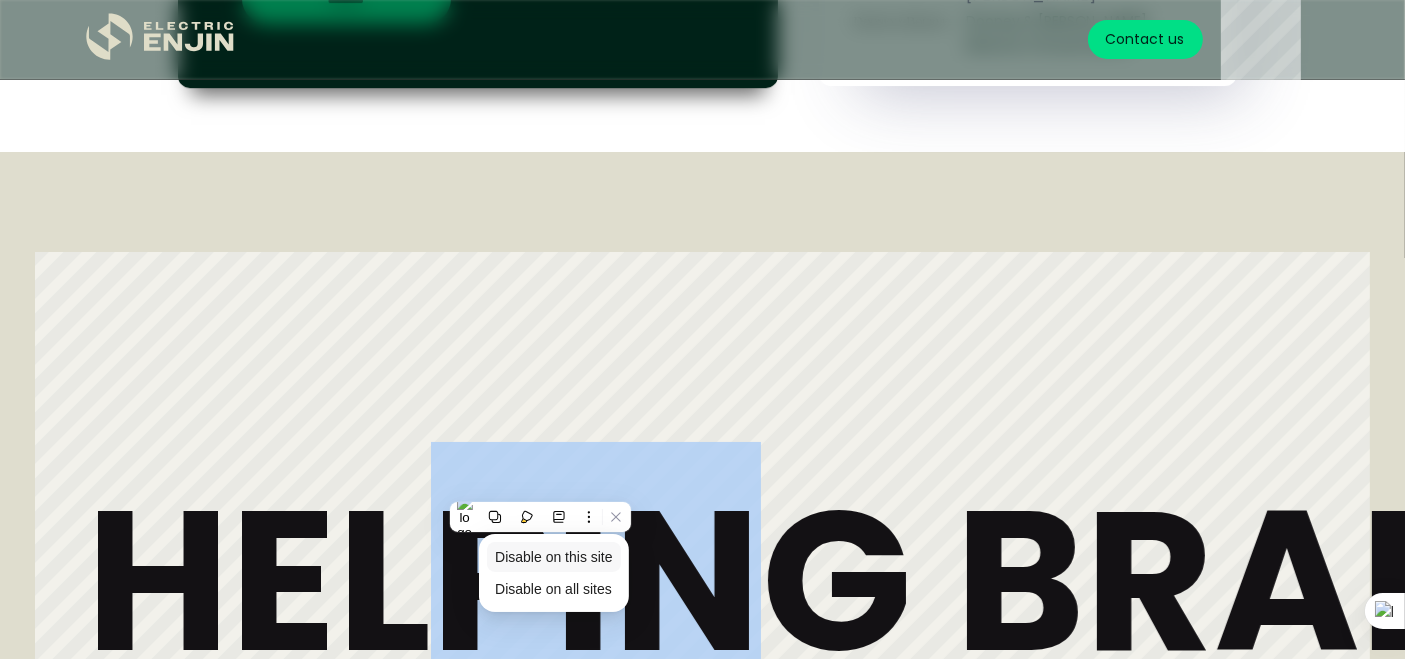click on "Disable on this site" at bounding box center [554, 557] 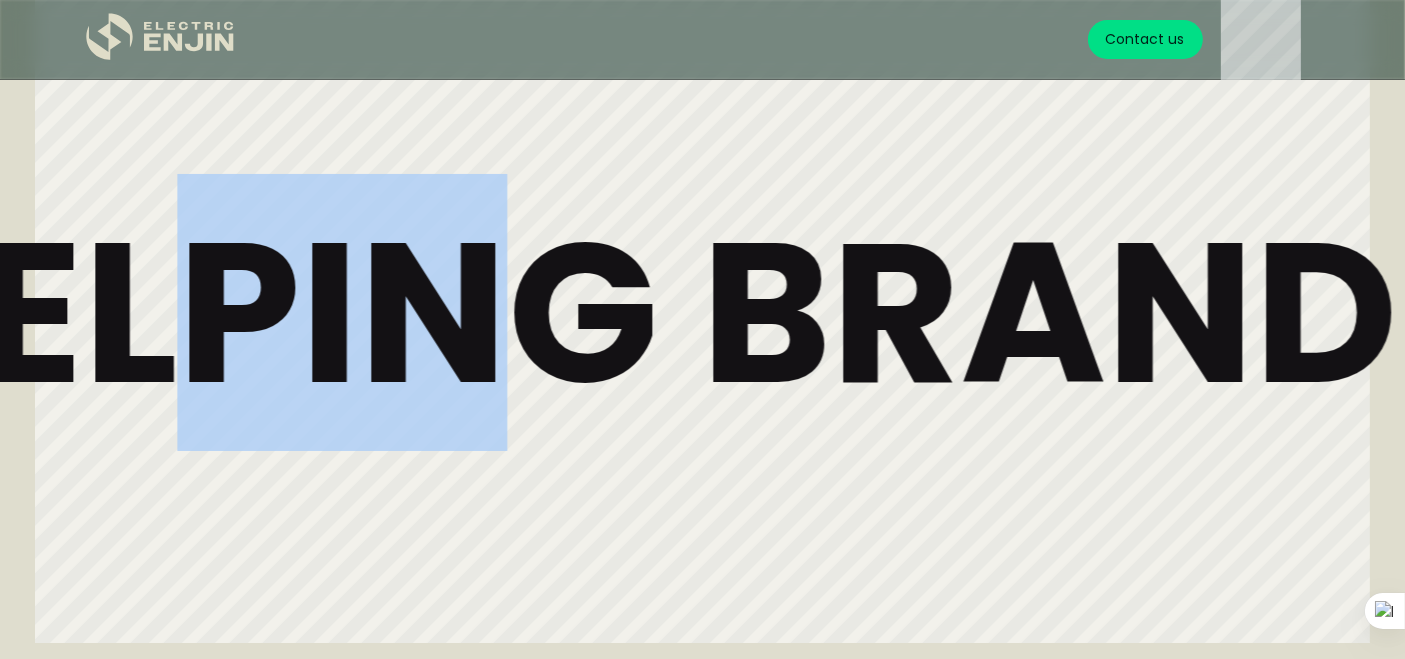 scroll, scrollTop: 7675, scrollLeft: 0, axis: vertical 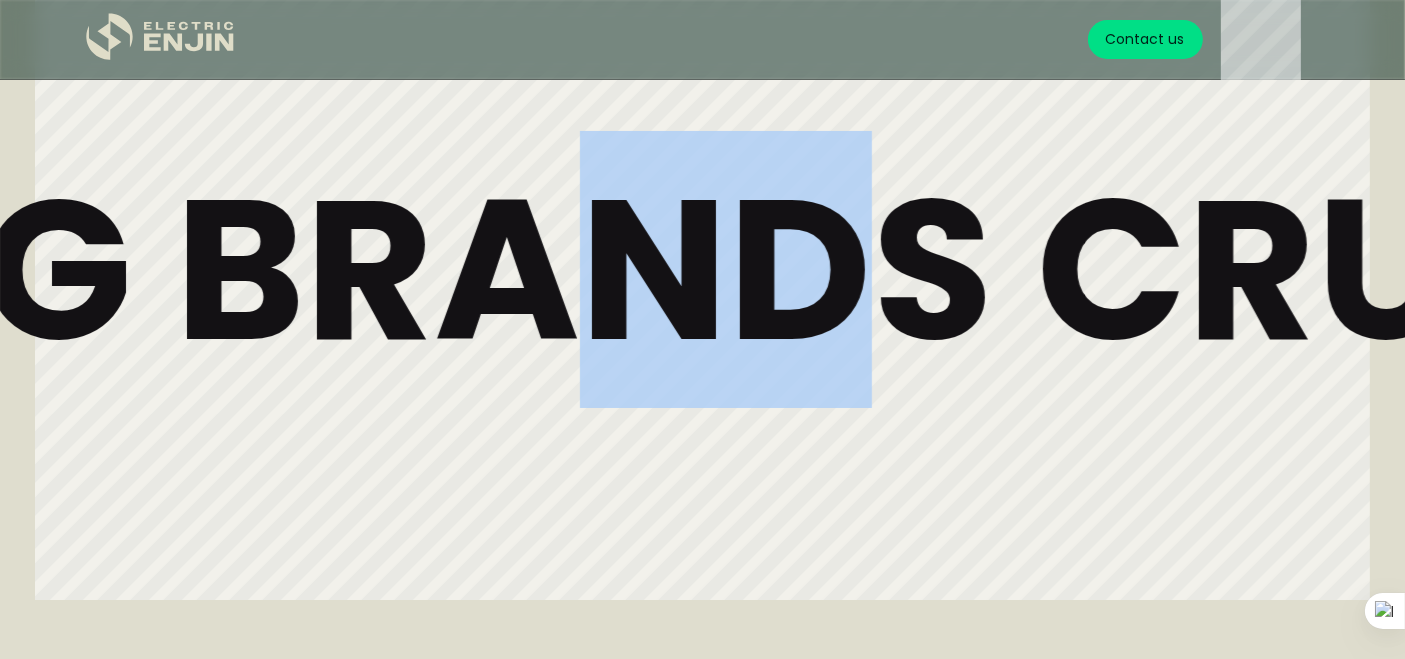 drag, startPoint x: 963, startPoint y: 300, endPoint x: 627, endPoint y: 299, distance: 336.0015 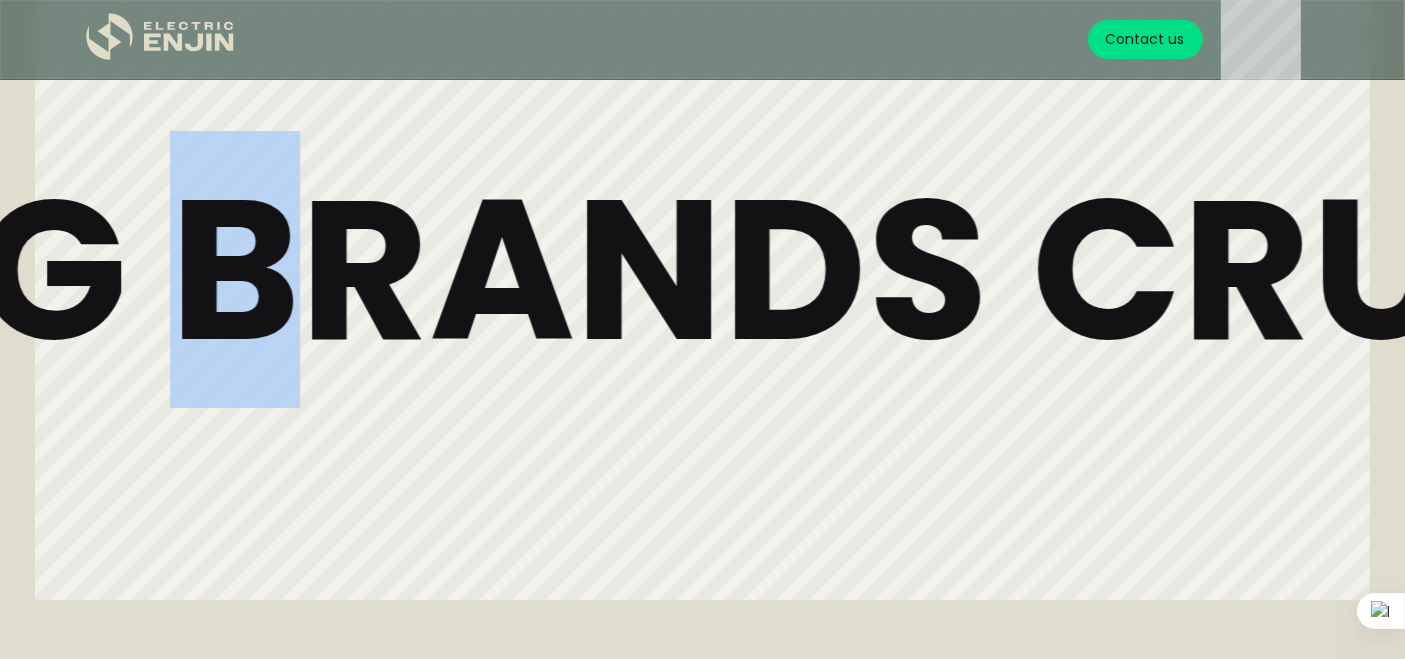 drag, startPoint x: 377, startPoint y: 287, endPoint x: 283, endPoint y: 308, distance: 96.317184 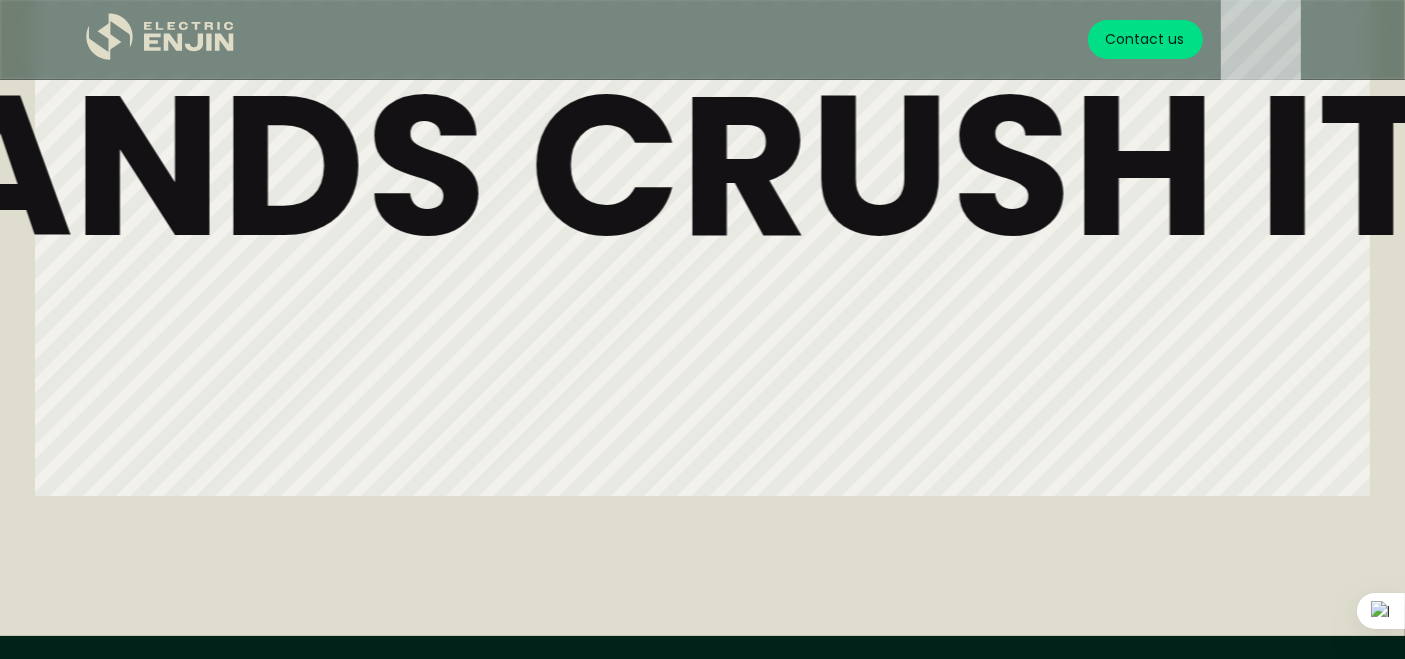 scroll, scrollTop: 8075, scrollLeft: 0, axis: vertical 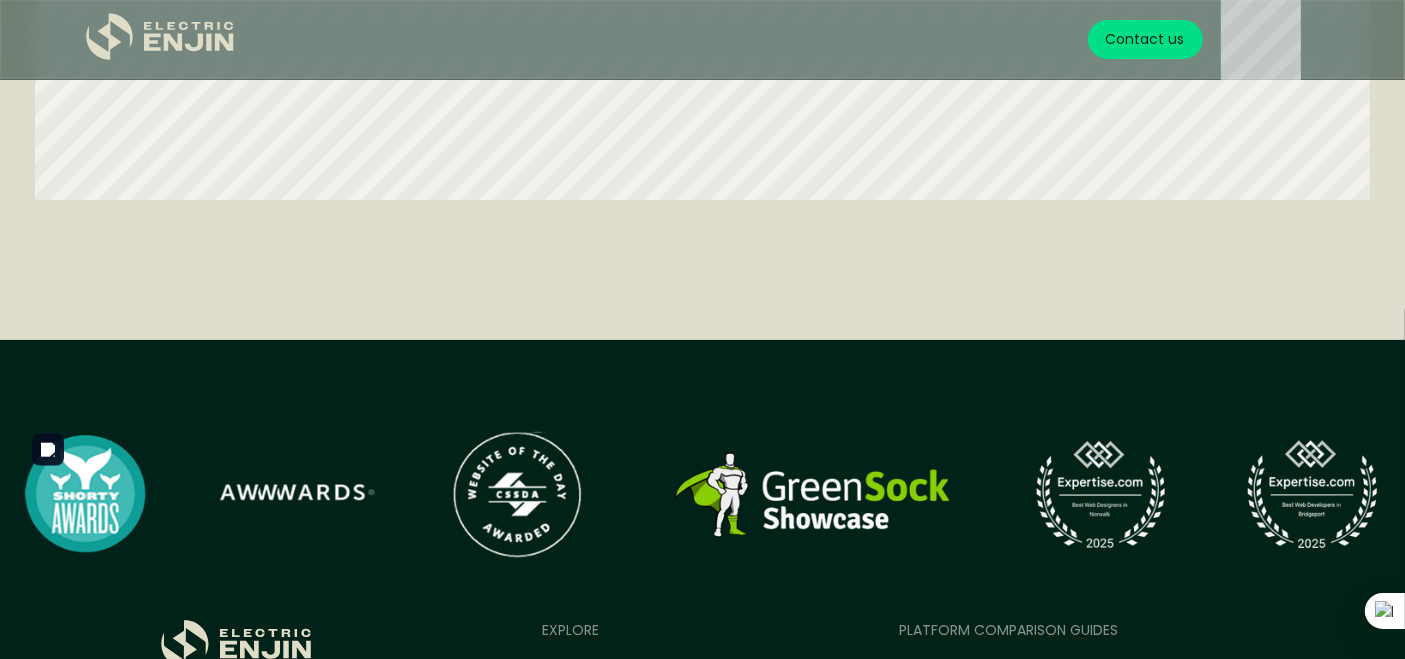 click at bounding box center [702, 496] 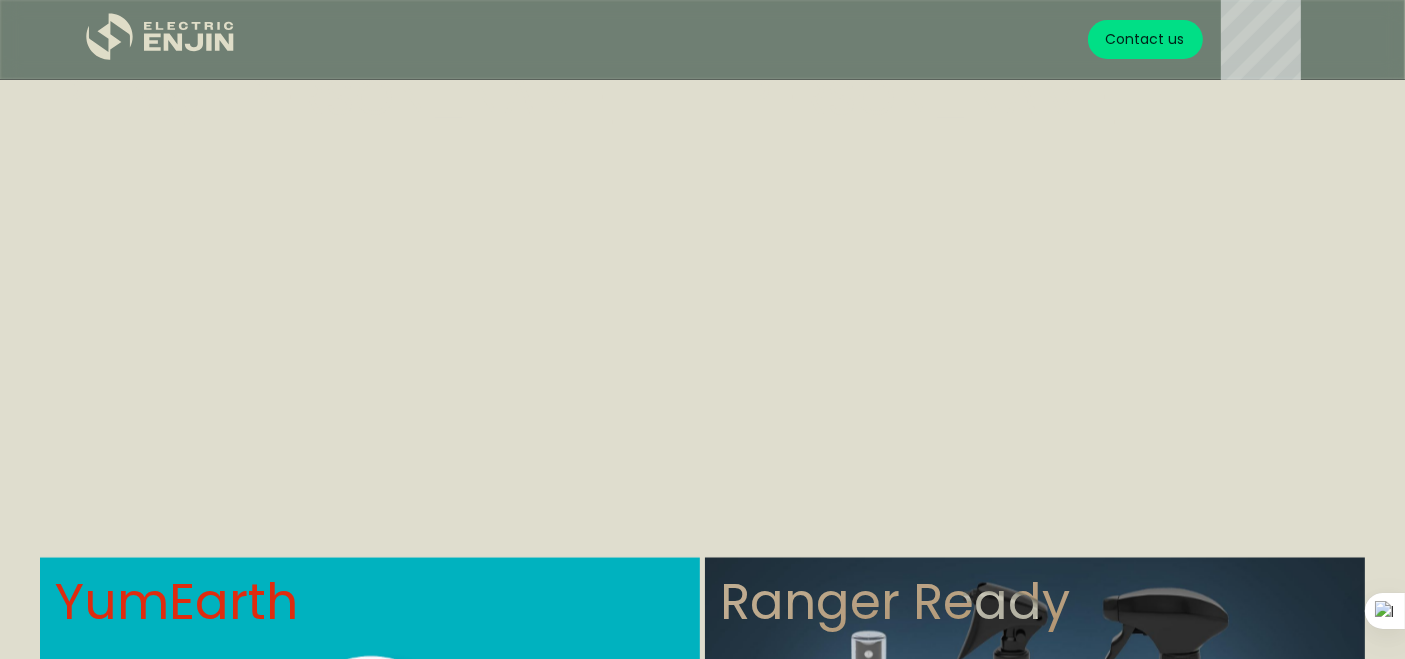 scroll, scrollTop: 4653, scrollLeft: 0, axis: vertical 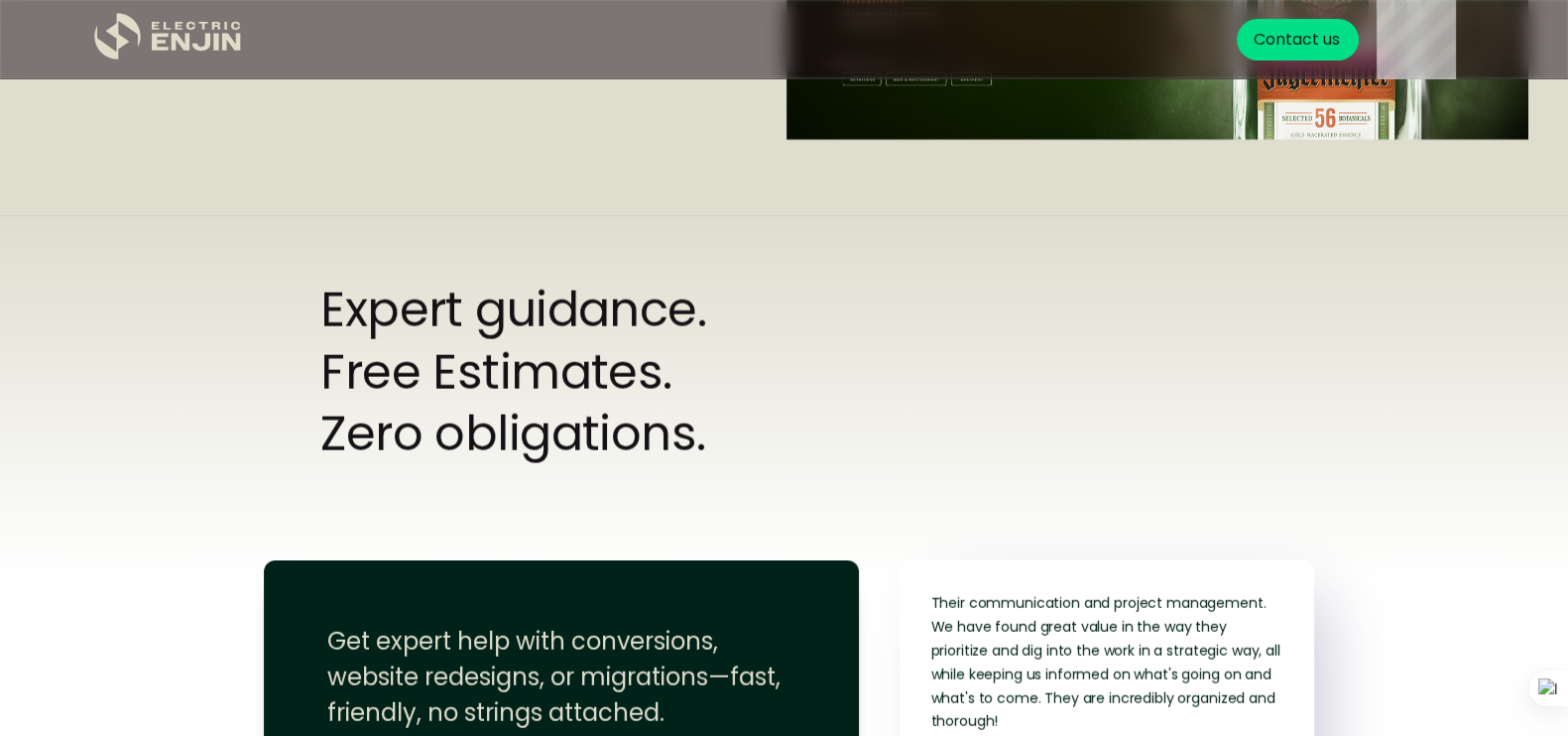 drag, startPoint x: 1409, startPoint y: 35, endPoint x: 1190, endPoint y: 397, distance: 423.08982 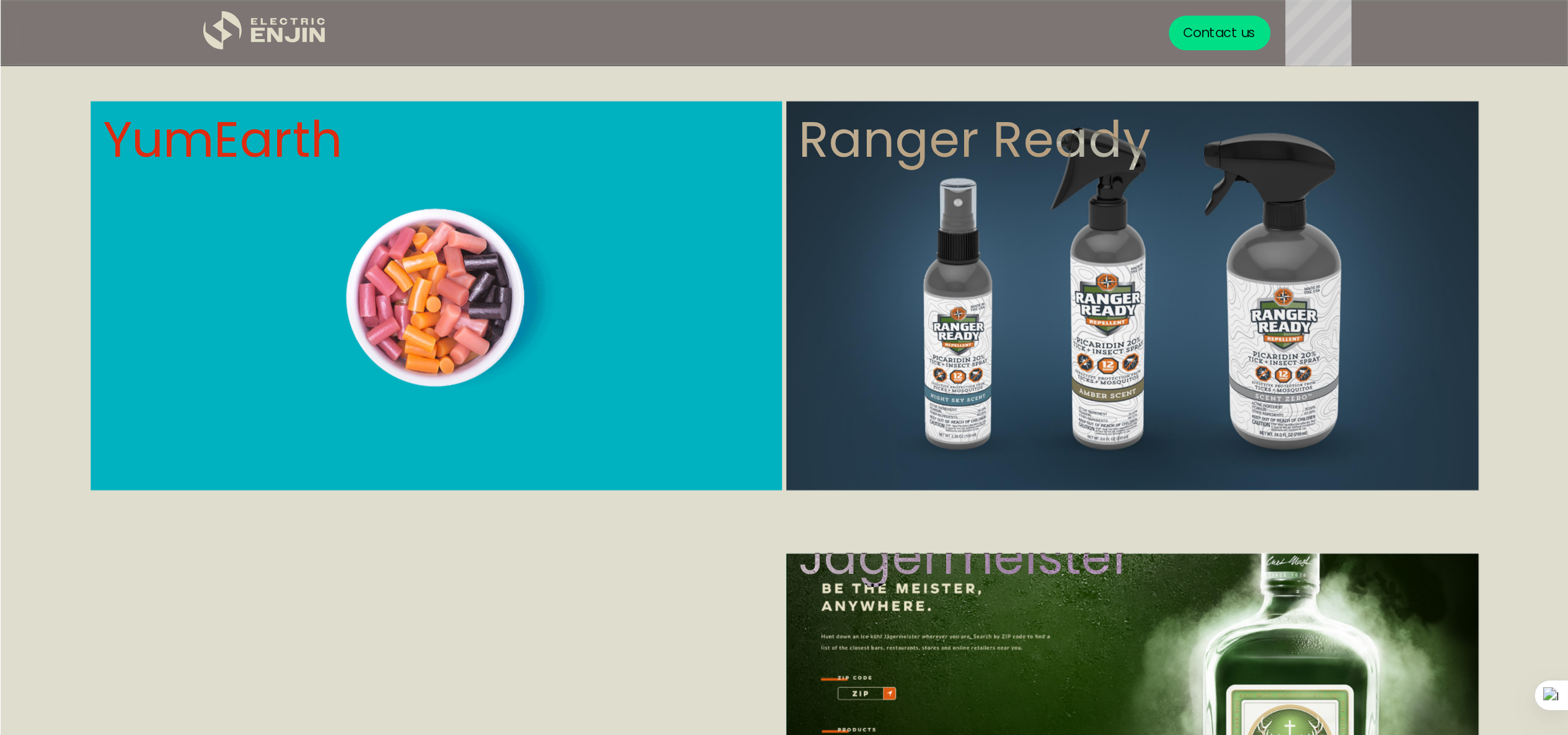 scroll, scrollTop: 3145, scrollLeft: 0, axis: vertical 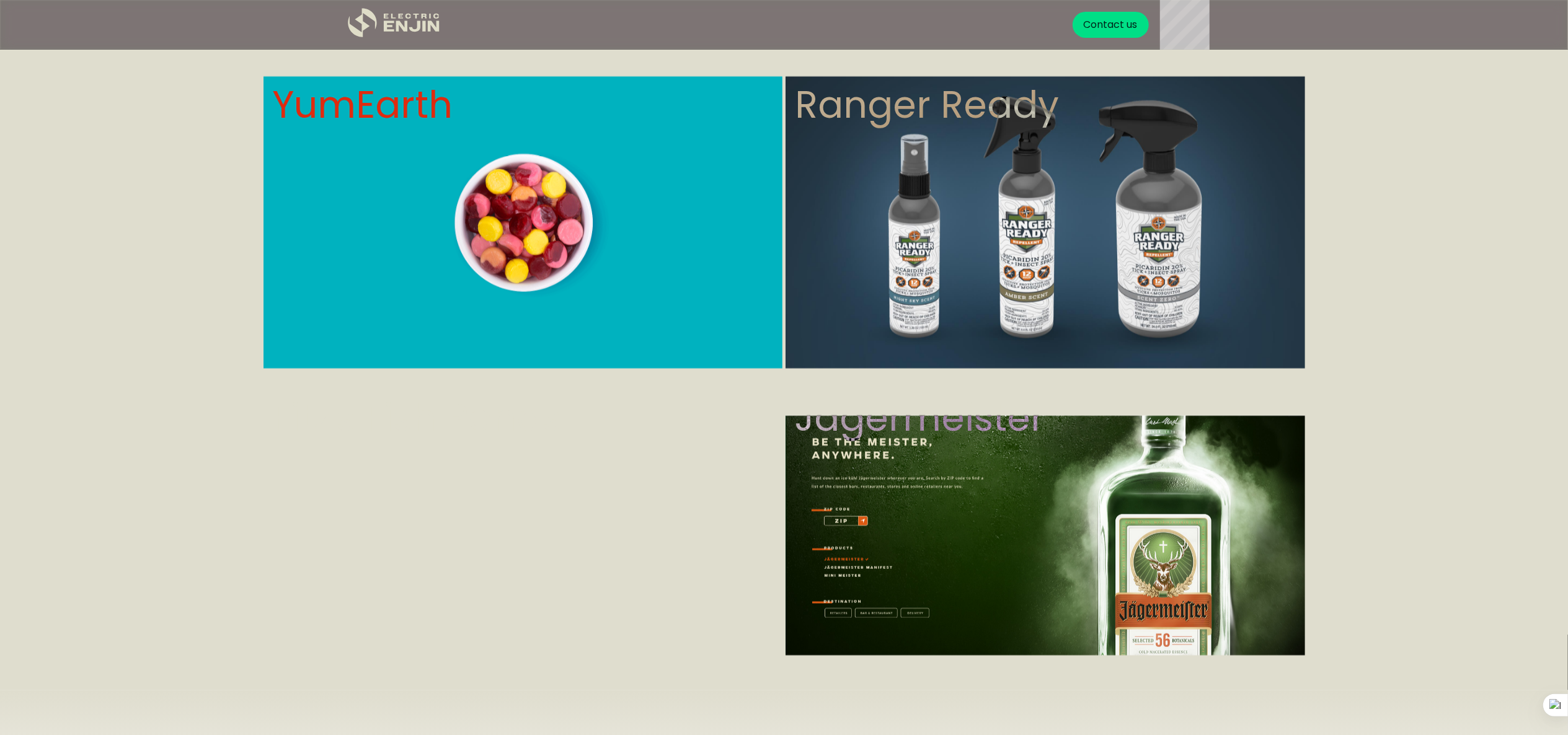 drag, startPoint x: 970, startPoint y: 1, endPoint x: 923, endPoint y: 495, distance: 496.23079 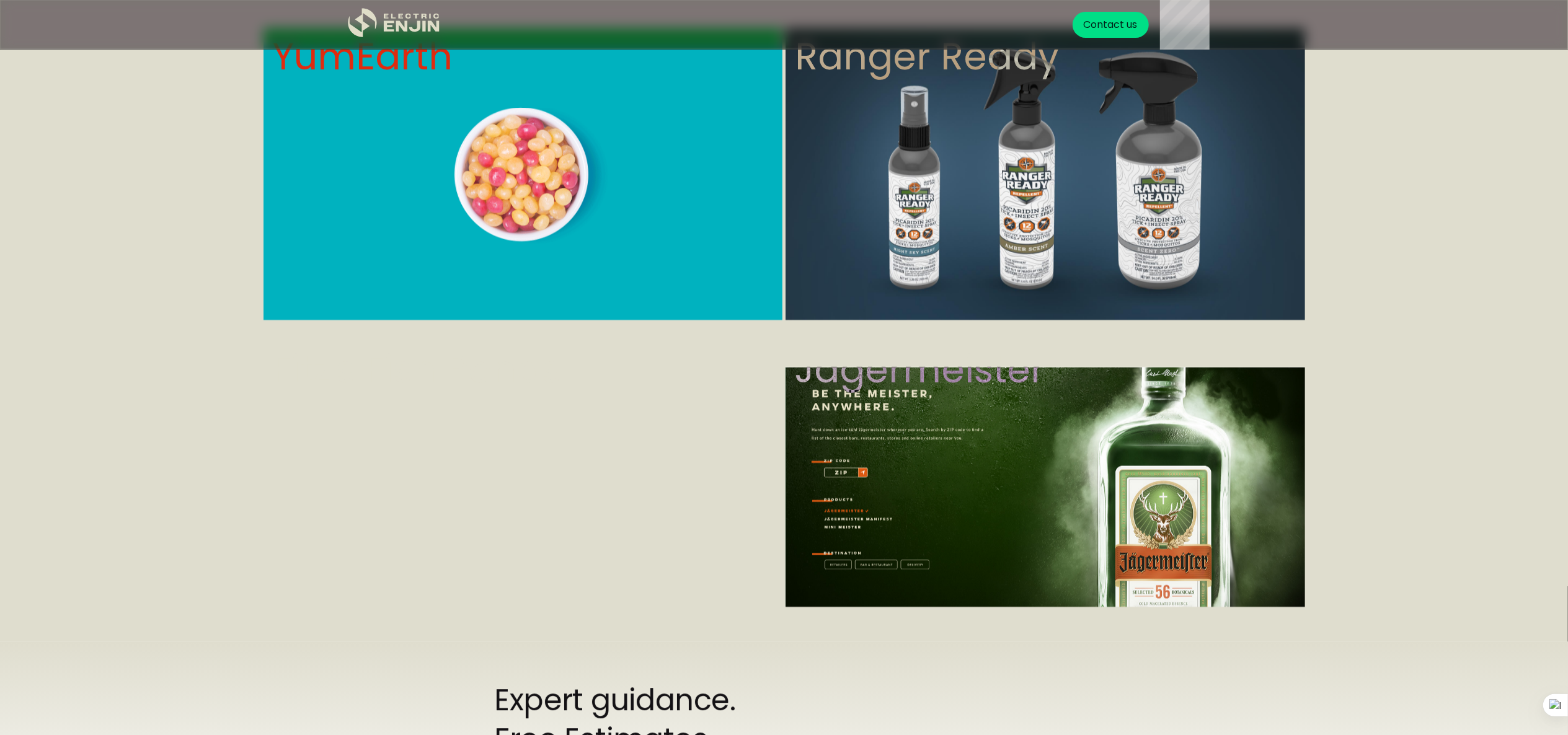 scroll, scrollTop: 3230, scrollLeft: 0, axis: vertical 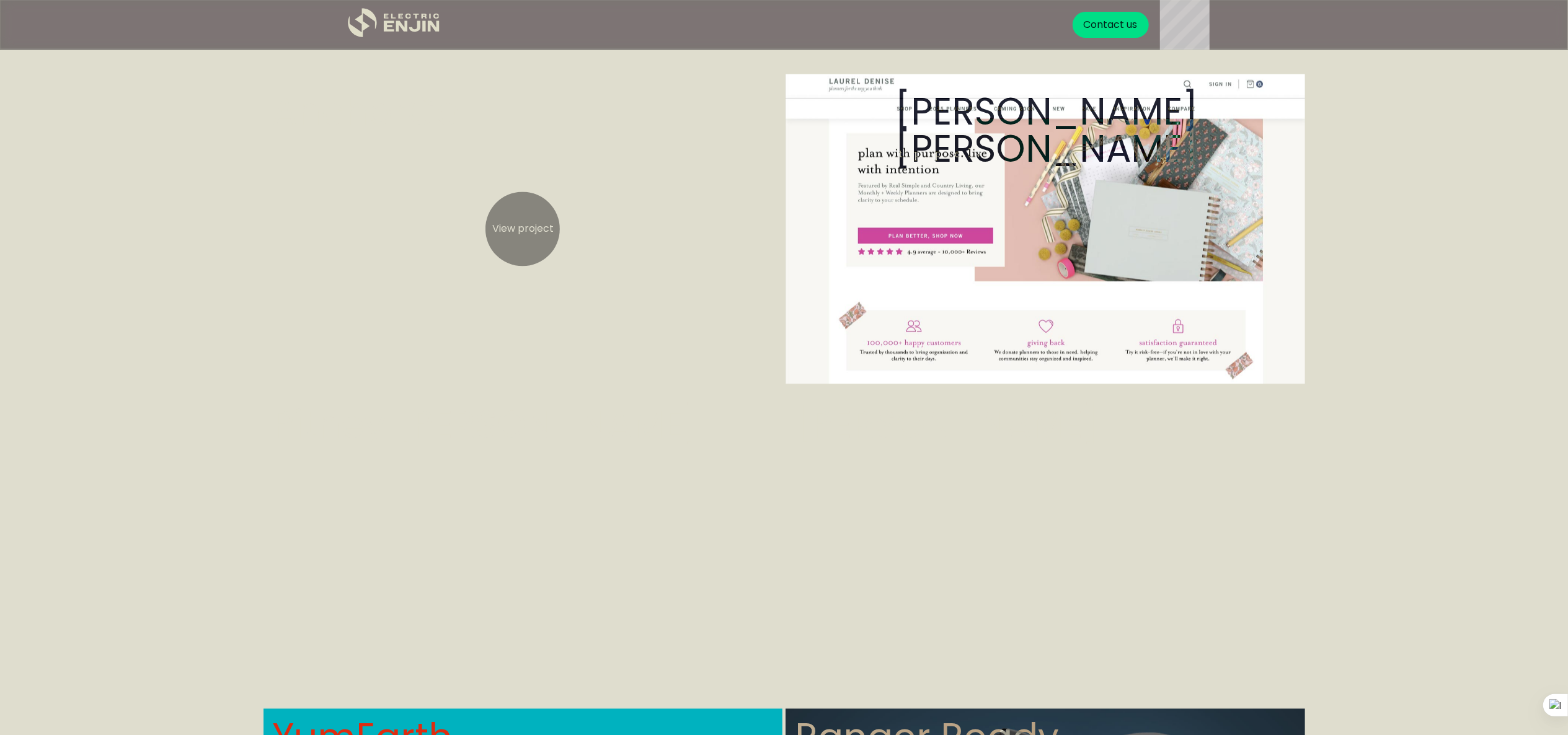 click at bounding box center (523, 353) 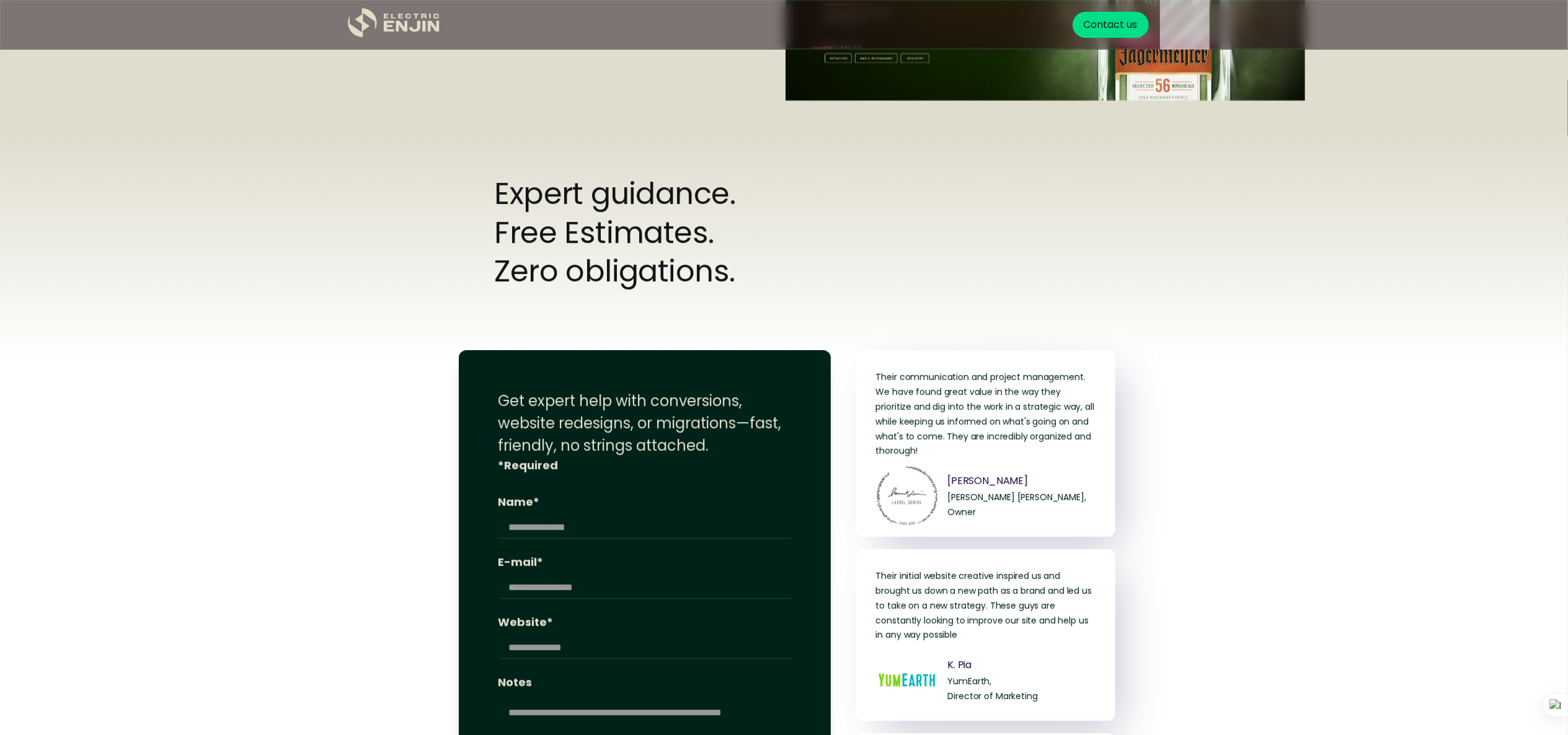 scroll, scrollTop: 3729, scrollLeft: 0, axis: vertical 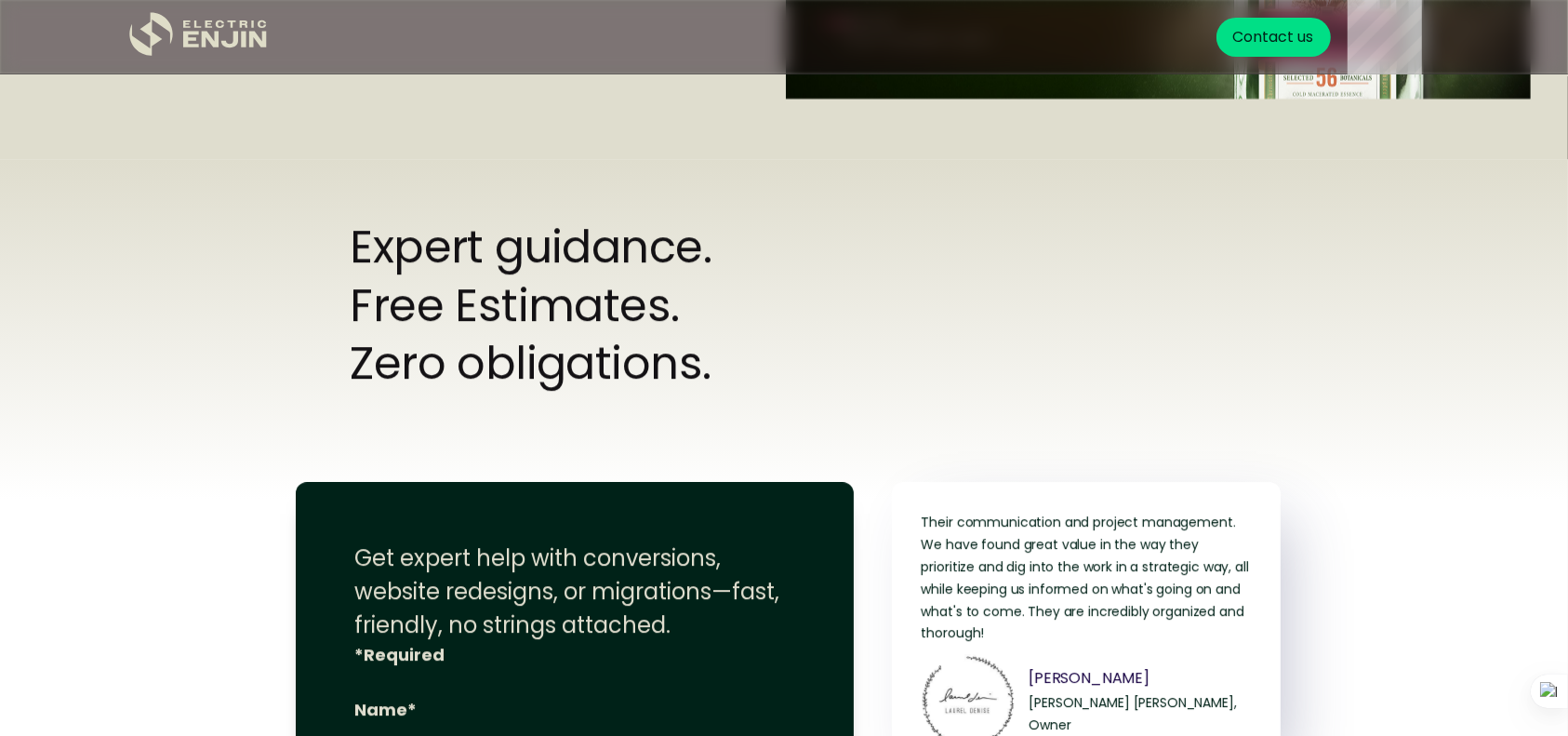 drag, startPoint x: 2360, startPoint y: 0, endPoint x: 1015, endPoint y: 453, distance: 1419.237 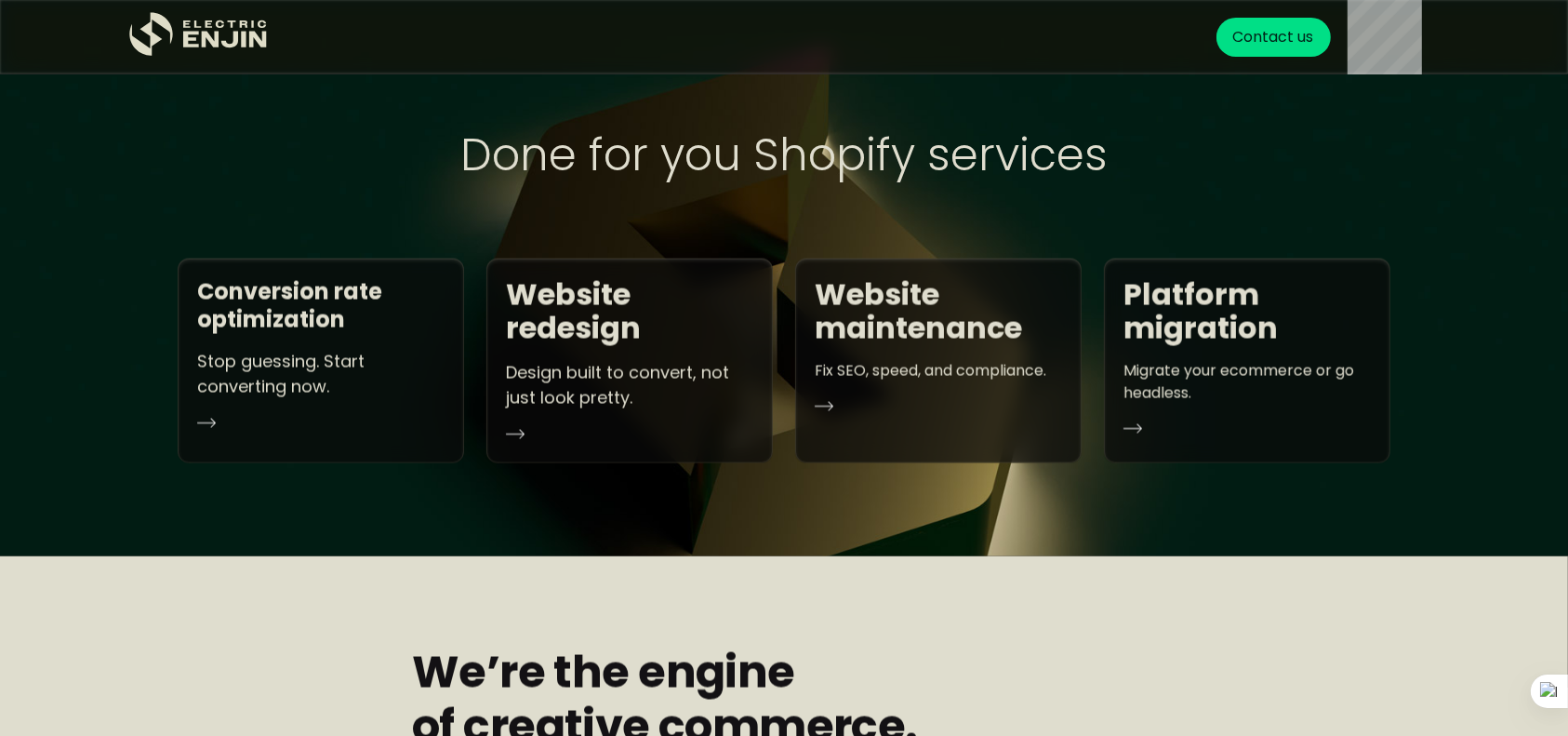 scroll, scrollTop: 3018, scrollLeft: 0, axis: vertical 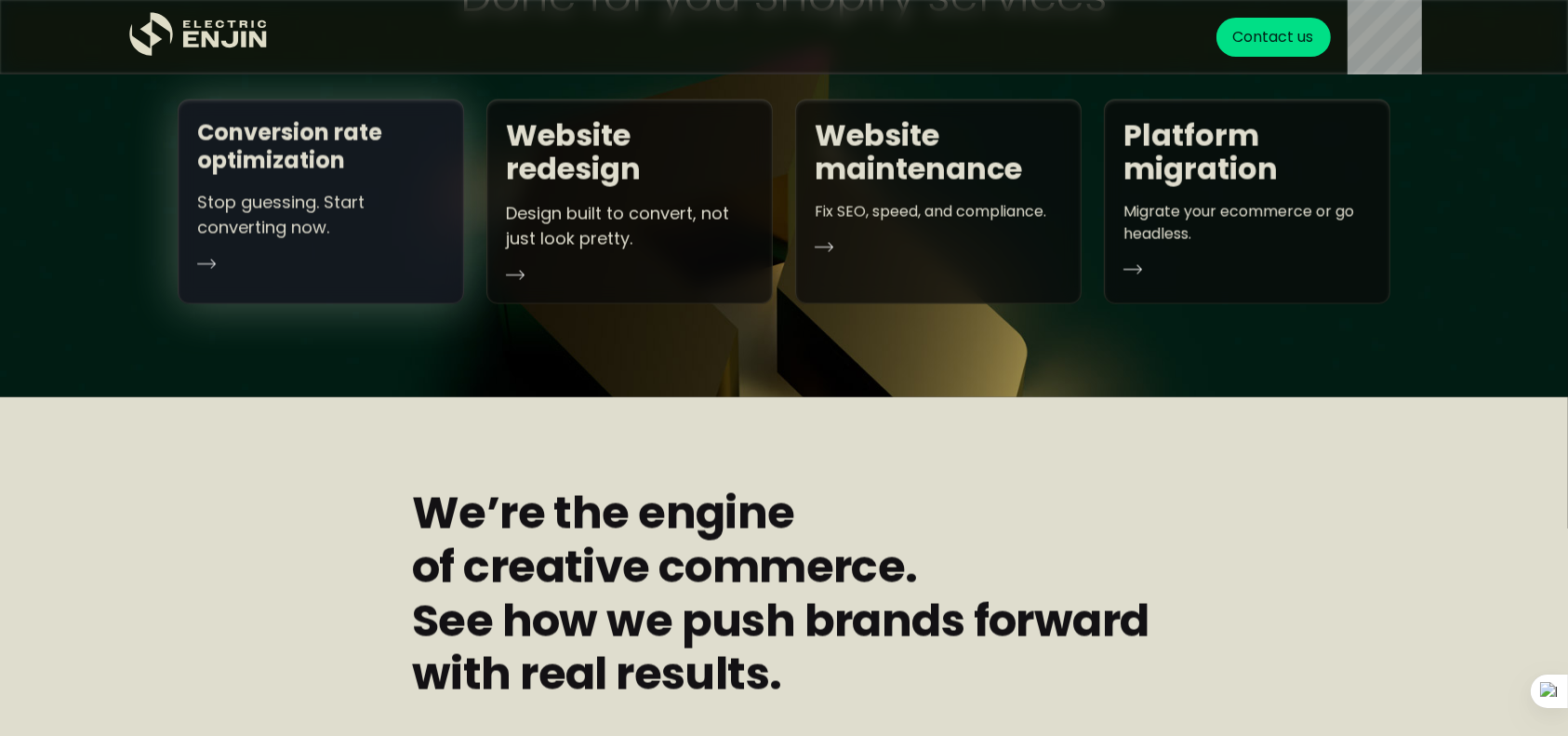 click on "Conversion rate optimization Stop guessing. Start converting now." at bounding box center (321, 202) 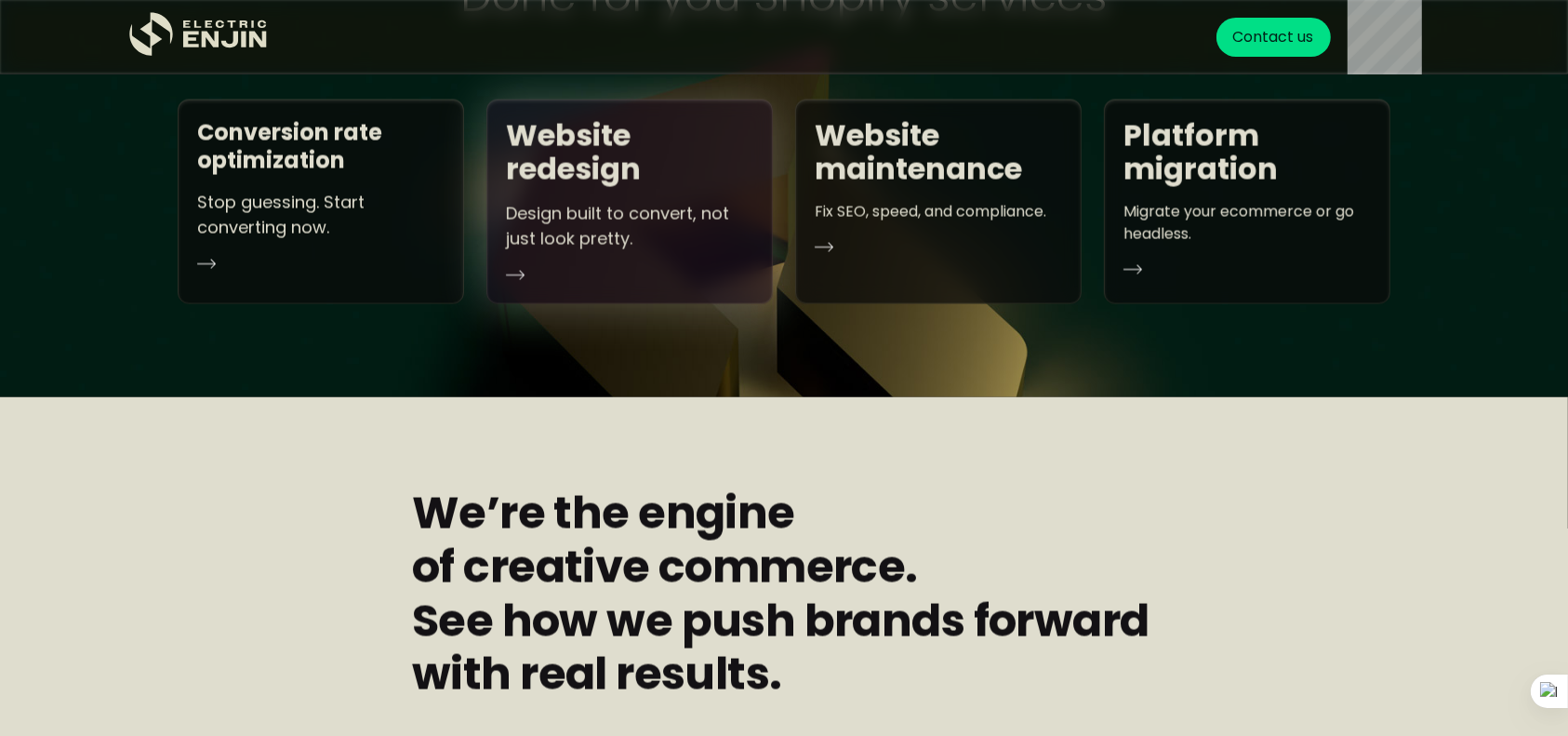 click on "Website redesign Design built to convert, not just look pretty." at bounding box center [630, 202] 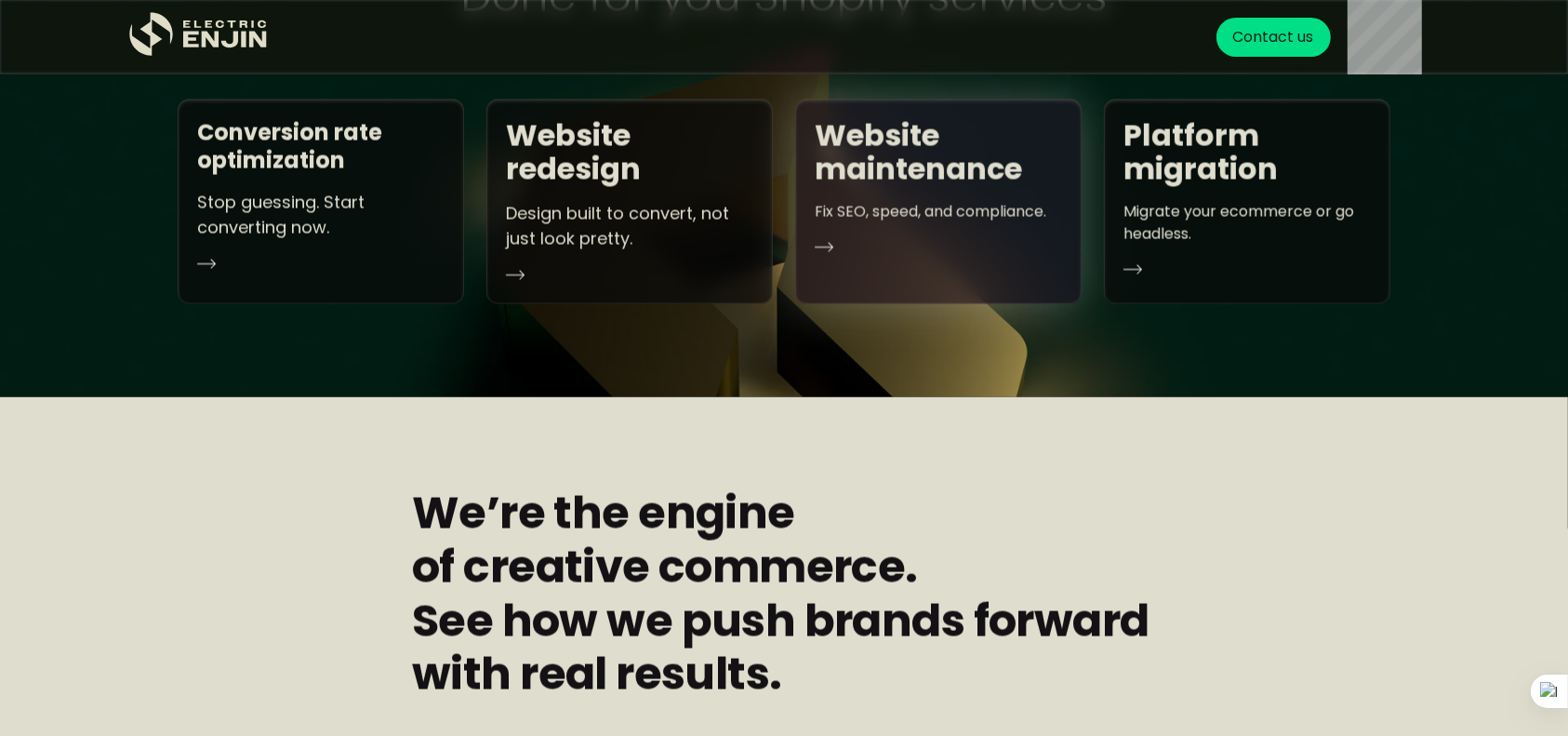click at bounding box center [824, 248] 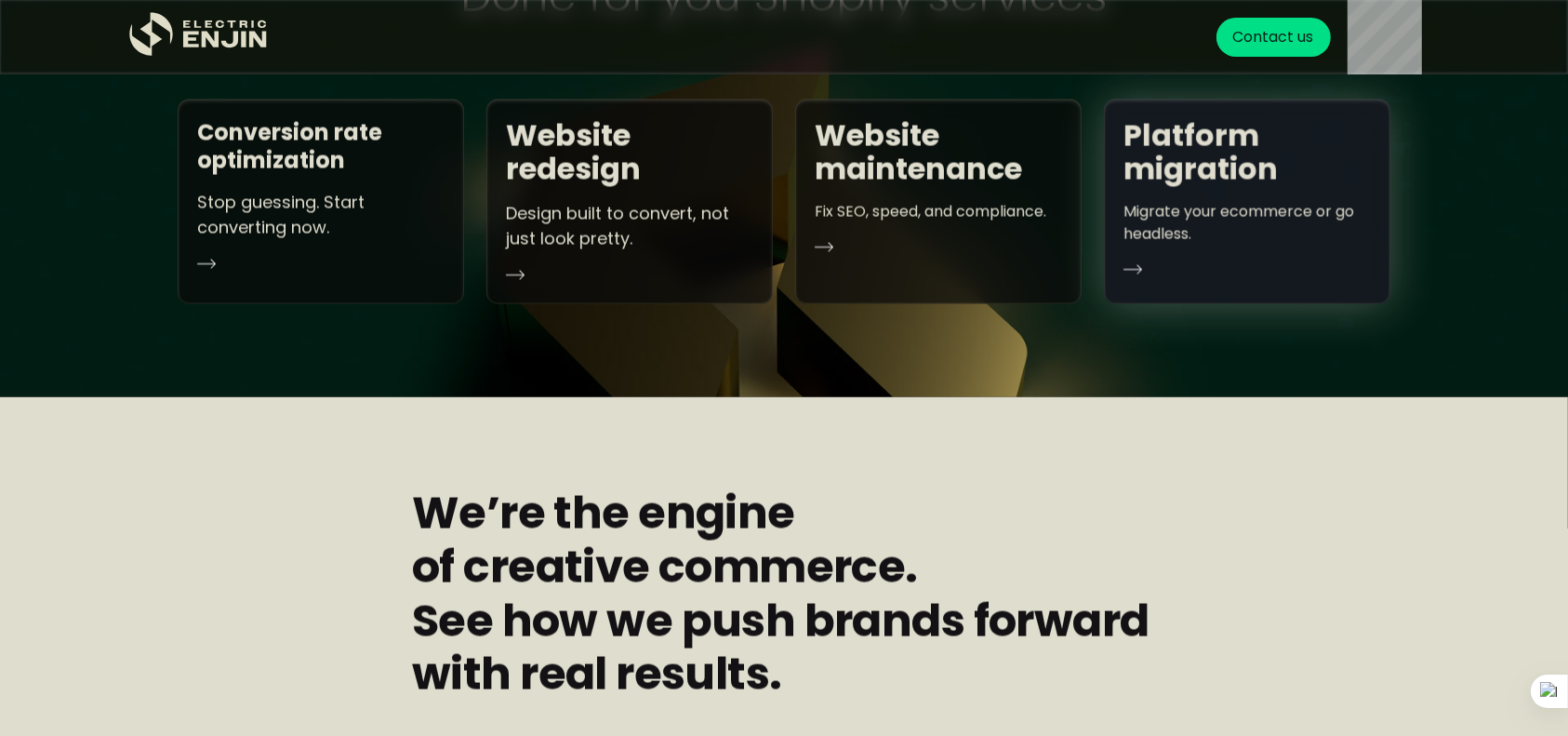 click on "Platform migration Migrate your ecommerce or go headless." at bounding box center [1247, 202] 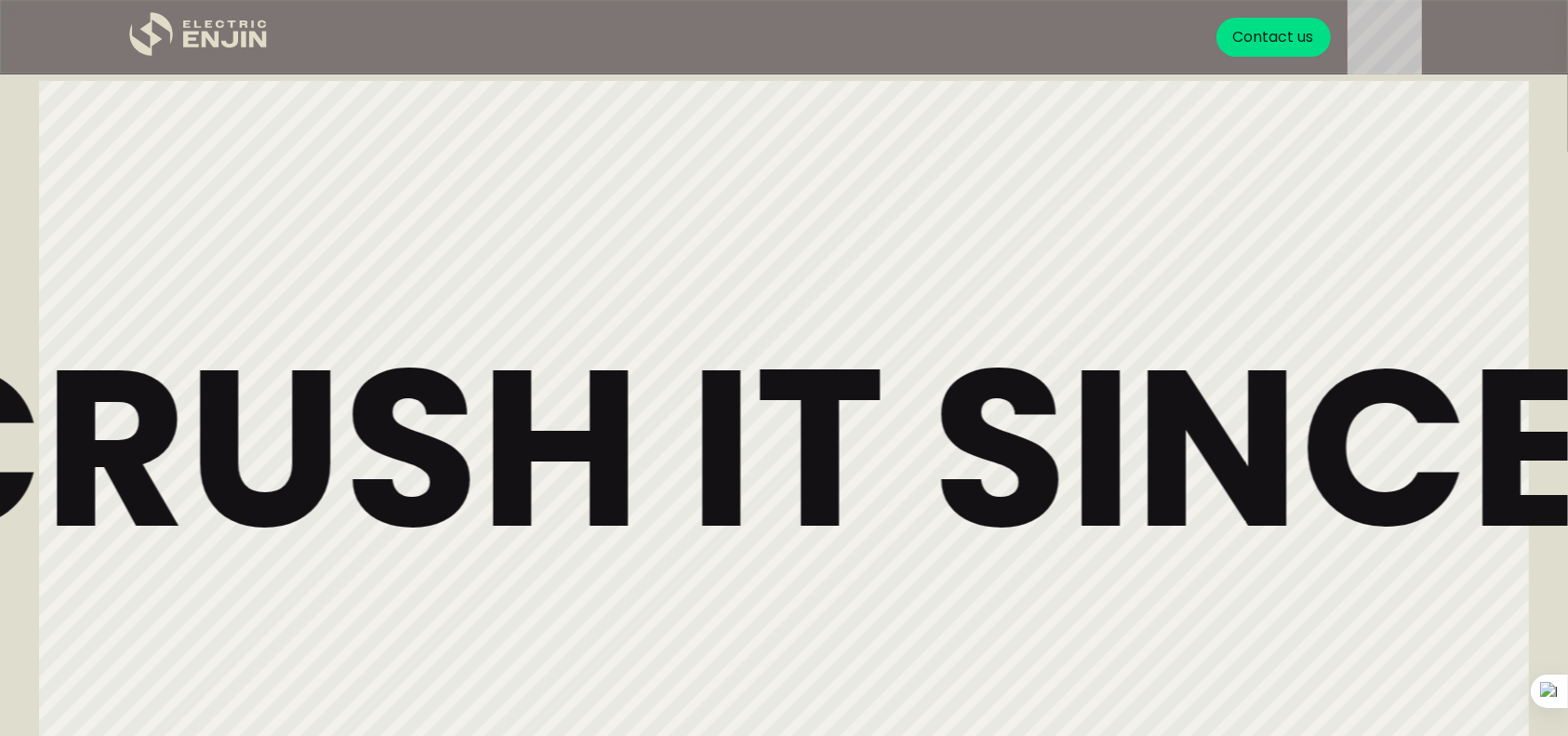 scroll, scrollTop: 469, scrollLeft: 0, axis: vertical 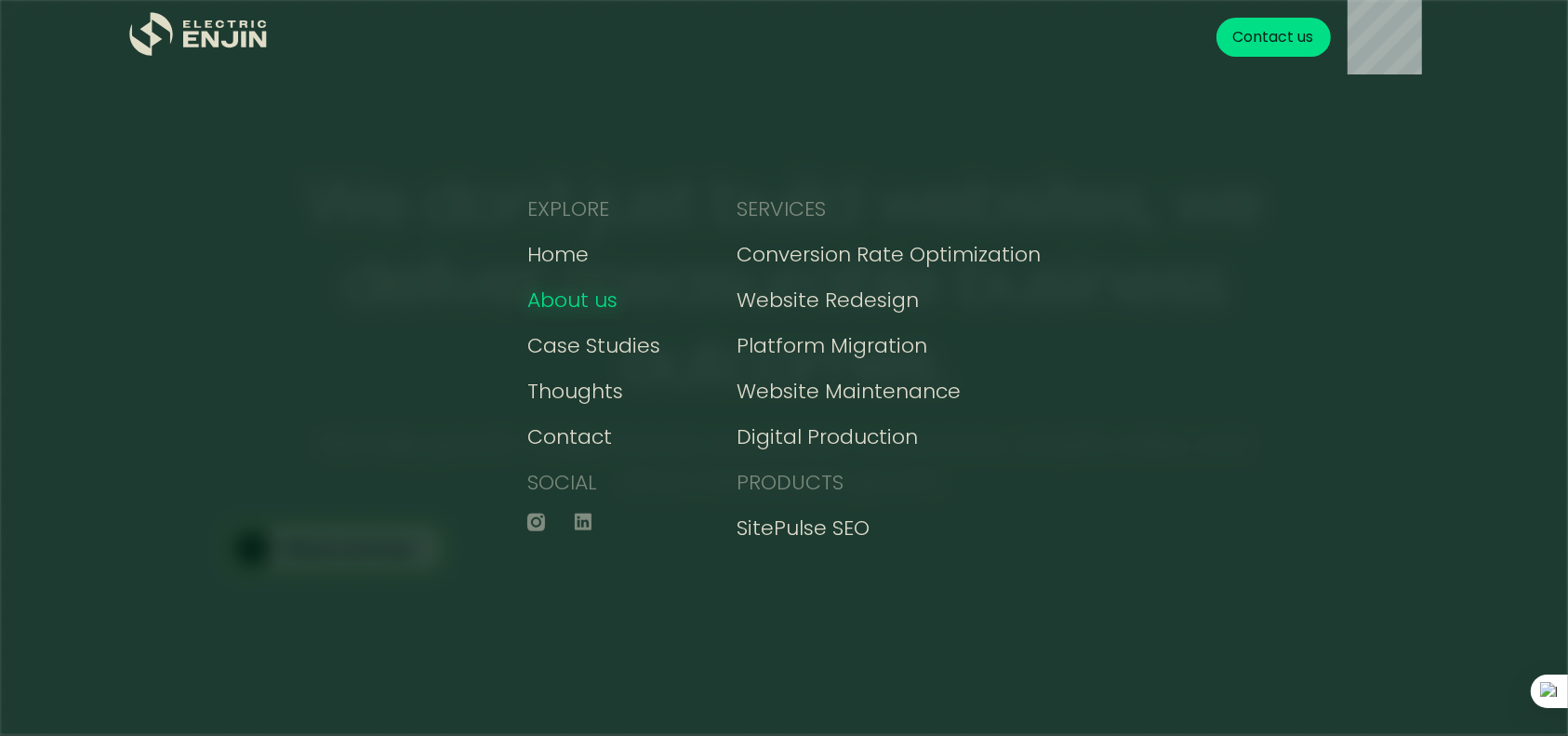 click on "About us" at bounding box center [572, 300] 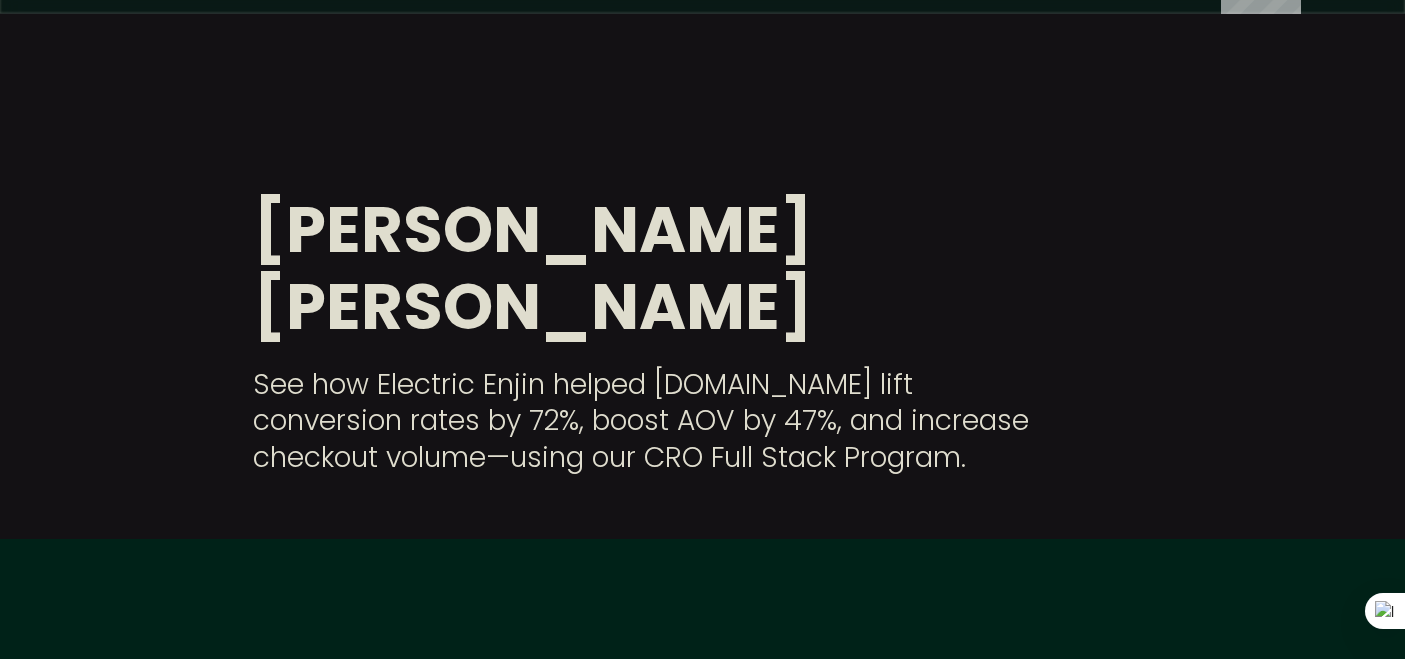 scroll, scrollTop: 0, scrollLeft: 0, axis: both 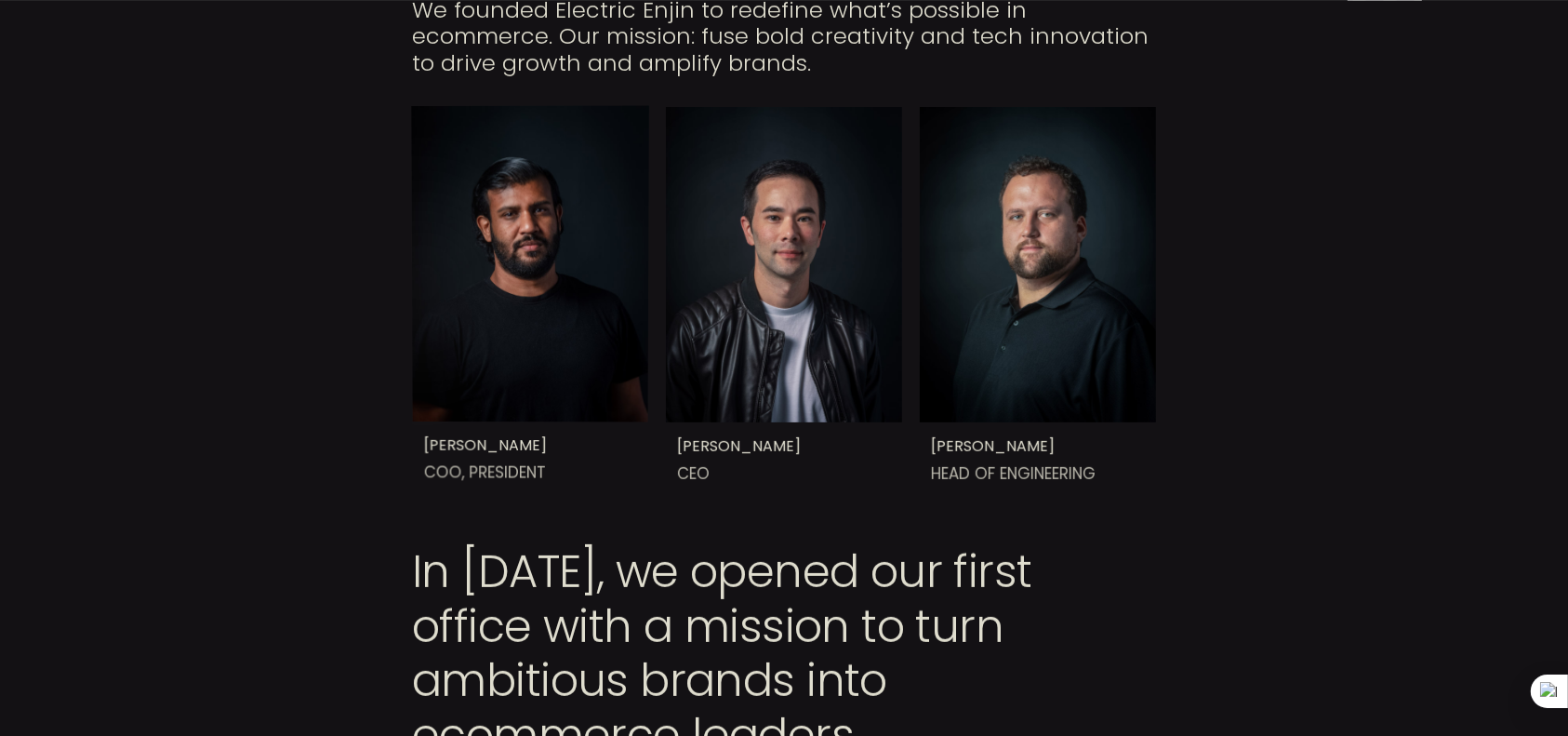 click on "COO, President" at bounding box center (536, 474) 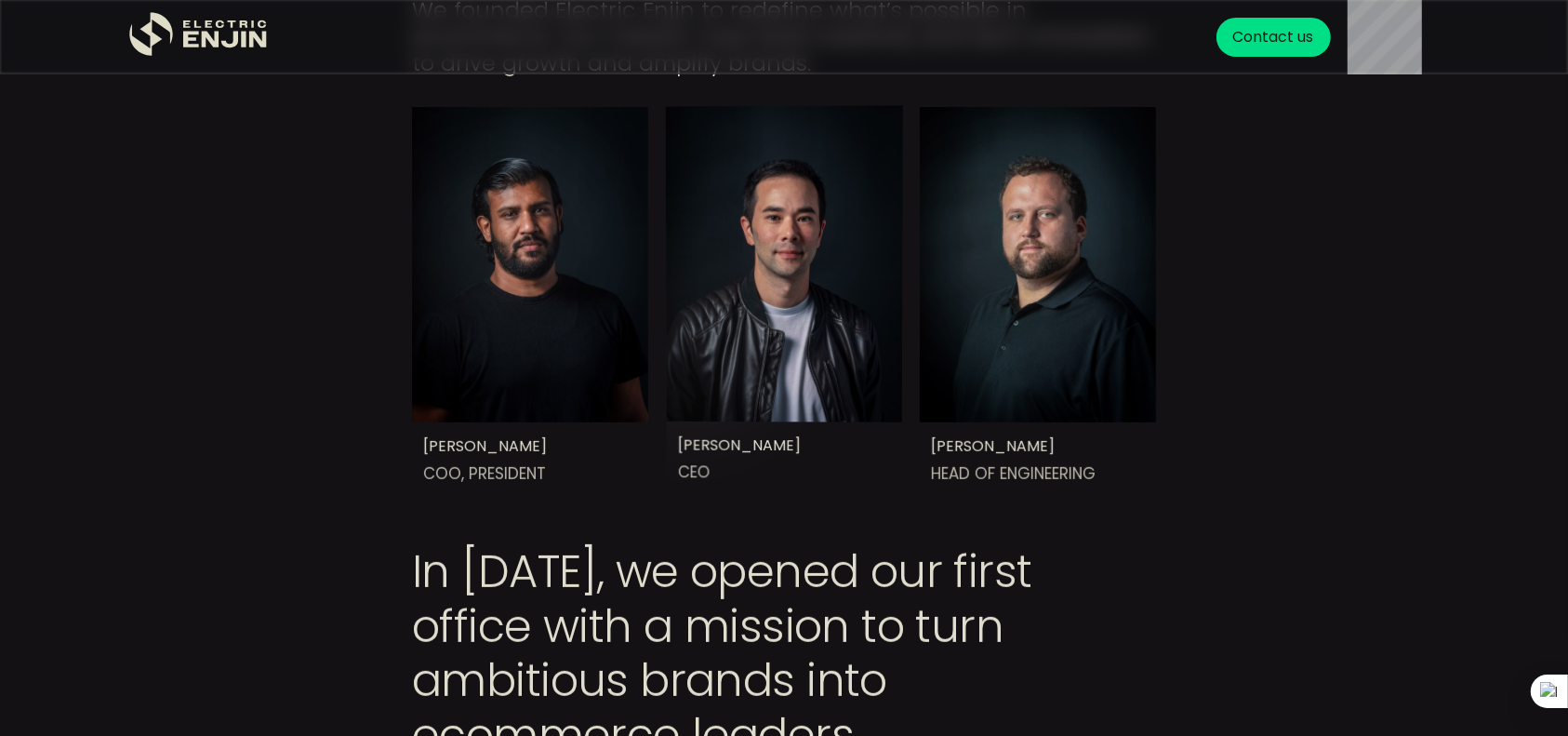 click on "[PERSON_NAME]" at bounding box center [739, 446] 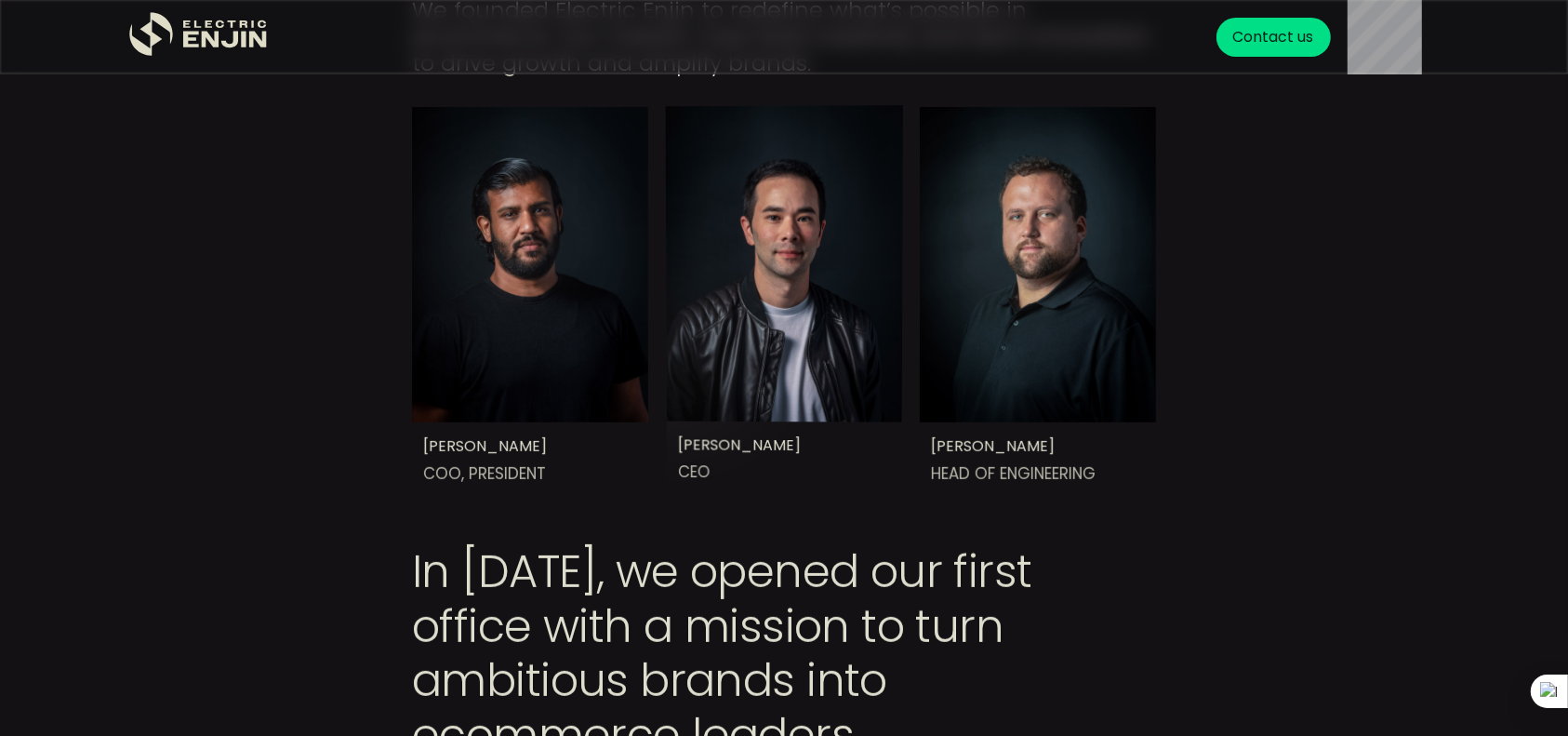 click on "CEO" at bounding box center (790, 473) 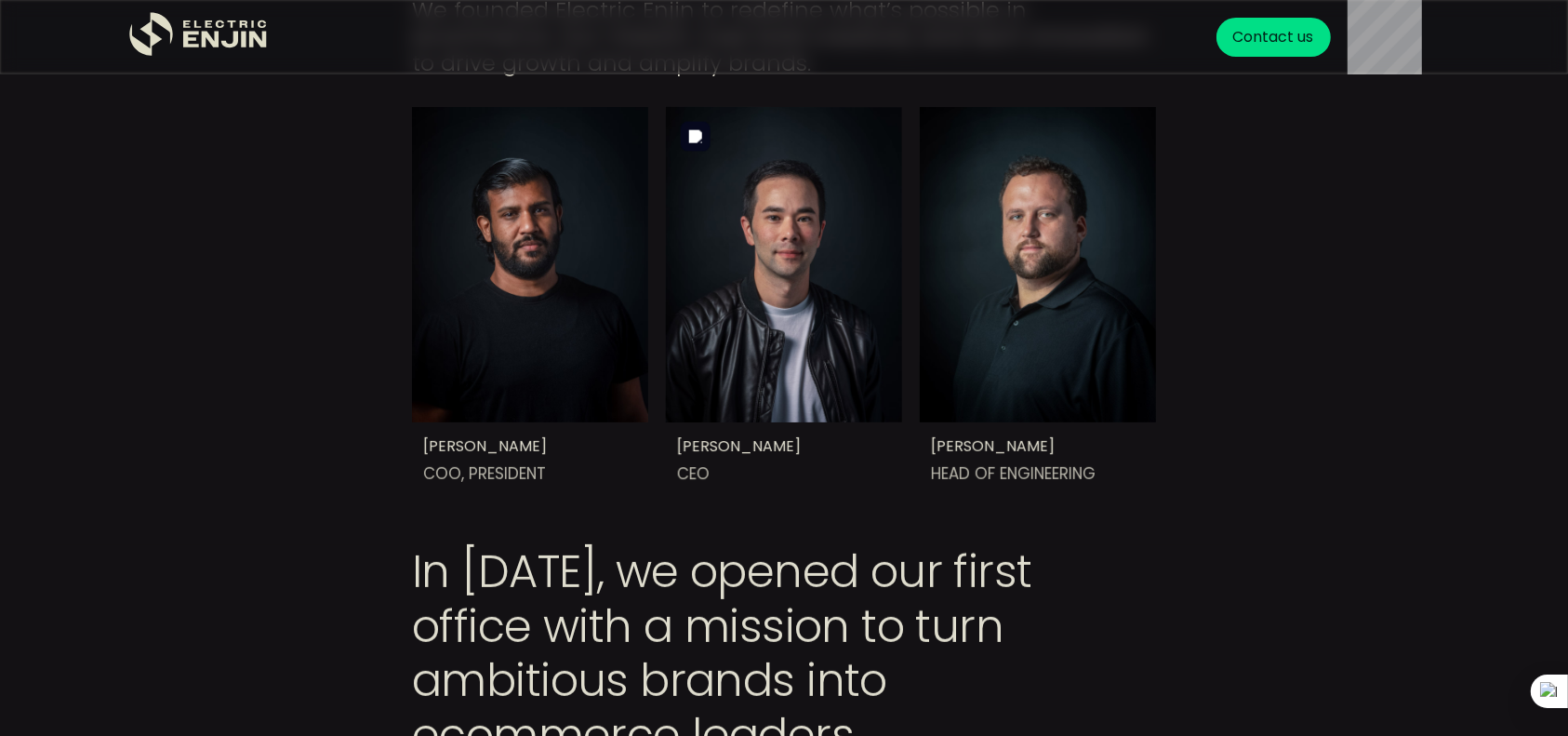 click at bounding box center (763, 207) 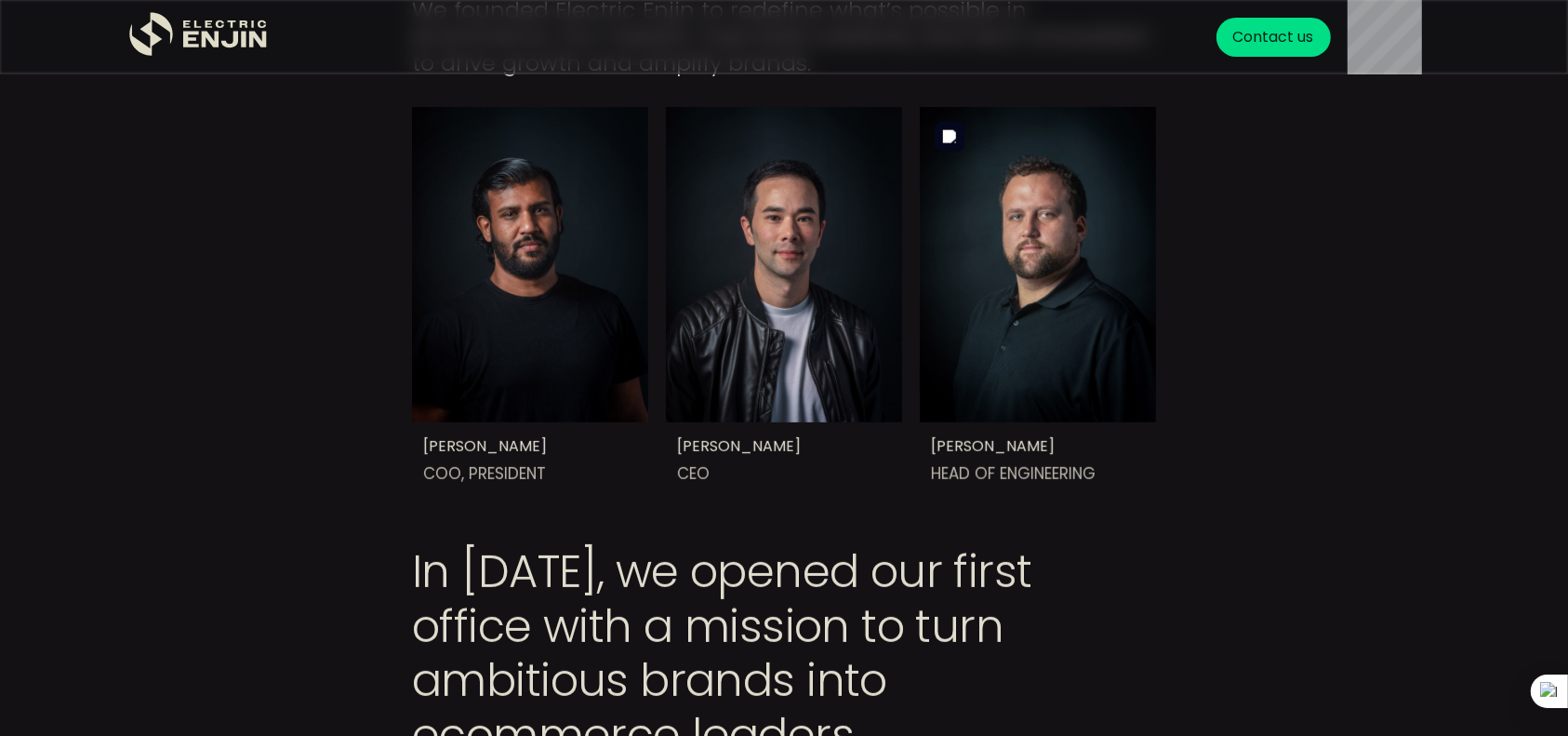 click at bounding box center [1005, 248] 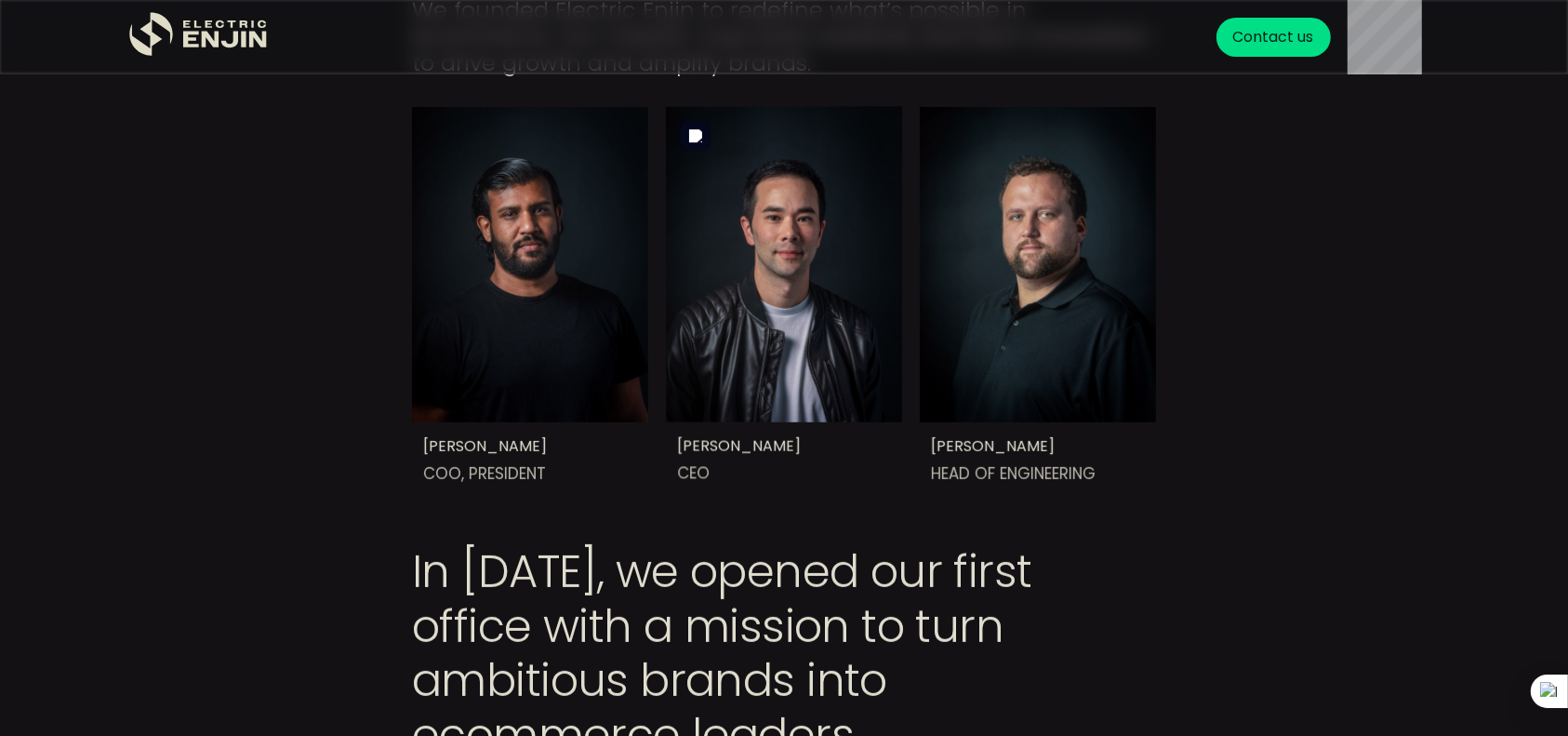 click at bounding box center [737, 280] 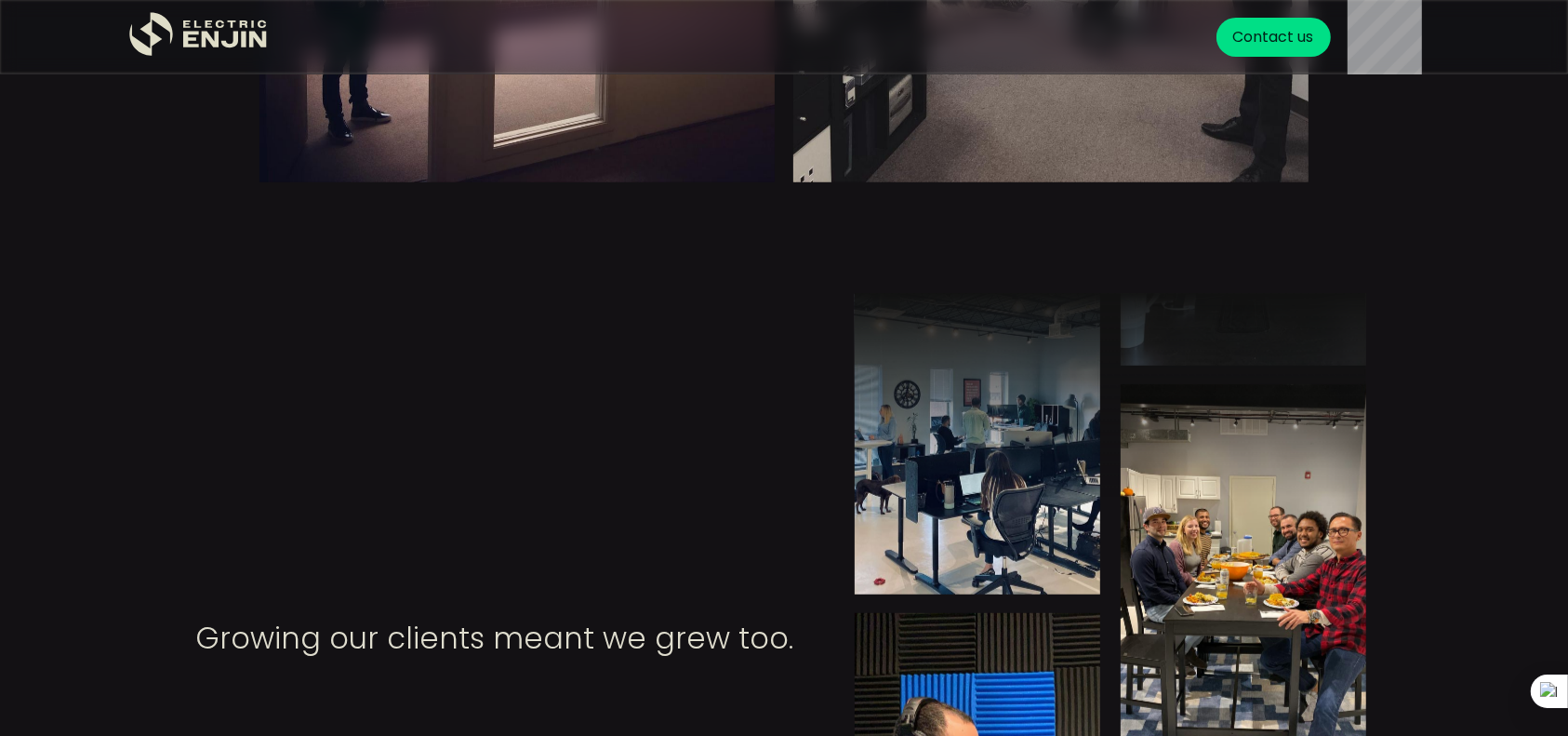 scroll, scrollTop: 2084, scrollLeft: 0, axis: vertical 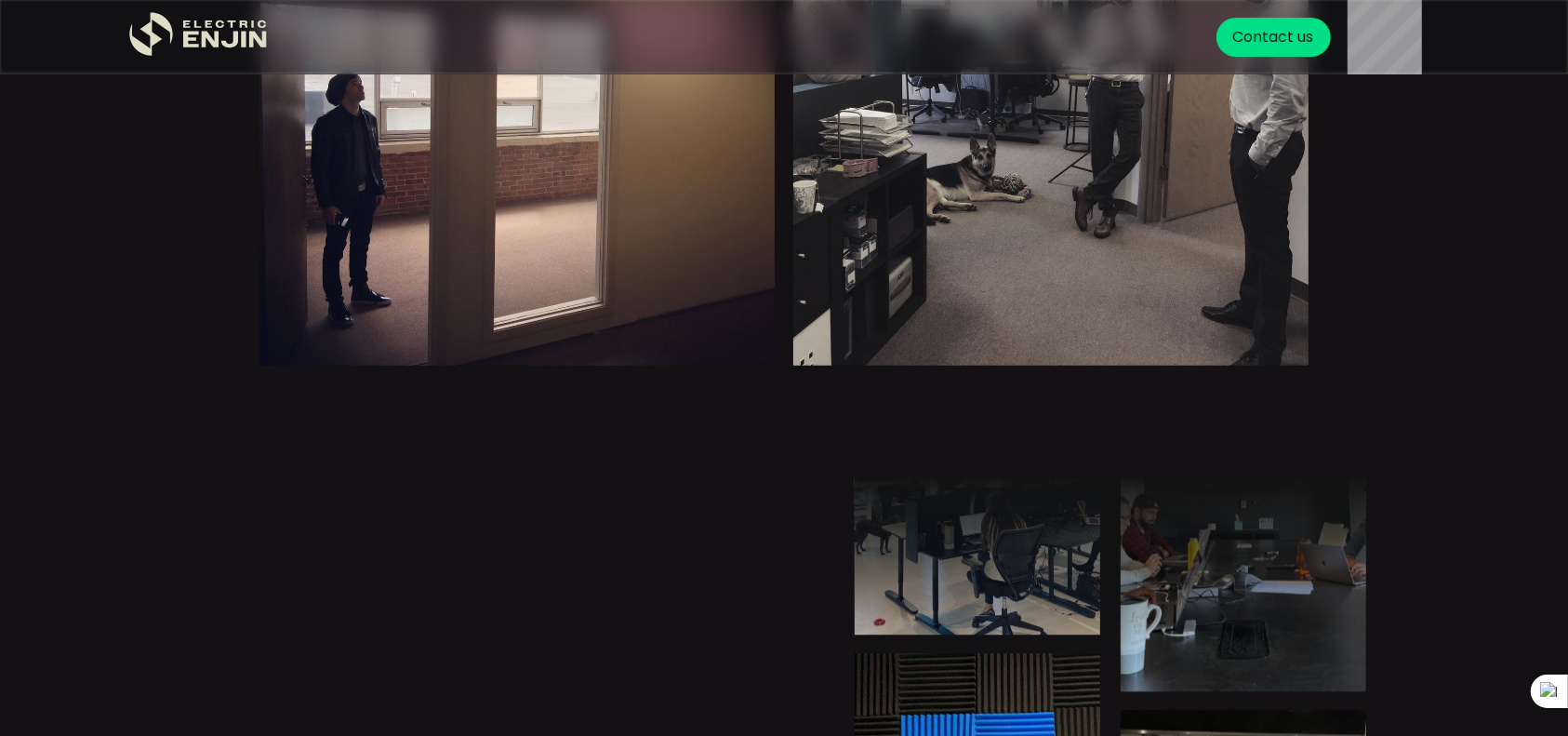 click on "Growing our clients meant we grew too." at bounding box center [784, 822] 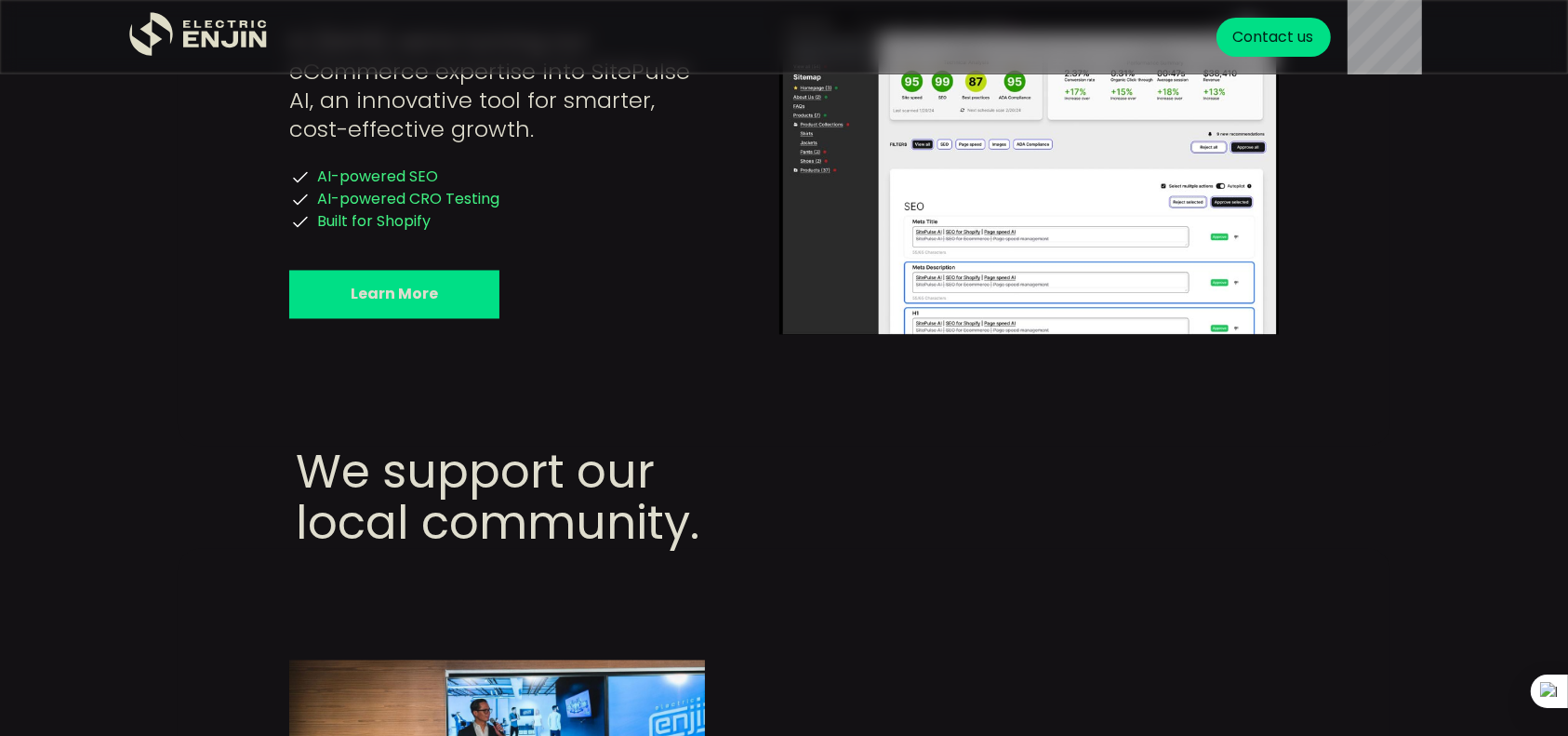 scroll, scrollTop: 3722, scrollLeft: 0, axis: vertical 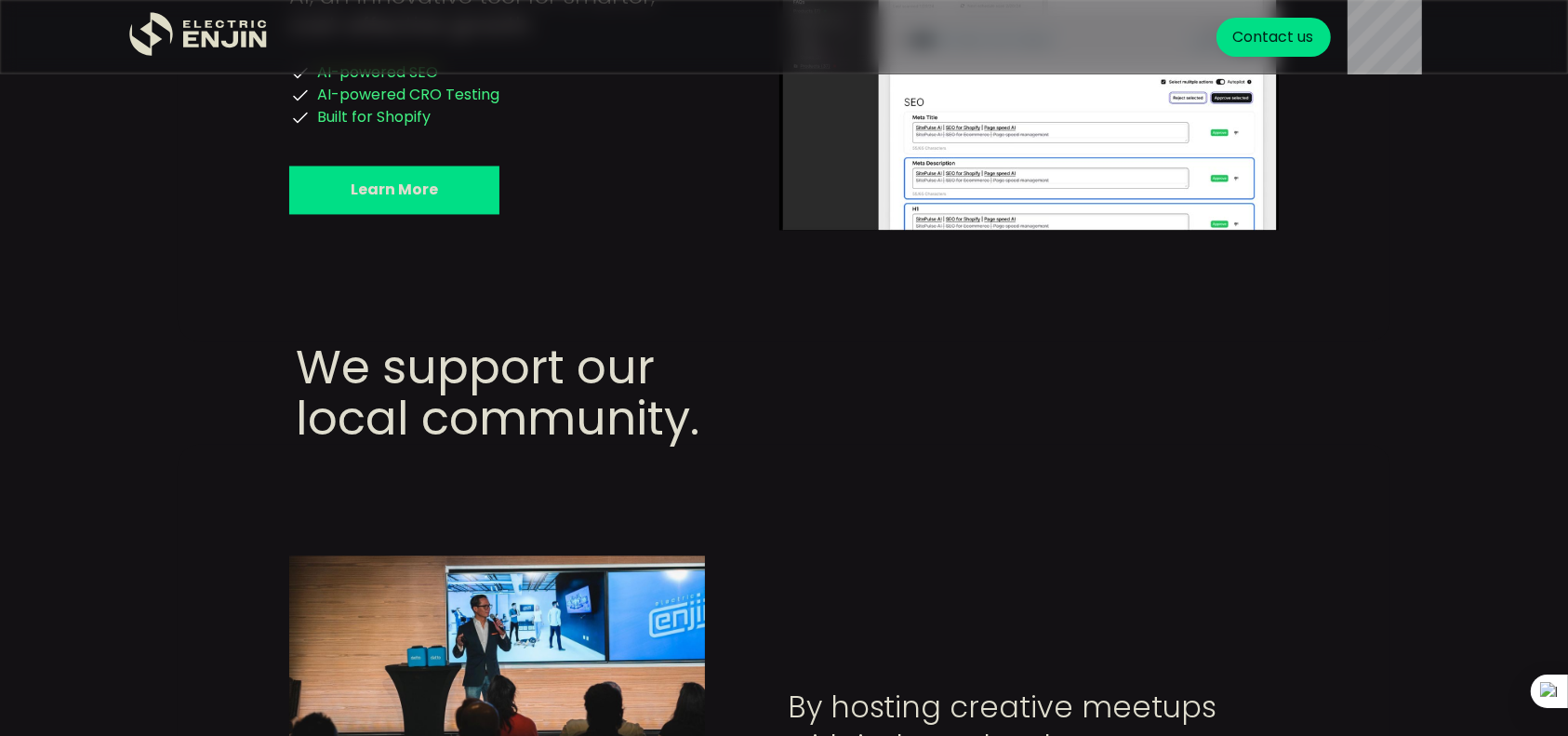 click on "Learn More" at bounding box center [394, 190] 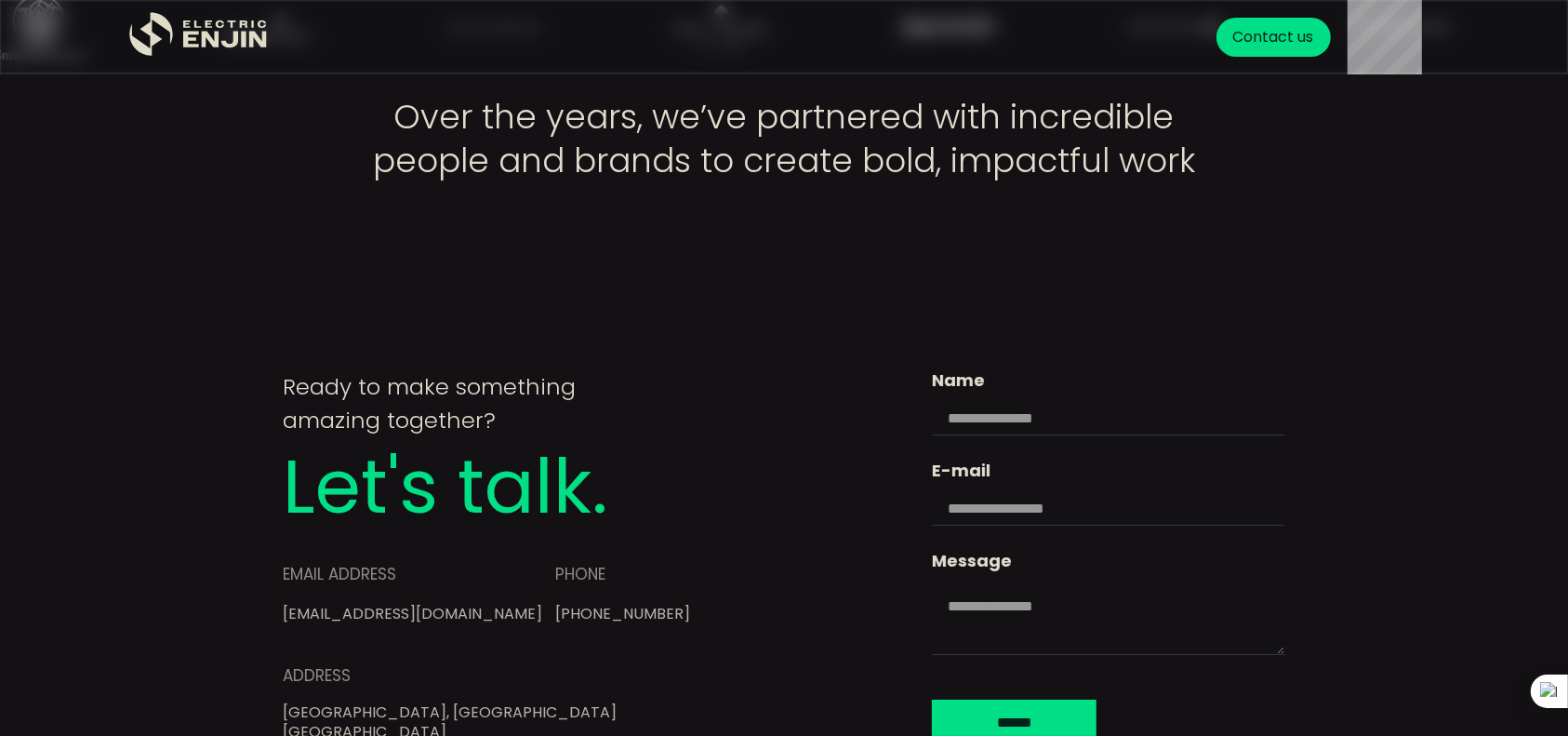 scroll, scrollTop: 7046, scrollLeft: 0, axis: vertical 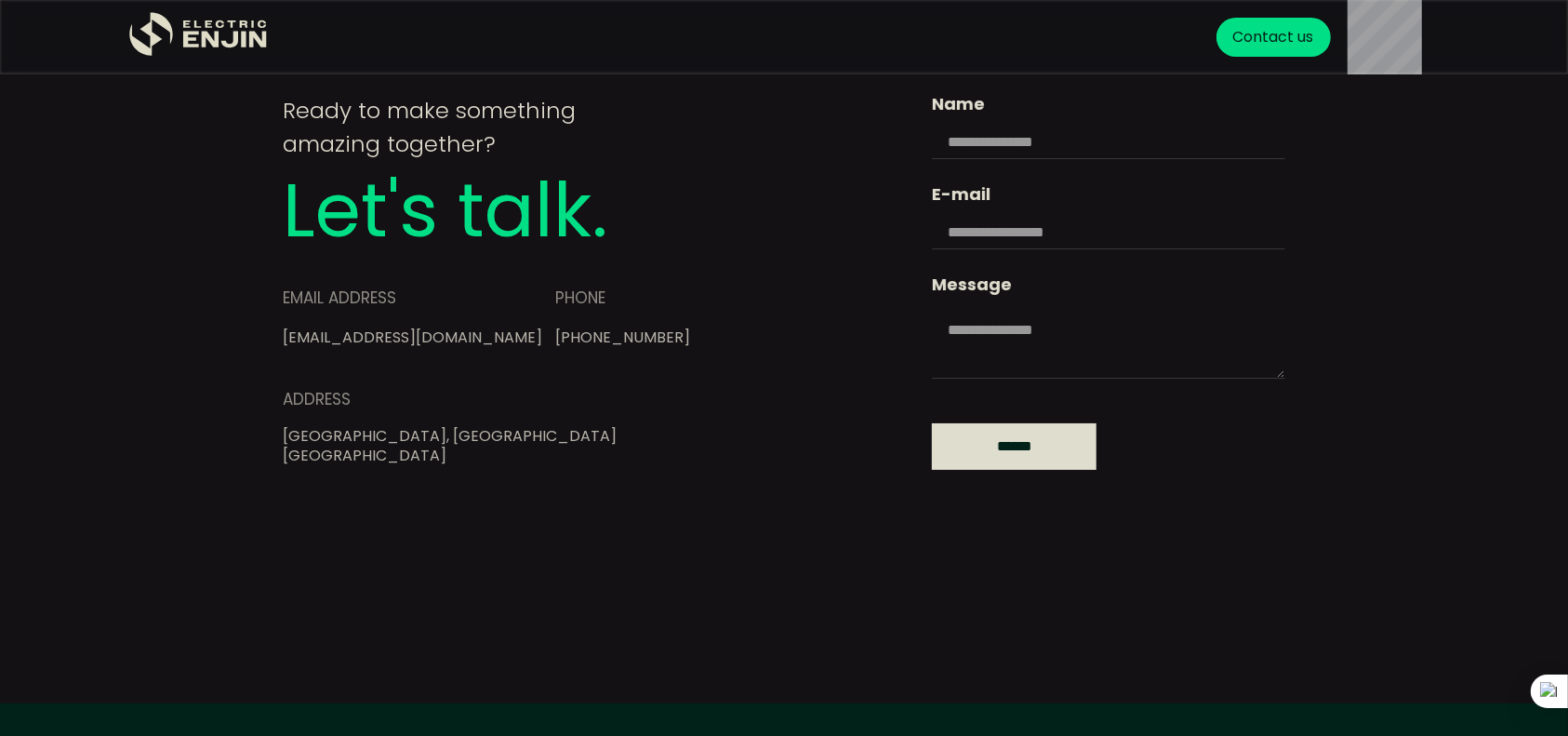 click on "******" at bounding box center [1014, 447] 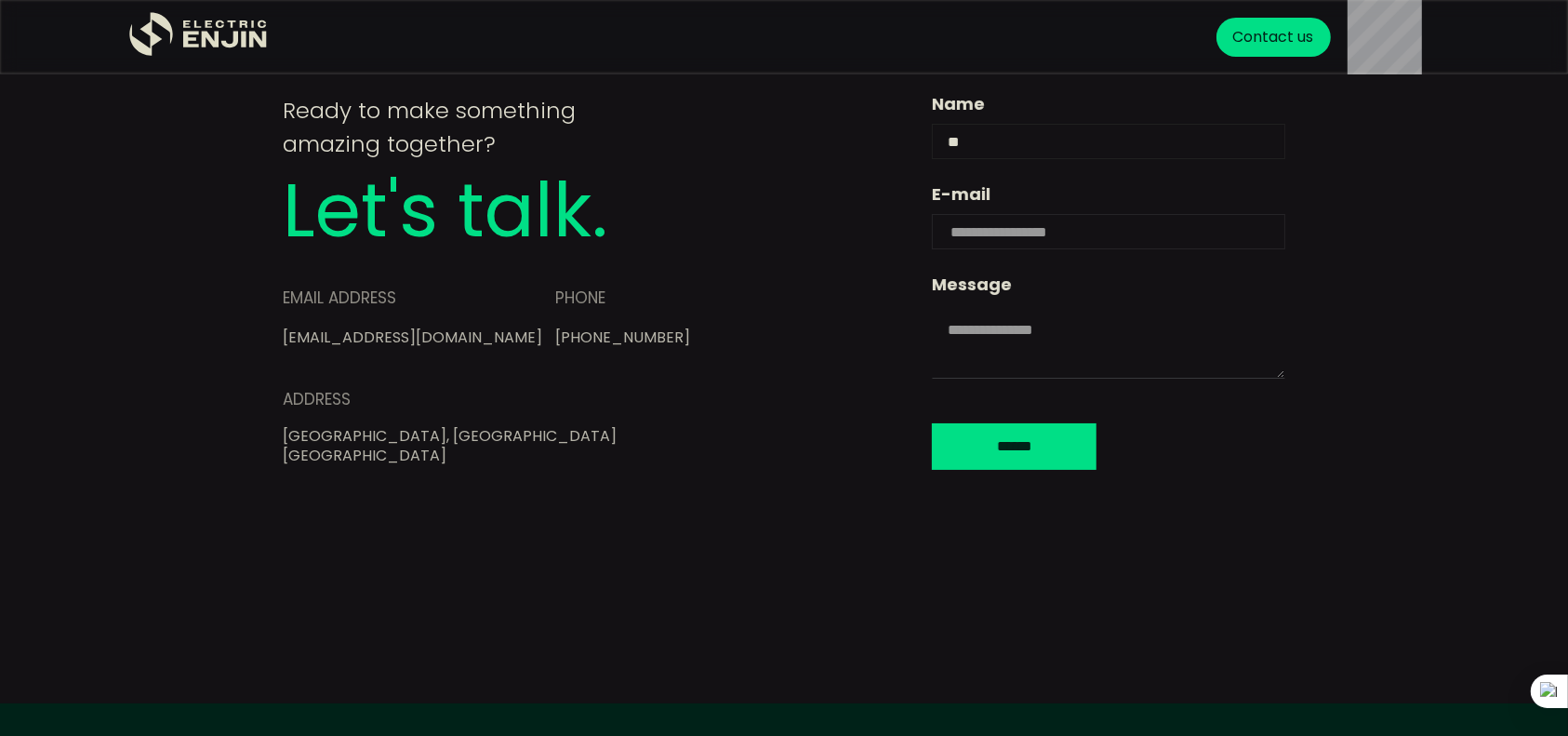 type on "**" 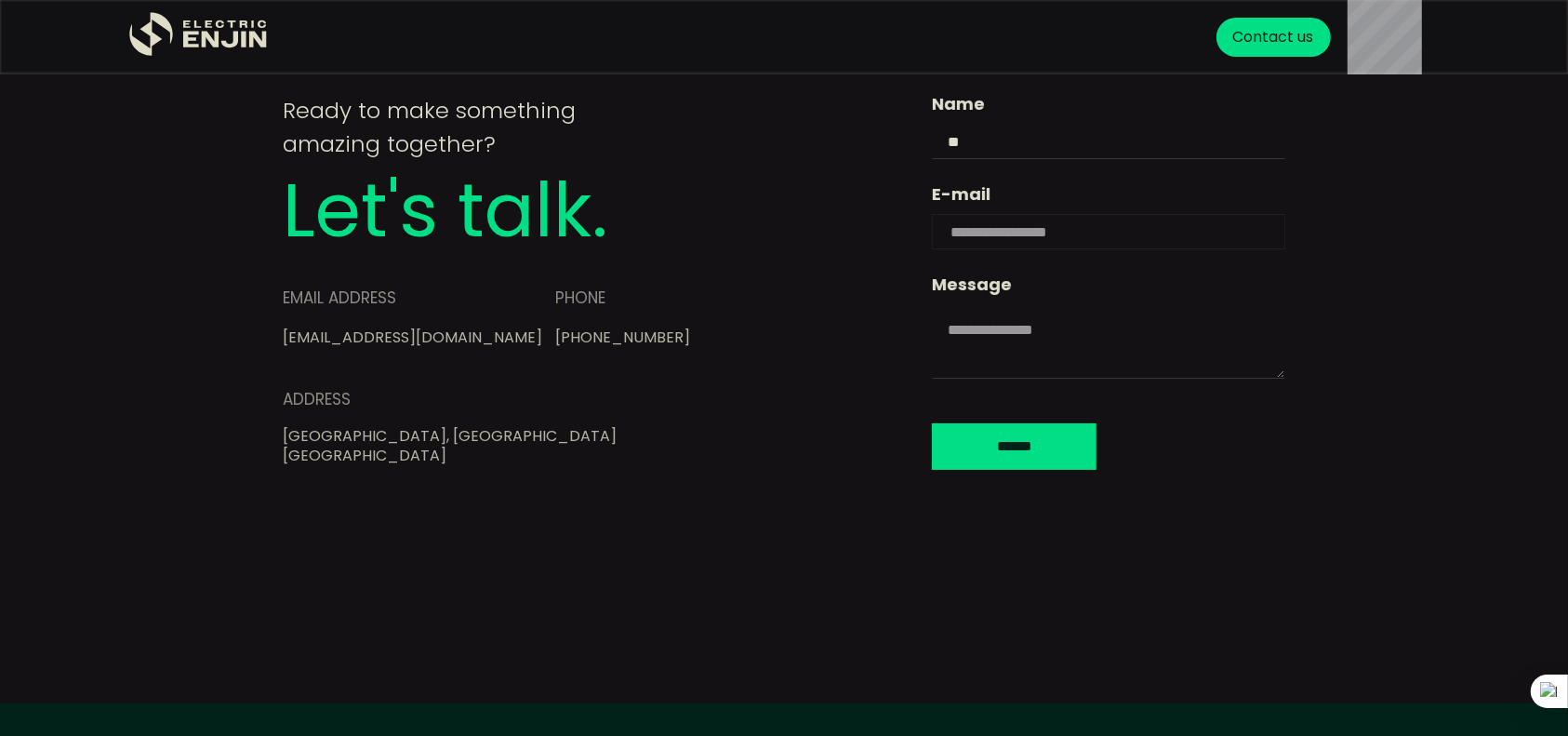 click on "E-mail" at bounding box center [1109, 232] 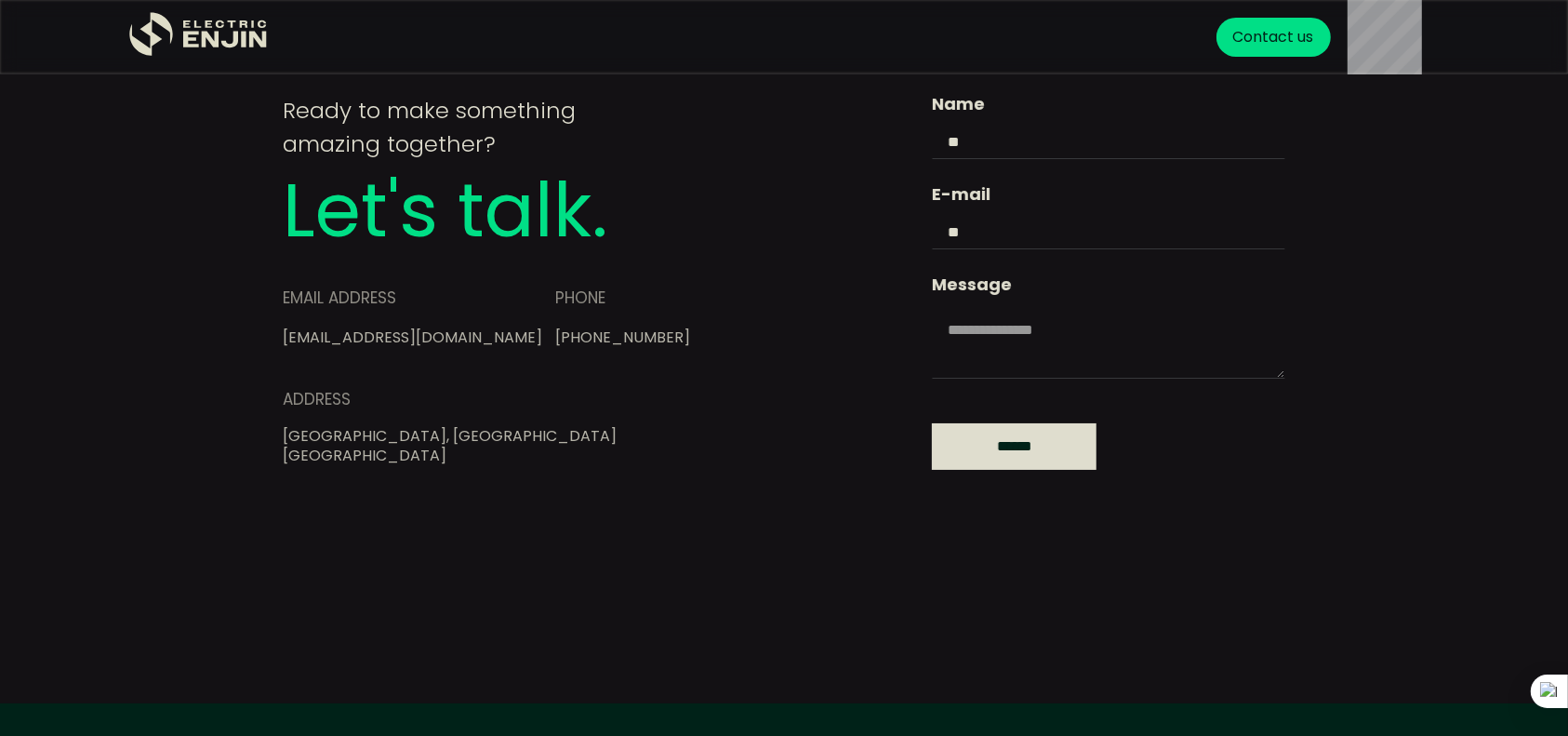 click on "******" at bounding box center [1014, 447] 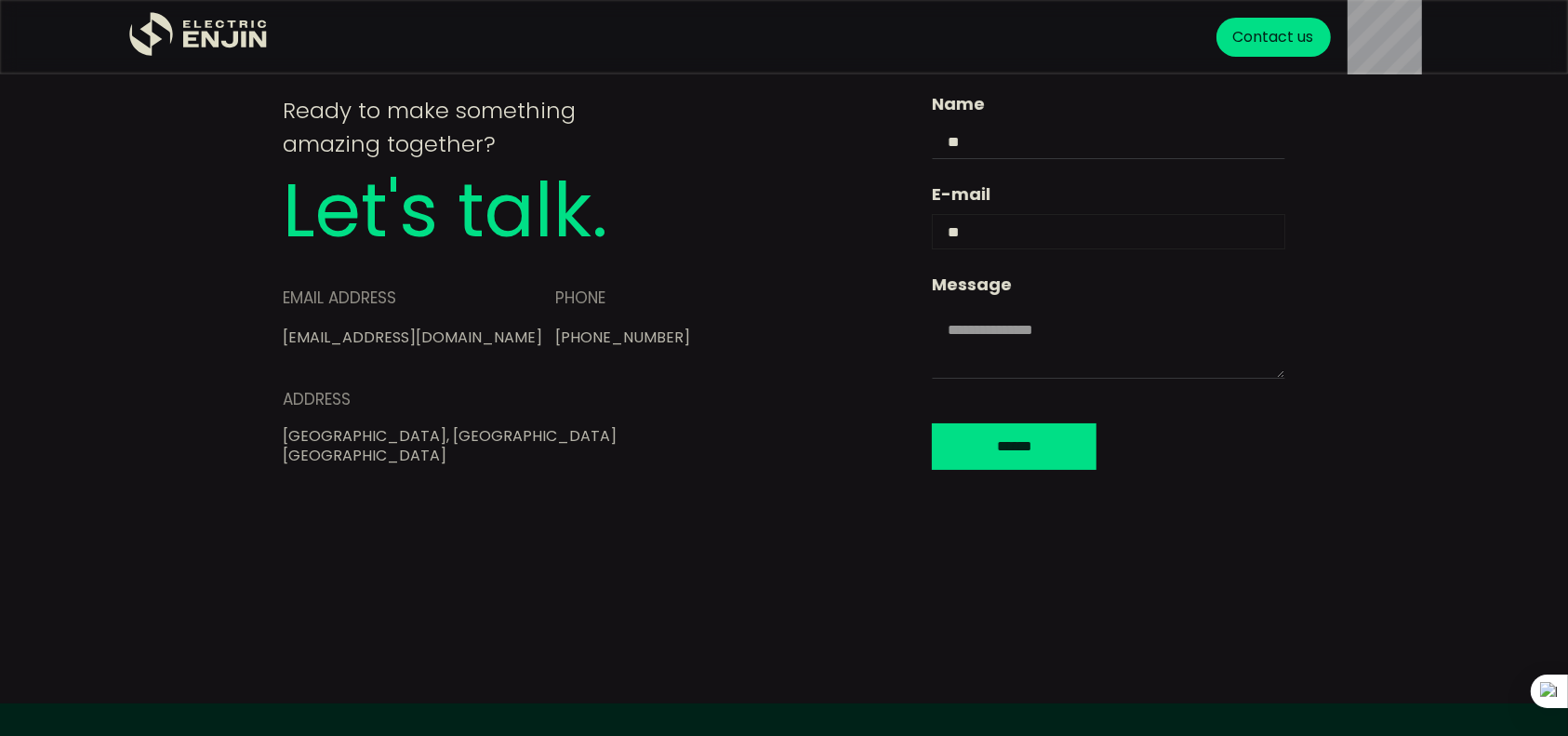 type on "*" 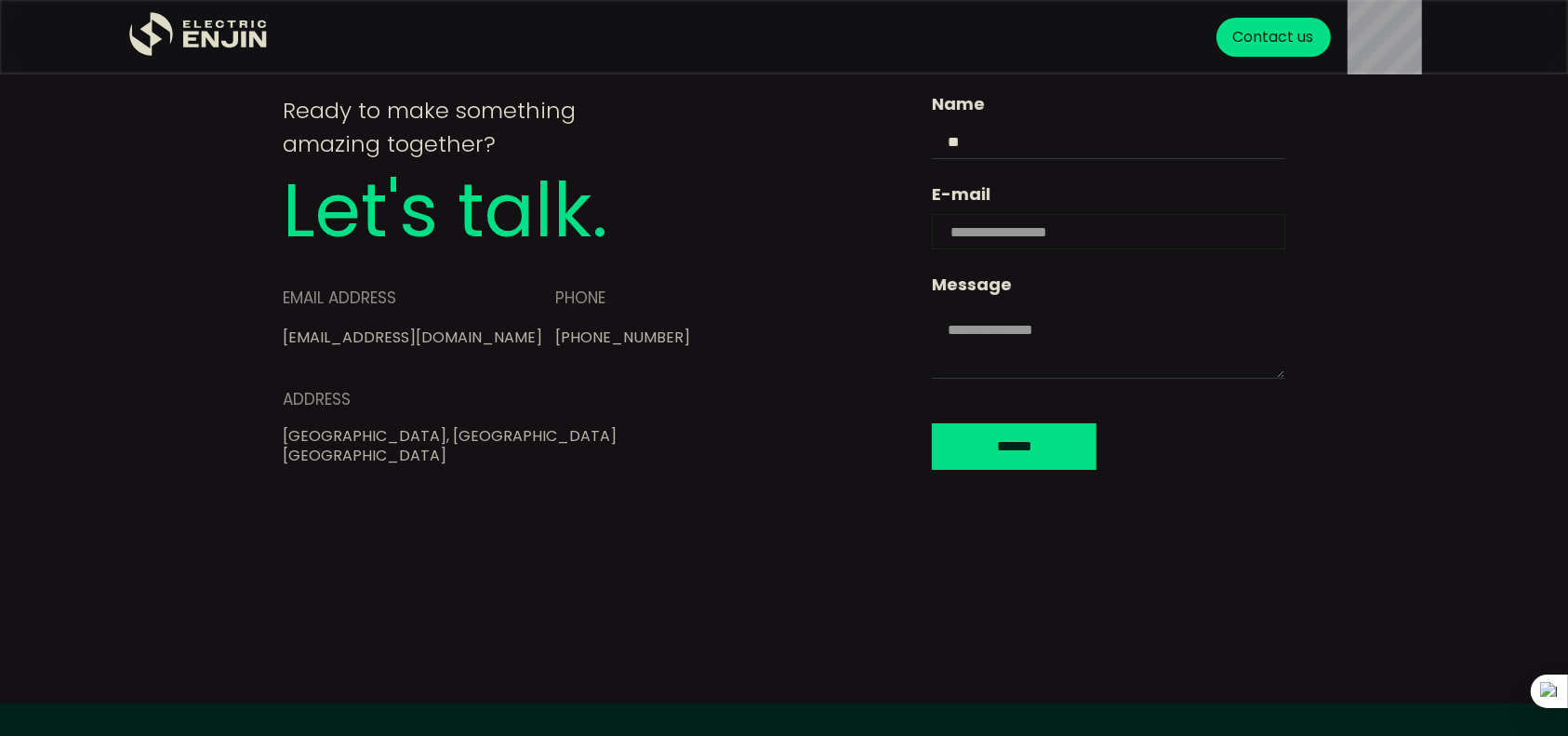 click on "E-mail" at bounding box center [1109, 232] 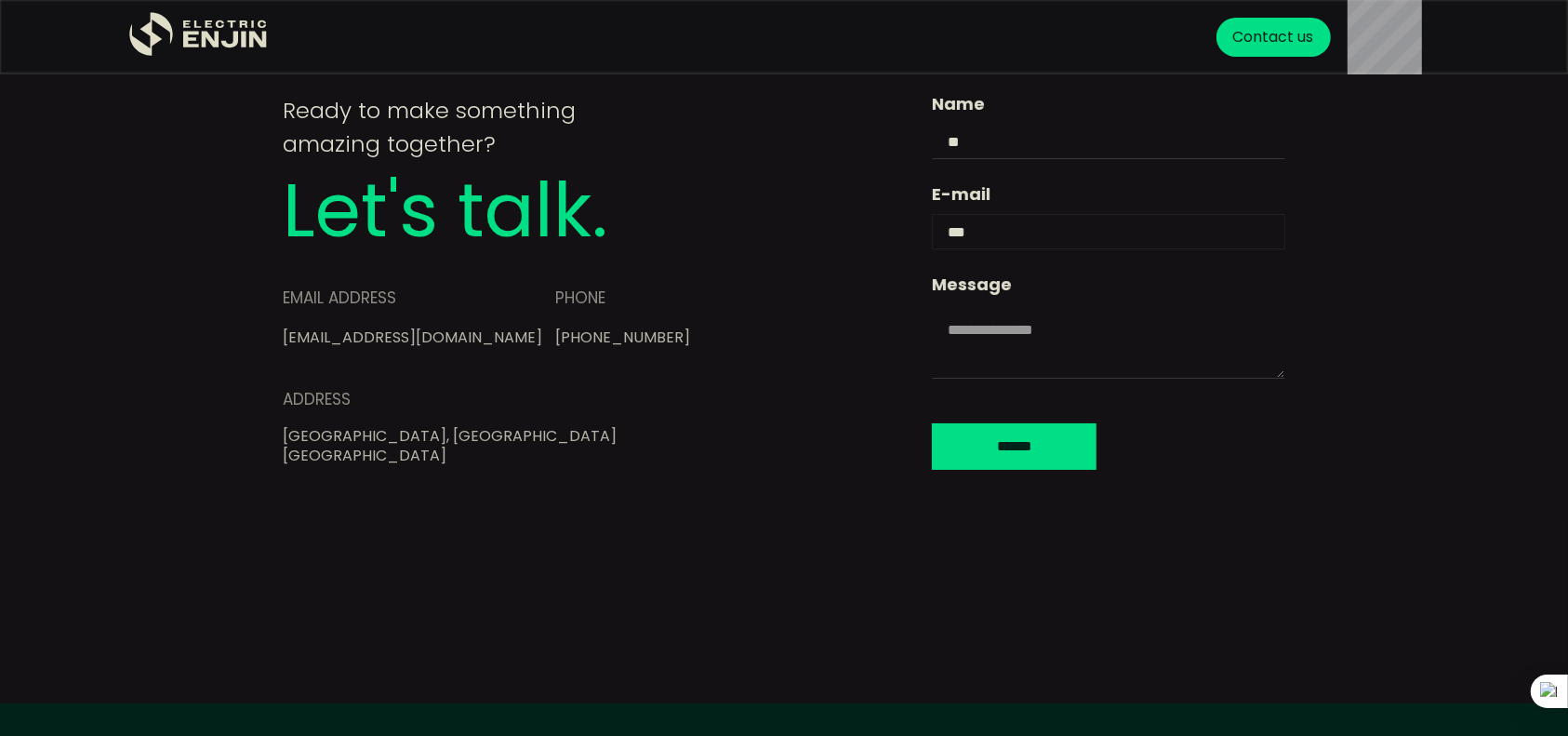 type on "**********" 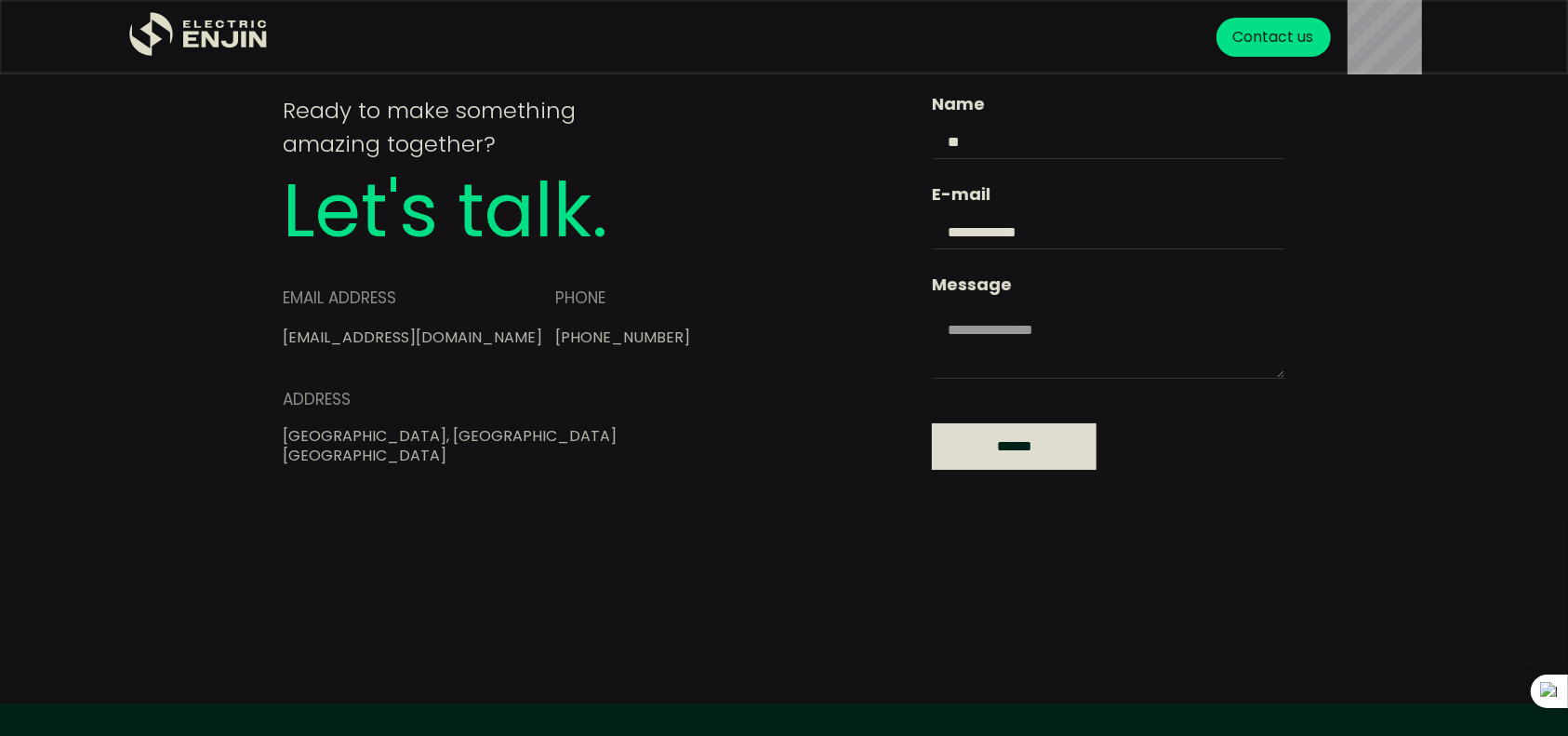 click on "******" at bounding box center [1014, 447] 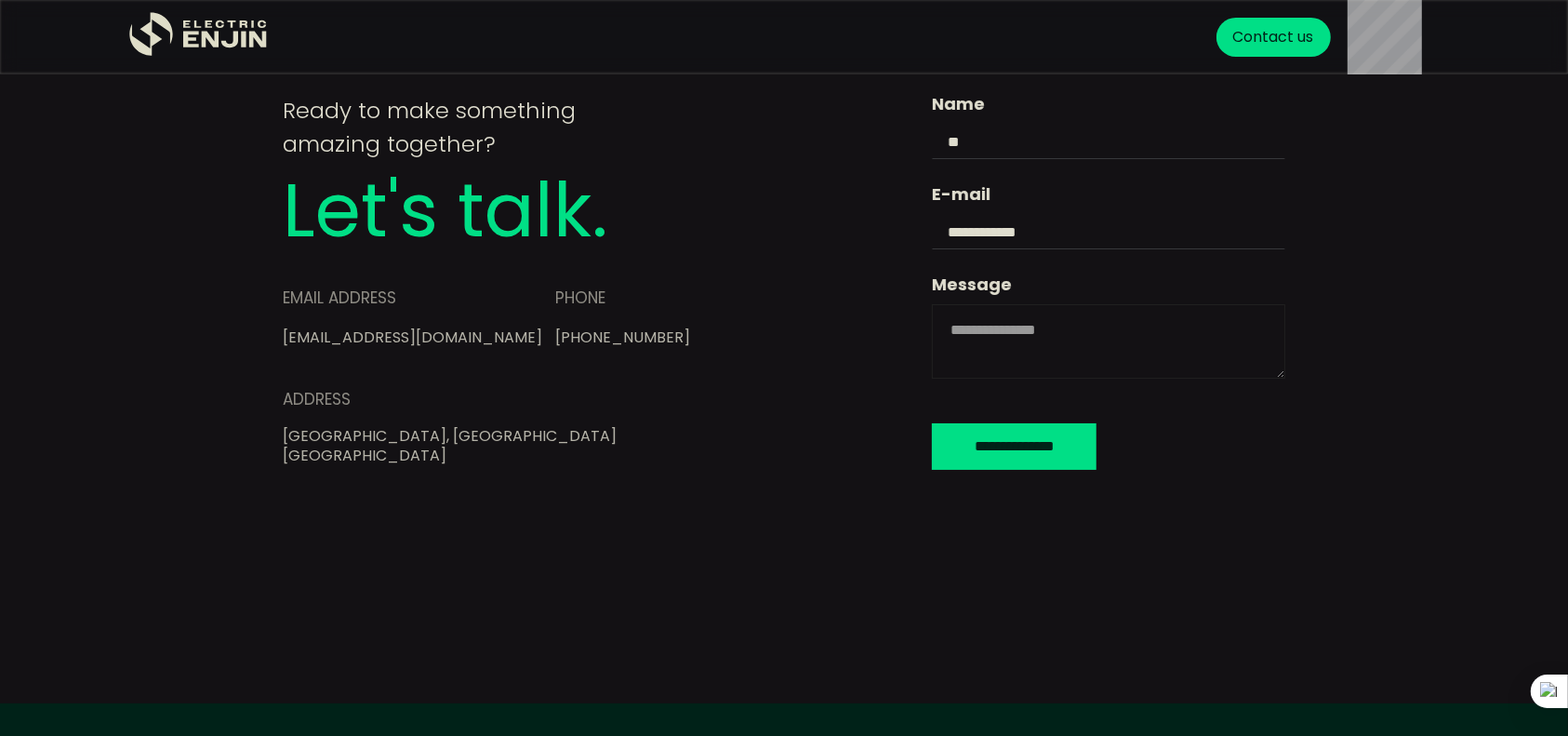 click at bounding box center (1109, 341) 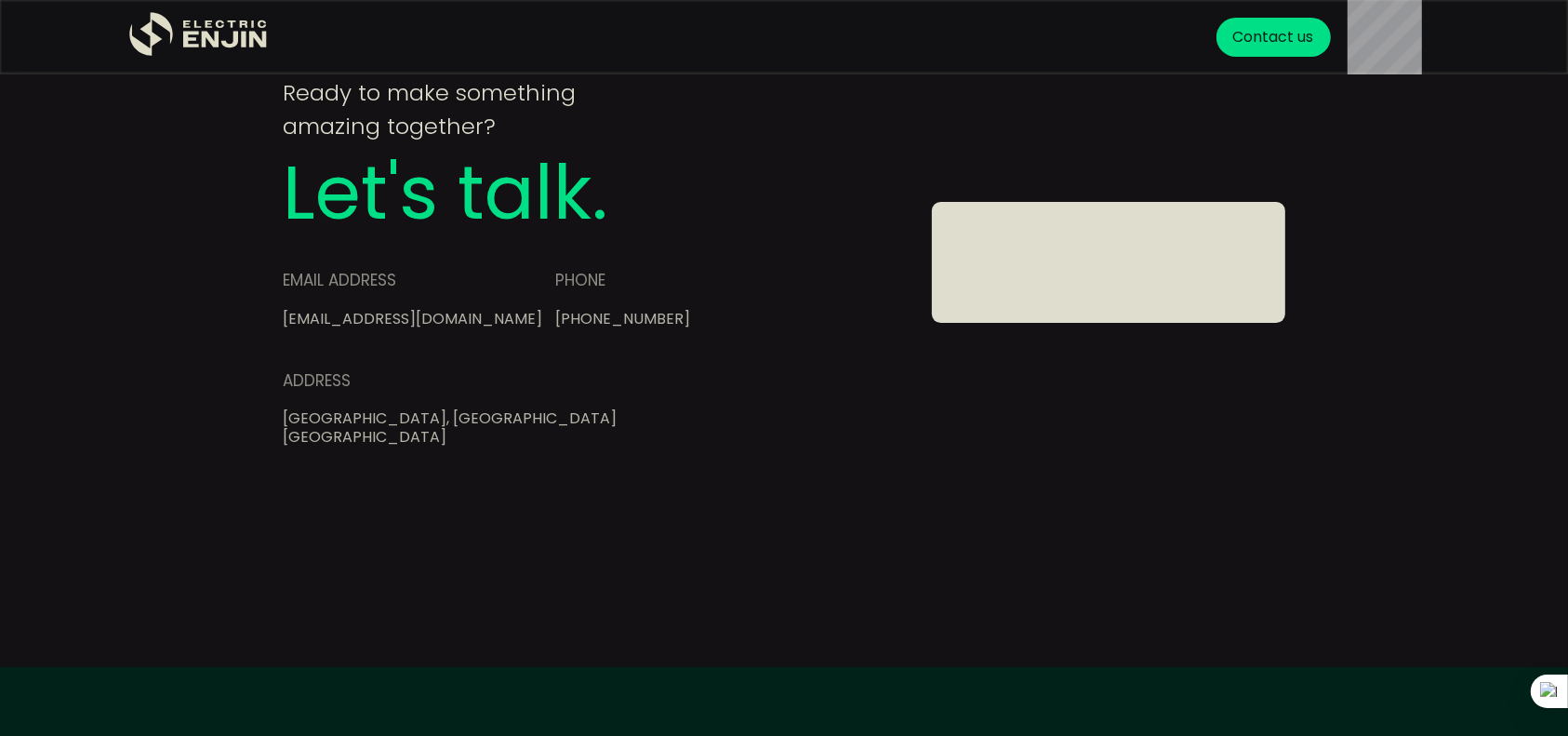 click on "[PHONE_NUMBER]" at bounding box center (622, 318) 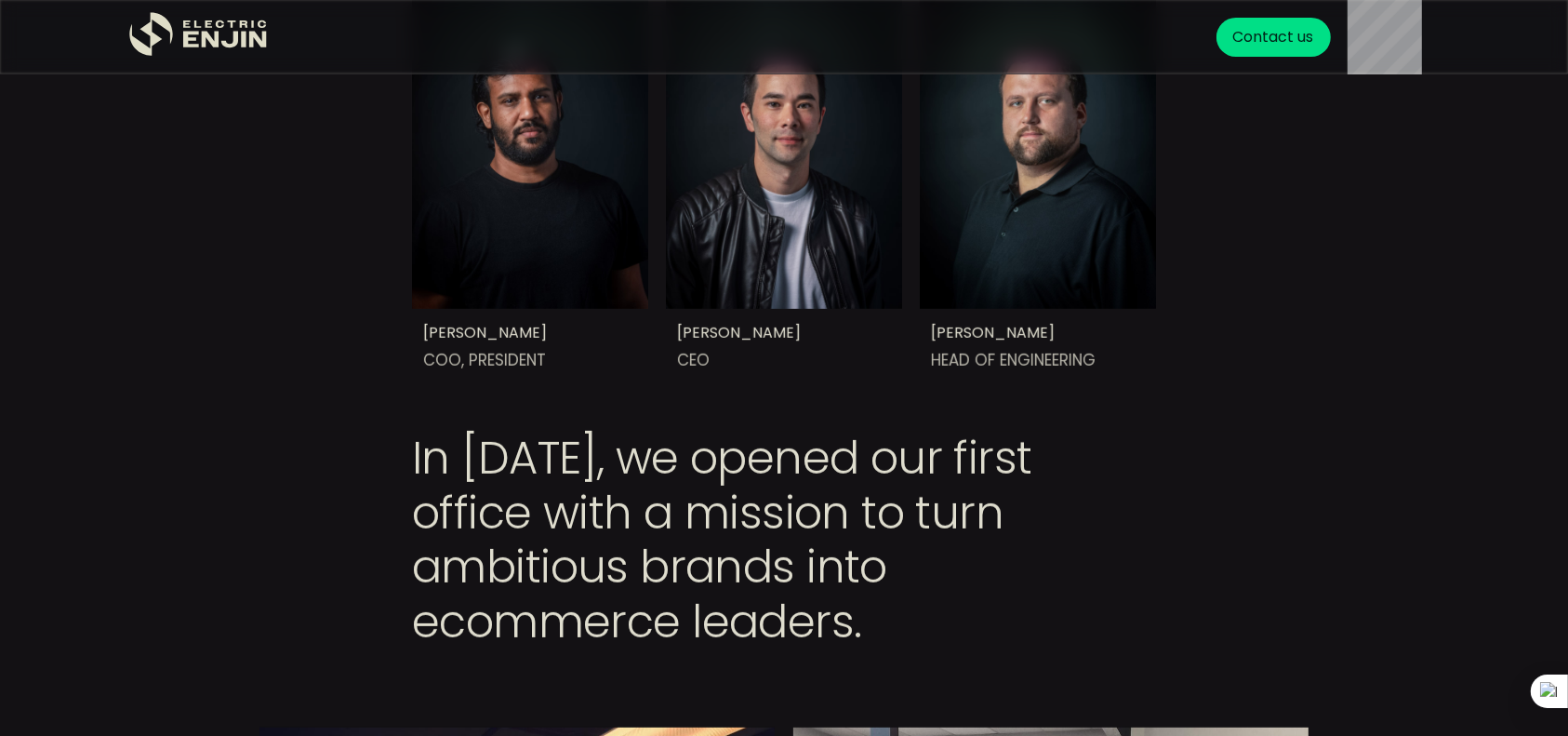 scroll, scrollTop: 690, scrollLeft: 0, axis: vertical 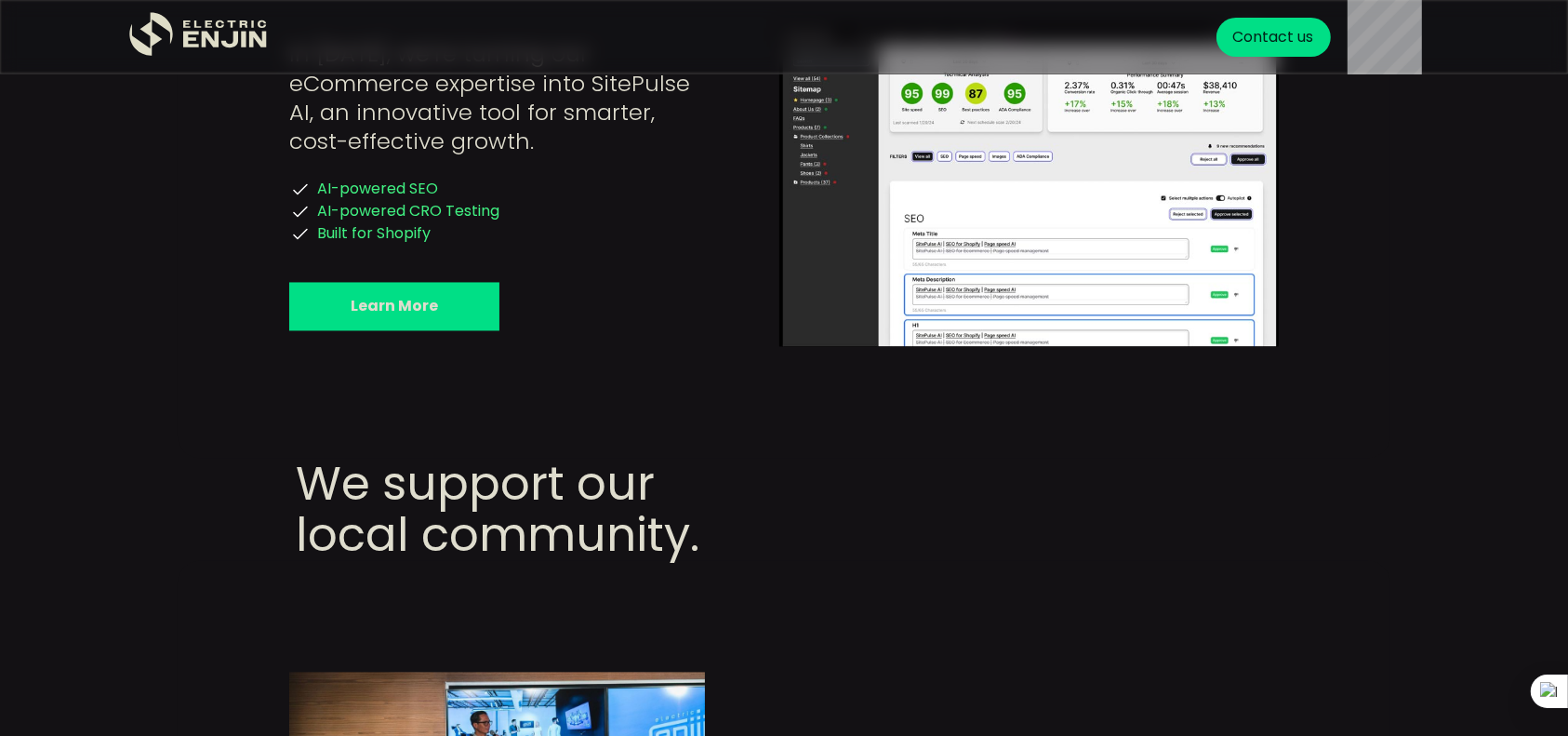 click on "Learn More" at bounding box center (394, 306) 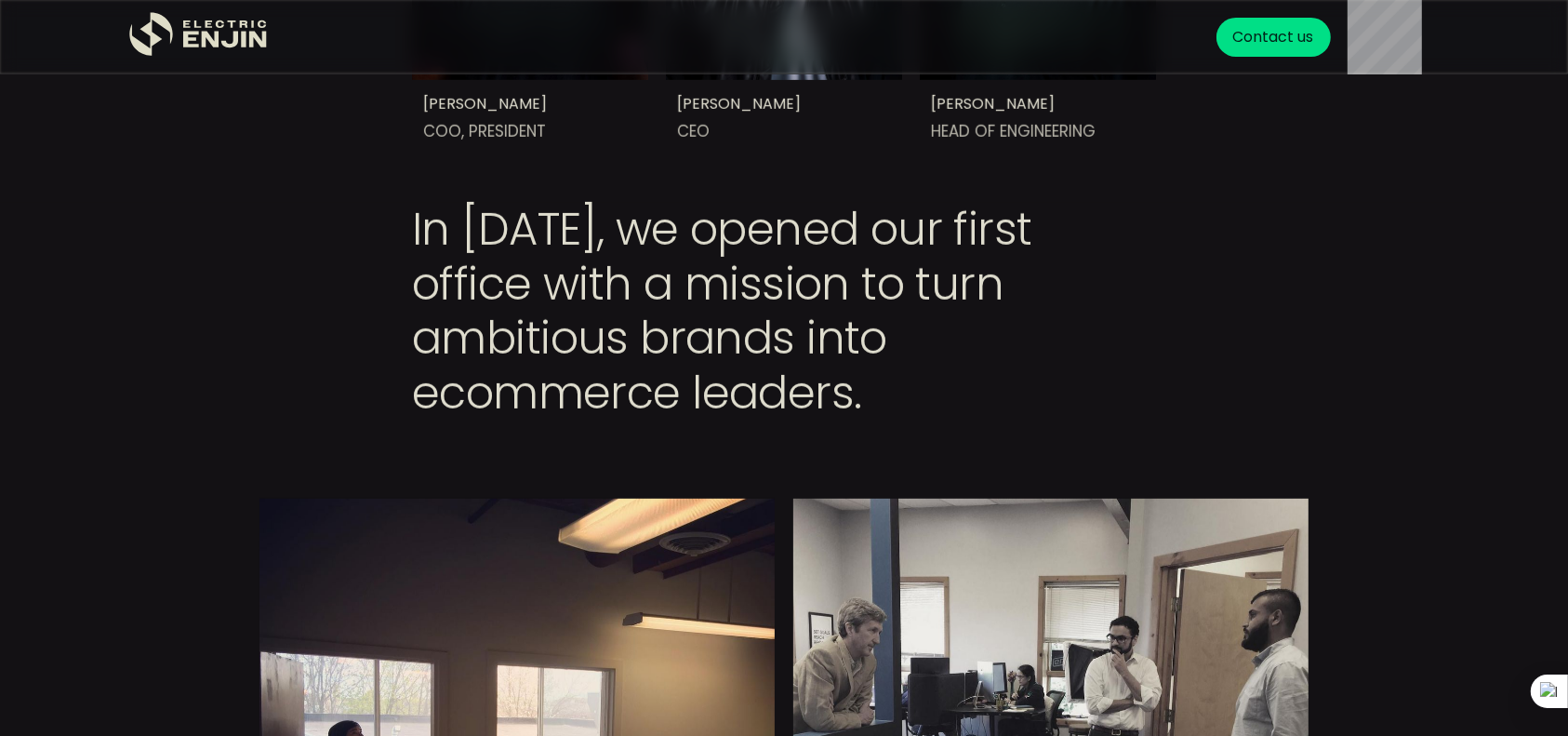 scroll, scrollTop: 940, scrollLeft: 0, axis: vertical 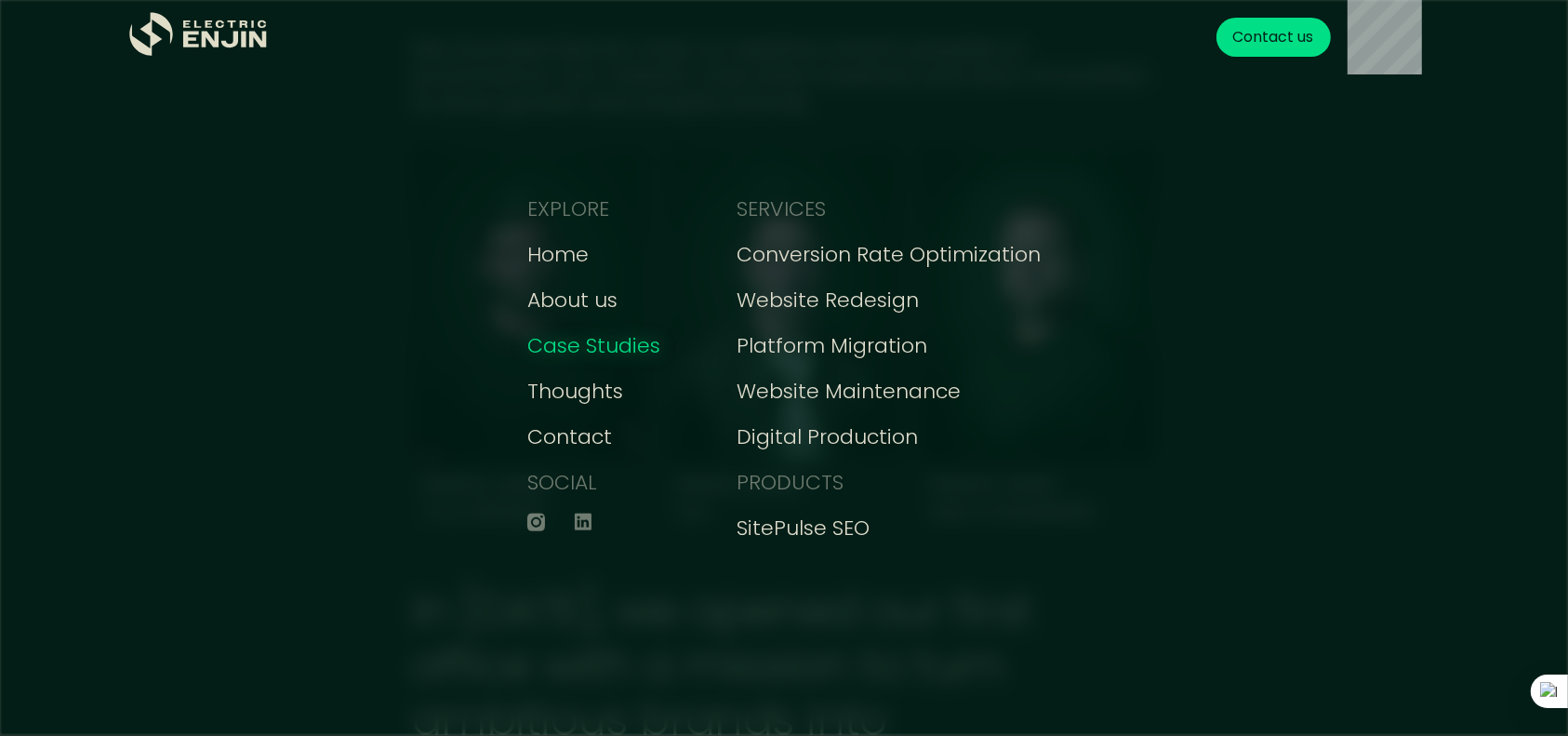 click on "Case Studies" at bounding box center (593, 345) 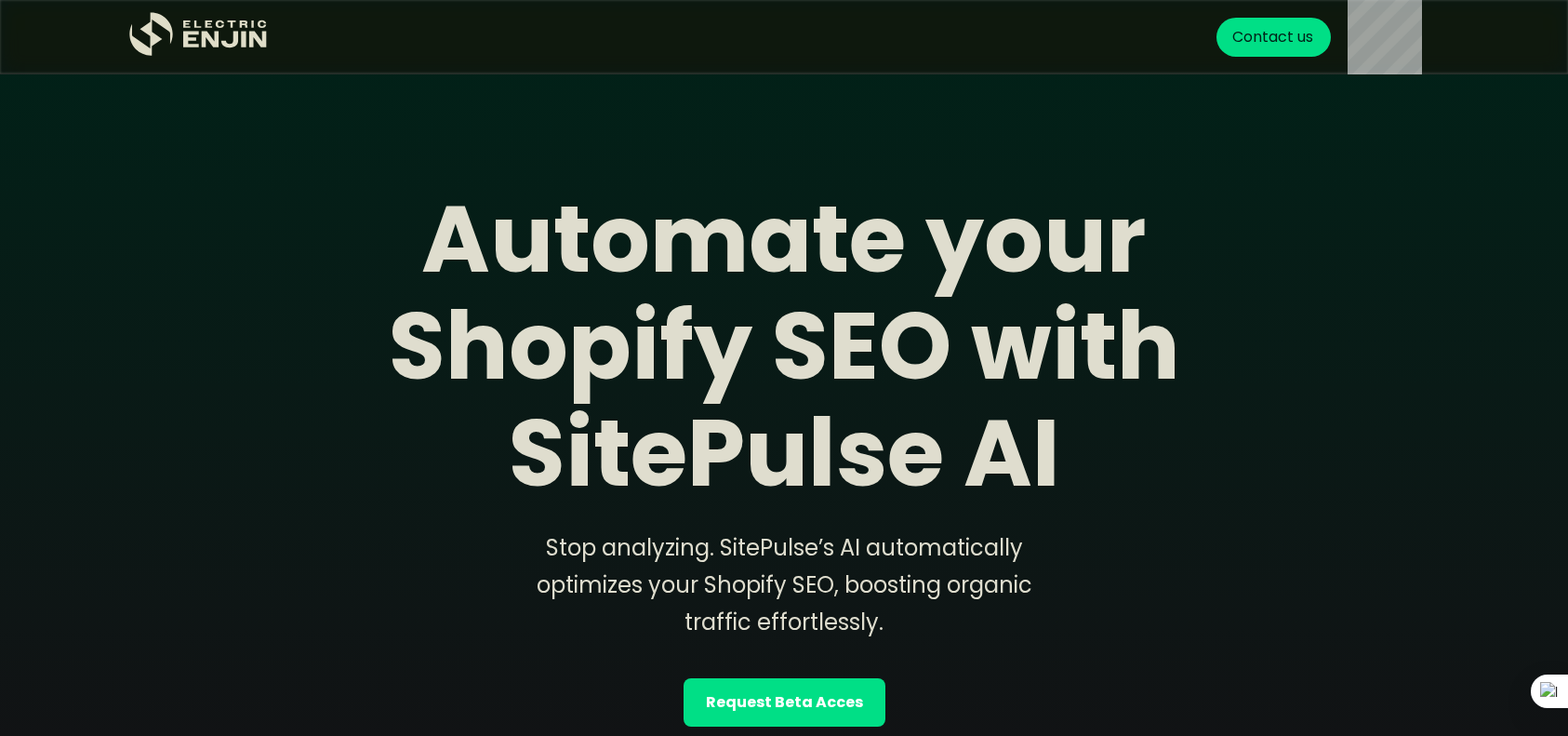 scroll, scrollTop: 0, scrollLeft: 0, axis: both 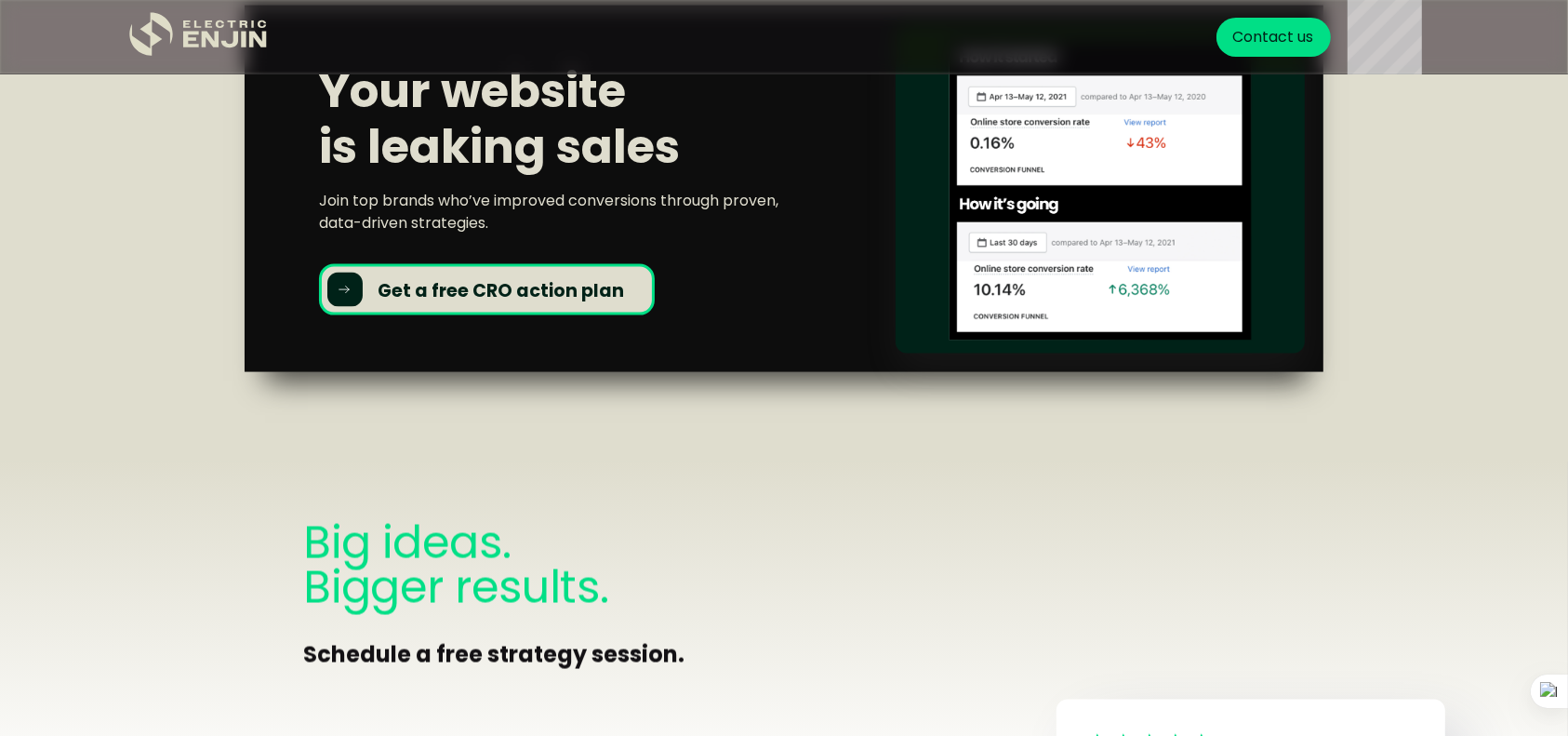 click on "Get a free CRO action plan" at bounding box center [505, 289] 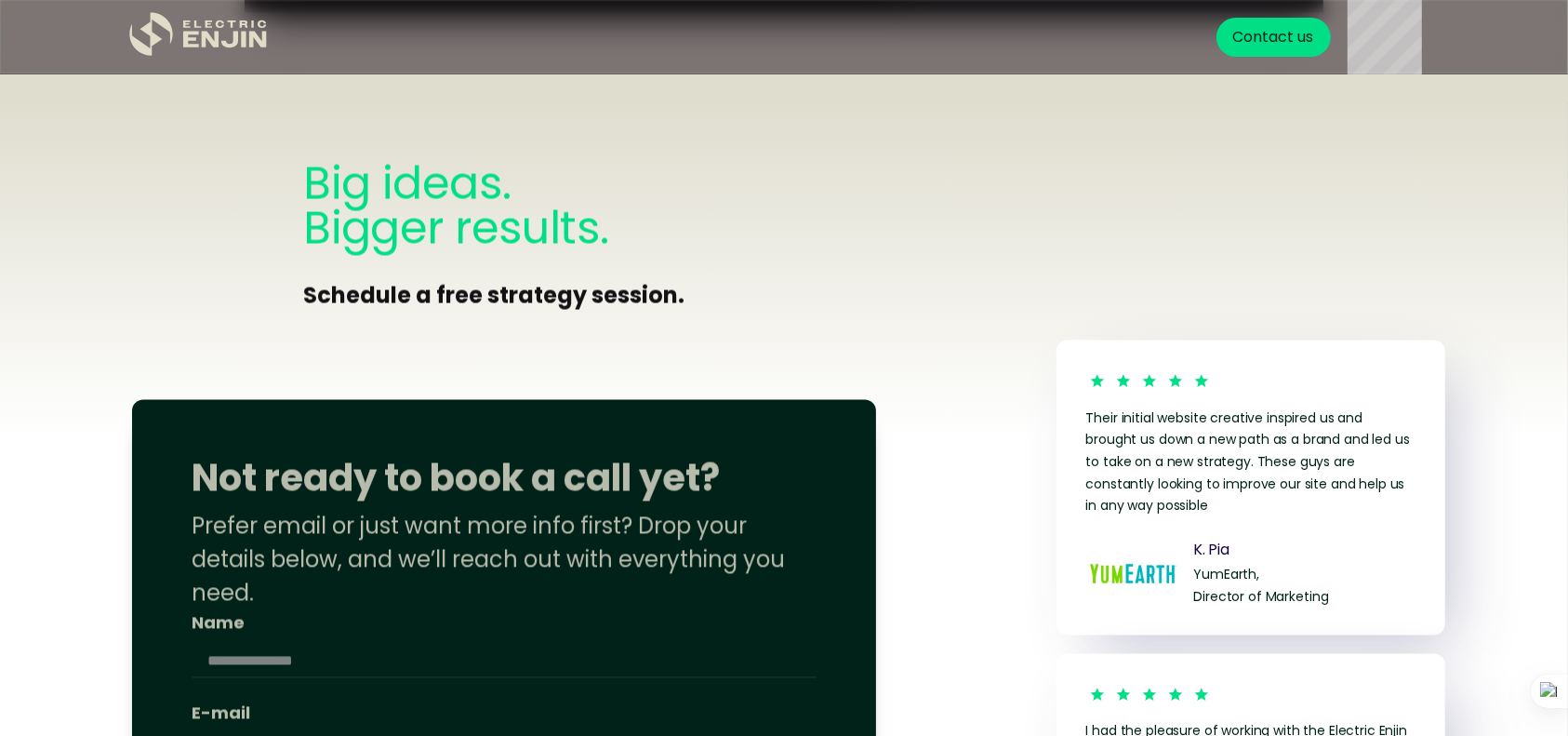 scroll, scrollTop: 3063, scrollLeft: 0, axis: vertical 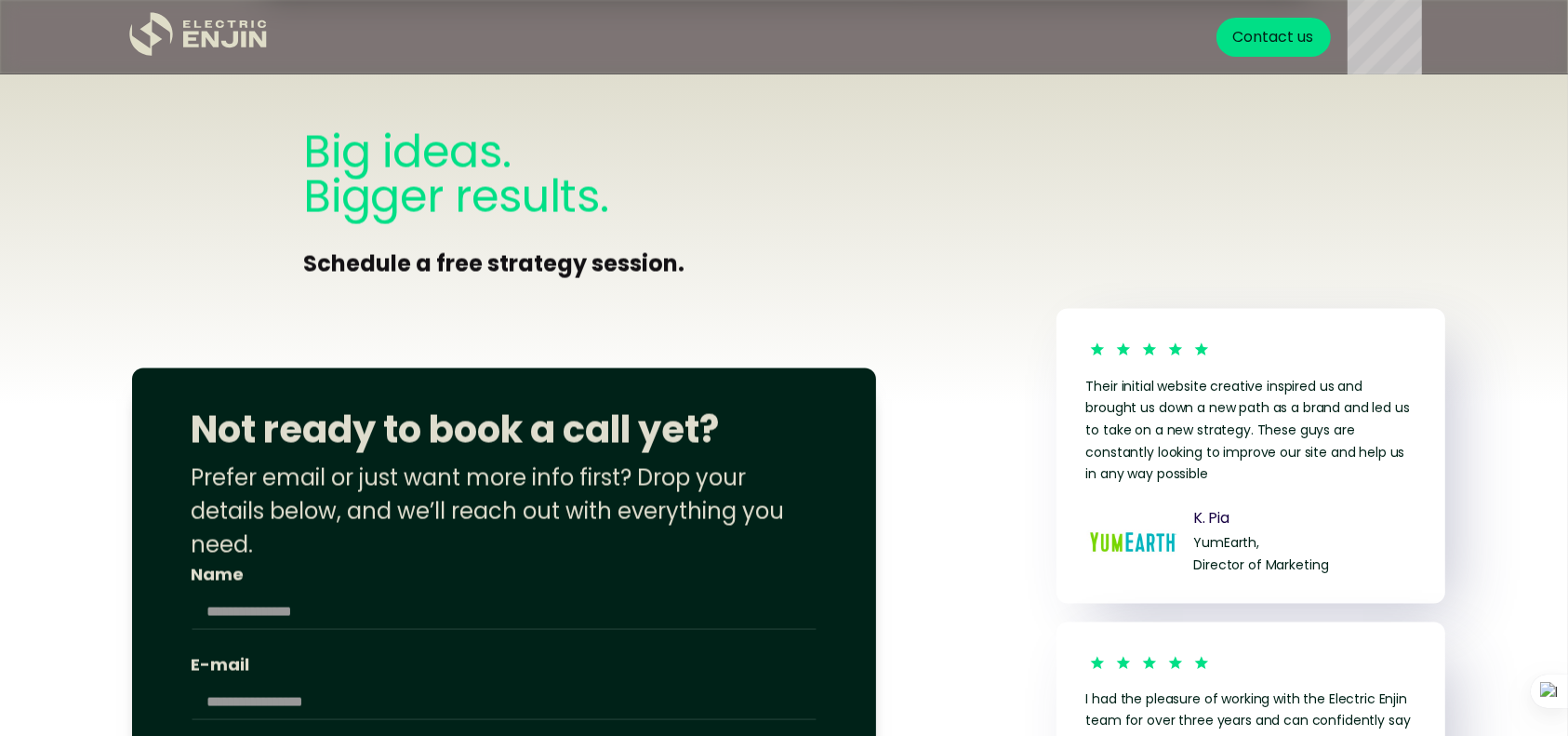 click on "Big ideas. Bigger results." at bounding box center (494, 175) 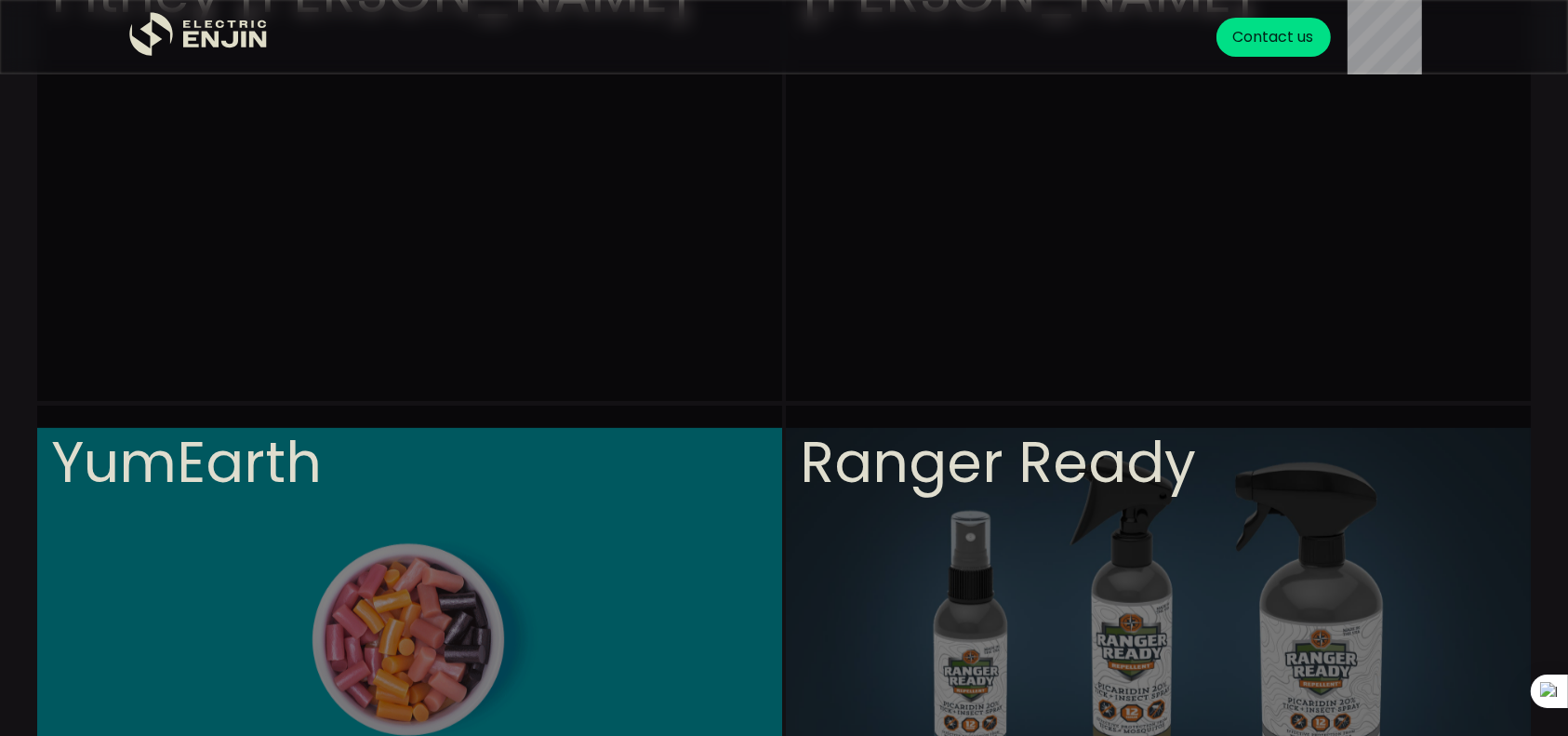 scroll, scrollTop: 0, scrollLeft: 0, axis: both 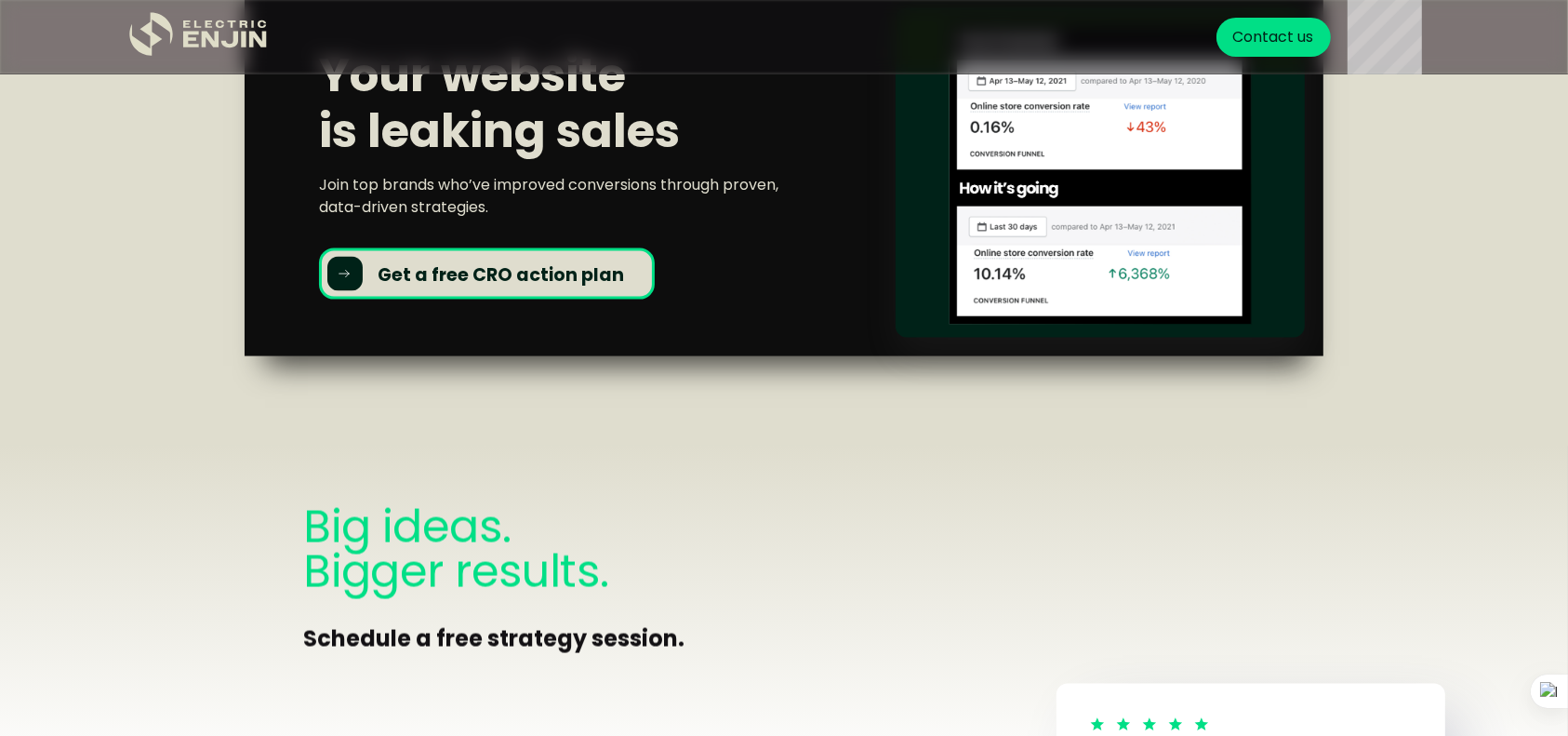 click on "Get a free CRO action plan" at bounding box center (486, 274) 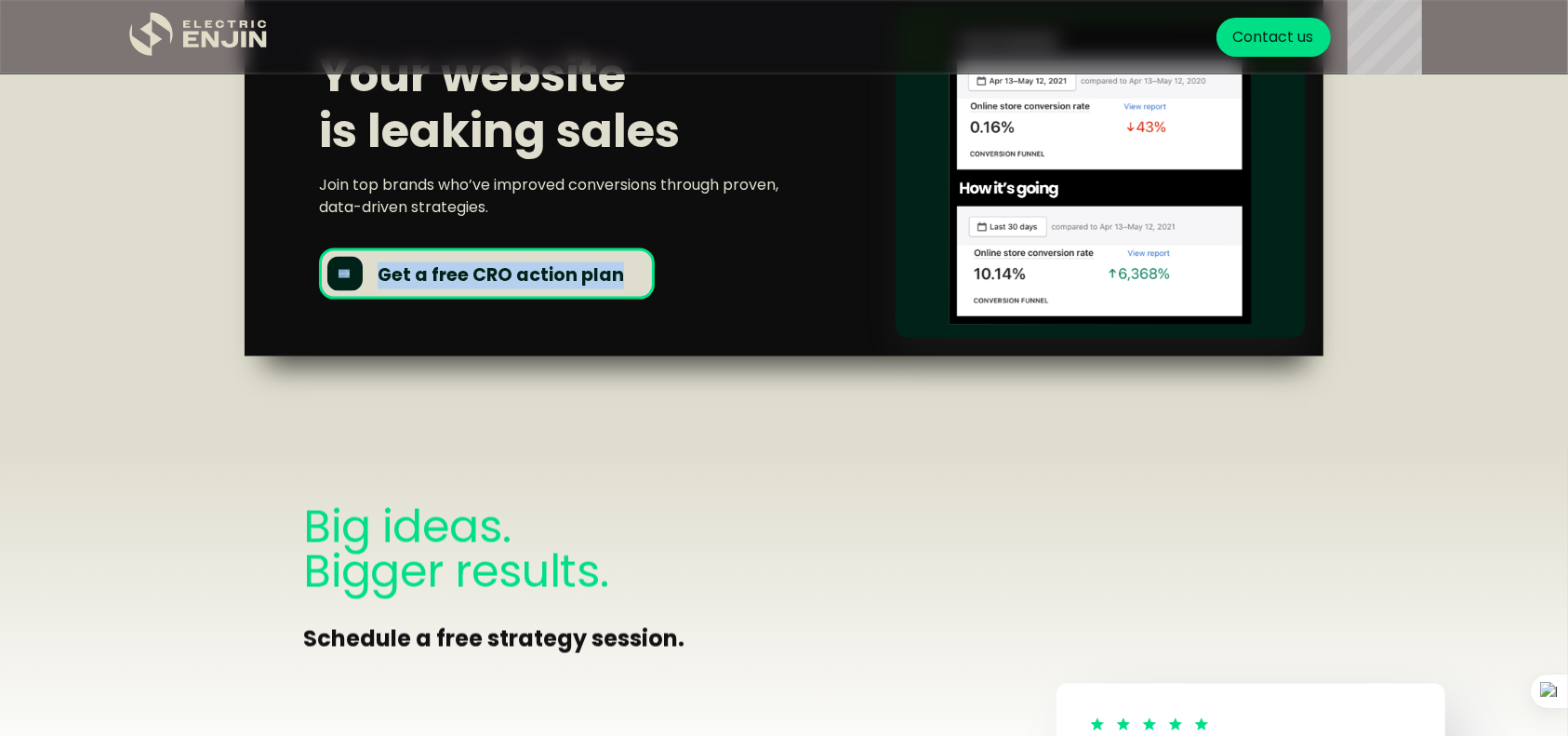 drag, startPoint x: 206, startPoint y: 300, endPoint x: 640, endPoint y: 330, distance: 435.036 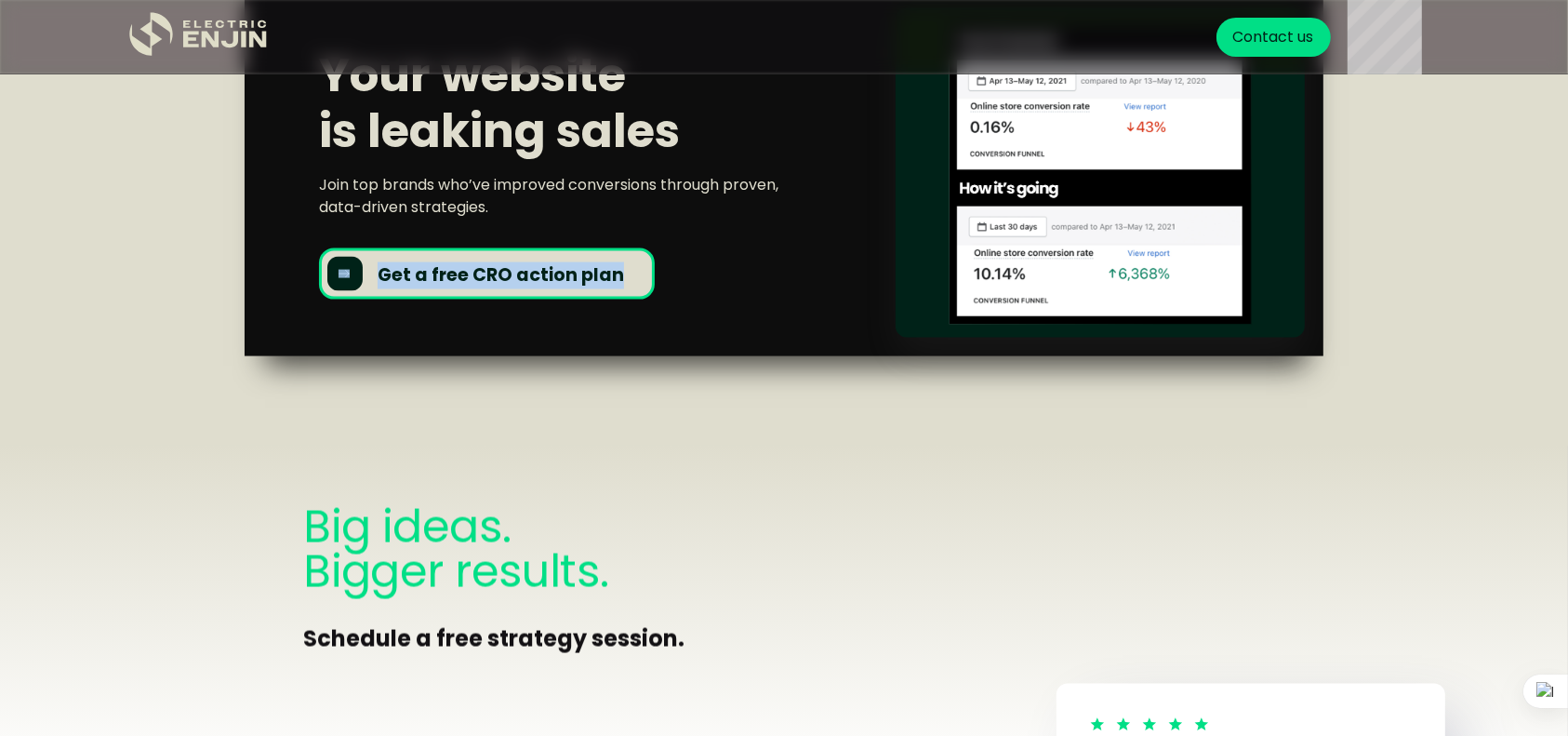 copy on "Get a free CRO action plan" 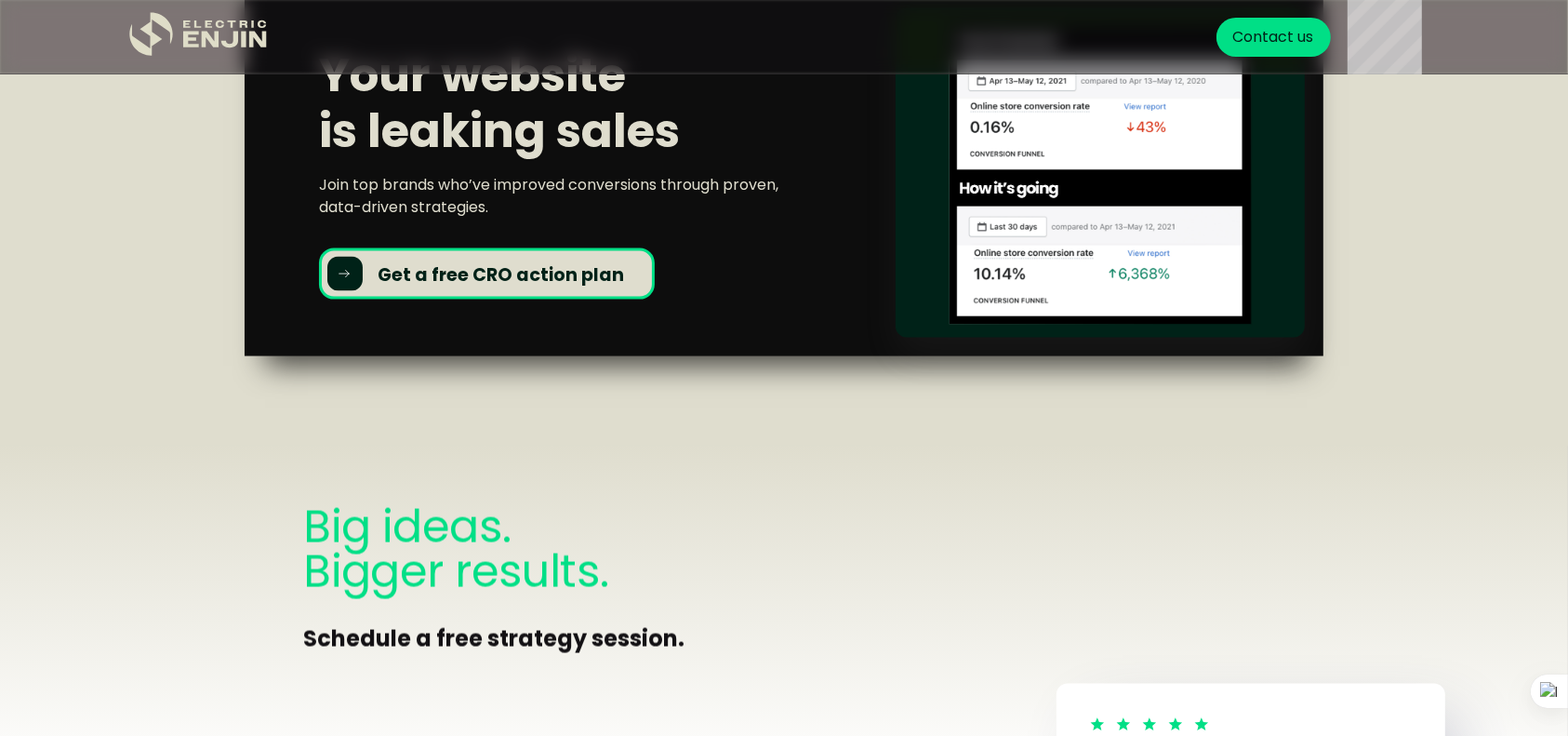 click on "**********" at bounding box center [784, 1022] 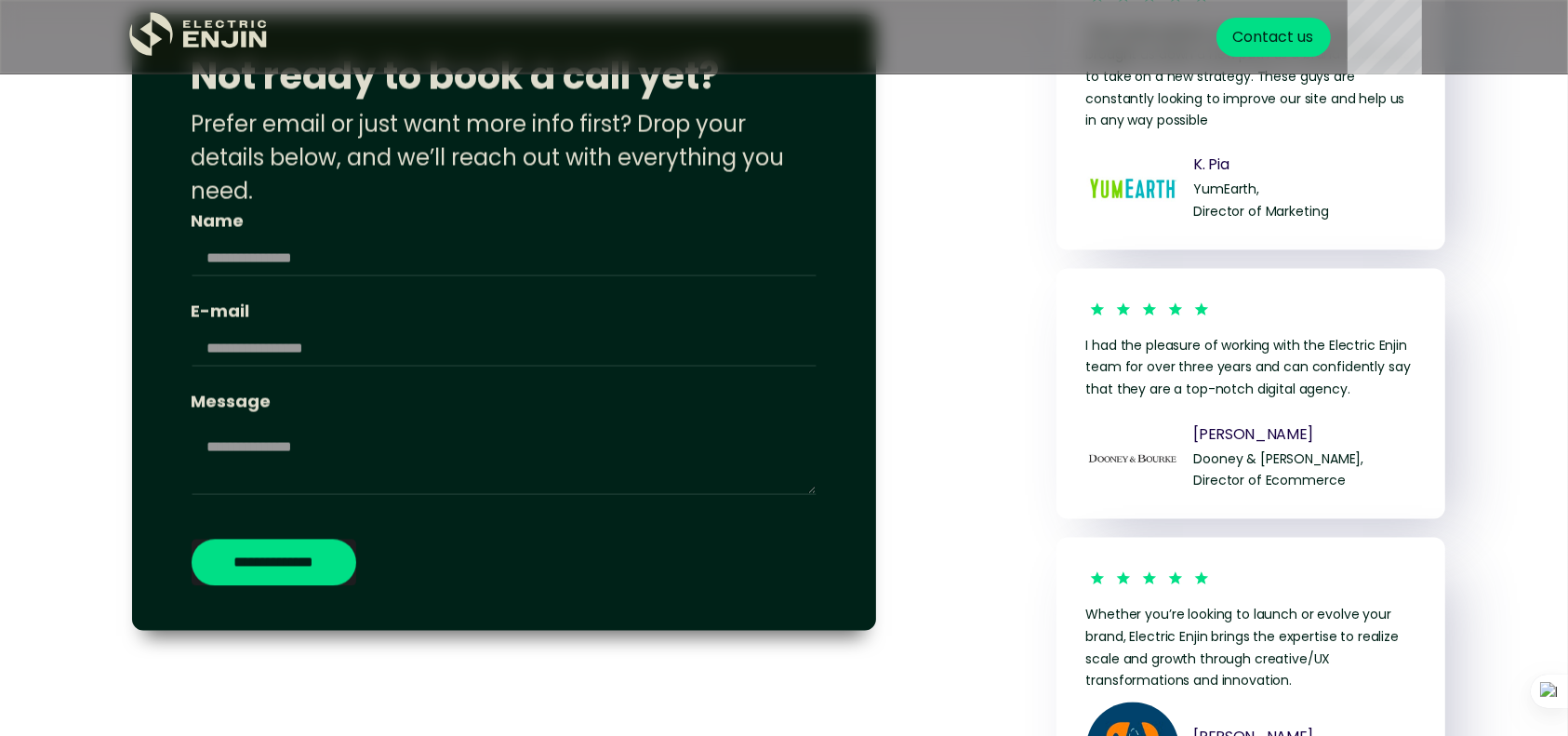scroll, scrollTop: 3432, scrollLeft: 0, axis: vertical 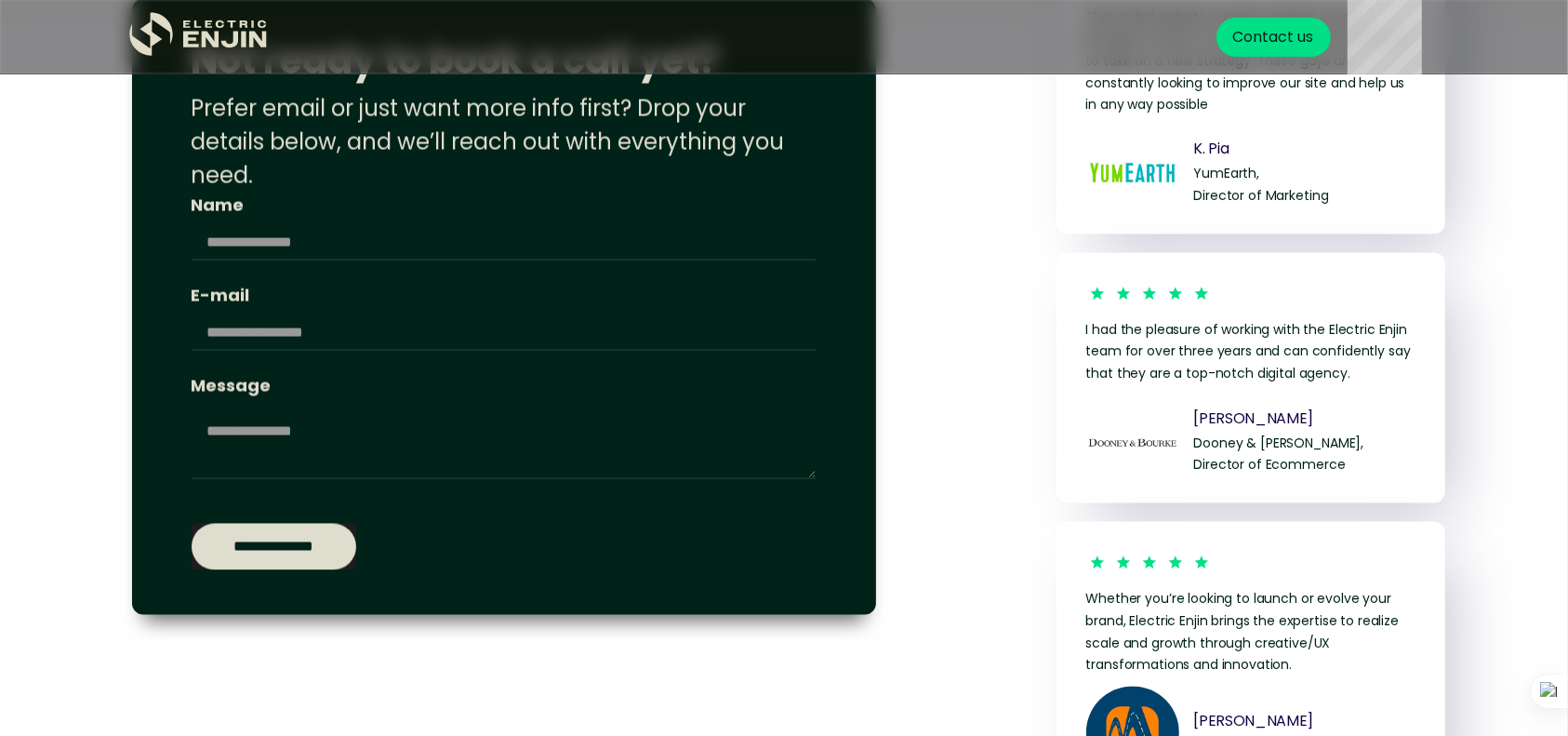 click on "**********" at bounding box center (273, 547) 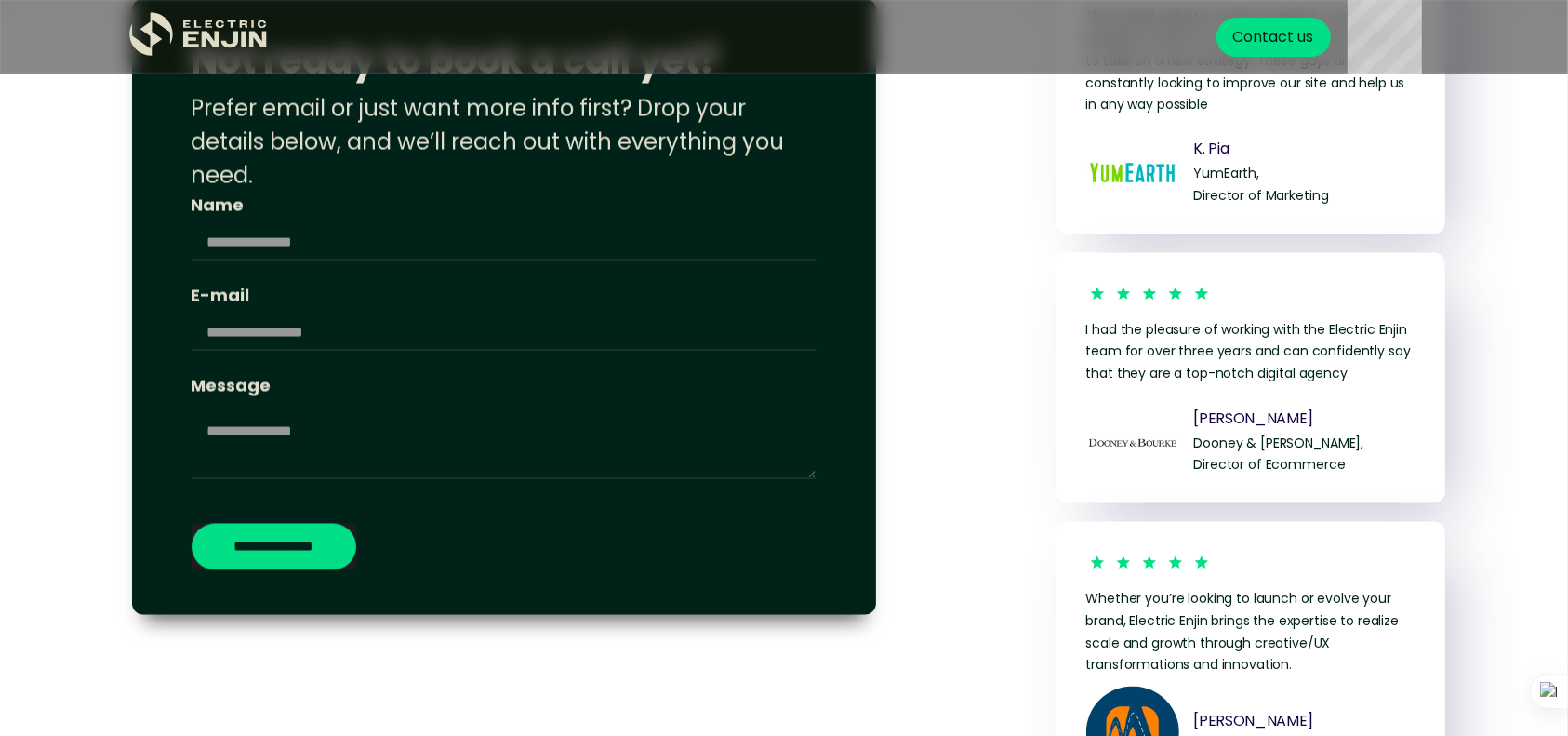 click on "**********" at bounding box center [784, 368] 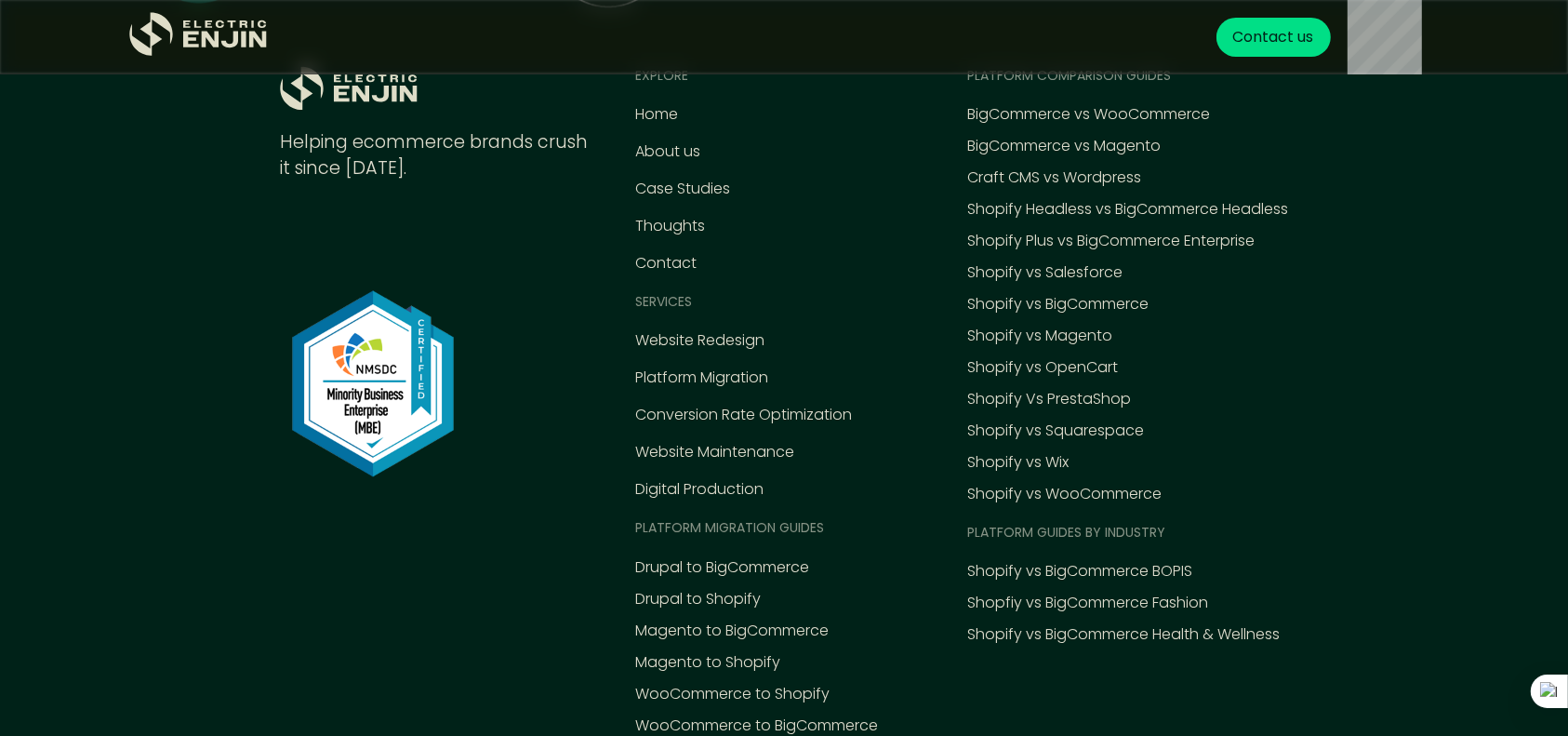scroll, scrollTop: 4576, scrollLeft: 0, axis: vertical 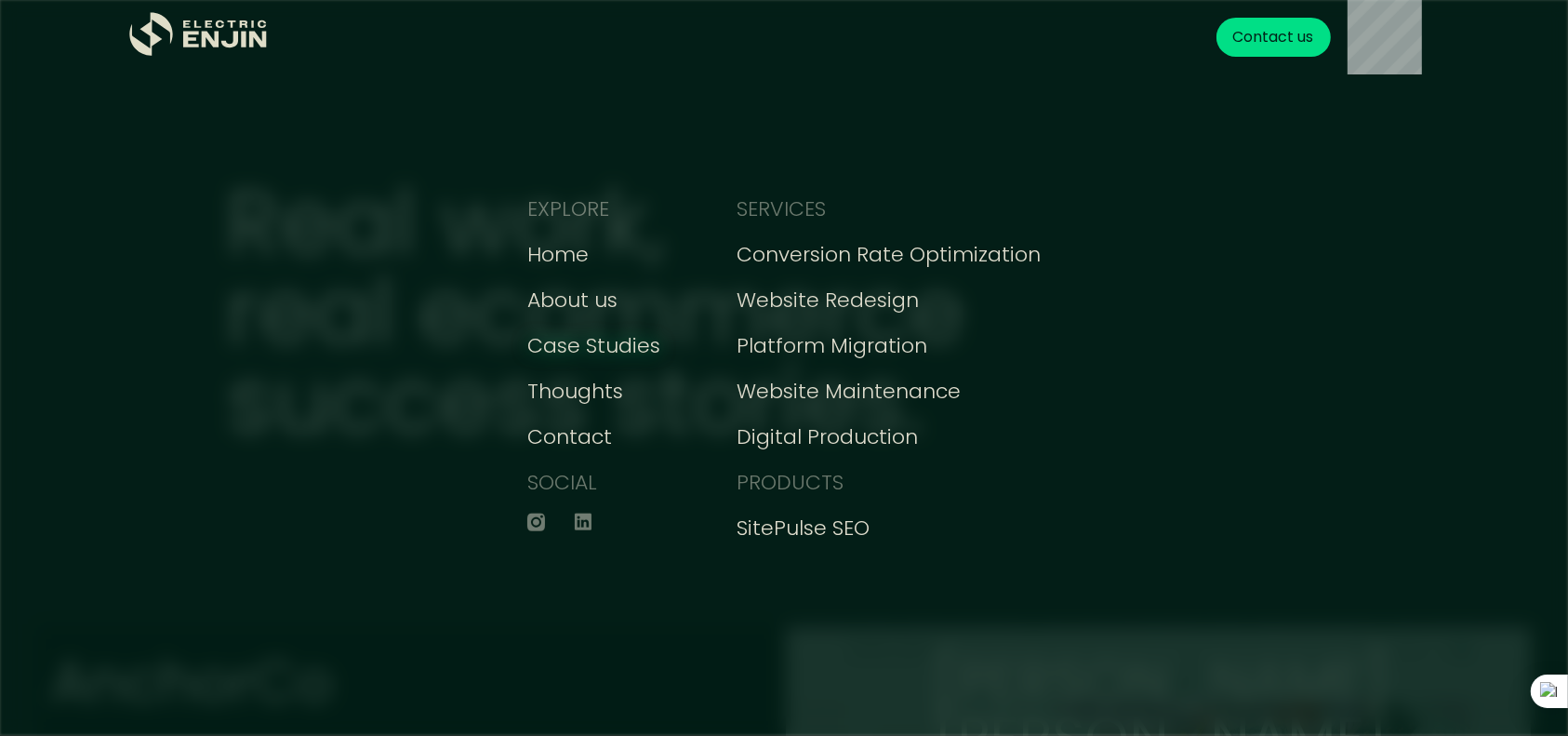click on "Case Studies" at bounding box center (593, 345) 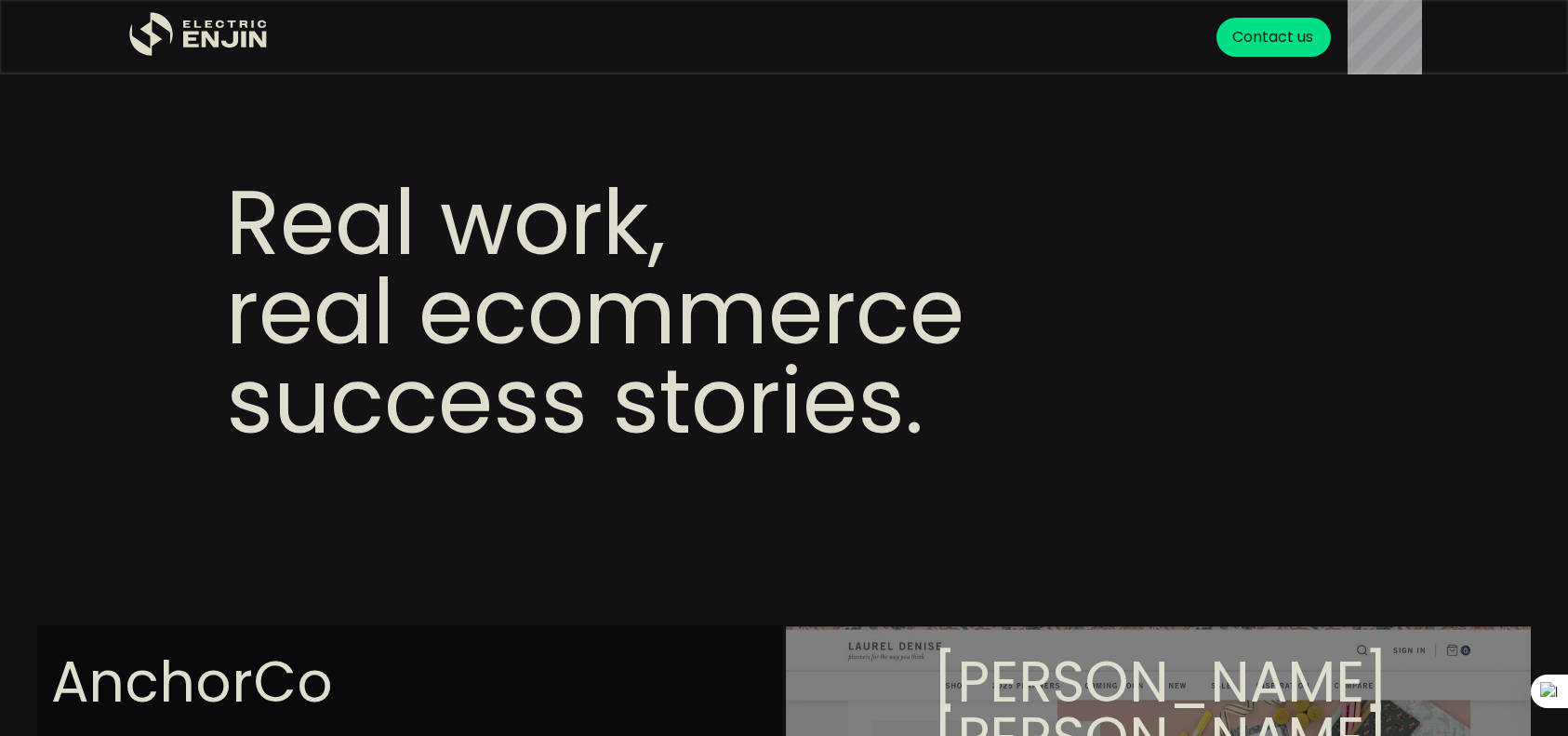 scroll, scrollTop: 0, scrollLeft: 0, axis: both 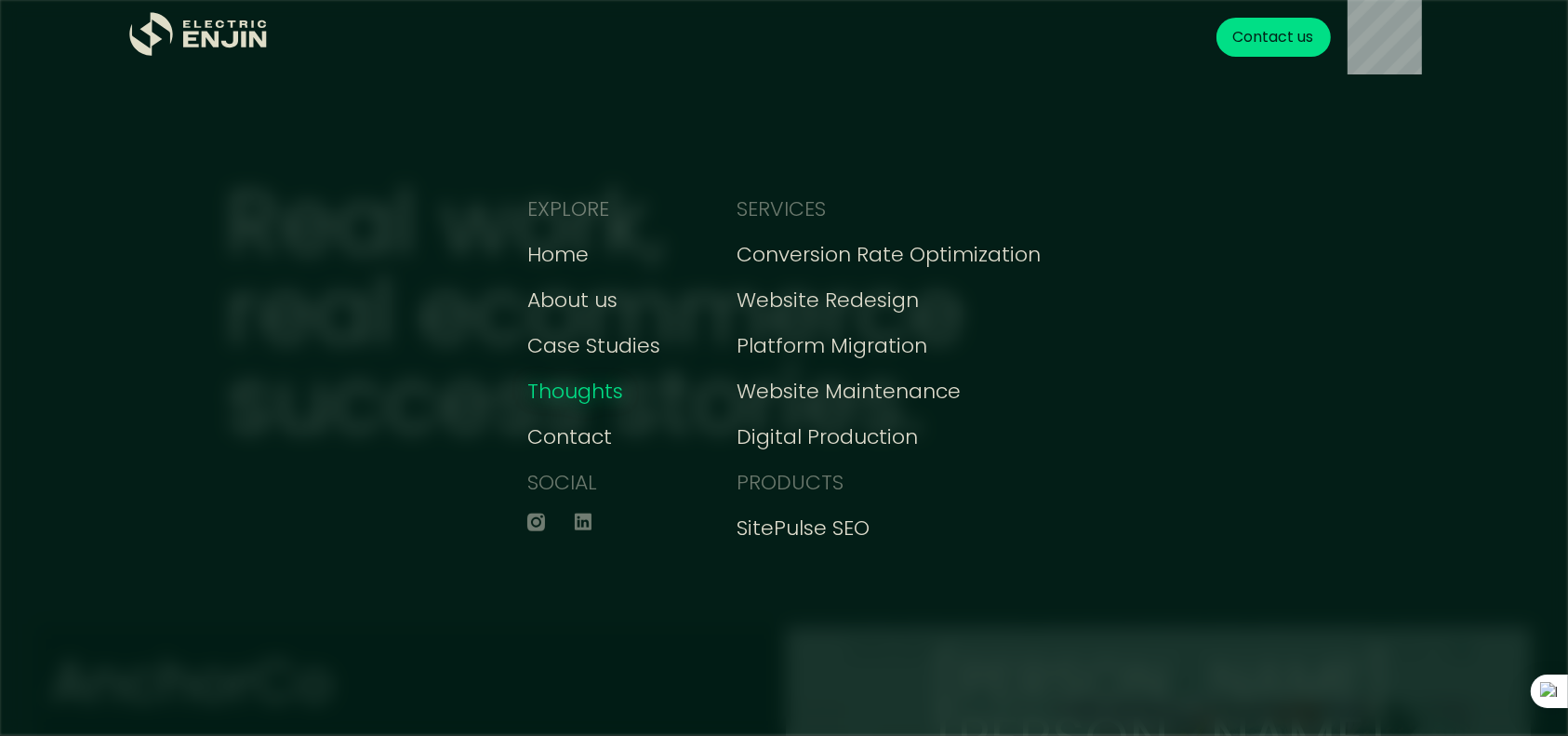 click on "Thoughts" at bounding box center [575, 391] 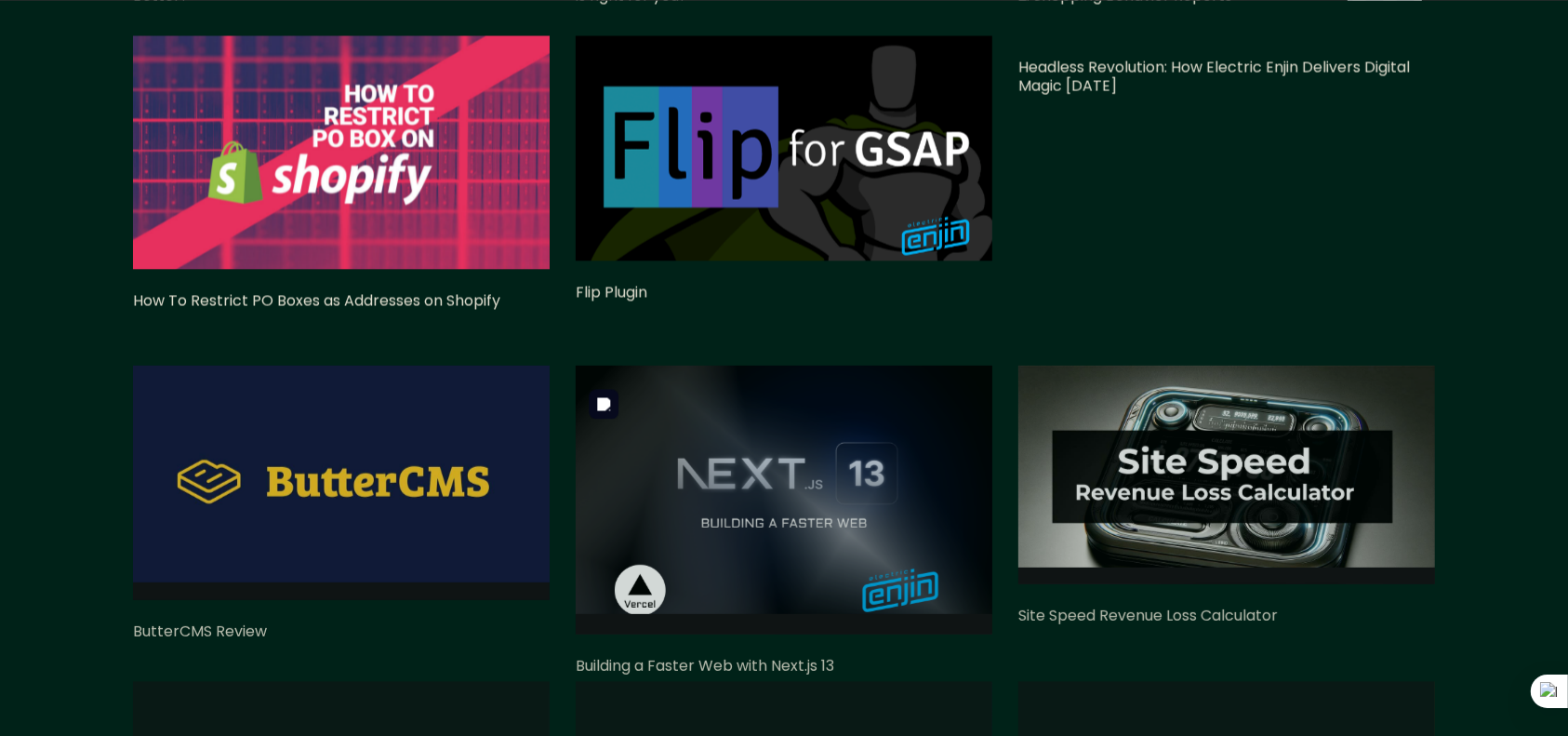 scroll, scrollTop: 3424, scrollLeft: 0, axis: vertical 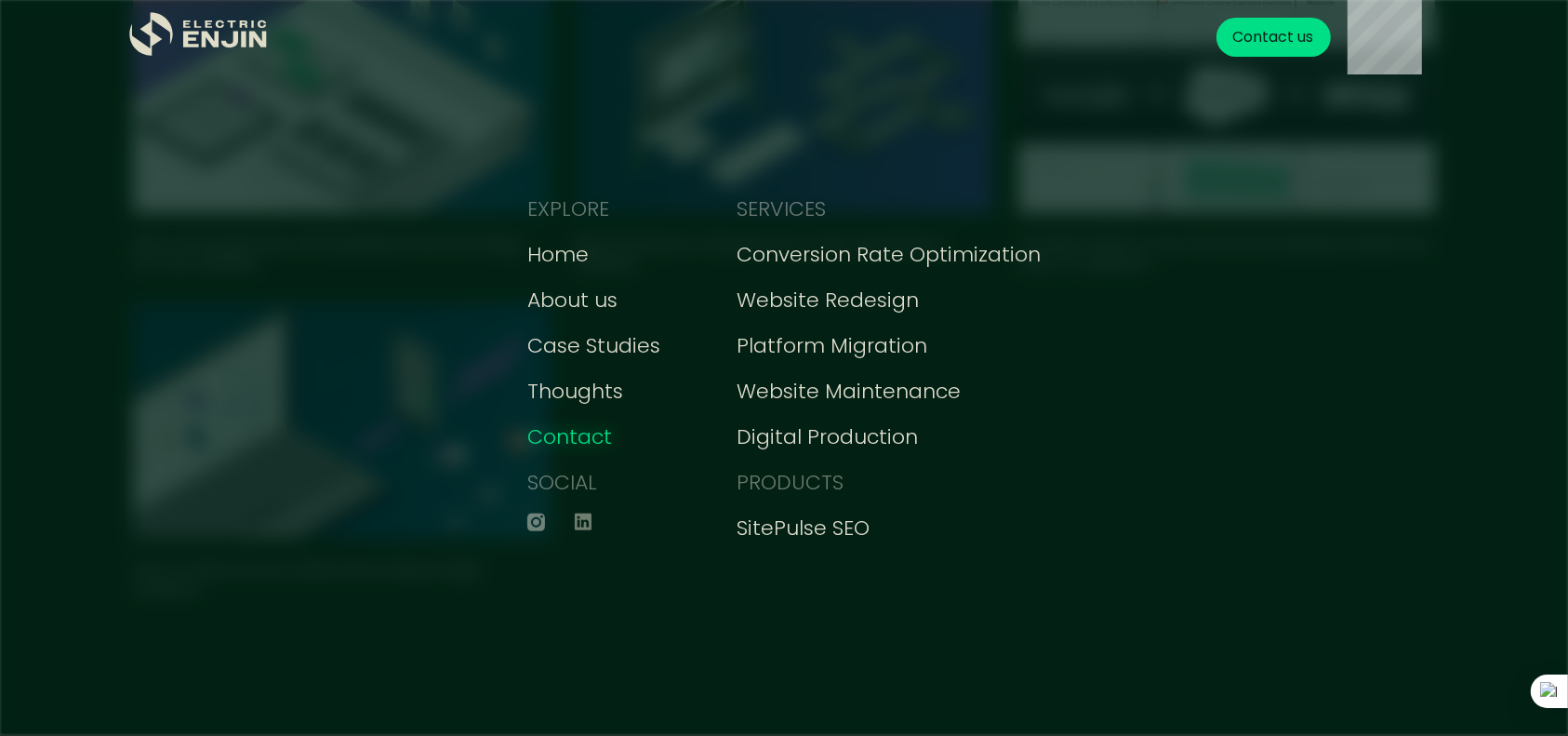 click on "Contact" at bounding box center (569, 436) 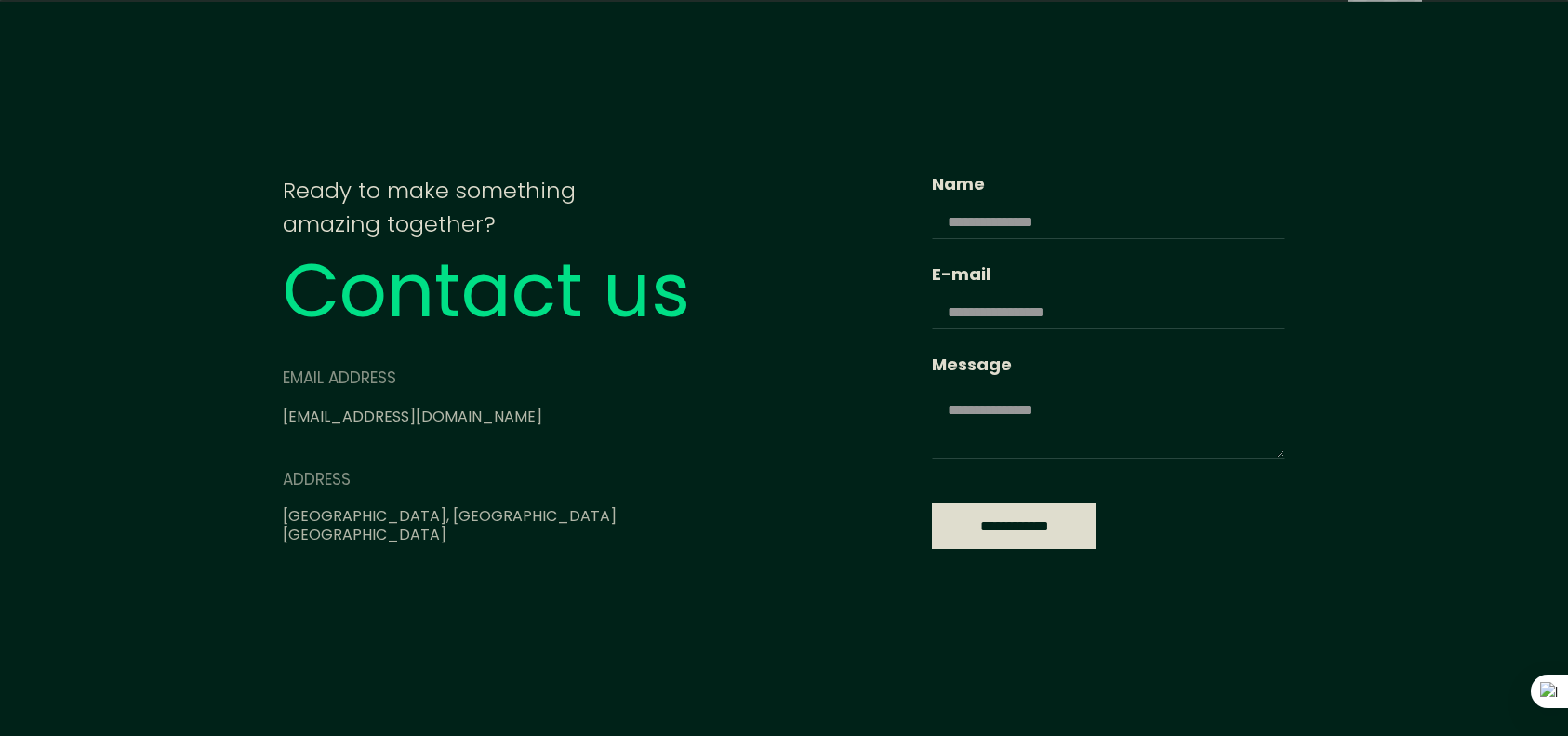scroll, scrollTop: 0, scrollLeft: 0, axis: both 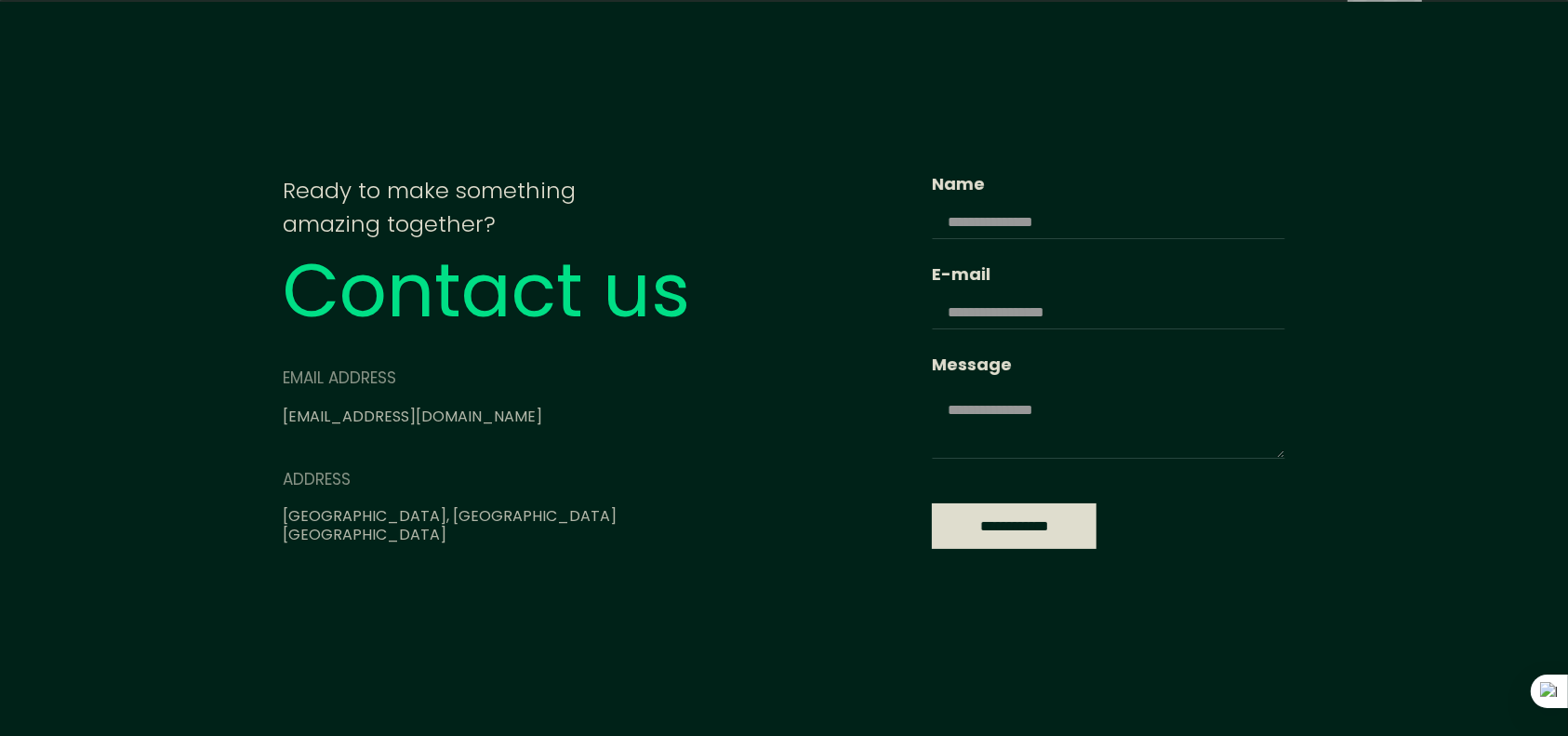 click on "**********" at bounding box center (1014, 527) 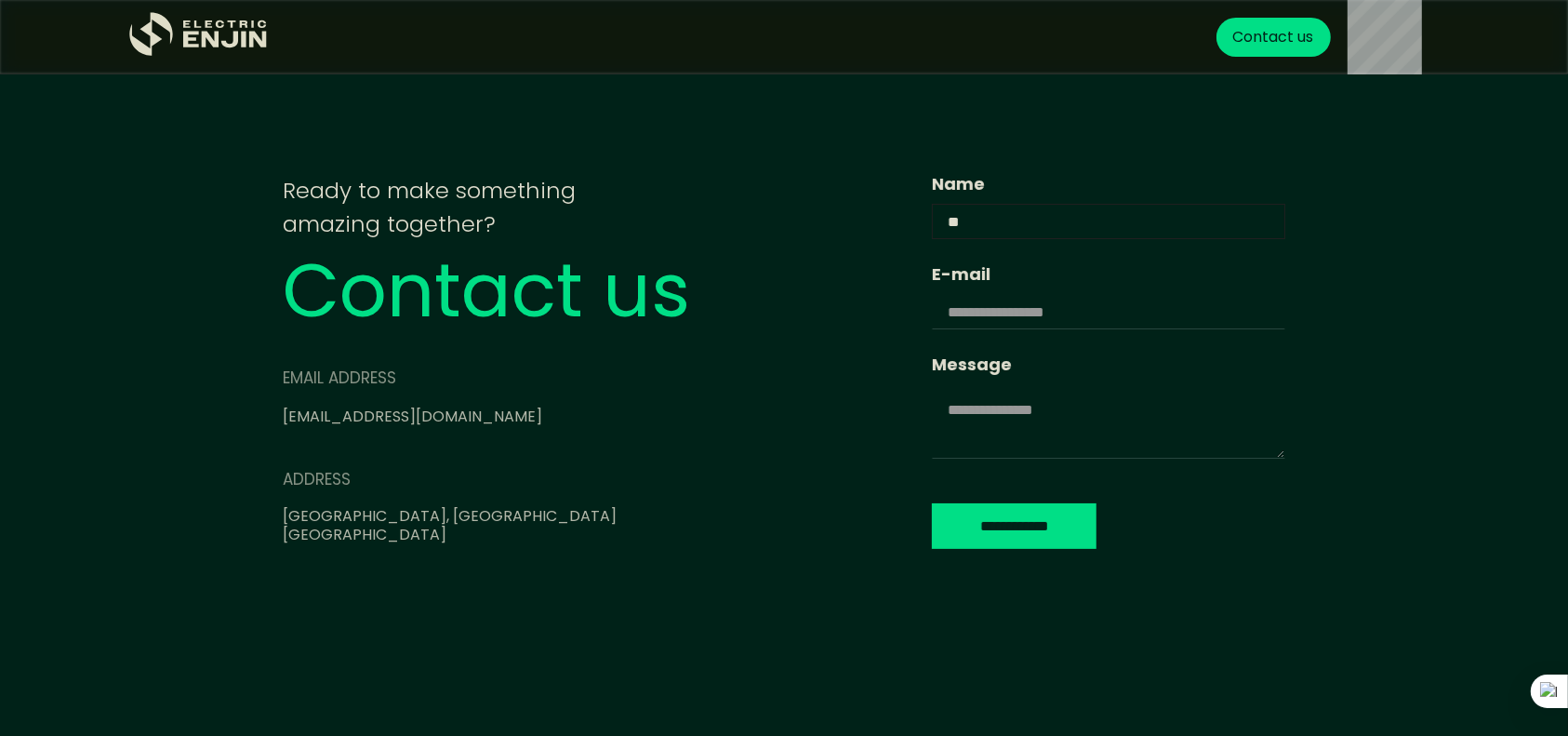 type on "**" 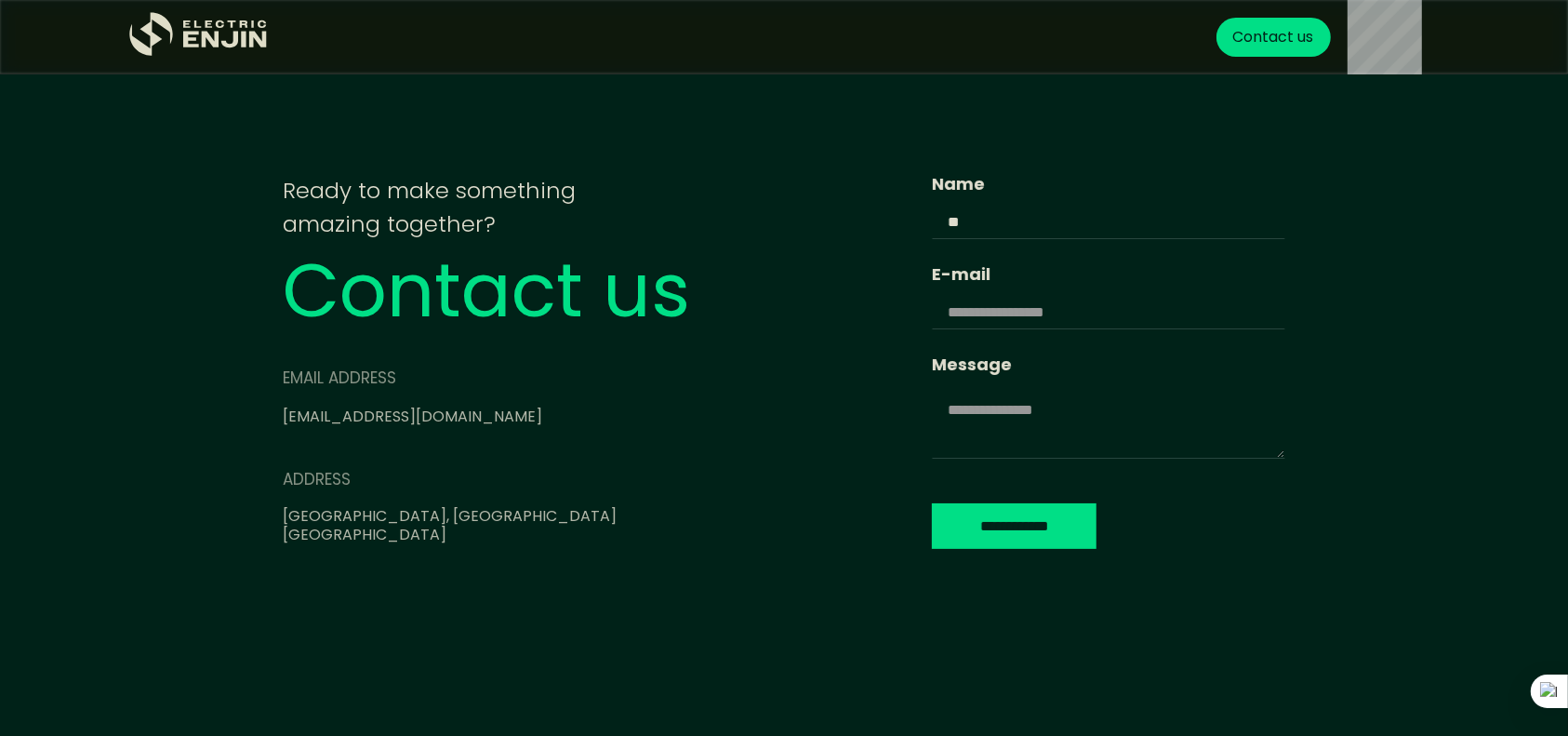click on "info@electricenjin.com" at bounding box center (412, 416) 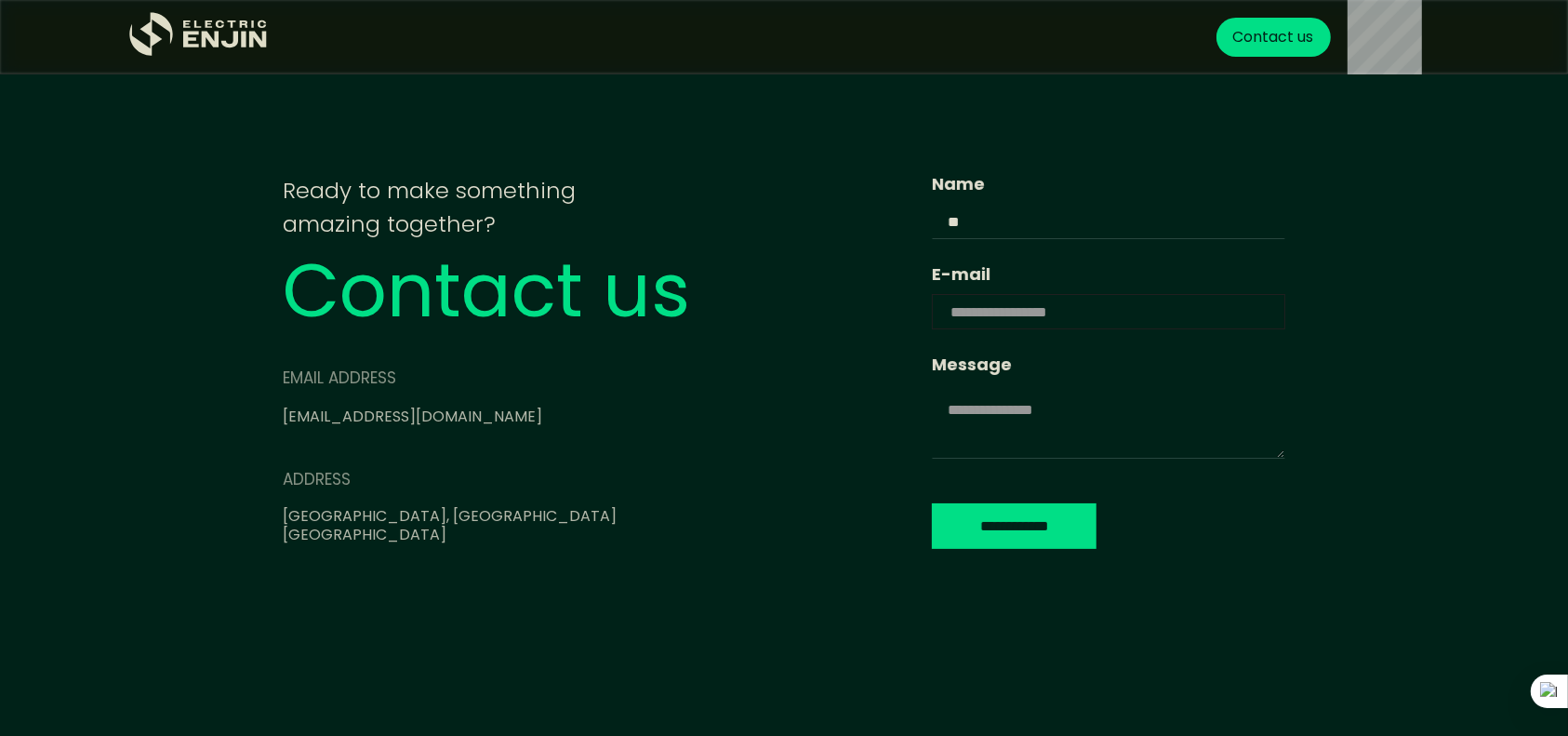 click on "E-mail" at bounding box center [1109, 312] 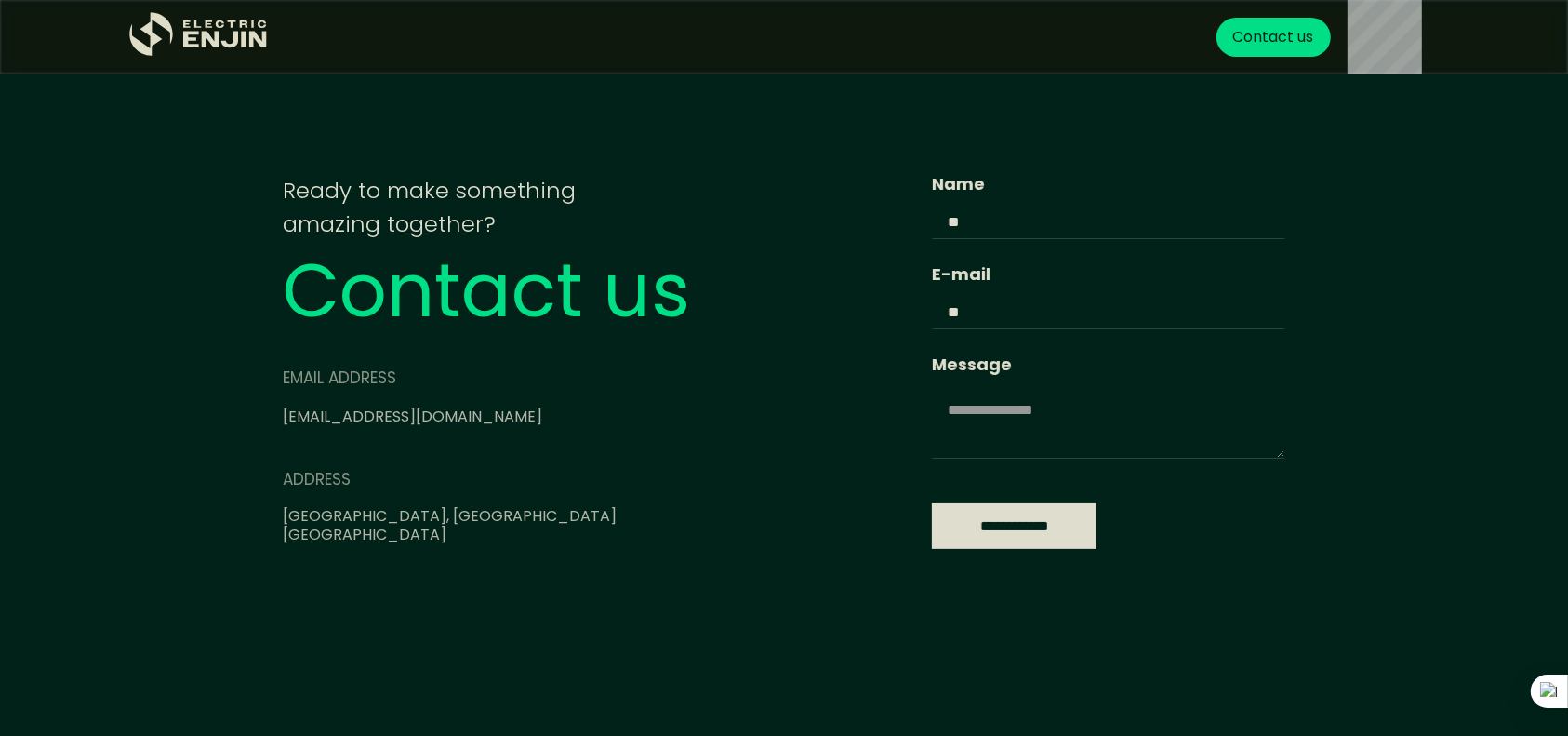 click on "**********" at bounding box center [1014, 527] 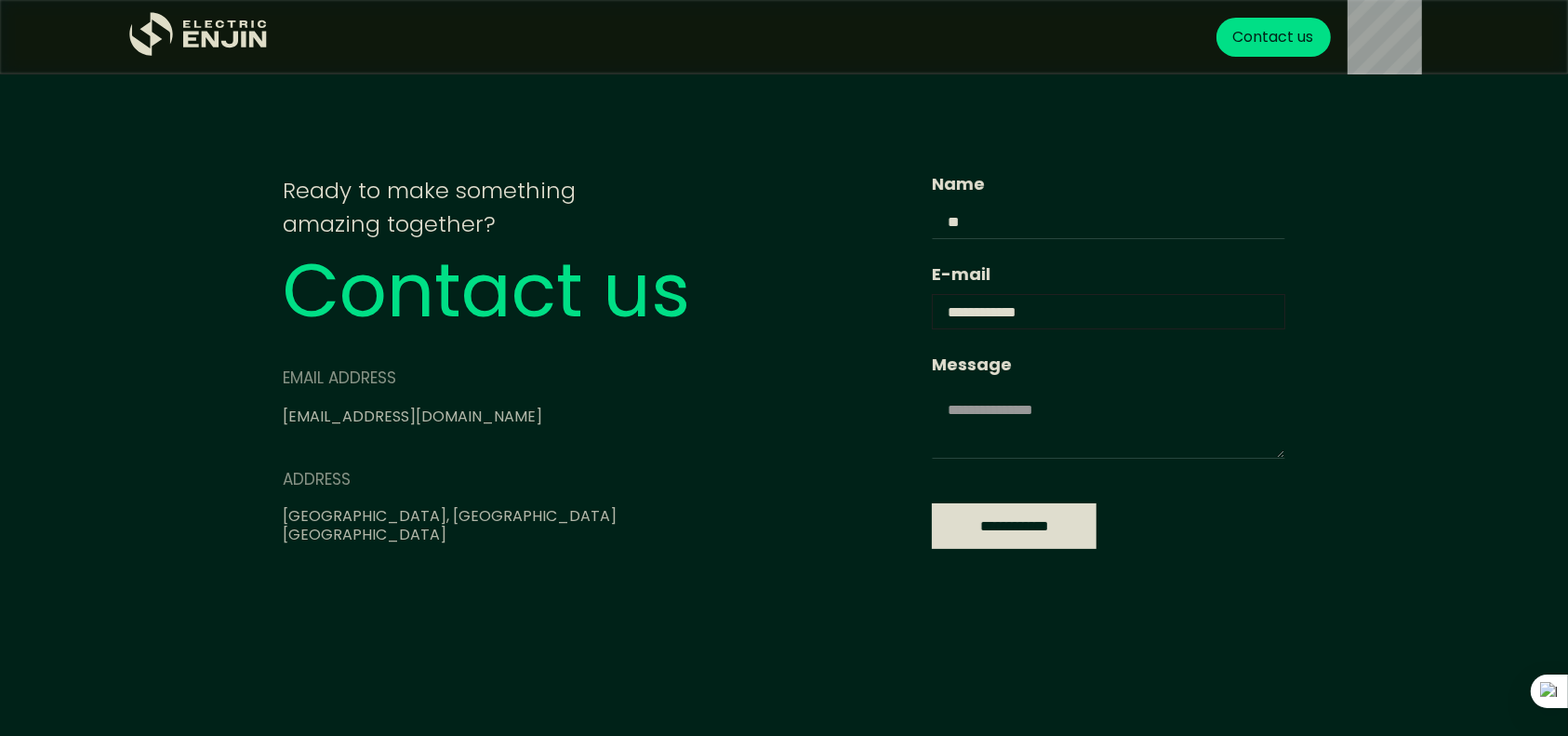 type on "**********" 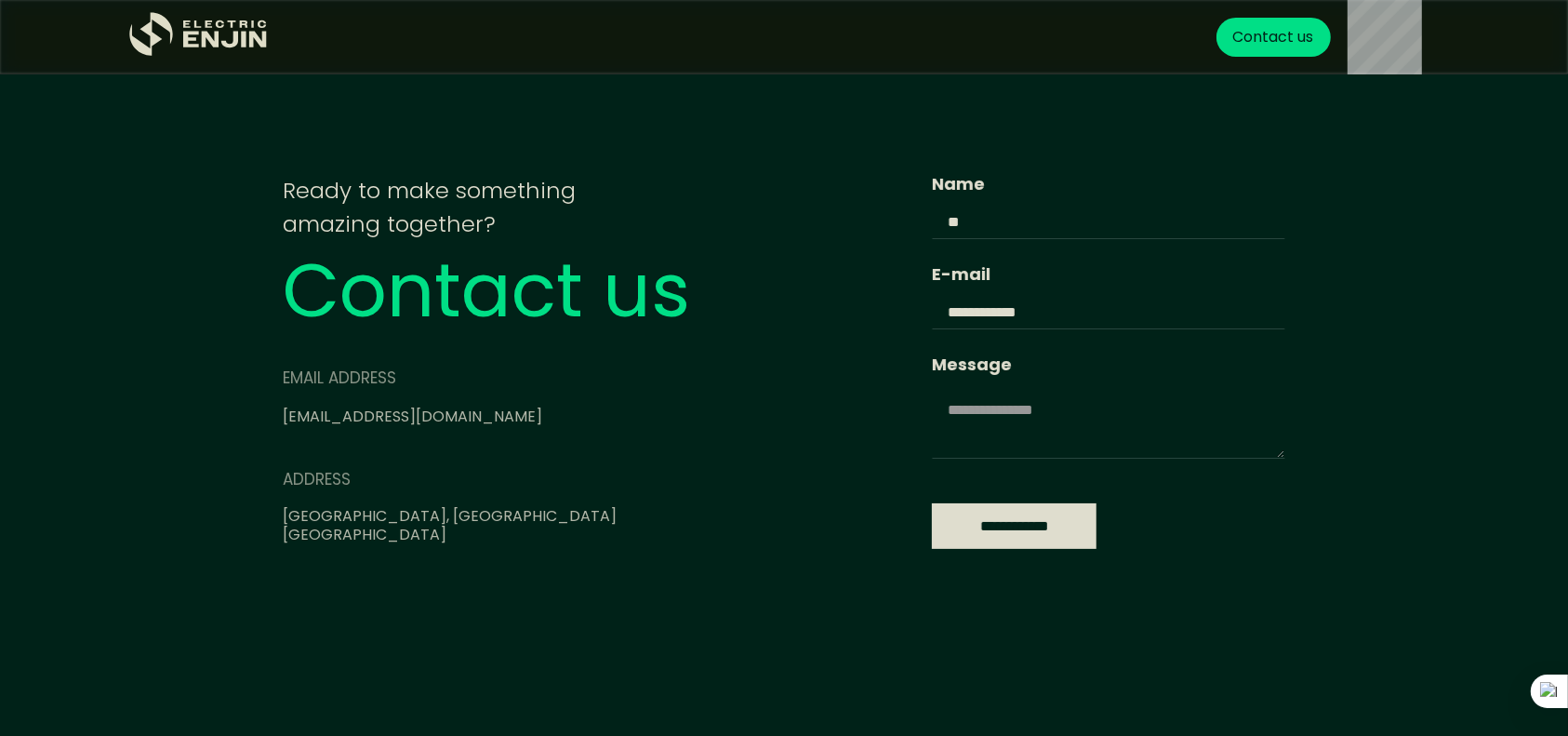 click on "**********" at bounding box center [1014, 527] 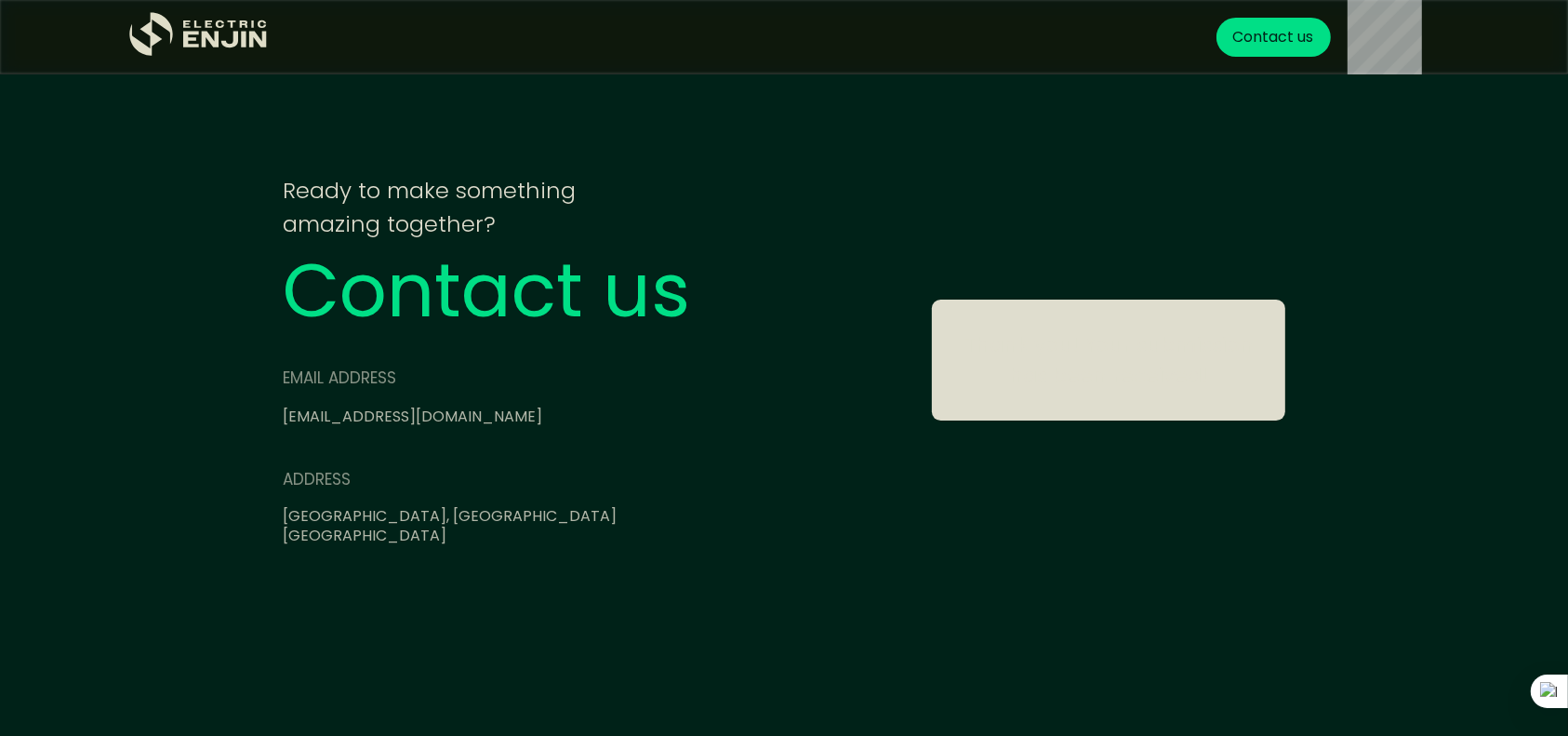 click on "info@electricenjin.com" at bounding box center (412, 416) 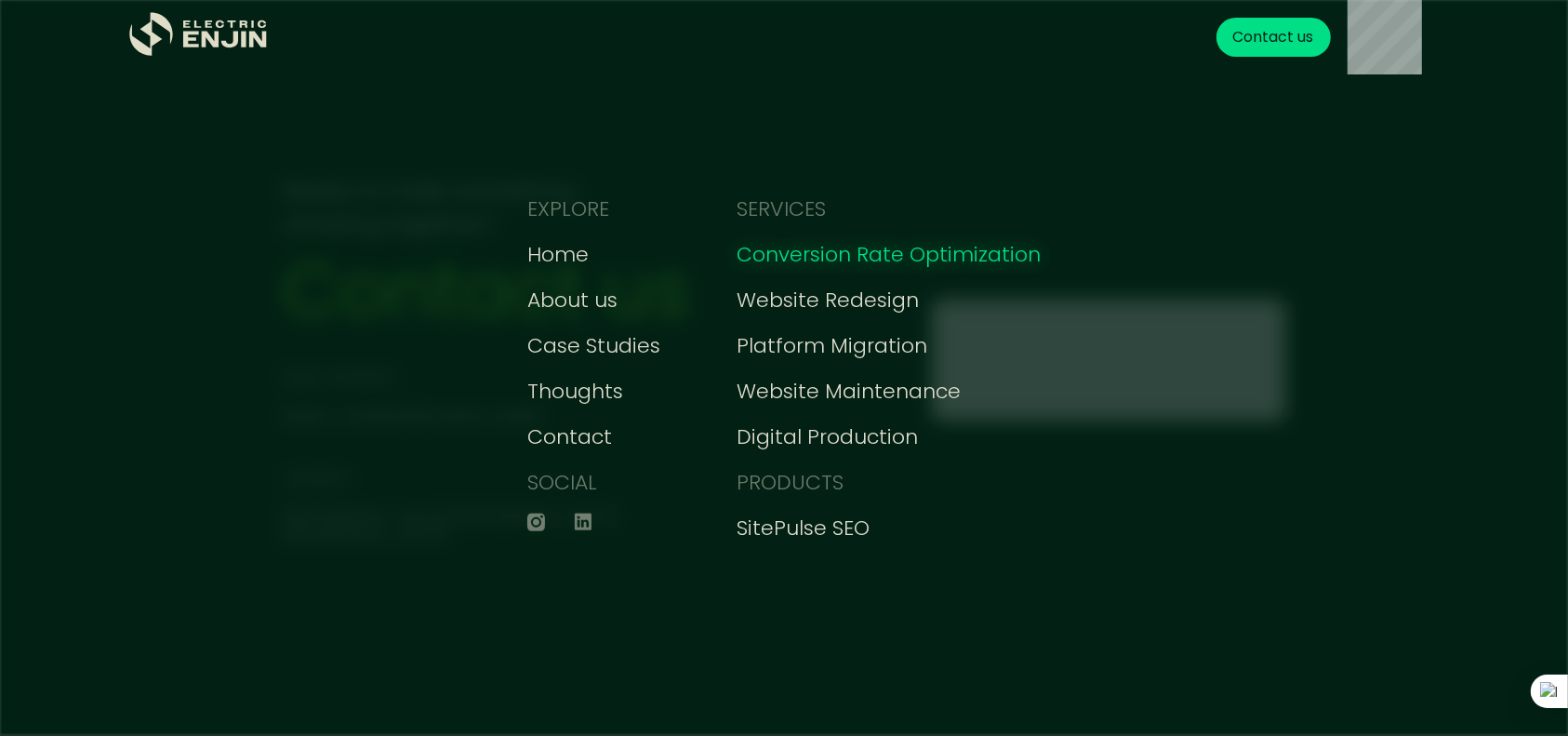 click on "Conversion Rate Optimization" at bounding box center (888, 254) 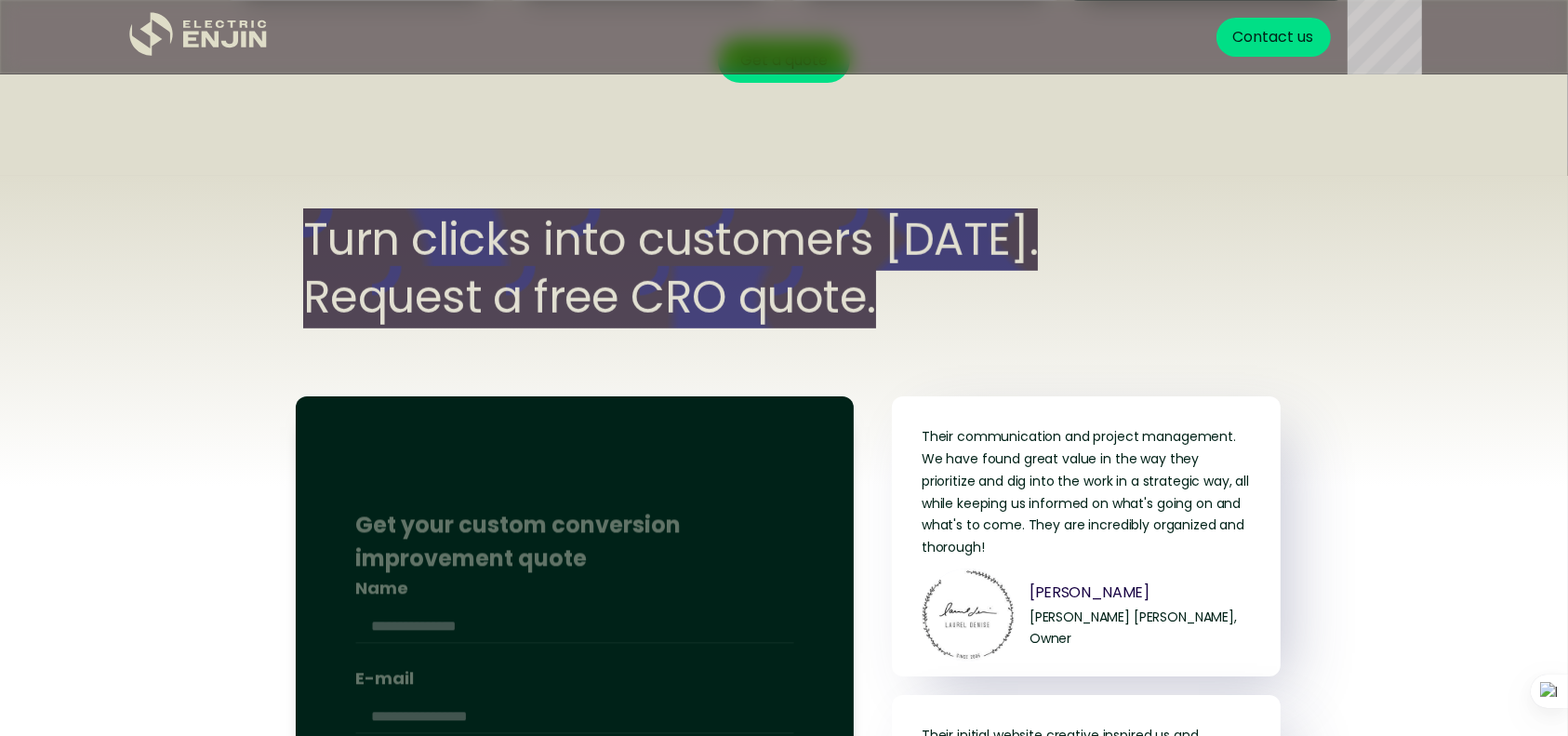 scroll, scrollTop: 7034, scrollLeft: 0, axis: vertical 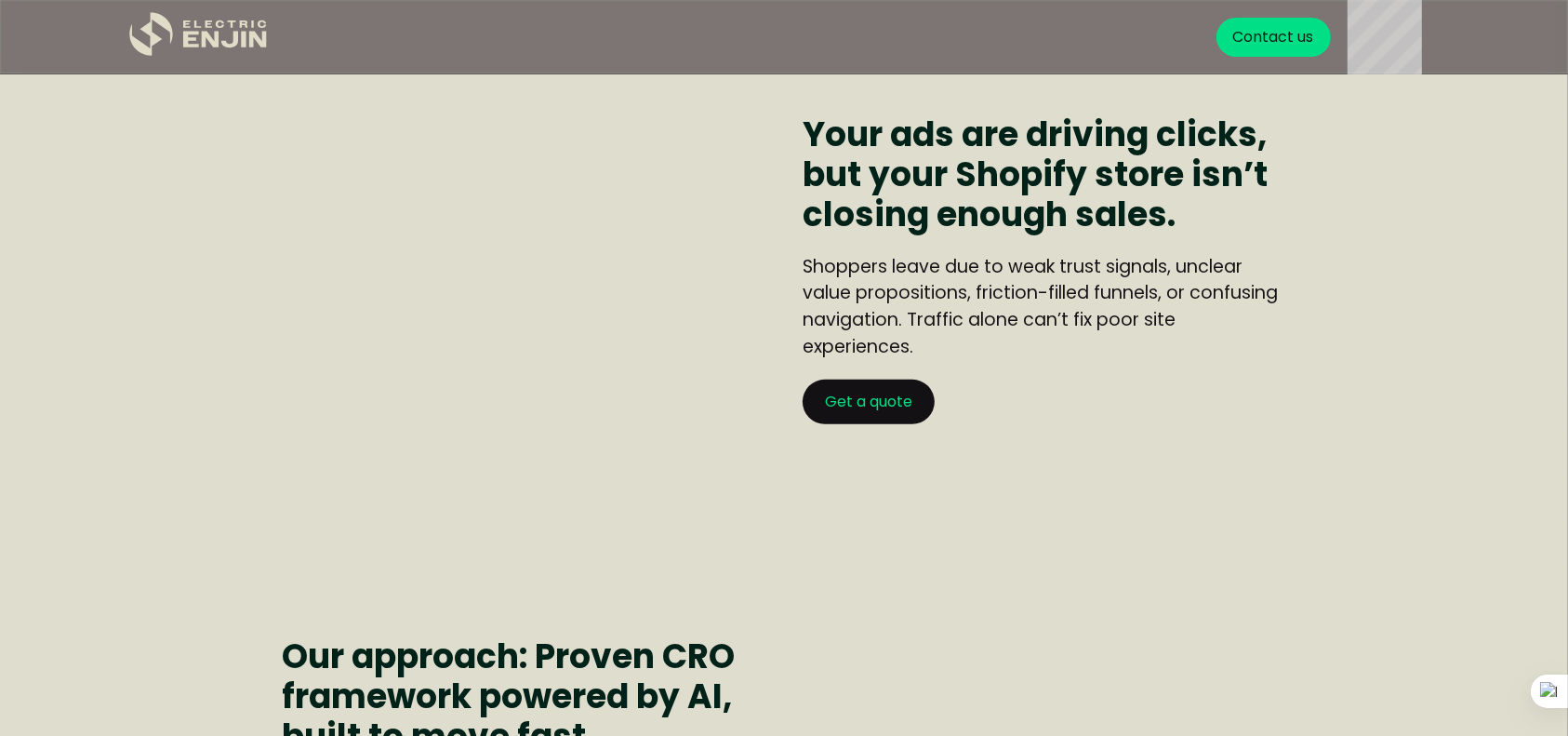 click on "Get a quote" at bounding box center (869, 402) 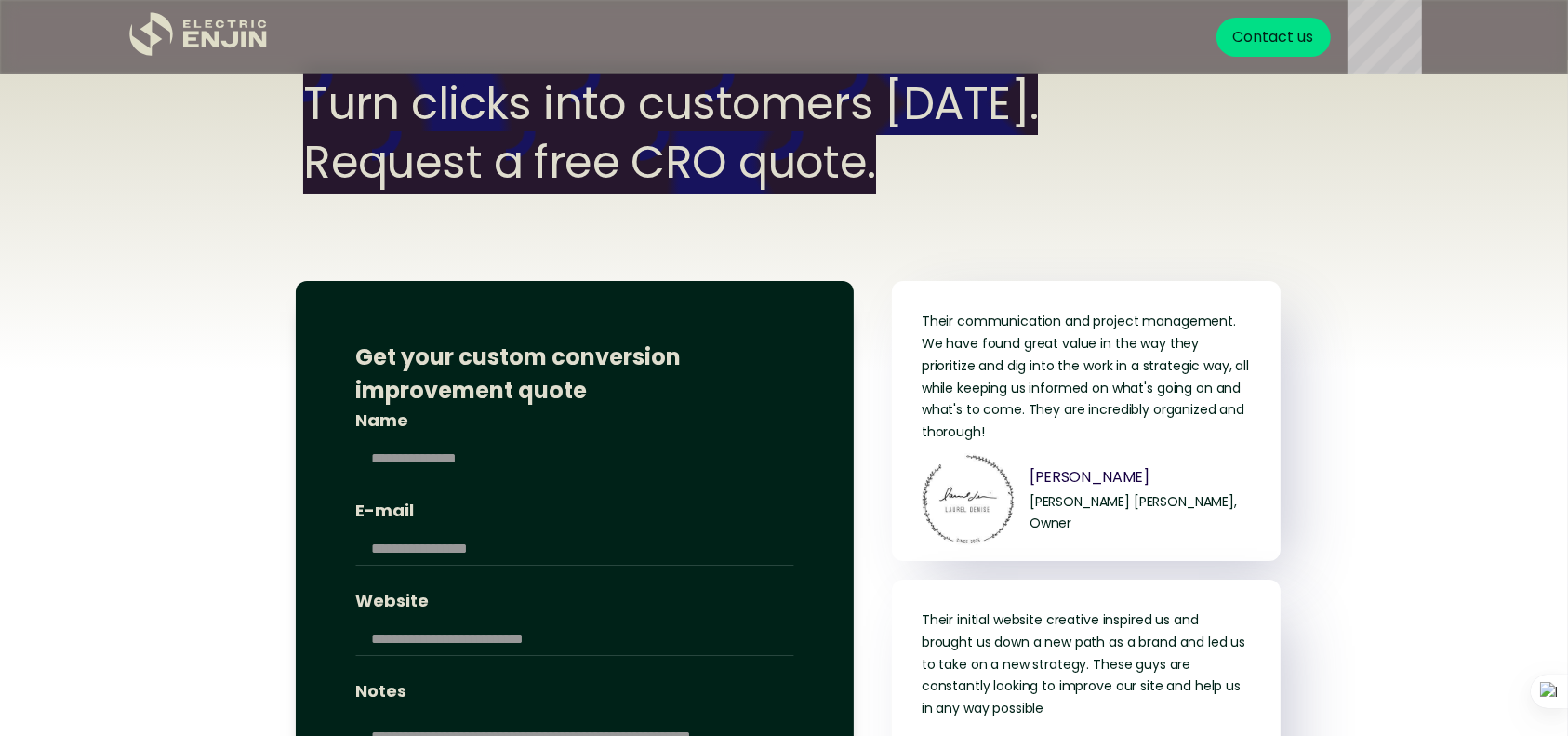 scroll, scrollTop: 7152, scrollLeft: 0, axis: vertical 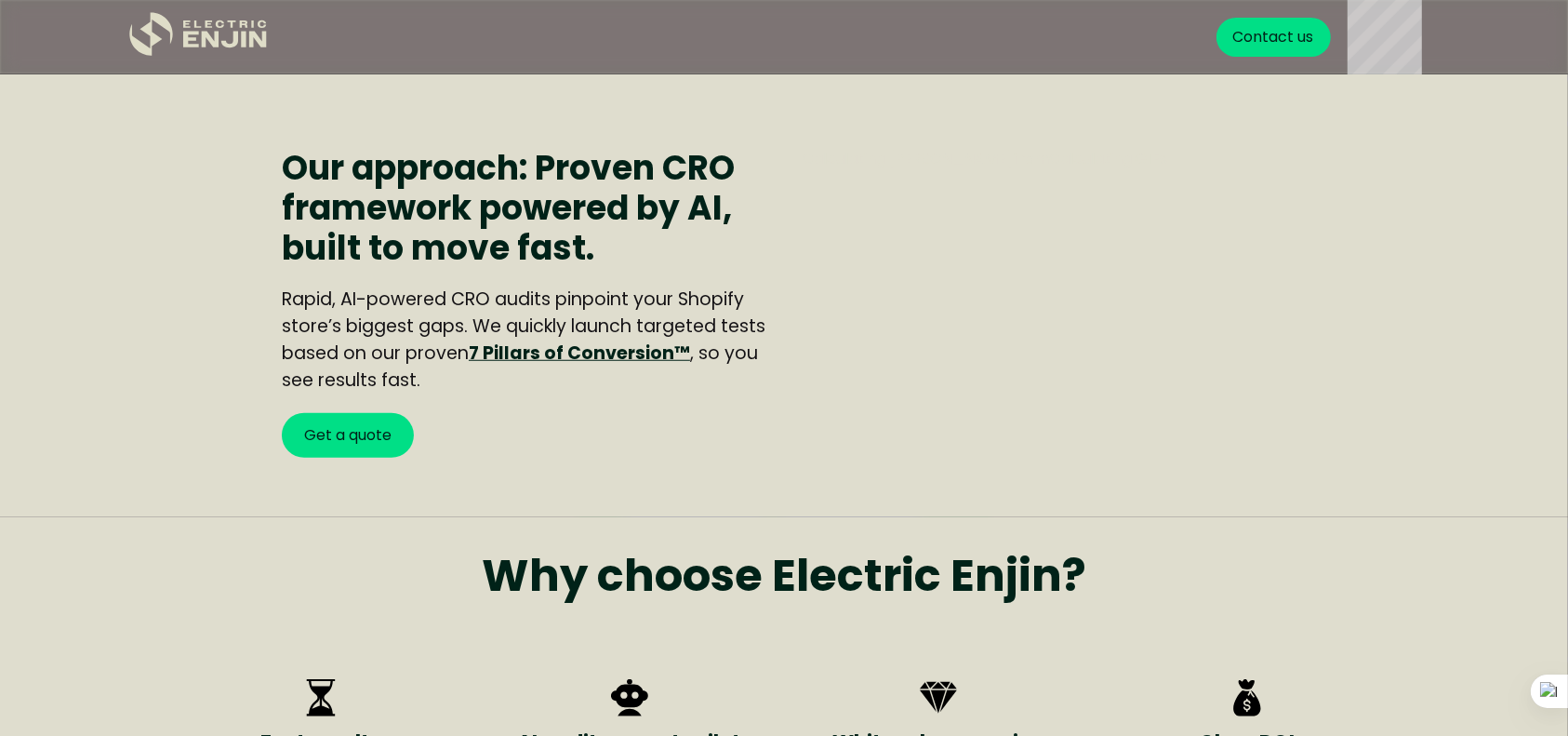 click on "7 Pillars of Conversion™" at bounding box center (579, 353) 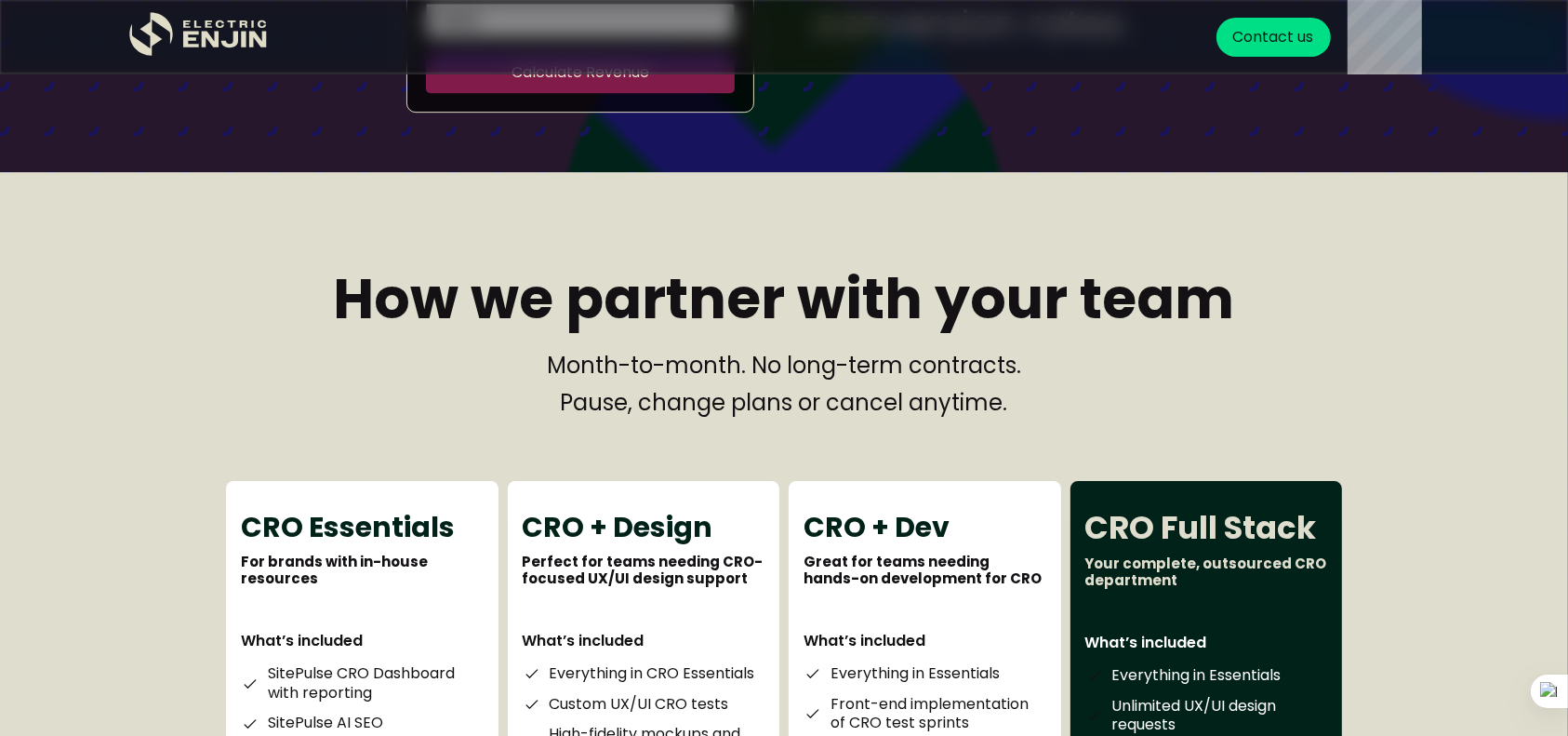 scroll, scrollTop: 5768, scrollLeft: 0, axis: vertical 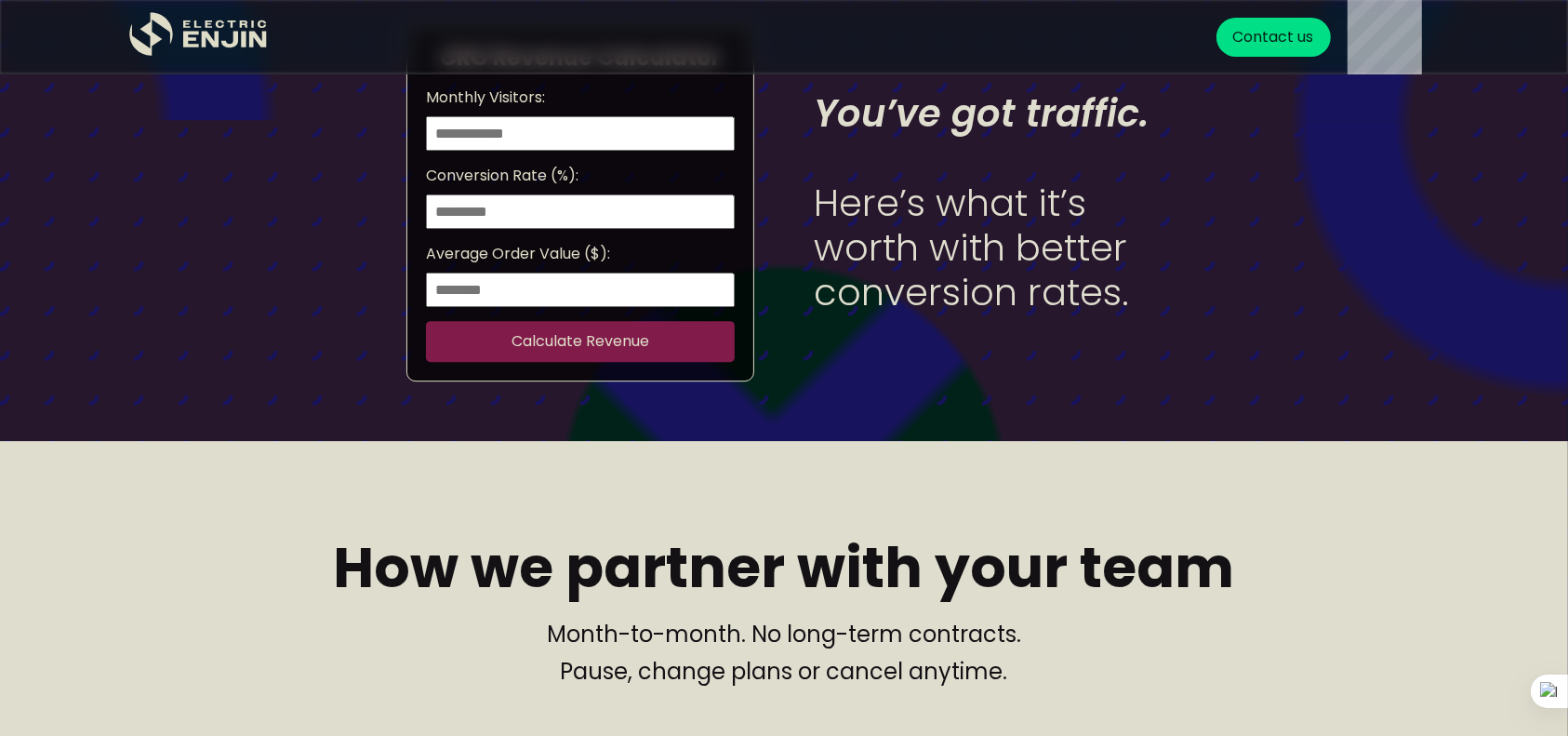 click on "Calculate Revenue" at bounding box center (580, 341) 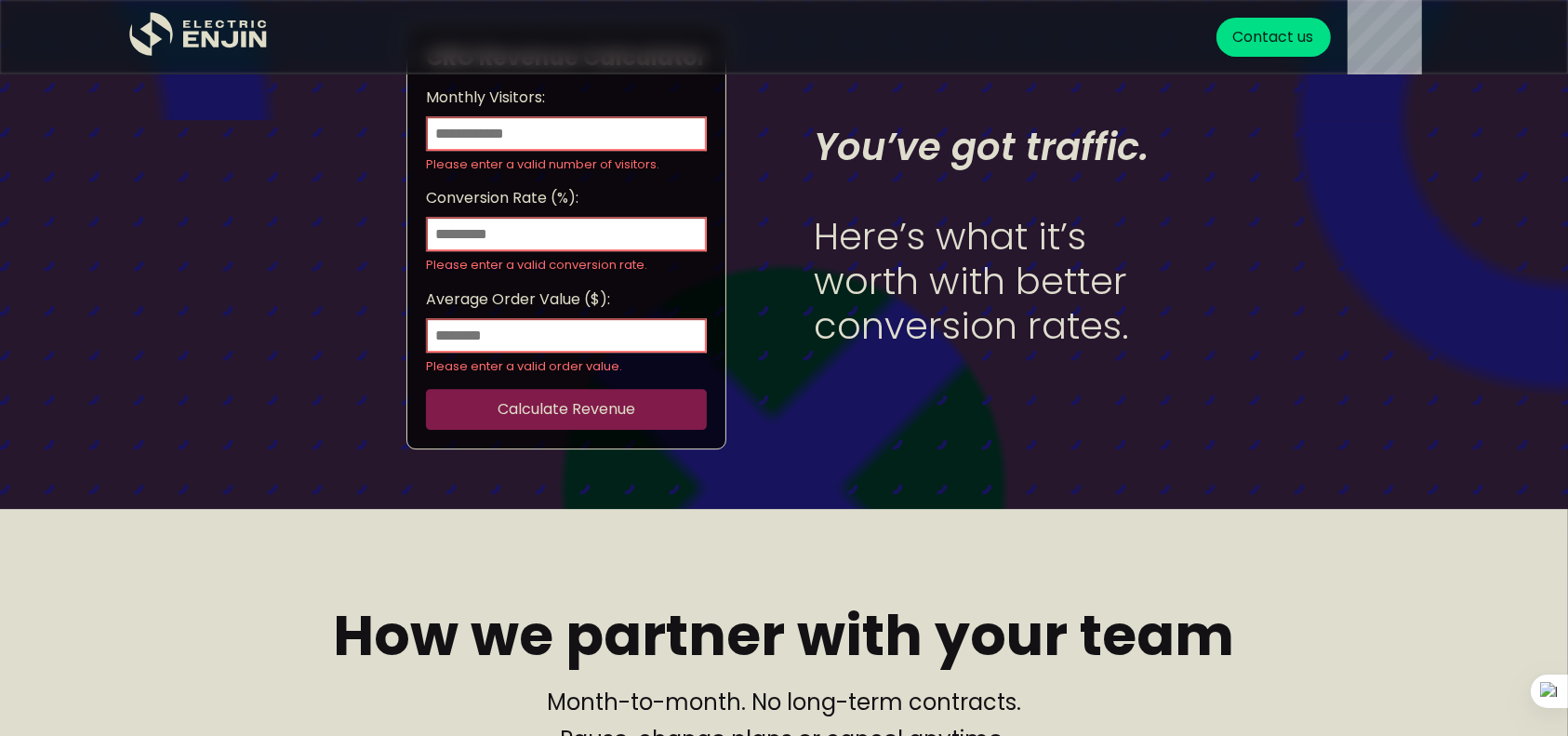 type 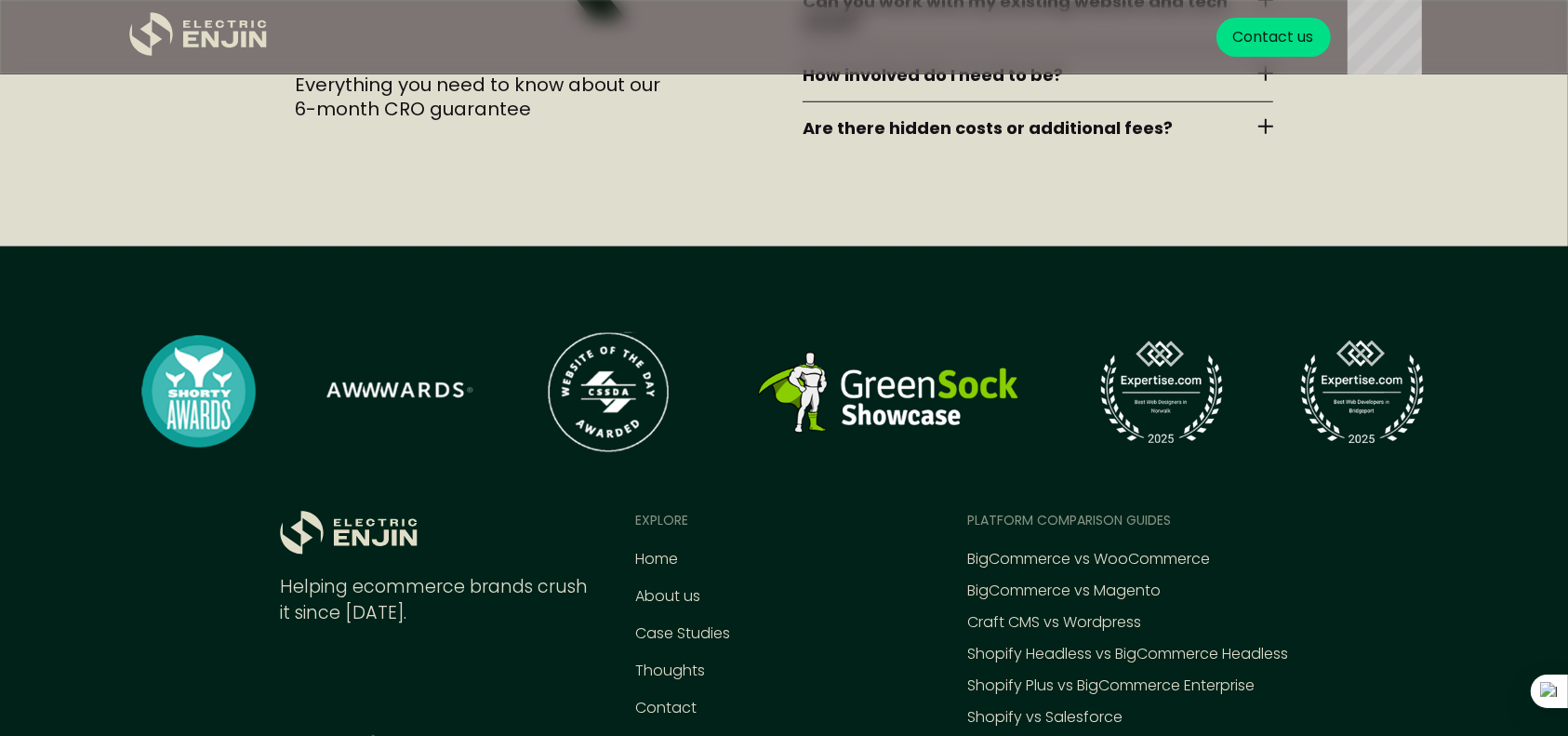 scroll, scrollTop: 8295, scrollLeft: 0, axis: vertical 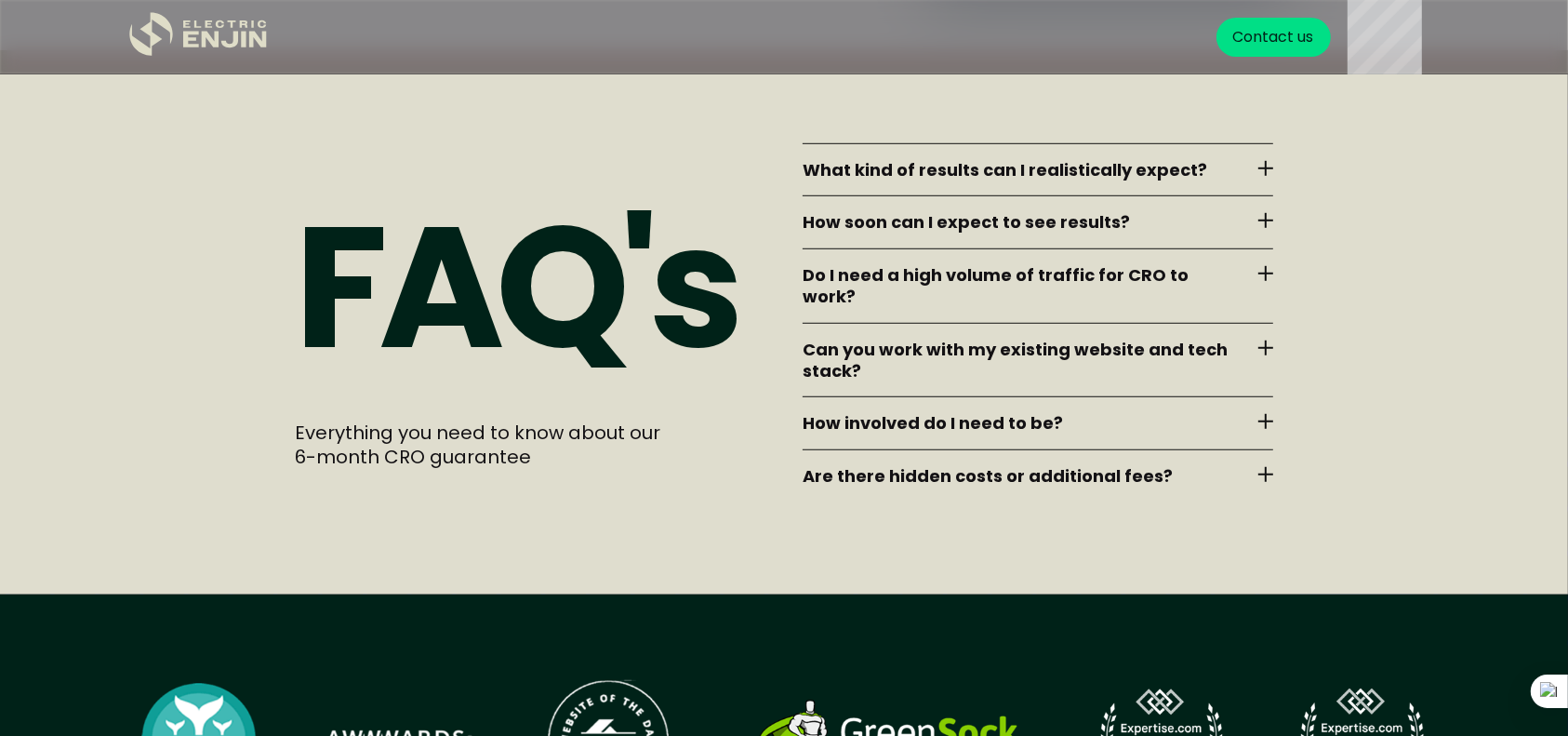 click on "What kind of results can I realistically expect? Most clients see significant improvements in conversion rates within 3-6 months, typically ranging from 10%–50%+. Your specific results will depend on your current website performance, industry,  traffic quality and volume." at bounding box center [1038, 169] 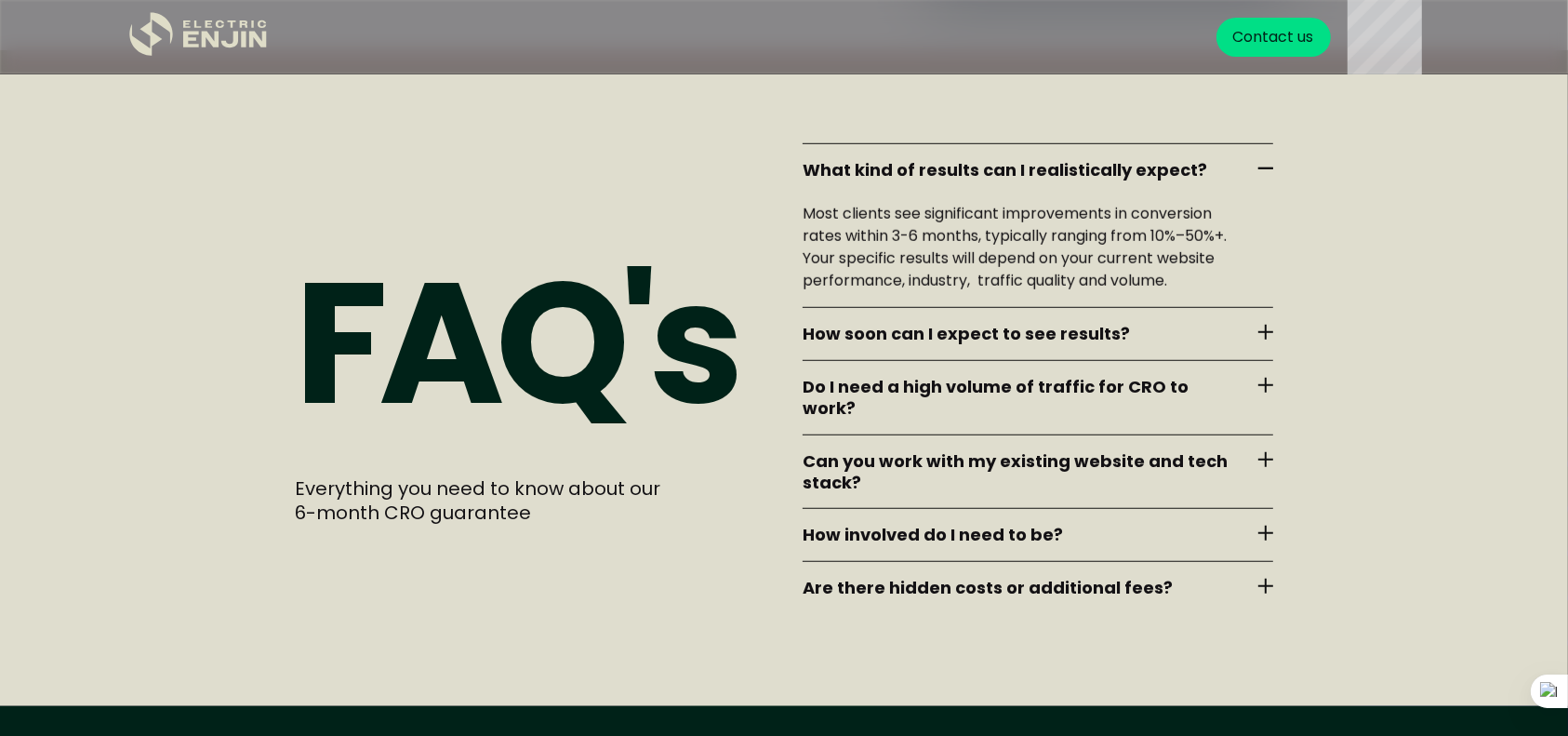 click on "What kind of results can I realistically expect? Most clients see significant improvements in conversion rates within 3-6 months, typically ranging from 10%–50%+. Your specific results will depend on your current website performance, industry,  traffic quality and volume." at bounding box center [1038, 225] 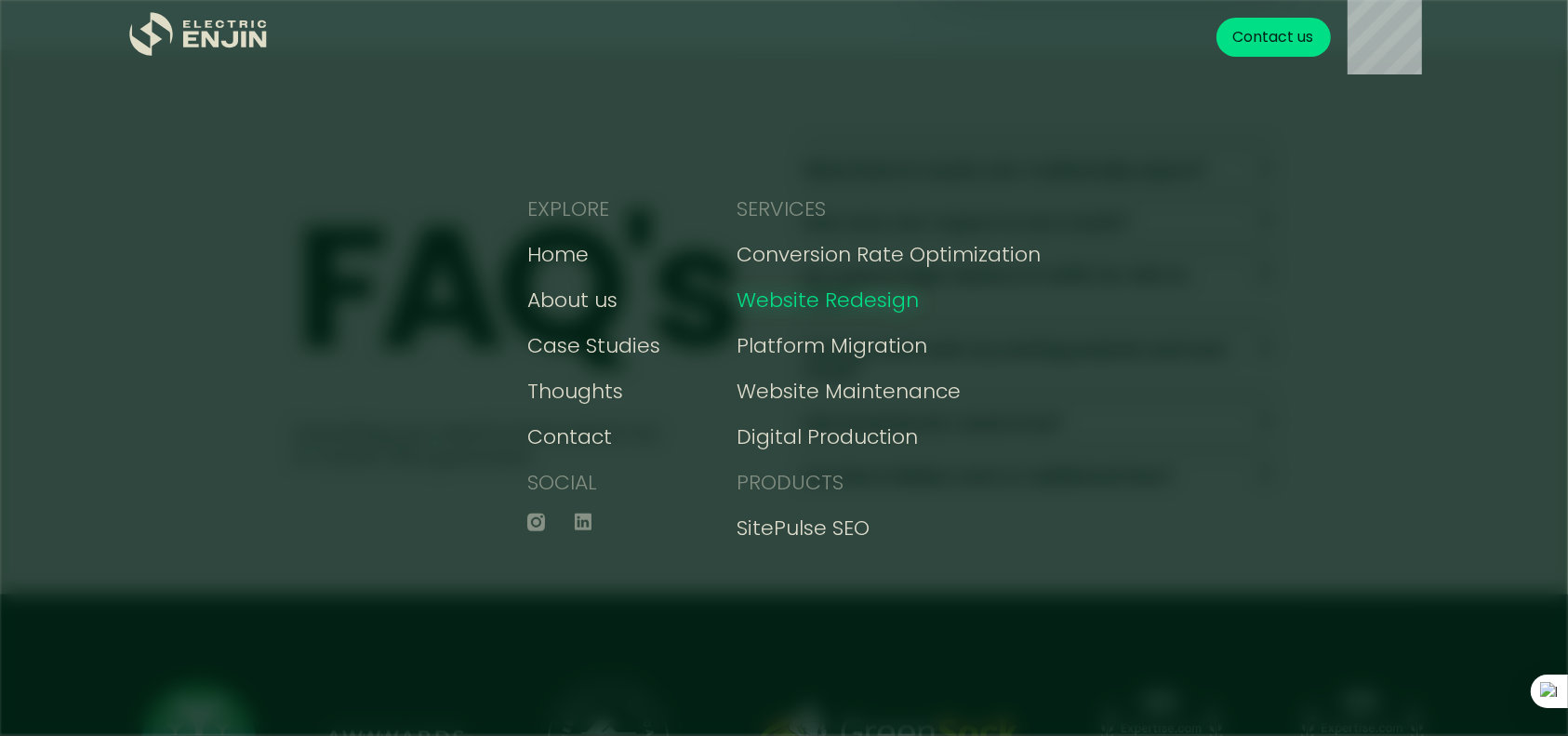 click on "Website Redesign" at bounding box center (828, 300) 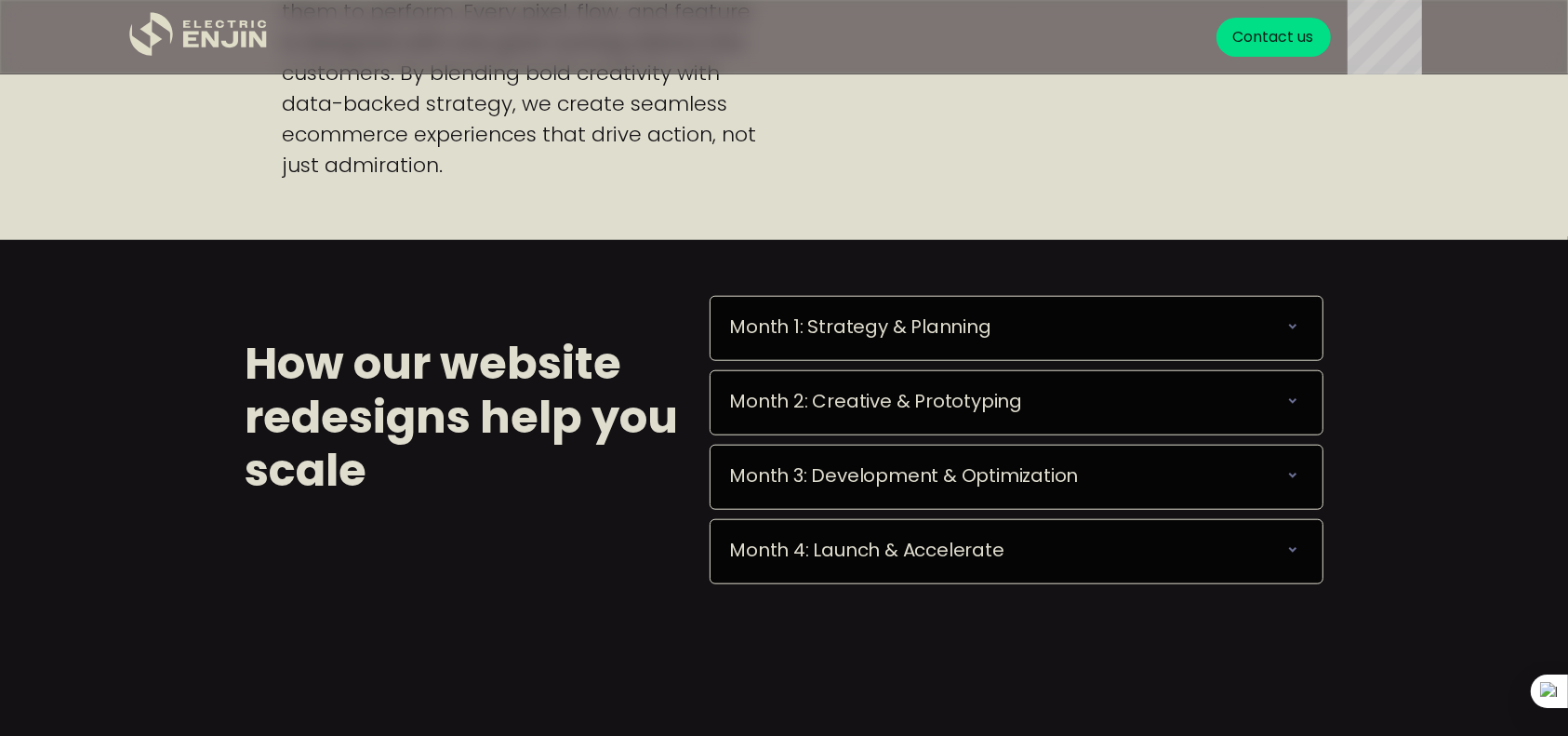 scroll, scrollTop: 1736, scrollLeft: 0, axis: vertical 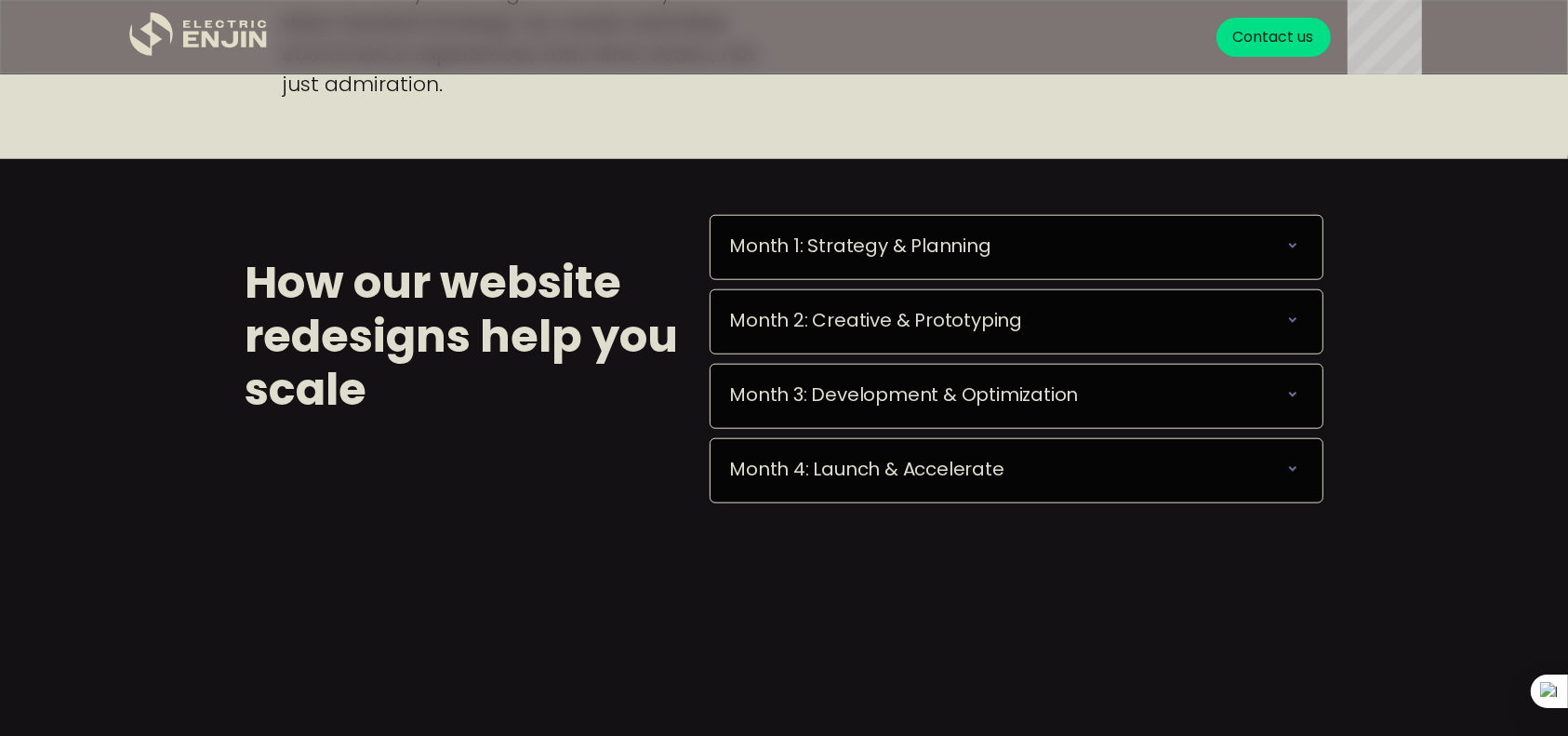 click on "Month 1: Strategy & Planning
We deploy seamlessly, optimize performance, and equip you for continued success. ✔ Seamless Deployment & Final Performance Checks ✔ SEO Indexing & Analytics Integration ✔ Conversion & Analytics Tracking Setup ✔ Team Training & Post-Launch Support ‍" at bounding box center (1016, 248) 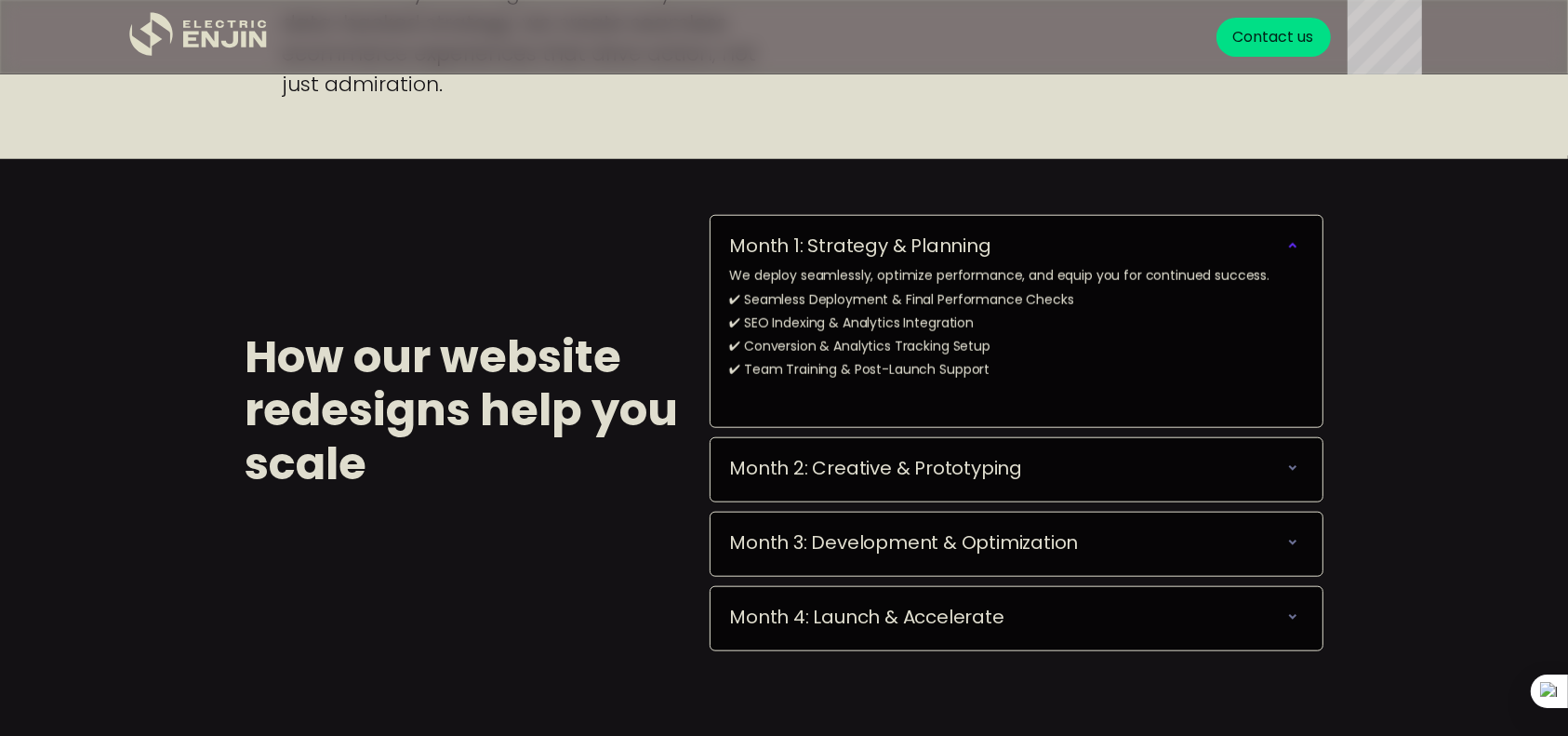 click on "Month 1: Strategy & Planning" at bounding box center [1016, 246] 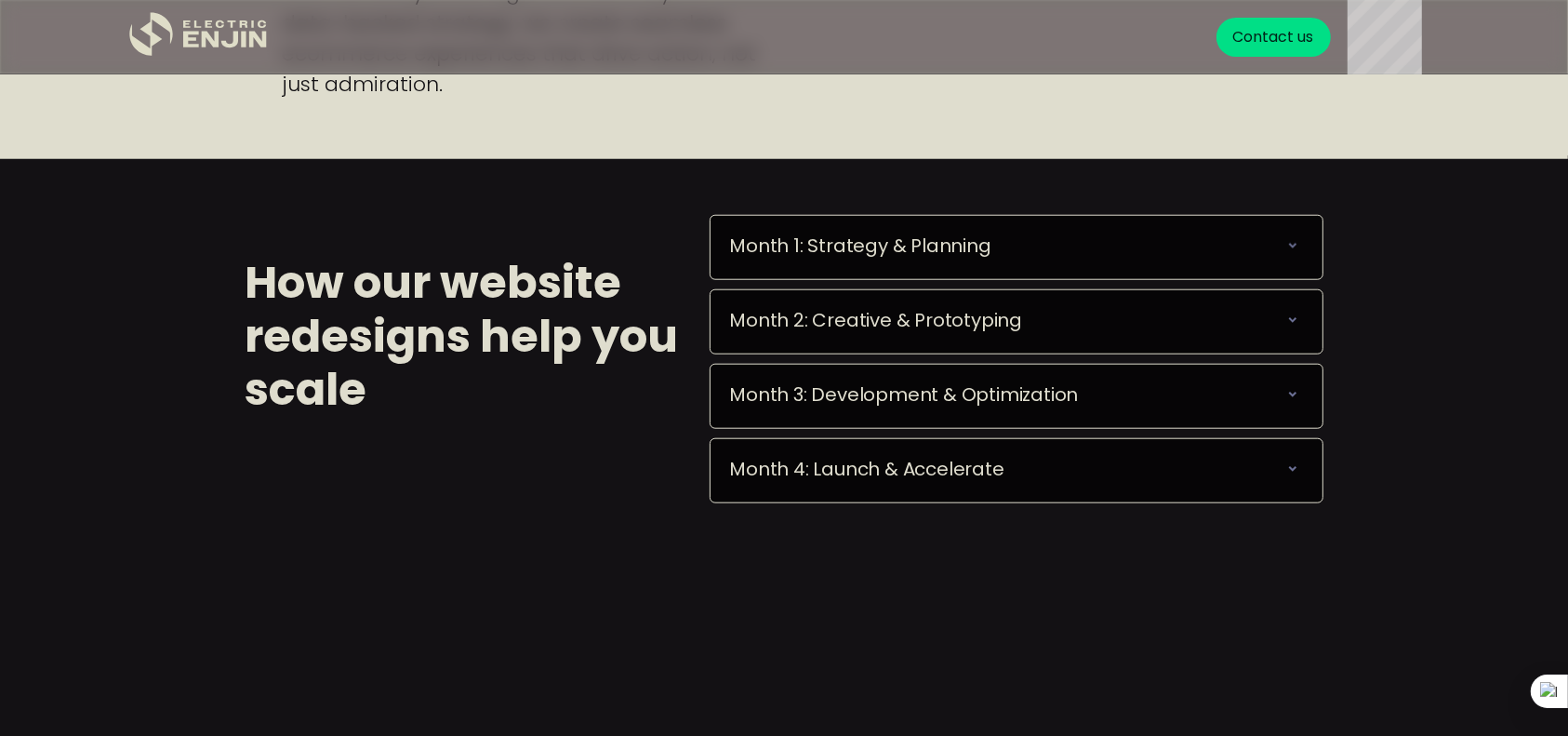 click 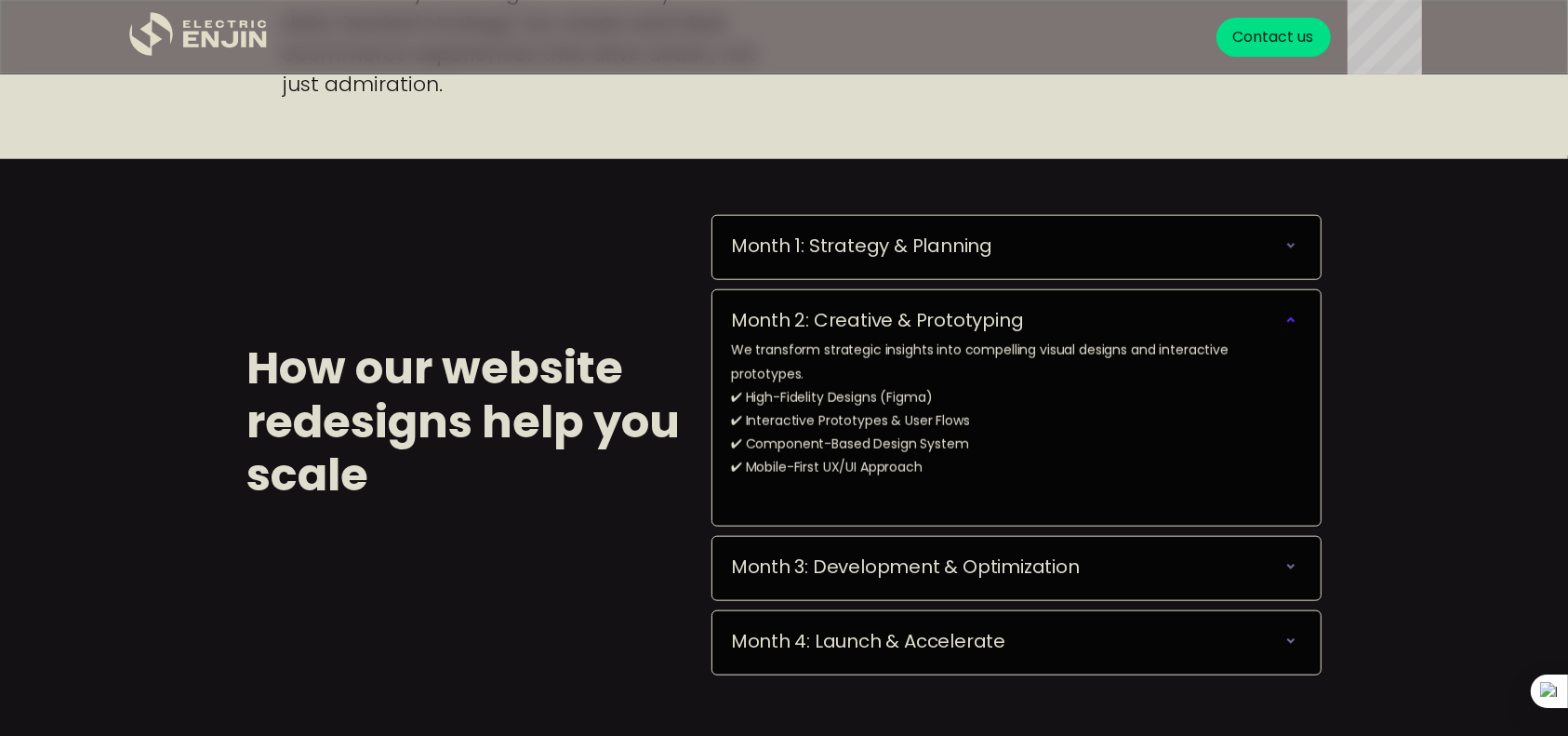 click on "Month 3: Development & Optimization" at bounding box center (1017, 567) 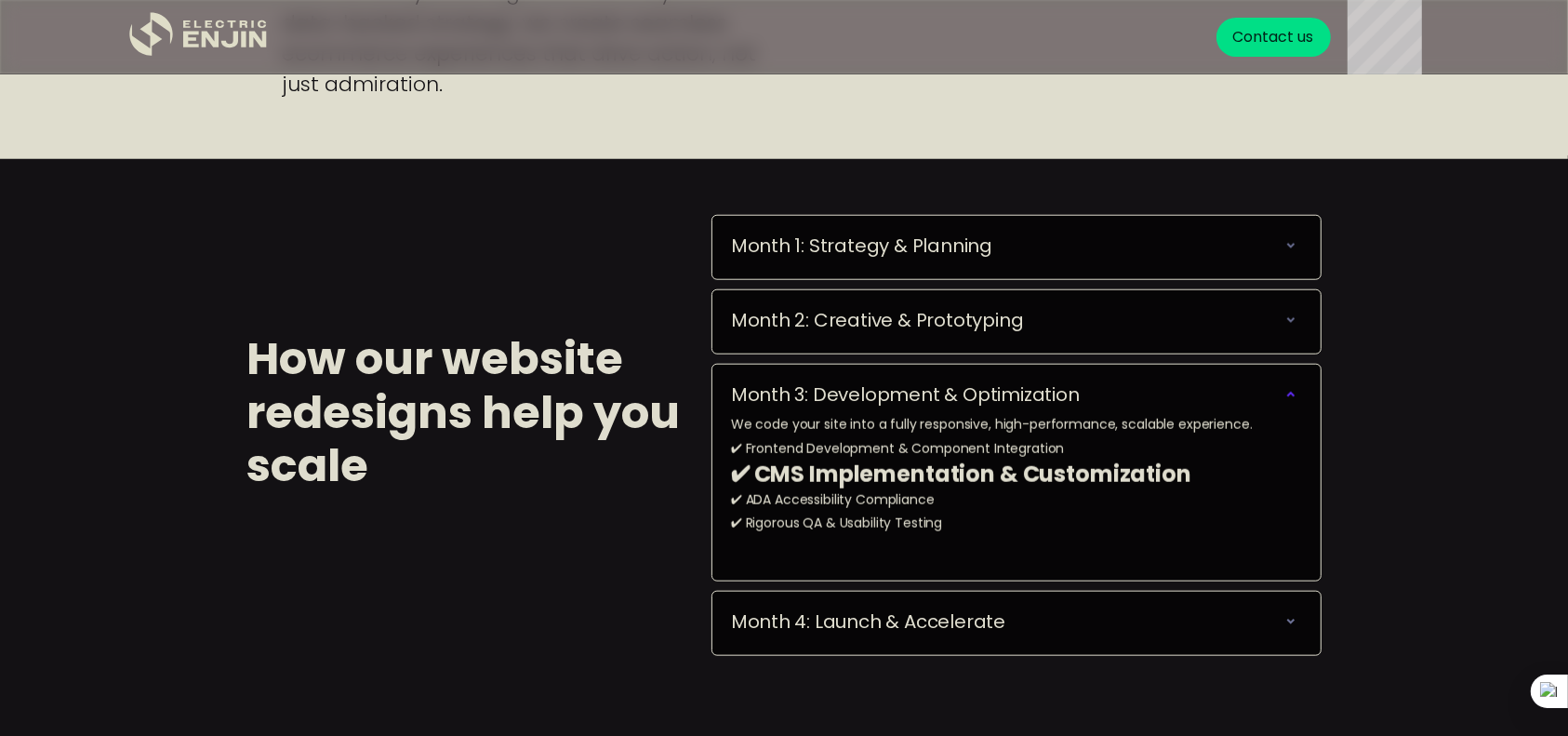 click 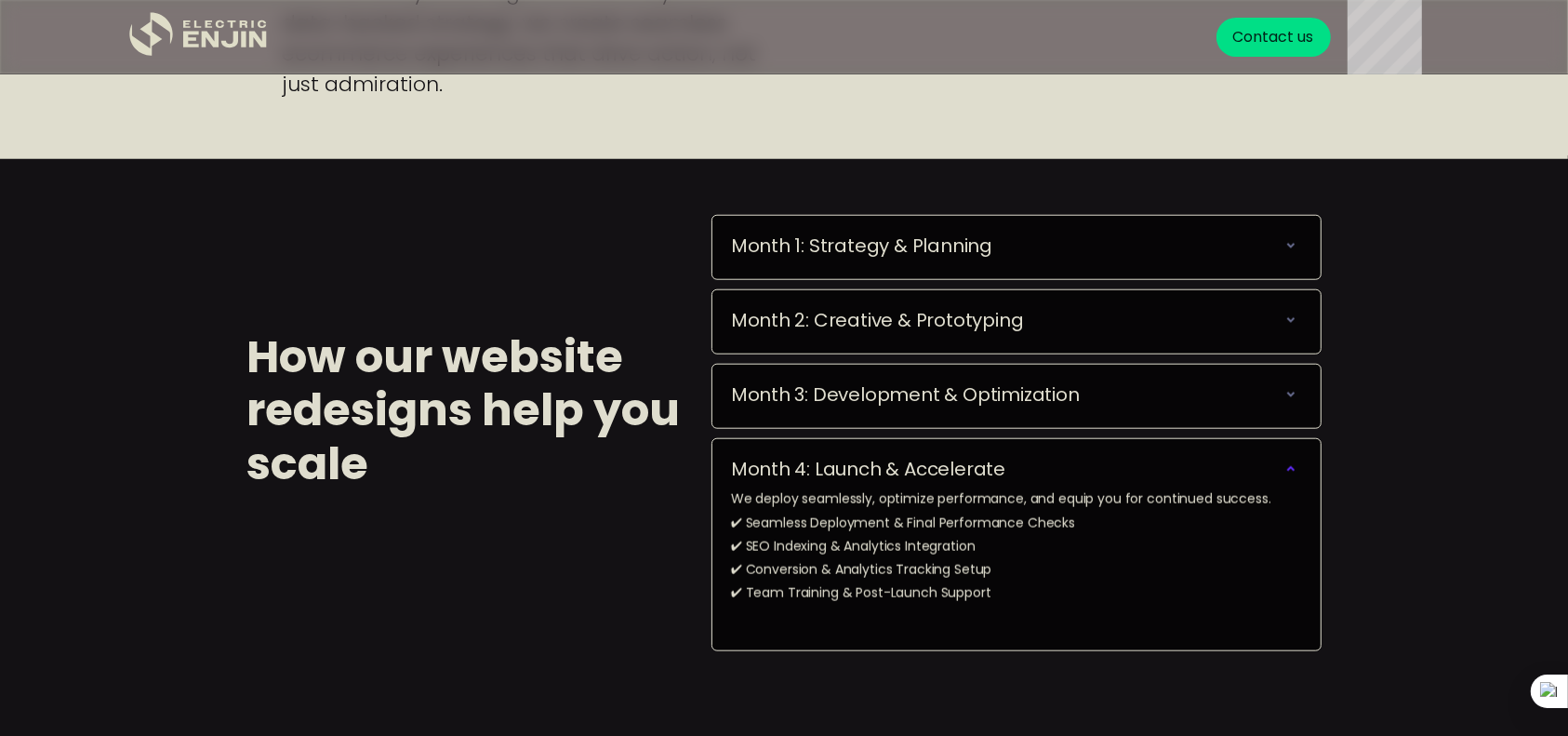 click on "How our website redesigns help you scale Month 1: Strategy & Planning
We deploy seamlessly, optimize performance, and equip you for continued success. ✔ Seamless Deployment & Final Performance Checks ✔ SEO Indexing & Analytics Integration ✔ Conversion & Analytics Tracking Setup ✔ Team Training & Post-Launch Support ‍ Month 2: Creative & Prototyping
We transform strategic insights into compelling visual designs and interactive prototypes. ✔ High-Fidelity Designs (Figma) ✔ Interactive Prototypes & User Flows ✔ Component-Based Design System ✔ Mobile-First UX/UI Approach ‍ Month 3: Development & Optimization
We code your site into a fully responsive, high-performance, scalable experience. ✔ Frontend Development & Component Integration ✔ CMS Implementation & Customization ✔ ADA Accessibility Compliance ✔ Rigorous QA & Usability Testing ‍ Month 4: Launch & Accelerate
We deploy seamlessly, optimize performance, and equip you for continued success. ‍" at bounding box center [784, 409] 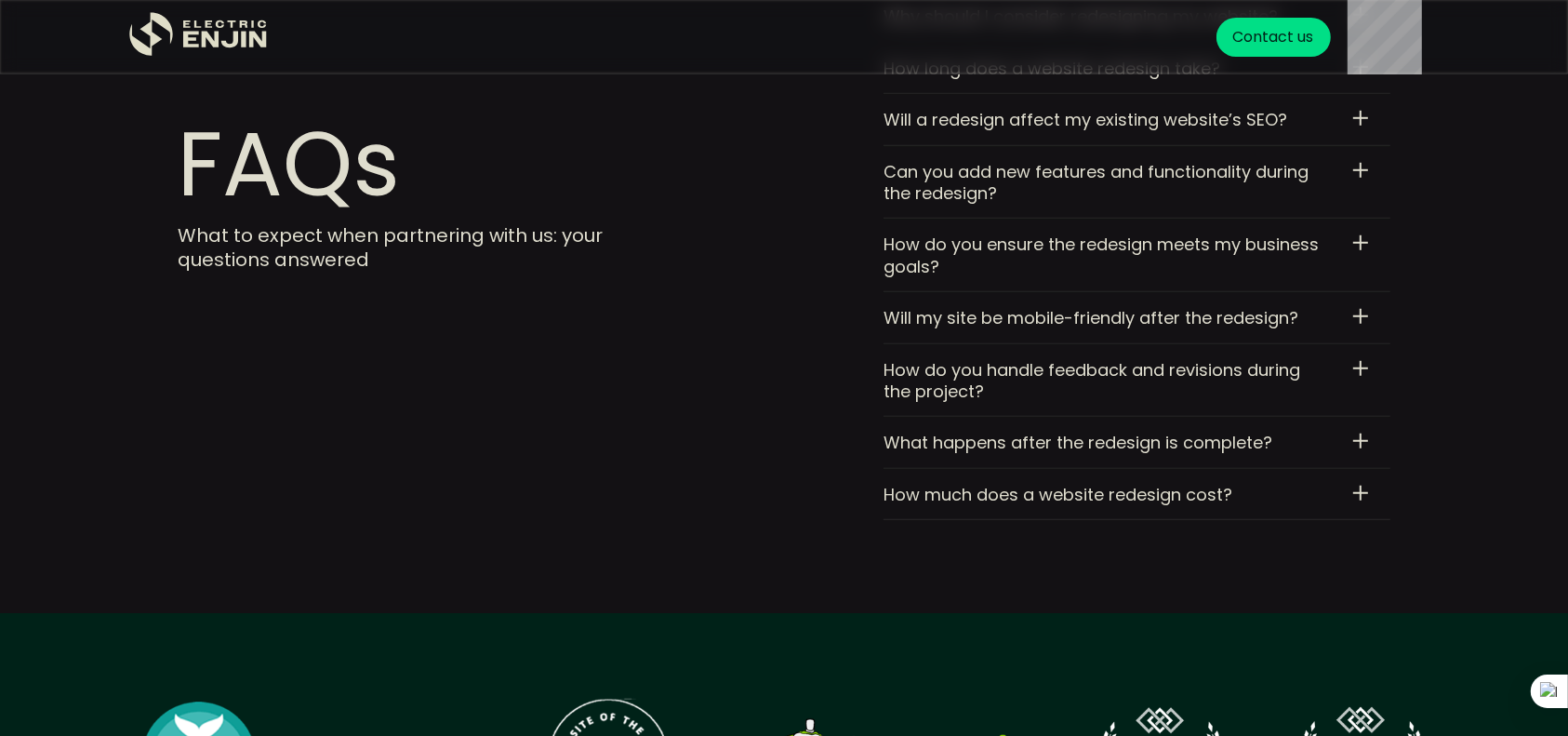 scroll, scrollTop: 8486, scrollLeft: 0, axis: vertical 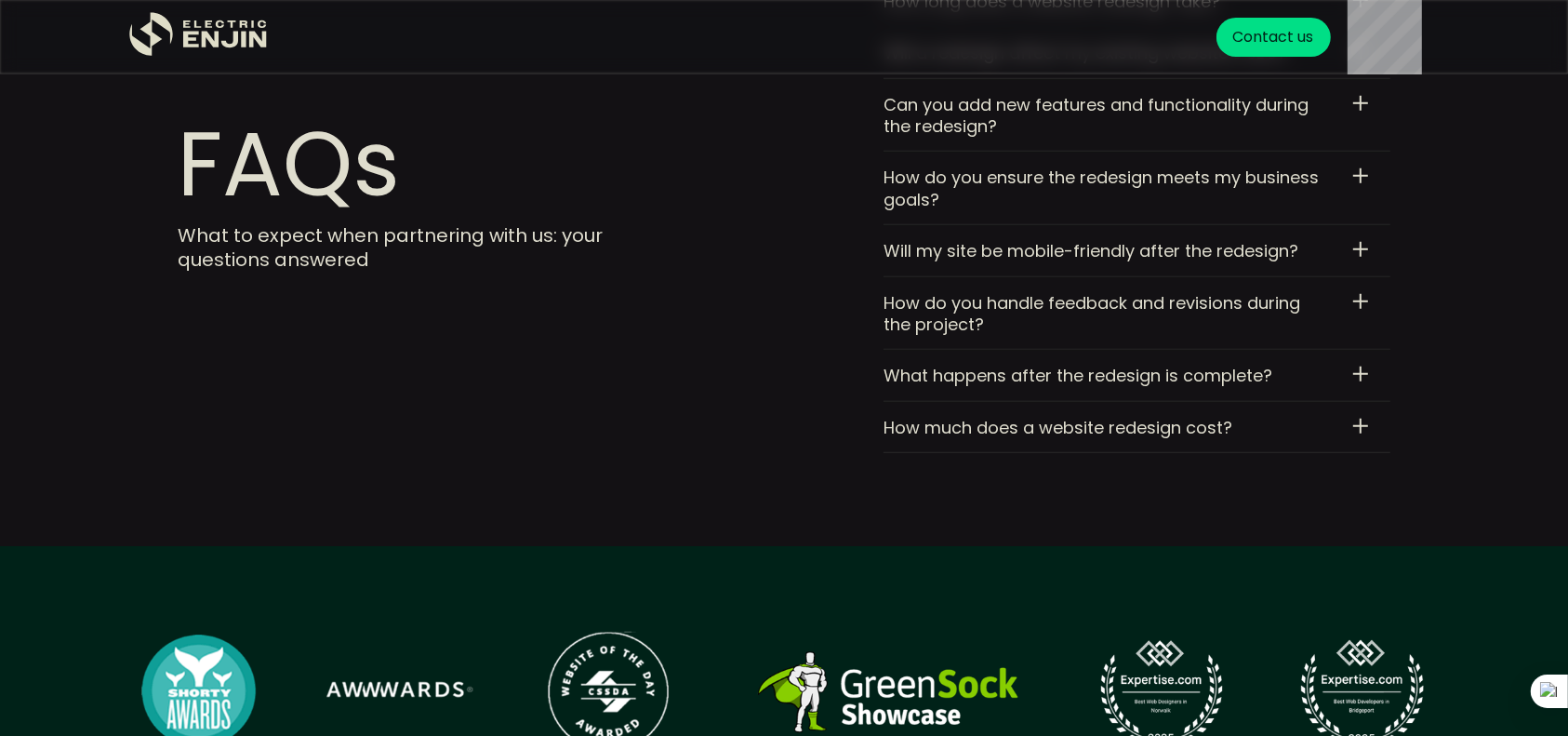 click on "How much does a website redesign cost? Costs vary depending on the project’s complexity and scope. After our initial consultation, we provide a customized proposal based on your specific needs and goals. We work with you to tailor a solution that best meets your budget while delivering measurable results." at bounding box center [1136, 427] 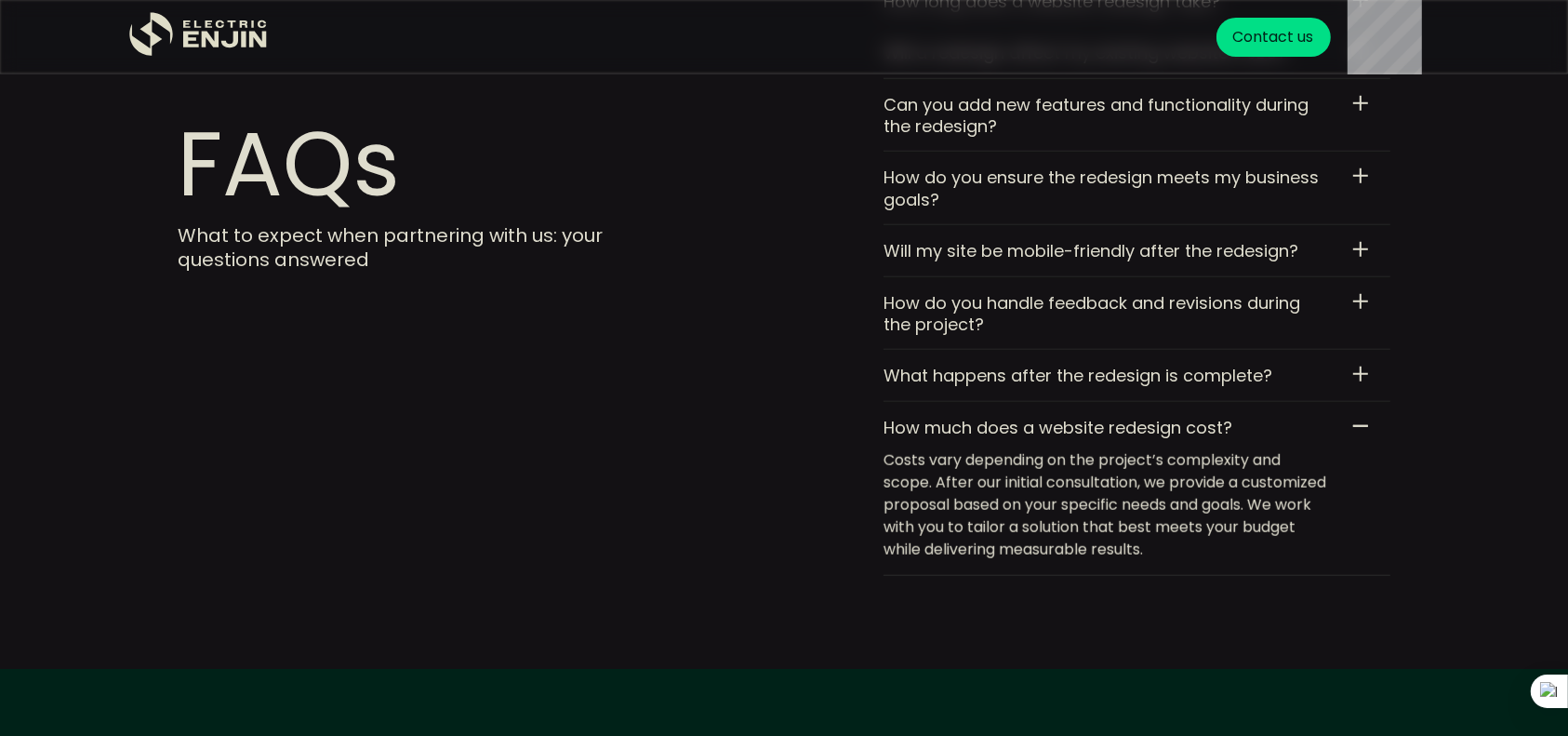 click on "How much does a website redesign cost? Costs vary depending on the project’s complexity and scope. After our initial consultation, we provide a customized proposal based on your specific needs and goals. We work with you to tailor a solution that best meets your budget while delivering measurable results." at bounding box center (1136, 488) 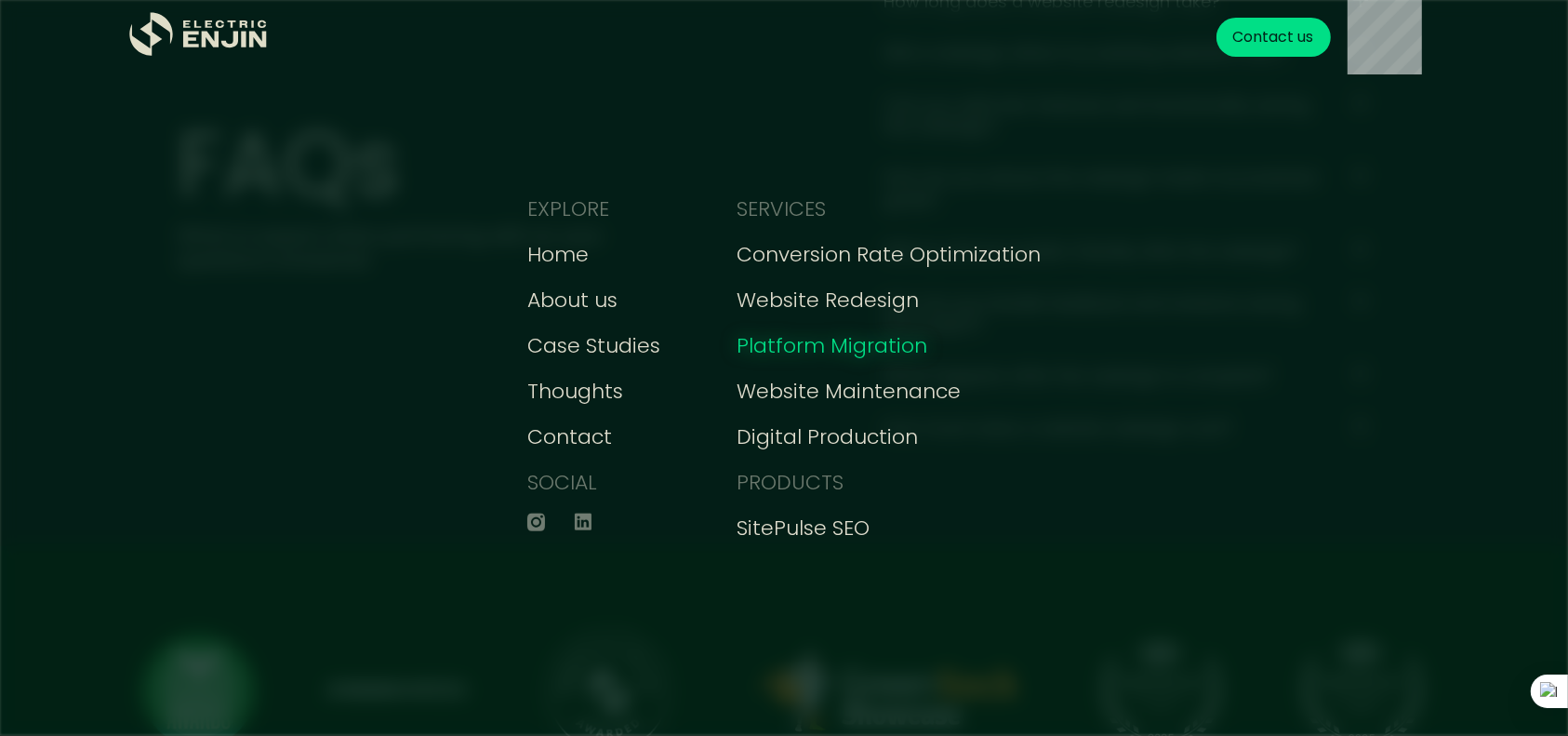 click on "Platform Migration" at bounding box center (831, 345) 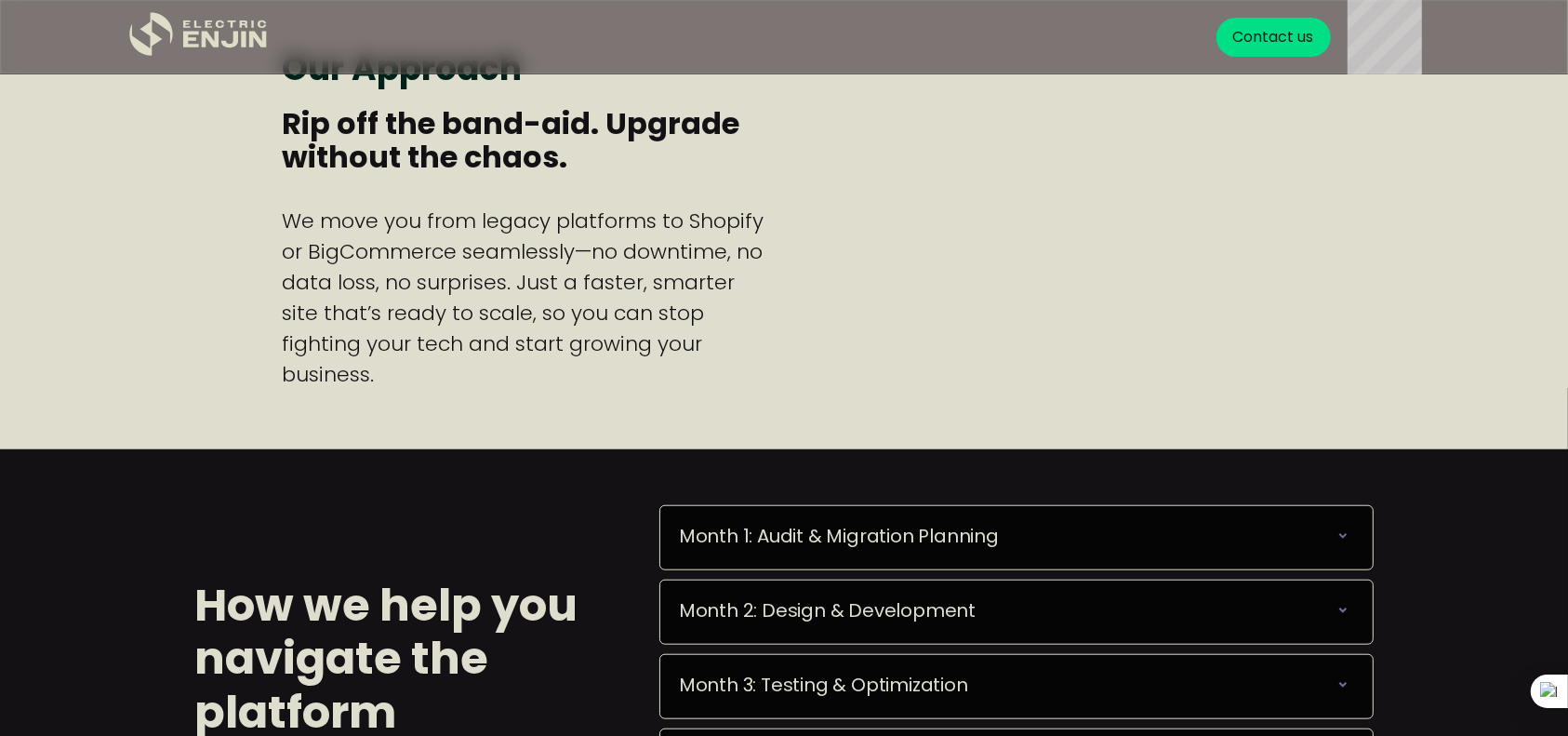 scroll, scrollTop: 1687, scrollLeft: 0, axis: vertical 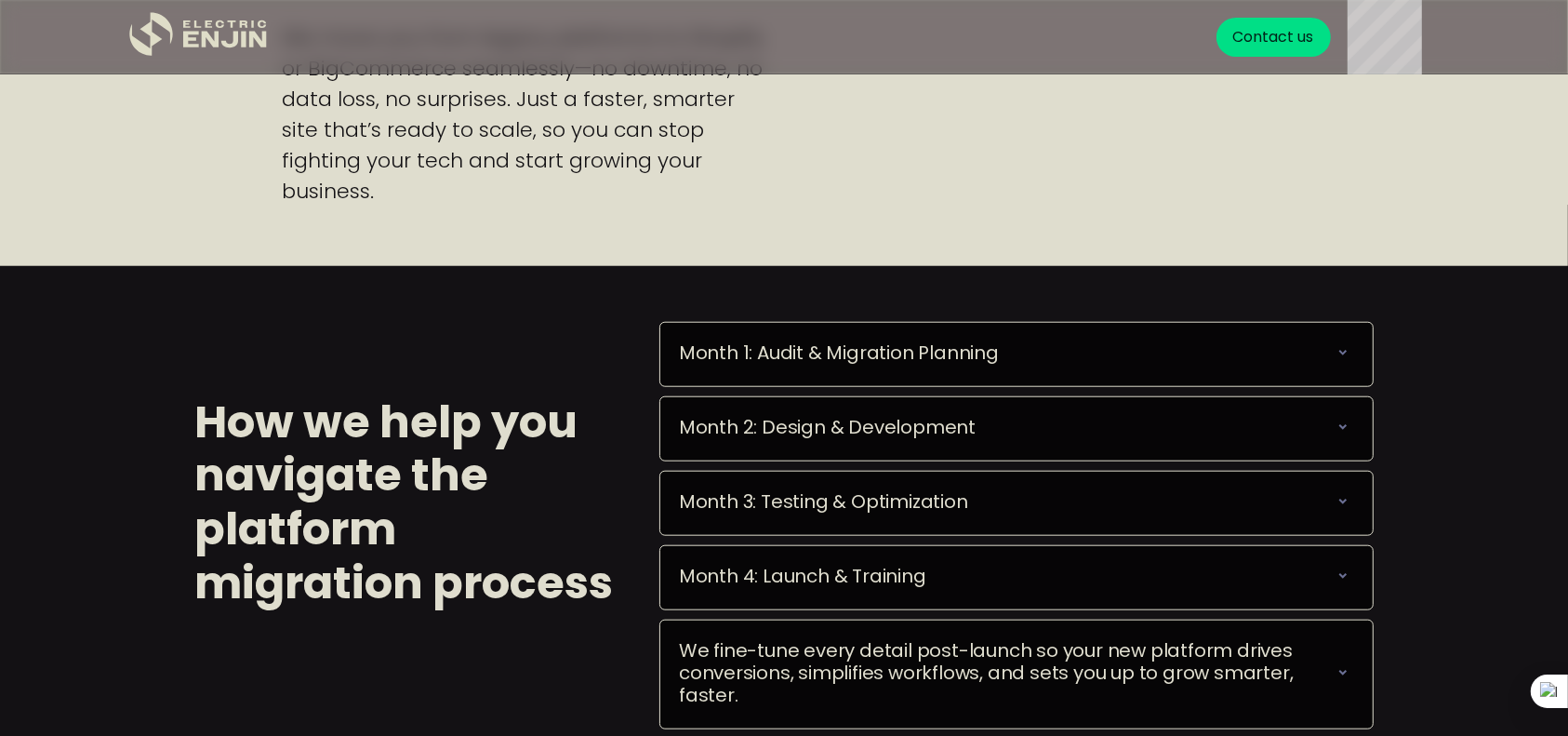 click on "Month 1: Audit & Migration Planning" at bounding box center (1017, 353) 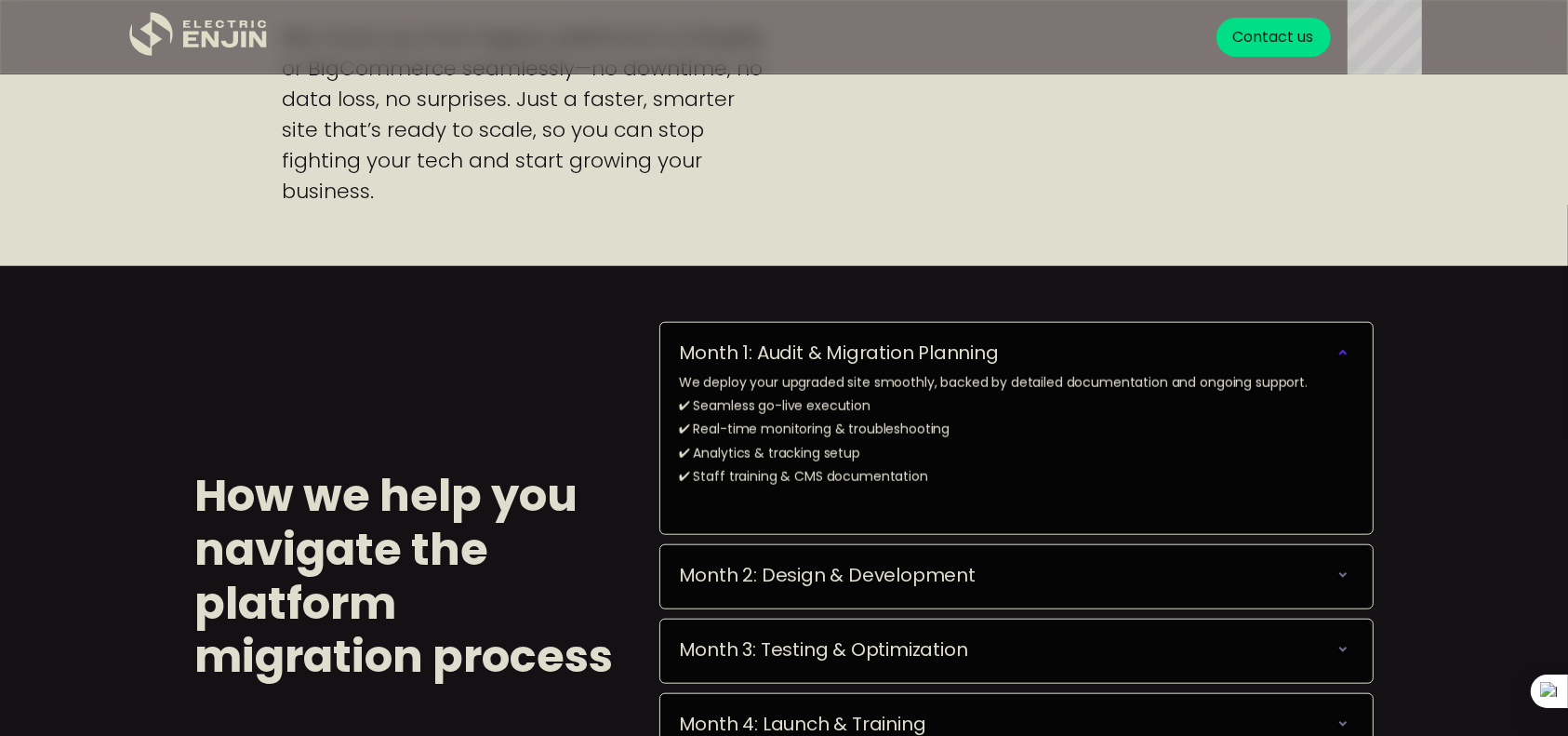 click on "Month 2: Design & Development" at bounding box center [1017, 575] 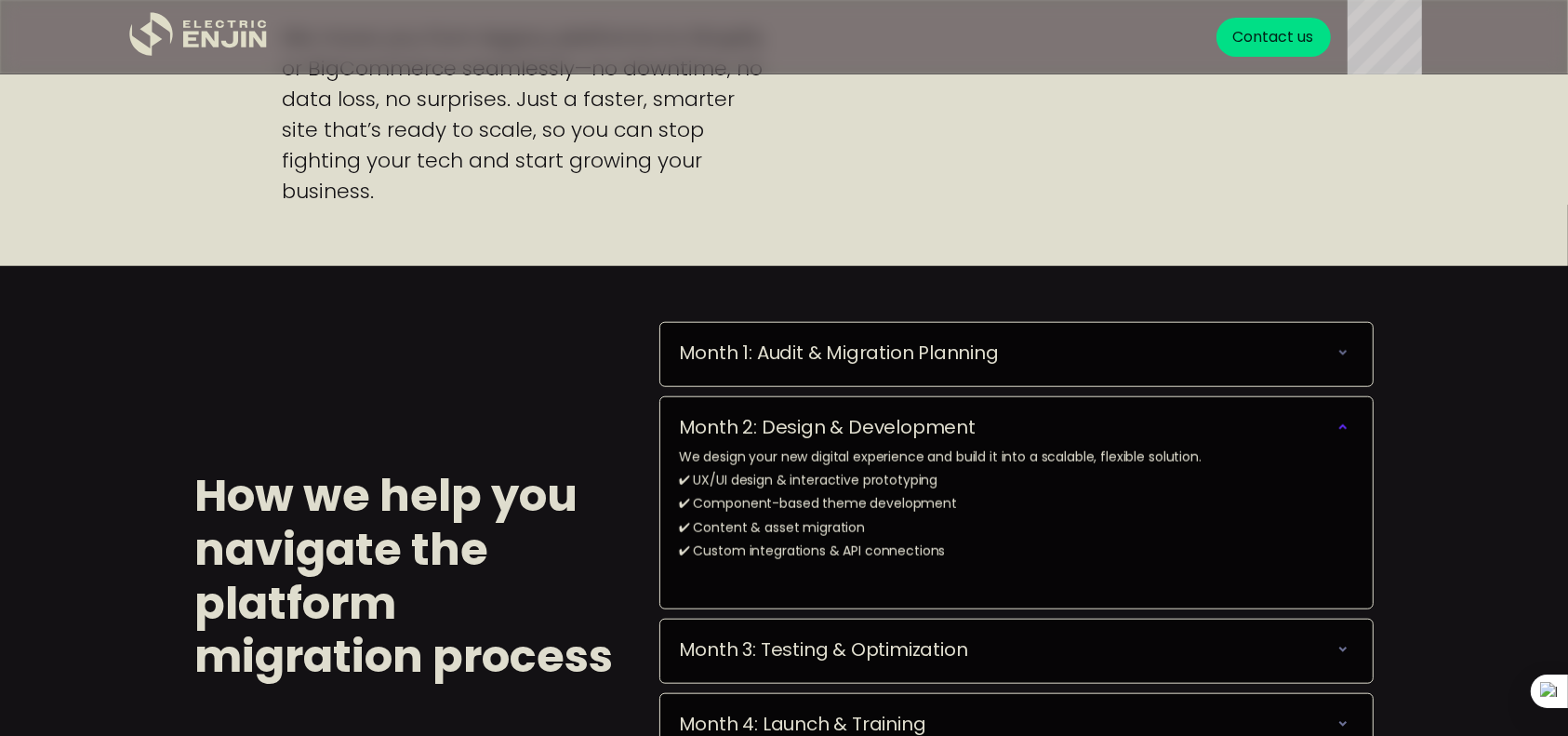 click on "Month 3: Testing & Optimization" at bounding box center [1017, 649] 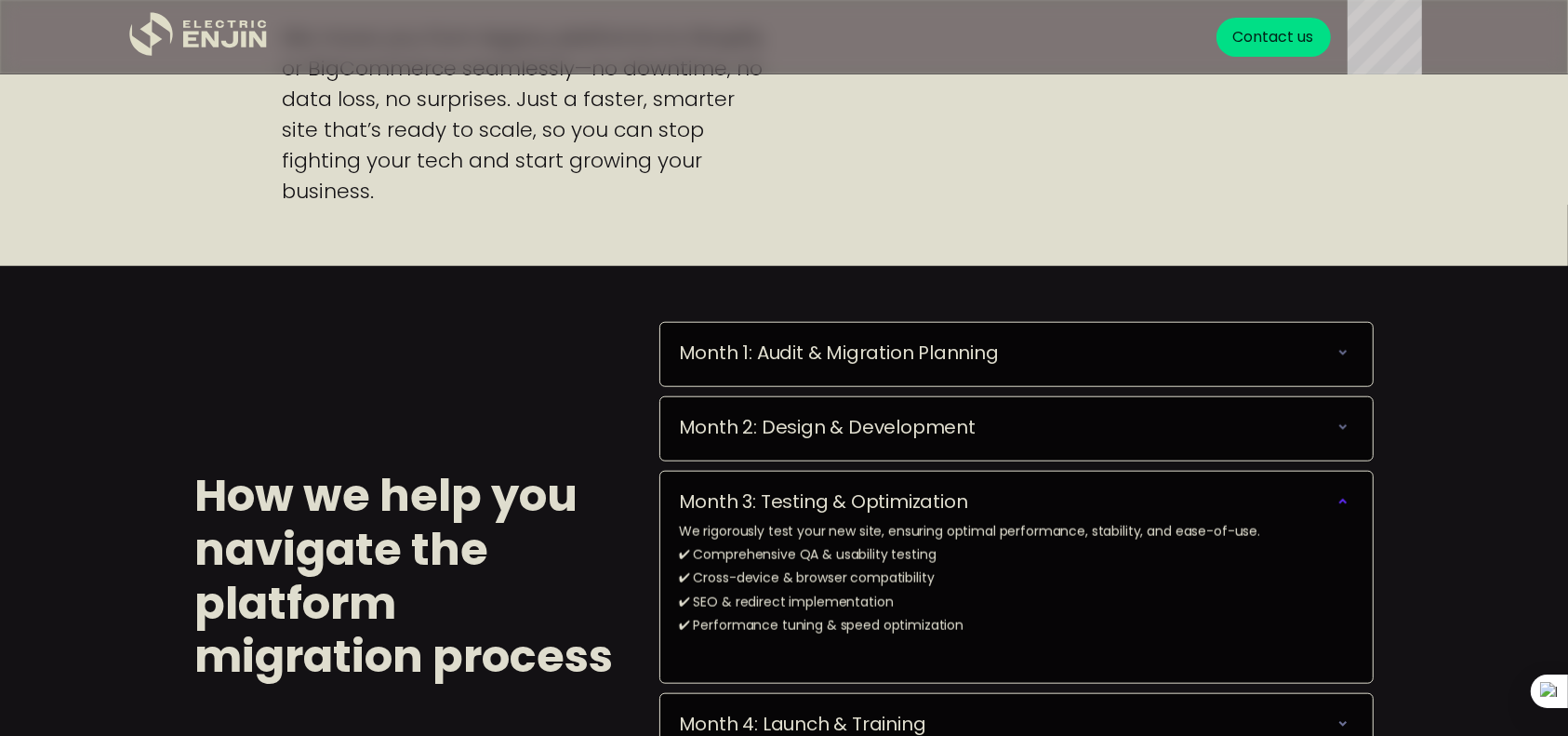 click on "How we help you navigate the platform migration process Month 1: Audit & Migration Planning
We deploy your upgraded site smoothly, backed by detailed documentation and ongoing support. ✔ Seamless go-live execution ✔ Real-time monitoring & troubleshooting ✔ Analytics & tracking setup ✔ Staff training & CMS documentation ‍ Month 2: Design & Development
We design your new digital experience and build it into a scalable, flexible solution. ✔ UX/UI design & interactive prototyping ✔ Component-based theme development ✔ Content & asset migration ✔ Custom integrations & API connections ‍ Month 3: Testing & Optimization
We rigorously test your new site, ensuring optimal performance, stability, and ease-of-use. ✔ Comprehensive QA & usability testing ✔ Cross-device & browser compatibility ✔ SEO & redirect implementation ✔ Performance tuning & speed optimization ‍ Month 4: Launch & Training
✔ Seamless go-live execution ✔ Real-time monitoring & troubleshooting ‍" at bounding box center [784, 576] 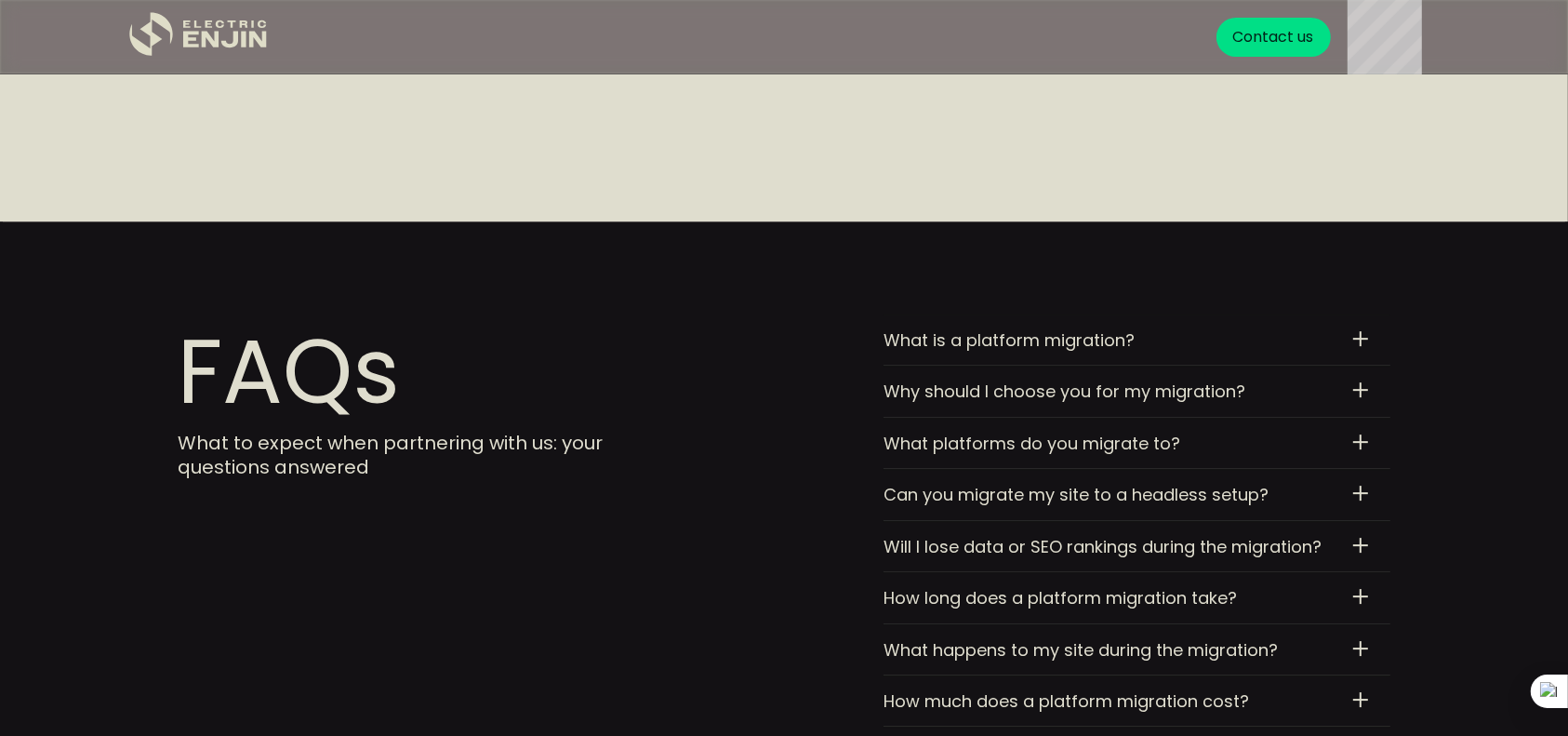scroll, scrollTop: 5657, scrollLeft: 0, axis: vertical 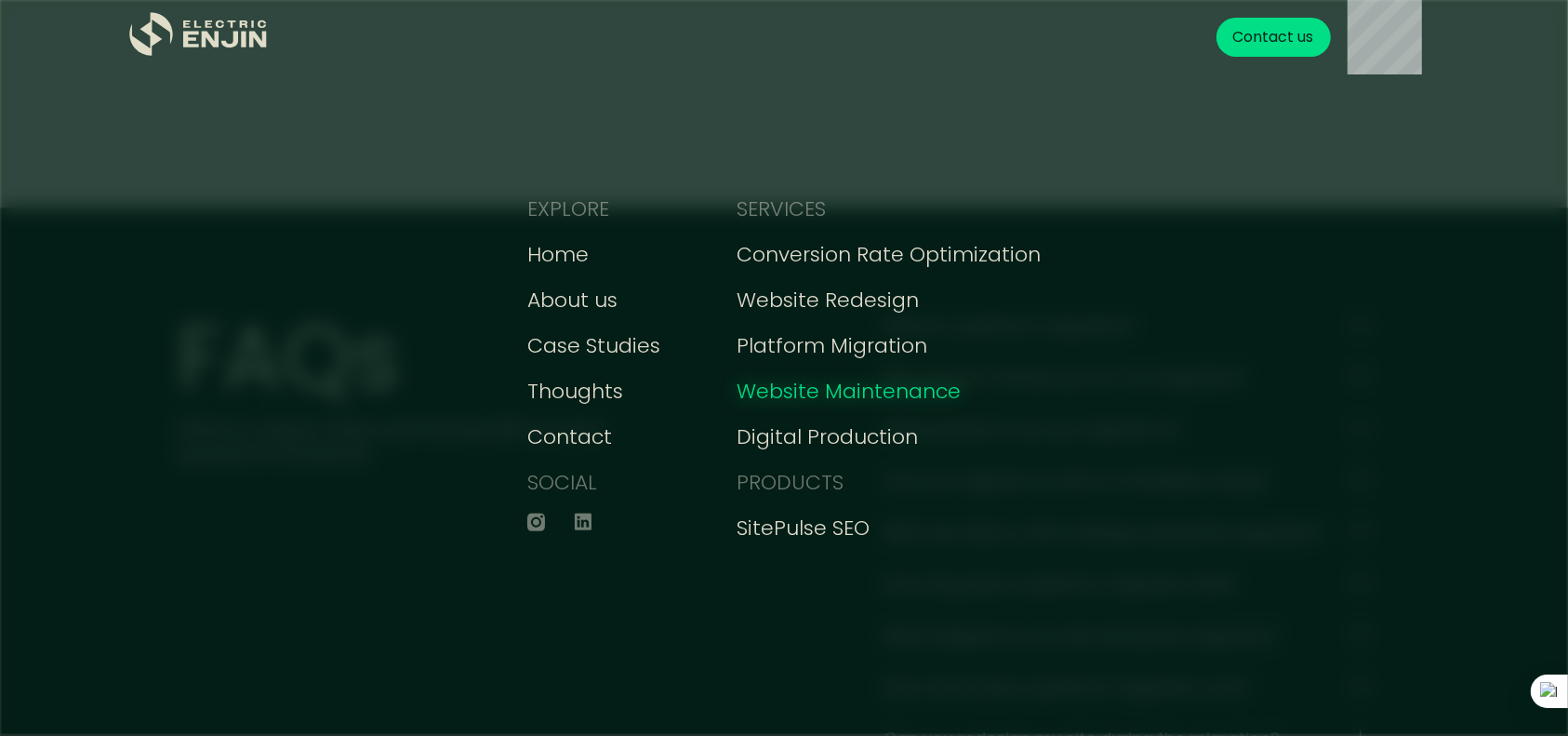 click on "Website Maintenance" at bounding box center [848, 391] 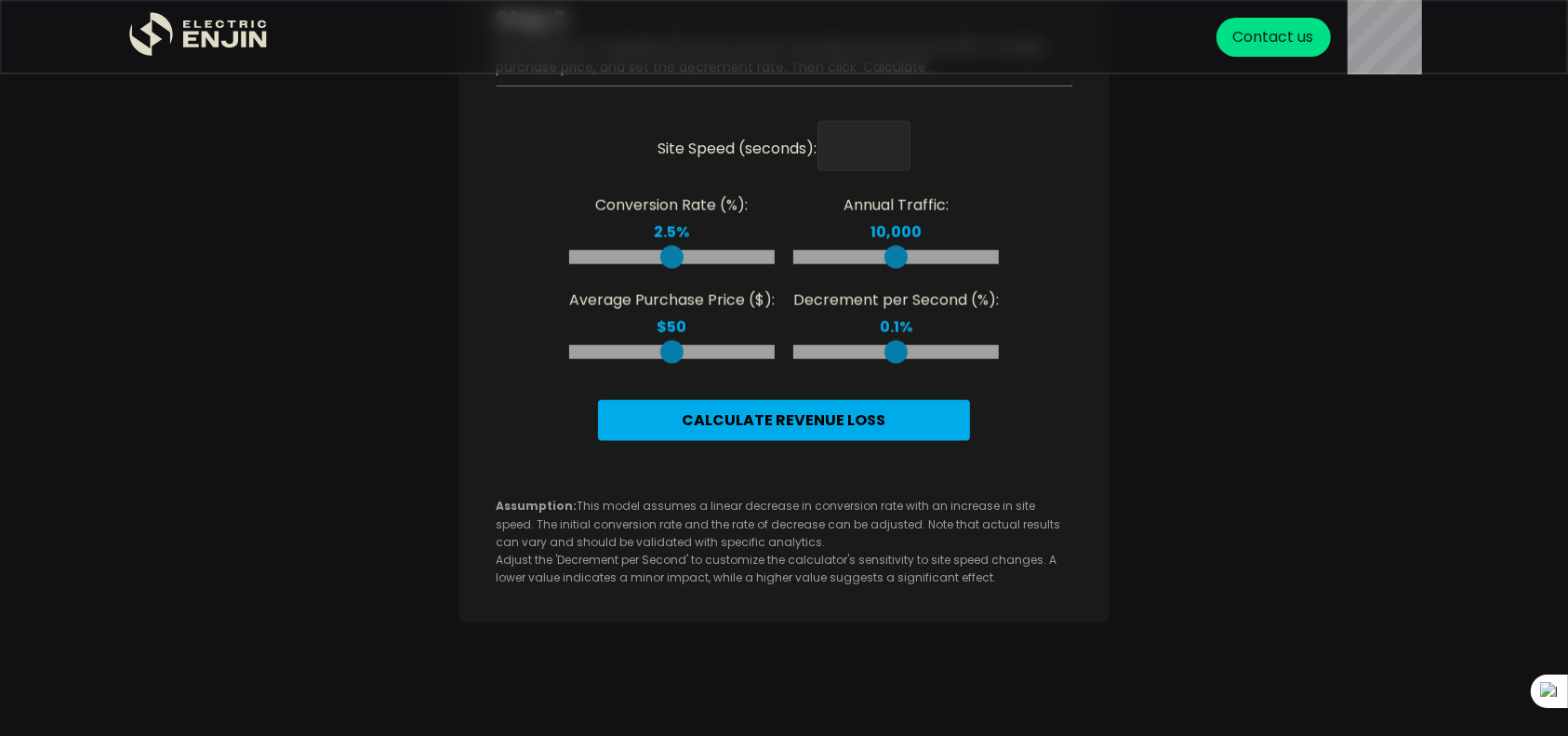 scroll, scrollTop: 2328, scrollLeft: 0, axis: vertical 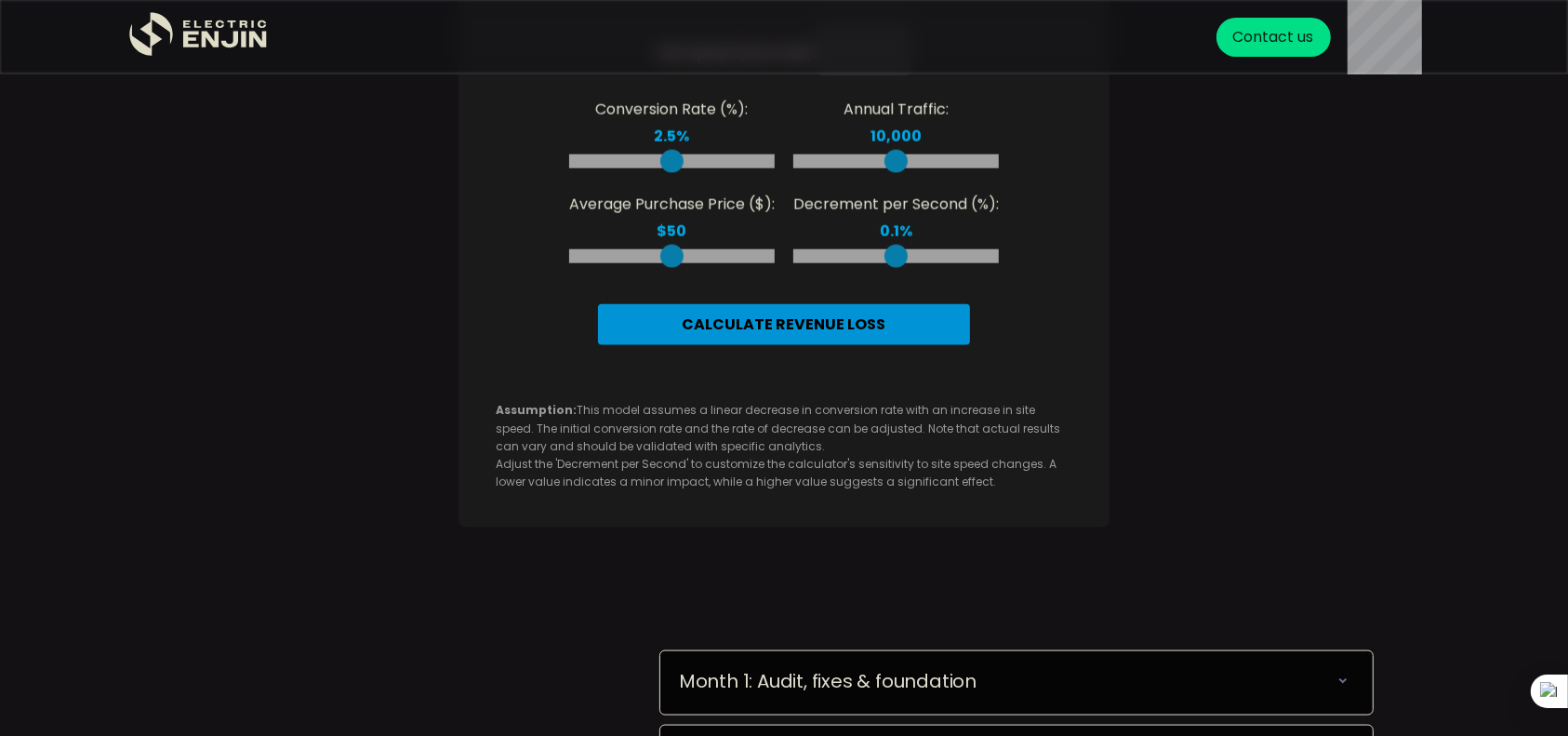 click on "Calculate Revenue Loss" at bounding box center [784, 325] 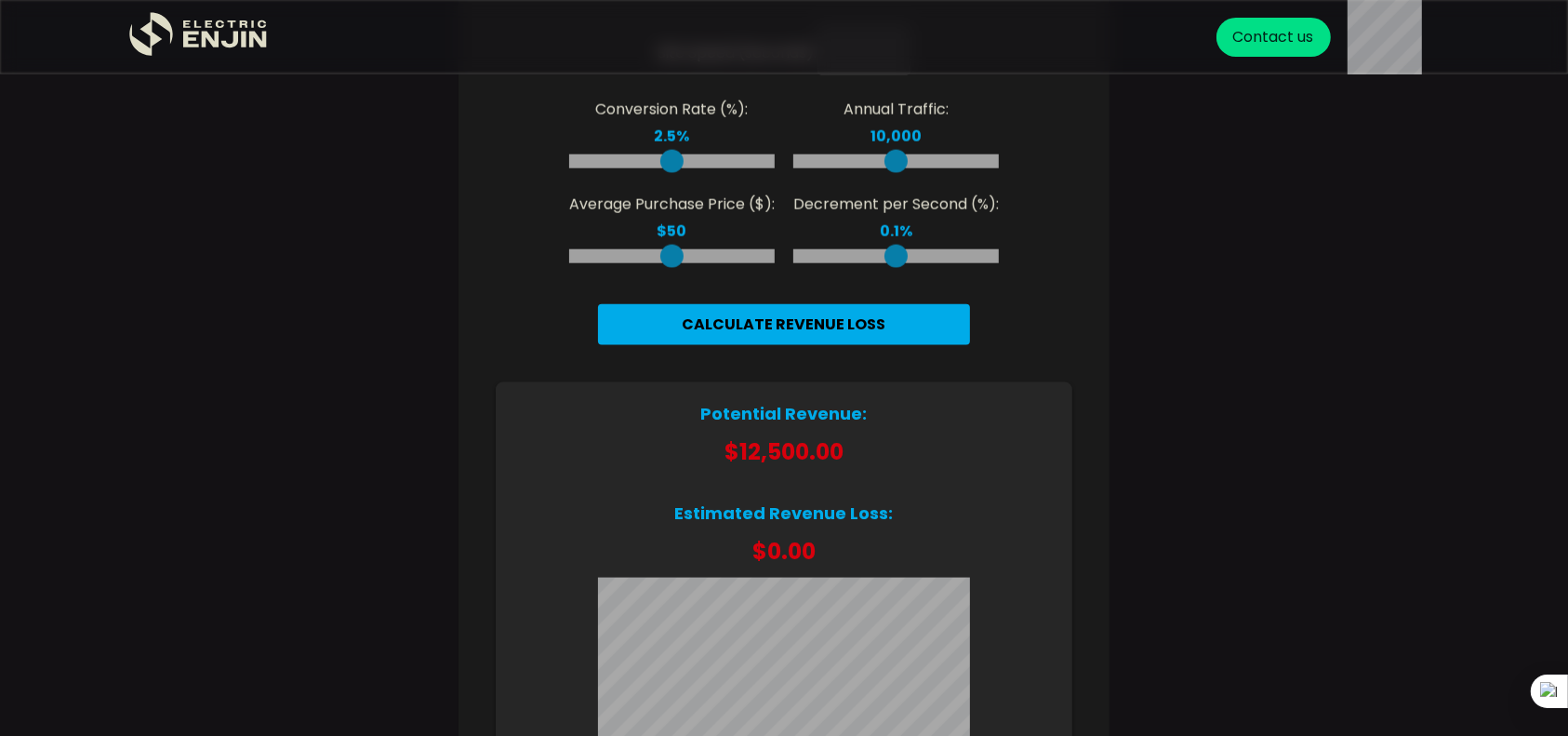 click on "Is your website up to speed? Scan now for performance, SEO, and compliance scores.
Step 1
Check Website Speed: Type in your website's URL to analyze its speed. Note: This process may take up to 2-3 minutes.
Website Address:
Check Site Speed
Please enter a valid URL.
Your loading fact text here
Performance
SEO
Best Practices
Accessibility
Largest Contentful Paint (LCP)
Benchmark: ≤ 2.5s" at bounding box center [784, 332] 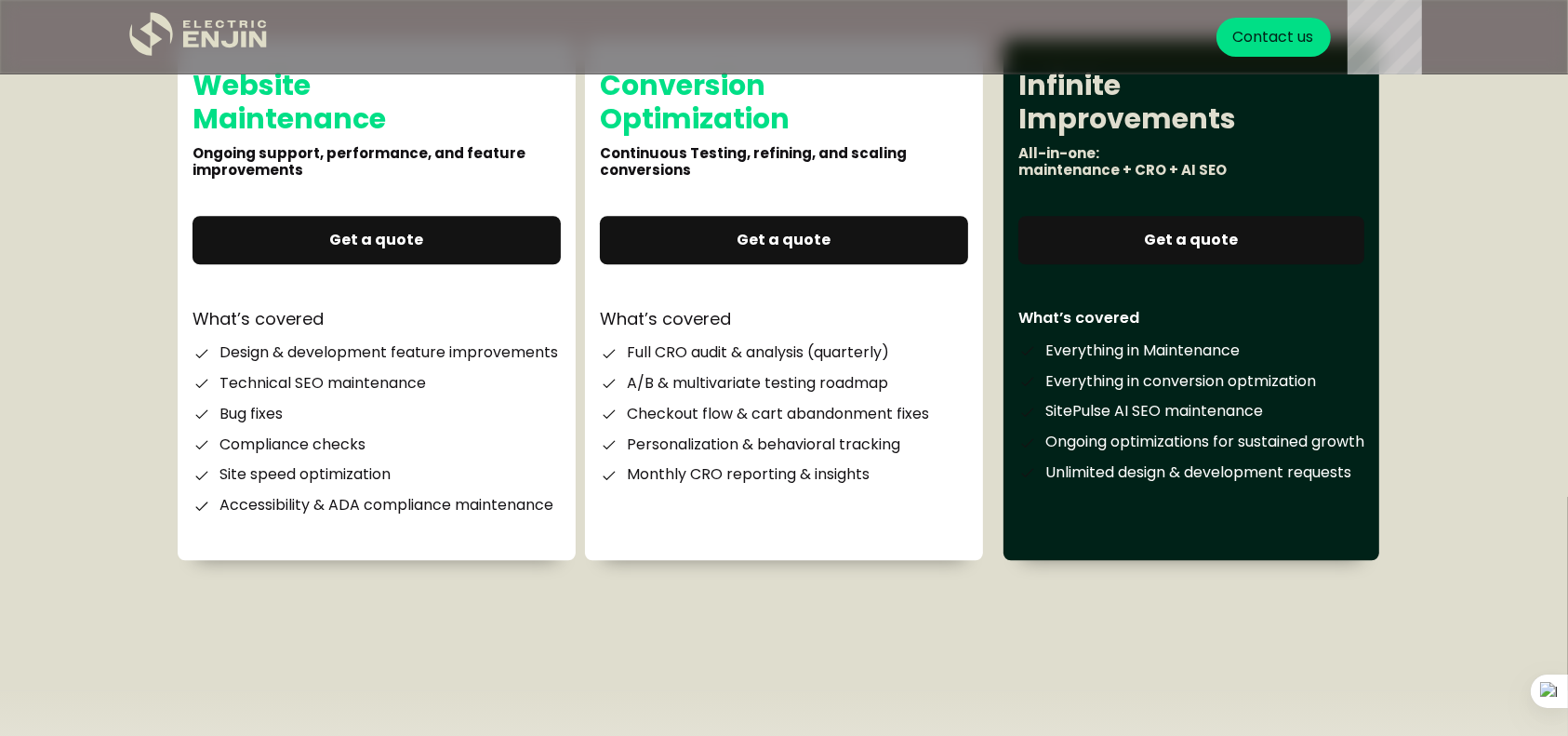 scroll, scrollTop: 4859, scrollLeft: 0, axis: vertical 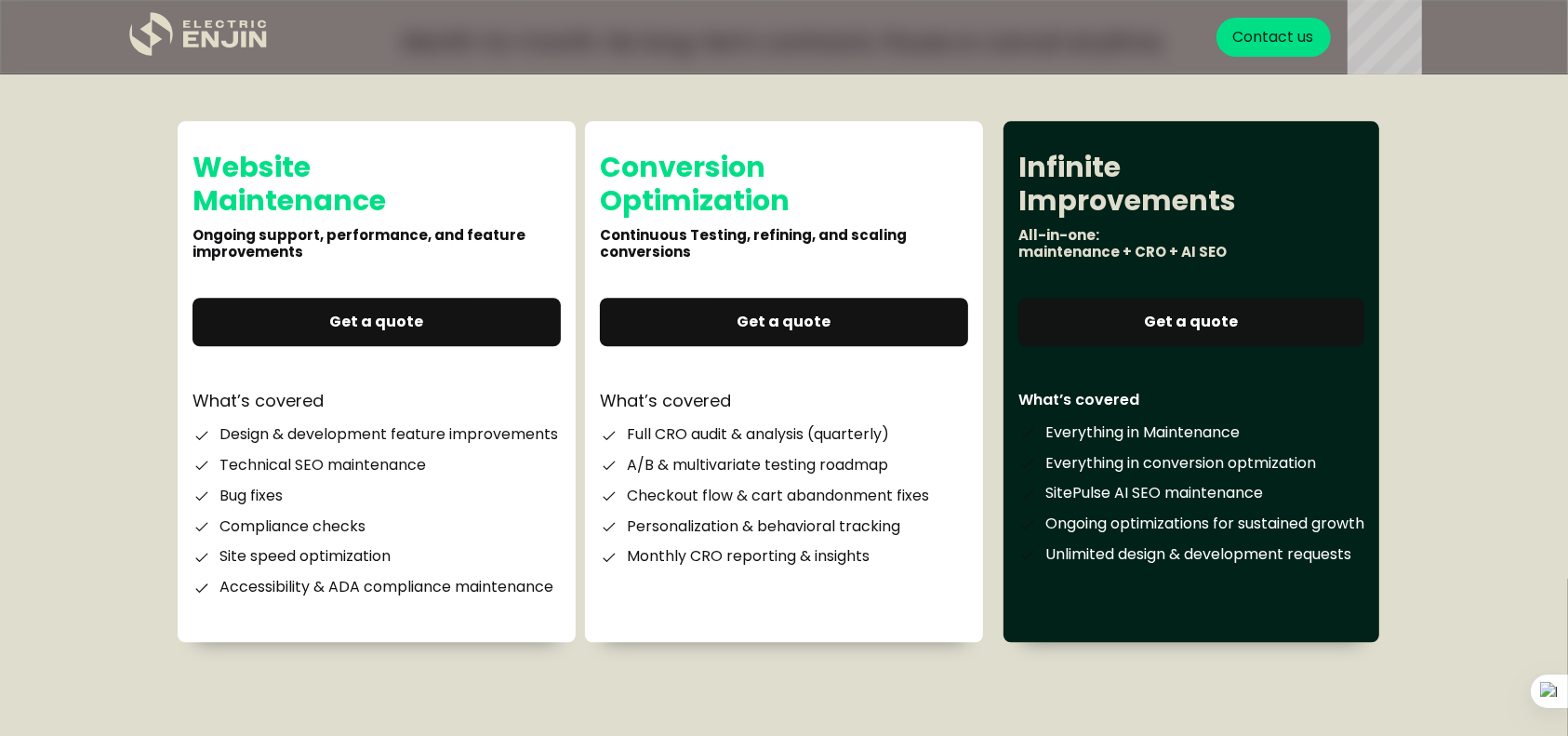 click on "Get a quote" at bounding box center (1191, 322) 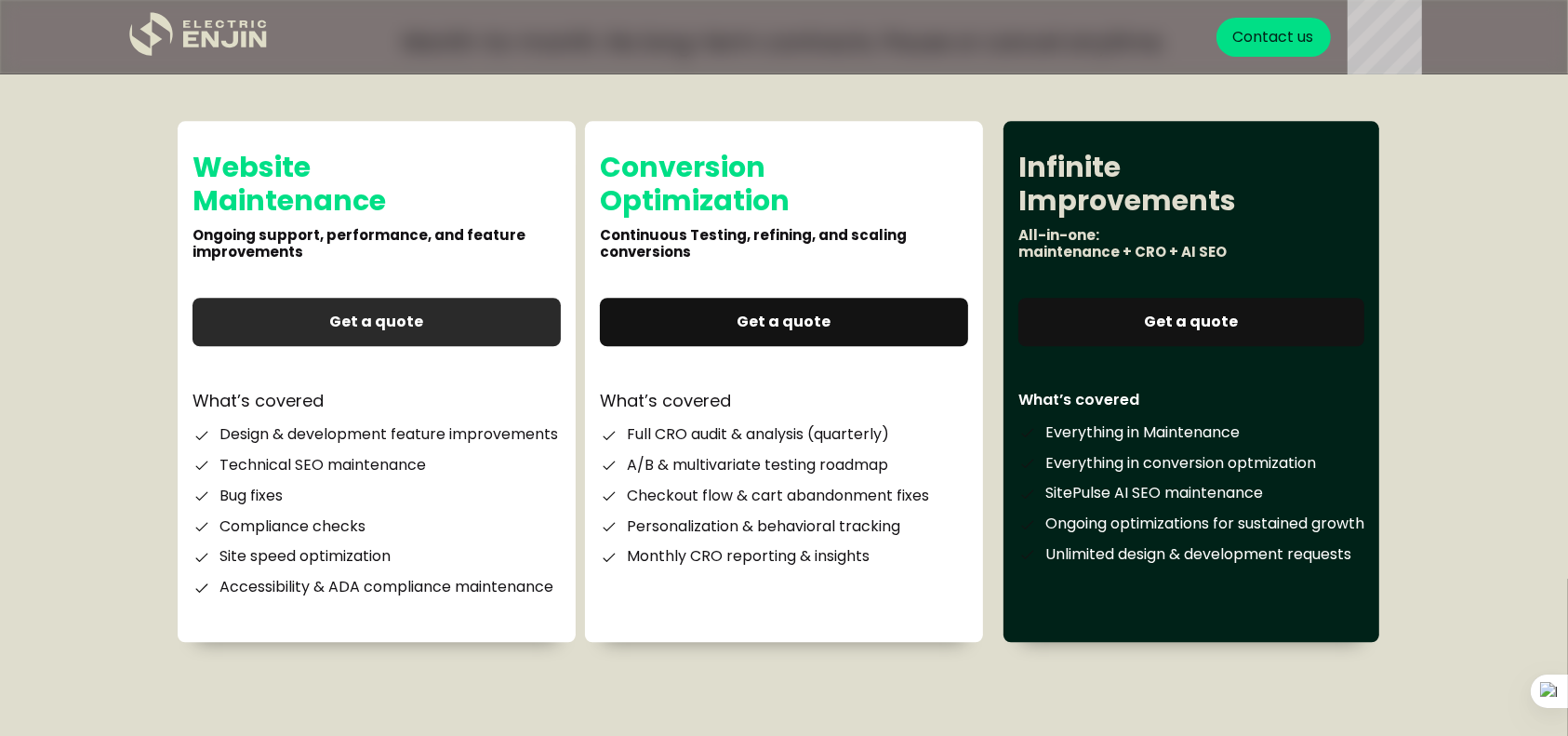 click on "Get a quote" at bounding box center [377, 322] 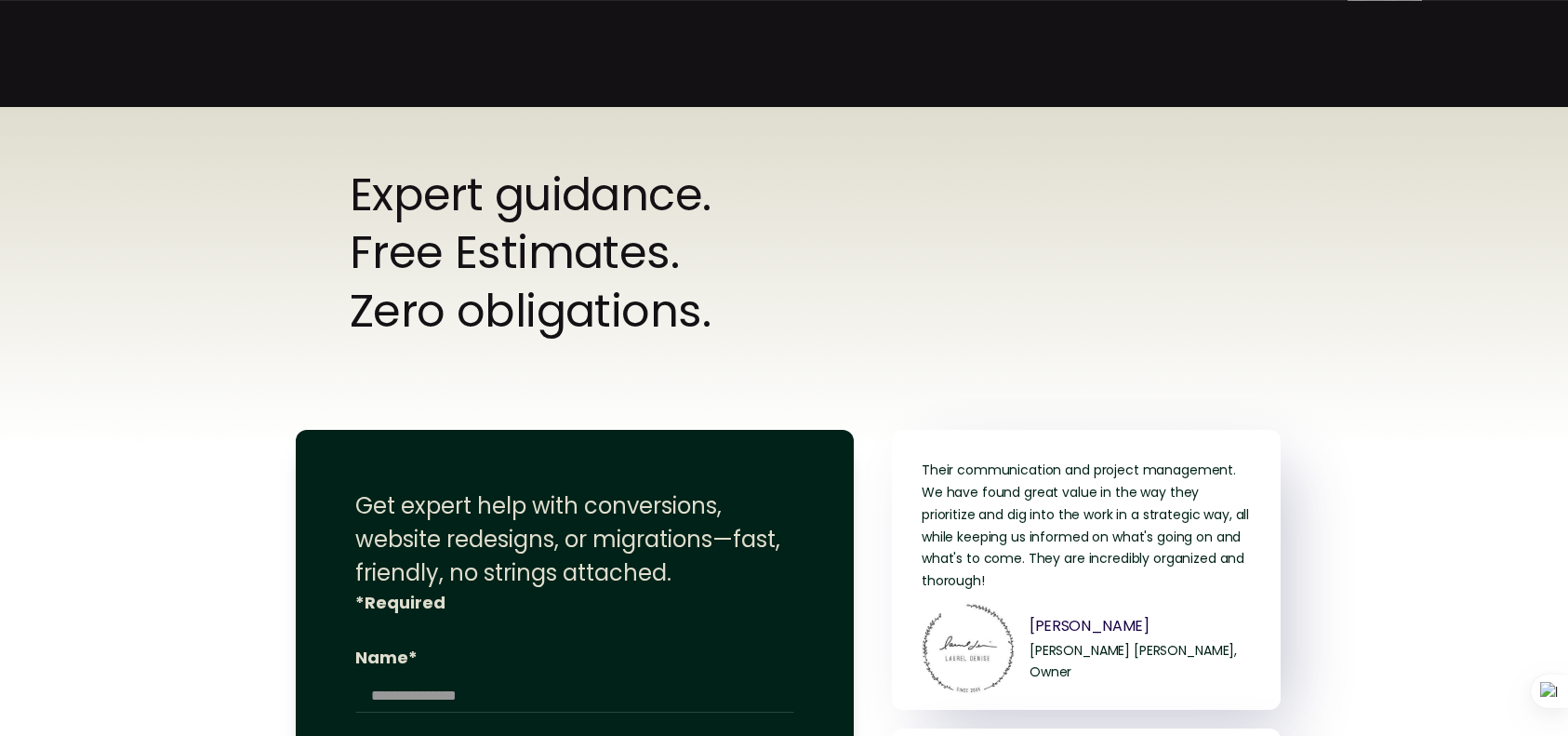 scroll, scrollTop: 0, scrollLeft: 0, axis: both 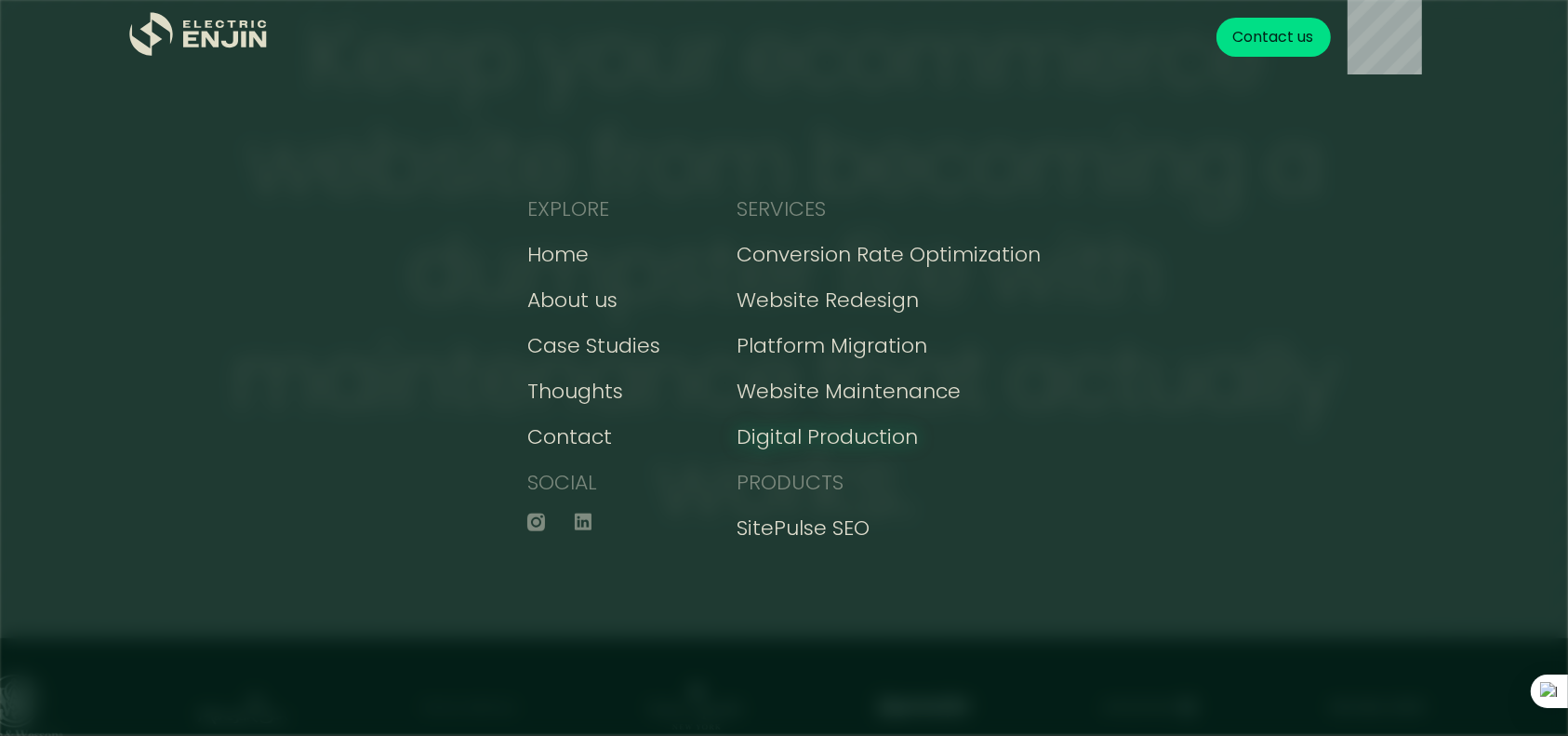 click on "Digital Production" at bounding box center (827, 436) 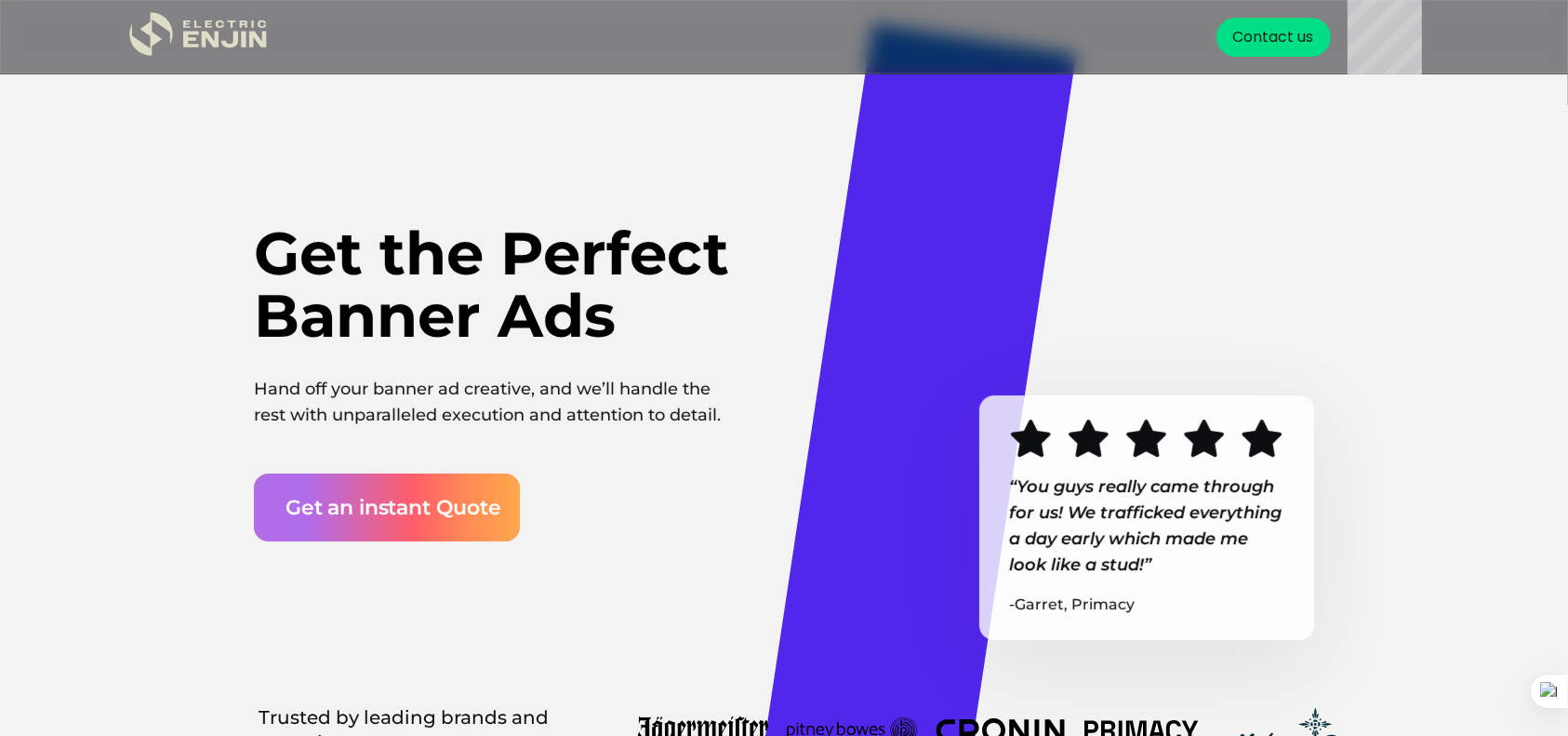 scroll, scrollTop: 198, scrollLeft: 0, axis: vertical 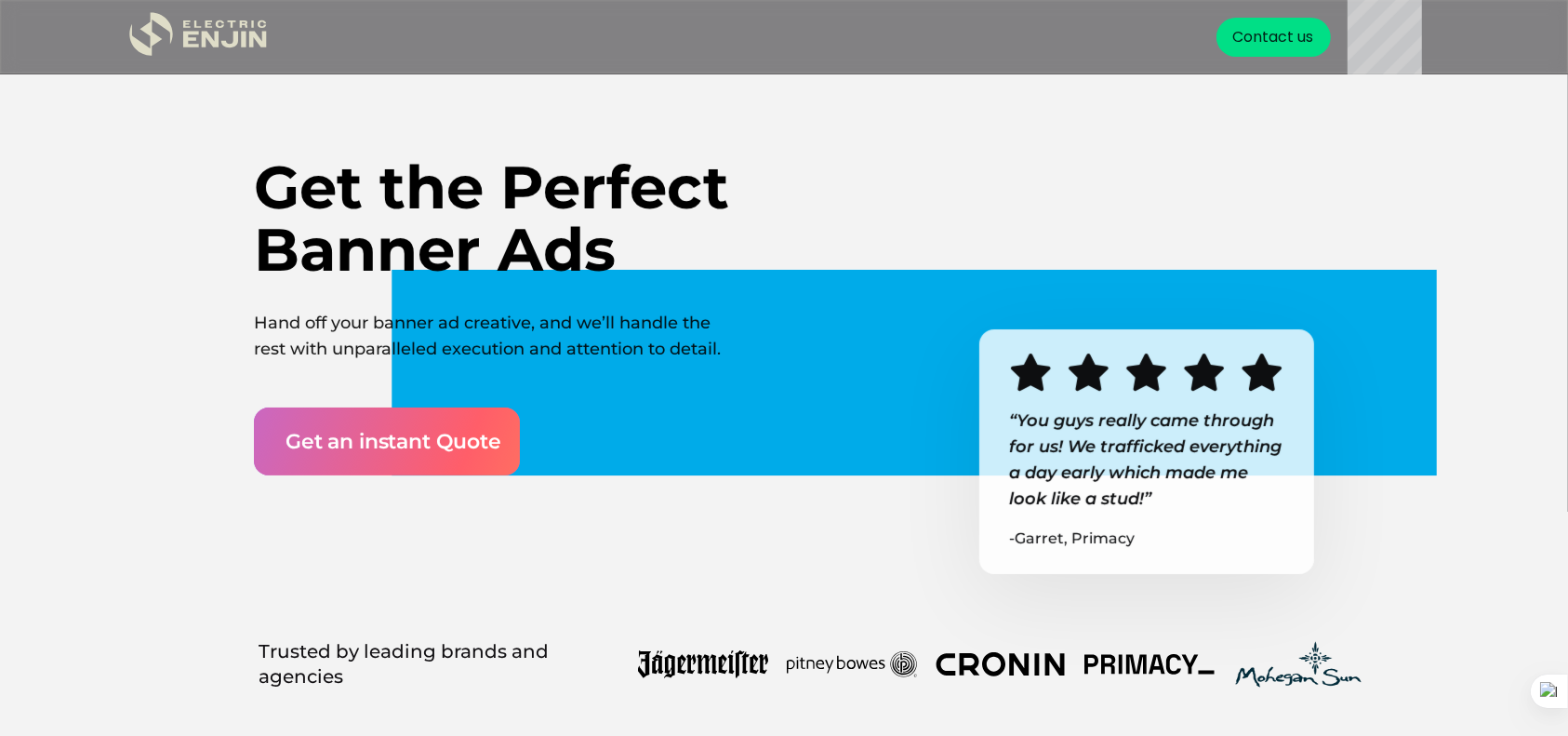 click on "Get an instant Quote" at bounding box center (393, 441) 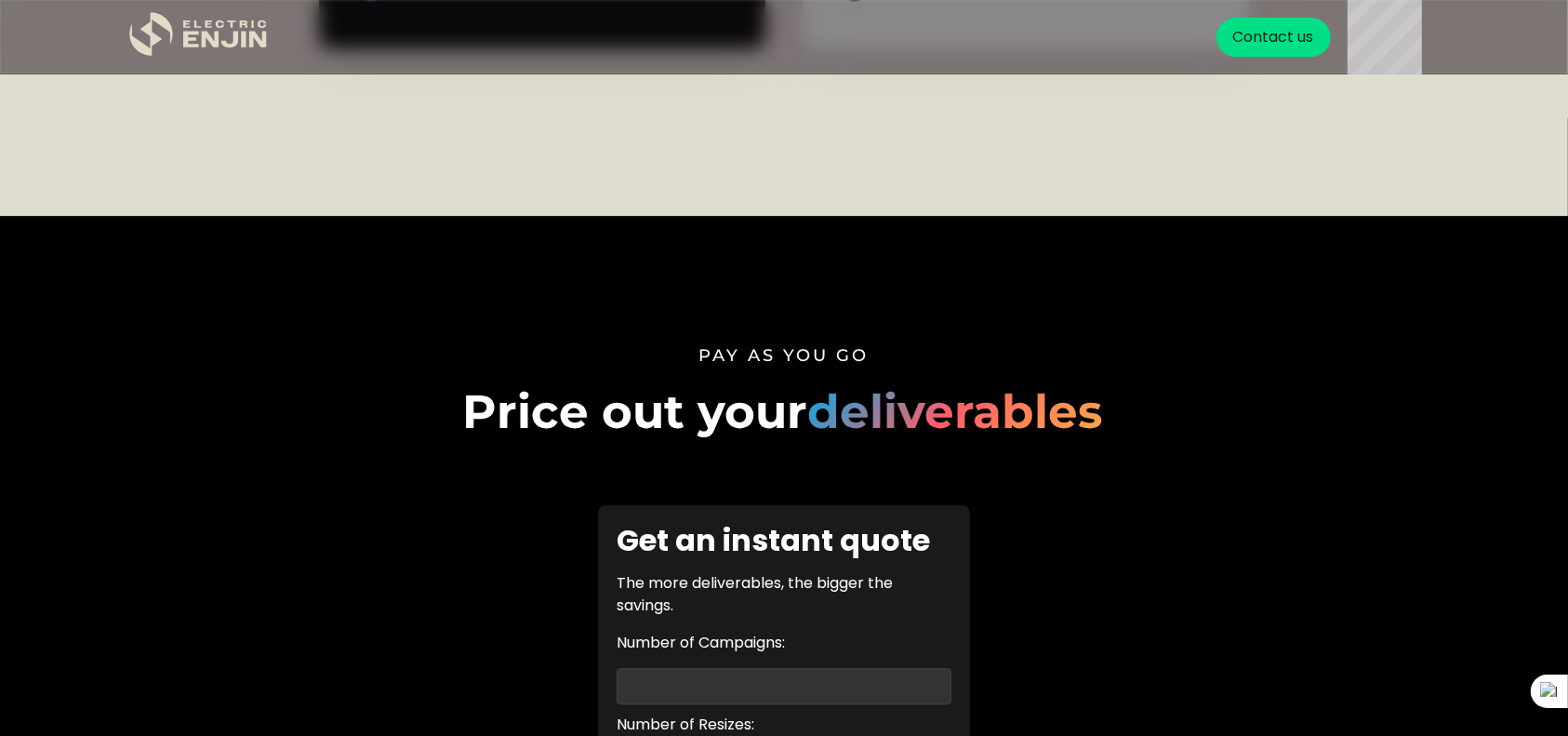 scroll, scrollTop: 4516, scrollLeft: 0, axis: vertical 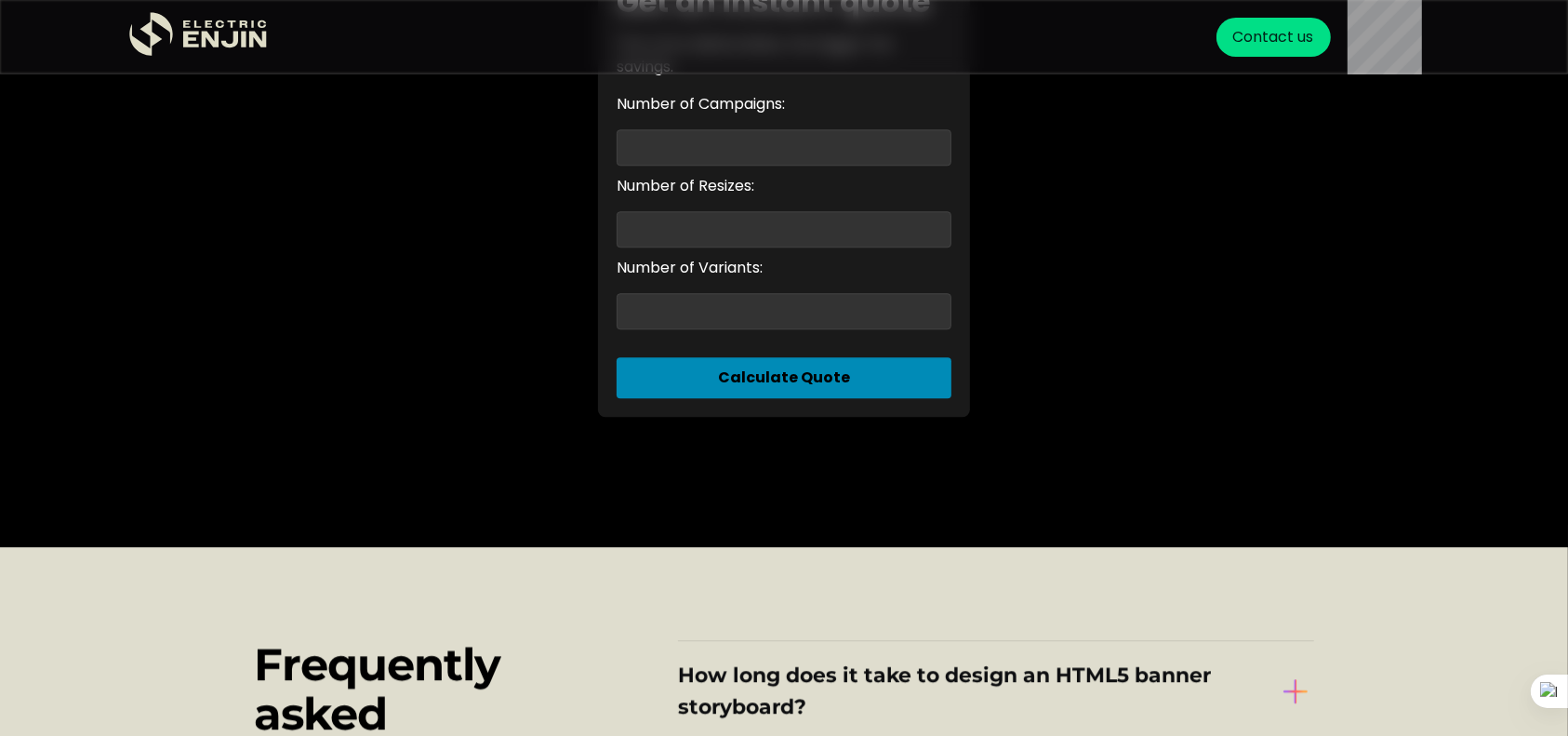 click on "Calculate Quote" at bounding box center [784, 378] 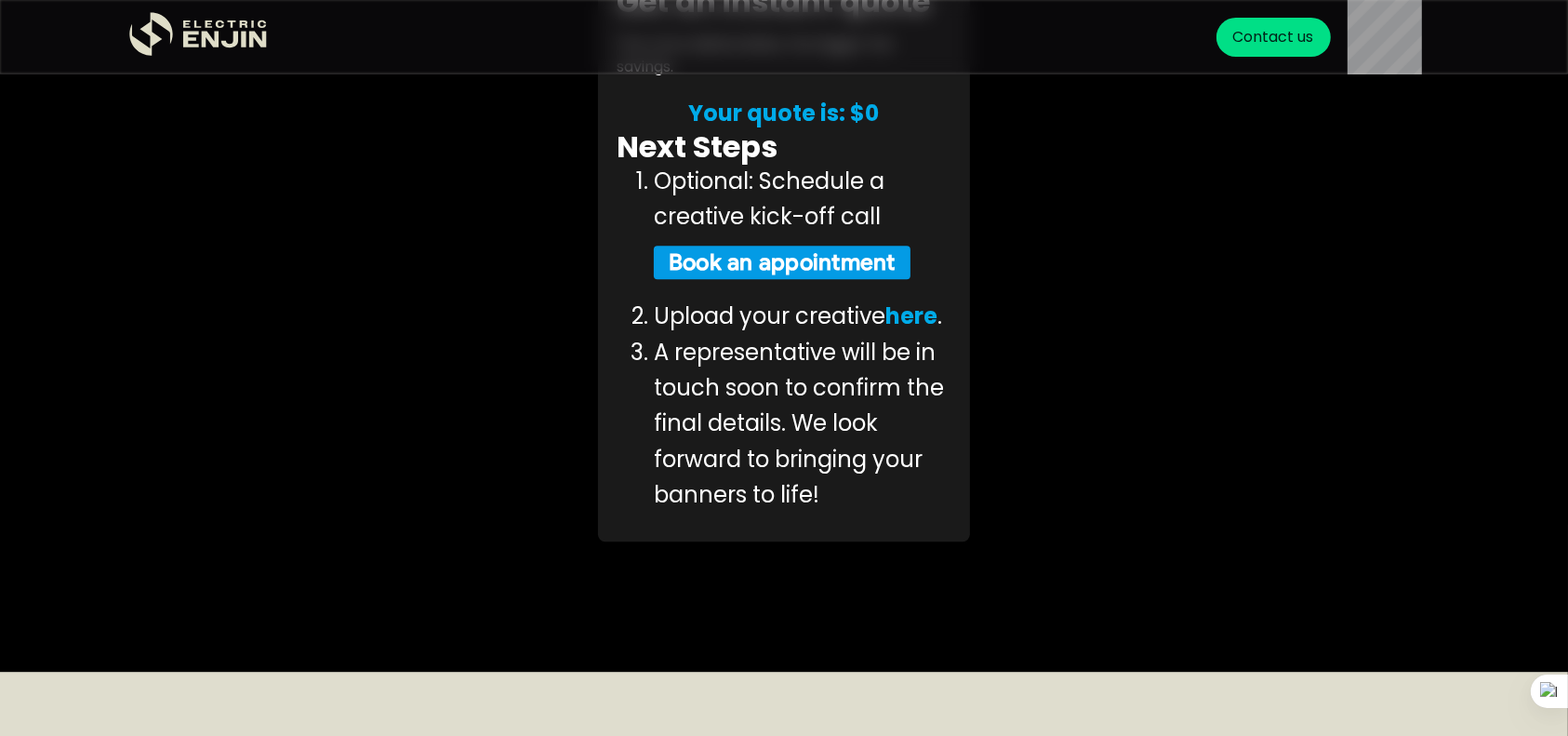 click on "here" at bounding box center [911, 315] 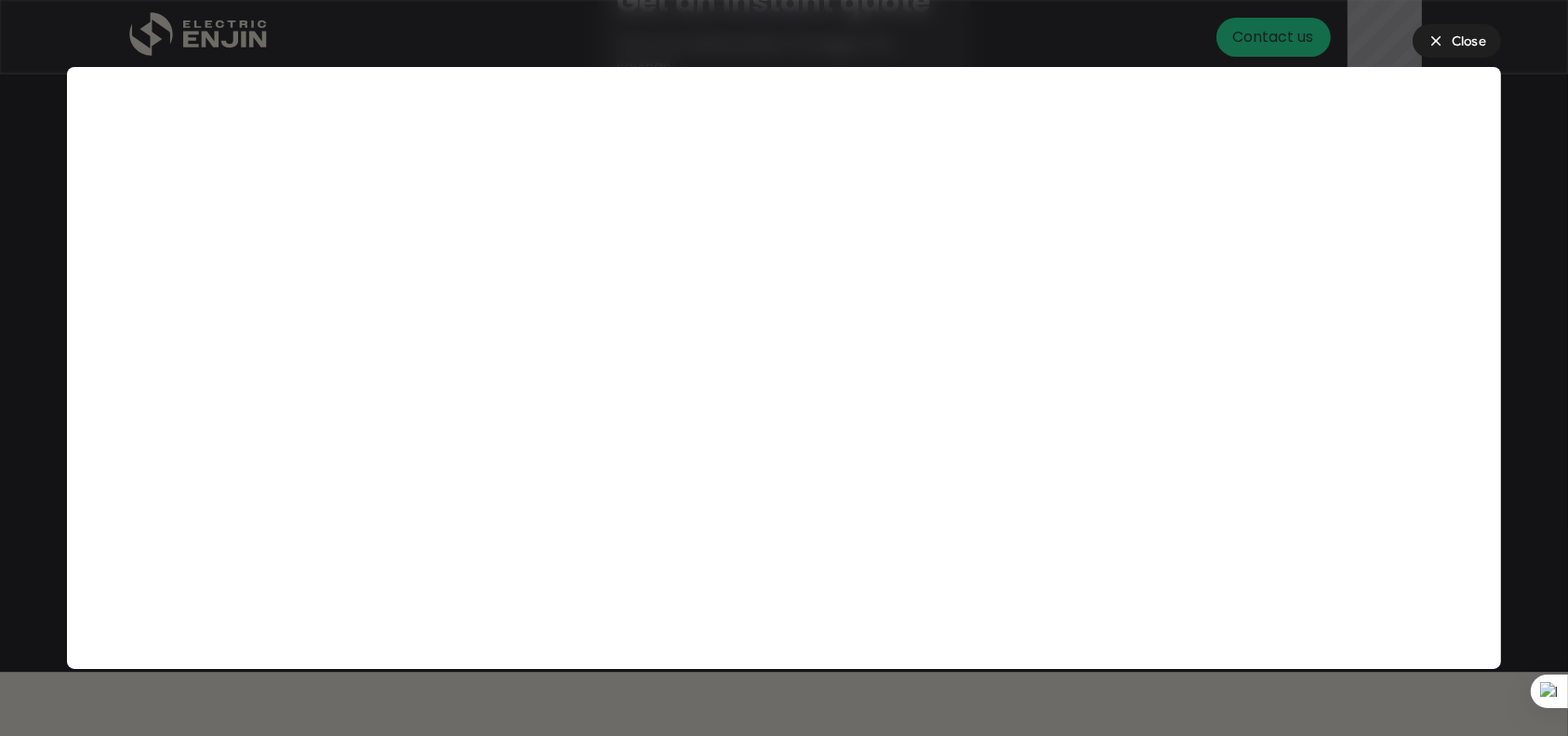 click on "Close" at bounding box center [1468, 41] 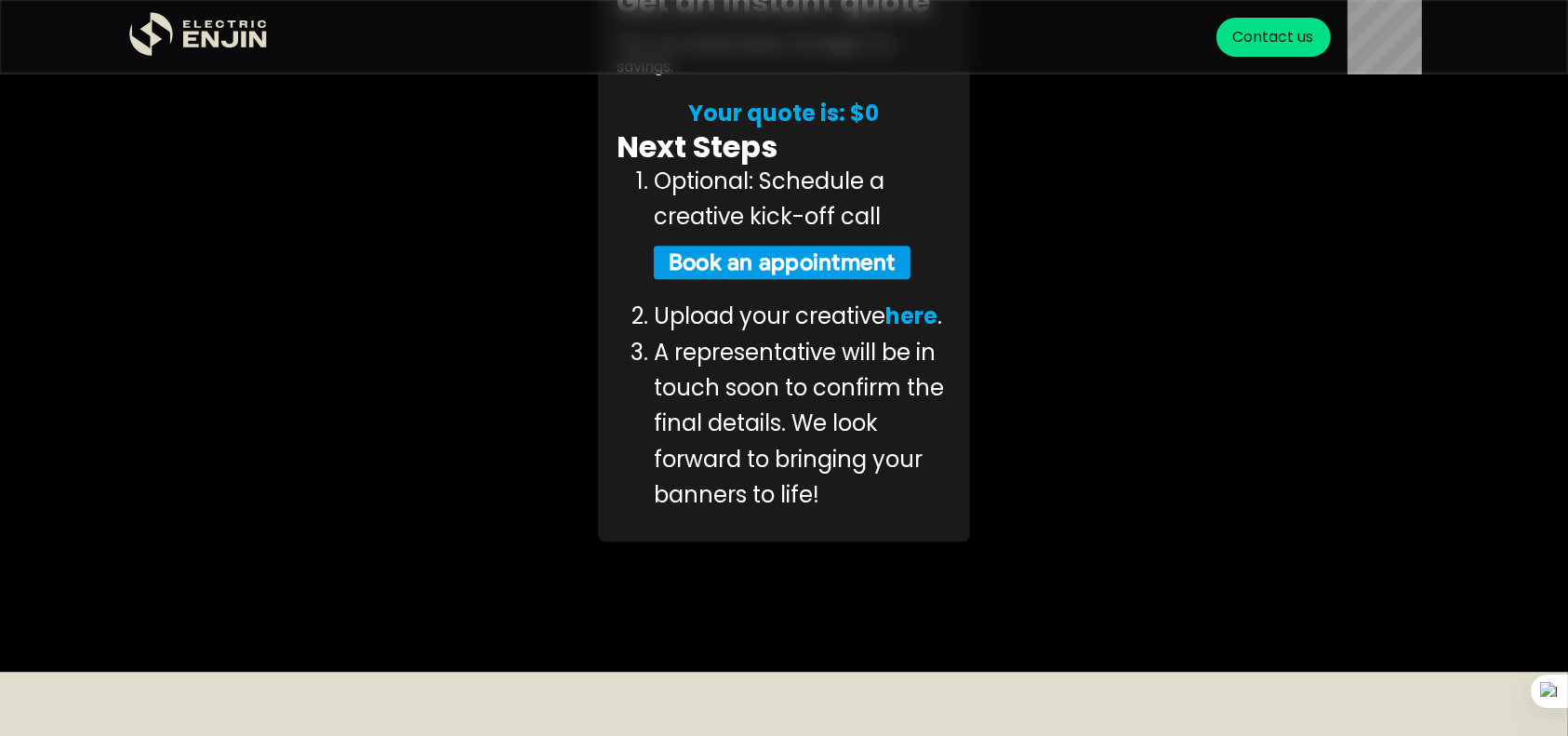 type 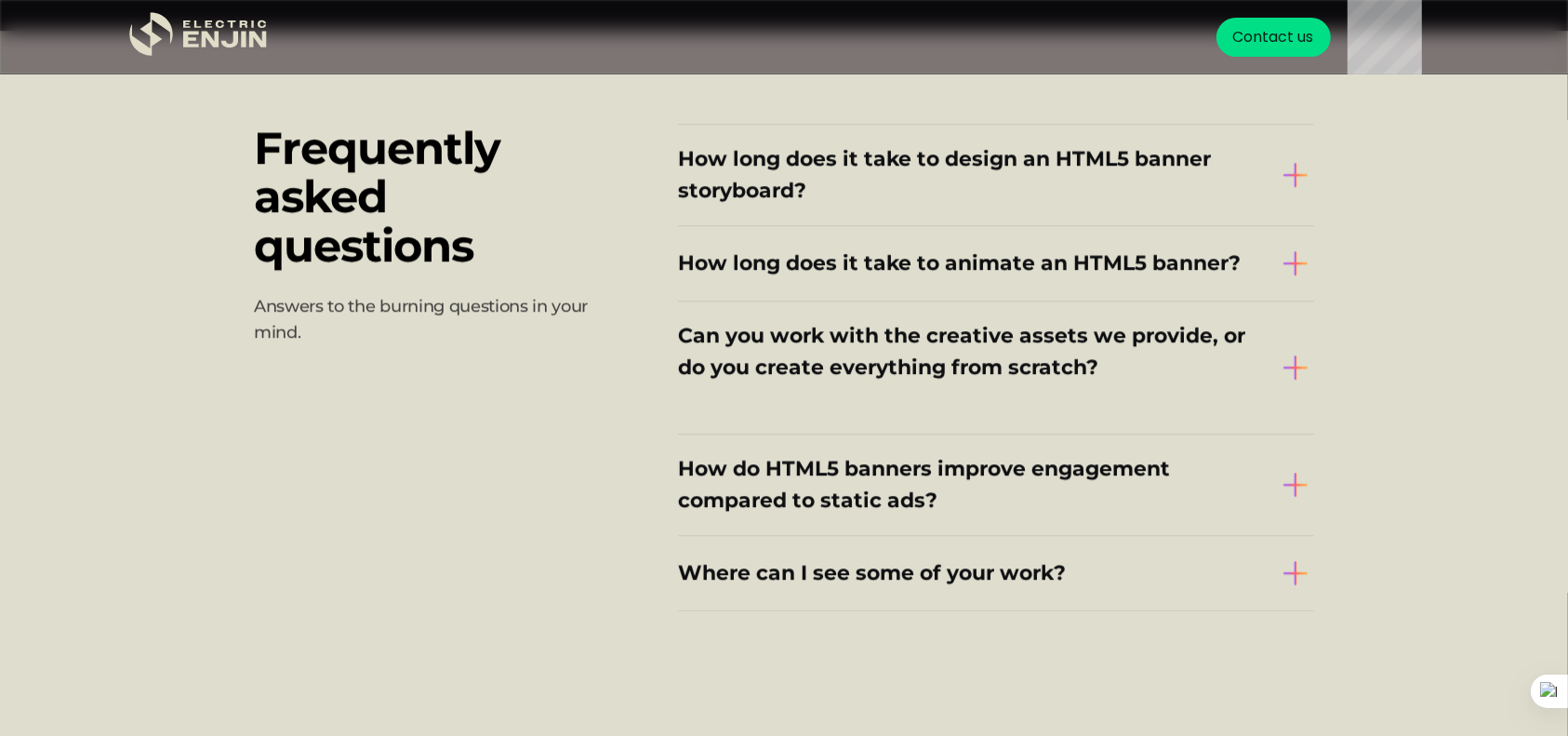 scroll, scrollTop: 5558, scrollLeft: 0, axis: vertical 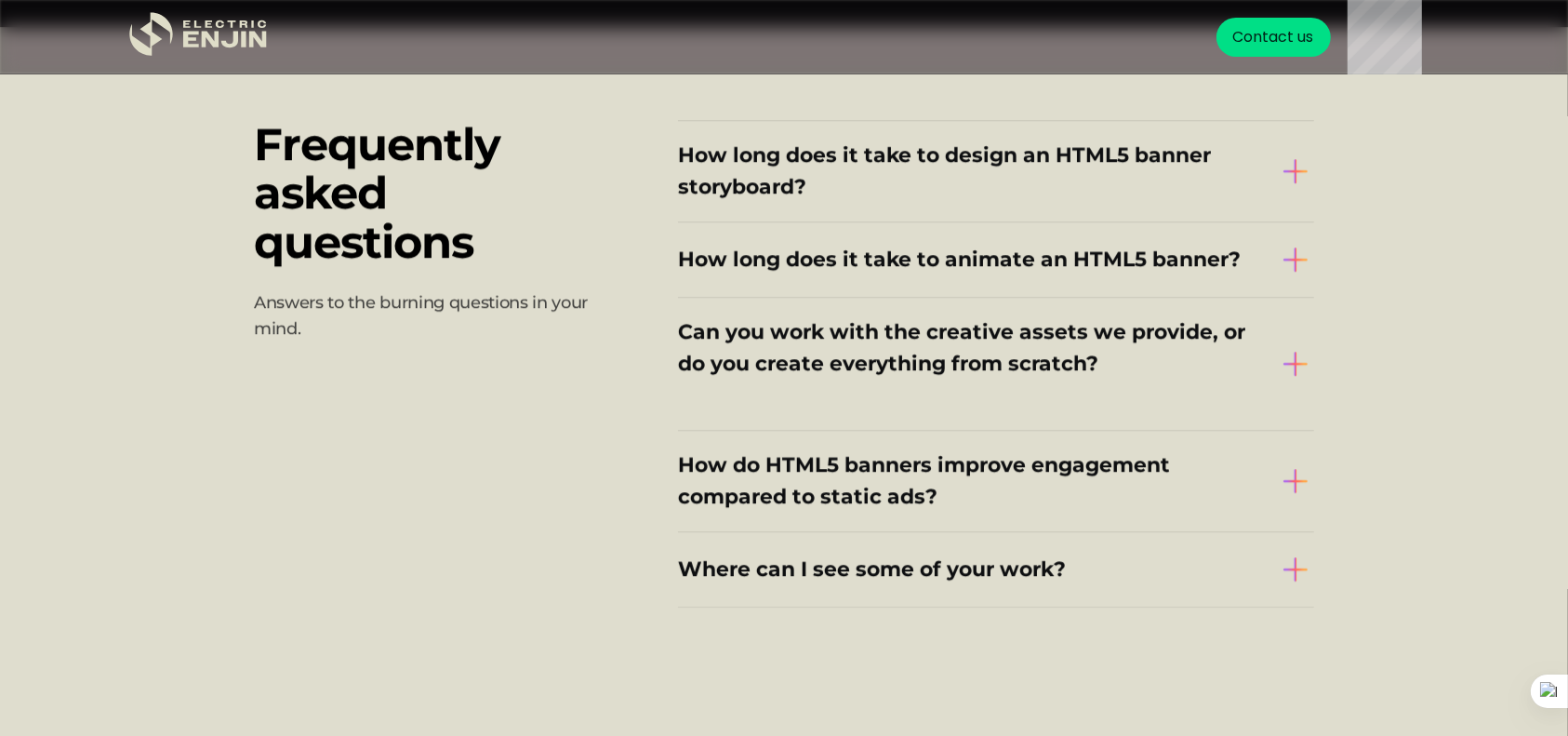click at bounding box center (1296, 260) 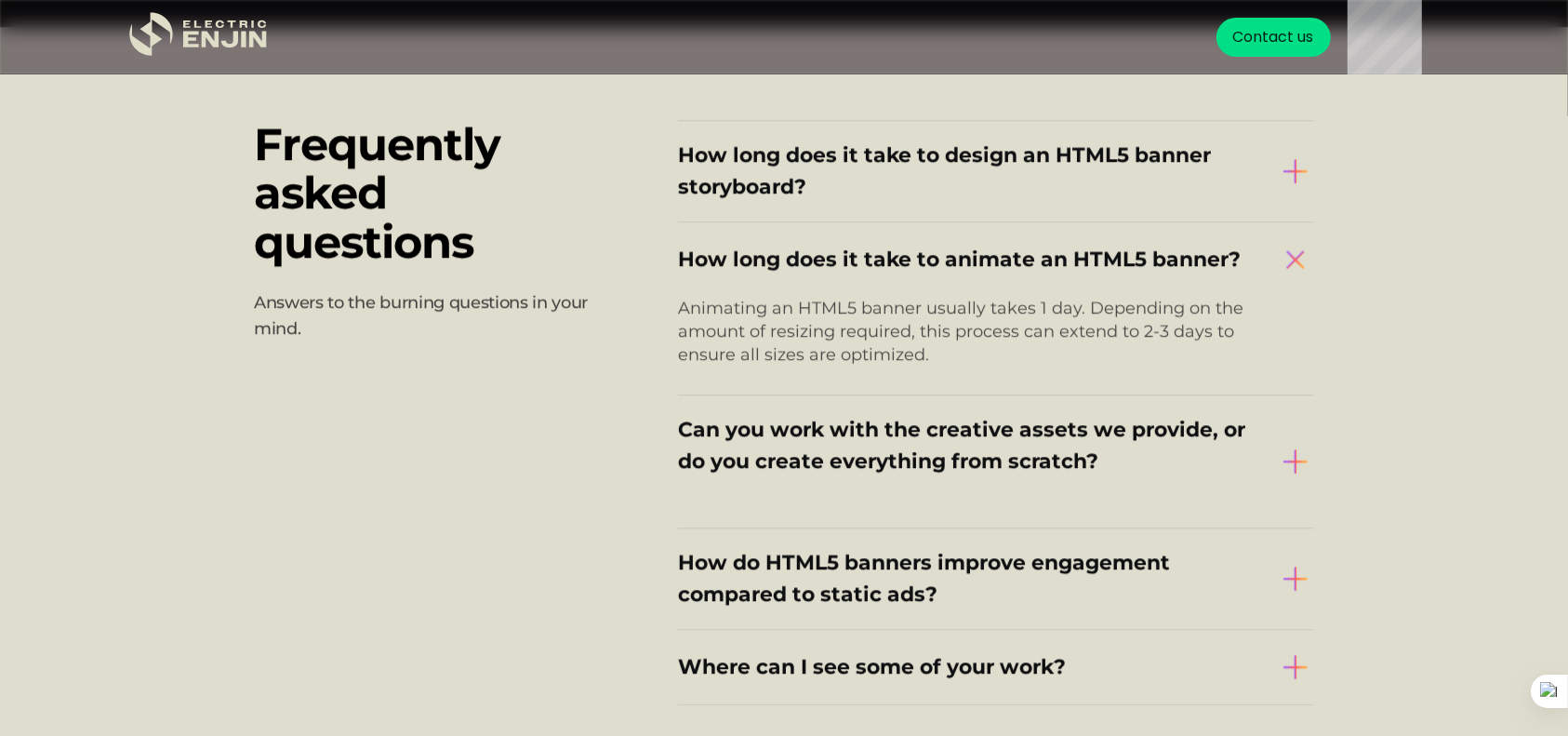 click at bounding box center [1296, 259] 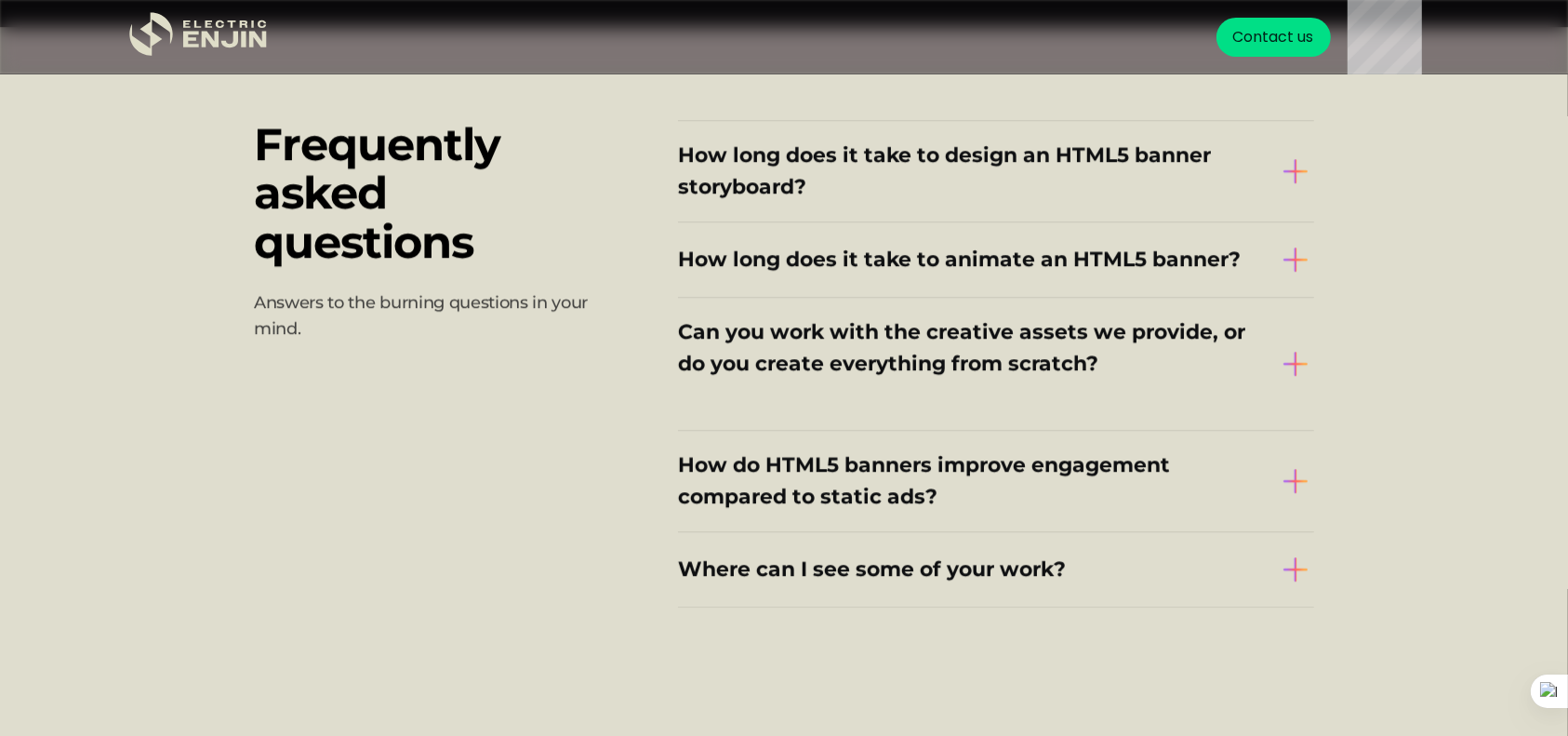 click at bounding box center [1296, 171] 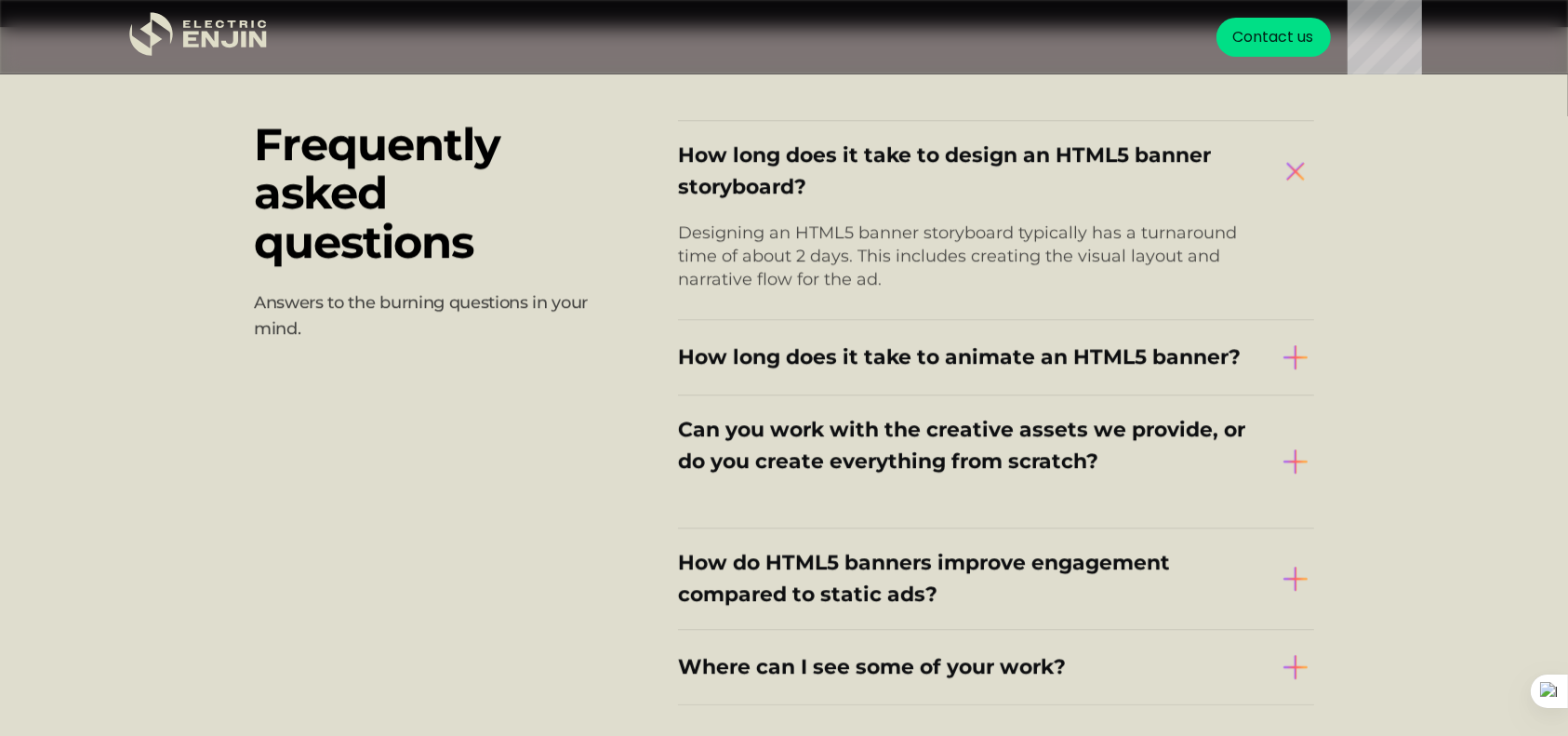 click at bounding box center (1296, 170) 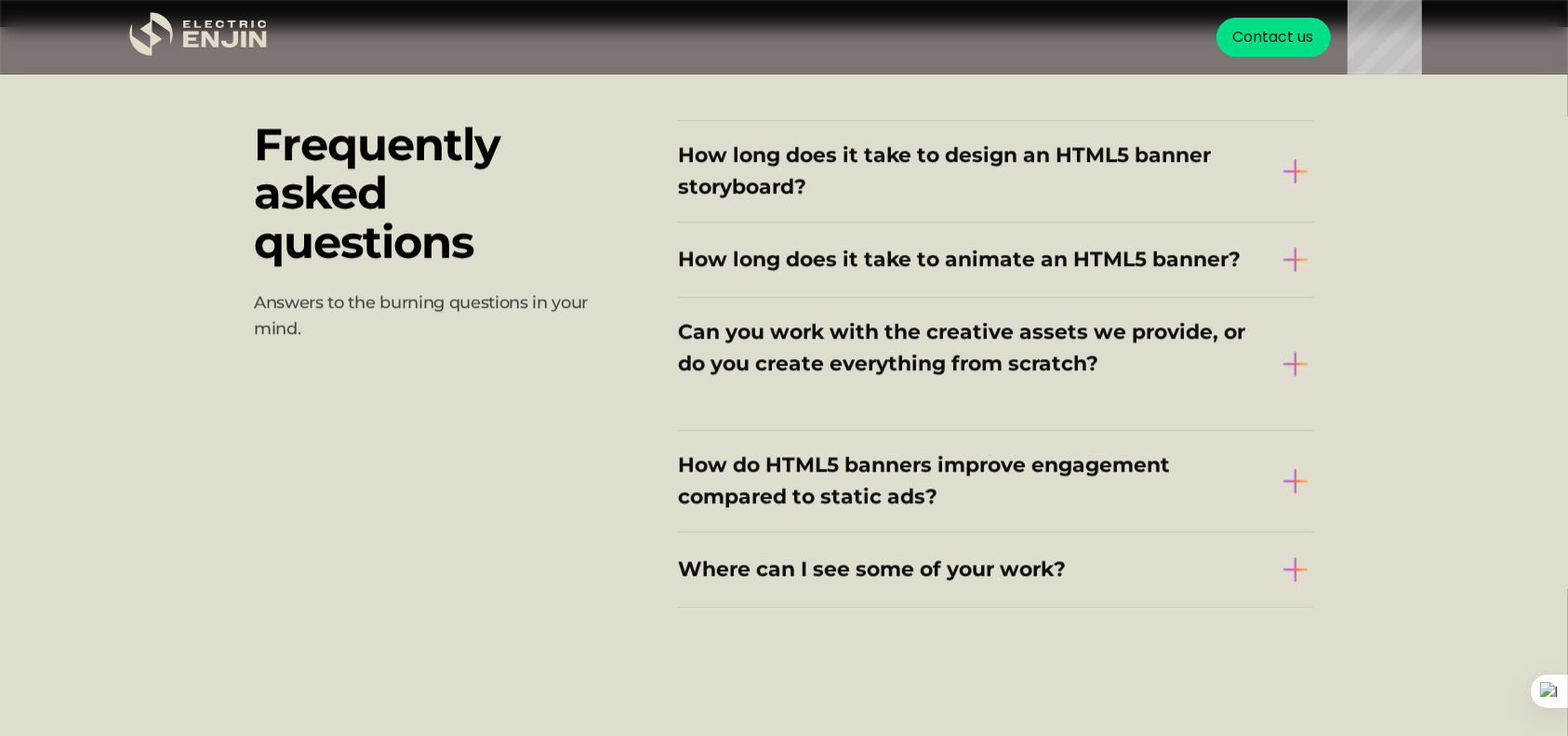 click at bounding box center [1296, 569] 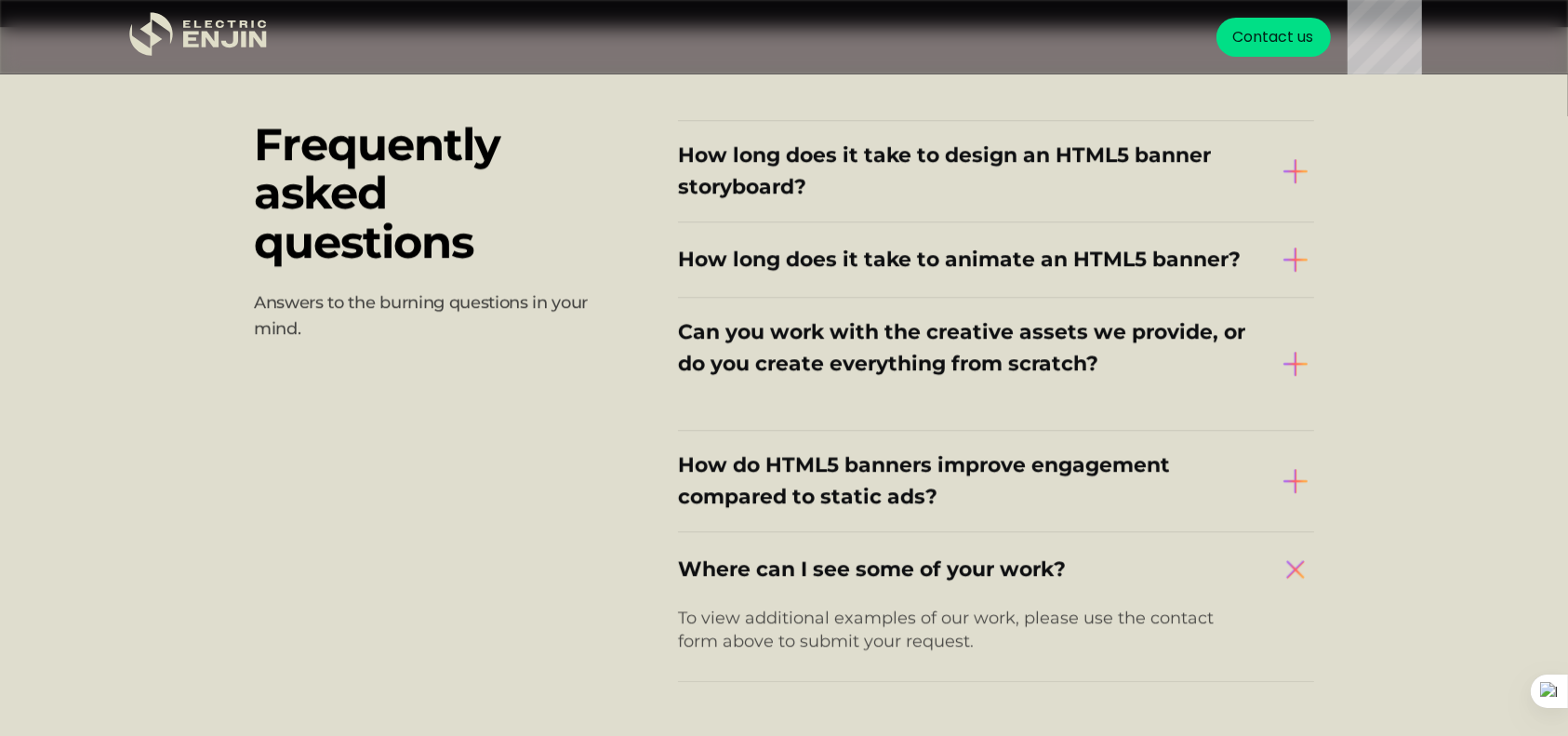 click at bounding box center [1296, 569] 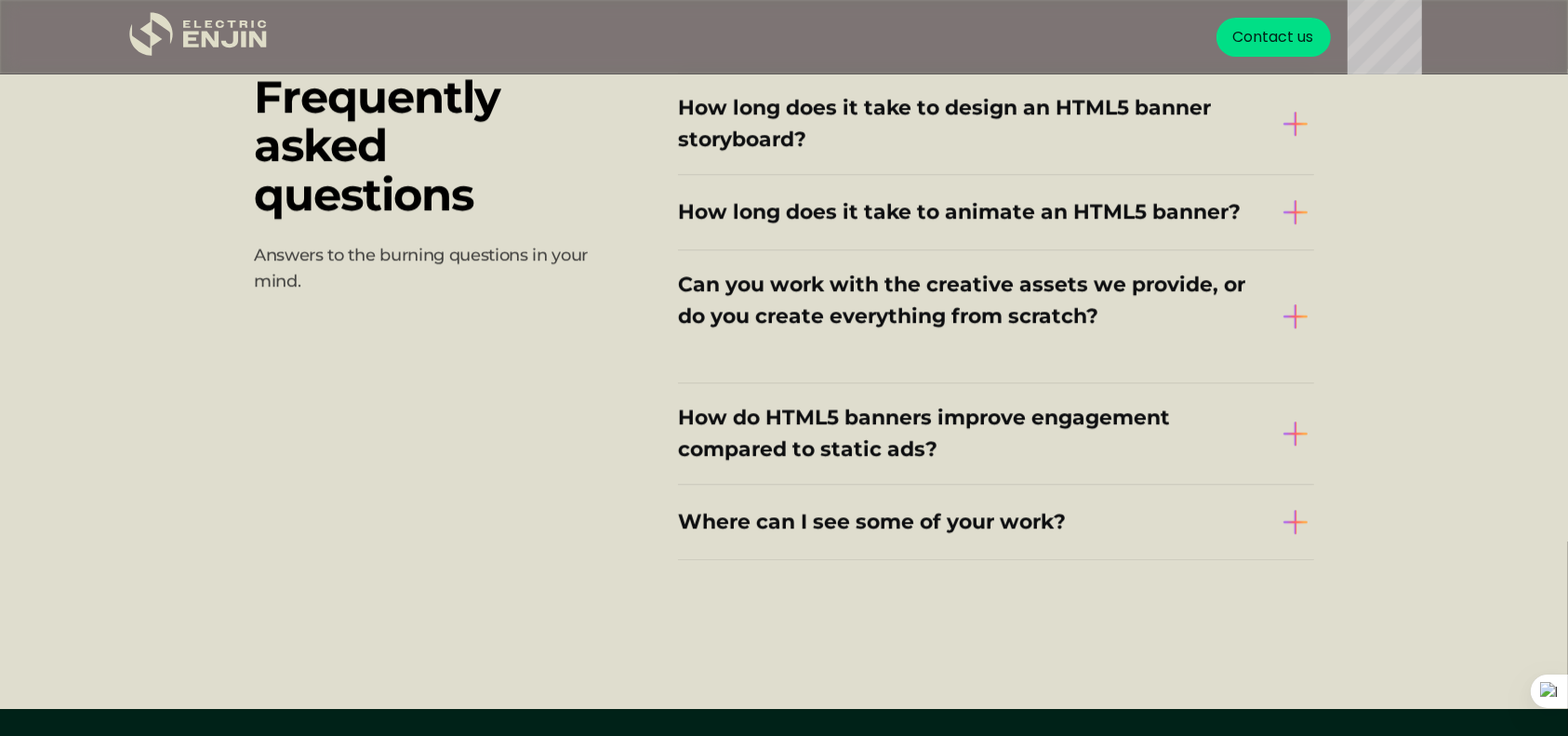 scroll, scrollTop: 5607, scrollLeft: 0, axis: vertical 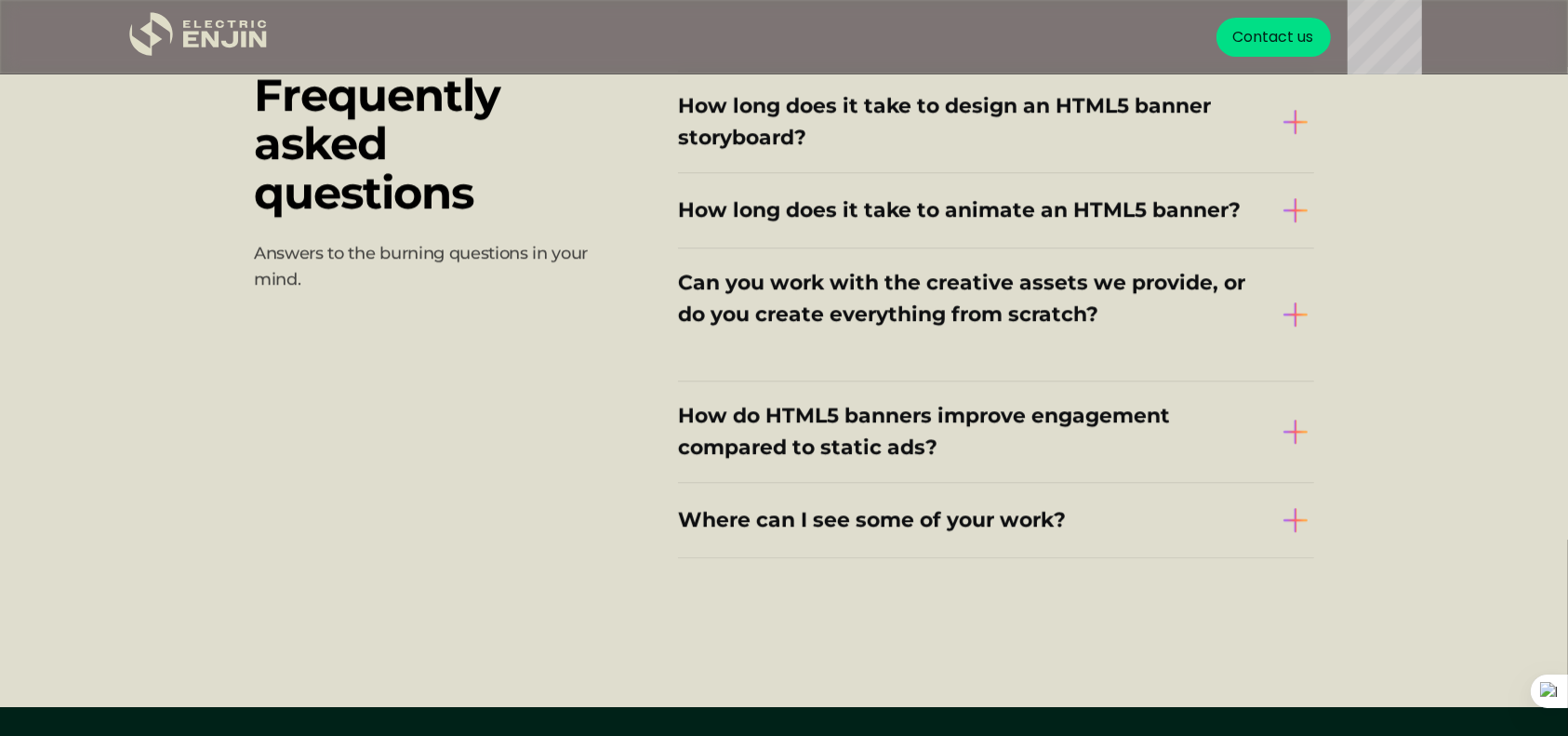 click at bounding box center [1296, 432] 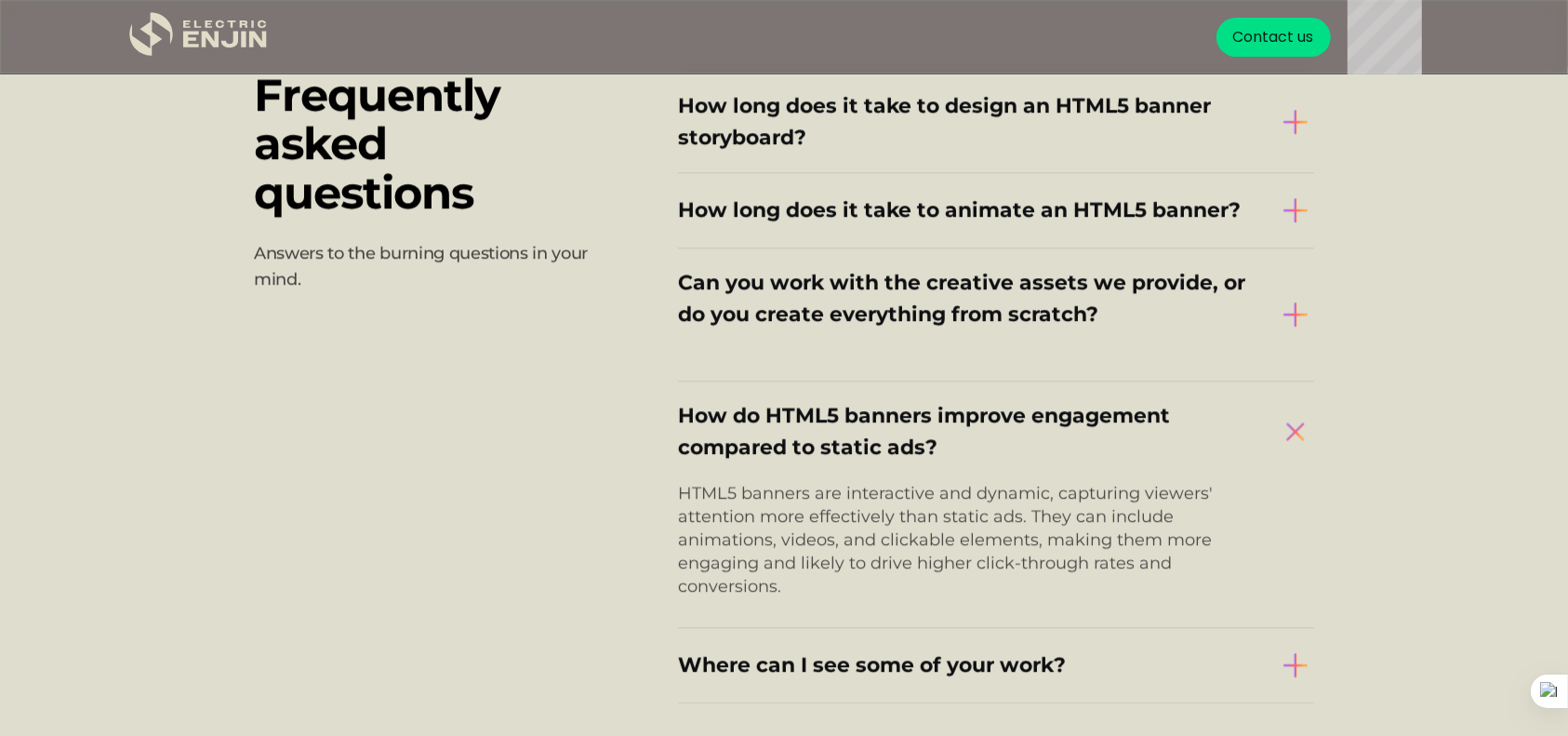 click at bounding box center (1296, 431) 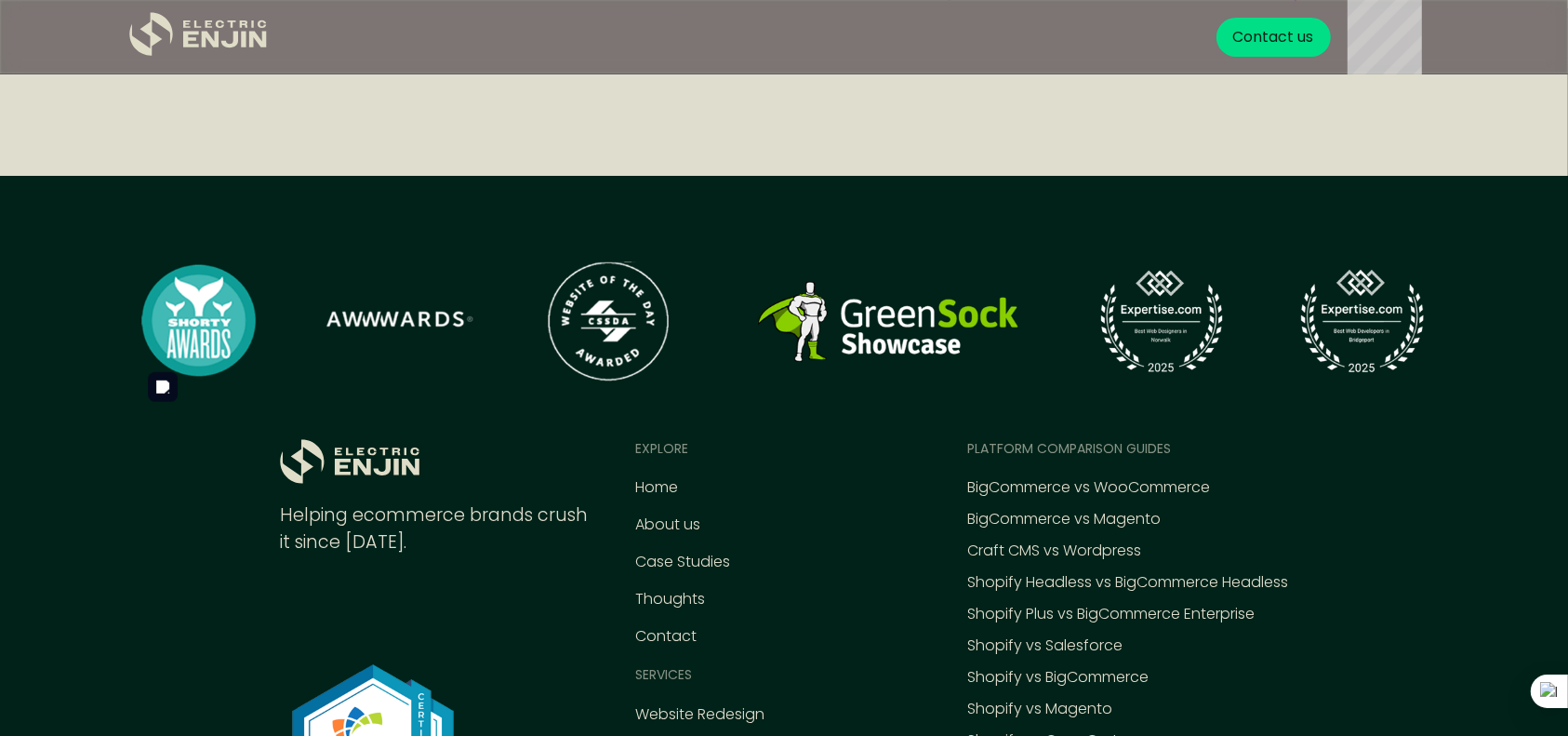 scroll, scrollTop: 6202, scrollLeft: 0, axis: vertical 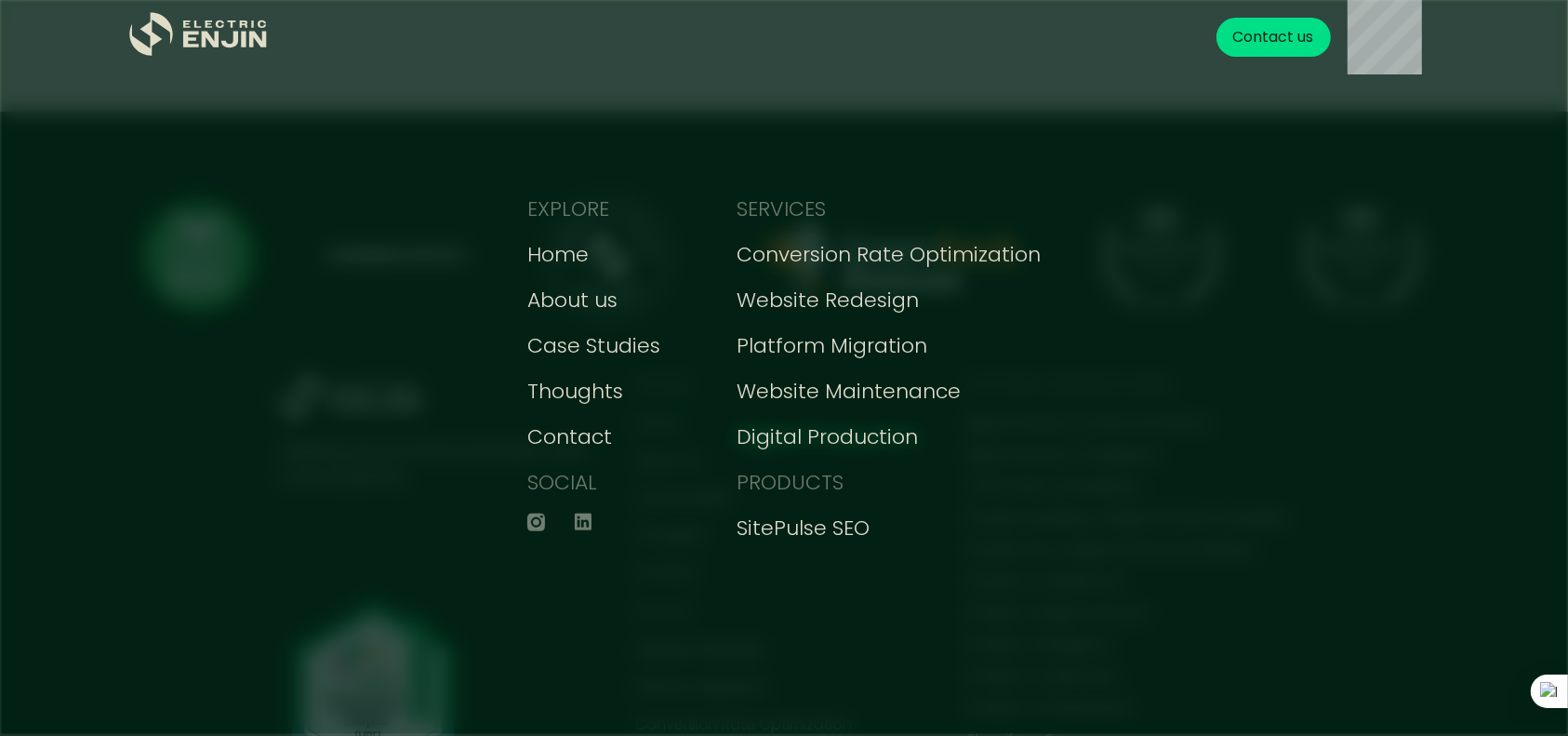 click on "Digital Production" at bounding box center [827, 436] 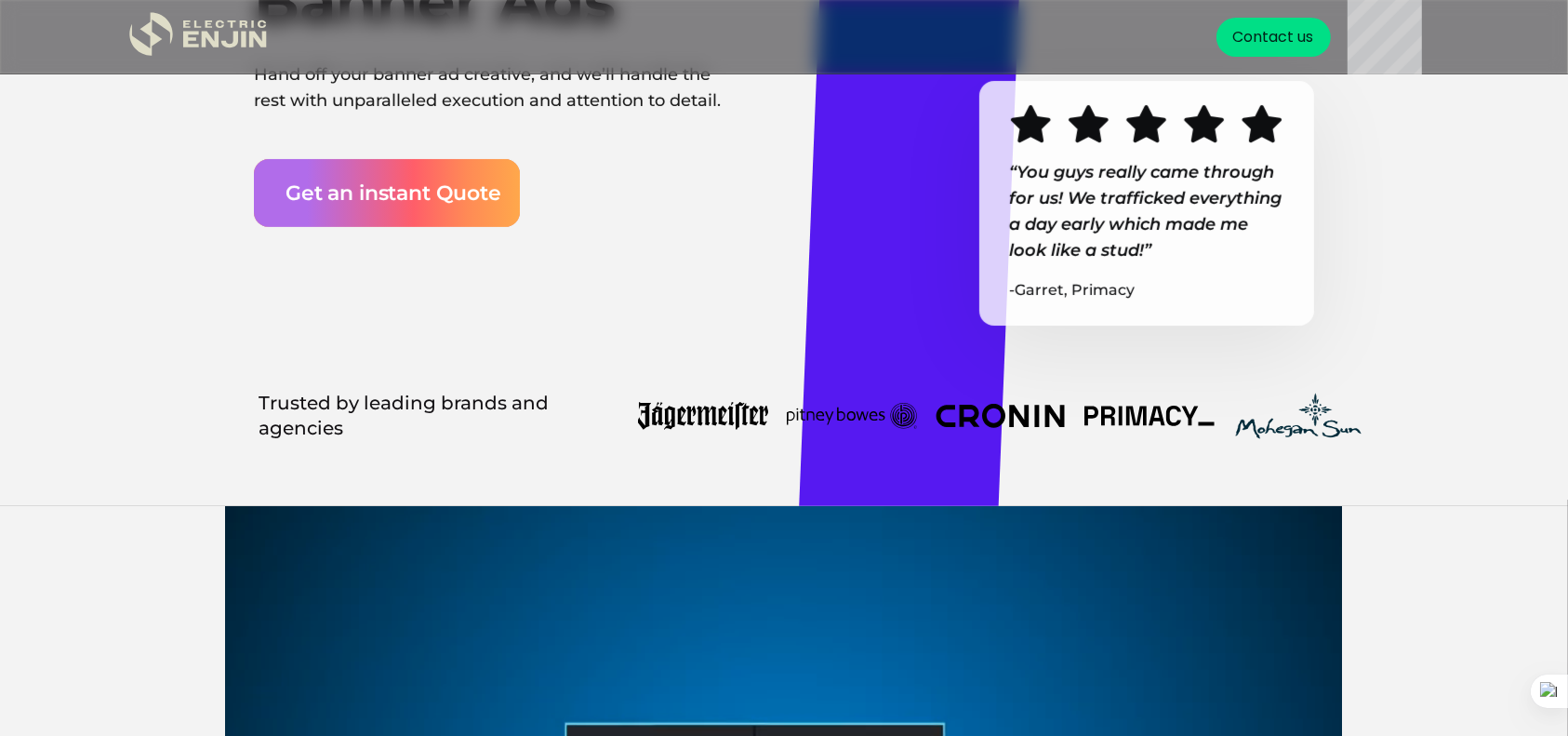 scroll, scrollTop: 447, scrollLeft: 0, axis: vertical 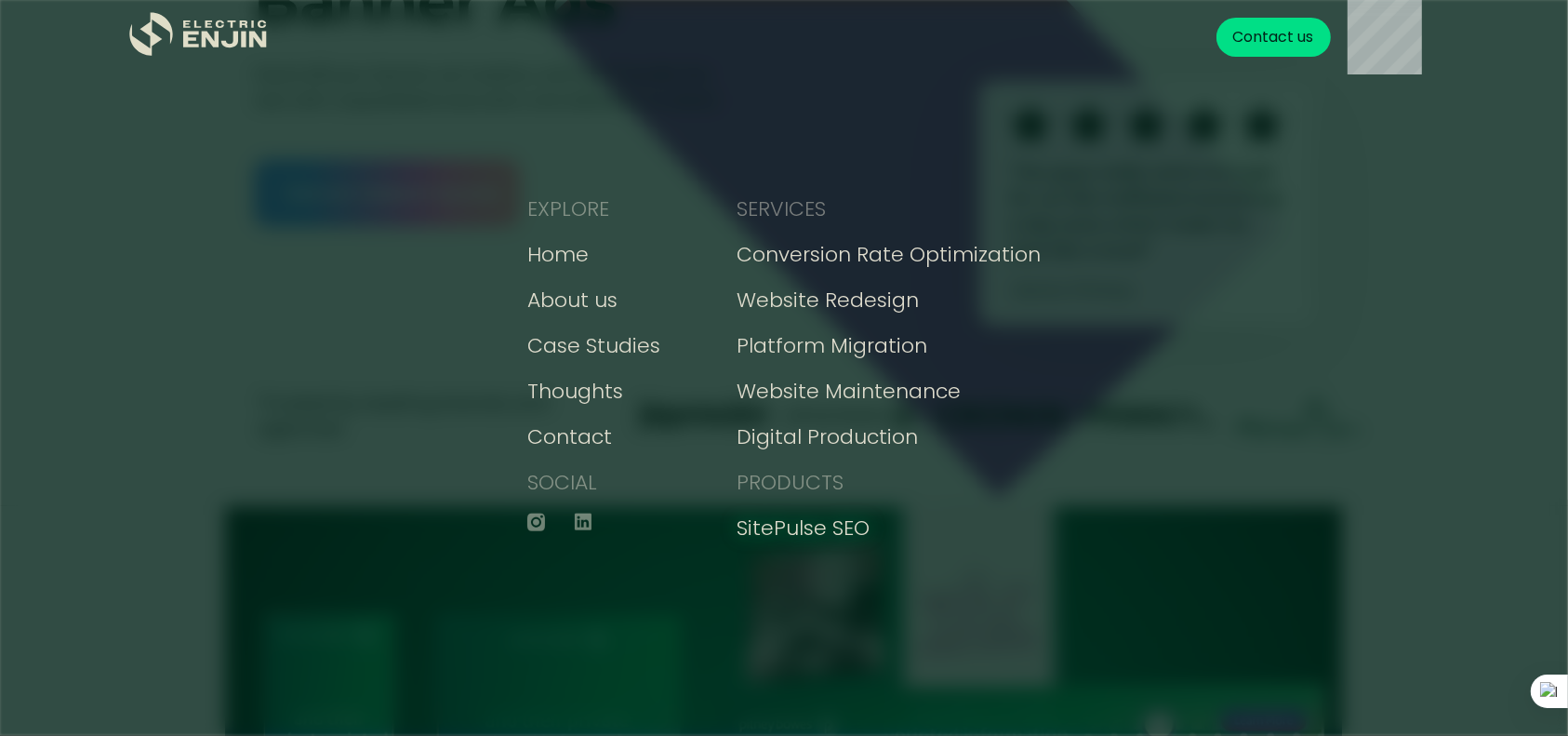 click on "SitePulse SEO" at bounding box center (803, 528) 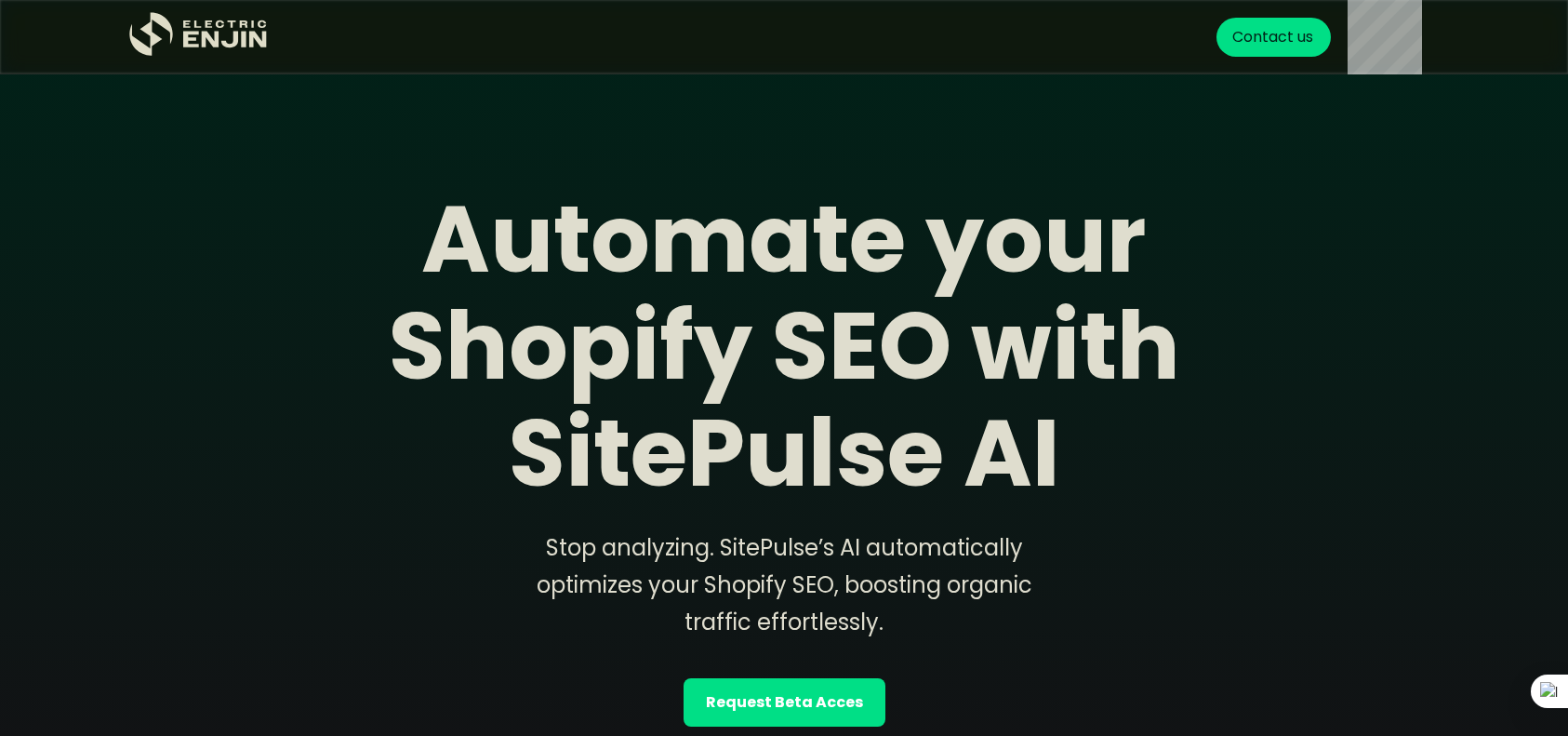 scroll, scrollTop: 0, scrollLeft: 0, axis: both 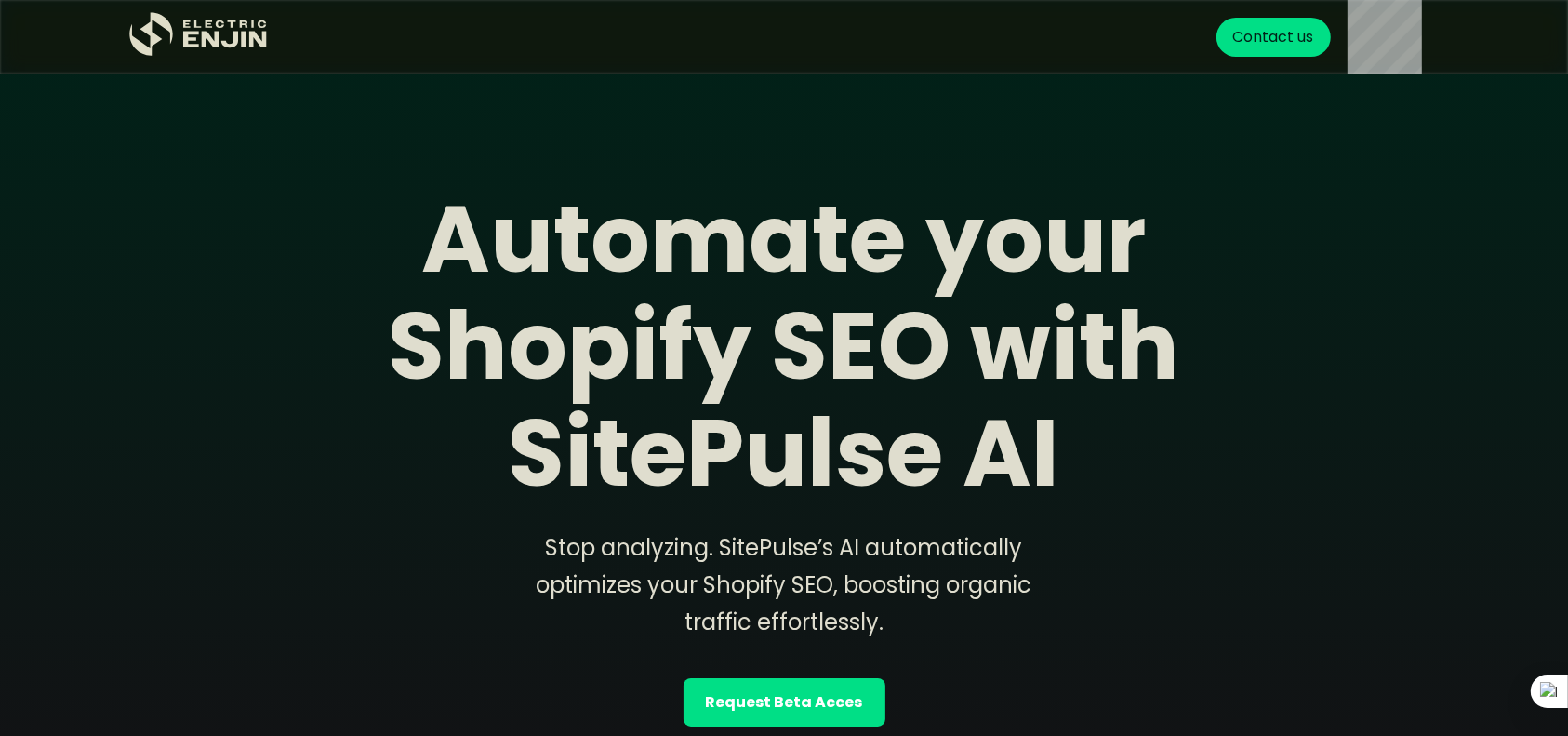 click on "Request Beta Acces" at bounding box center [784, 703] 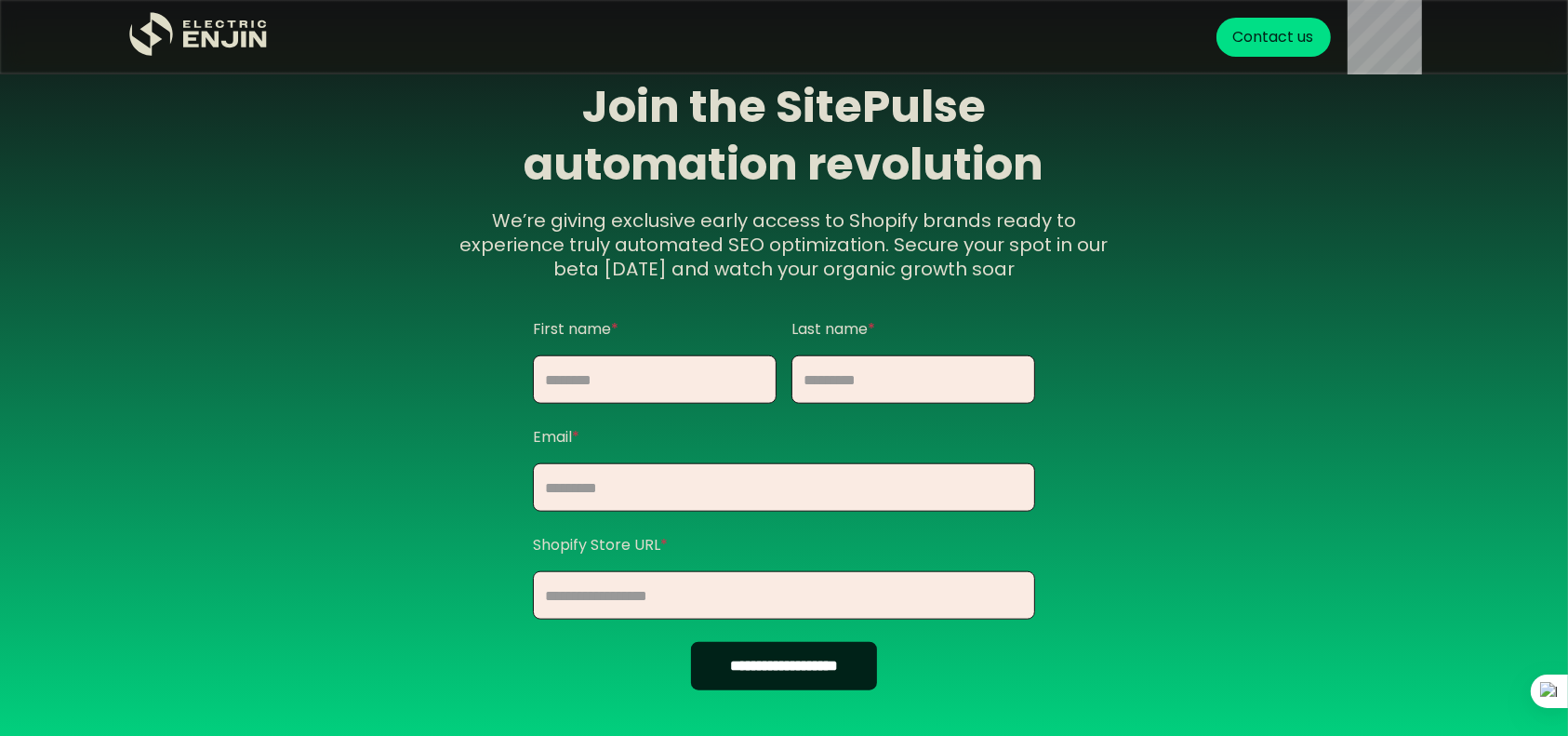 scroll, scrollTop: 1803, scrollLeft: 0, axis: vertical 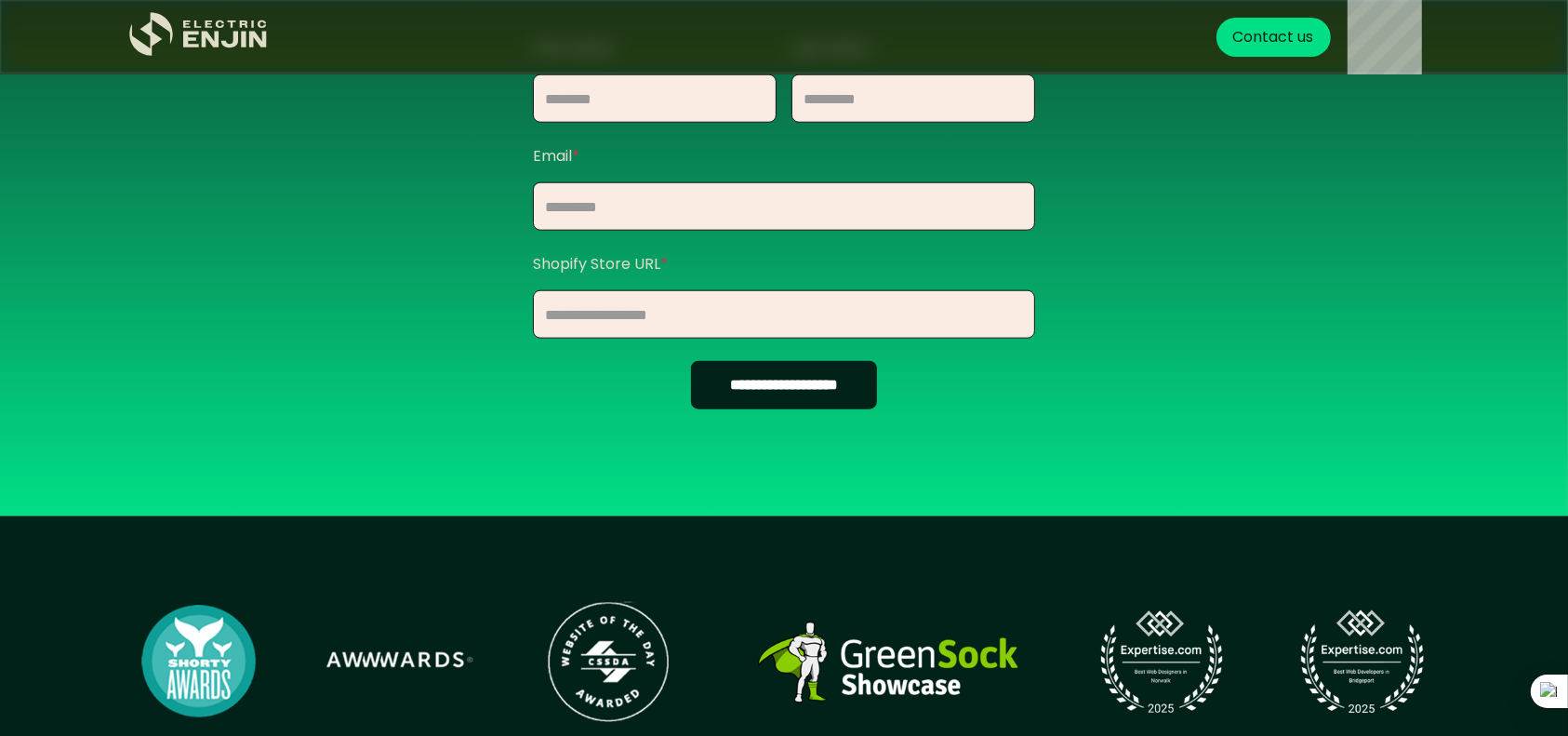 click on "**********" at bounding box center (784, 385) 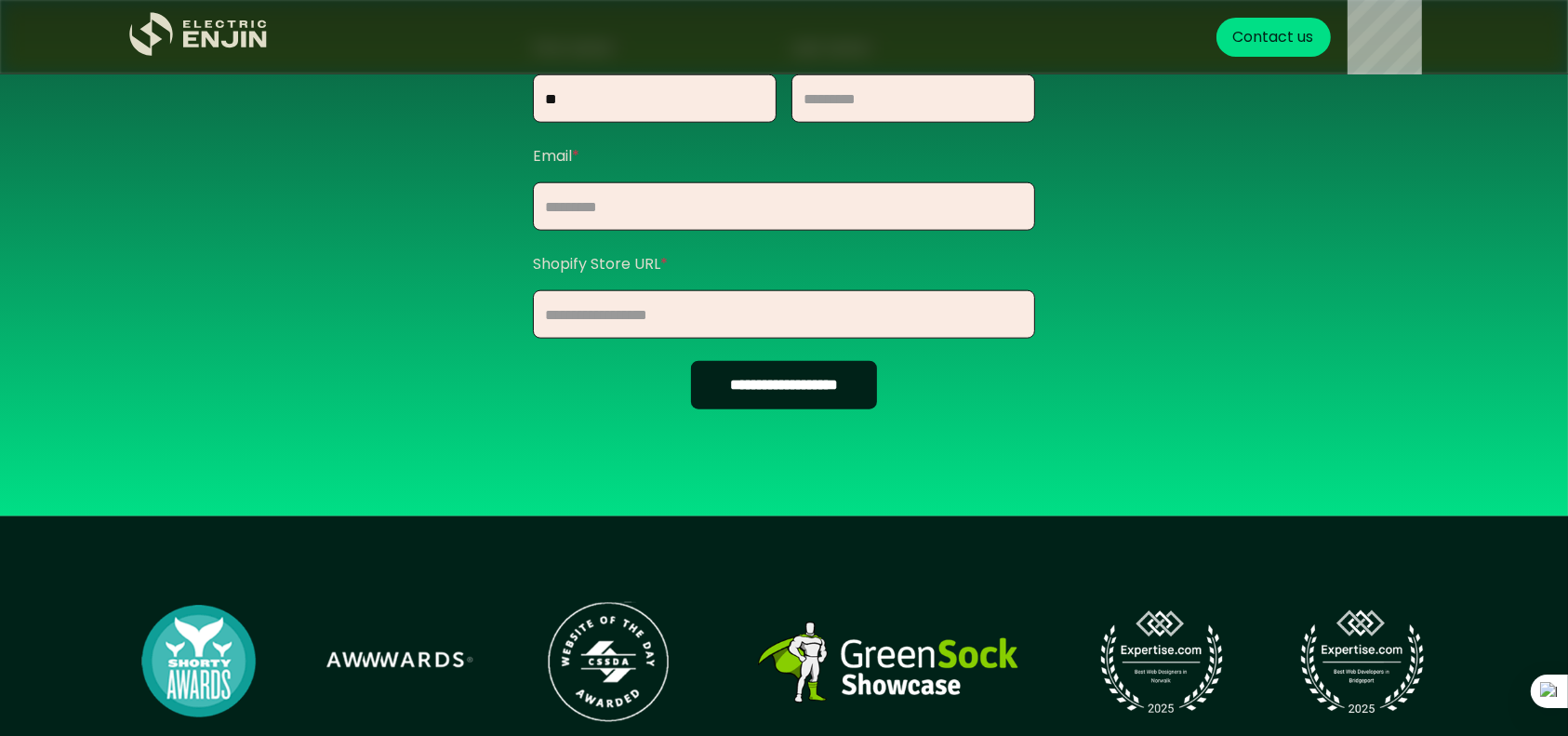 type on "**" 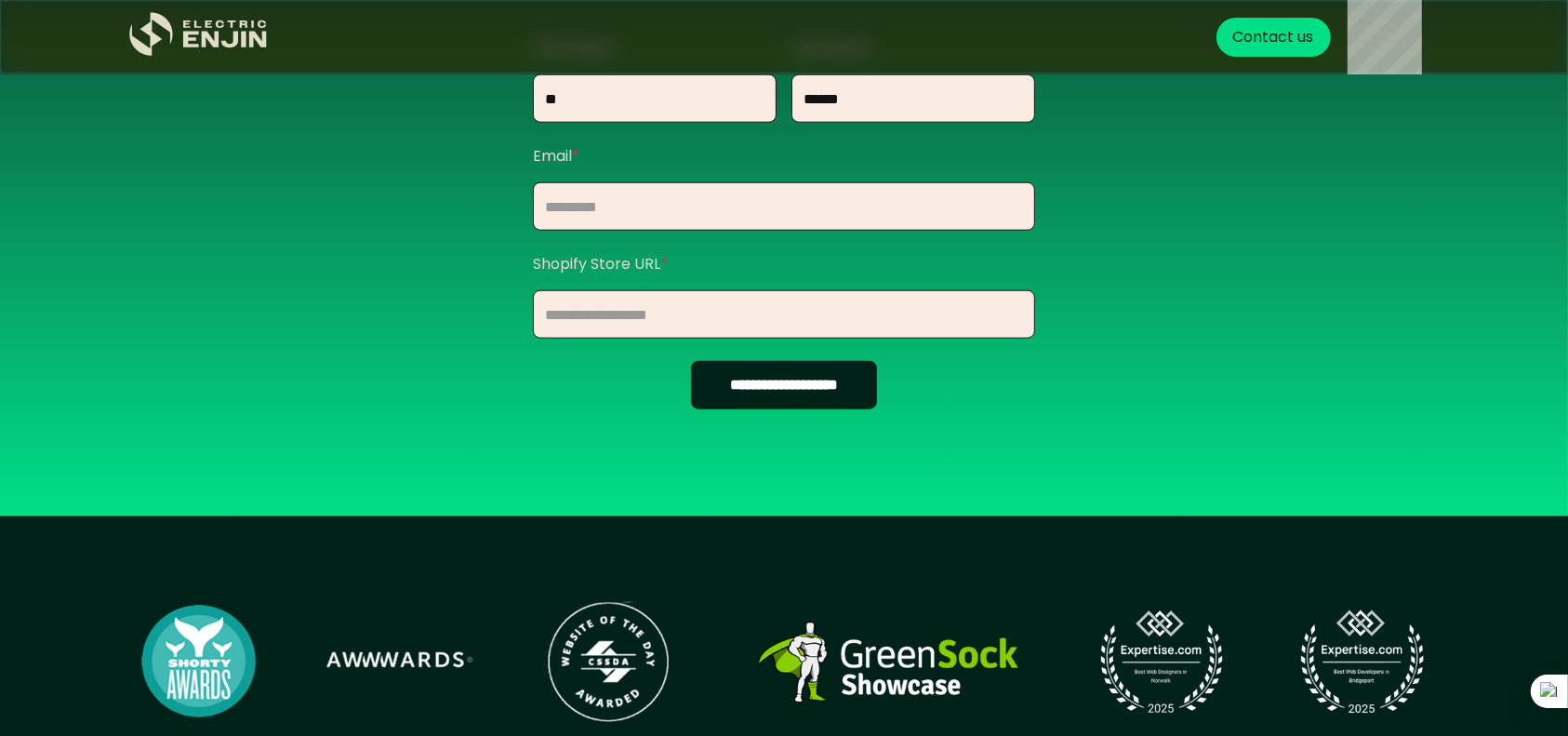 type on "******" 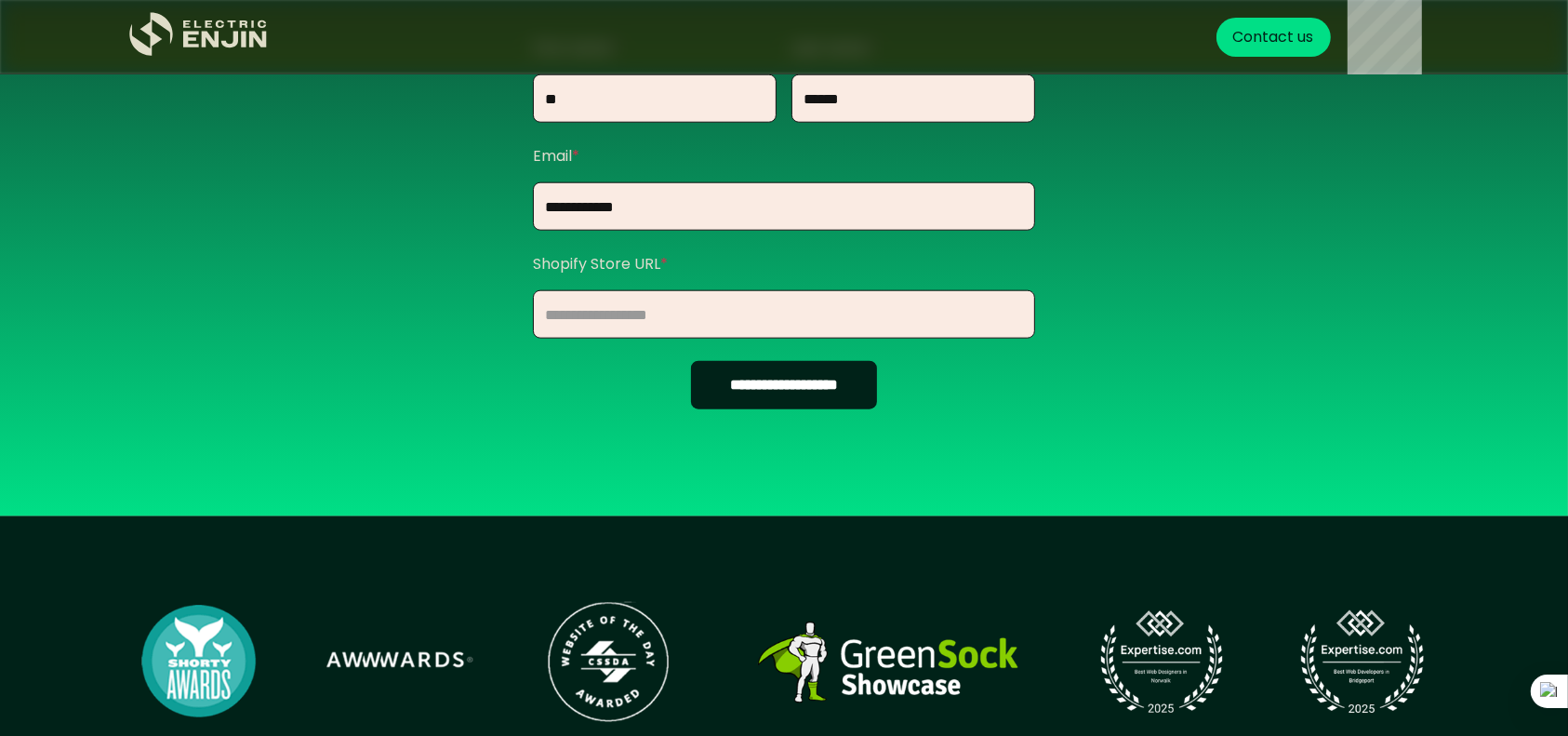 type on "**********" 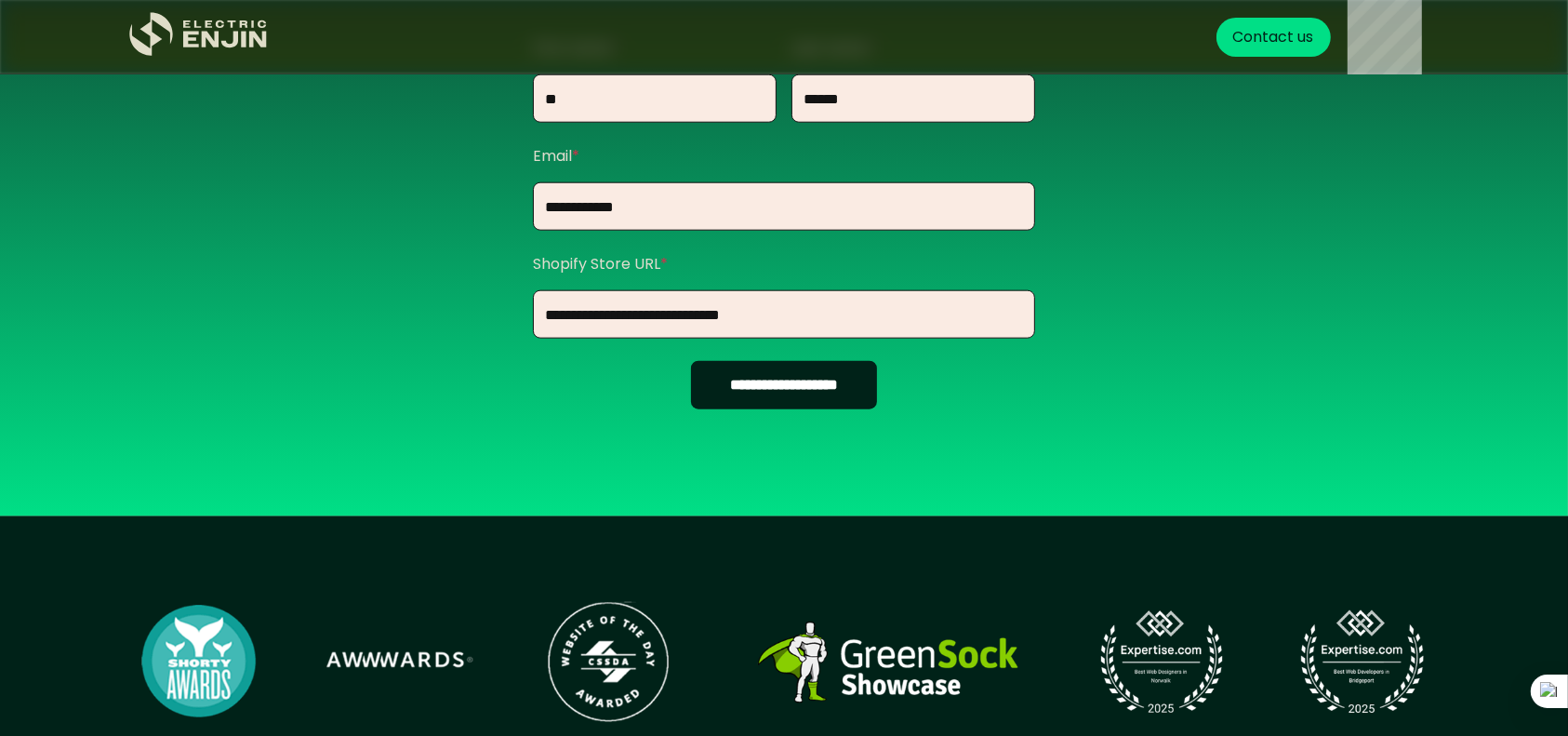 type on "**********" 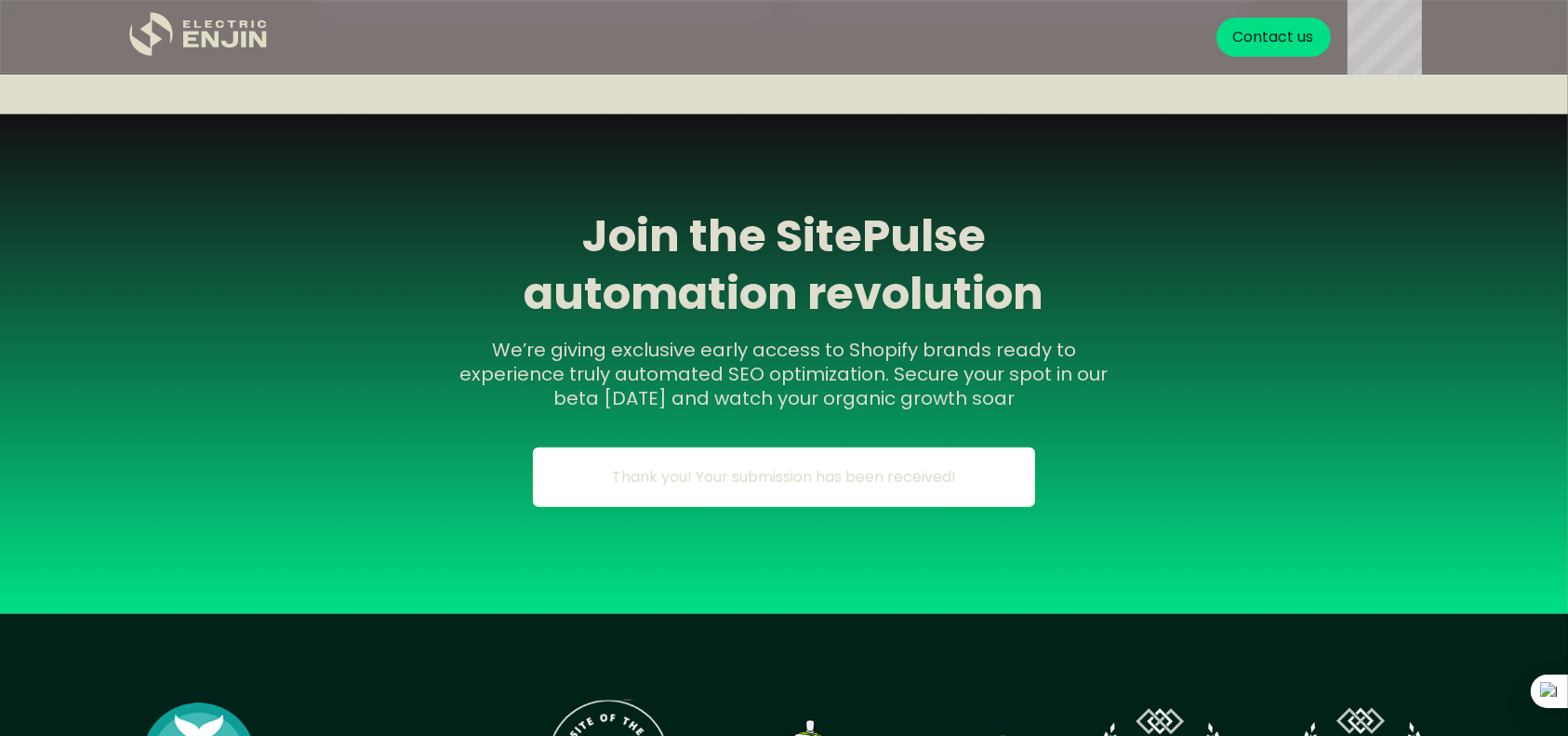 scroll, scrollTop: 1675, scrollLeft: 0, axis: vertical 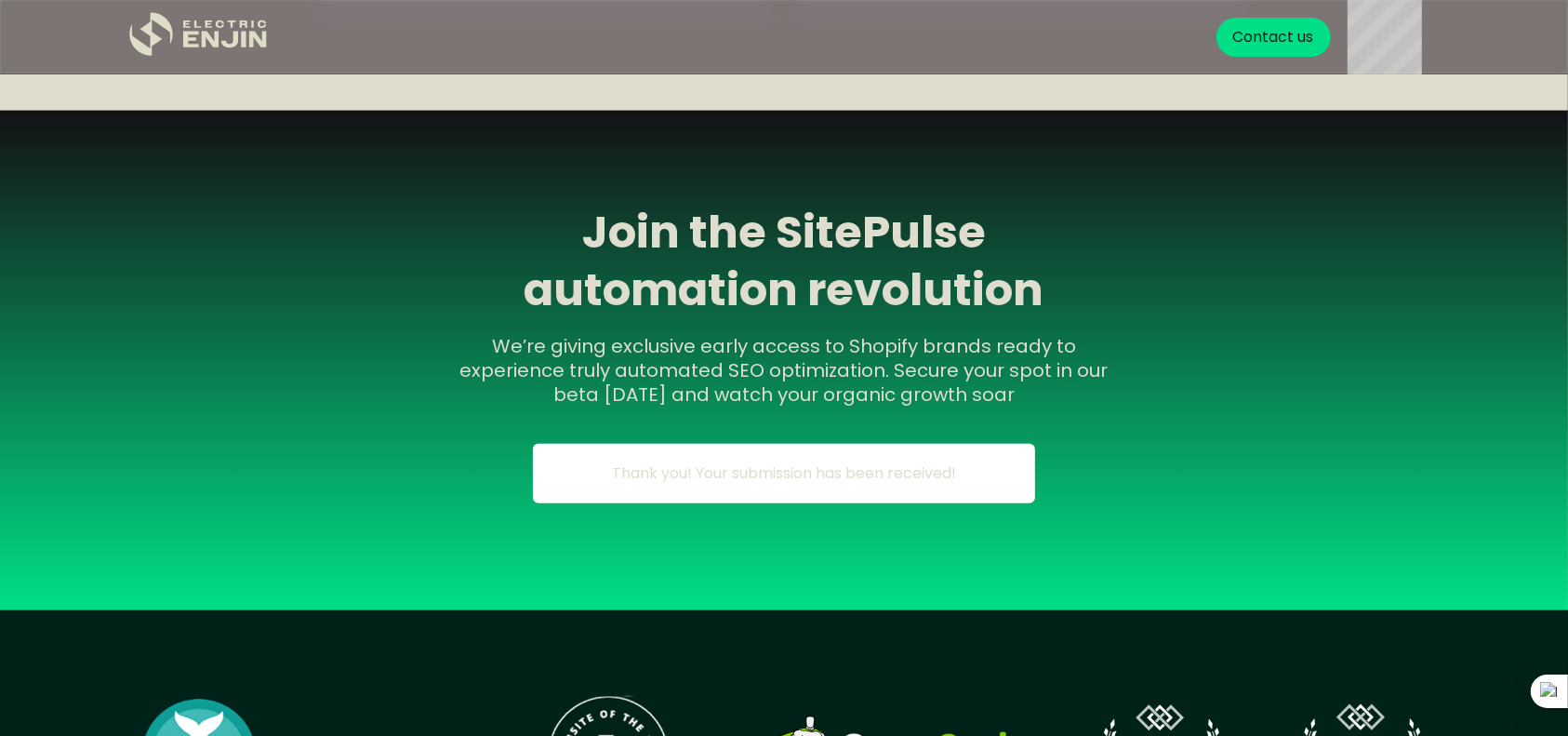 click on "**********" at bounding box center [784, 361] 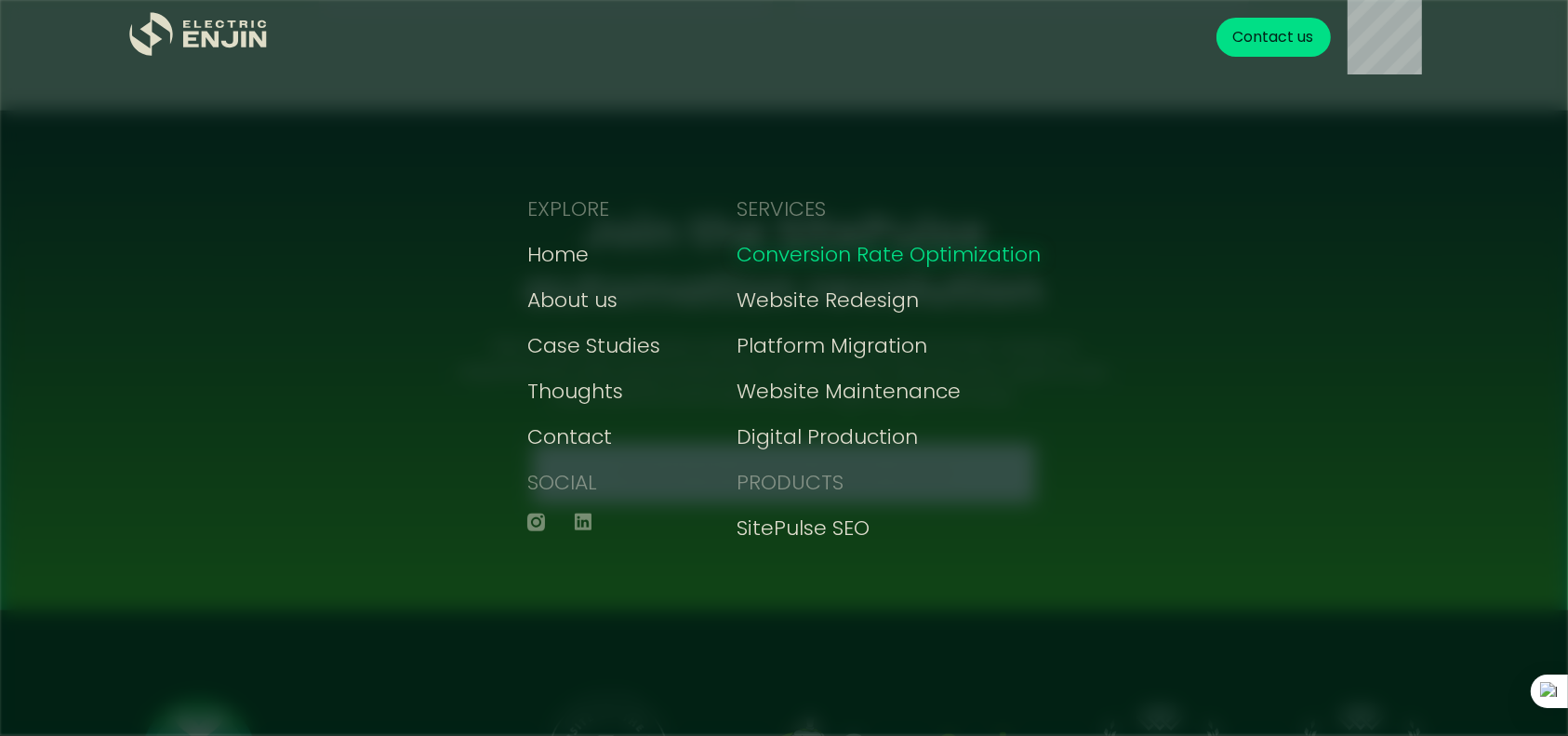 click on "Conversion Rate Optimization" at bounding box center (888, 254) 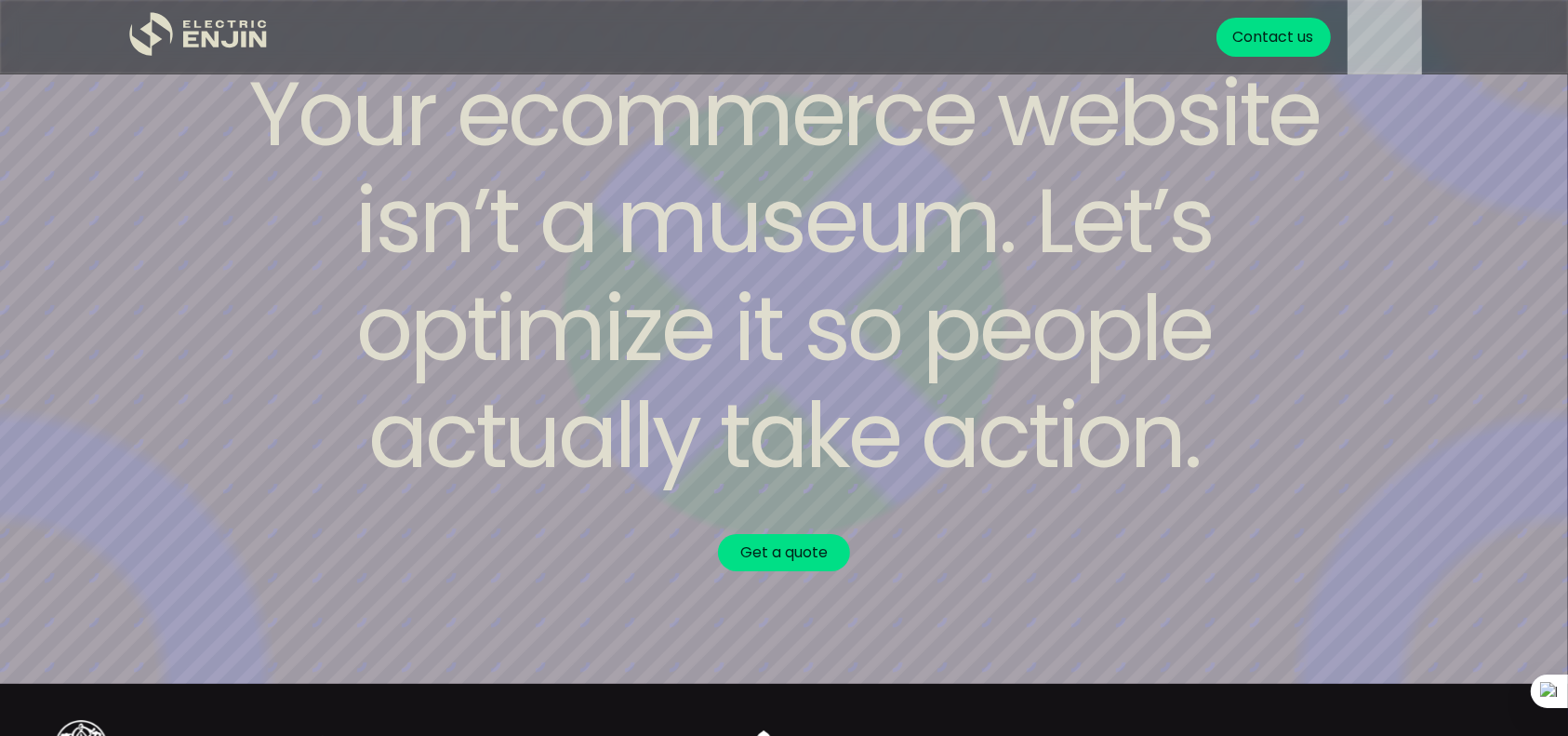 click on "EXPLORE Home About us Case Studies Thoughts Contact SOCIAL
SERVICES Conversion Rate Optimization Website Redesign Platform Migration Website Maintenance Digital Production PRODUCTS SitePulse SEO
.st0{fill:#dfddc8;}
Get your FREE conversion action plan Contact us
Your ecommerce website isn’t a museum. Let’s optimize it so people actually take action. Get a quote Chicago Pd [PERSON_NAME] GIF from  [GEOGRAPHIC_DATA] Pd GIFs   Your ads are driving clicks, but your Shopify store isn’t closing enough sales. Shoppers leave due to weak trust signals, unclear value propositions, friction-filled funnels, or confusing navigation. Traffic alone can’t fix poor site experiences. Get a quote Our approach: Proven CRO framework powered by AI, built to move fast. Rapid, AI-powered CRO audits pinpoint your Shopify store’s biggest gaps. We quickly launch targeted tests based on our proven  7 Pillars of Conversion™ , so you see results fast. Get a quote from" at bounding box center [784, 315] 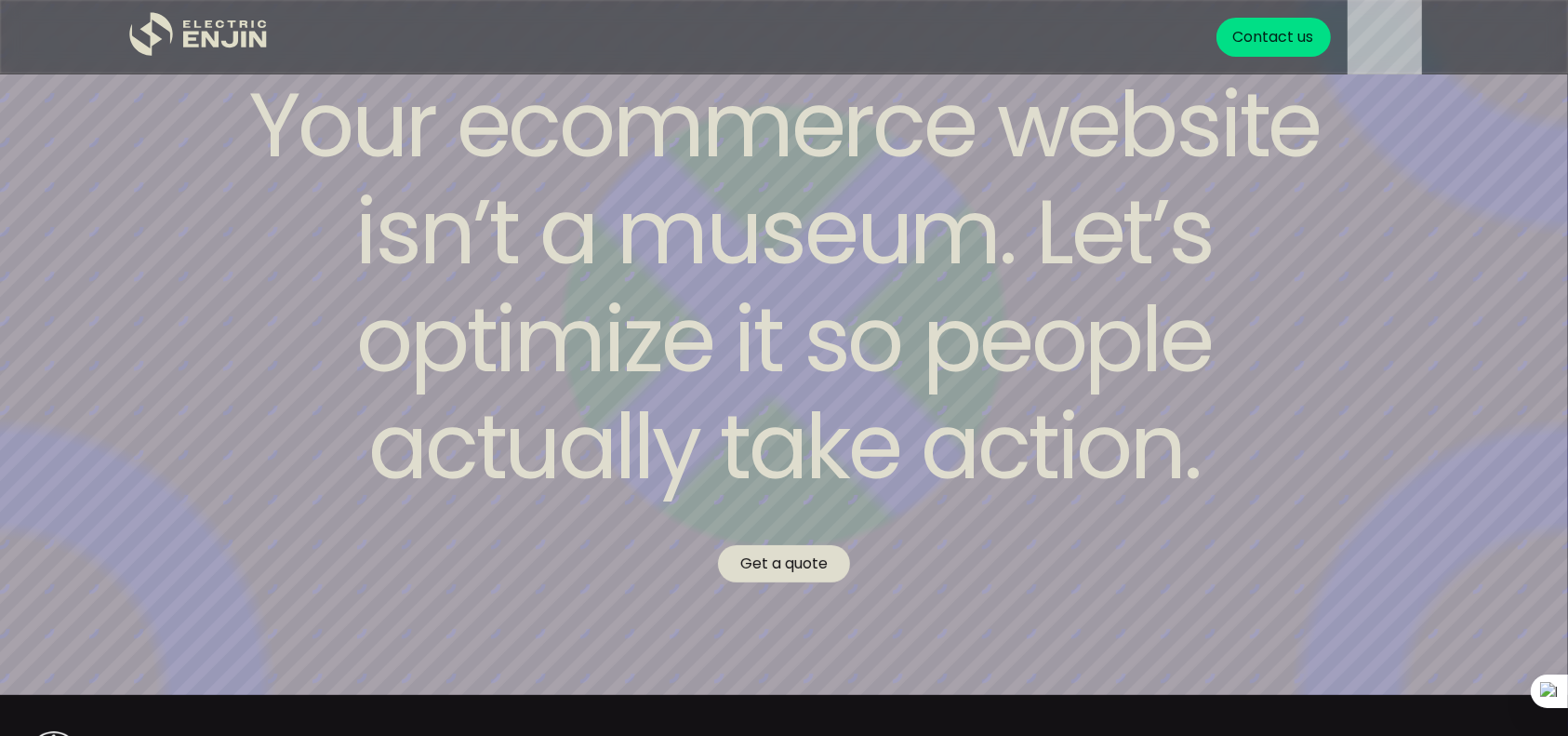 click on "Get a quote" at bounding box center (784, 564) 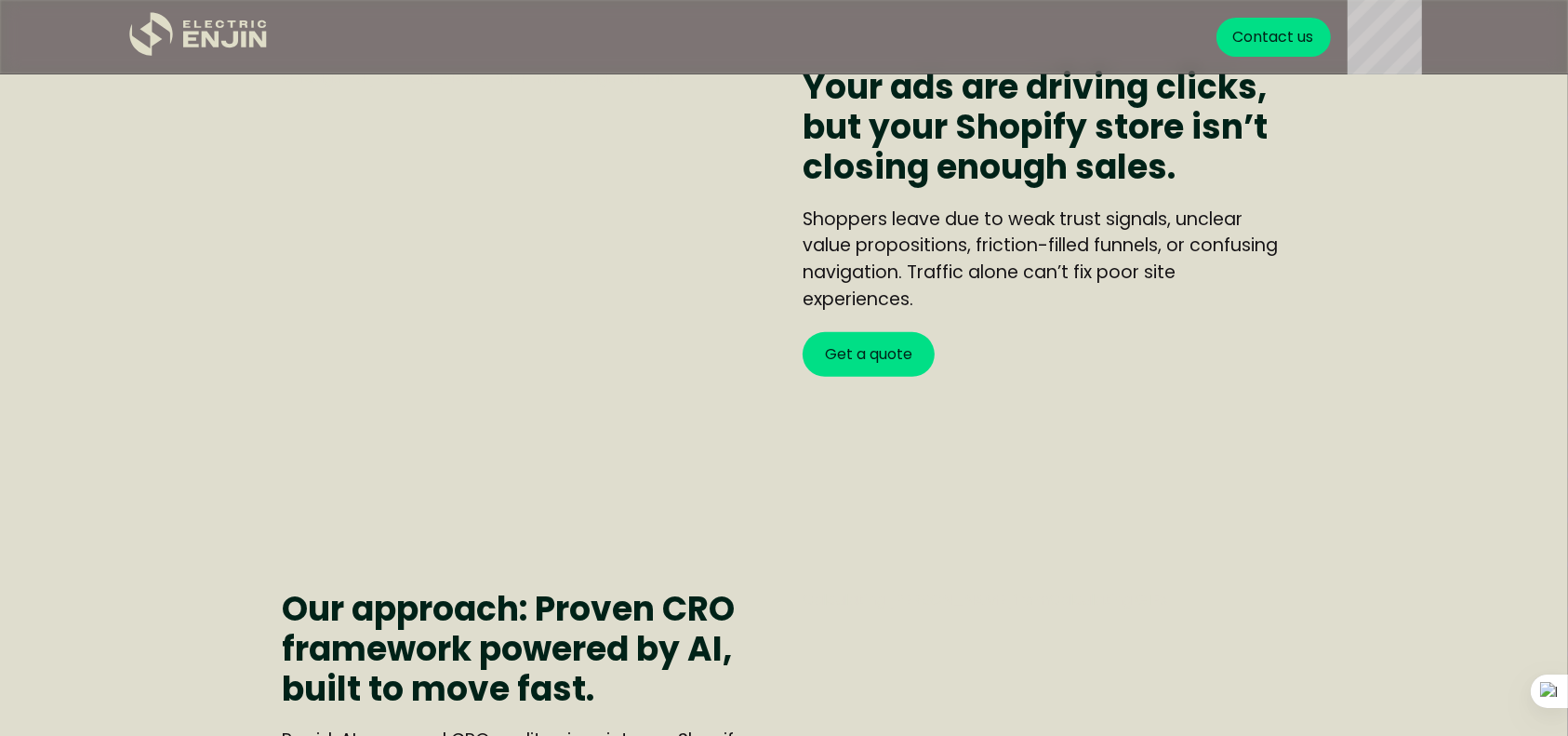 scroll, scrollTop: 912, scrollLeft: 0, axis: vertical 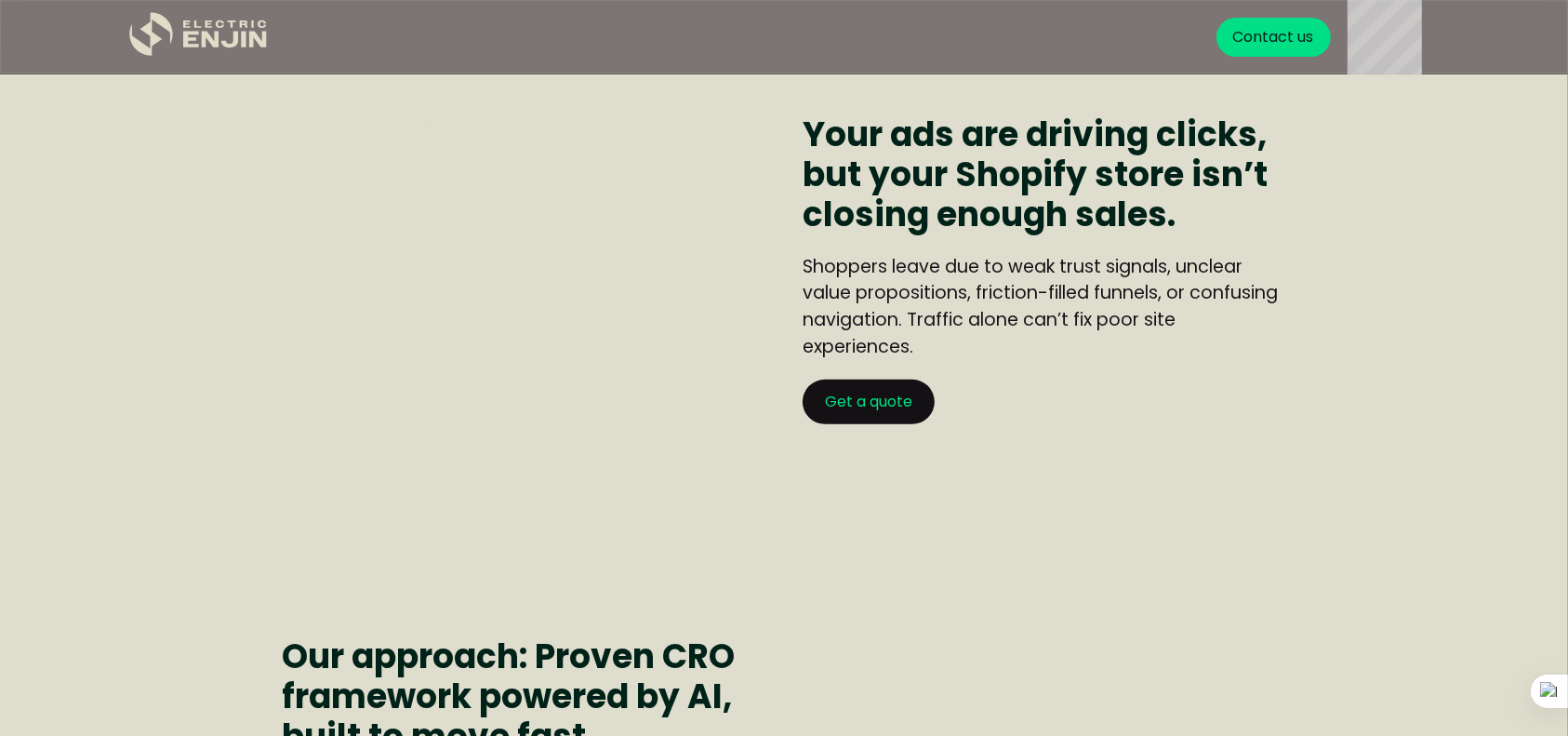 click on "Get a quote" at bounding box center (869, 402) 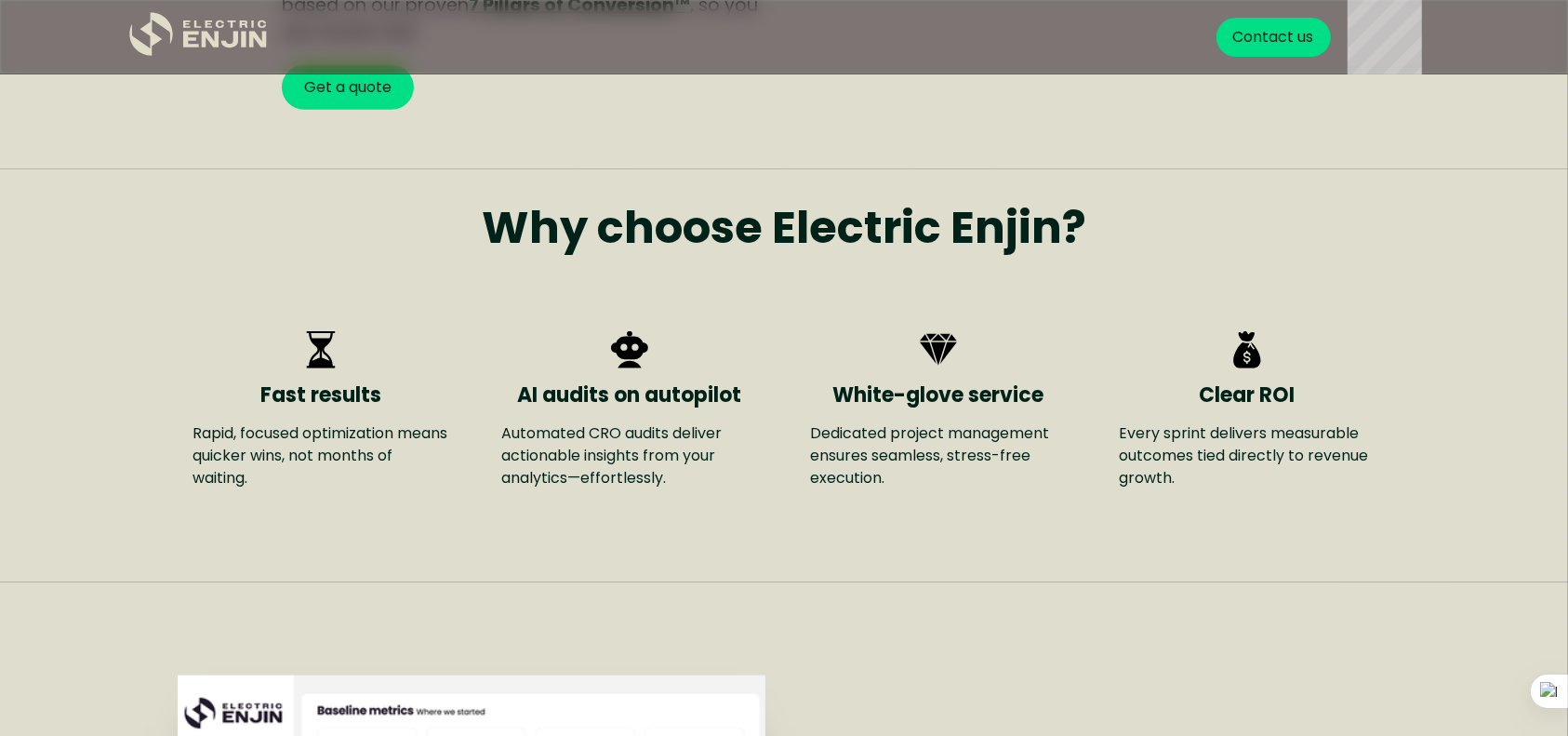 scroll, scrollTop: 1772, scrollLeft: 0, axis: vertical 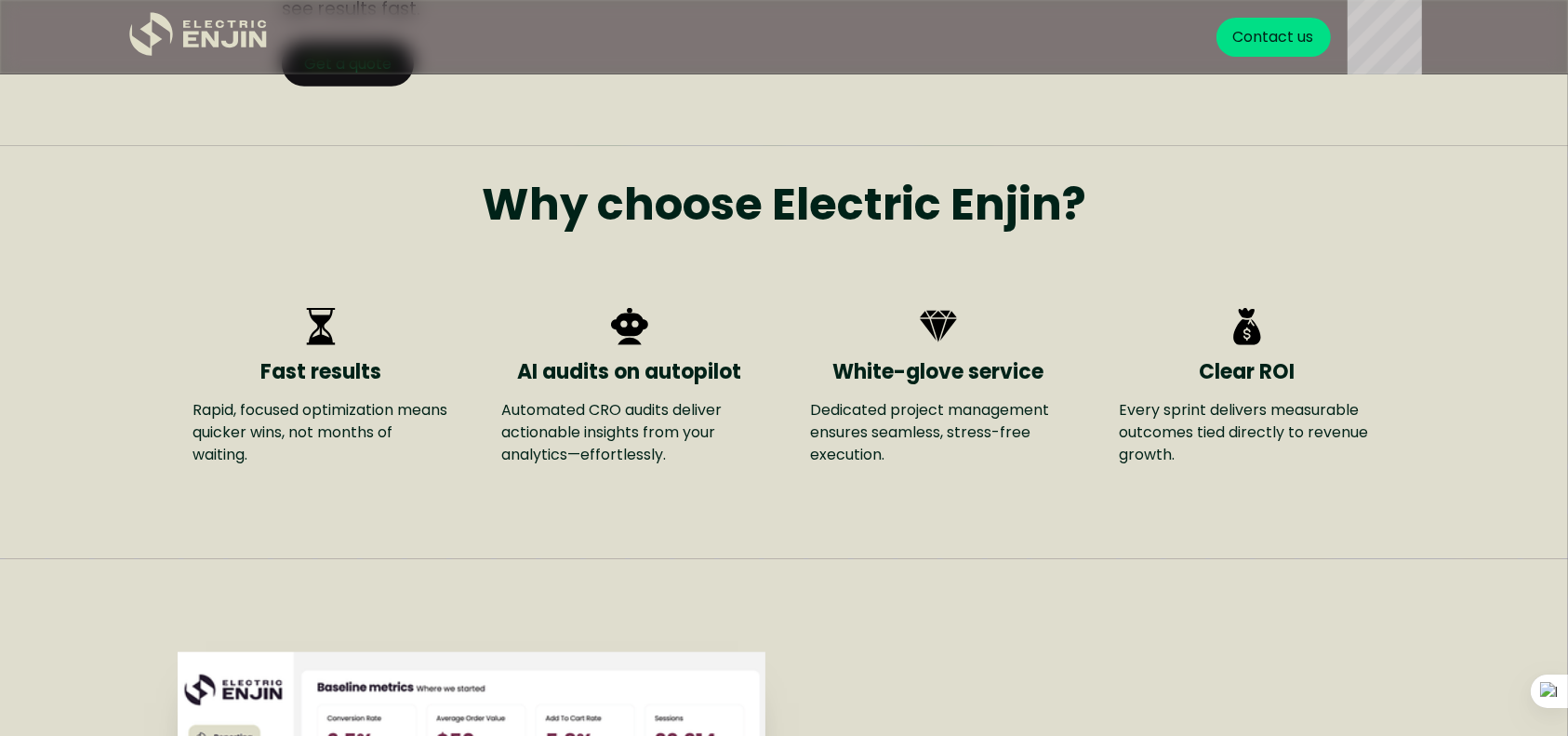 click on "Get a quote" at bounding box center (348, 64) 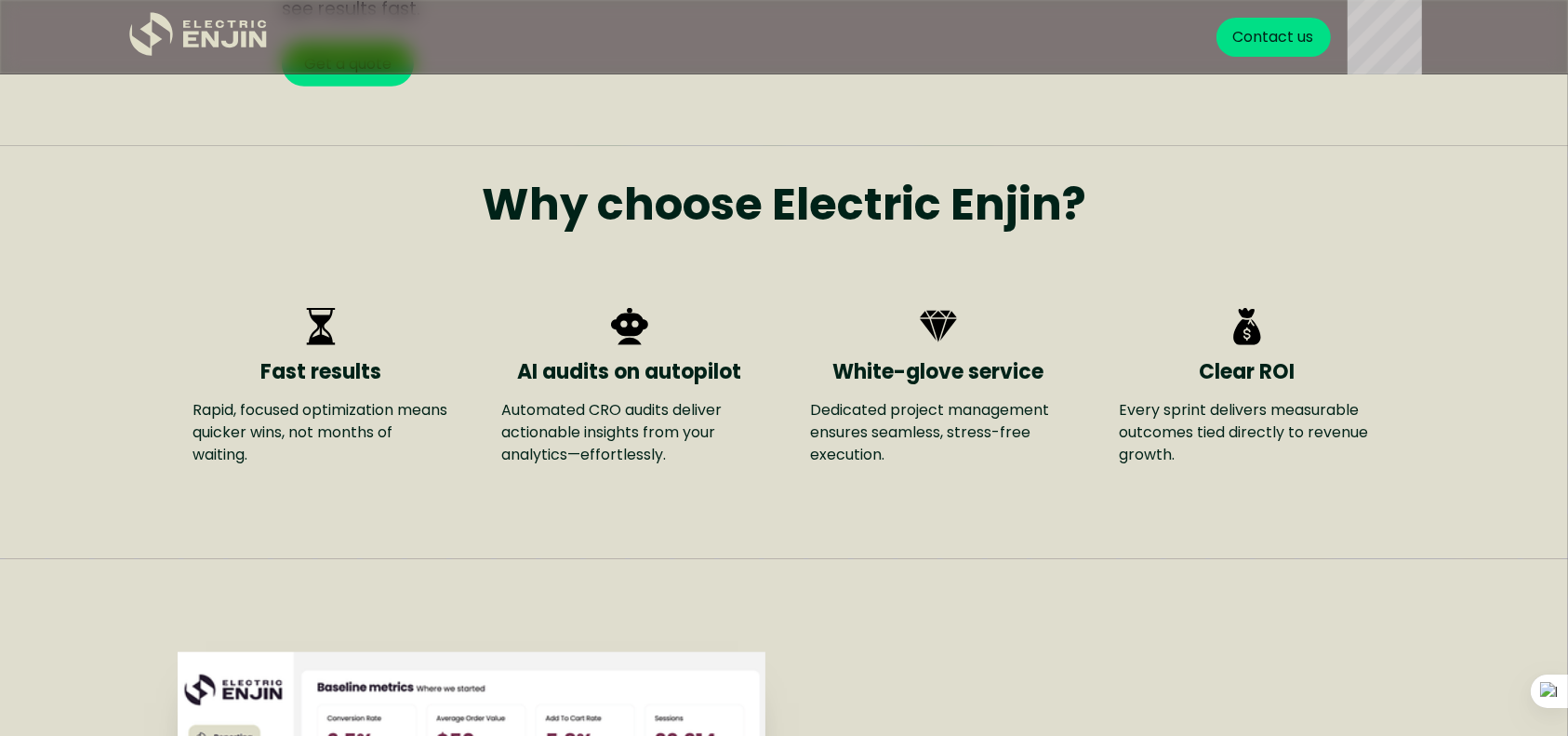click at bounding box center (1567, 368) 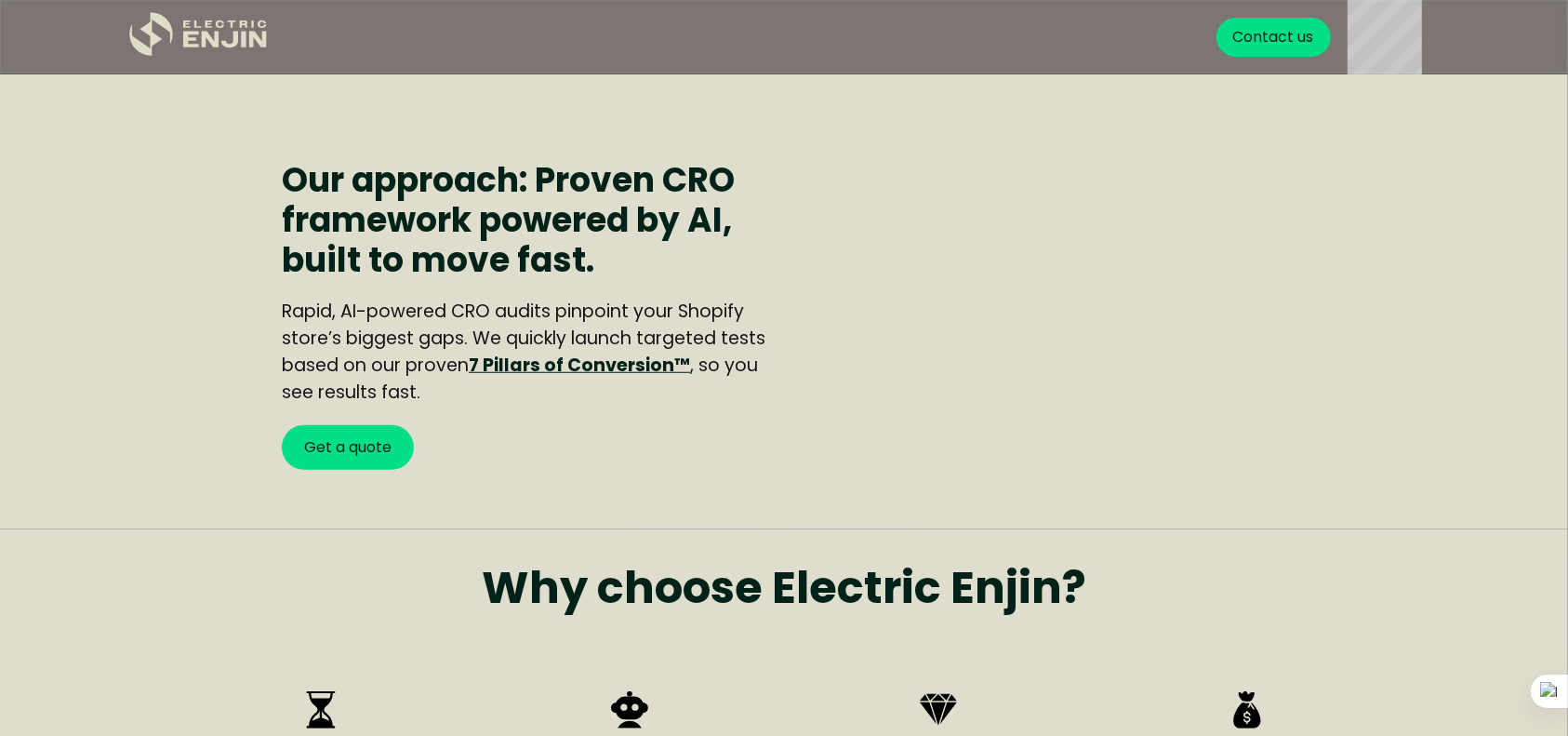 scroll, scrollTop: 1353, scrollLeft: 0, axis: vertical 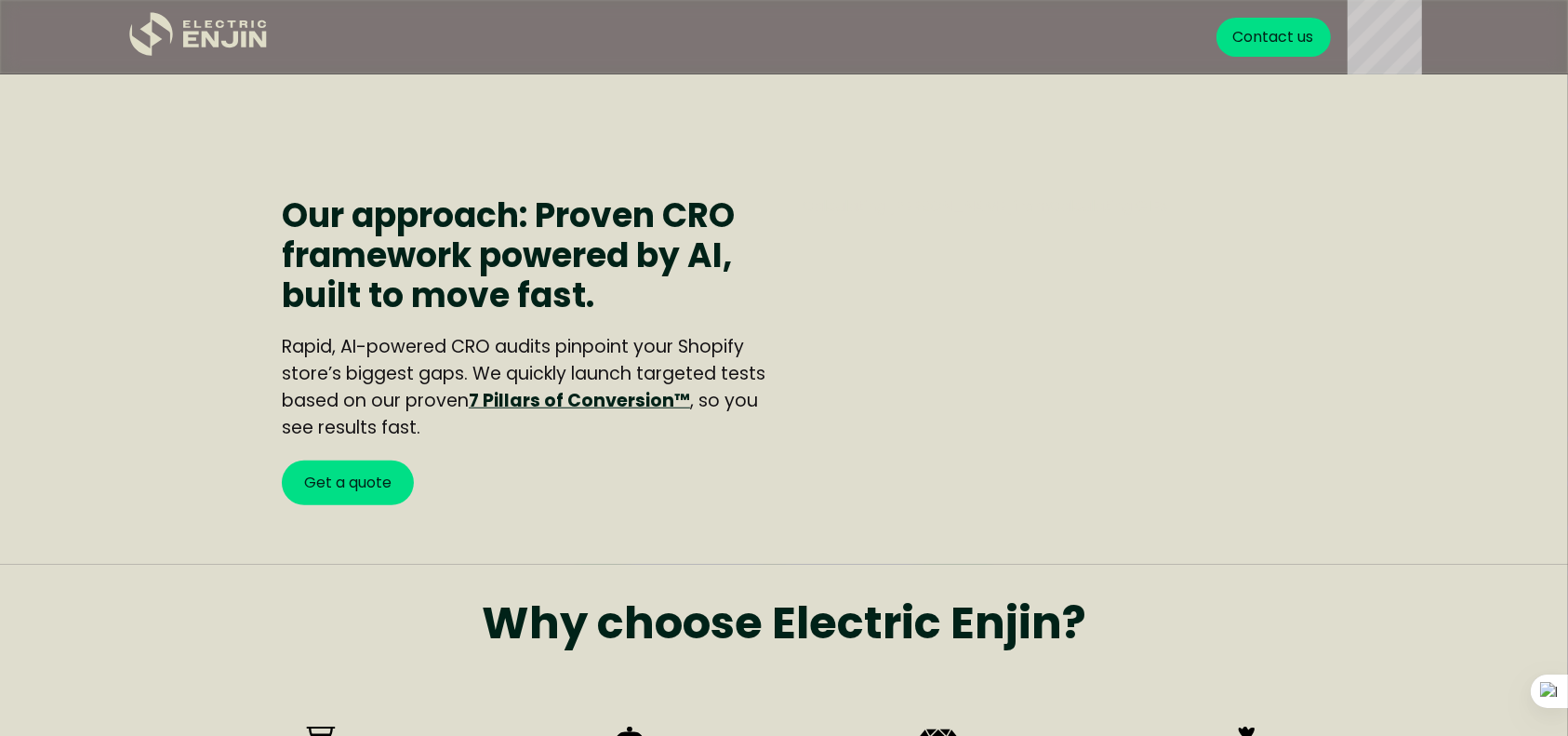click on "7 Pillars of Conversion™" at bounding box center (579, 400) 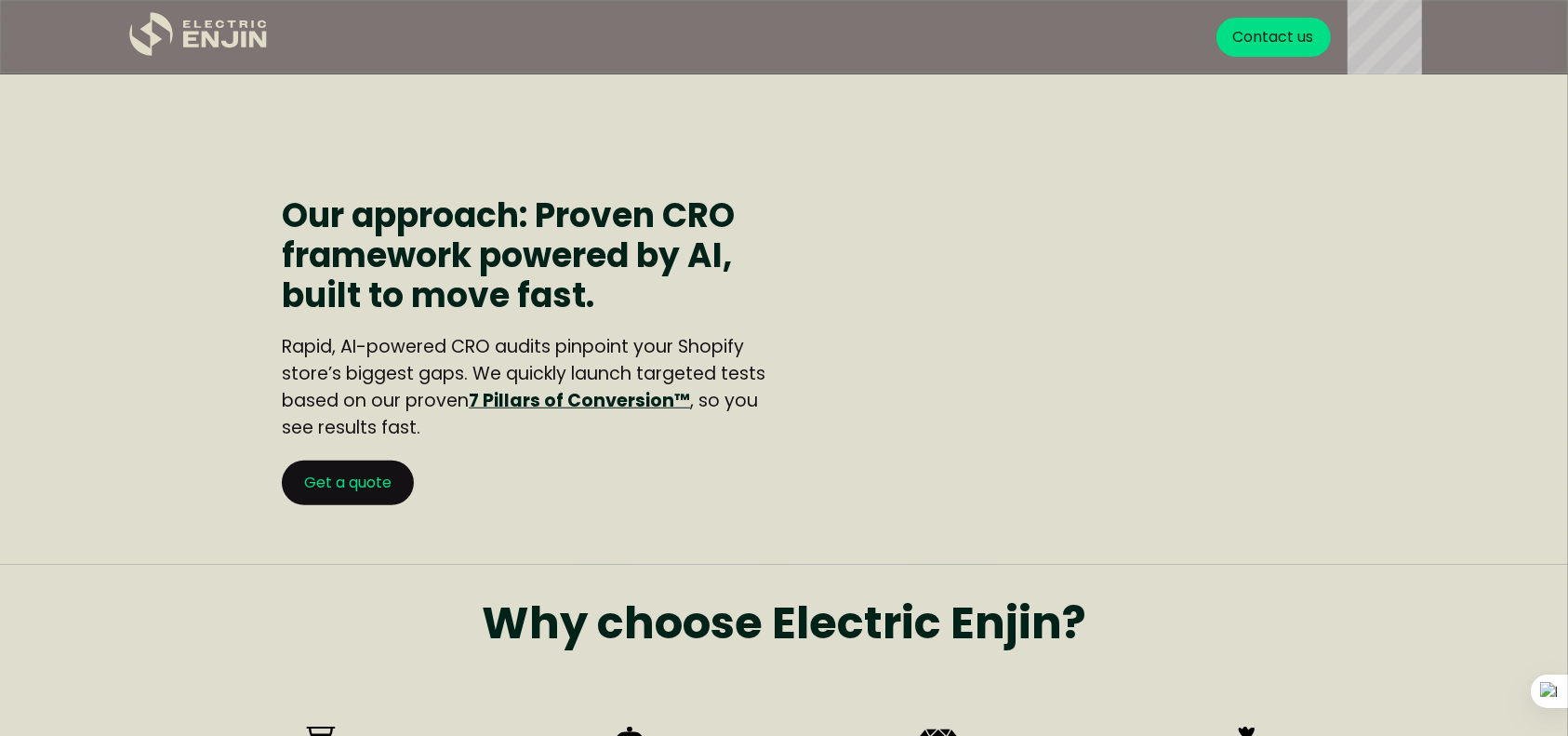 click on "Get a quote" at bounding box center [348, 483] 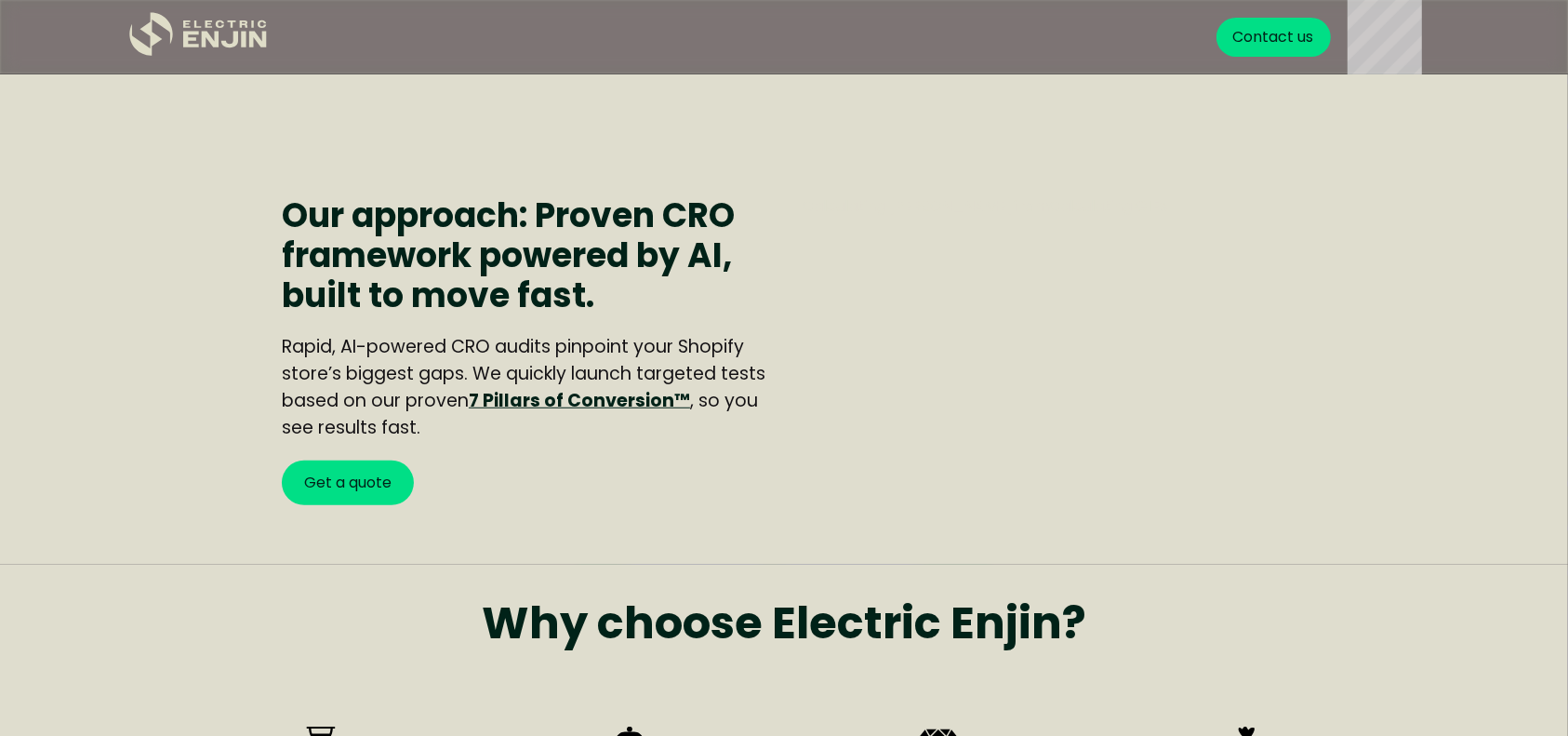 scroll, scrollTop: 1353, scrollLeft: 0, axis: vertical 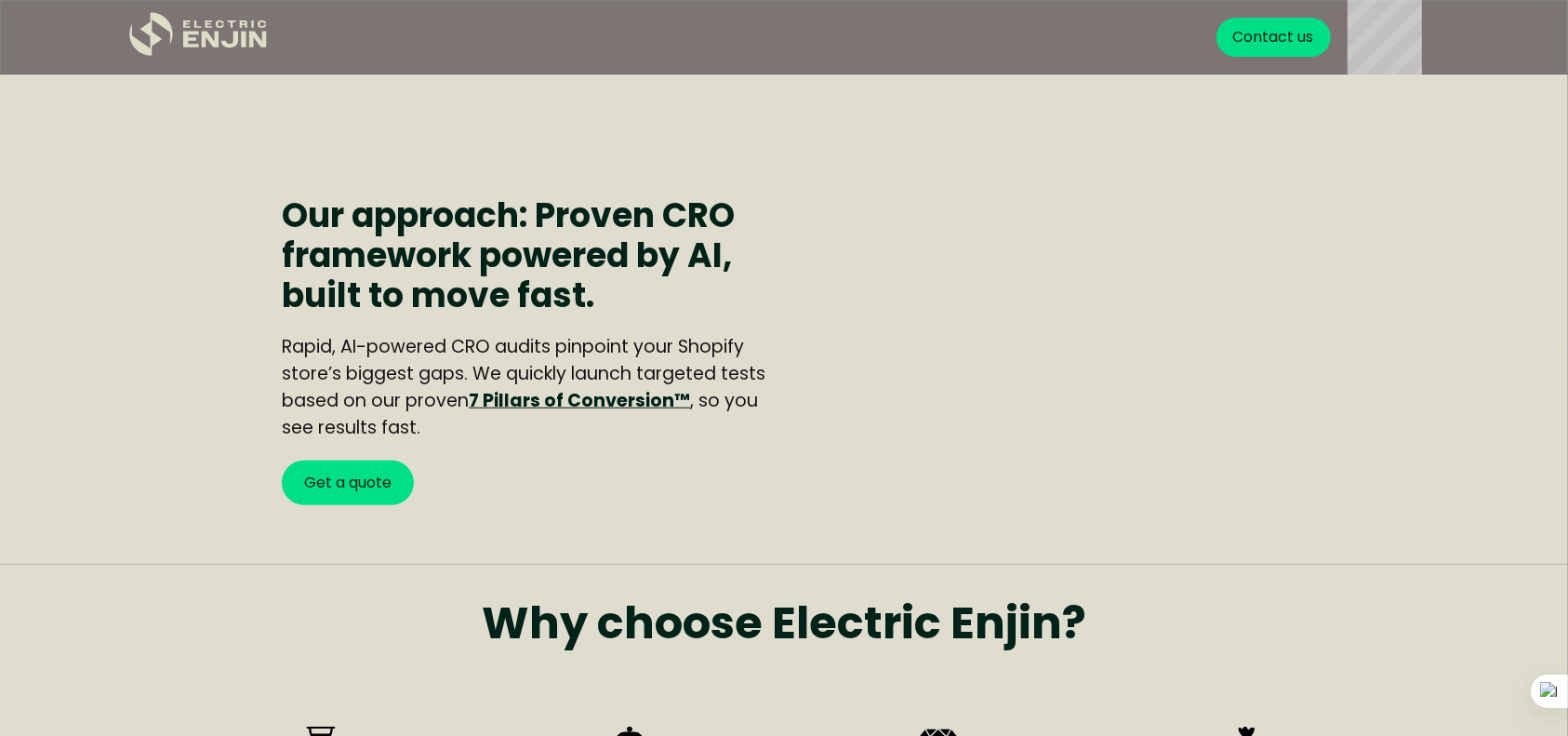 click on "7 Pillars of Conversion™" at bounding box center [579, 400] 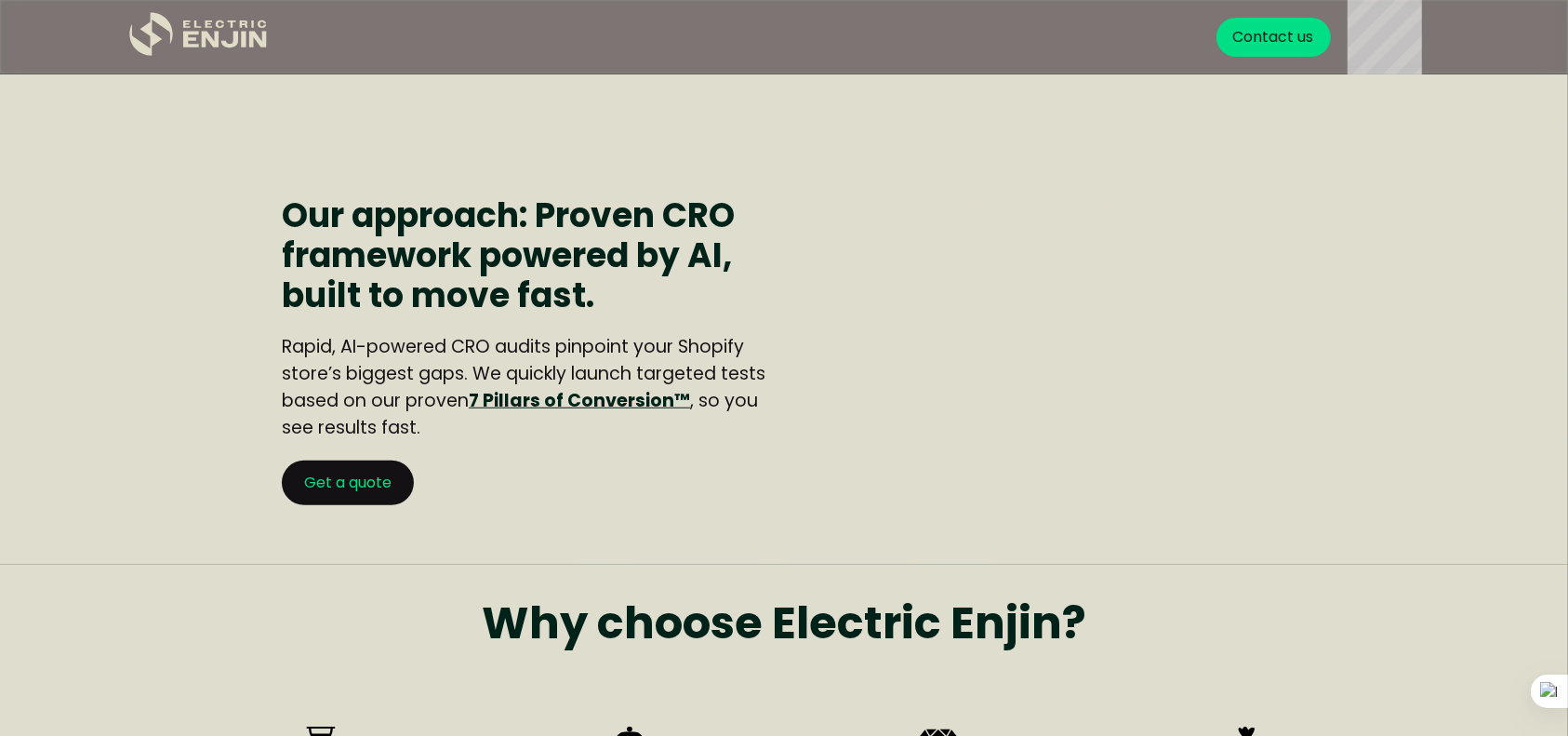 click on "Get a quote" at bounding box center [348, 483] 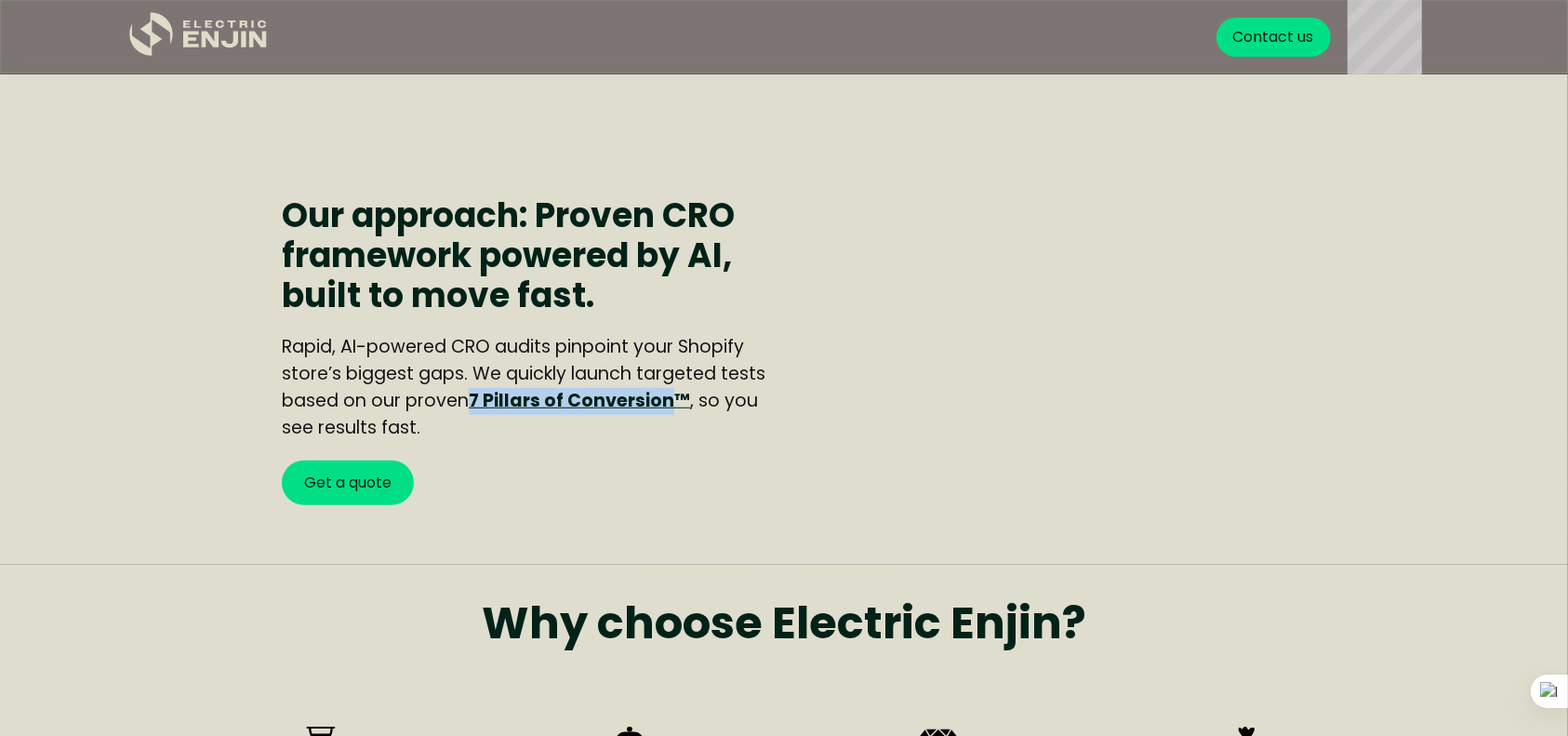 drag, startPoint x: 468, startPoint y: 396, endPoint x: 675, endPoint y: 406, distance: 207.2414 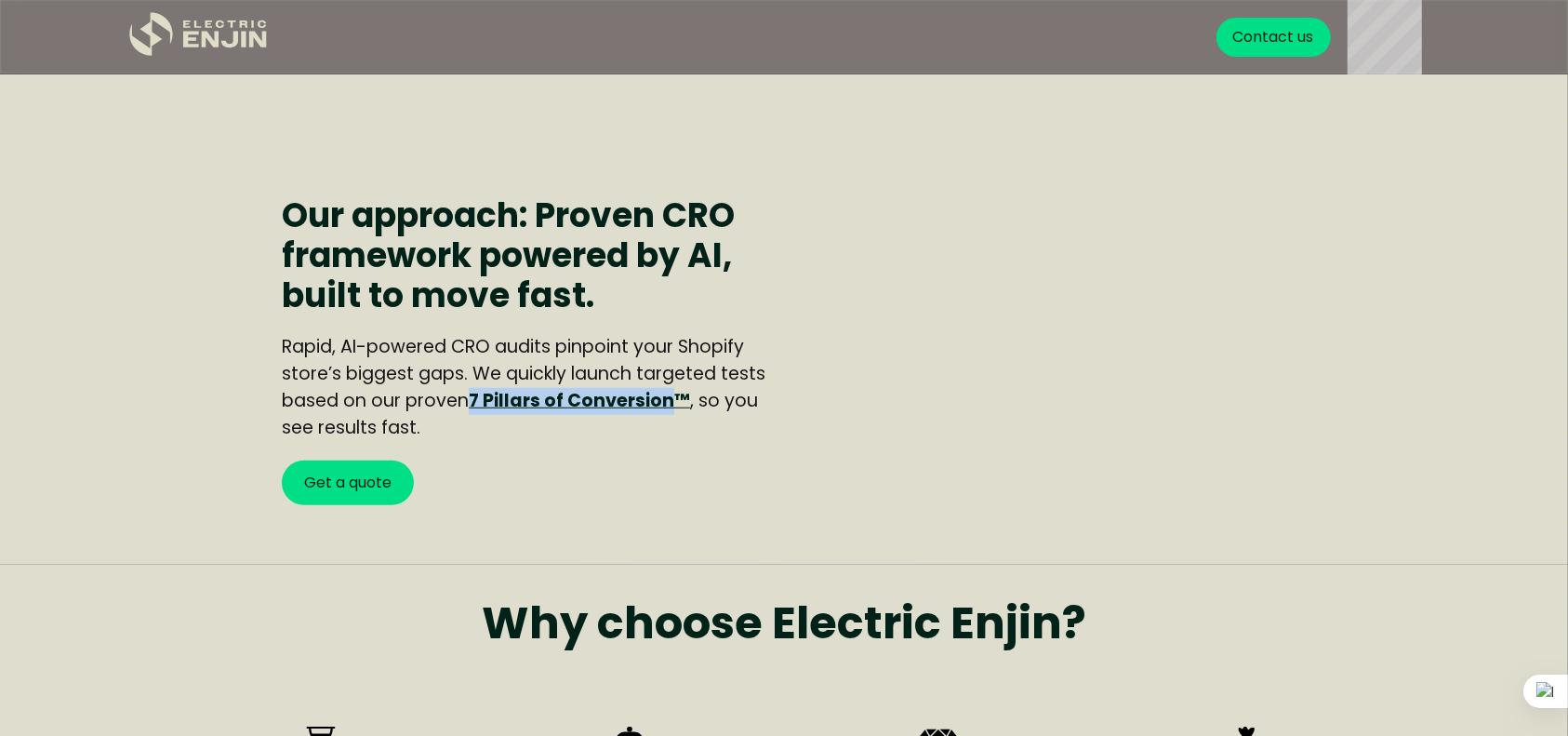copy on "7 Pillars of Conversion" 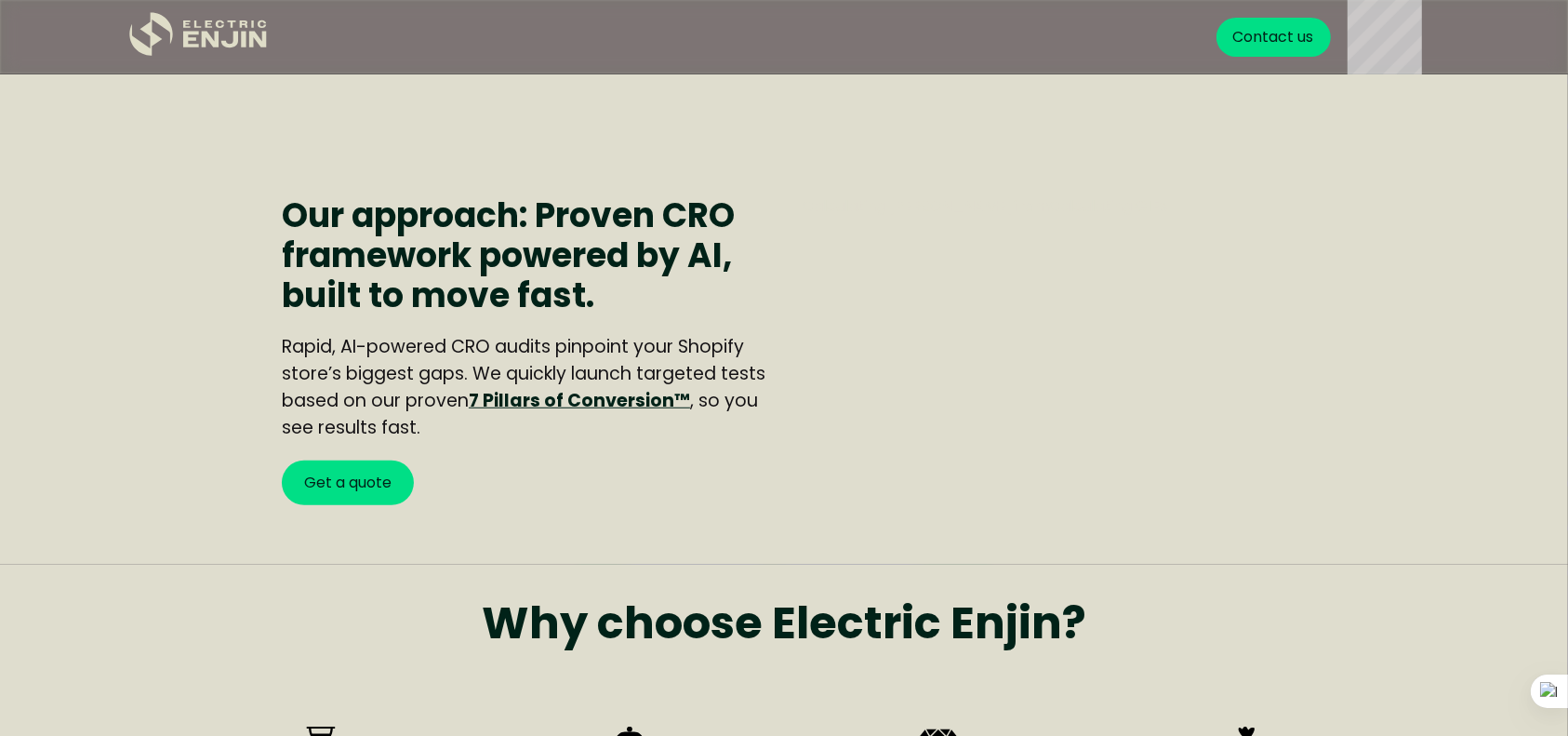 drag, startPoint x: 228, startPoint y: 501, endPoint x: 531, endPoint y: 525, distance: 303.94901 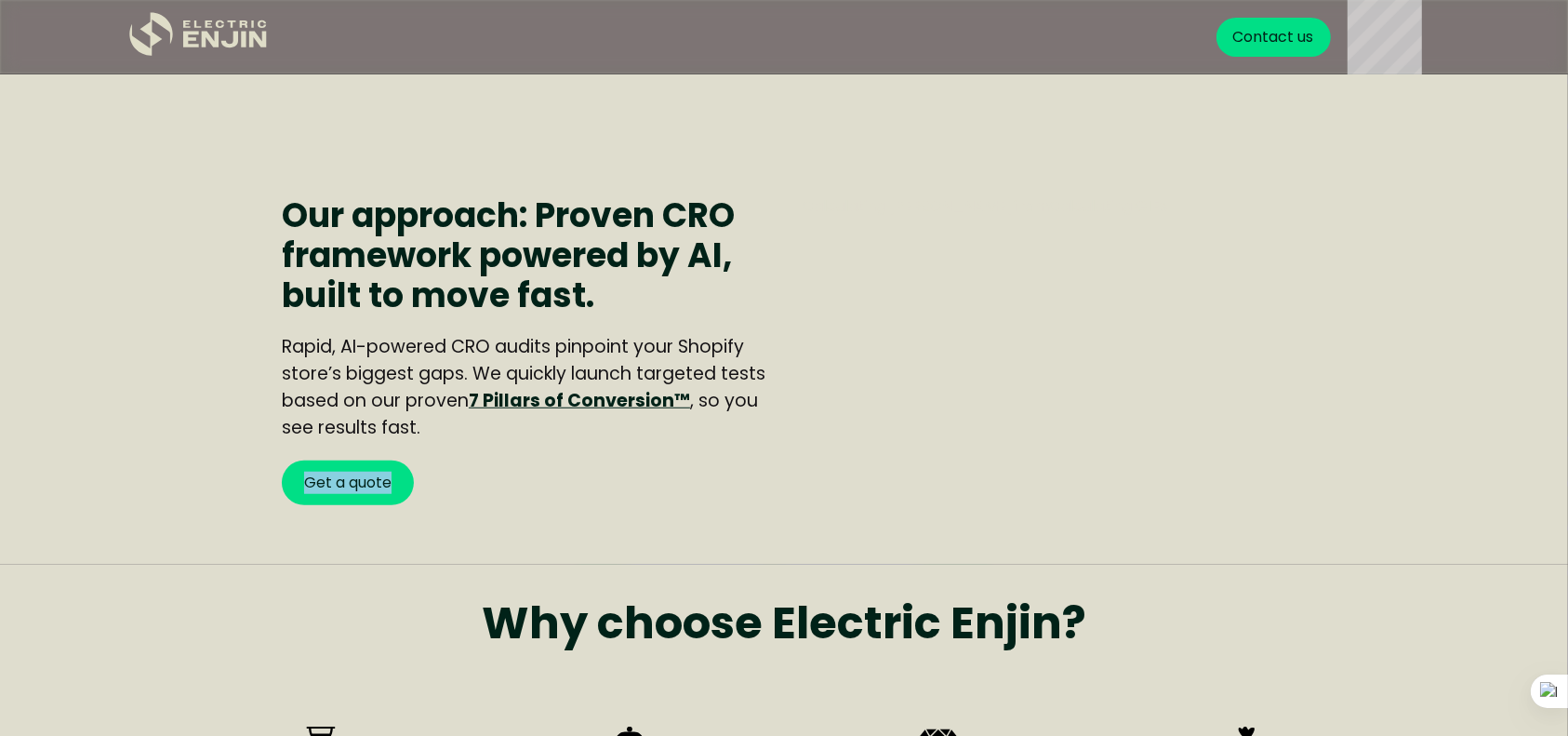 drag, startPoint x: 374, startPoint y: 536, endPoint x: 191, endPoint y: 480, distance: 191.37659 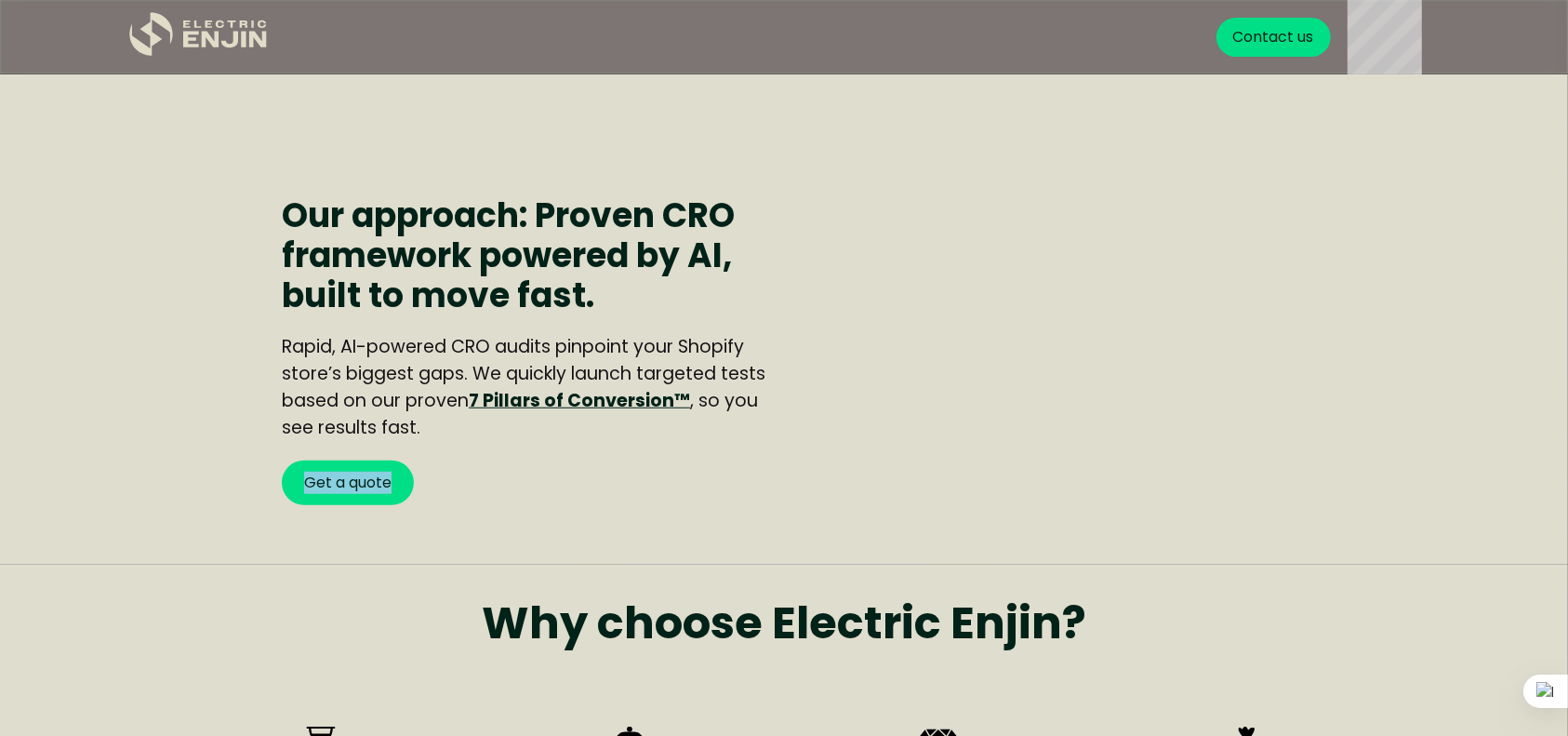 copy on "Get a quote" 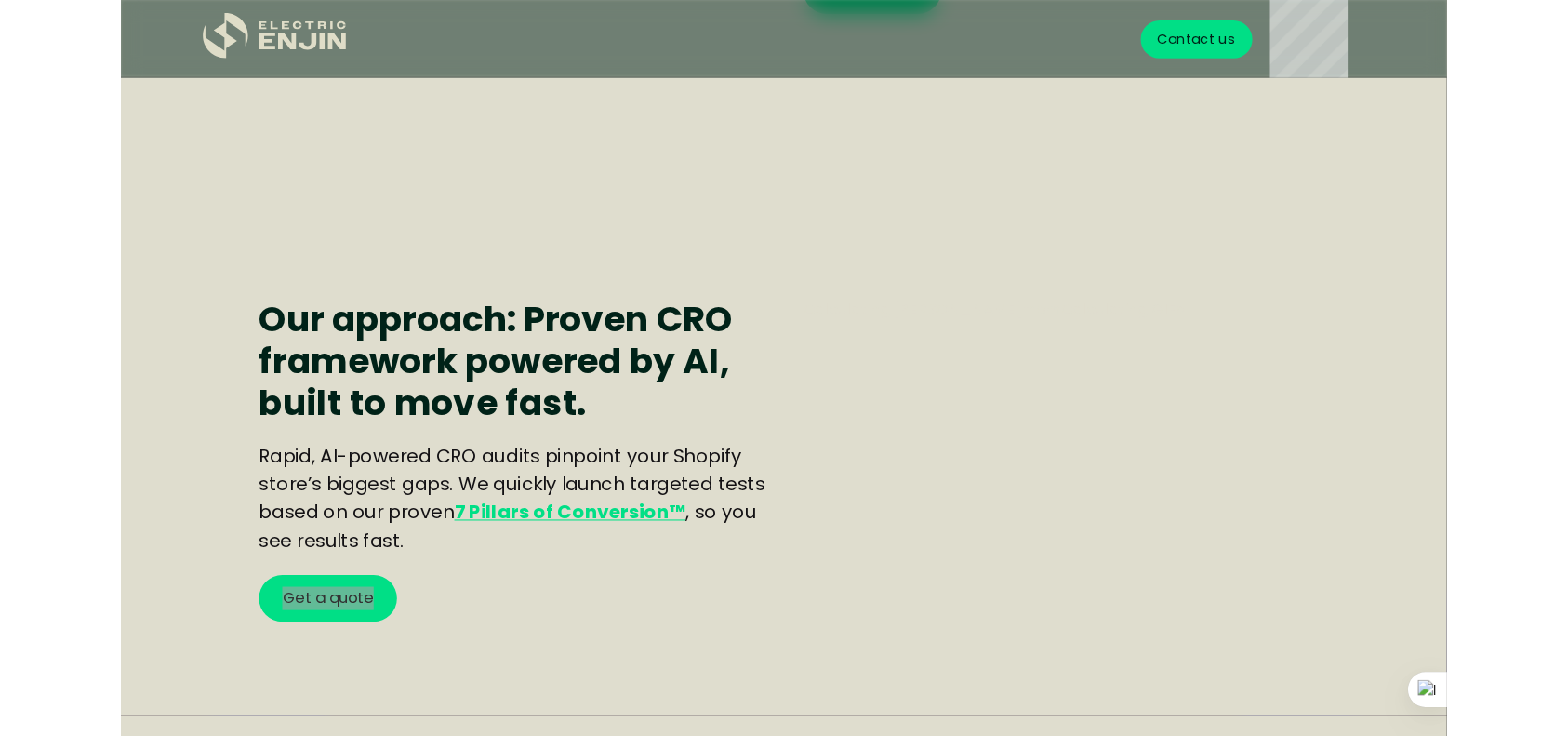 scroll, scrollTop: 1353, scrollLeft: 0, axis: vertical 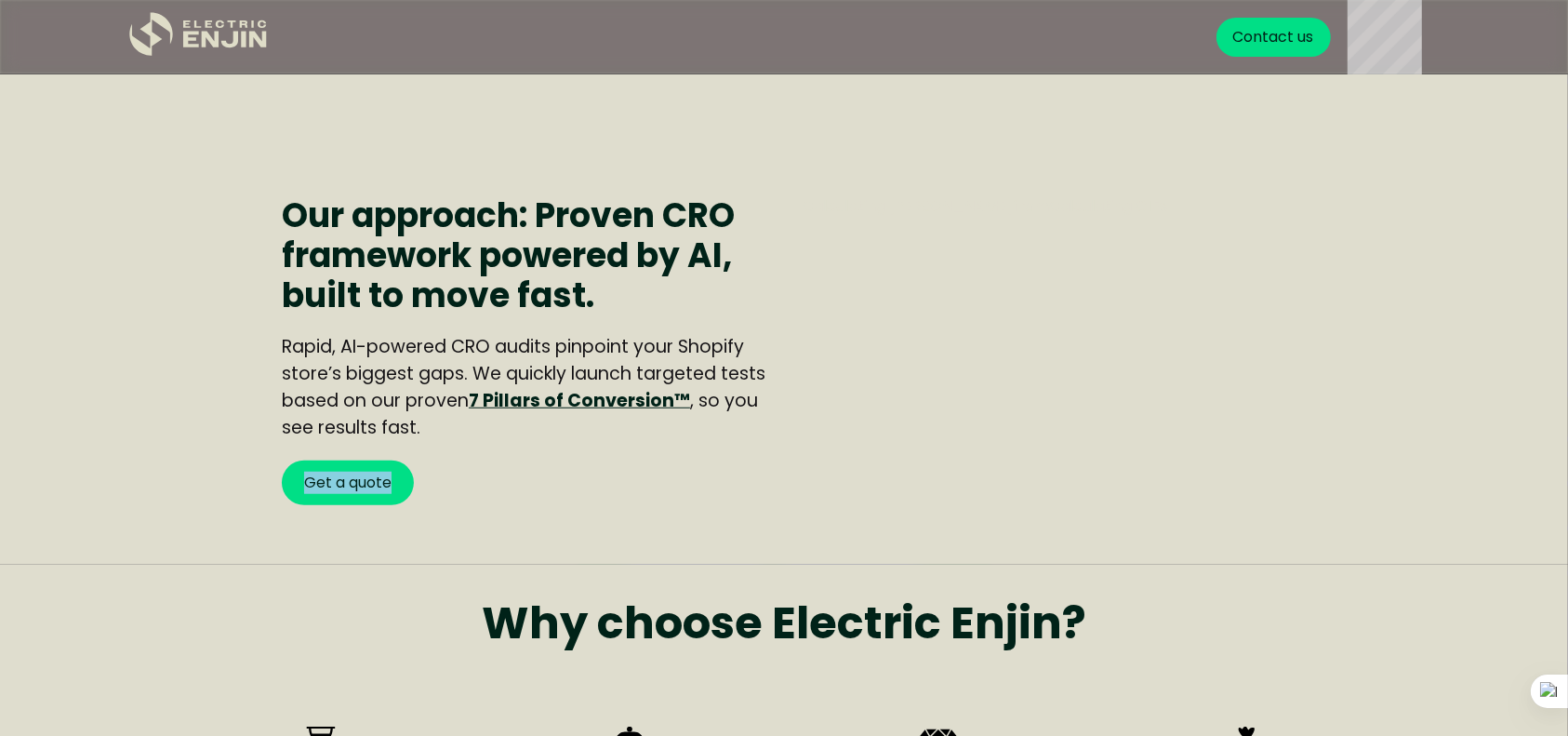 click on "7 Pillars of Conversion™" at bounding box center (579, 400) 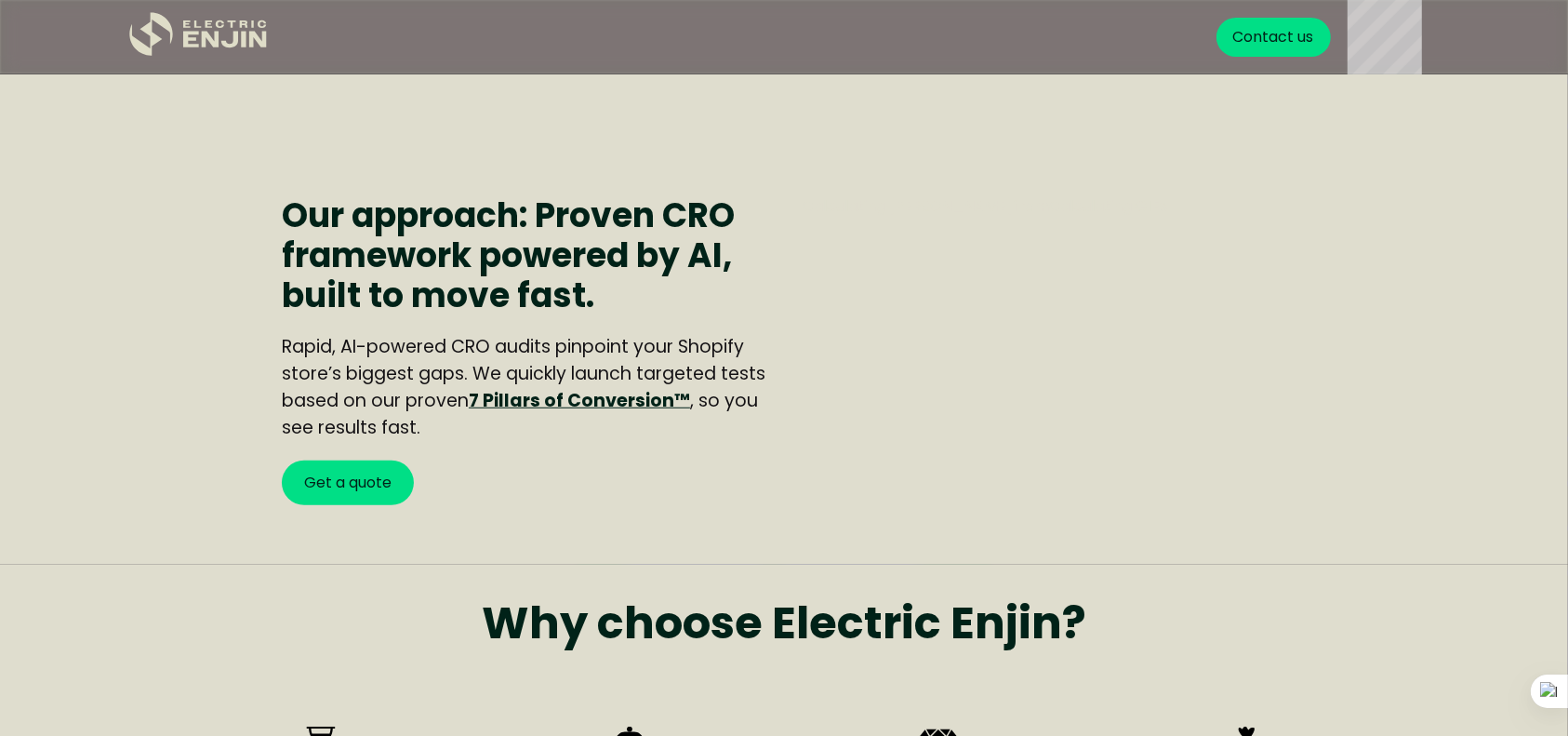 click on "Rapid, AI-powered CRO audits pinpoint your Shopify store’s biggest gaps. We quickly launch targeted tests based on our proven  7 Pillars of Conversion™ , so you see results fast." at bounding box center (524, 387) 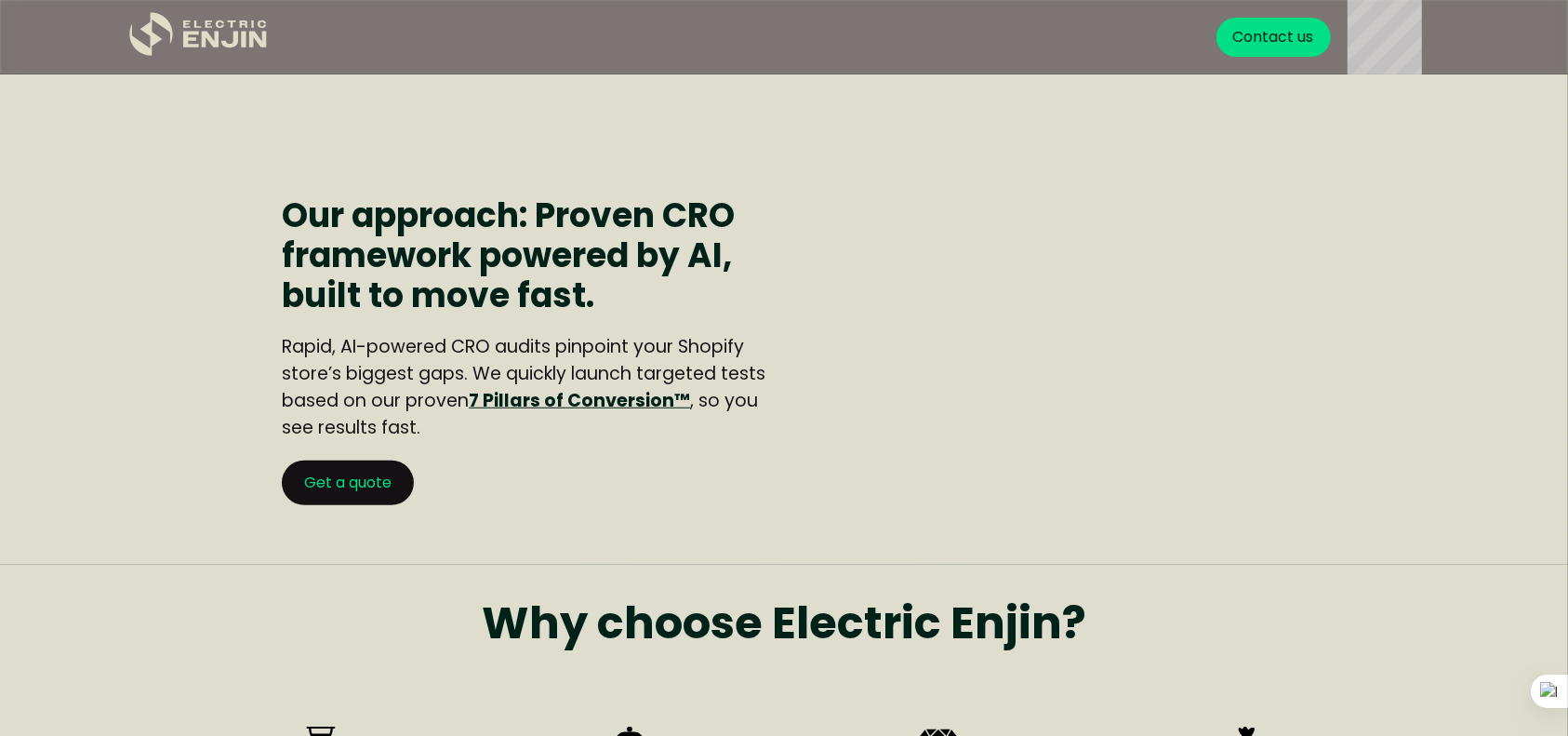 click on "Get a quote" at bounding box center (348, 483) 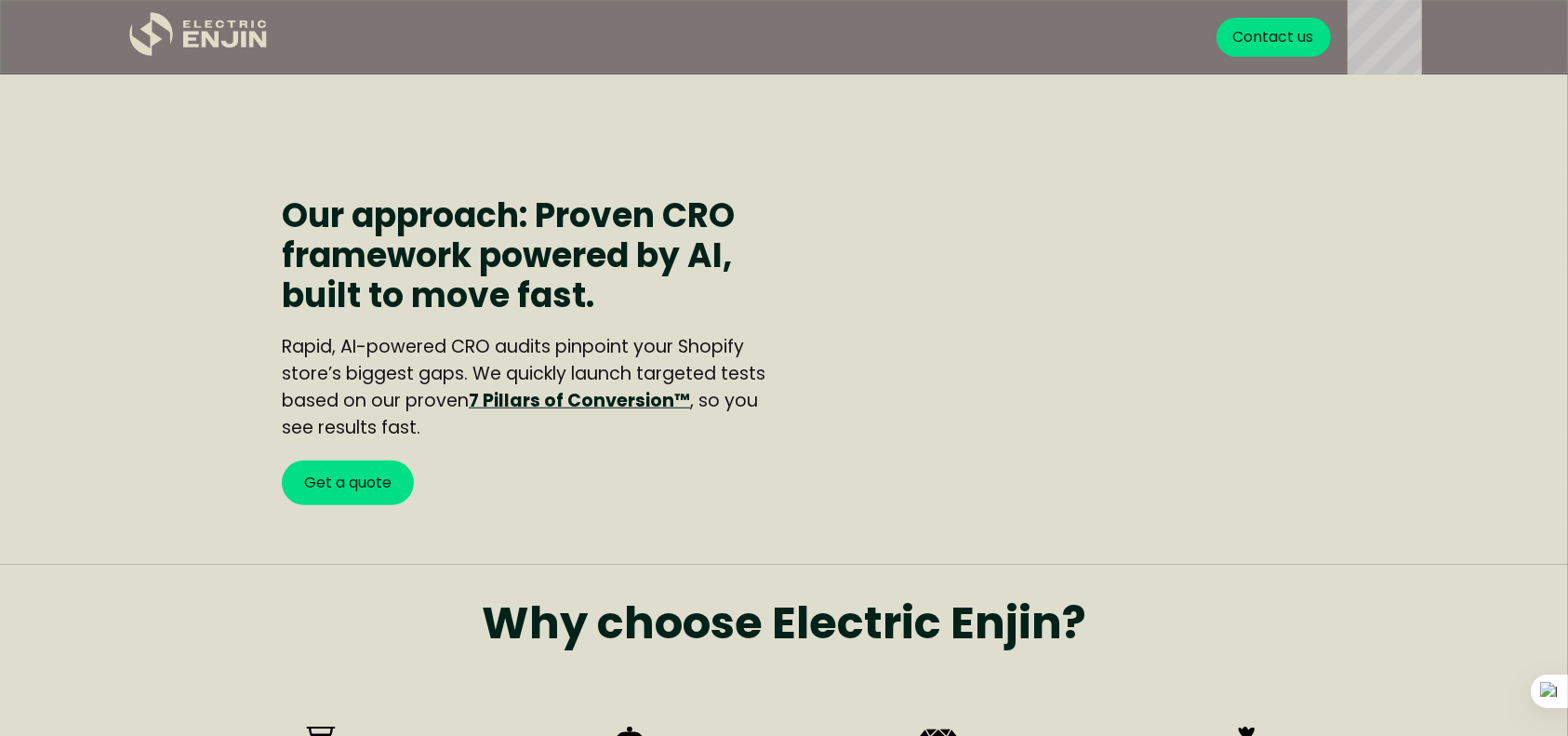click on "7 Pillars of Conversion™" at bounding box center (579, 400) 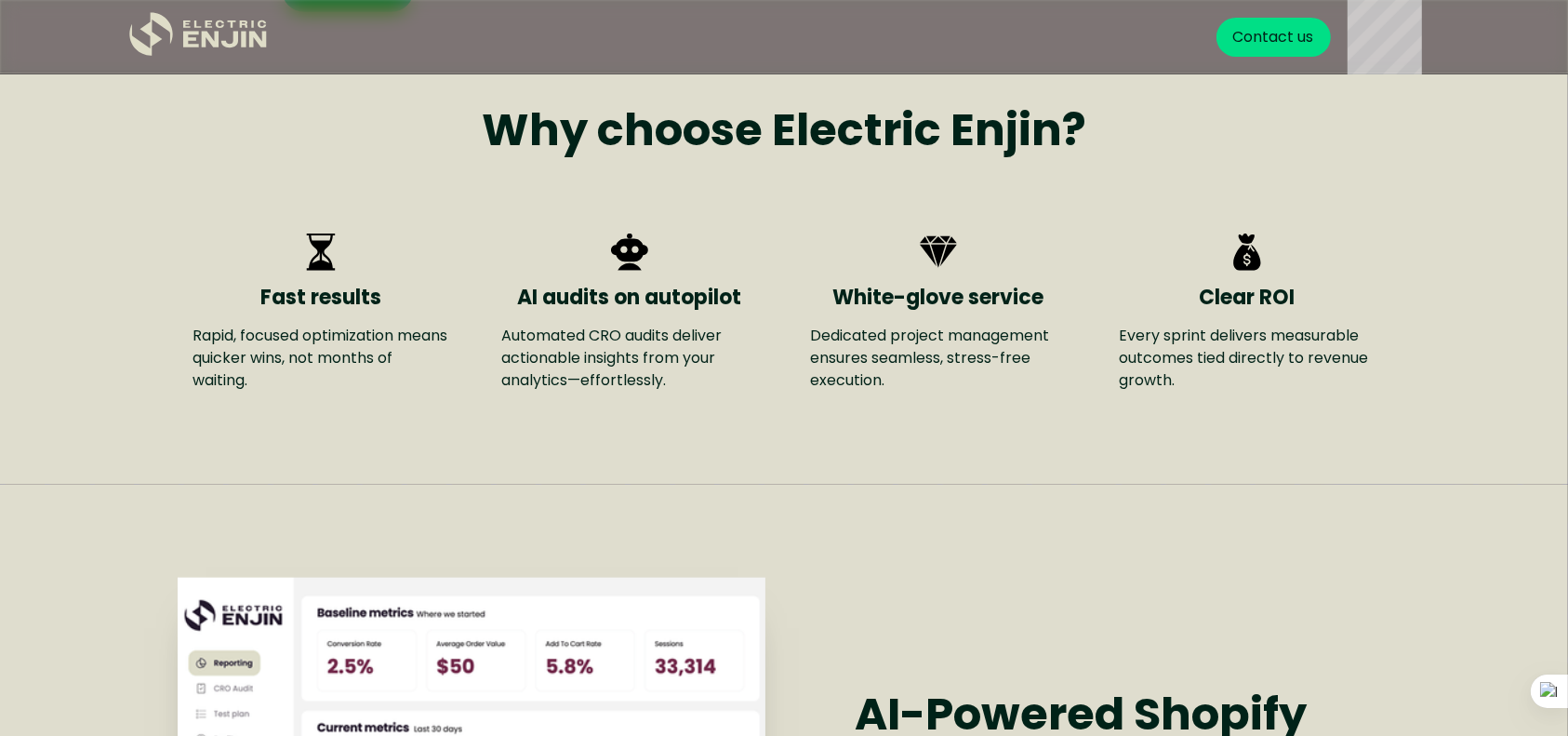 scroll, scrollTop: 1849, scrollLeft: 0, axis: vertical 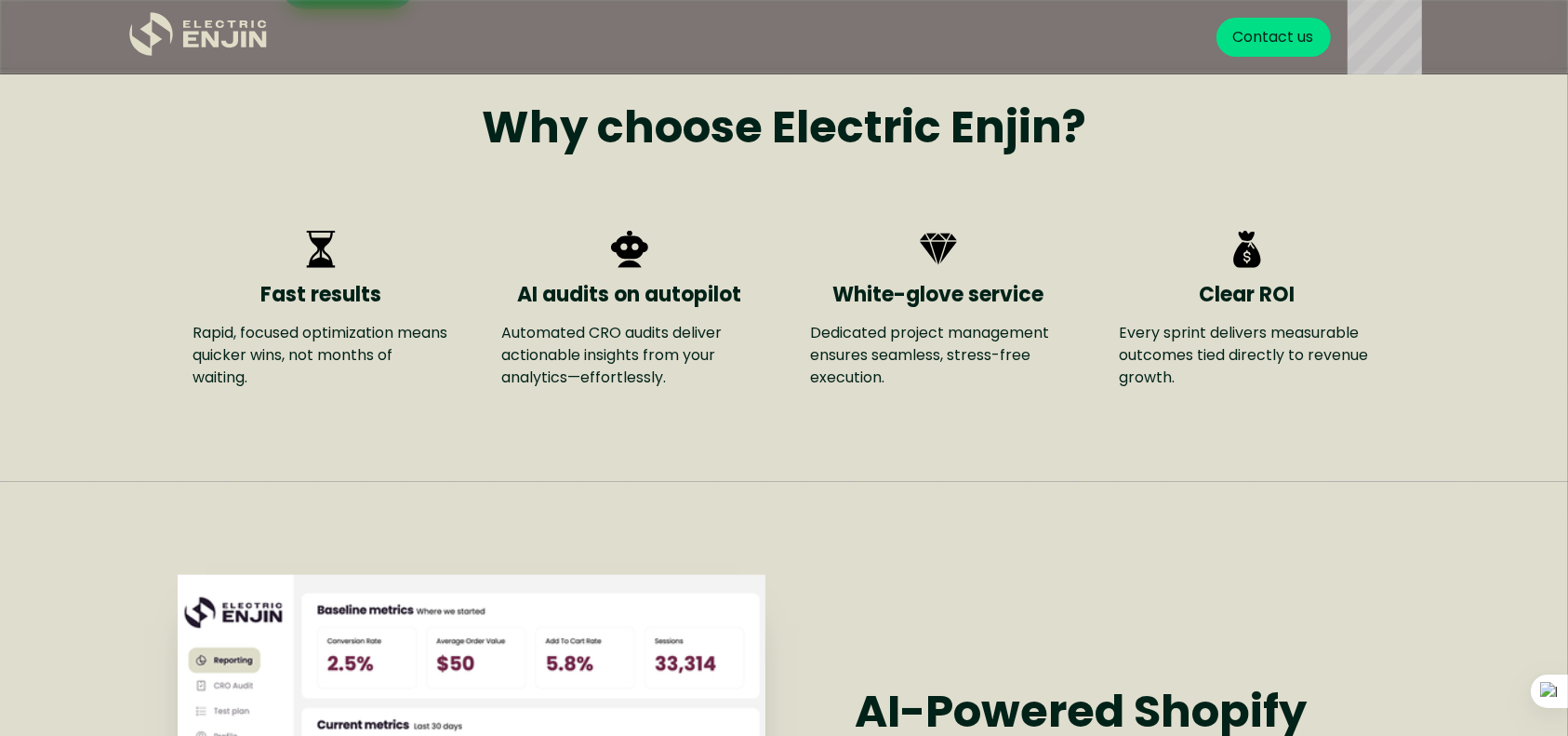 click on "Rapid, focused optimization means quicker wins, not months of waiting." at bounding box center (321, 355) 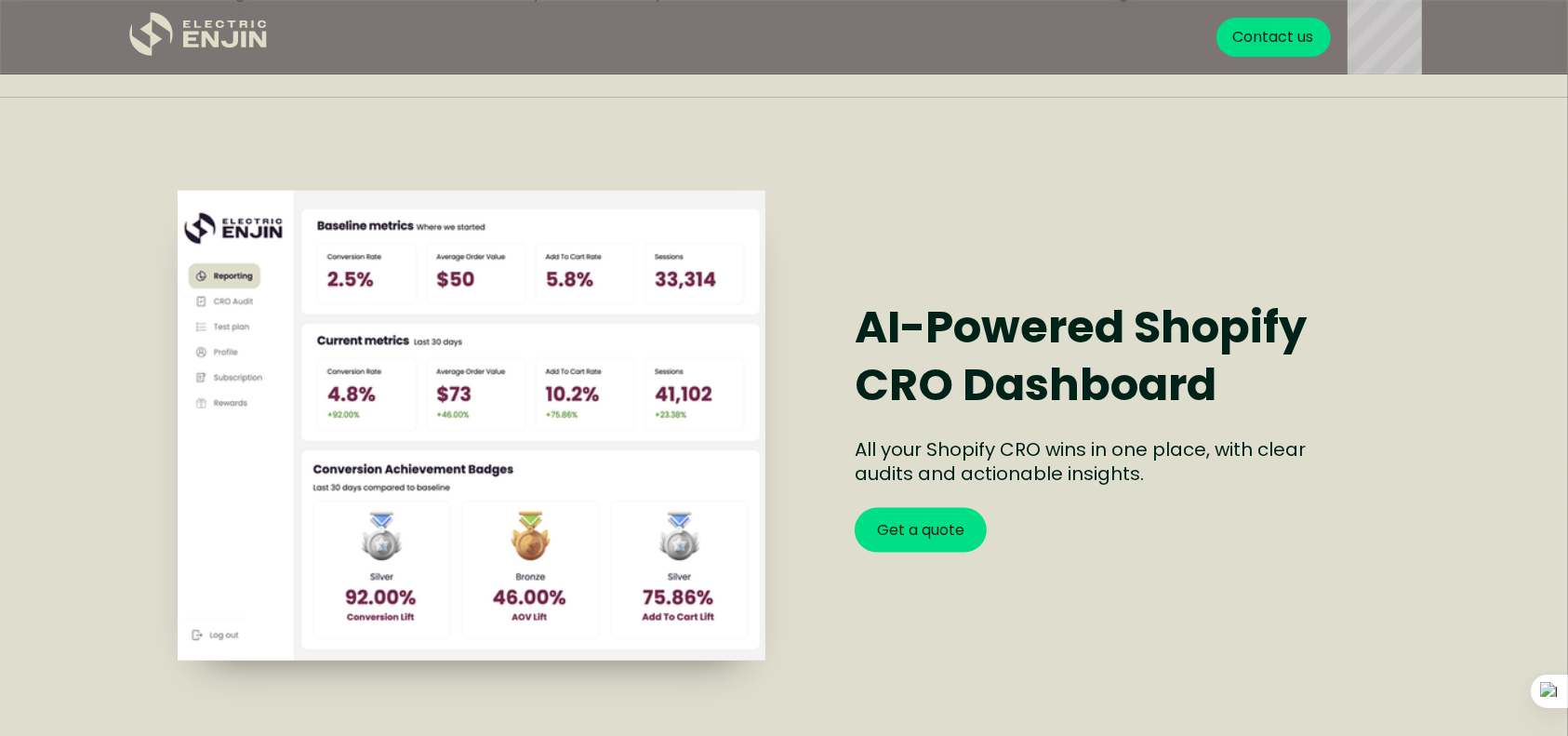scroll, scrollTop: 2295, scrollLeft: 0, axis: vertical 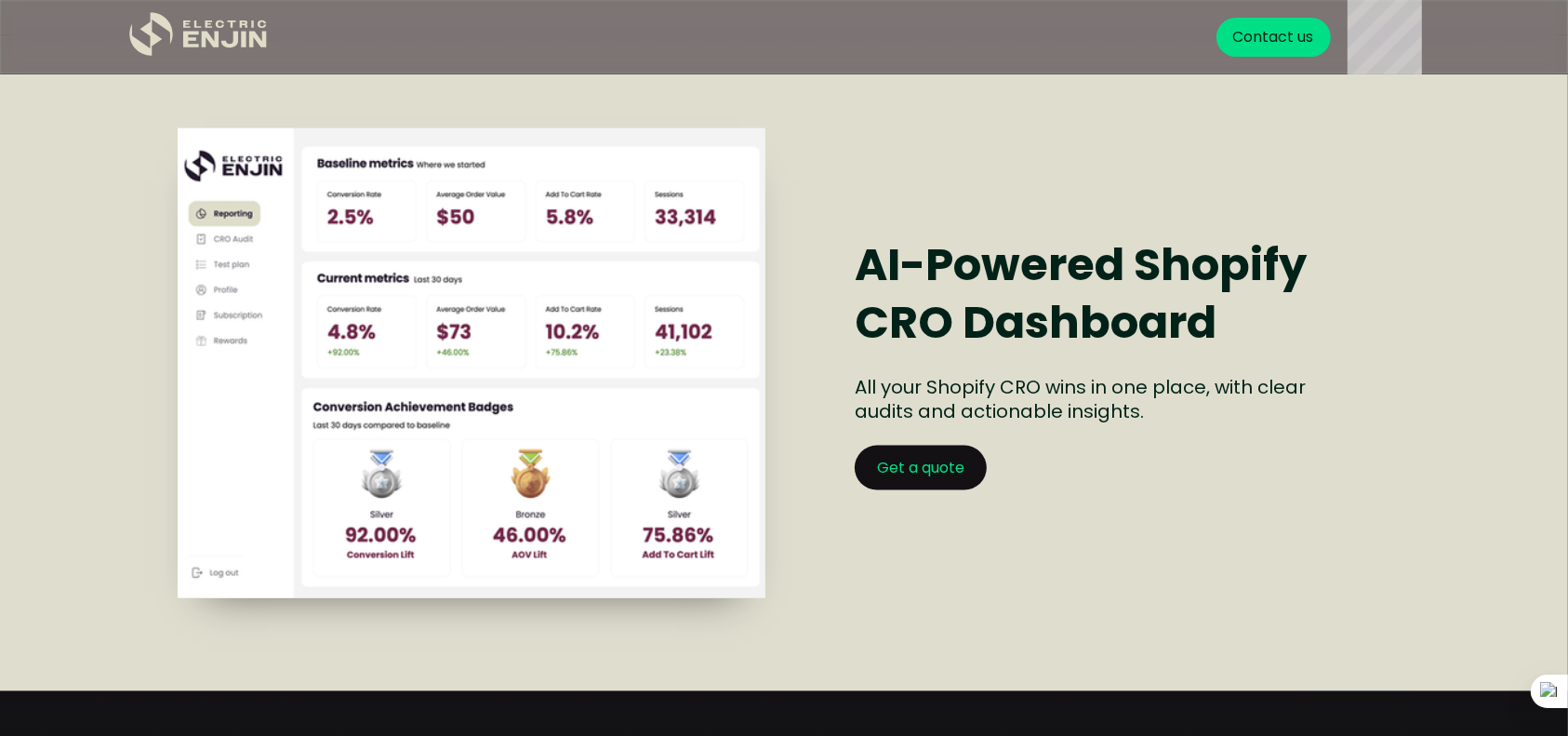 click on "Get a quote" at bounding box center [921, 468] 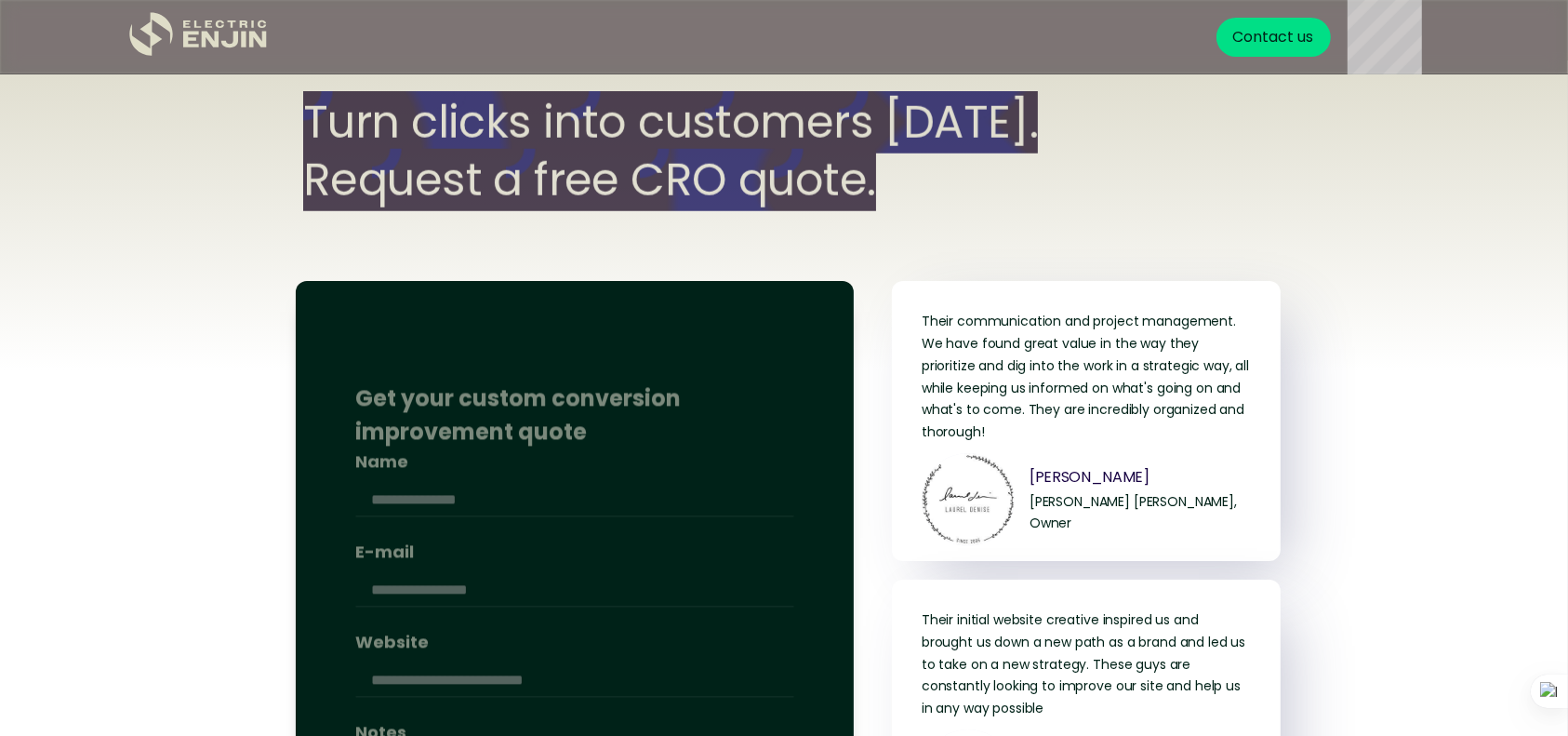 scroll, scrollTop: 7152, scrollLeft: 0, axis: vertical 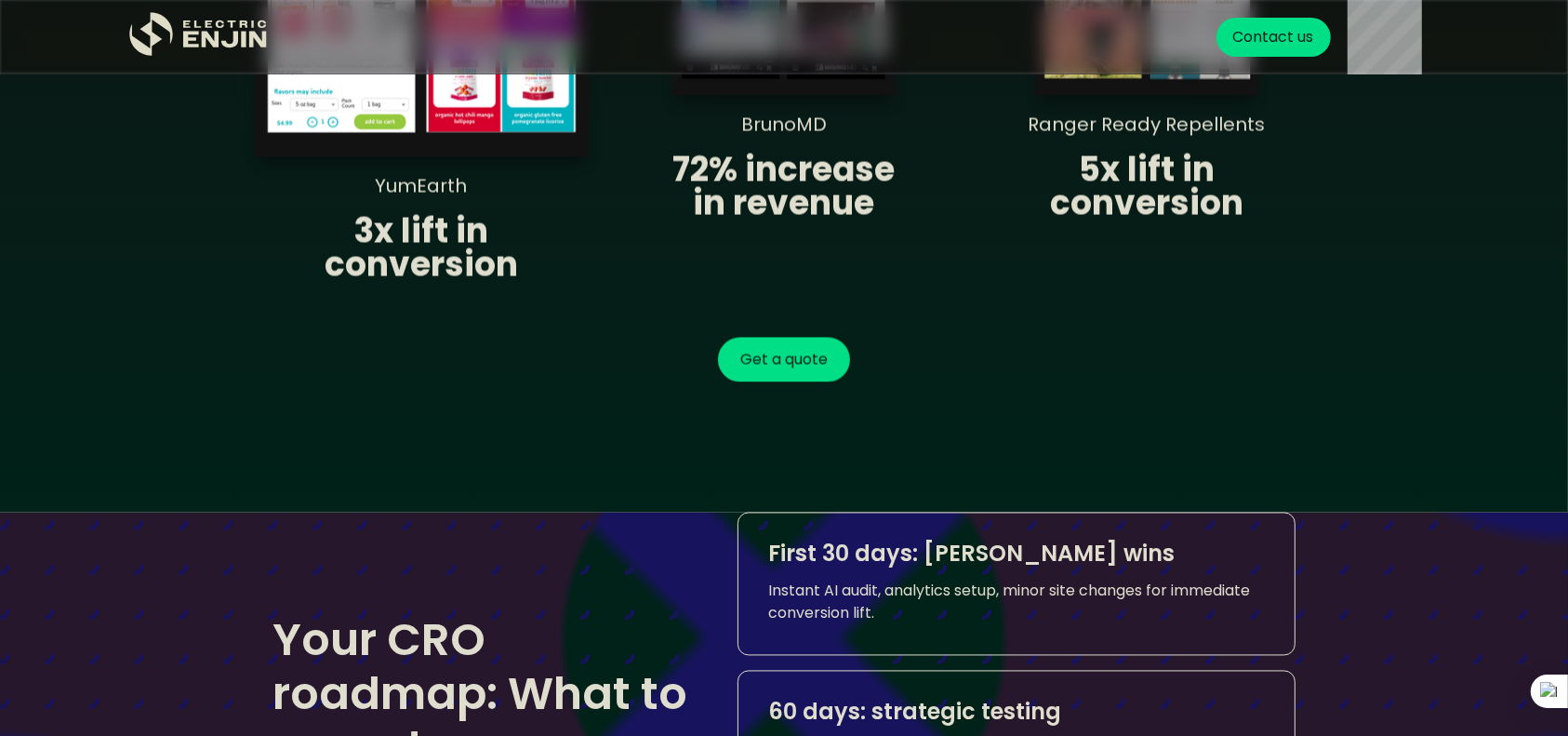 click at bounding box center [745, 885] 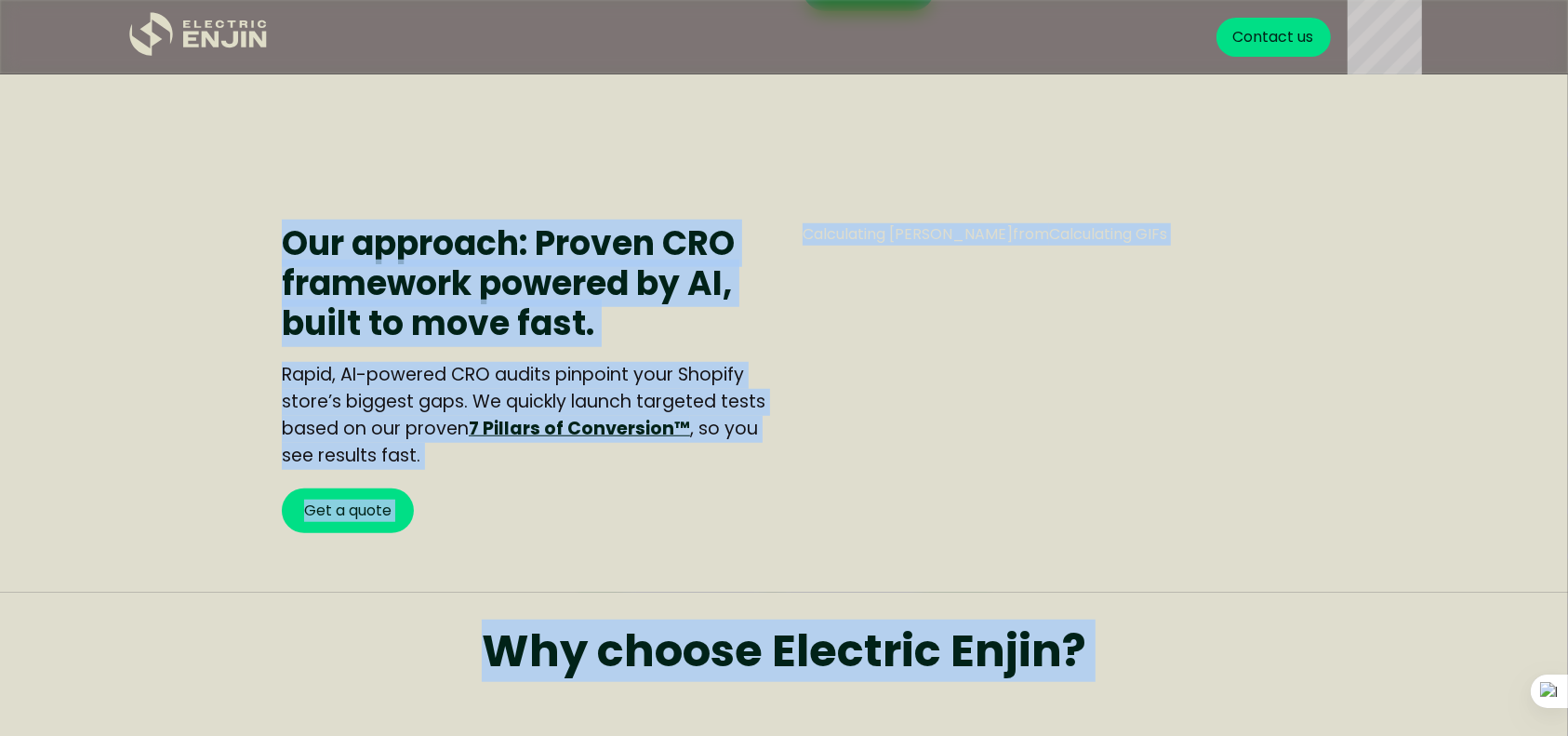 scroll, scrollTop: 729, scrollLeft: 0, axis: vertical 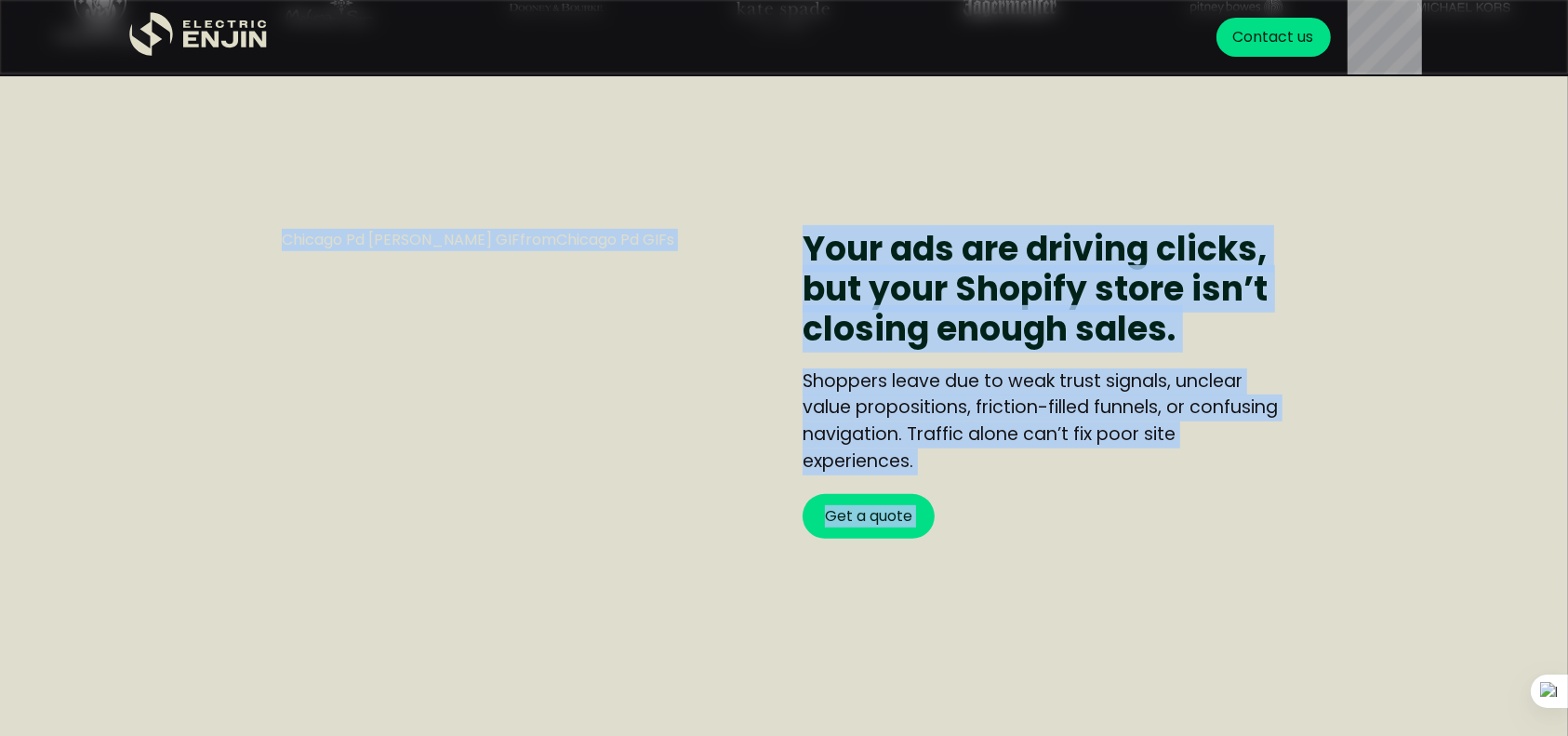 drag, startPoint x: 472, startPoint y: 345, endPoint x: 117, endPoint y: -43, distance: 525.89828 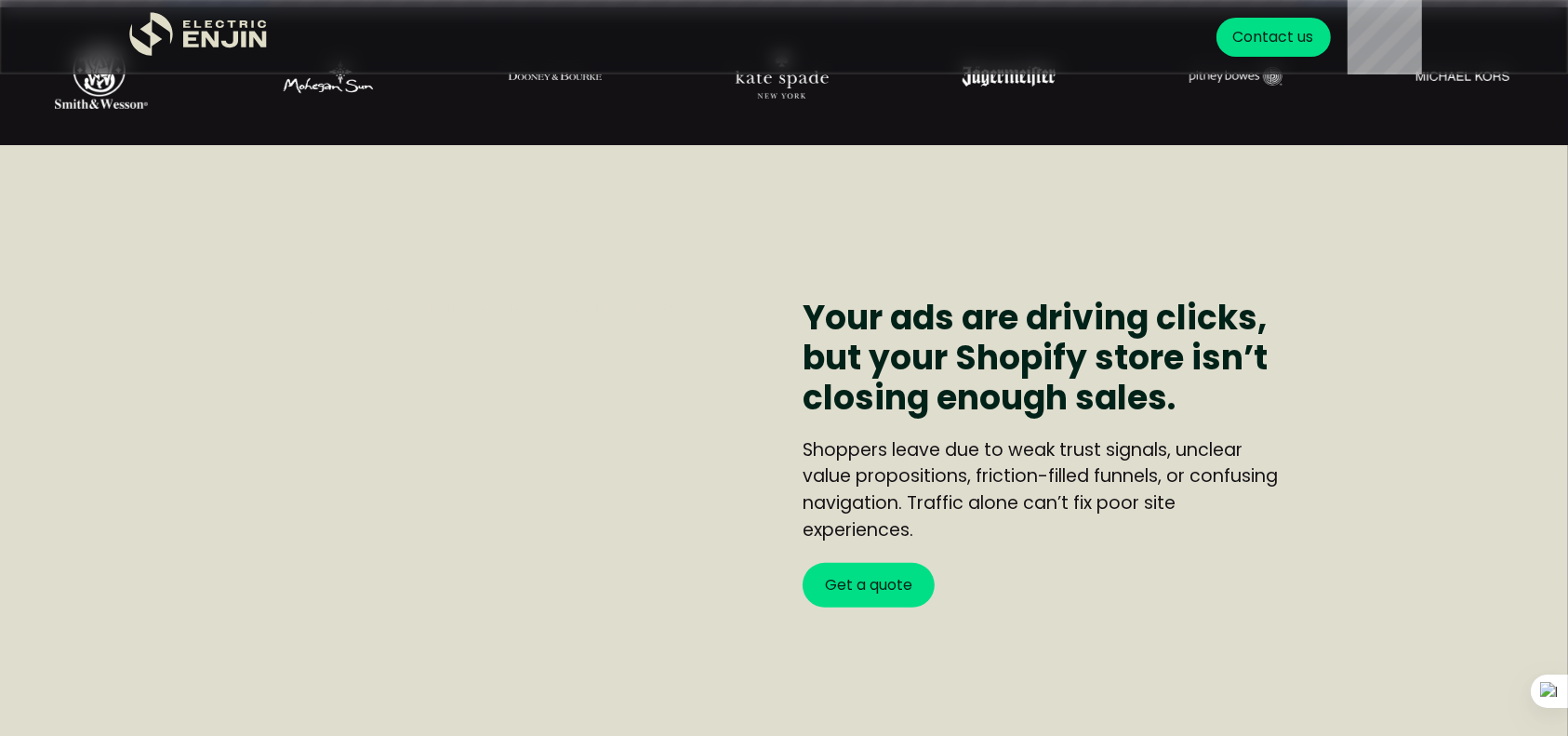scroll, scrollTop: 729, scrollLeft: 0, axis: vertical 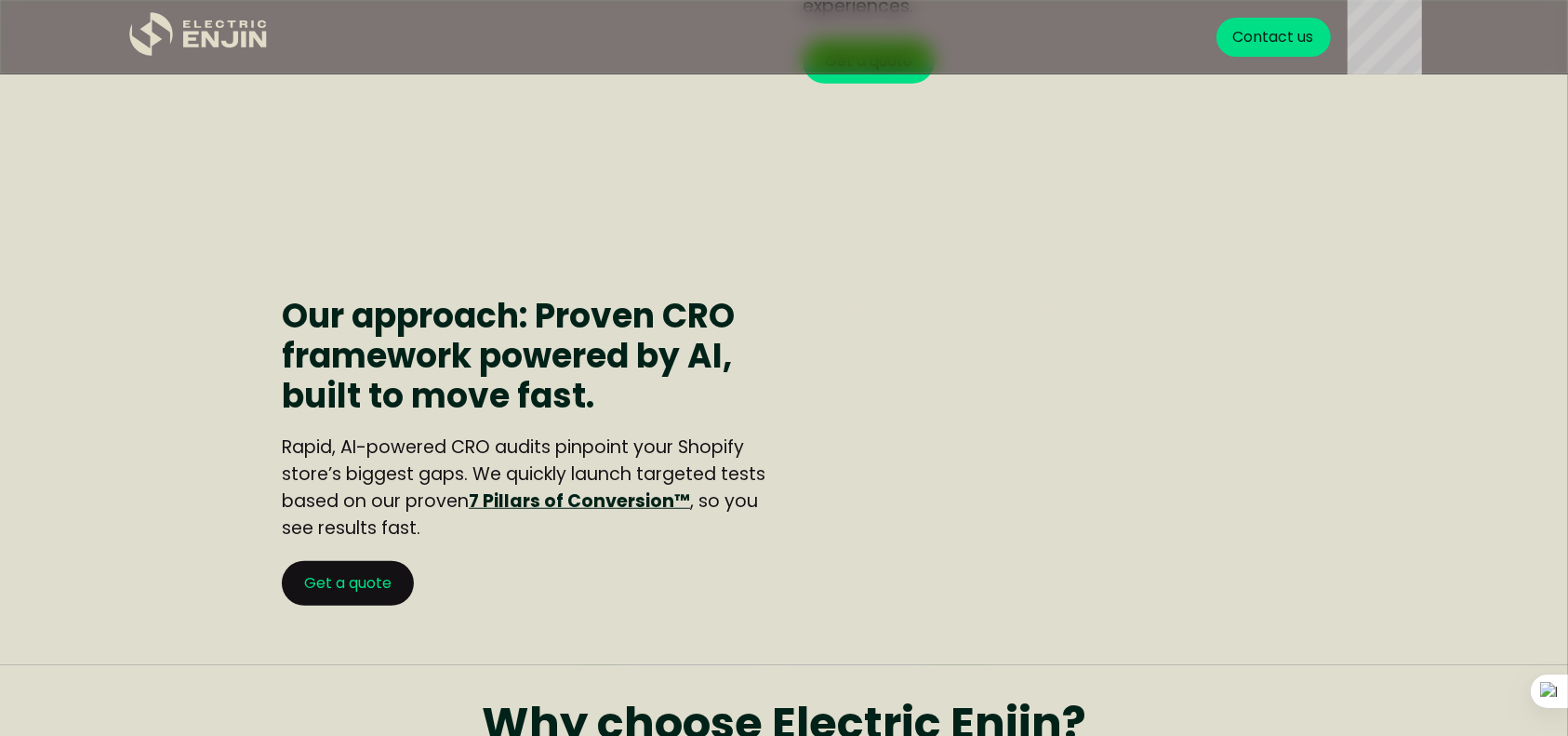 click on "Get a quote" at bounding box center [348, 583] 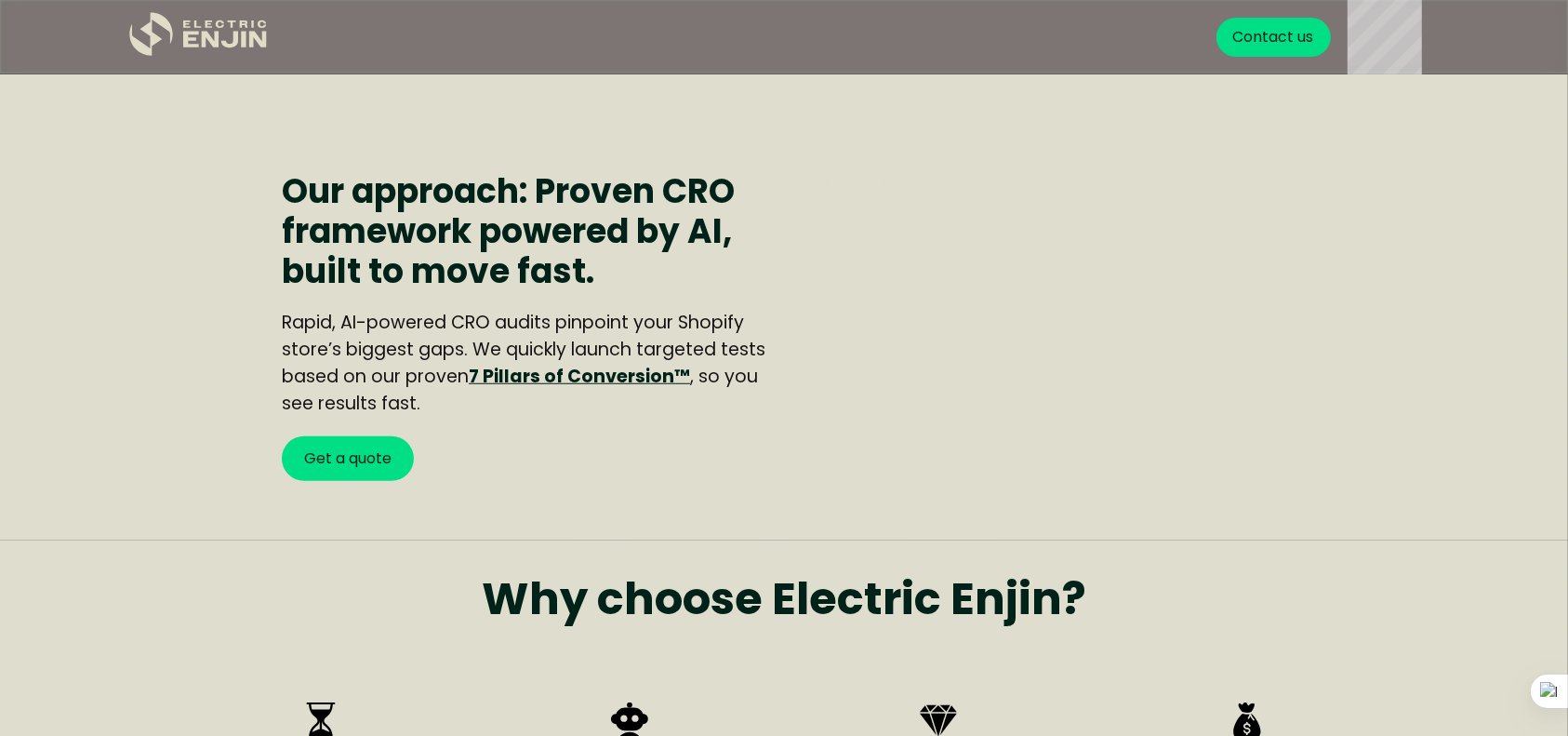 scroll, scrollTop: 1412, scrollLeft: 0, axis: vertical 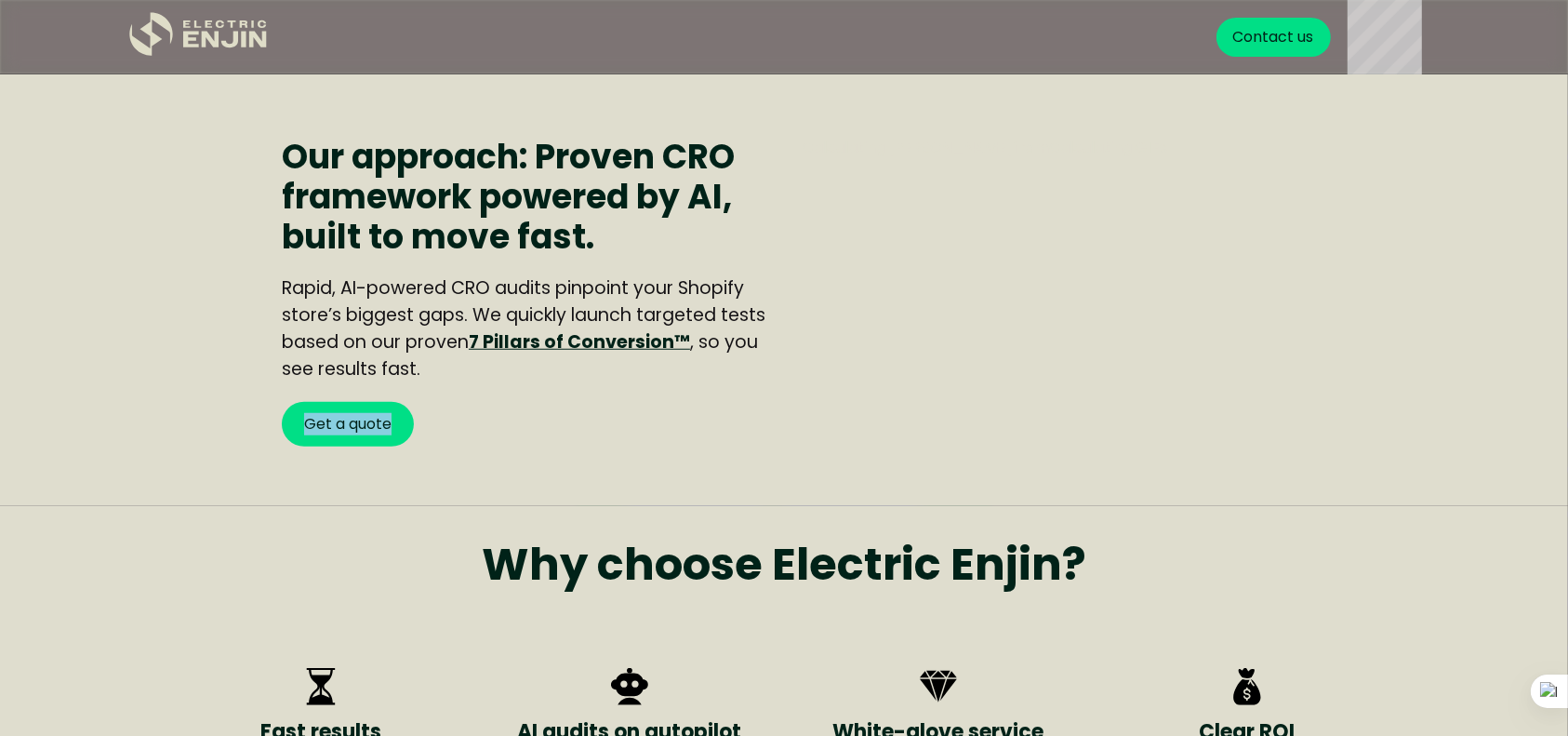 drag, startPoint x: 272, startPoint y: 477, endPoint x: 431, endPoint y: 475, distance: 159.0126 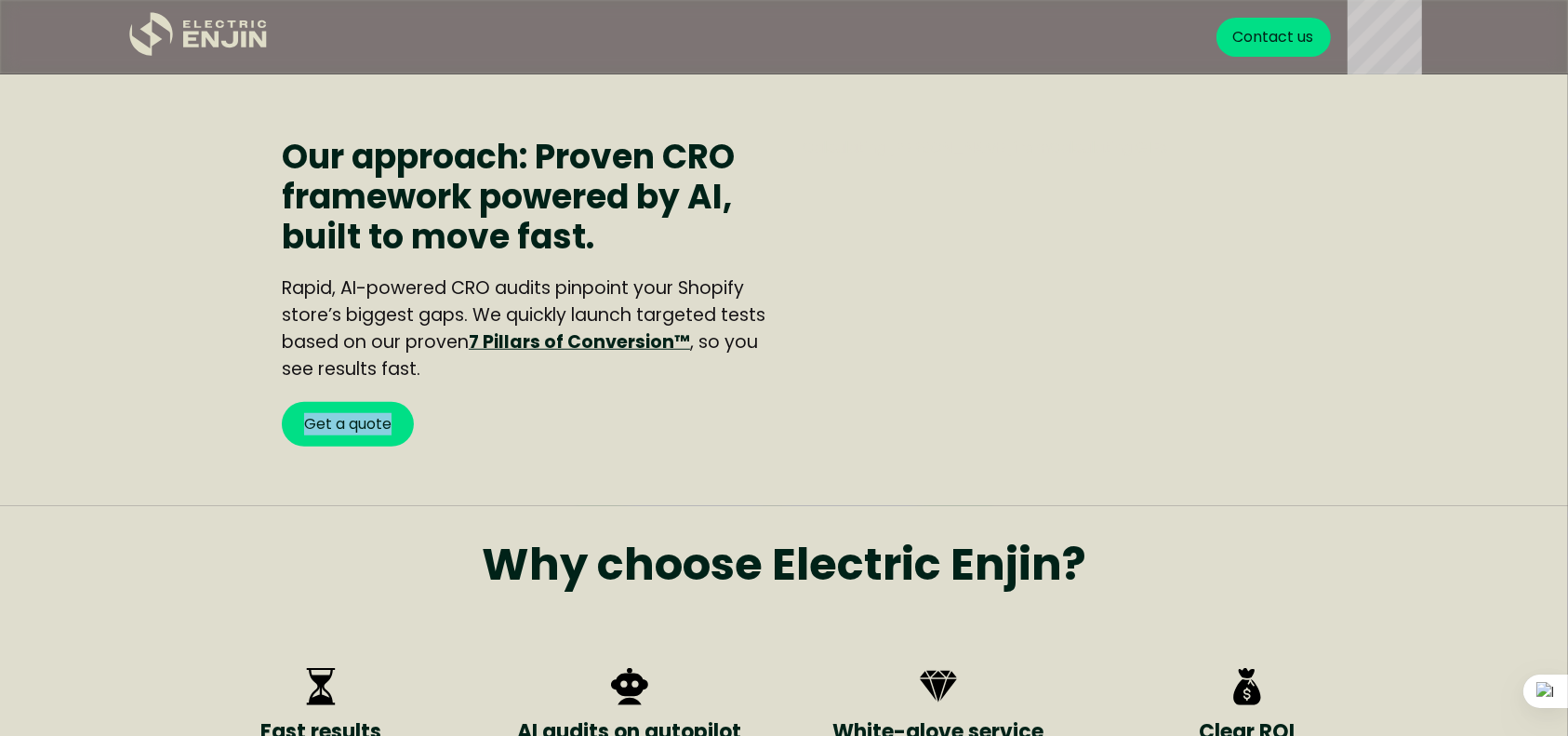 copy on "Get a quote" 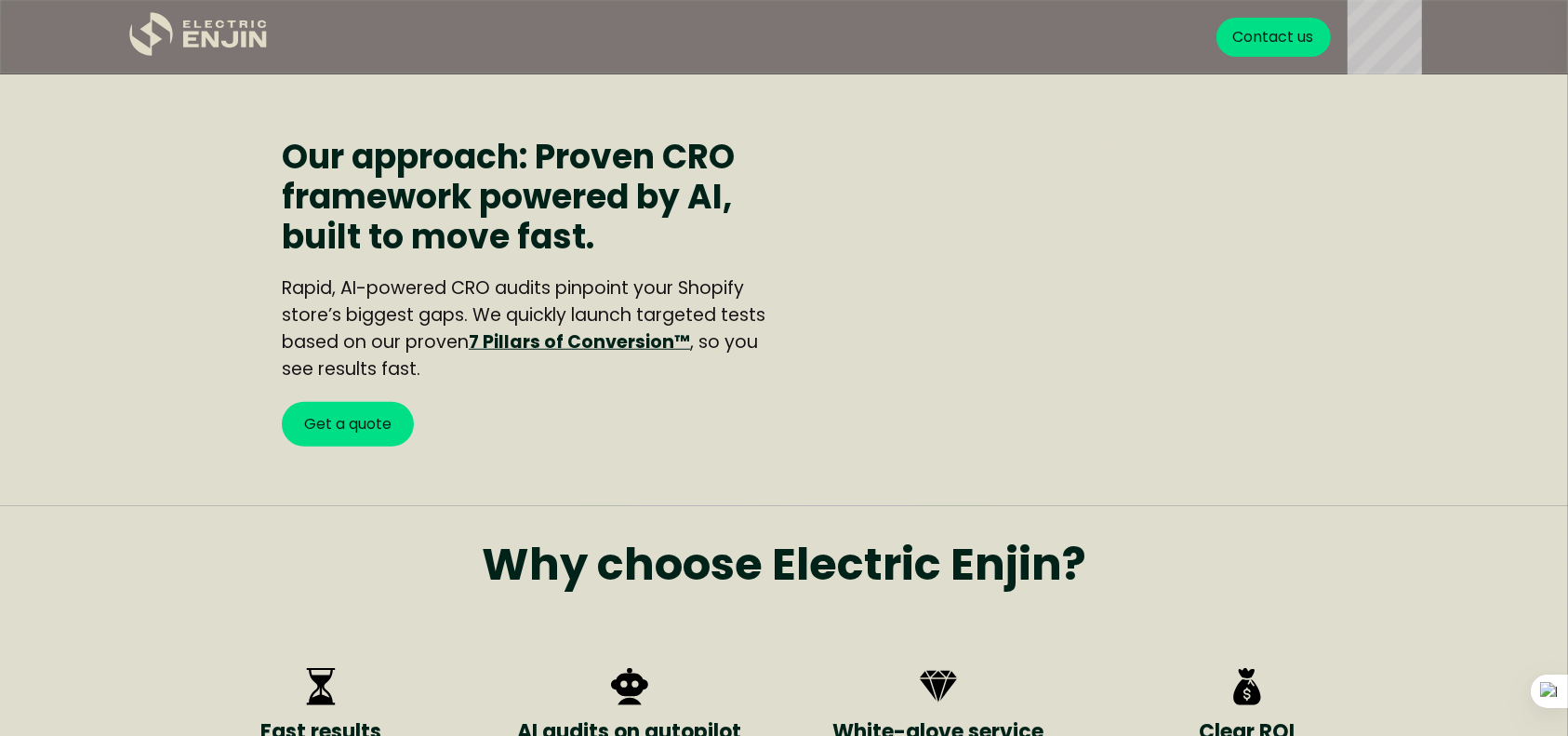 click on "Why choose Electric Enjin?" at bounding box center (784, 565) 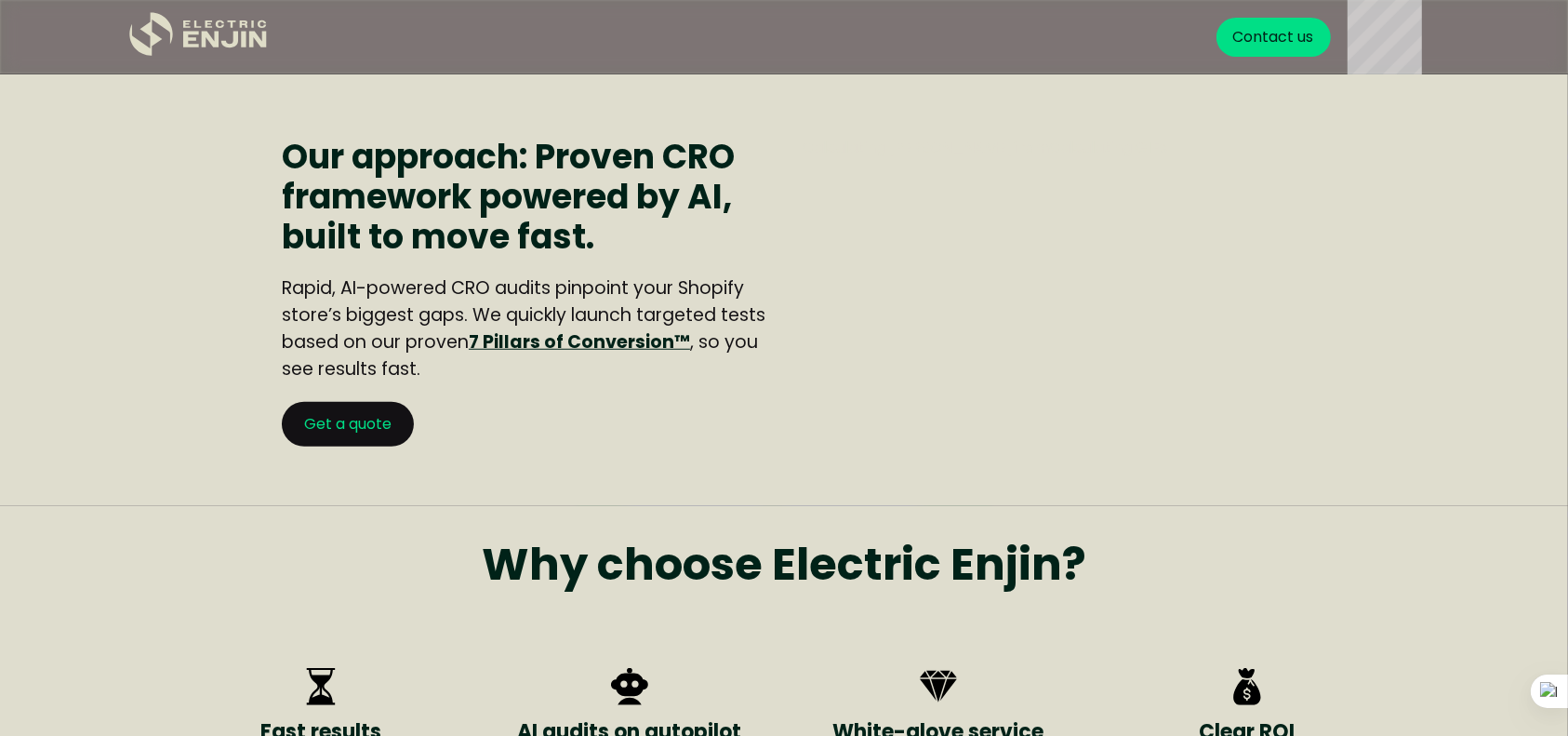 click on "Get a quote" at bounding box center [348, 424] 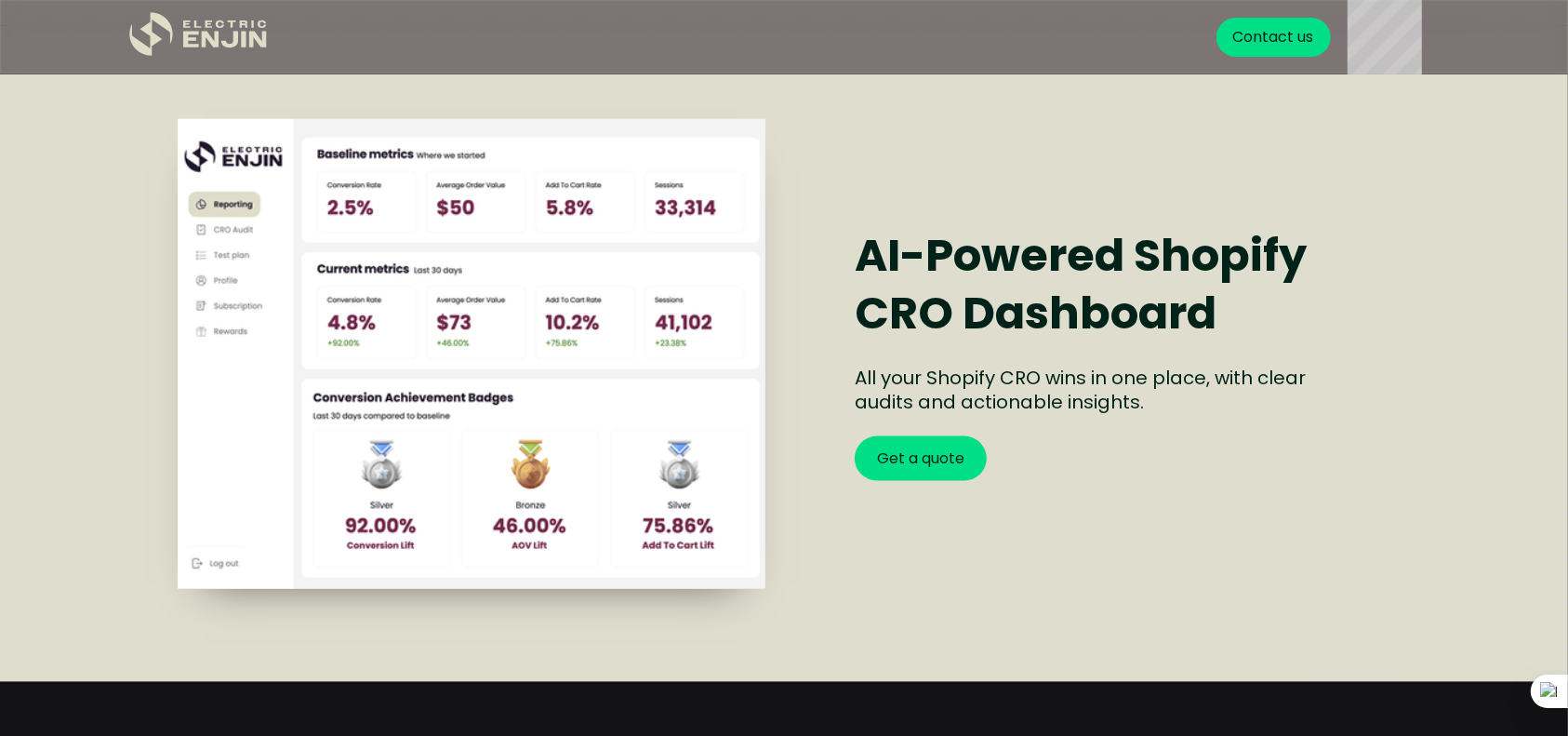 scroll, scrollTop: 2354, scrollLeft: 0, axis: vertical 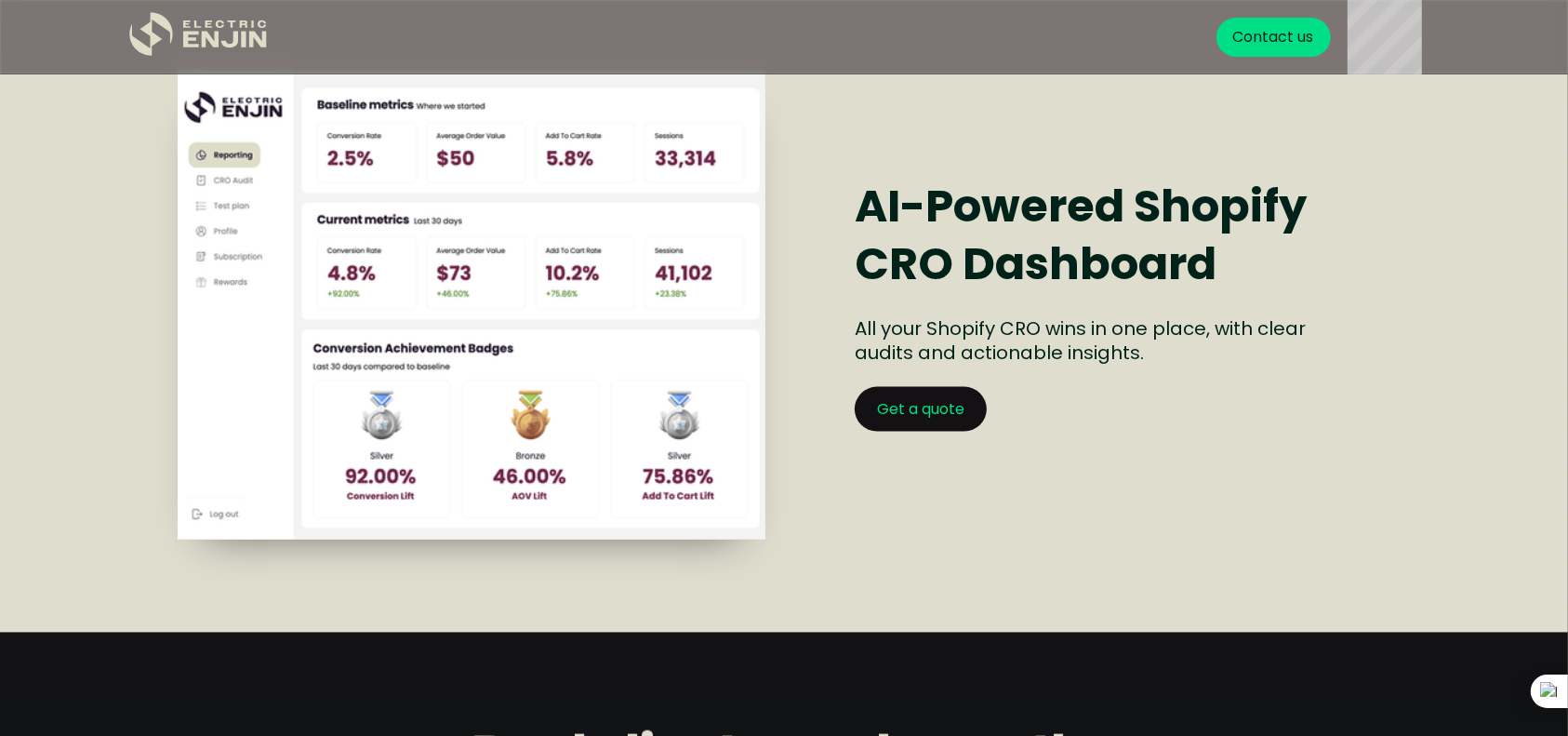 click on "Get a quote" at bounding box center (921, 409) 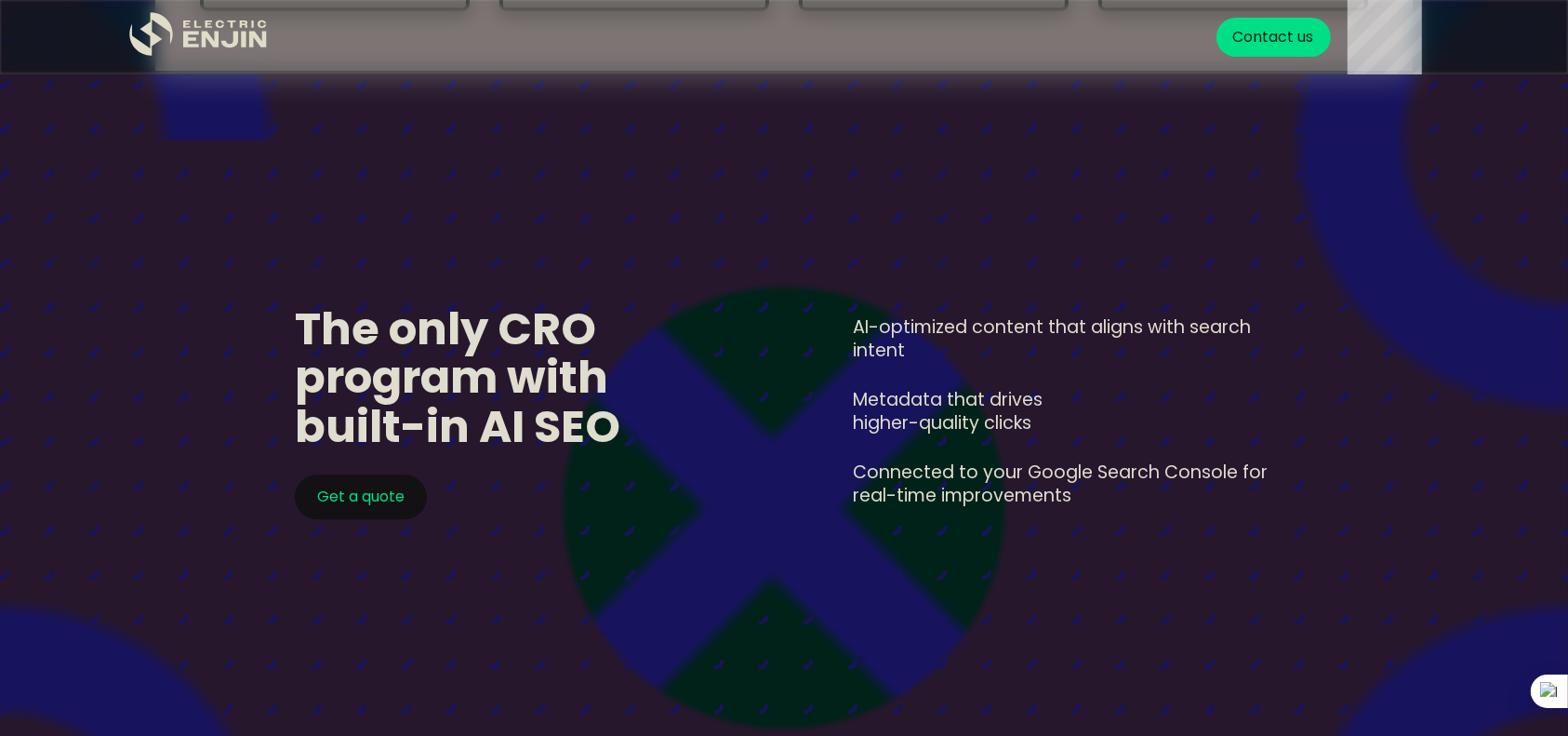 click on "Get a quote" at bounding box center (361, 497) 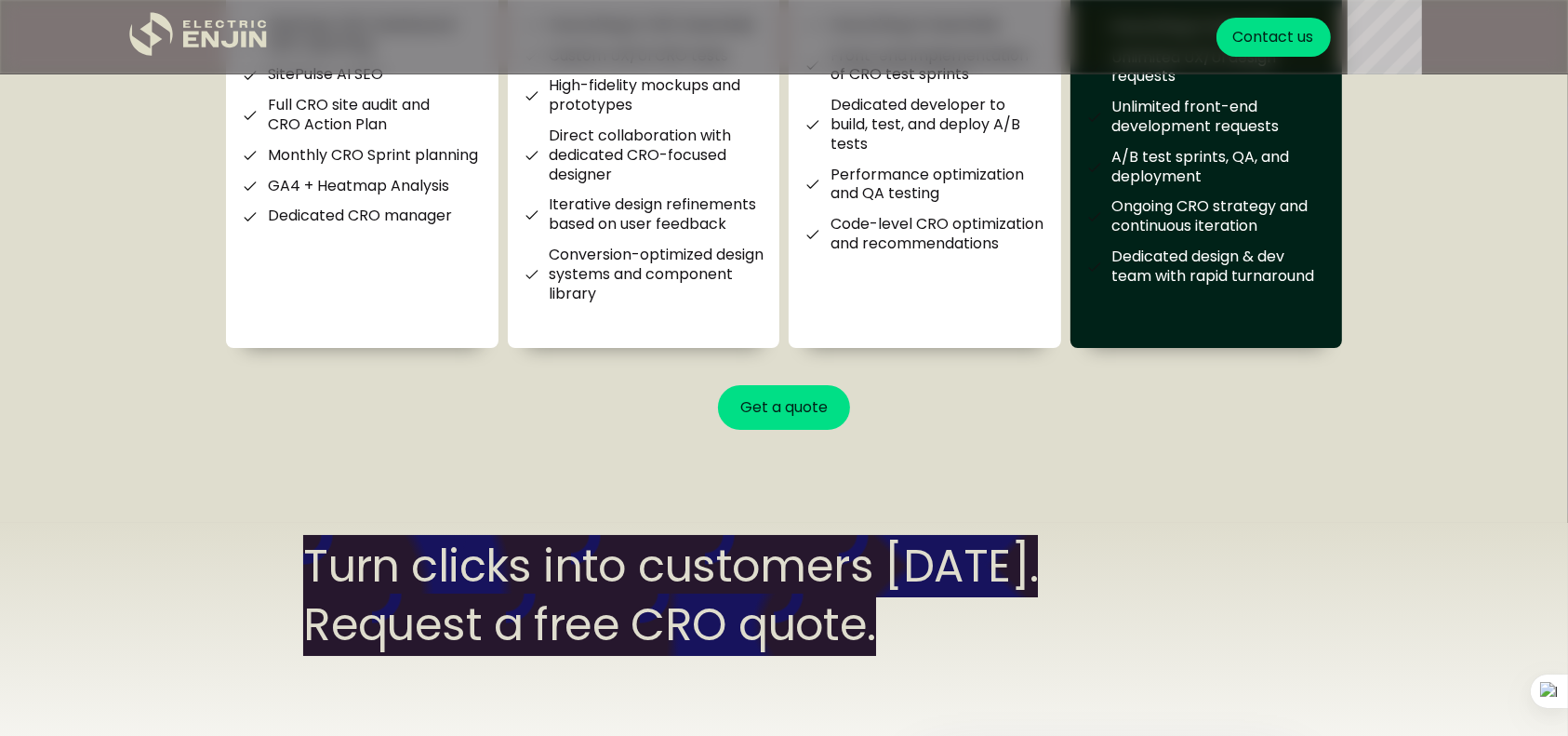 scroll, scrollTop: 6650, scrollLeft: 0, axis: vertical 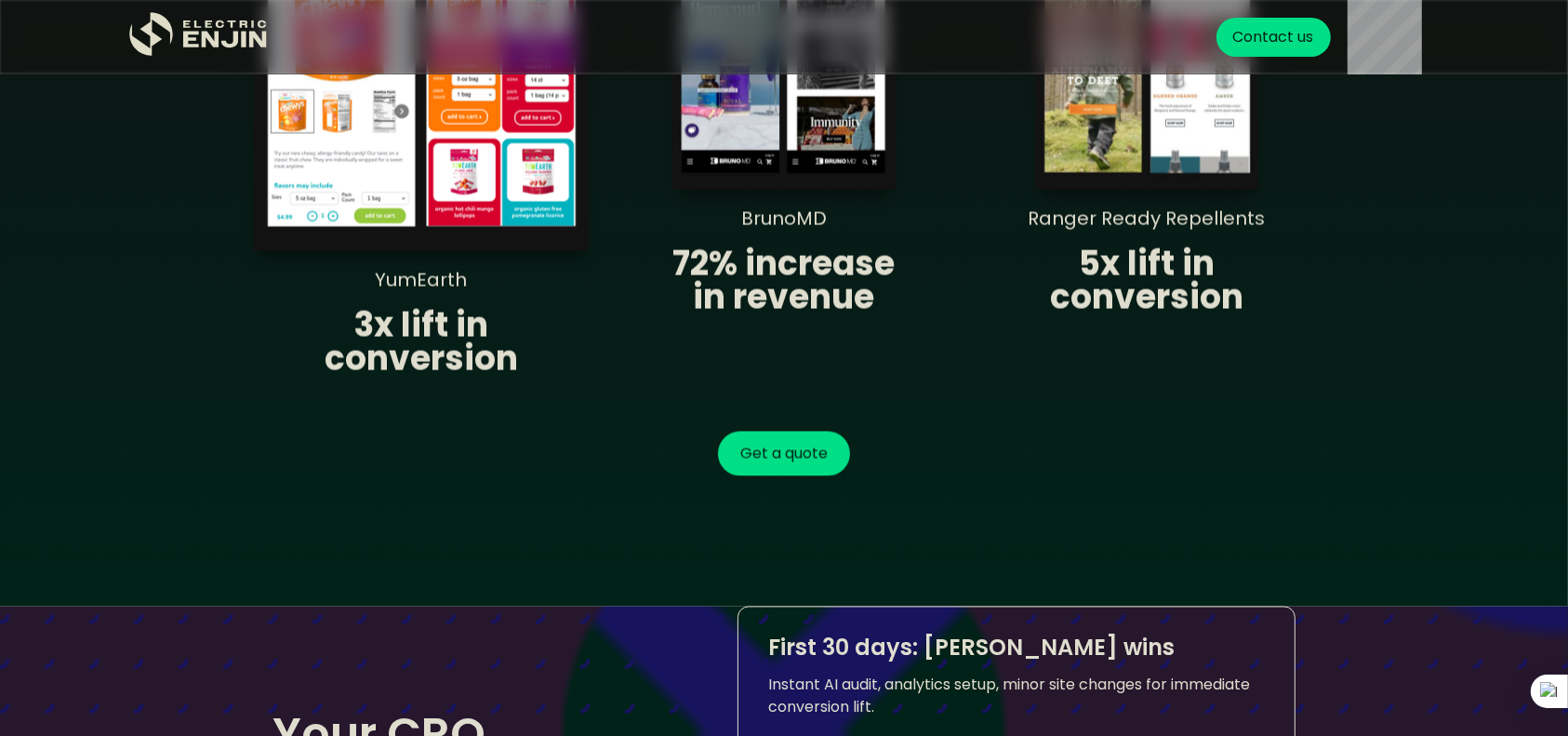 click at bounding box center [745, 979] 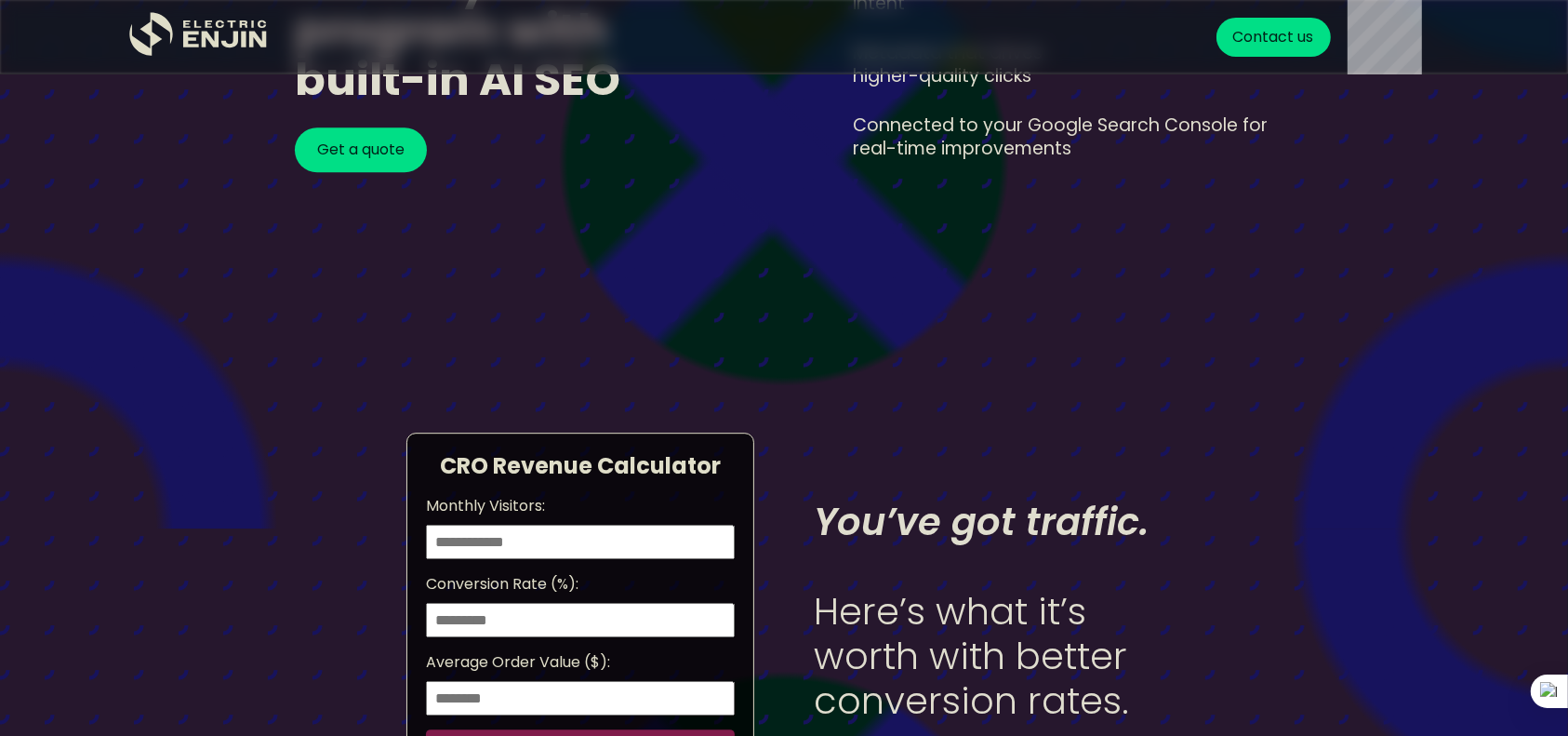 scroll, scrollTop: 5266, scrollLeft: 0, axis: vertical 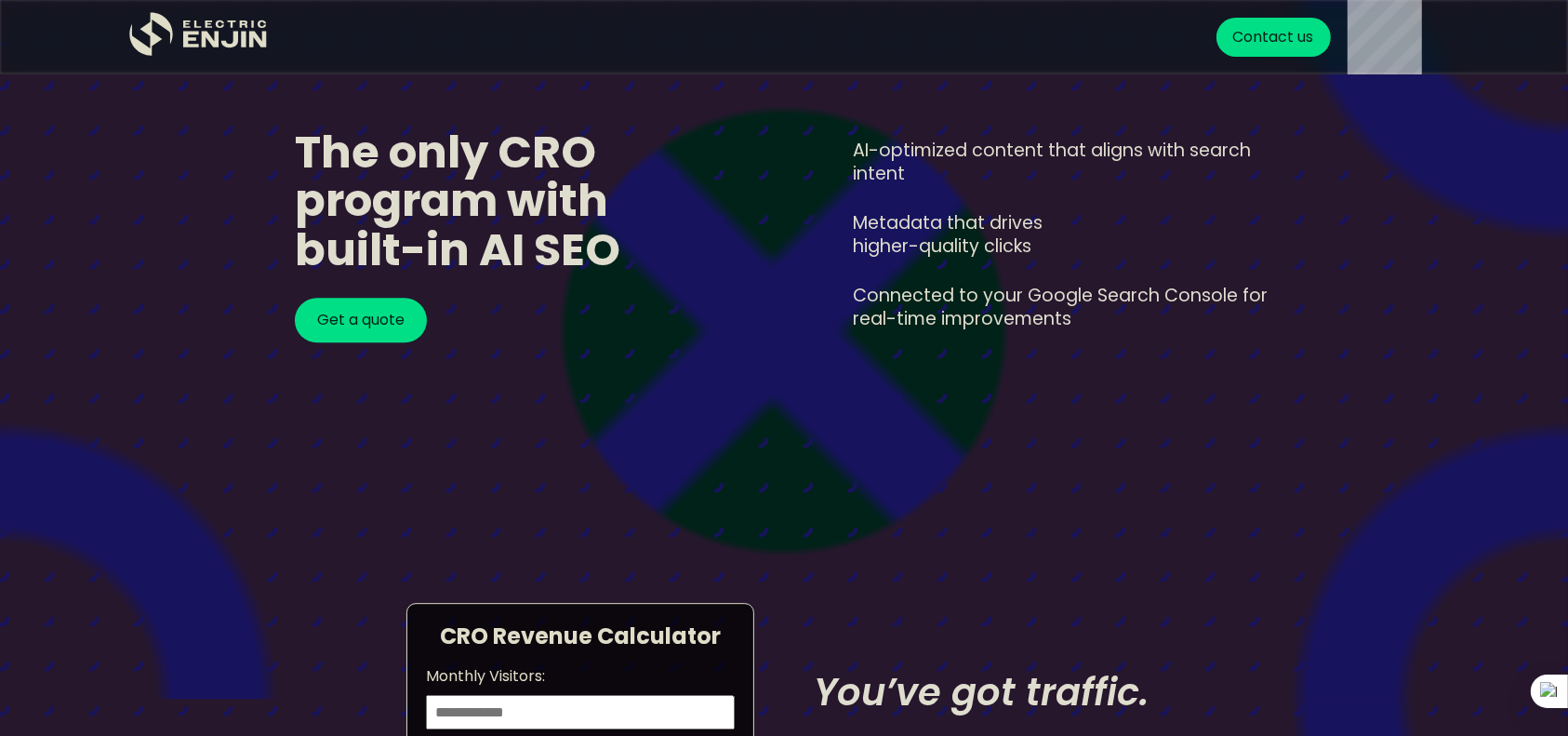 click on "EXPLORE Home About us Case Studies Thoughts Contact SOCIAL
SERVICES Conversion Rate Optimization Website Redesign Platform Migration Website Maintenance Digital Production PRODUCTS SitePulse SEO
.st0{fill:#dfddc8;}
Get your FREE conversion action plan Contact us
Your ecommerce website isn’t a museum. Let’s optimize it so people actually take action. Get a quote Chicago Pd Adam Ruzek GIF from  Chicago Pd GIFs   Your ads are driving clicks, but your Shopify store isn’t closing enough sales. Shoppers leave due to weak trust signals, unclear value propositions, friction-filled funnels, or confusing navigation. Traffic alone can’t fix poor site experiences. Get a quote Our approach: Proven CRO framework powered by AI, built to move fast. Rapid, AI-powered CRO audits pinpoint your Shopify store’s biggest gaps. We quickly launch targeted tests based on our proven  7 Pillars of Conversion™ , so you see results fast. Get a quote from" at bounding box center [784, -258] 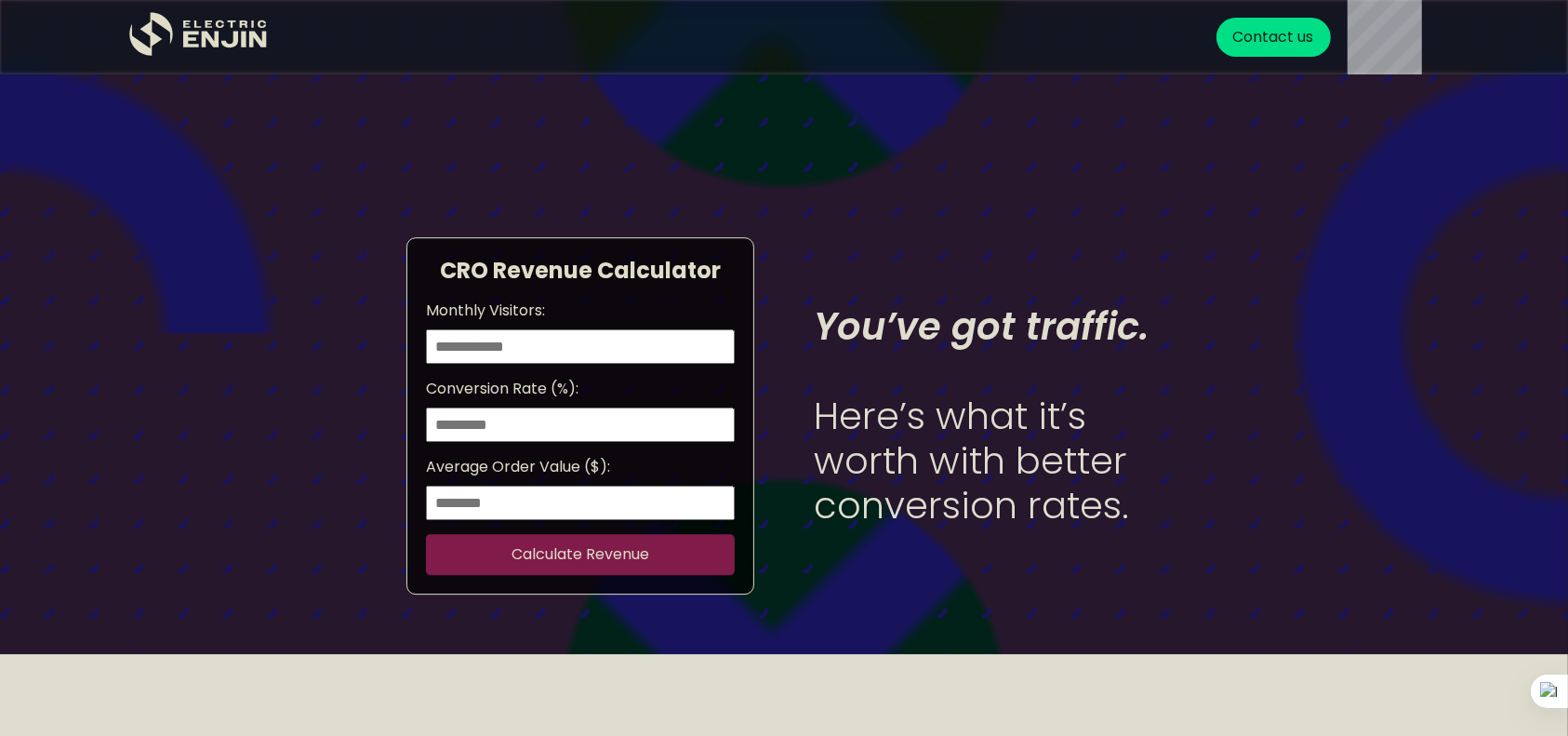 scroll, scrollTop: 5587, scrollLeft: 0, axis: vertical 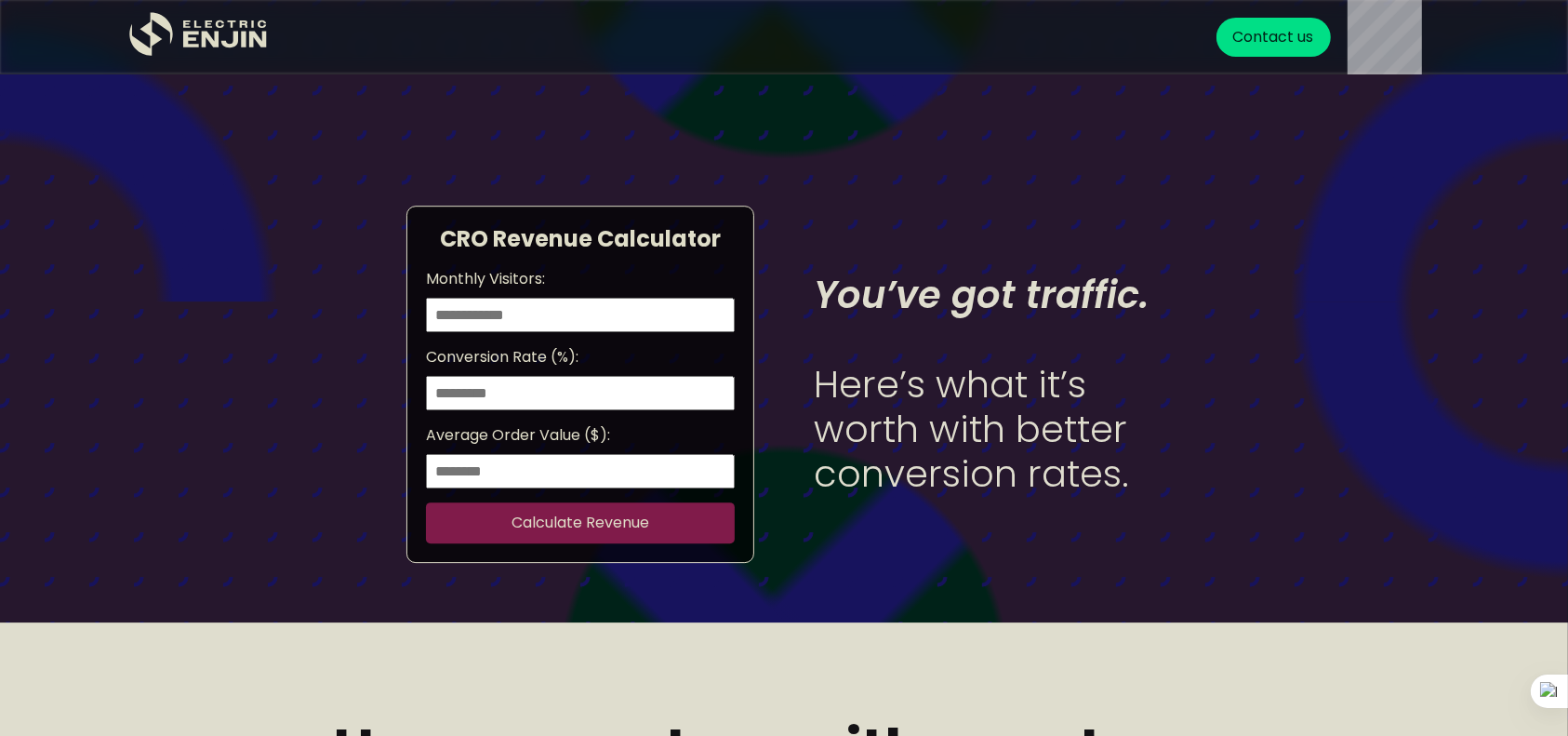 click on "Calculate Revenue" at bounding box center [580, 523] 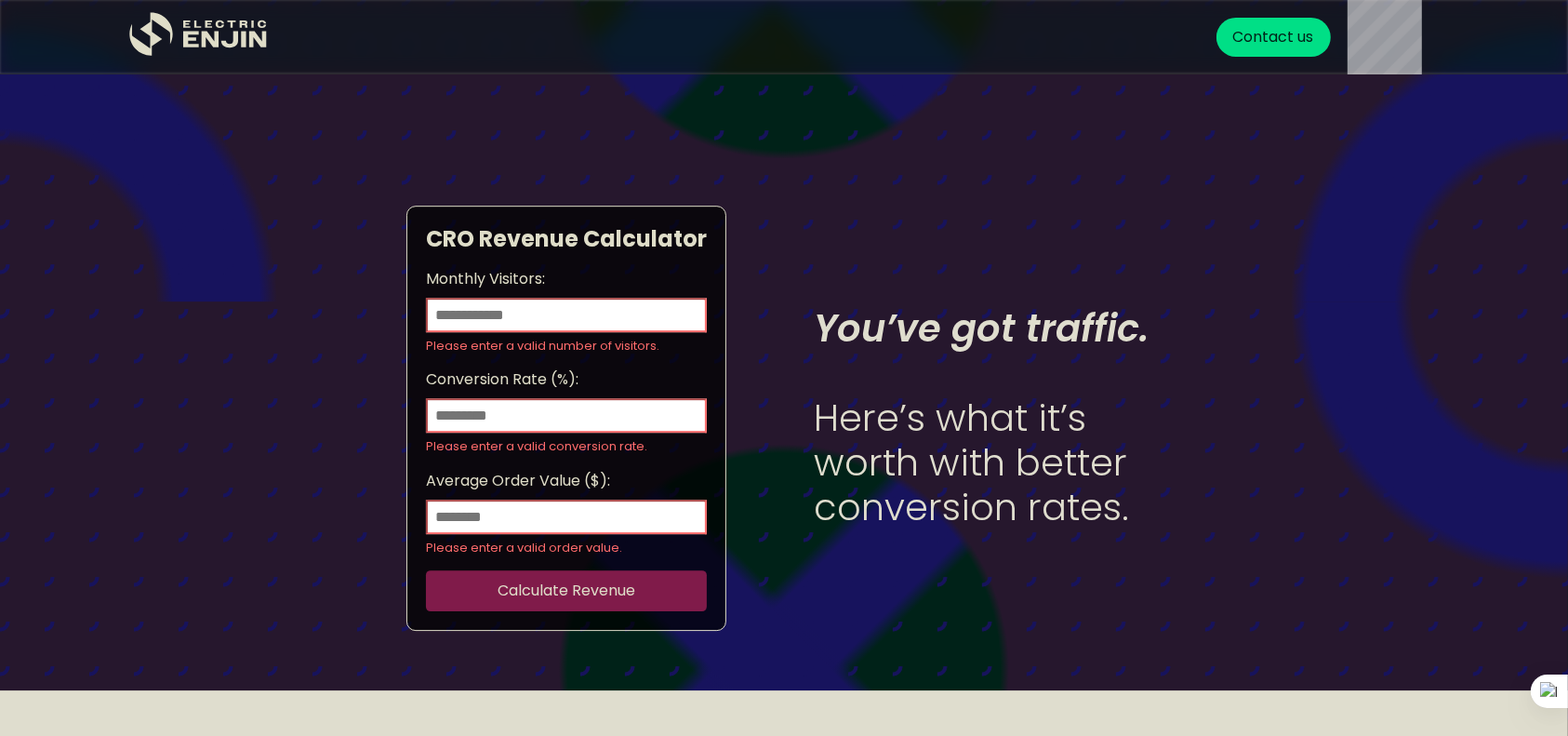 click on "*" at bounding box center [566, 314] 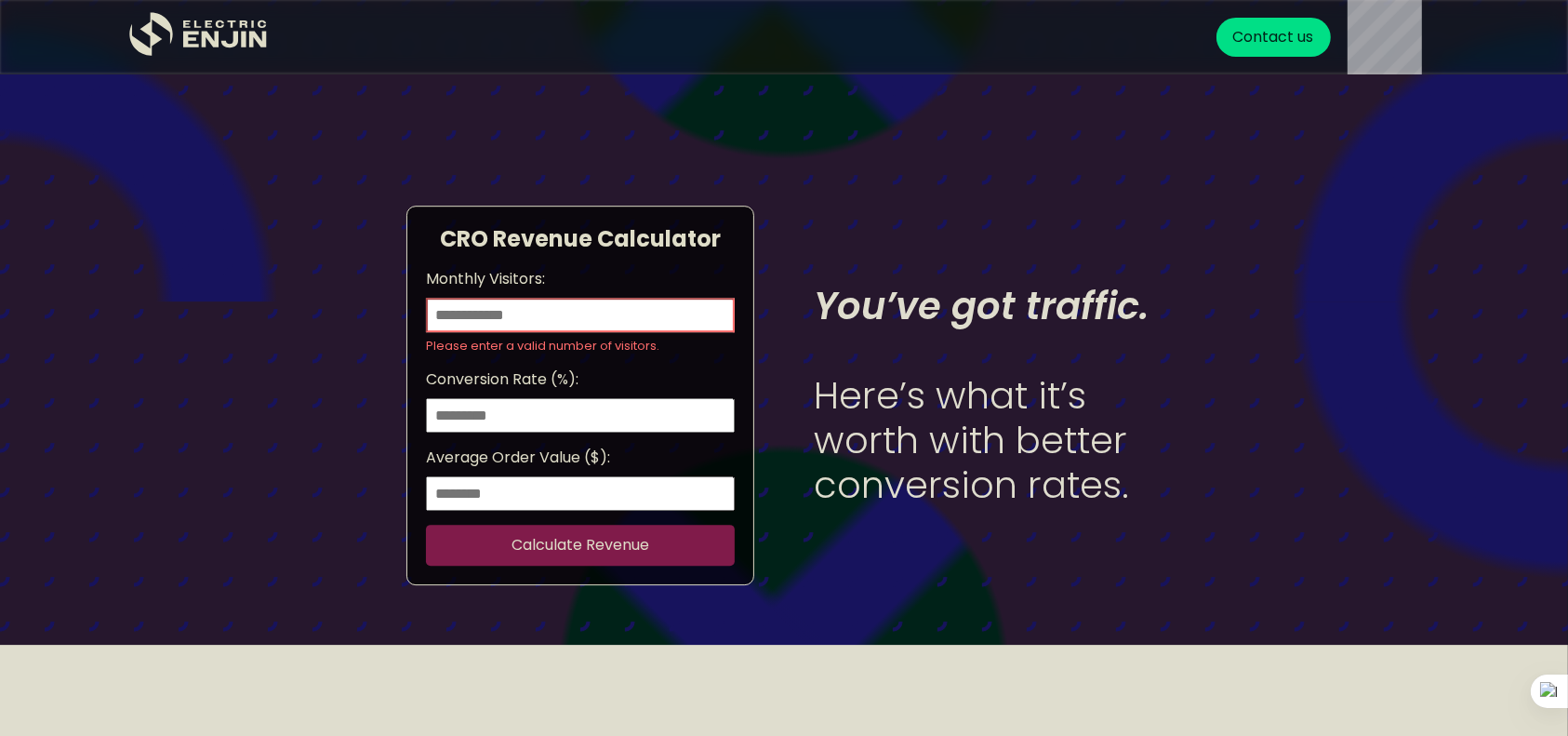 click on "**" at bounding box center [580, 314] 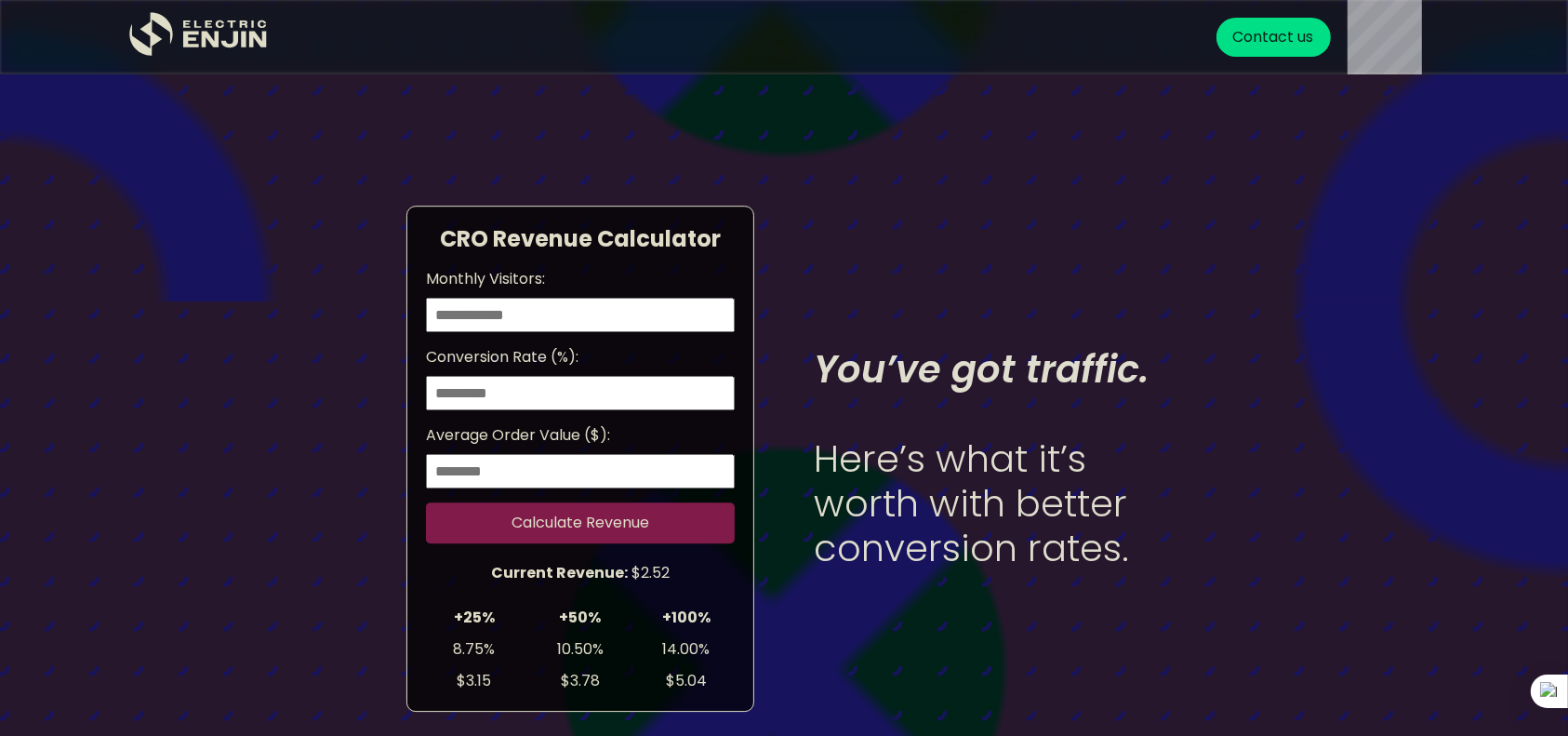 click on "You’ve got traffic.  Here’s what it’s worth with better conversion rates." at bounding box center (981, 459) 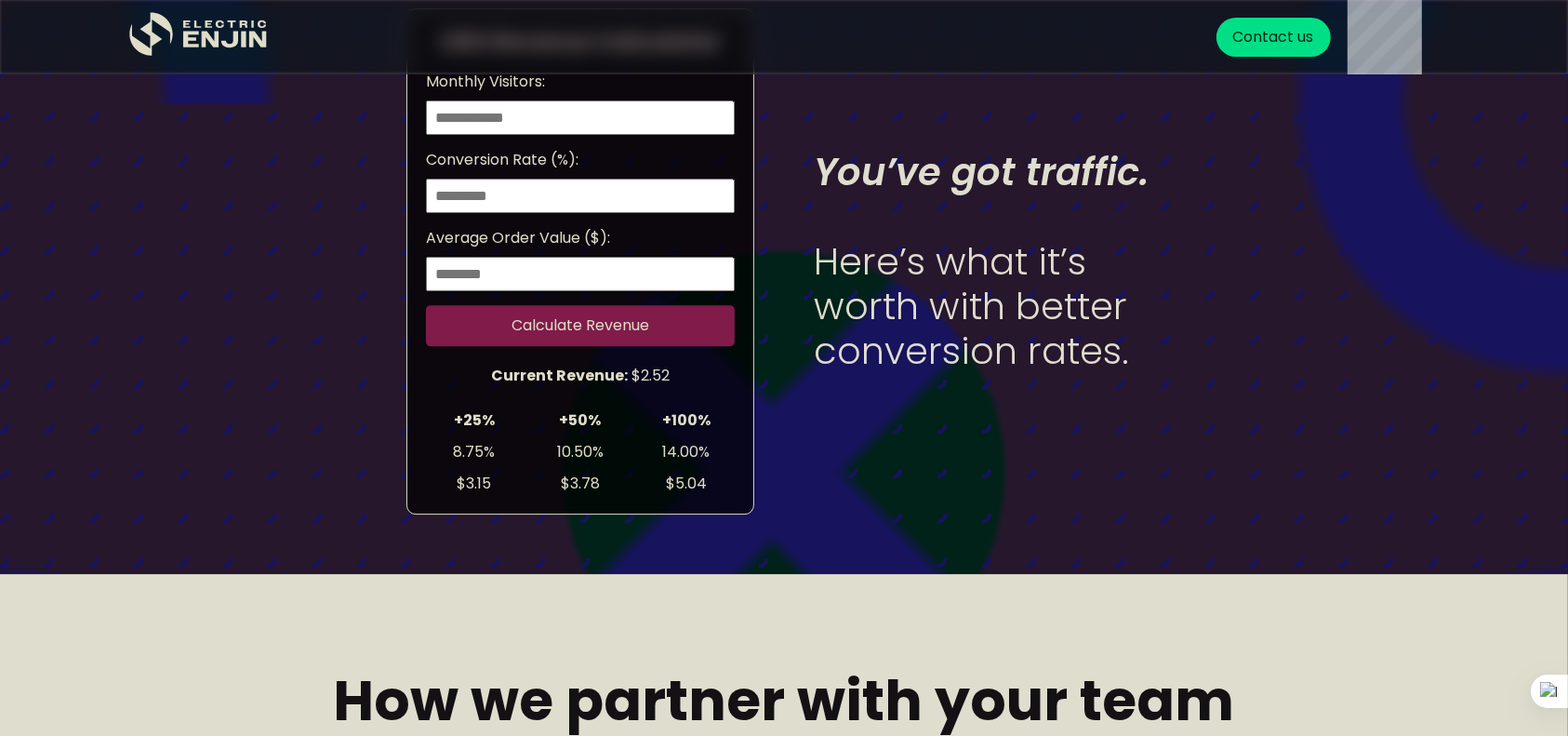 scroll, scrollTop: 5785, scrollLeft: 0, axis: vertical 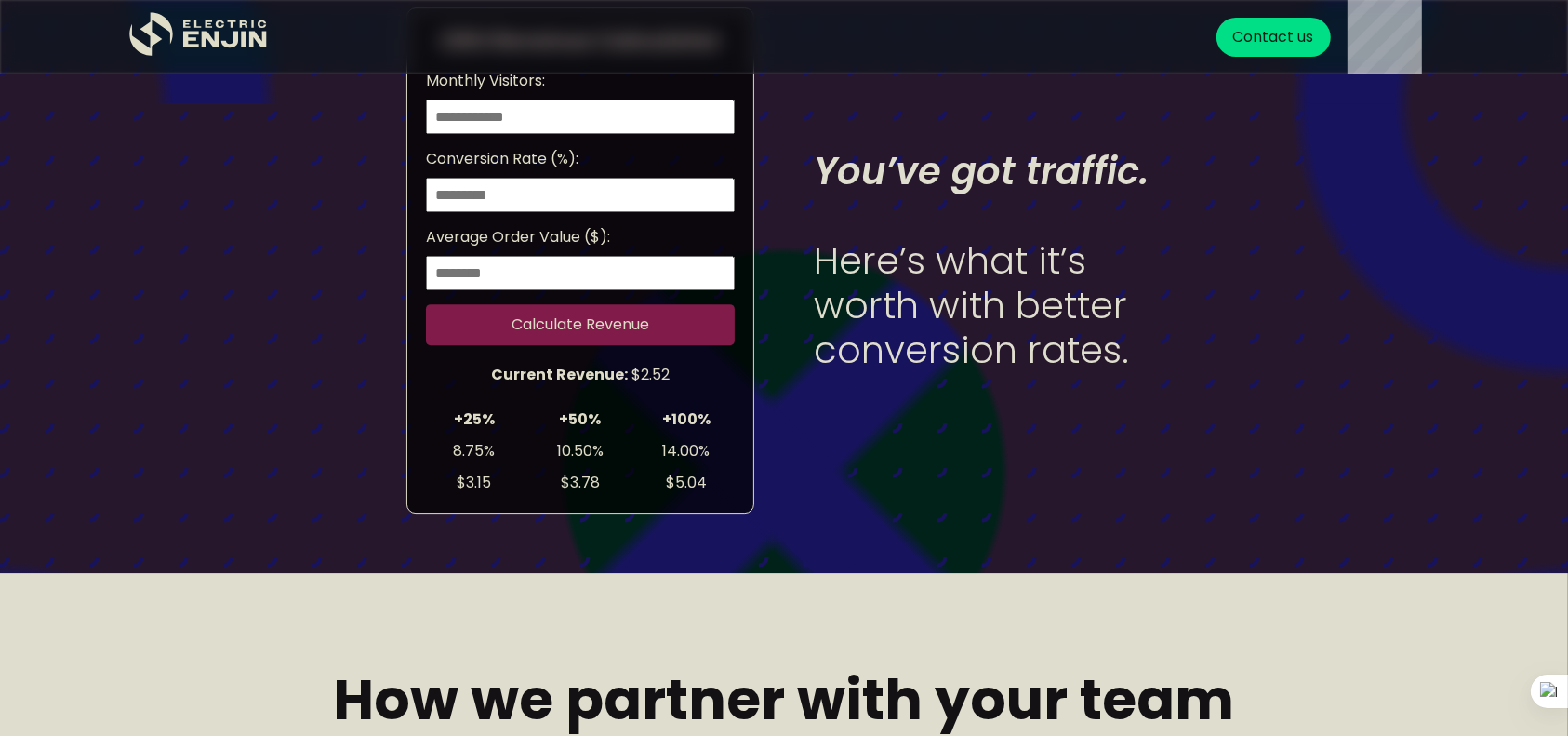 click on "Calculate Revenue" at bounding box center (580, 325) 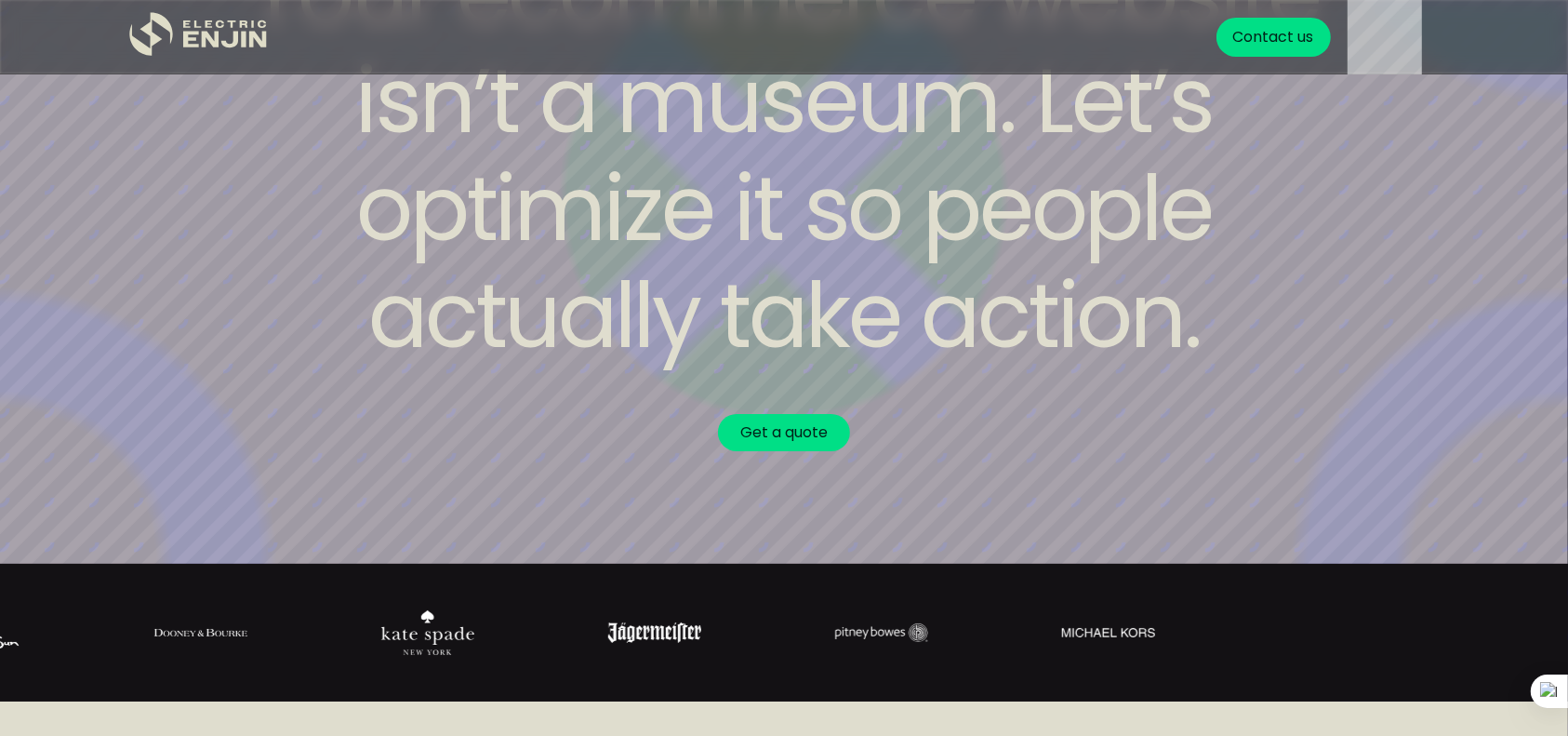 scroll, scrollTop: 184, scrollLeft: 0, axis: vertical 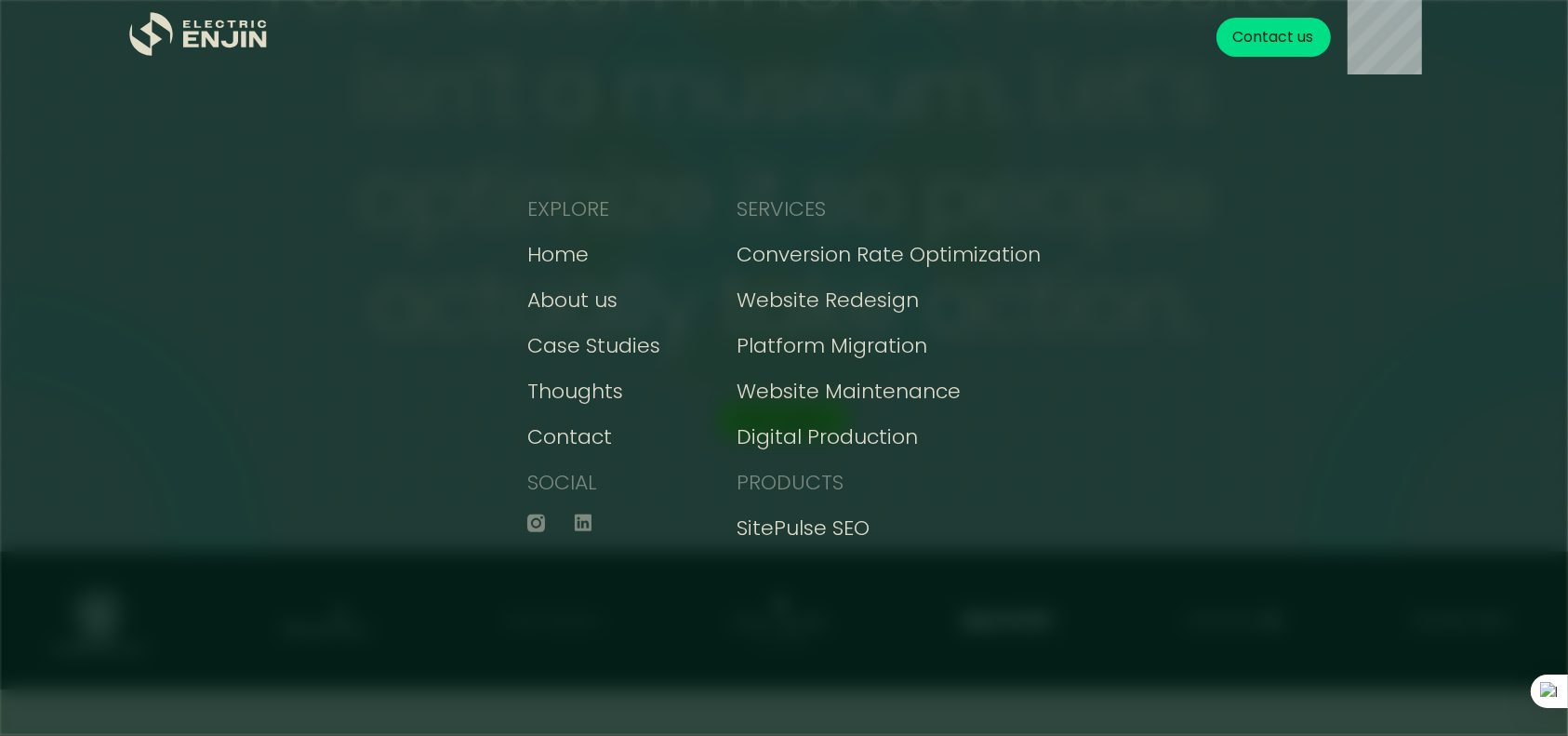click on "PRODUCTS" at bounding box center (790, 482) 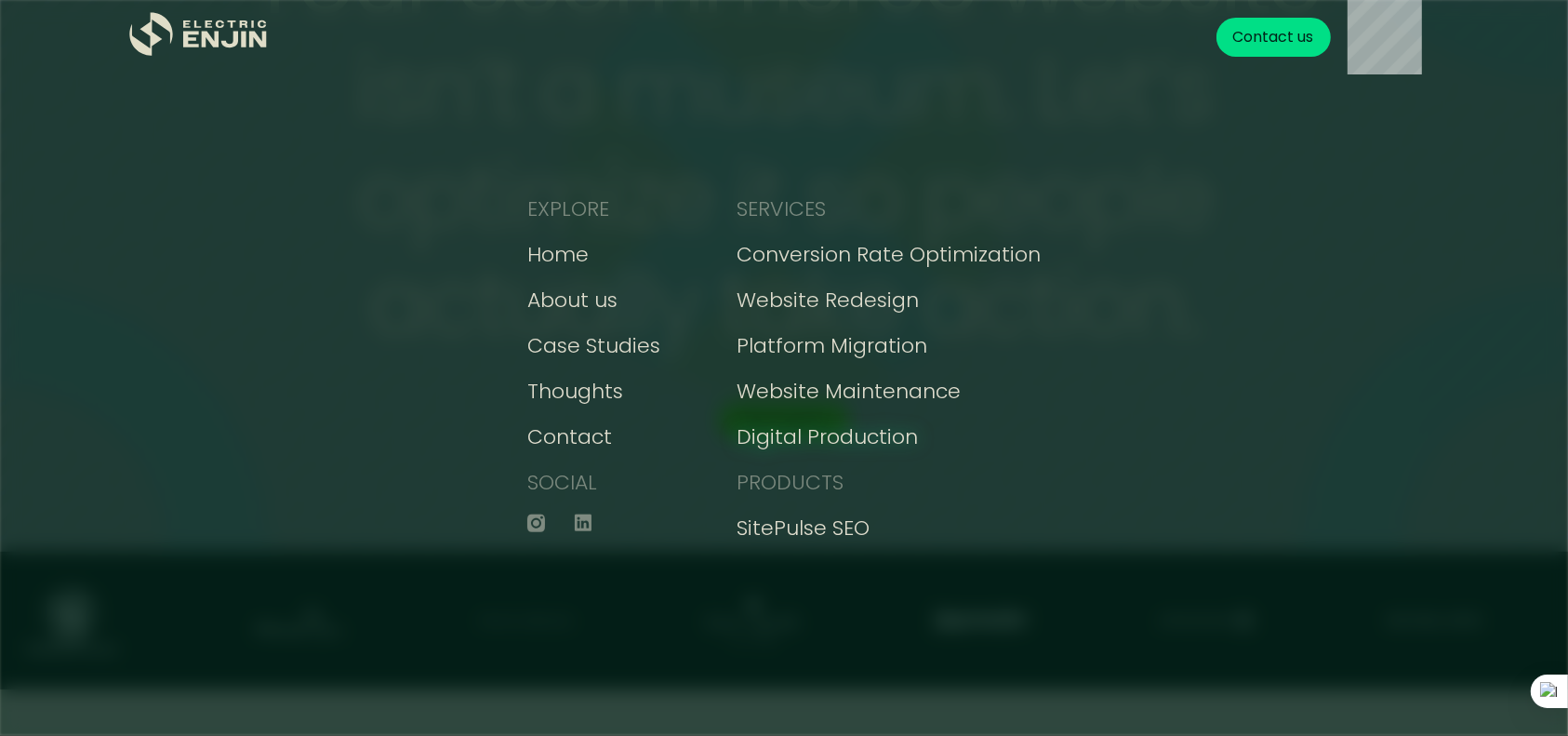 click on "Digital Production" at bounding box center [827, 436] 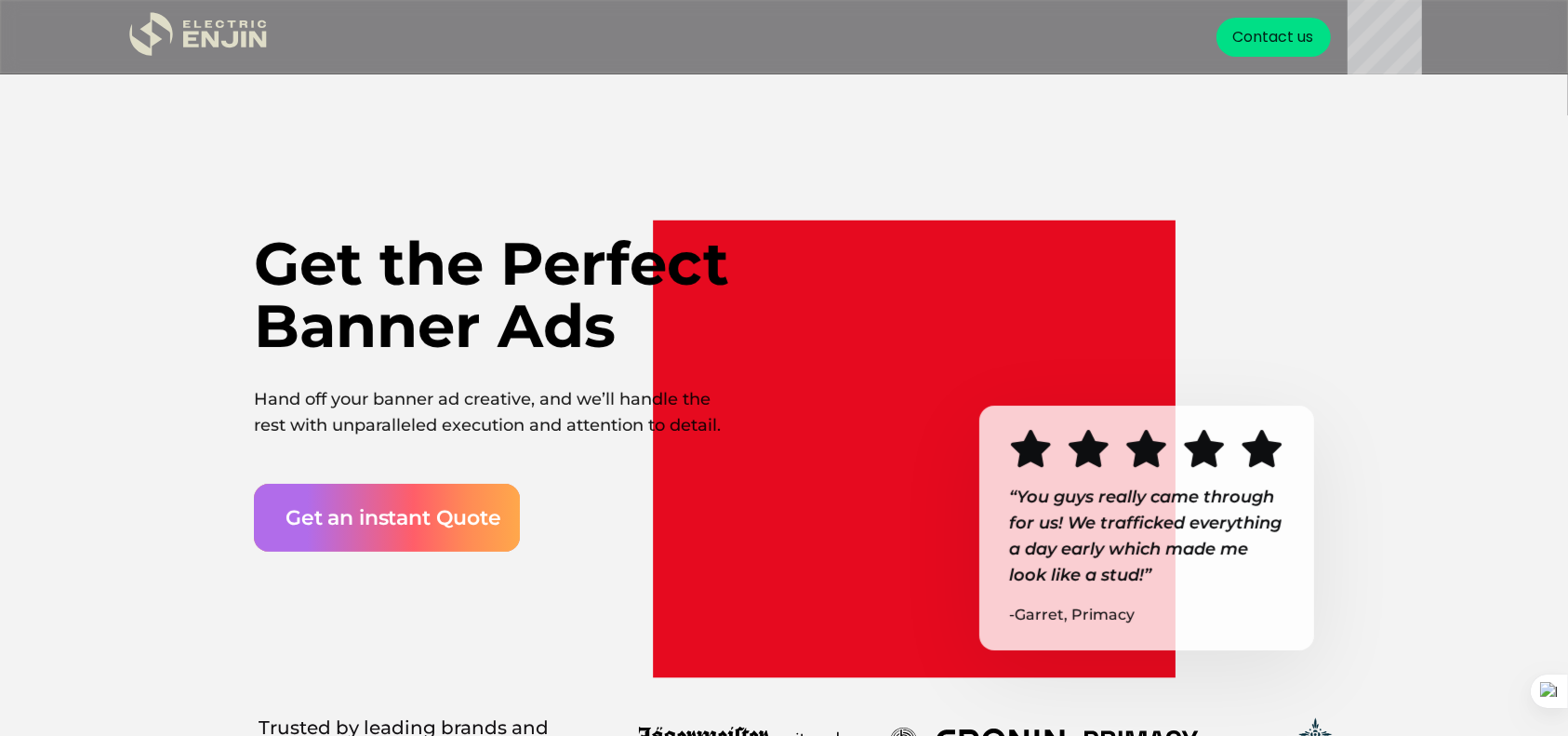 scroll, scrollTop: 198, scrollLeft: 0, axis: vertical 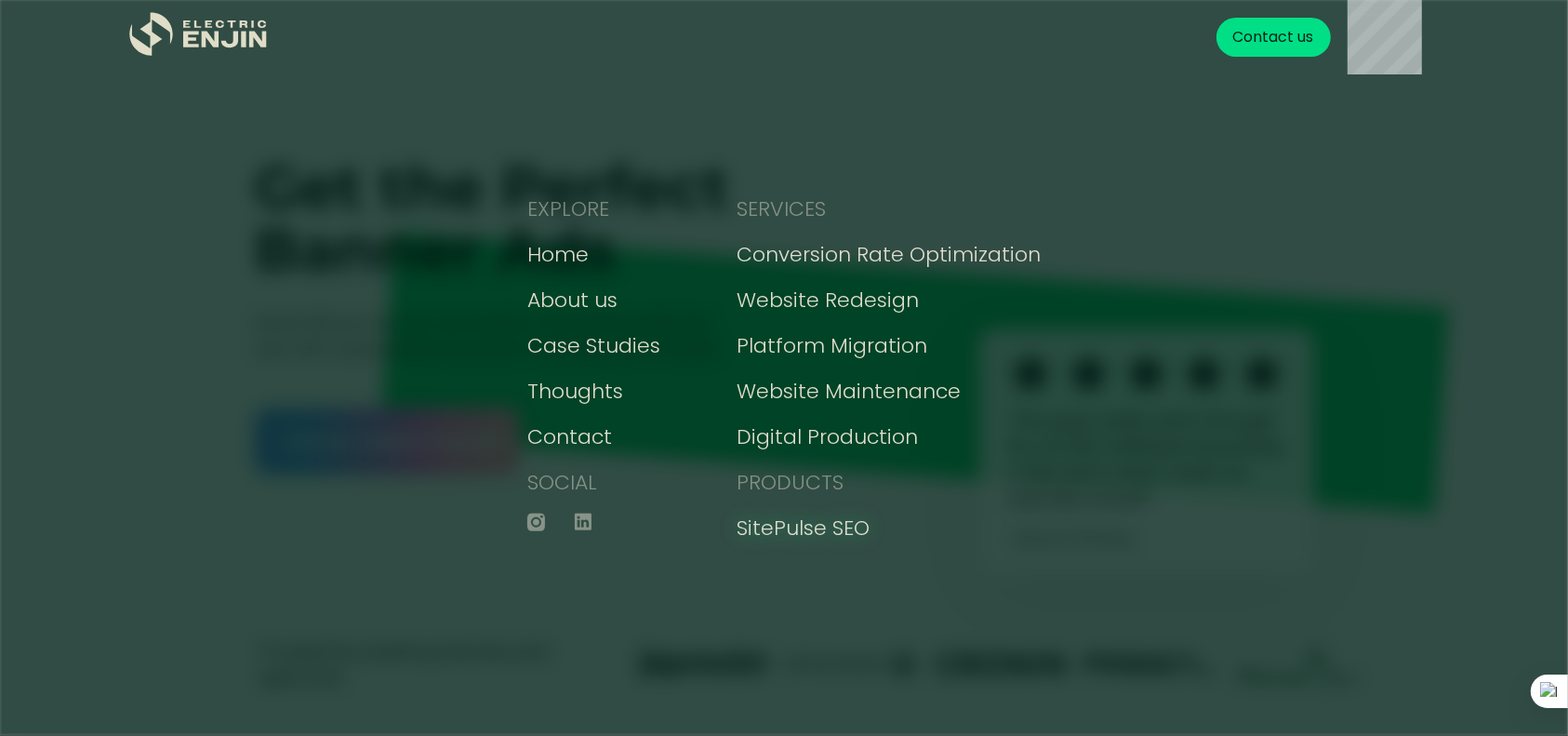 click on "SitePulse SEO" at bounding box center [803, 528] 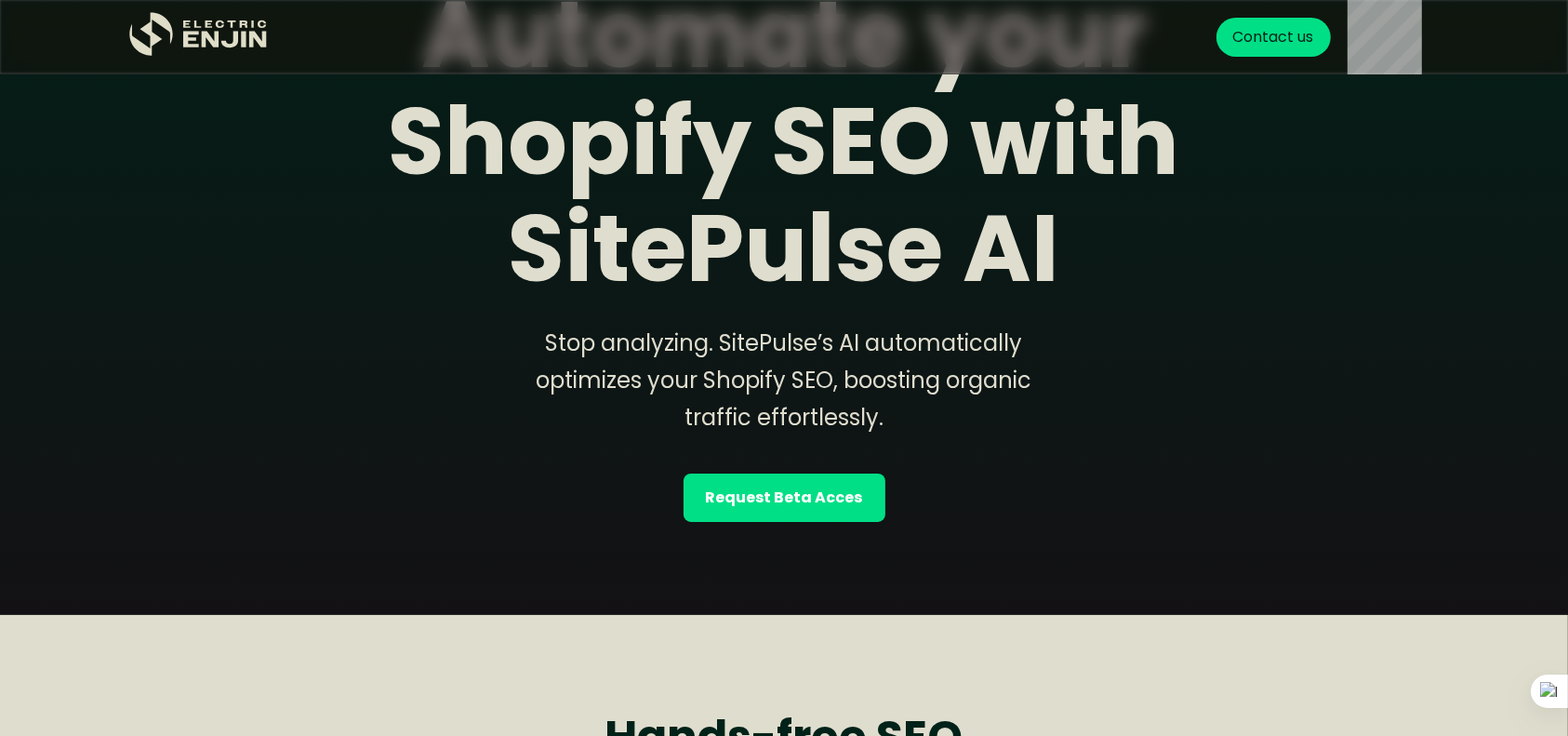 click on "Request Beta Acces" at bounding box center (784, 498) 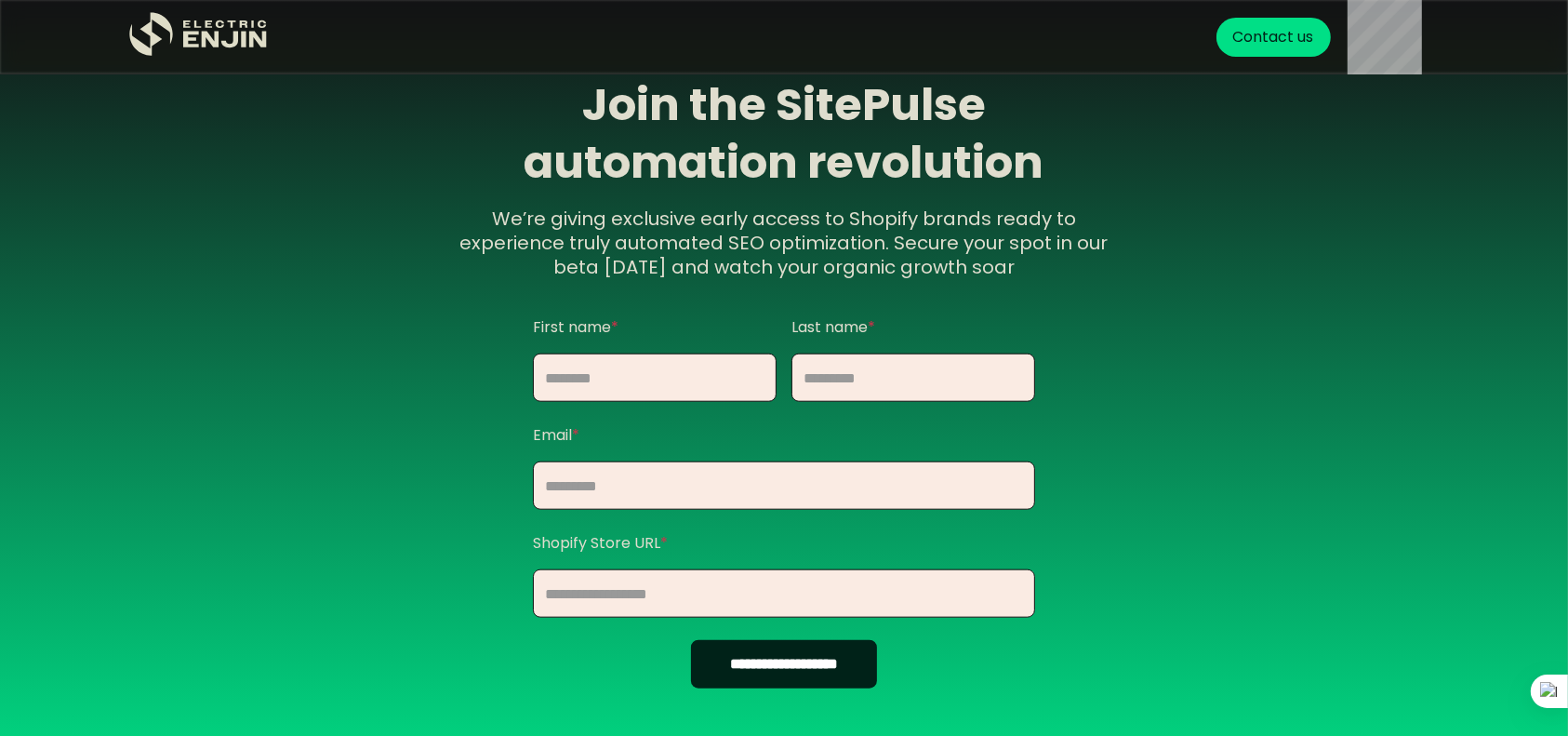 scroll, scrollTop: 1803, scrollLeft: 0, axis: vertical 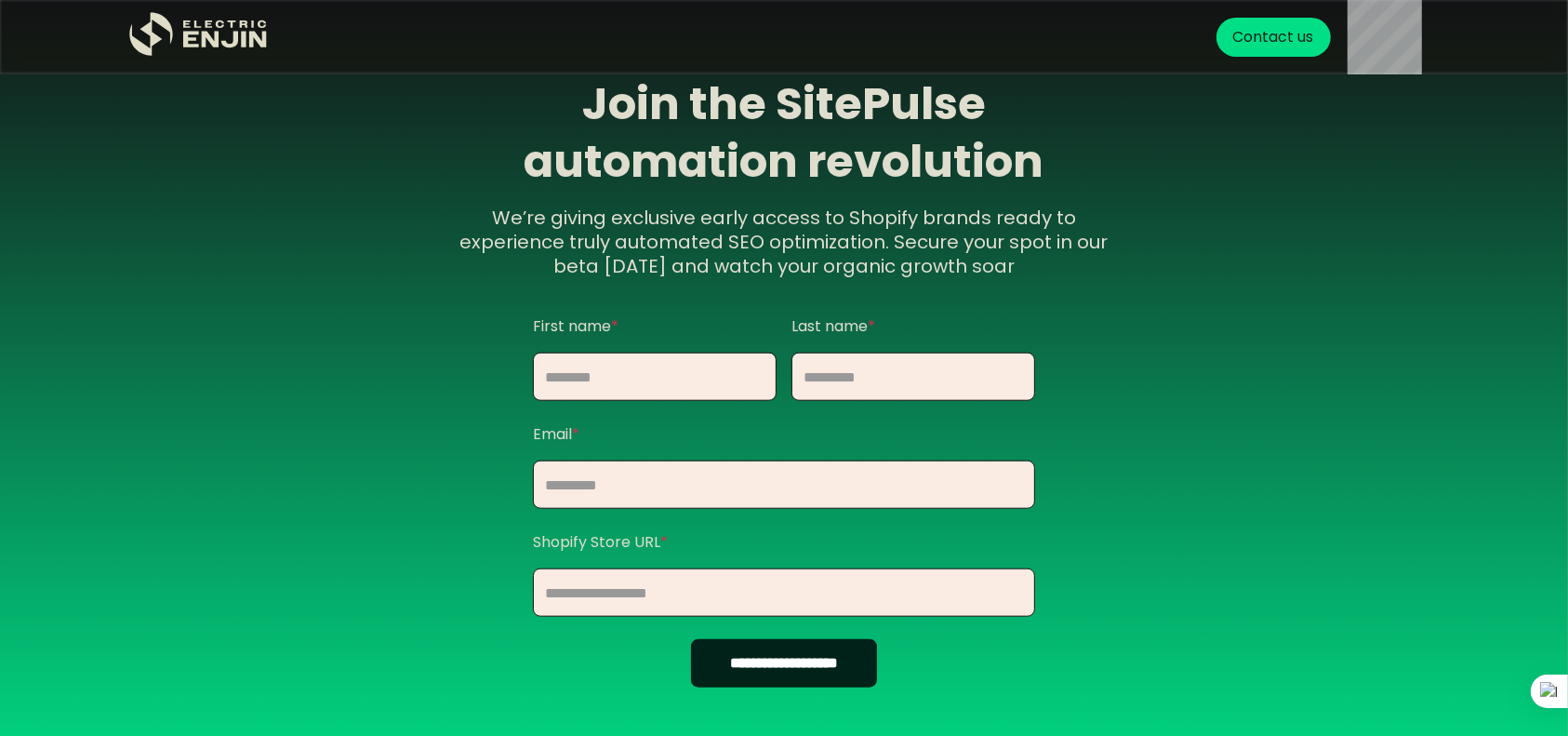 click on "**********" at bounding box center (784, 663) 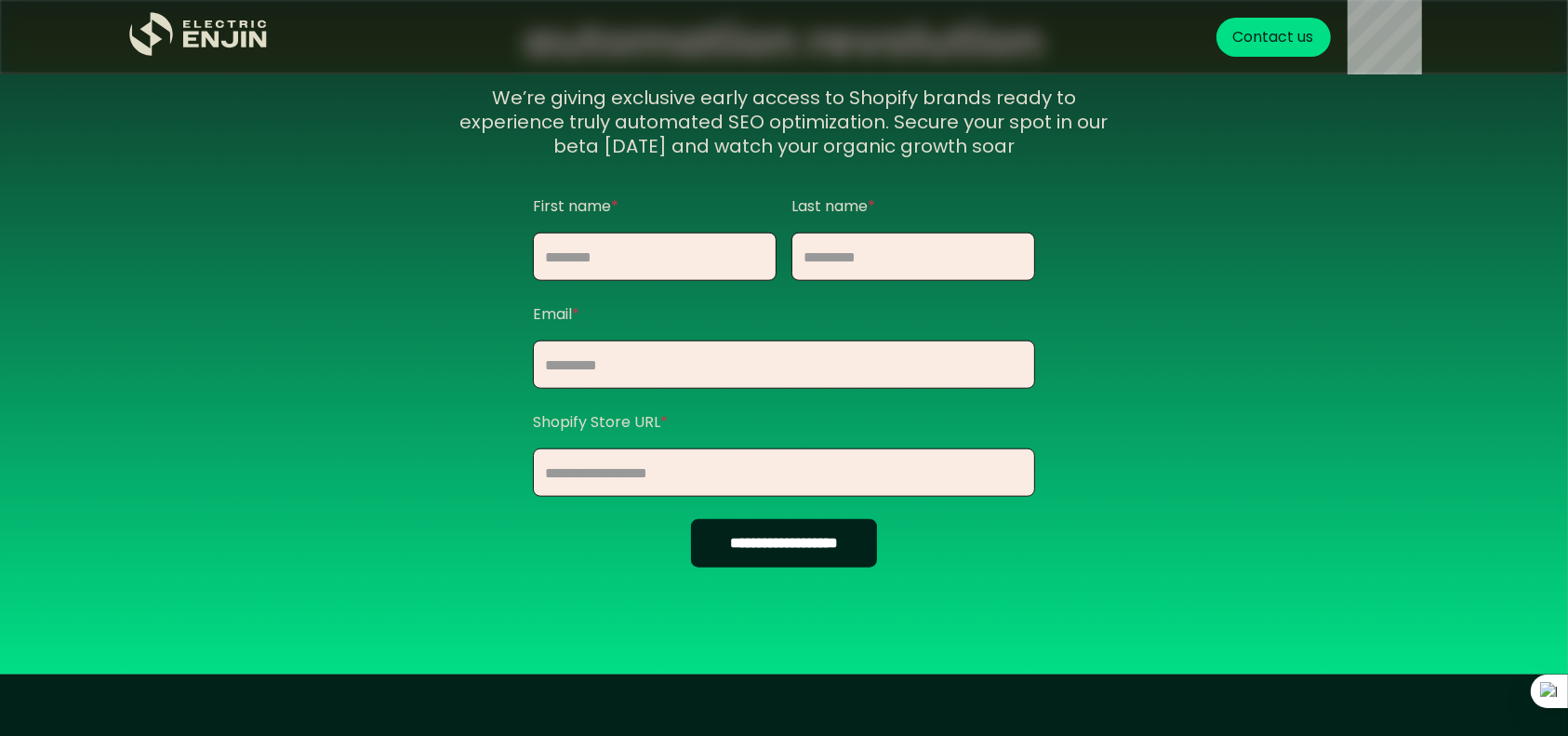 scroll, scrollTop: 1952, scrollLeft: 0, axis: vertical 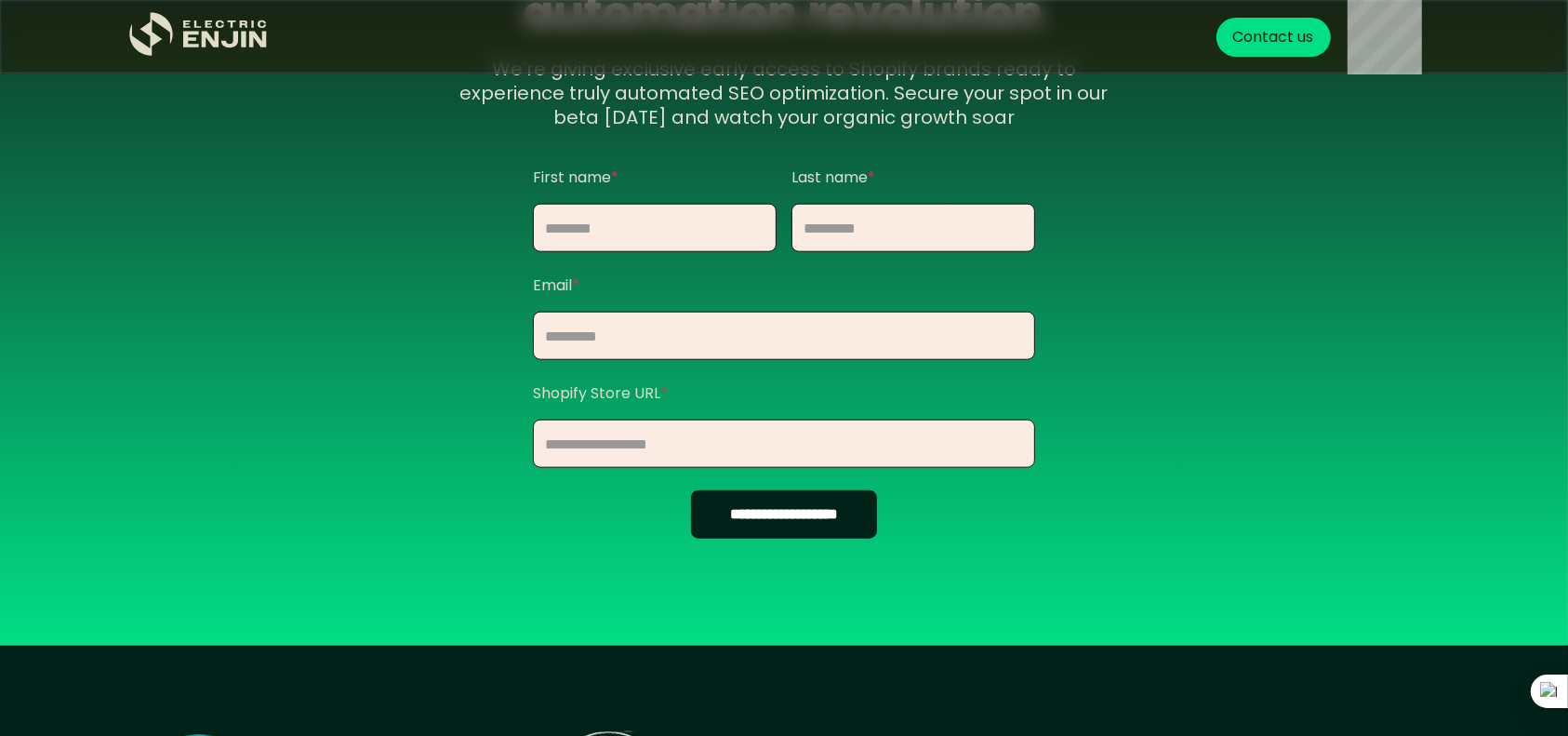 click on "**********" at bounding box center [784, 353] 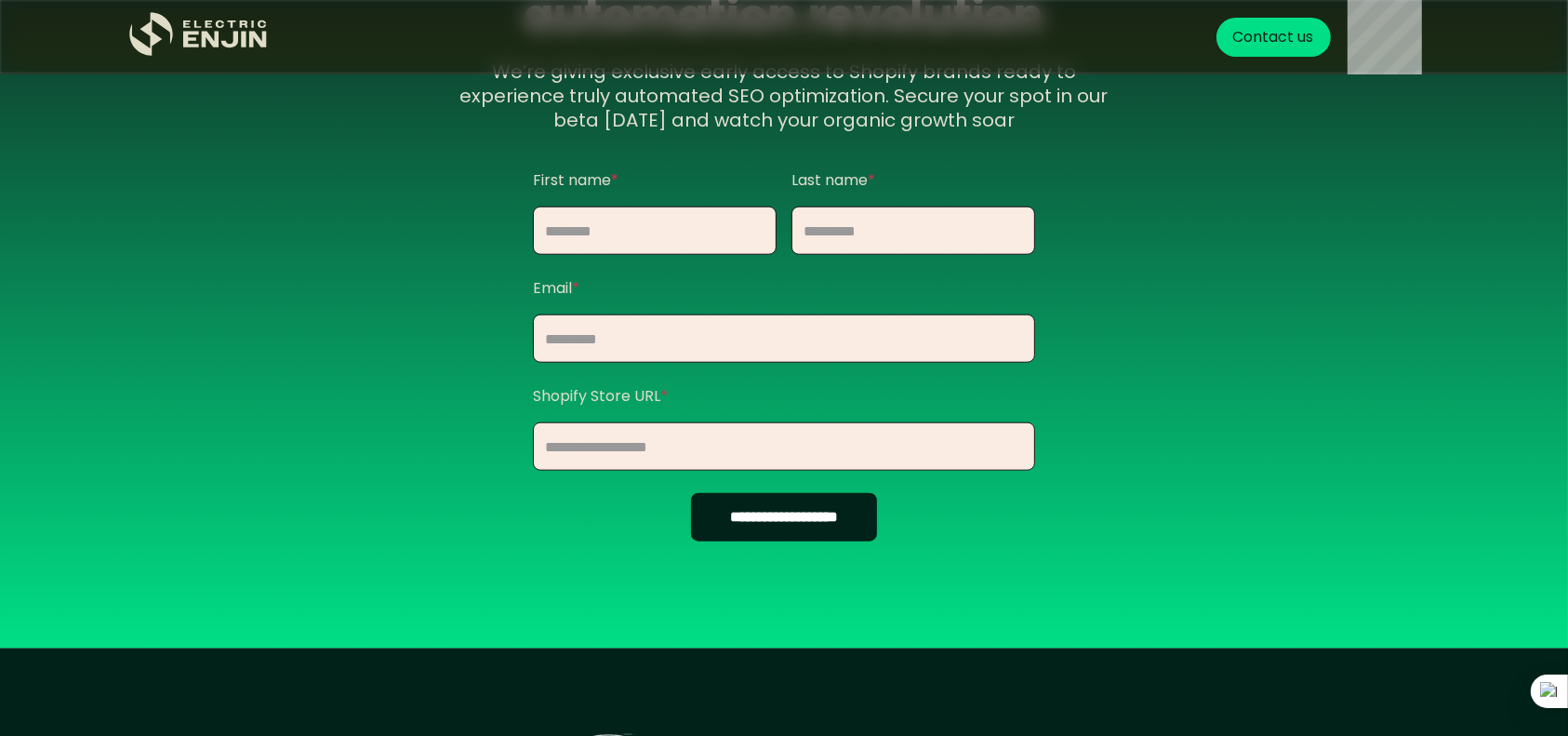 scroll, scrollTop: 1952, scrollLeft: 0, axis: vertical 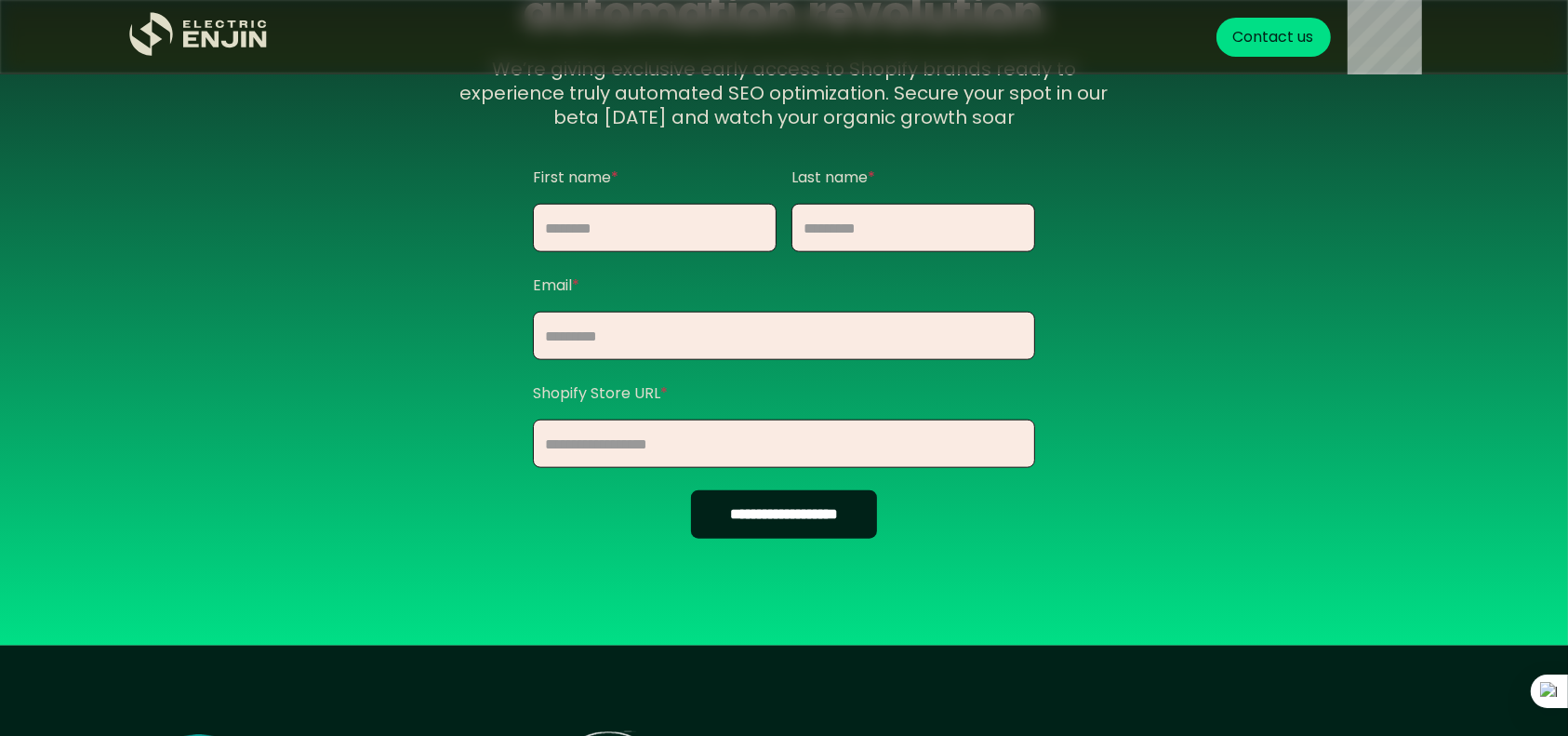 click at bounding box center [655, 228] 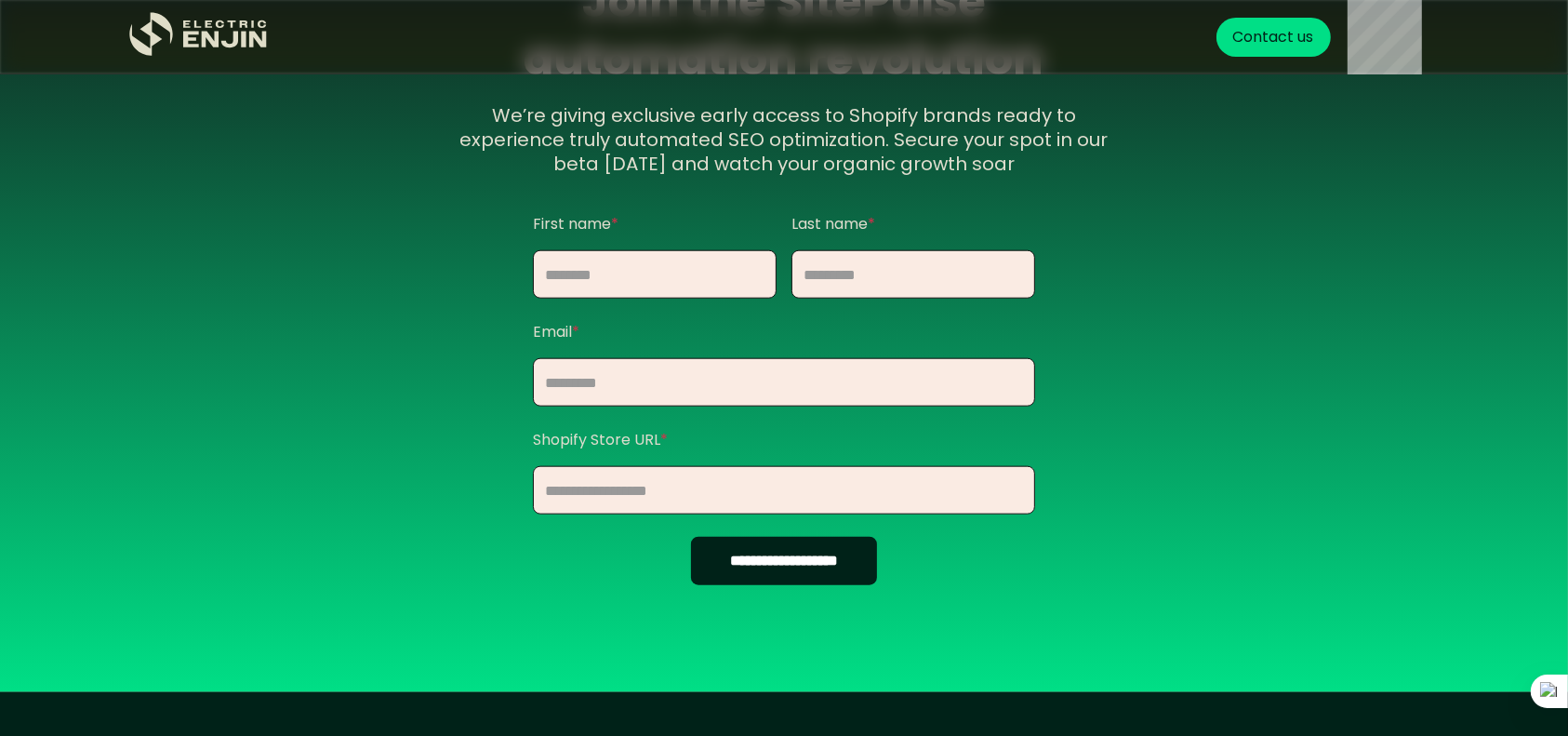 scroll, scrollTop: 1903, scrollLeft: 0, axis: vertical 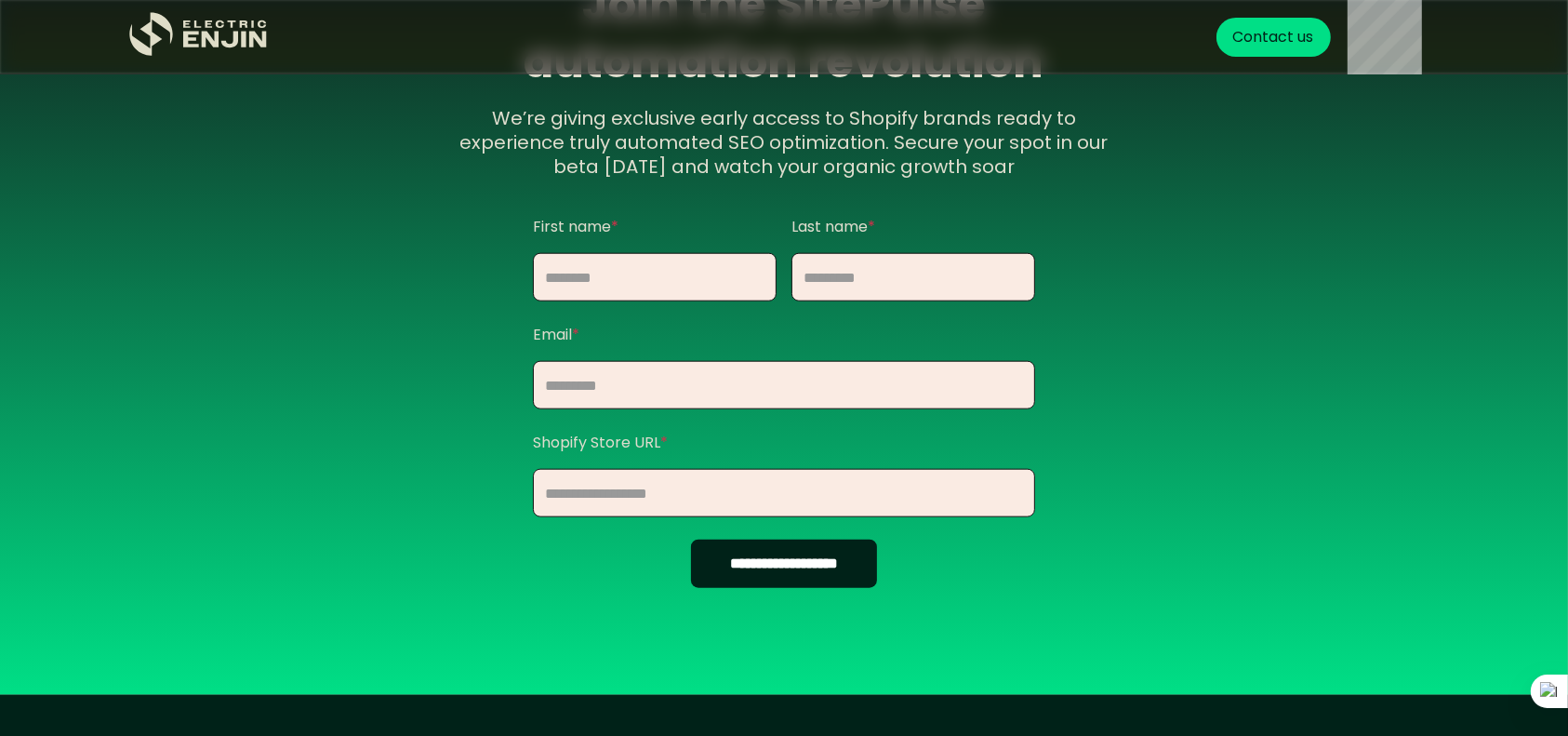 click on "**********" at bounding box center (784, 564) 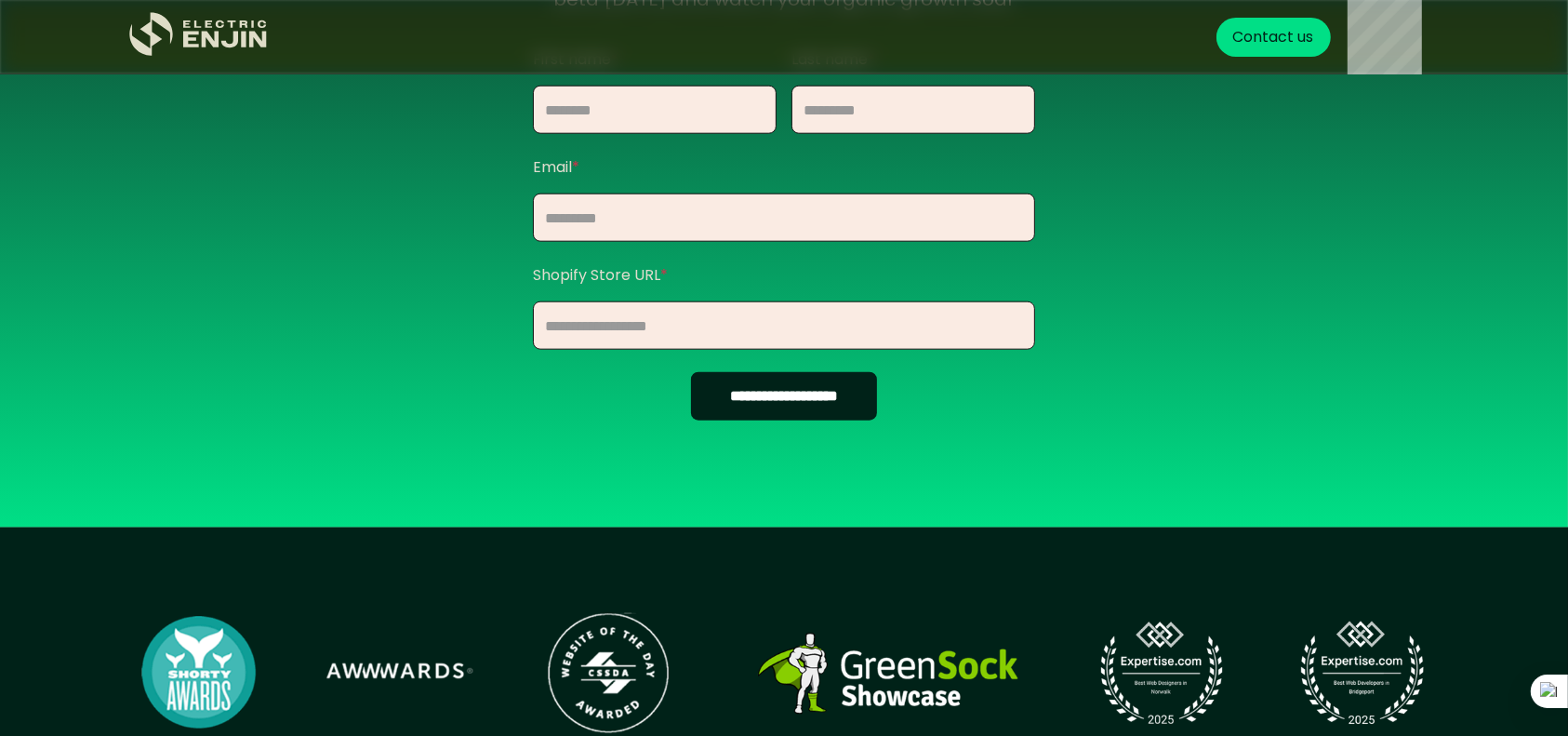 scroll, scrollTop: 2282, scrollLeft: 0, axis: vertical 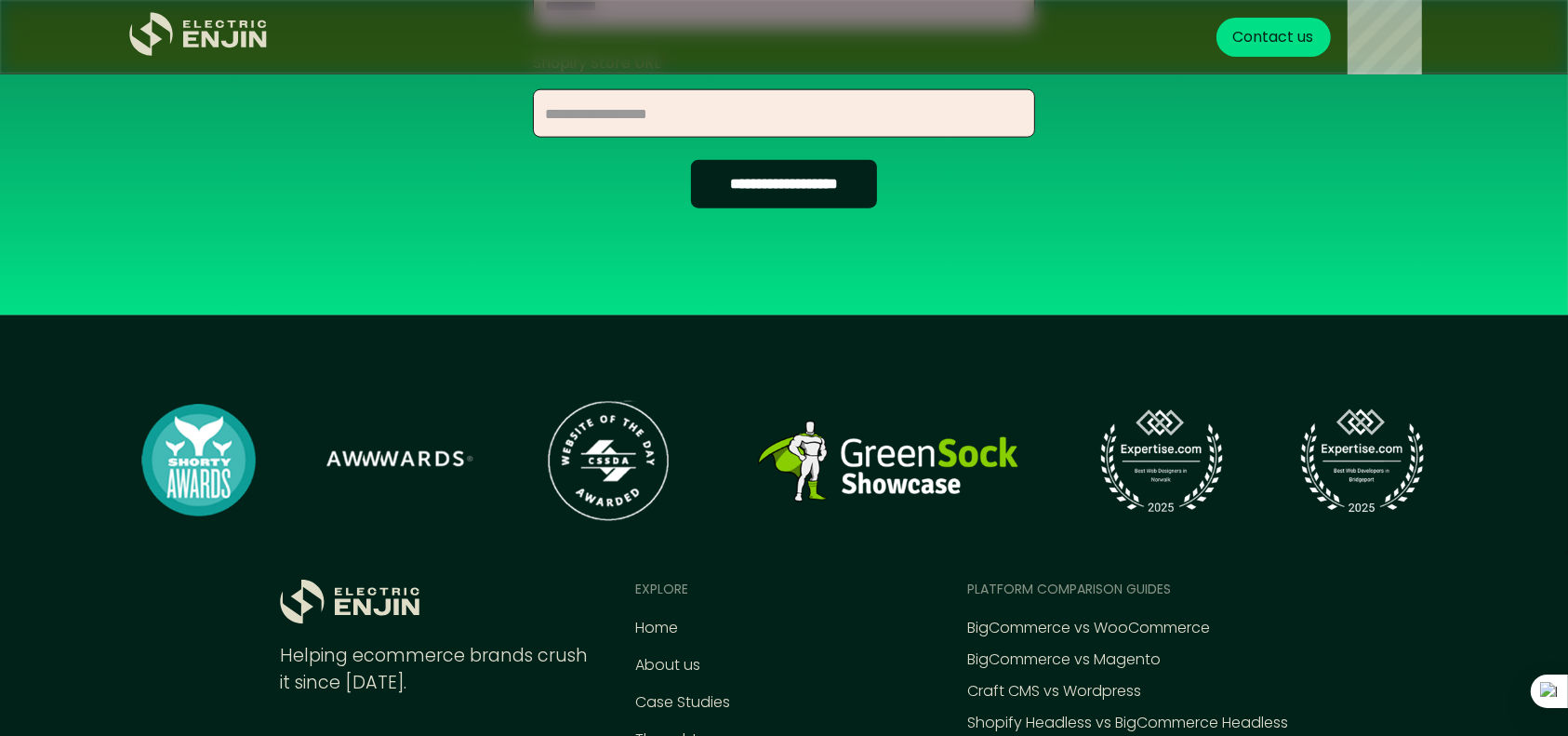 click on "**********" at bounding box center [784, 184] 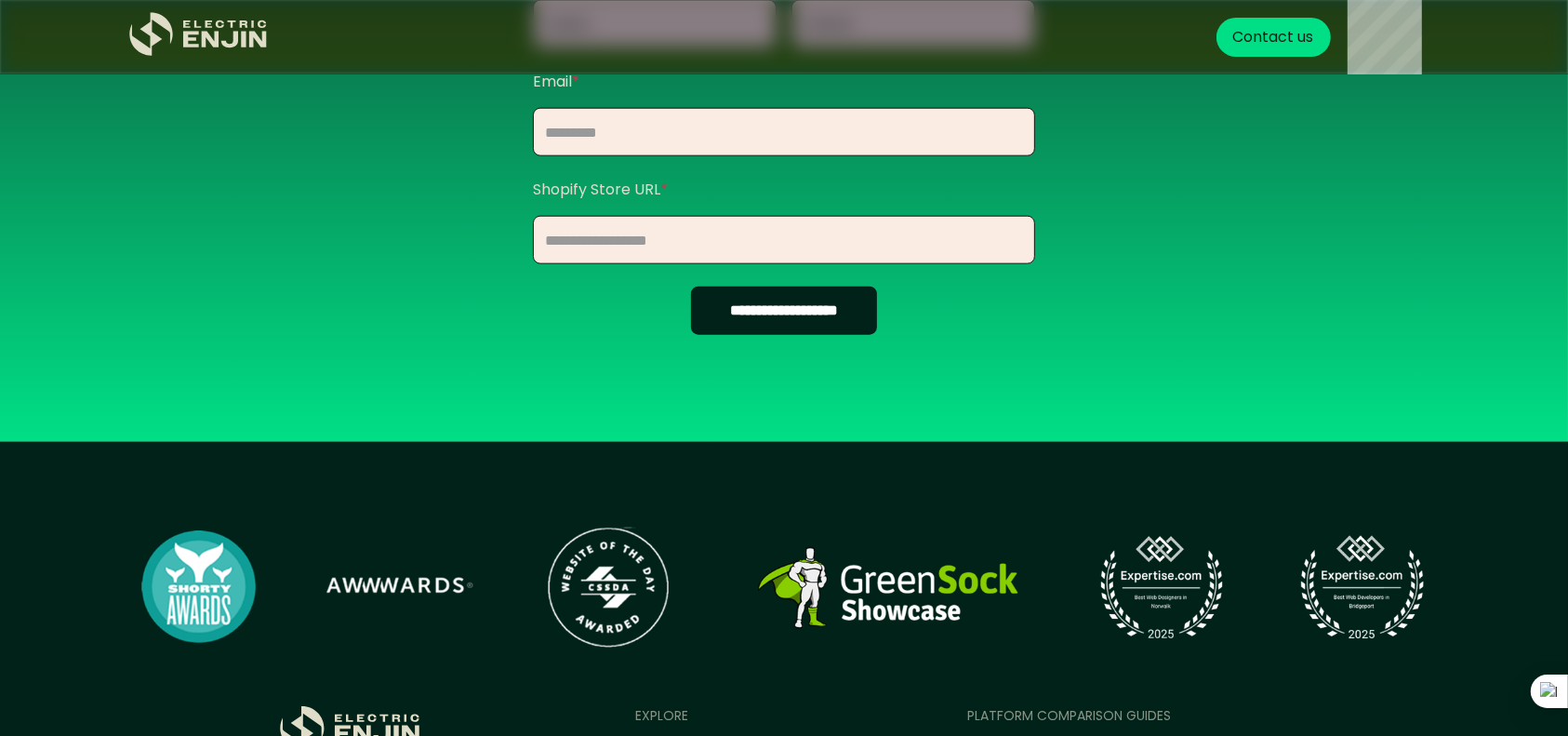 click on "**********" at bounding box center [784, 36] 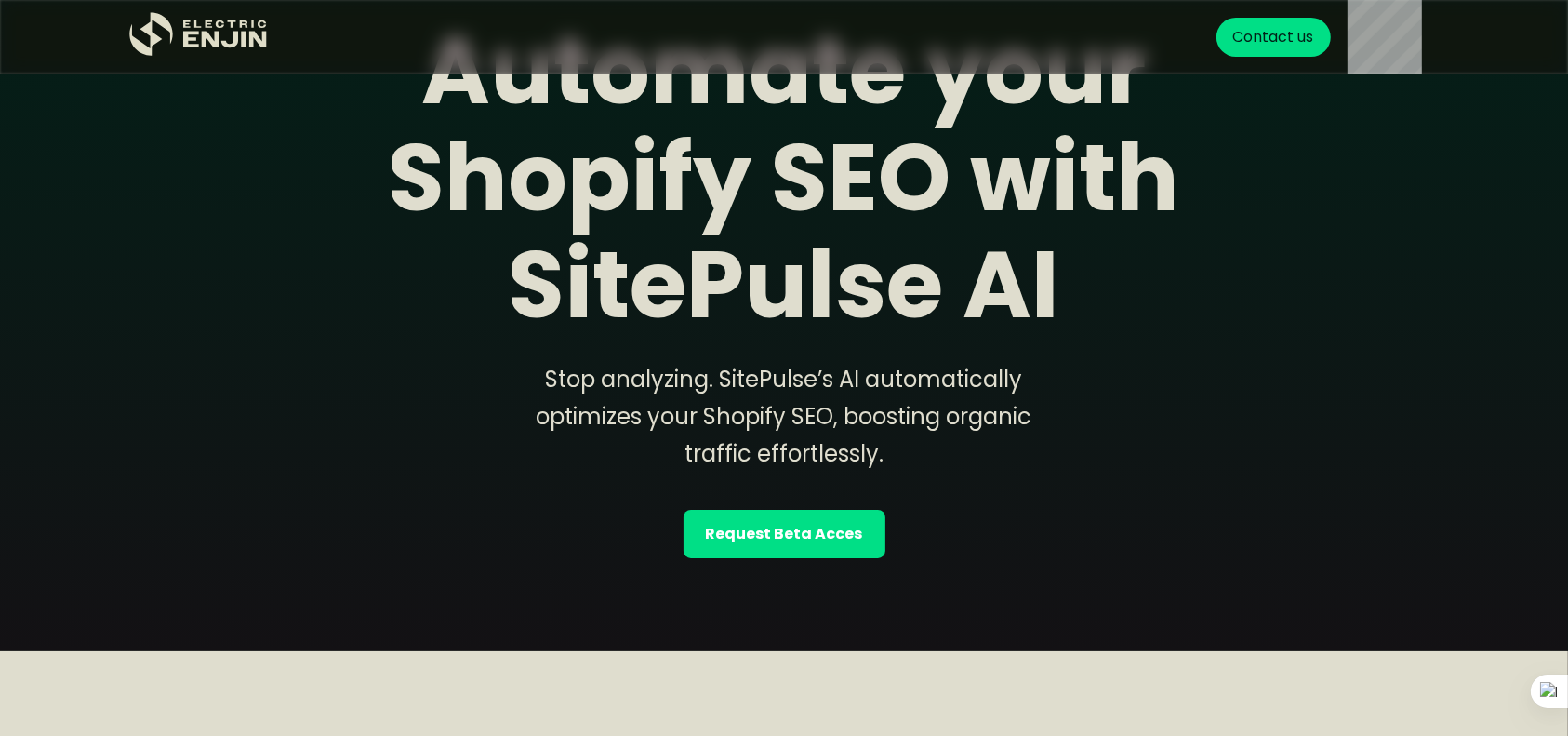 scroll, scrollTop: 171, scrollLeft: 0, axis: vertical 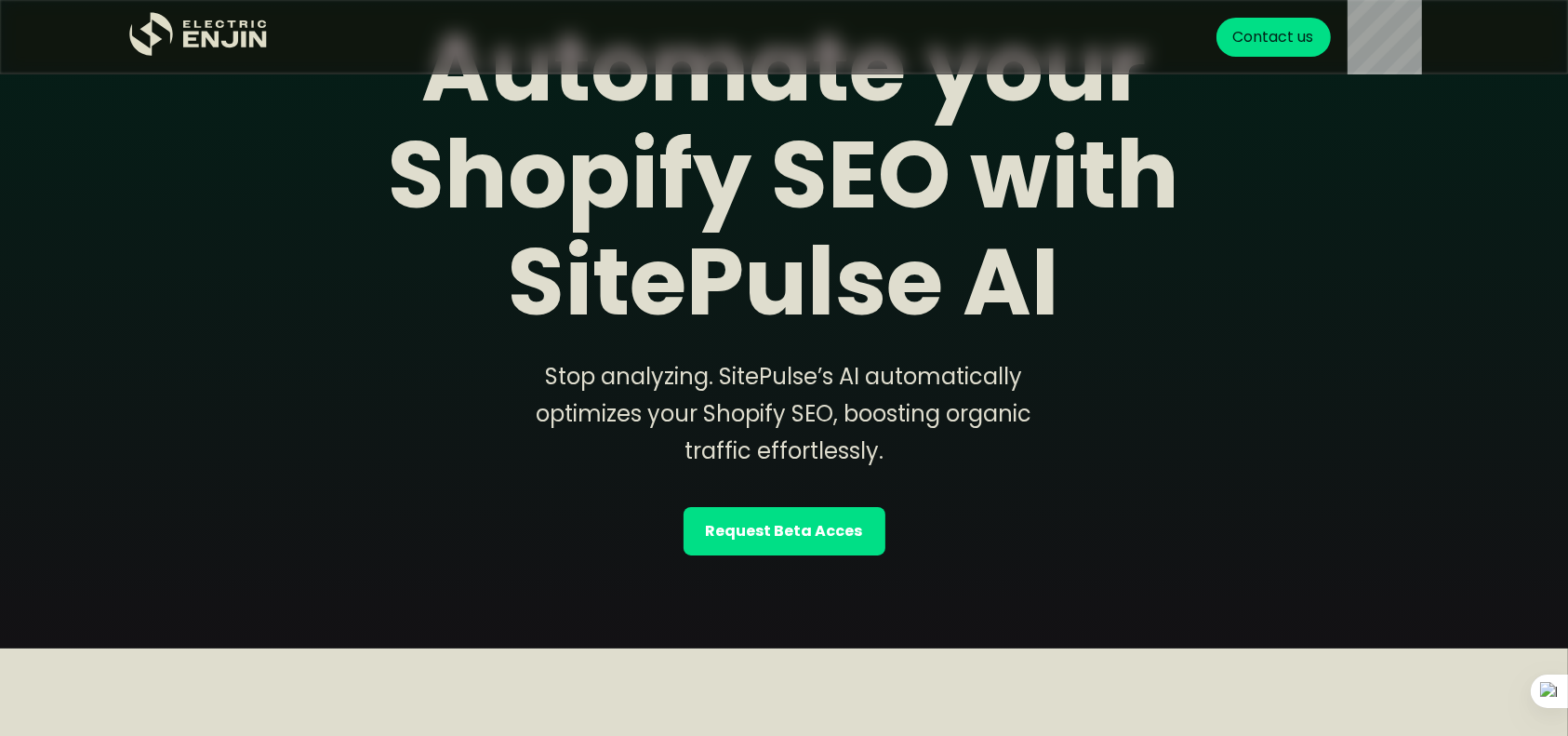 click on "Request Beta Acces" at bounding box center [784, 531] 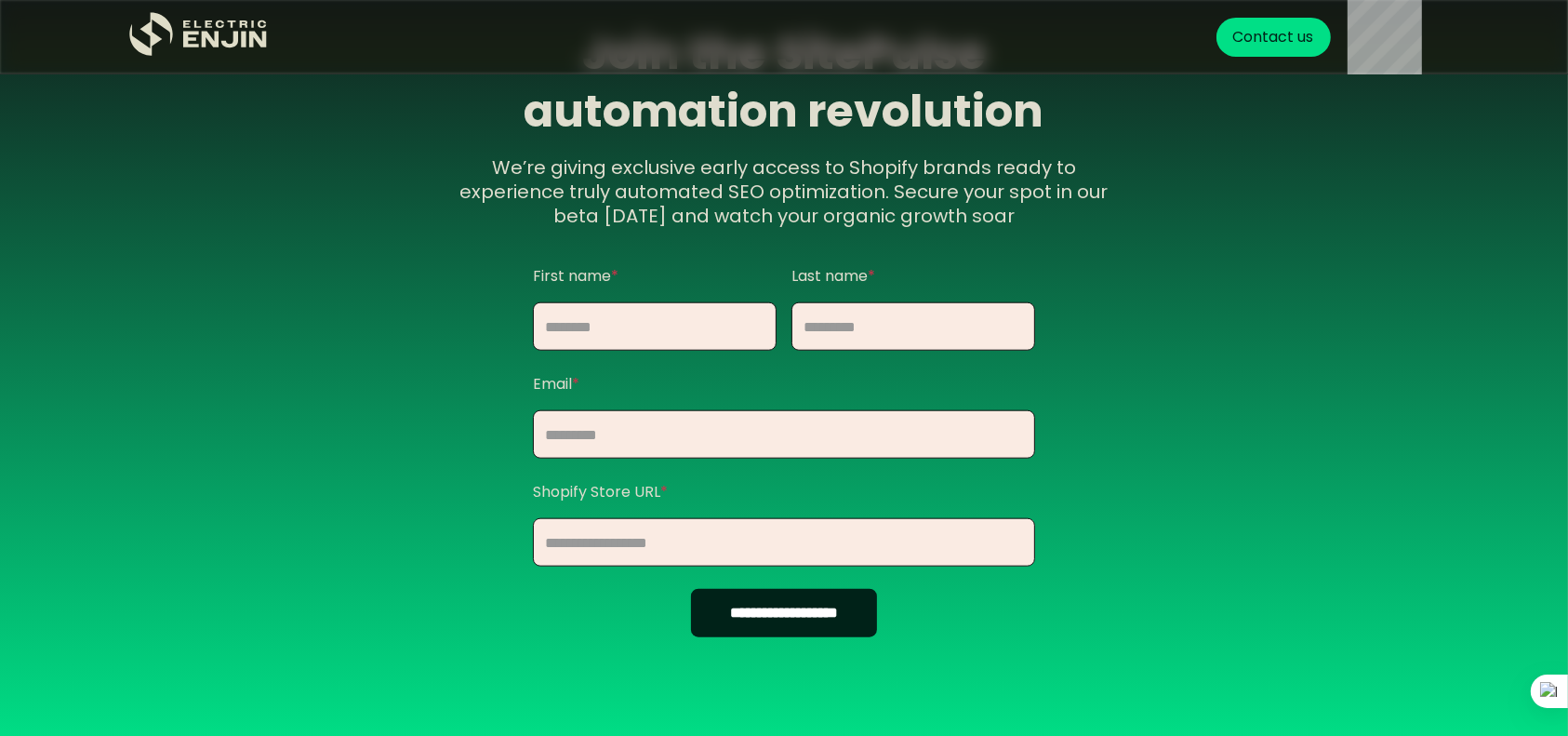 scroll, scrollTop: 2002, scrollLeft: 0, axis: vertical 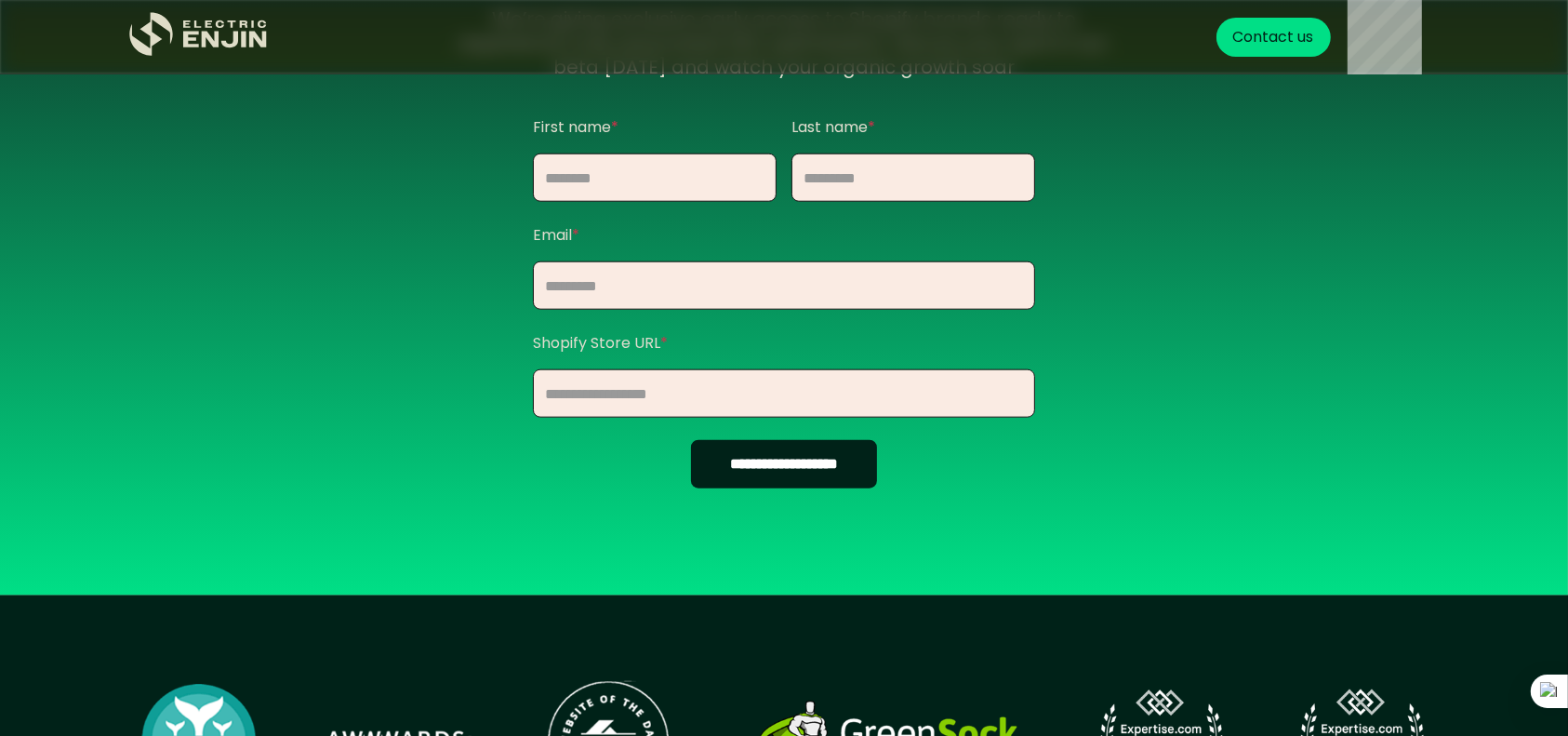 click on "**********" at bounding box center (784, 464) 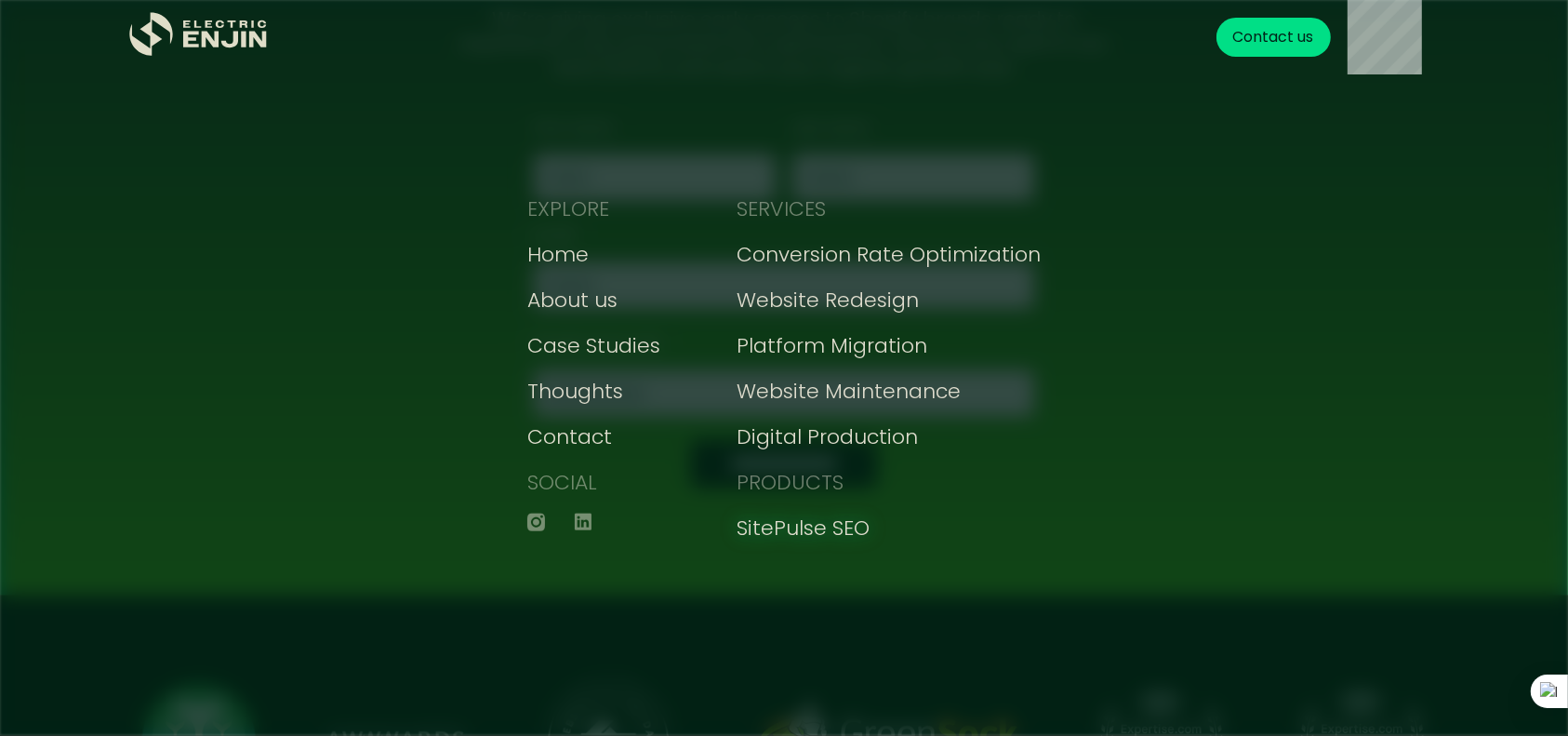 click on "SitePulse SEO" at bounding box center [803, 528] 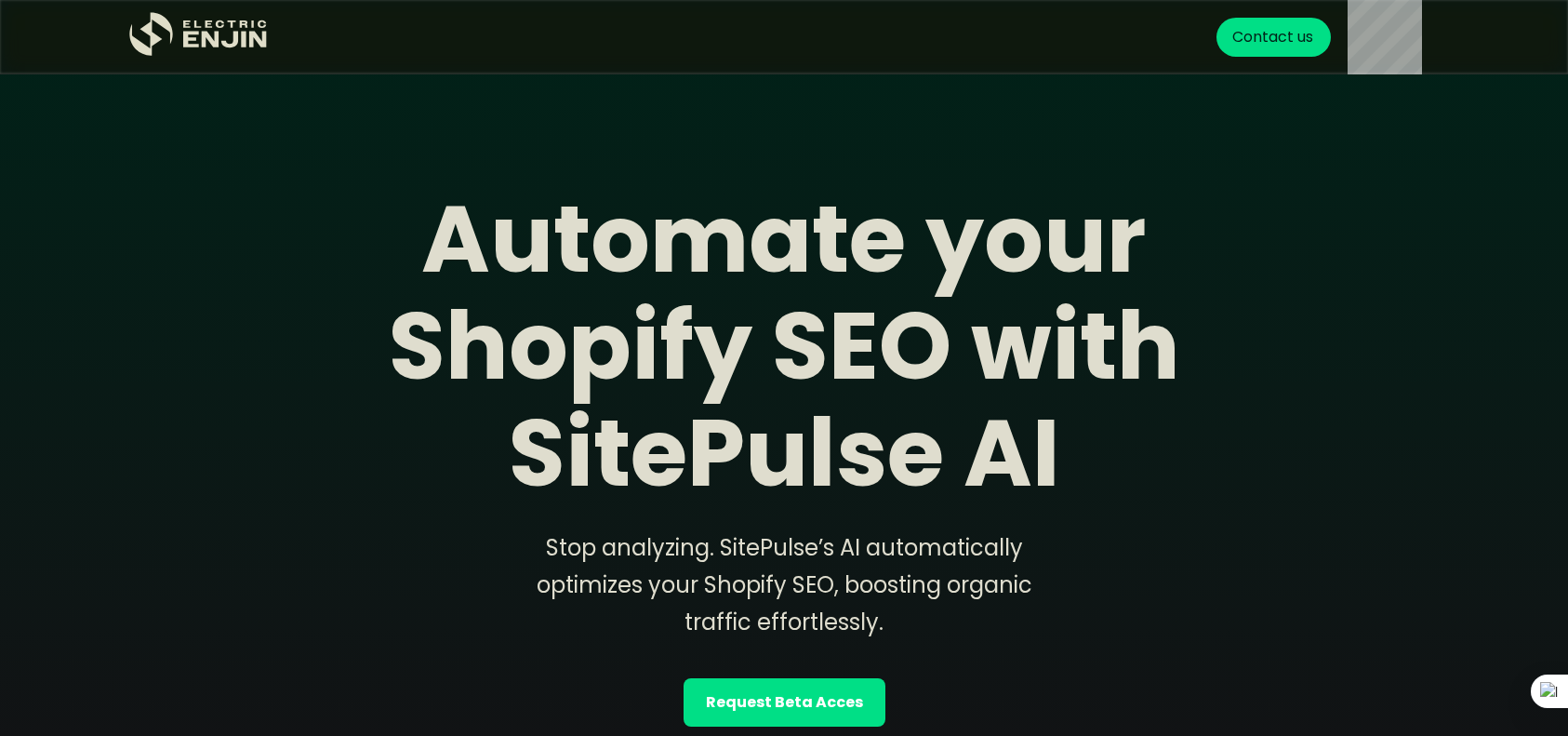 click on "Request Beta Acces" at bounding box center [784, 703] 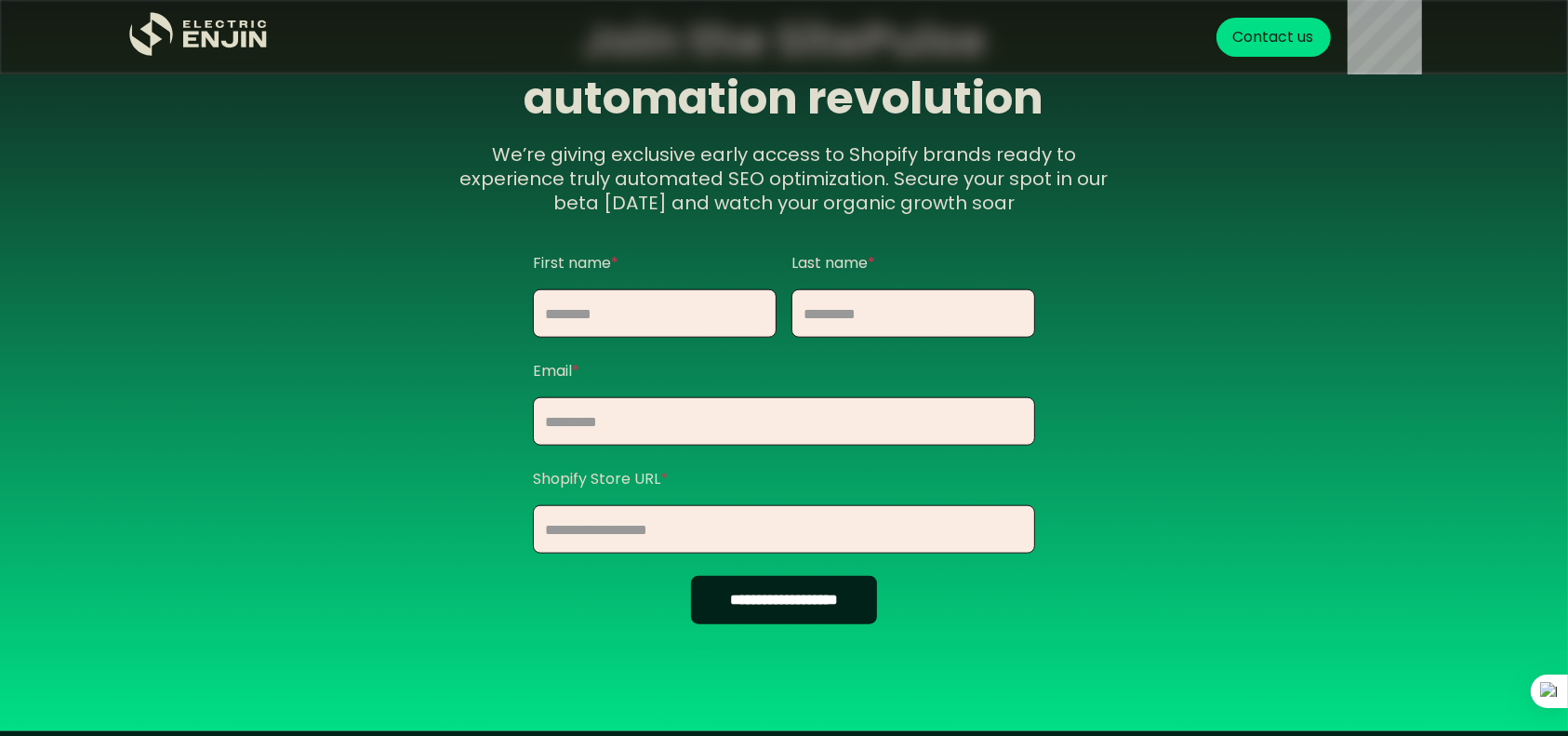 scroll, scrollTop: 1853, scrollLeft: 0, axis: vertical 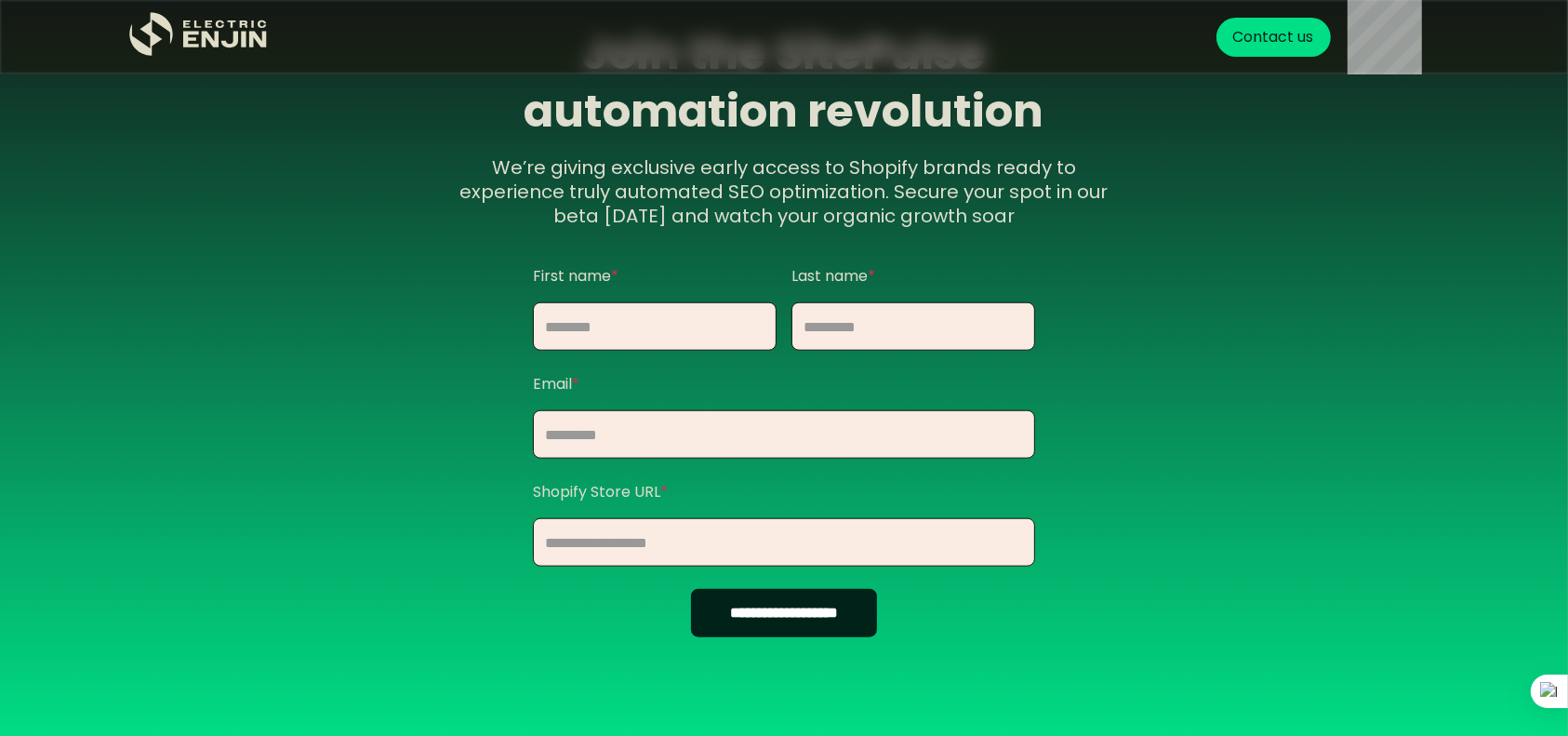 click at bounding box center (655, 327) 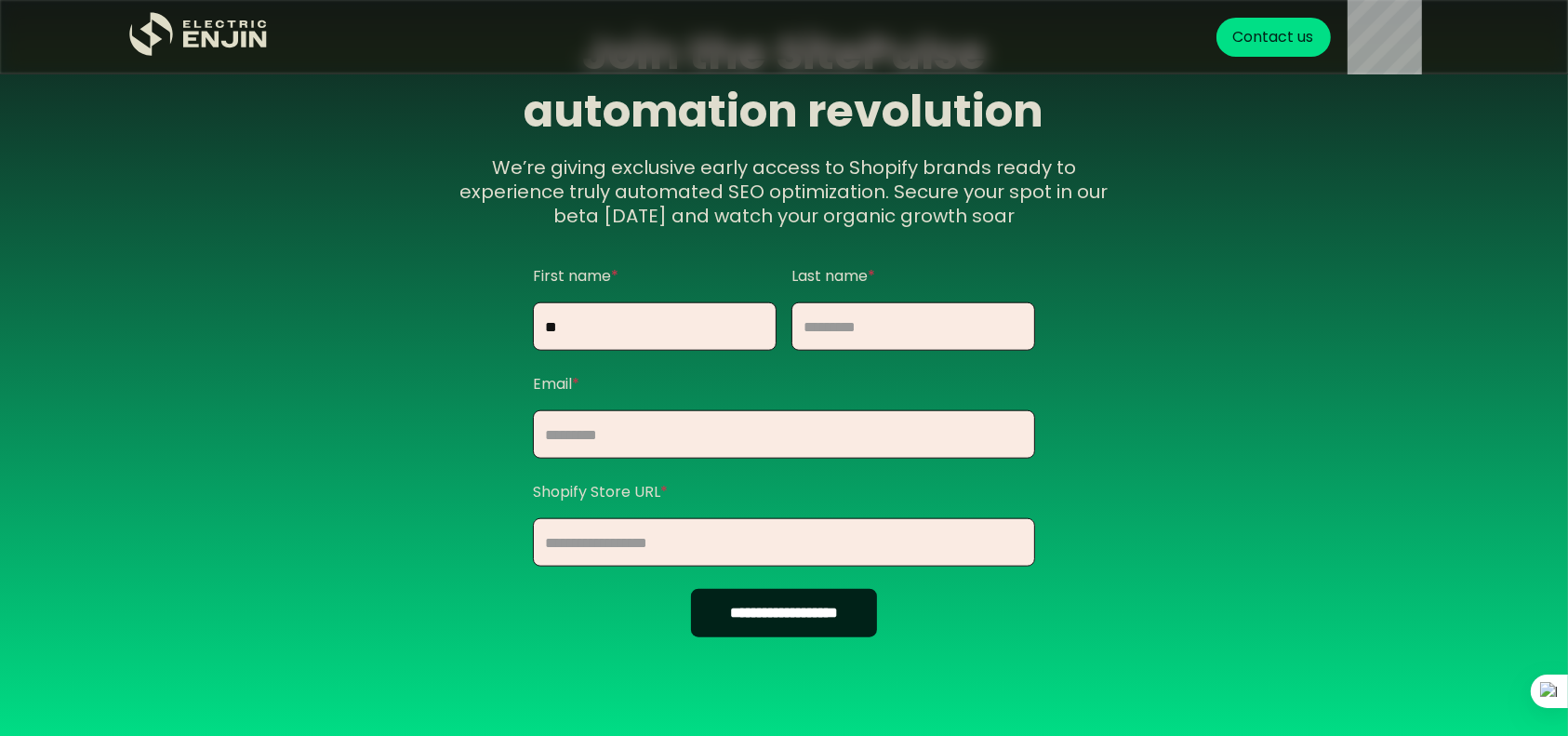 type on "**" 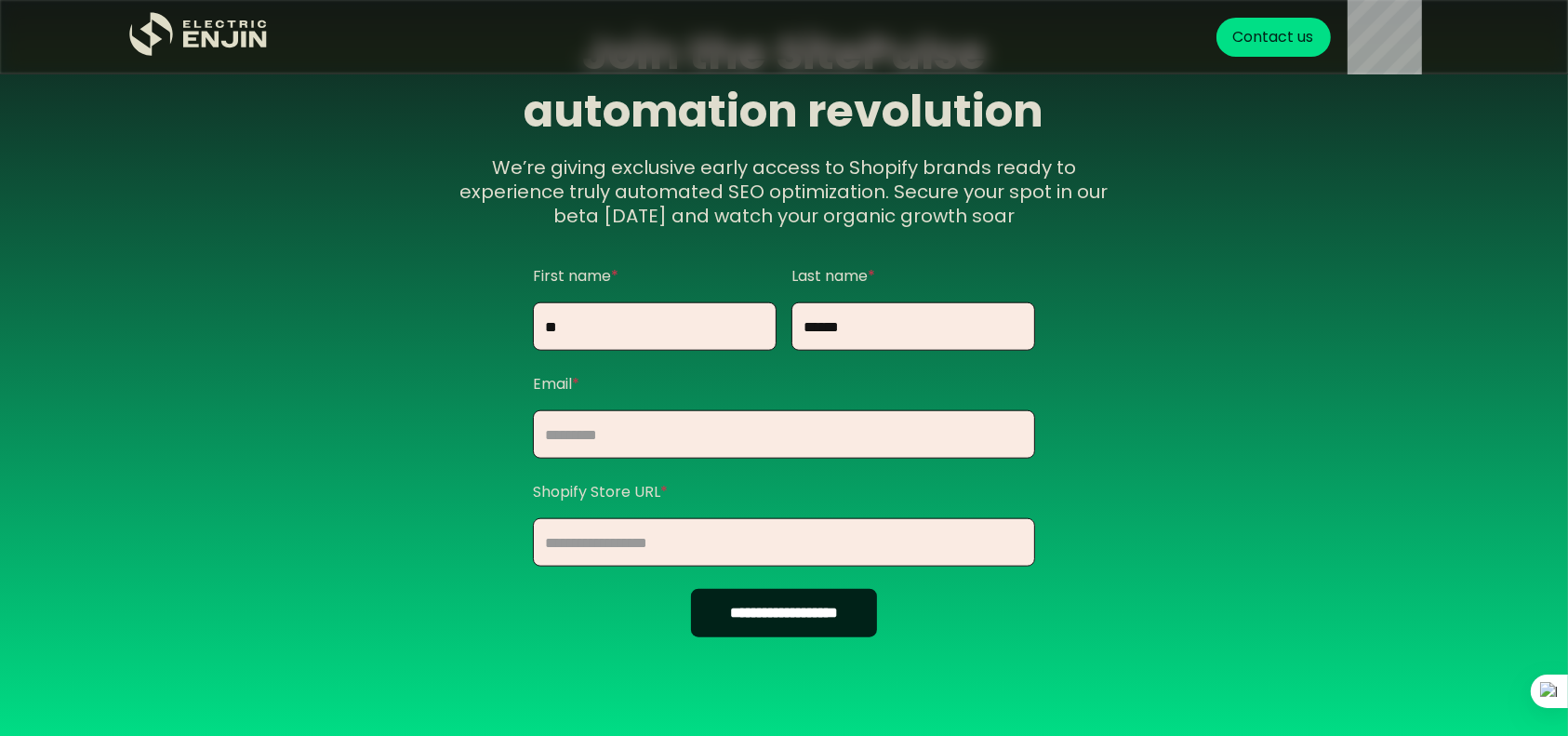 type on "******" 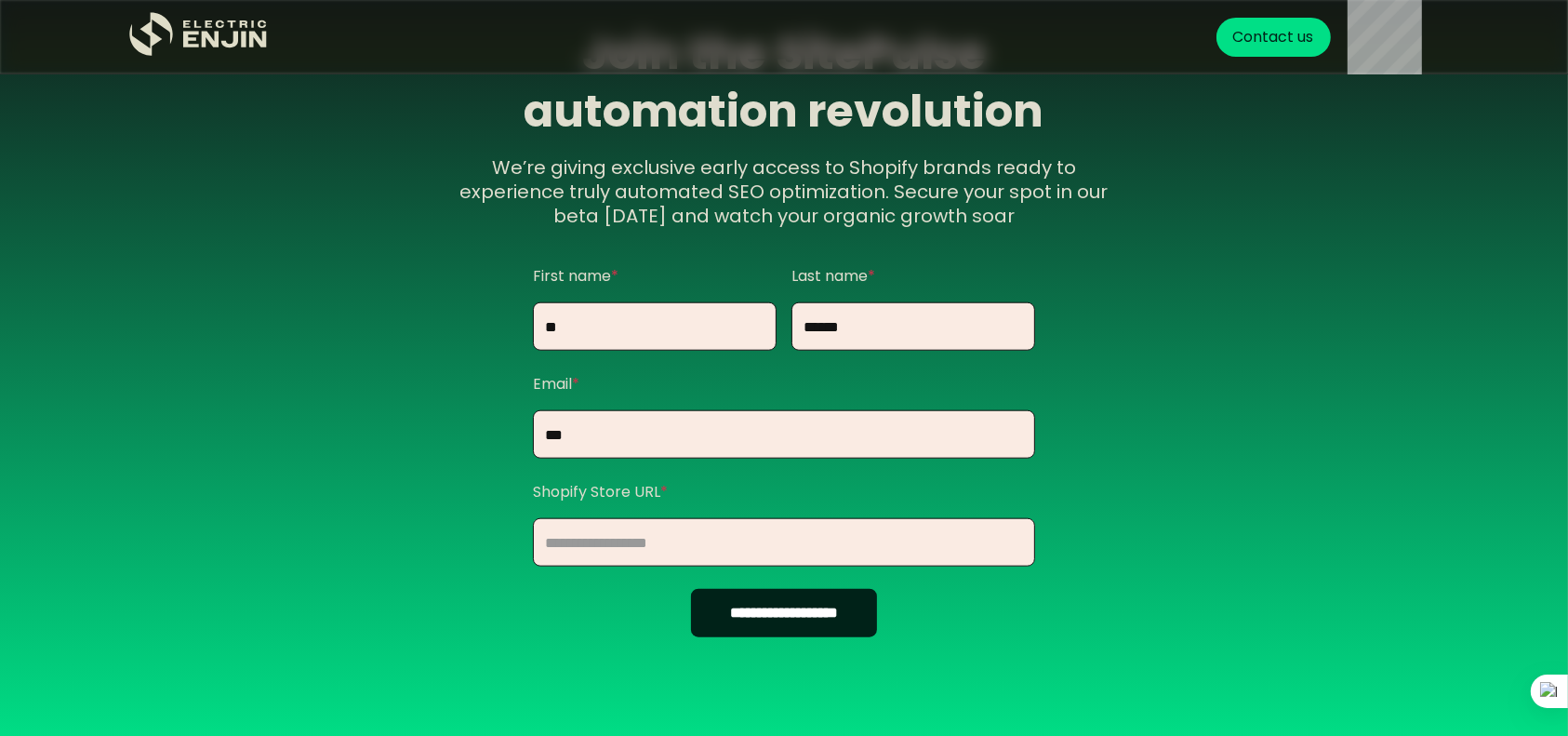 type on "**********" 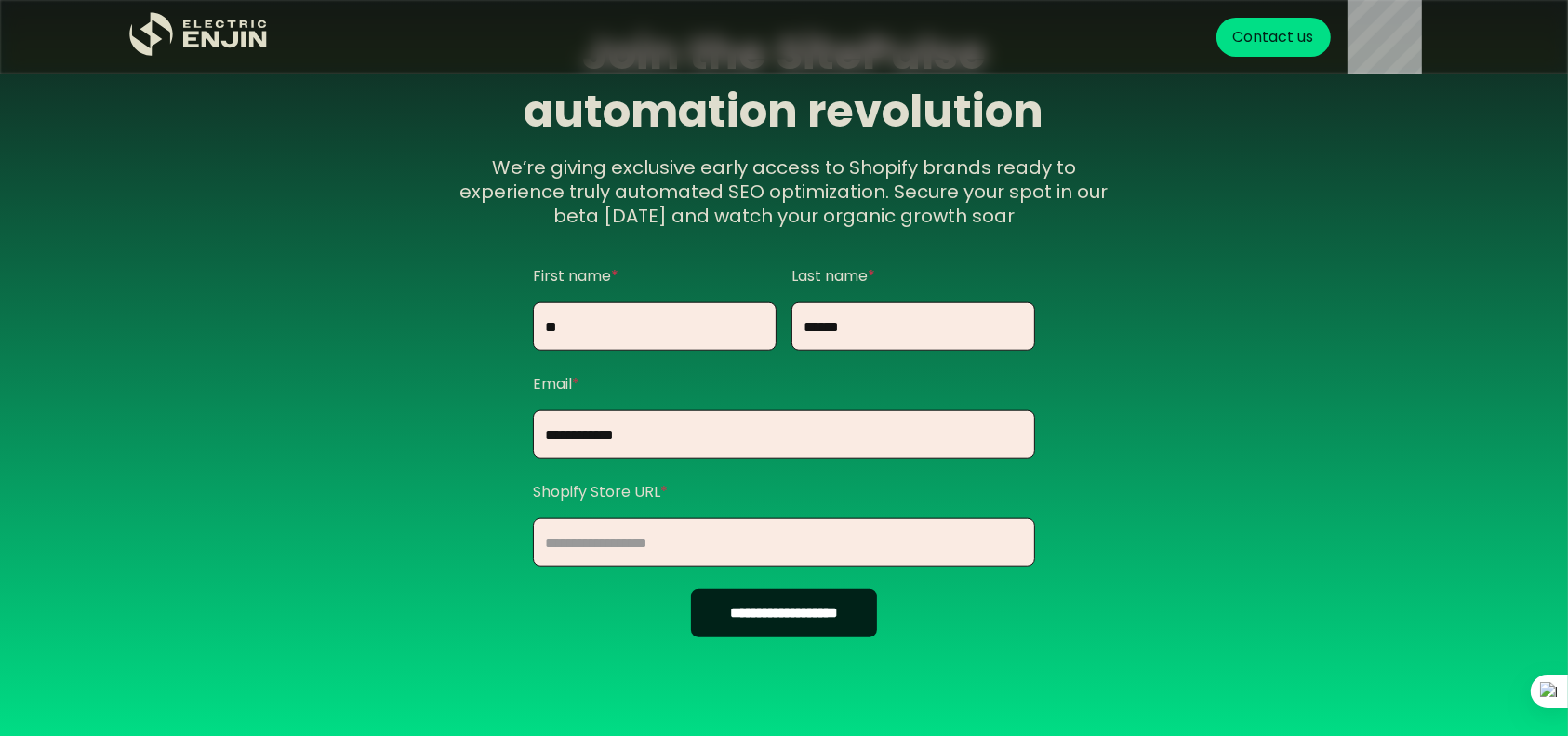 click at bounding box center [784, 542] 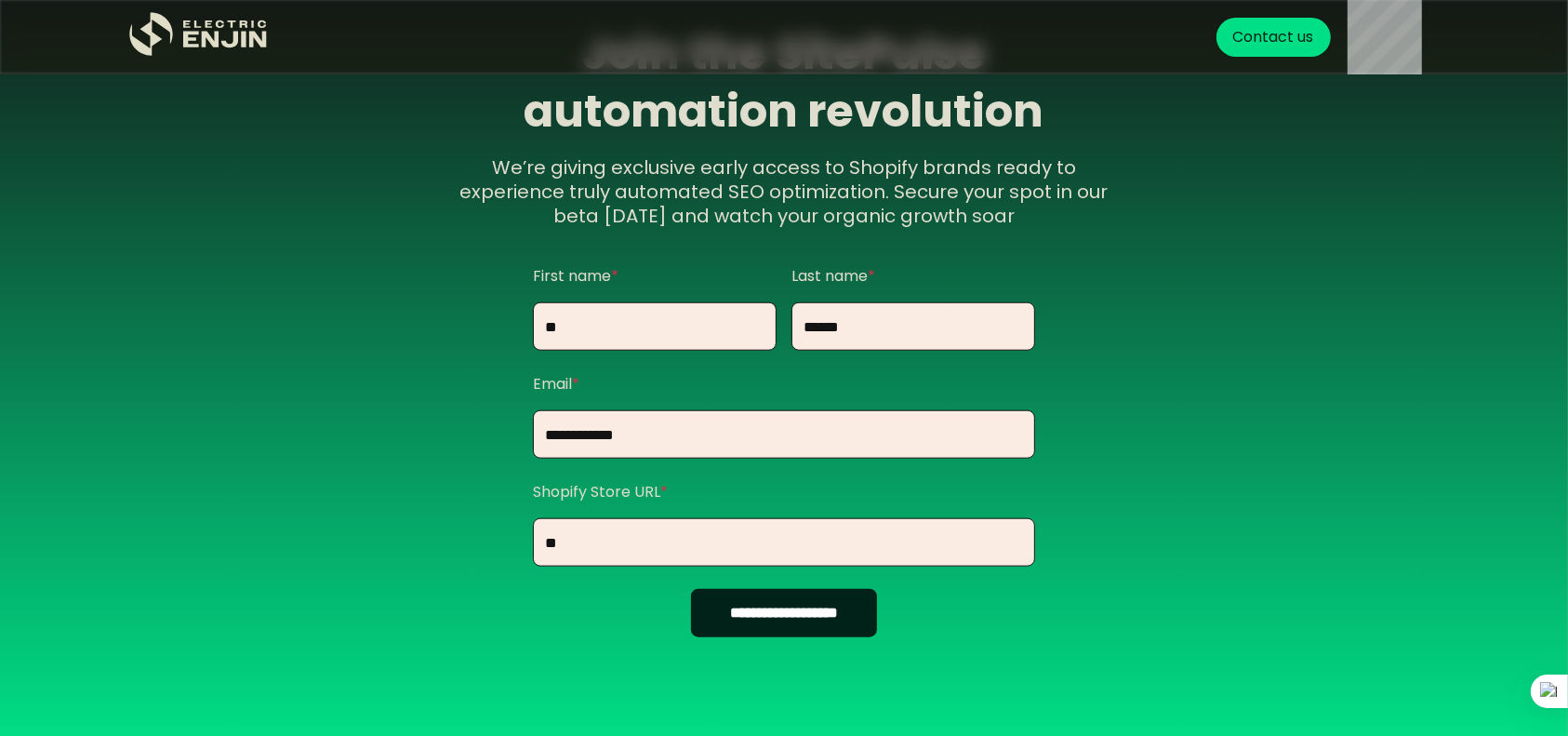 click on "**********" at bounding box center (784, 613) 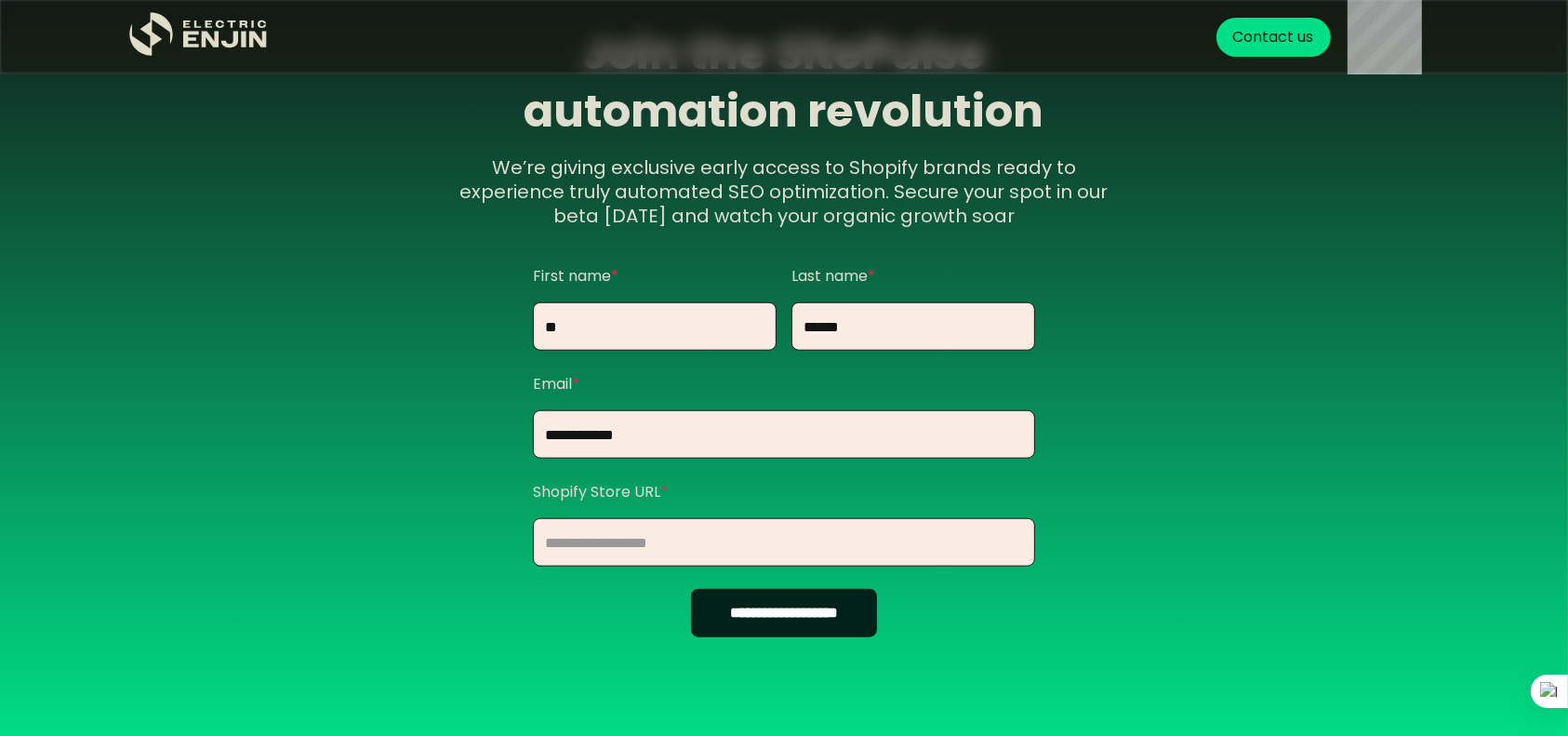 paste 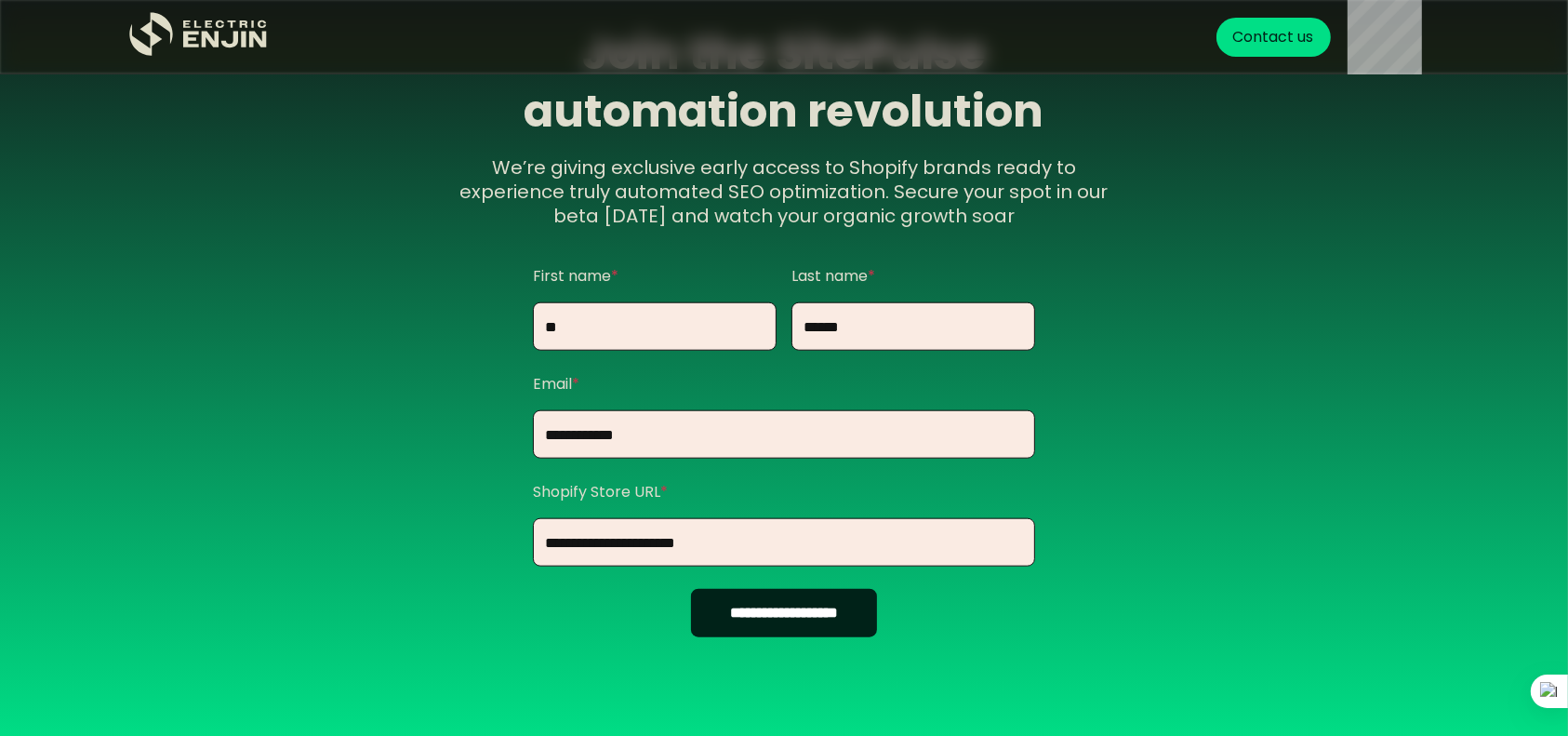 type on "**********" 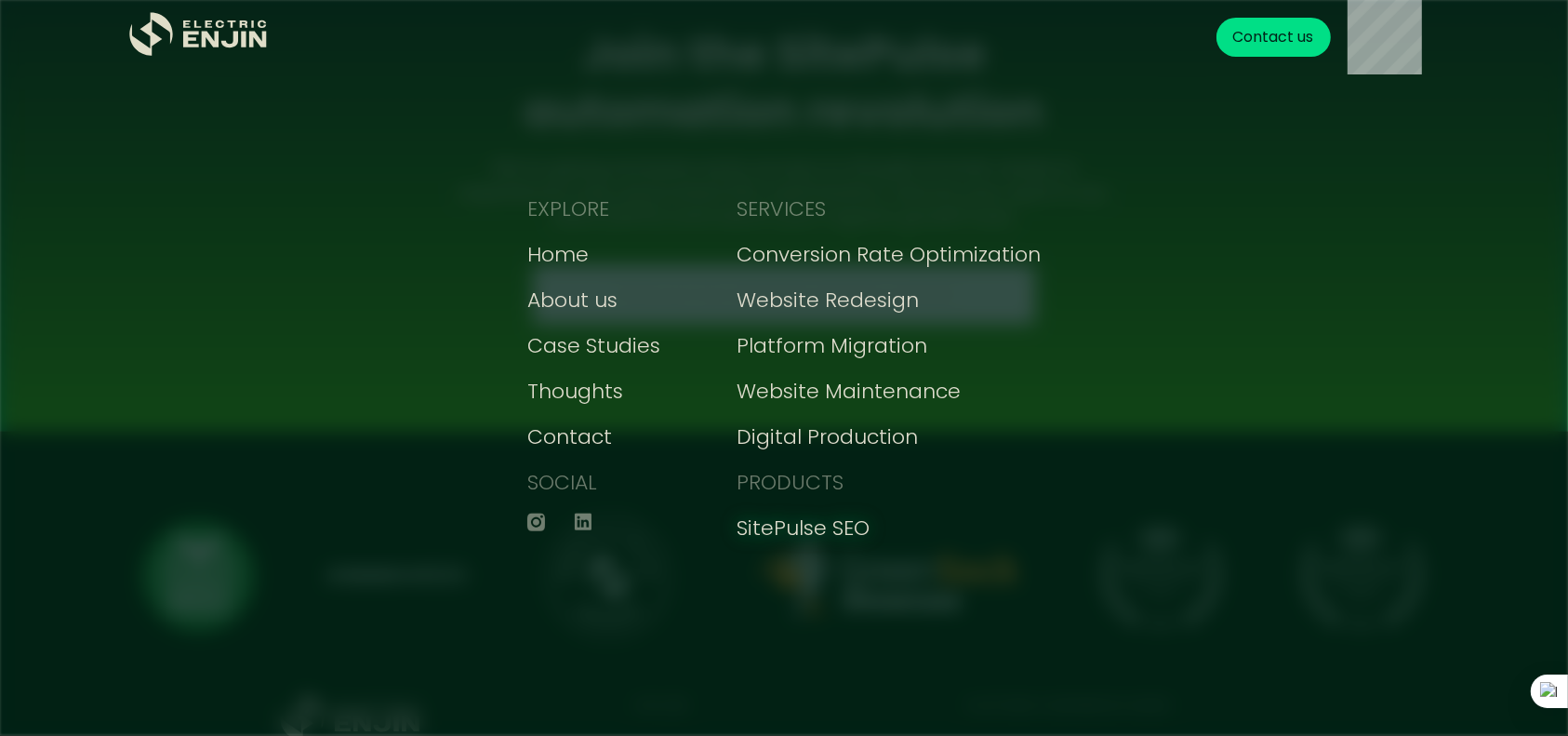 click on "SitePulse SEO" at bounding box center [803, 528] 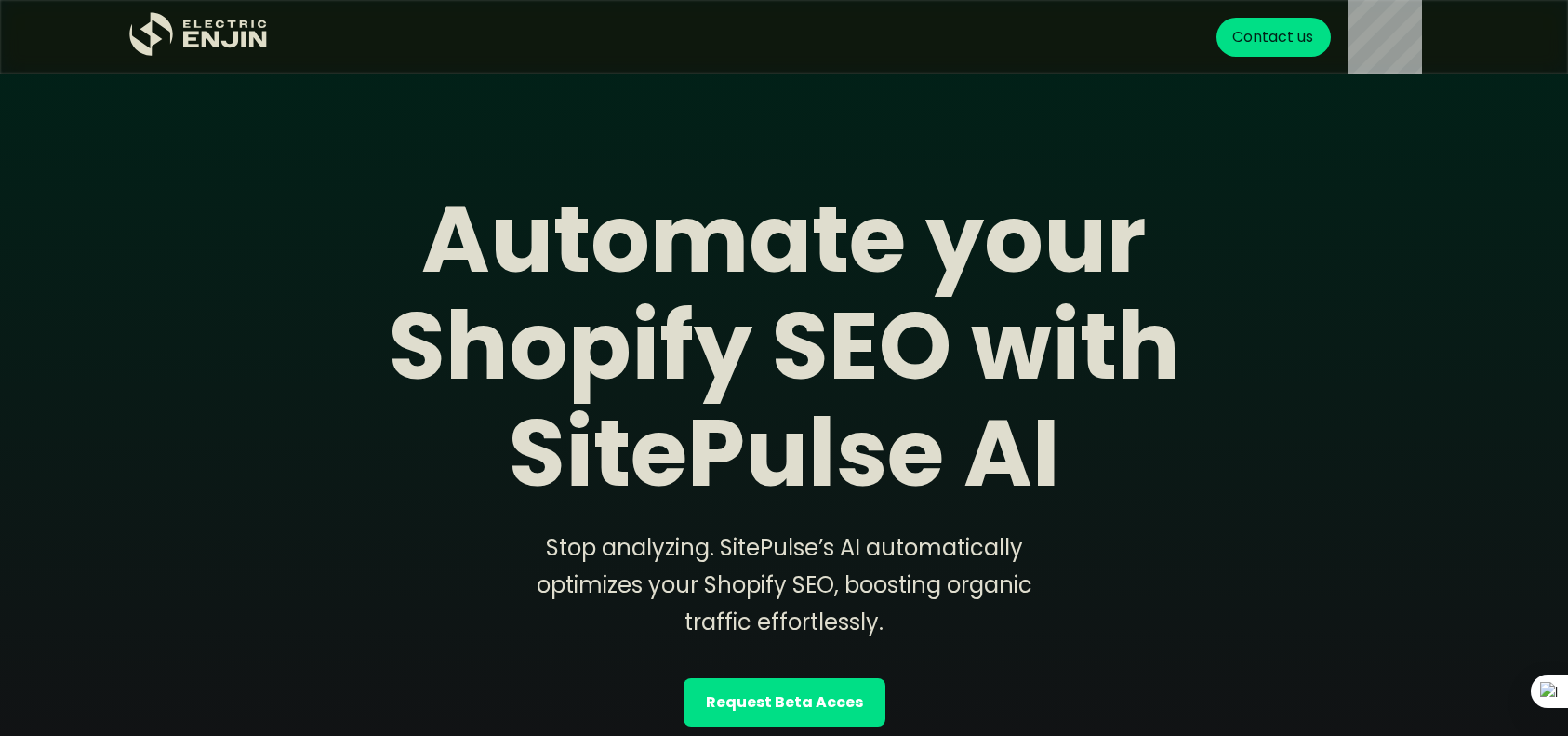 scroll, scrollTop: 0, scrollLeft: 0, axis: both 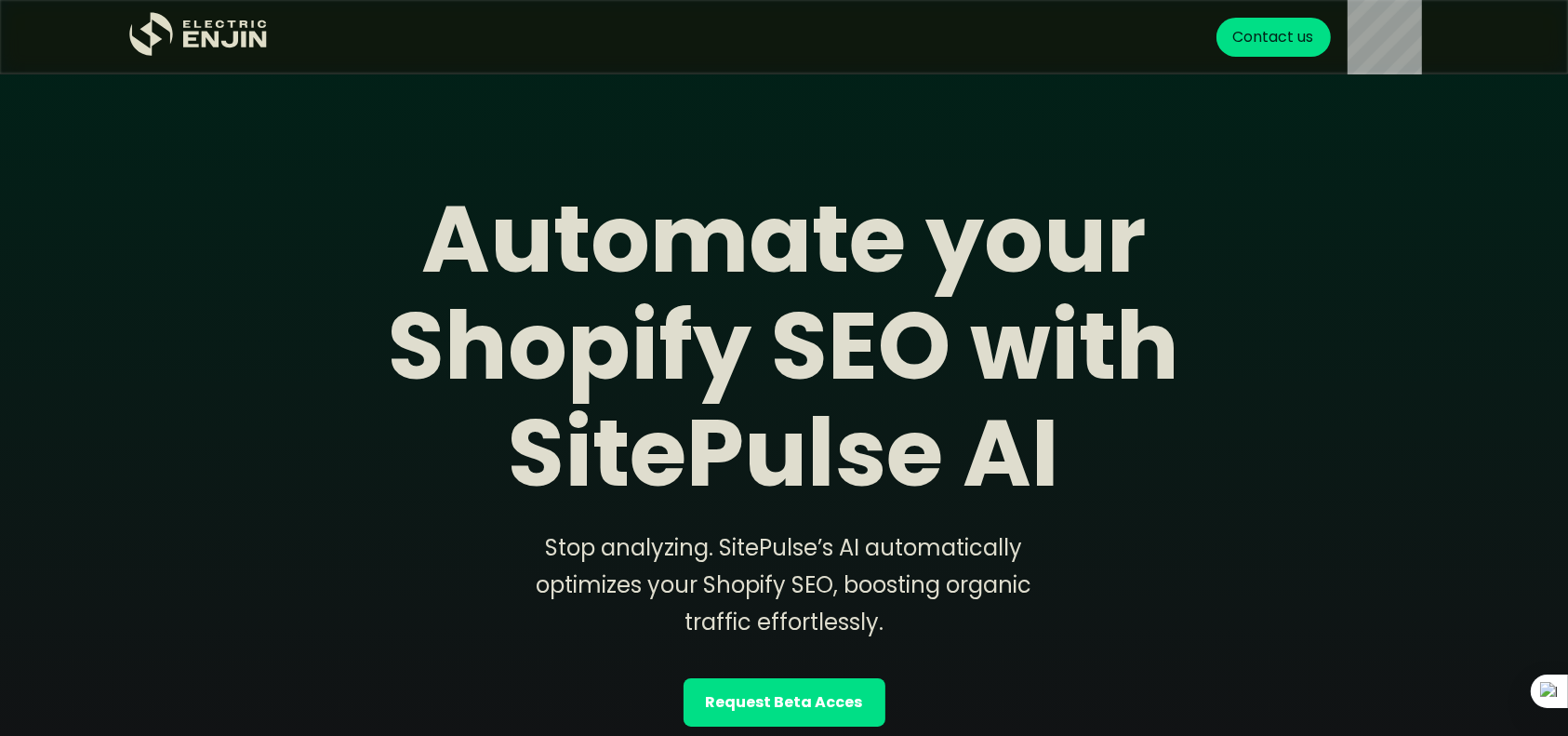 click on "Automate your Shopify SEO with SitePulse AI Stop analyzing. SitePulse’s AI automatically optimizes your Shopify SEO, boosting organic traffic effortlessly. Request Beta Acces" at bounding box center [784, 456] 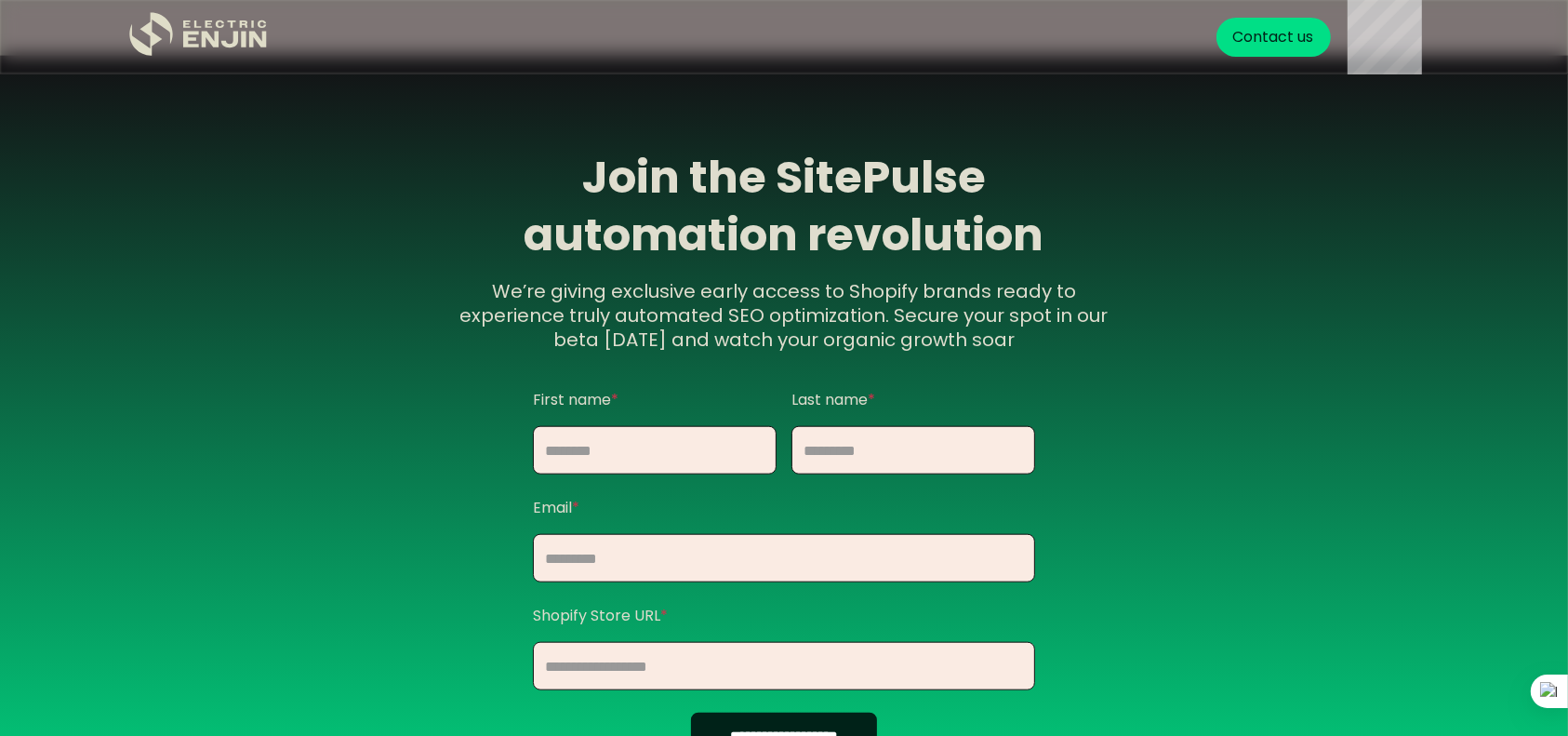 scroll, scrollTop: 1885, scrollLeft: 0, axis: vertical 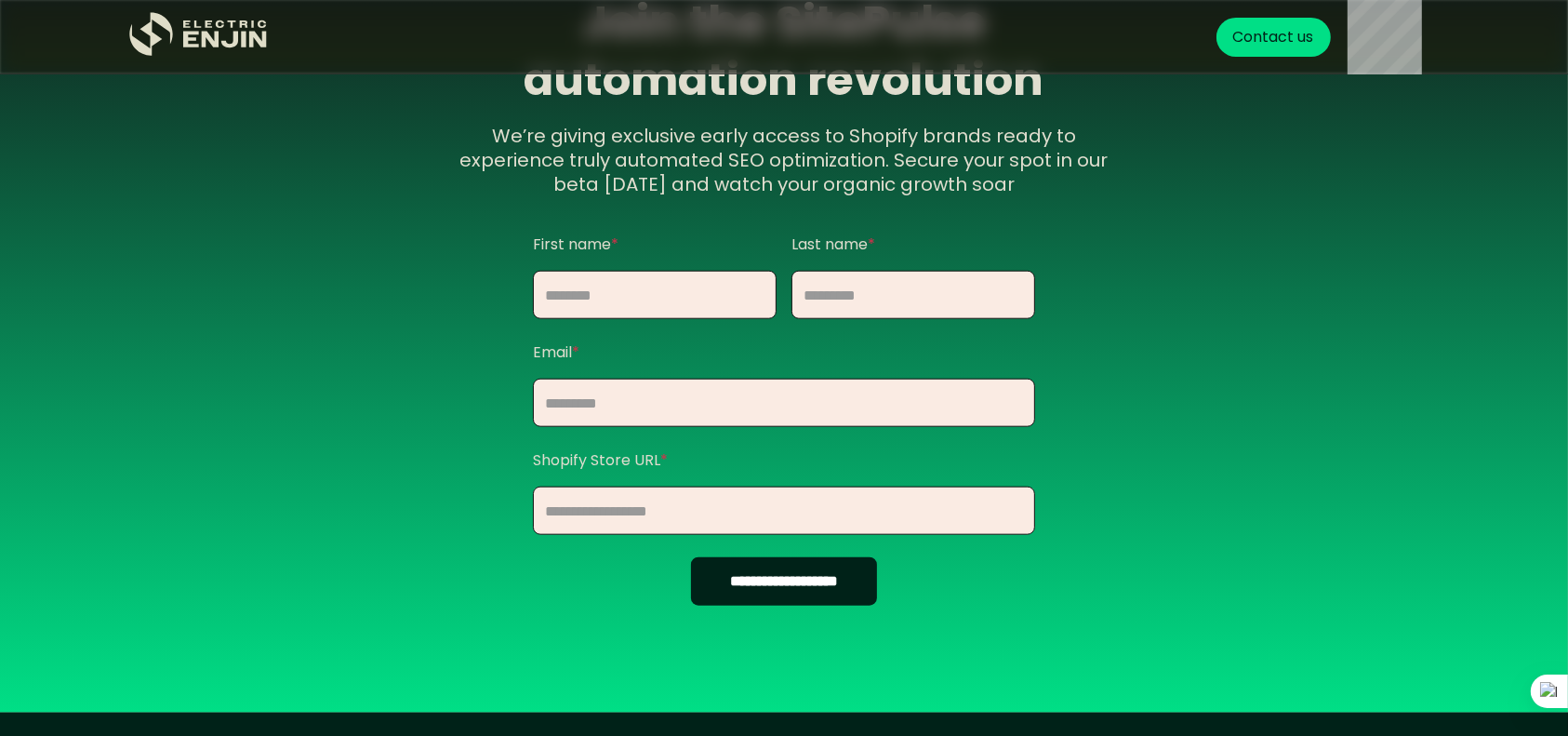 drag, startPoint x: 591, startPoint y: 598, endPoint x: 910, endPoint y: 603, distance: 319.03918 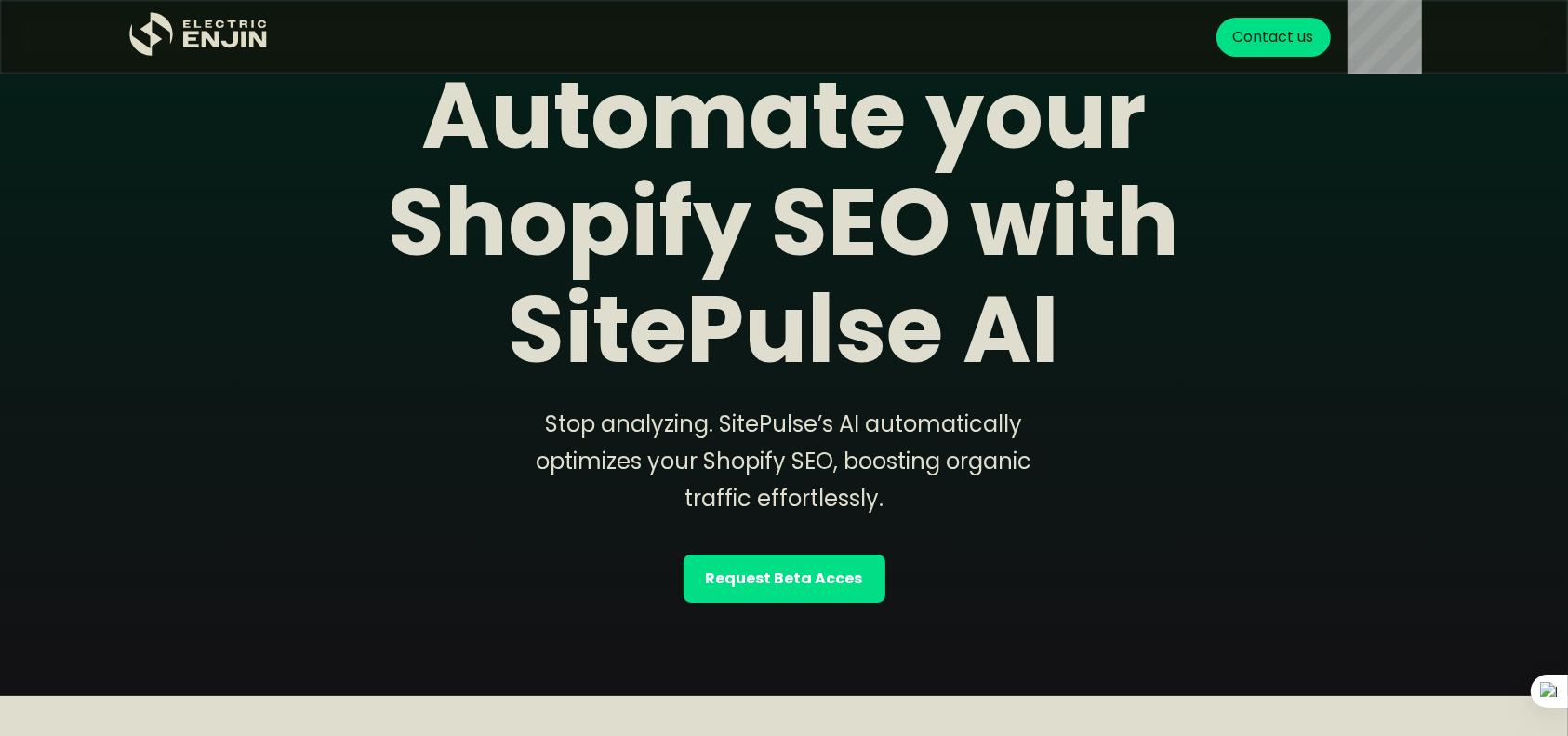 scroll, scrollTop: 0, scrollLeft: 0, axis: both 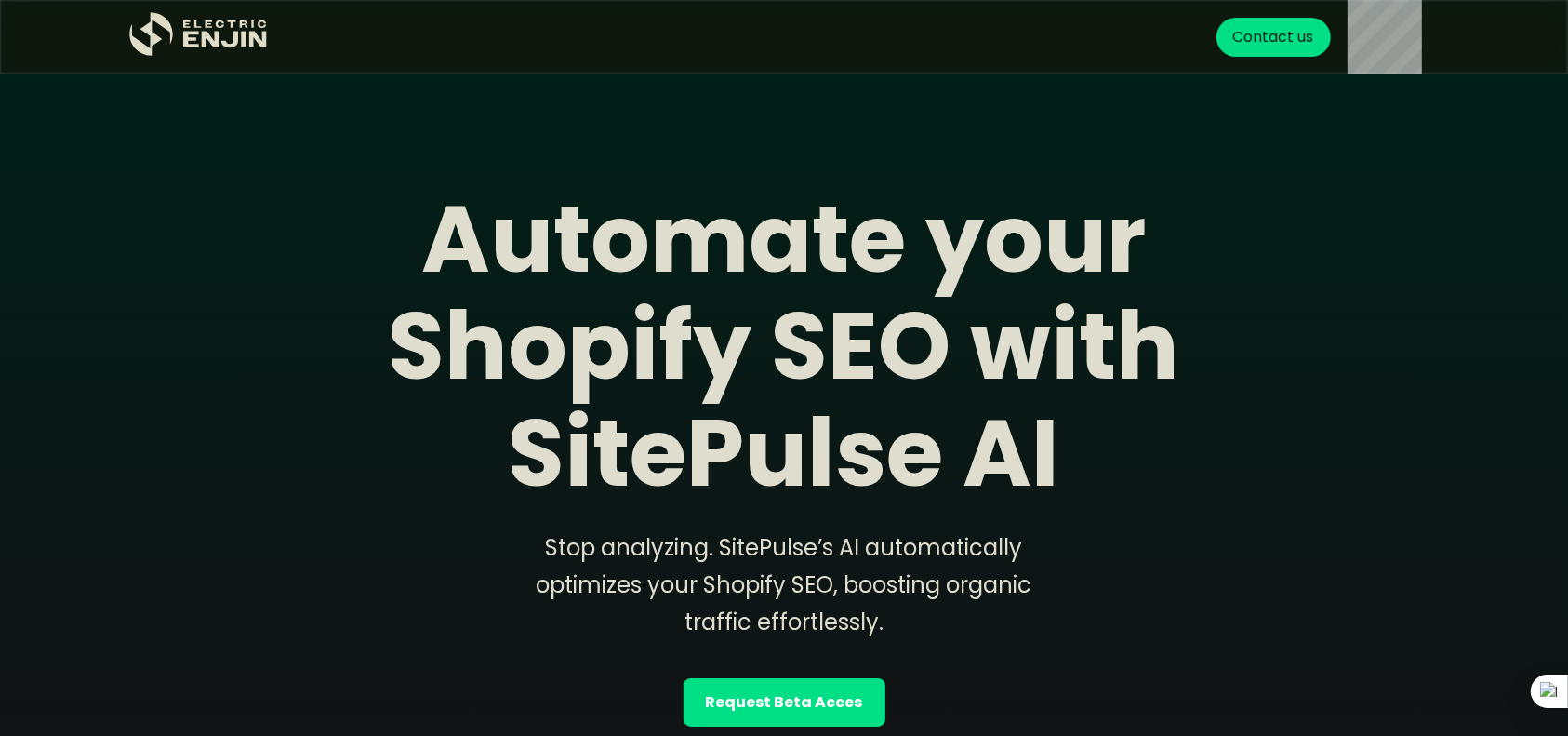 click on "Request Beta Acces" at bounding box center [784, 703] 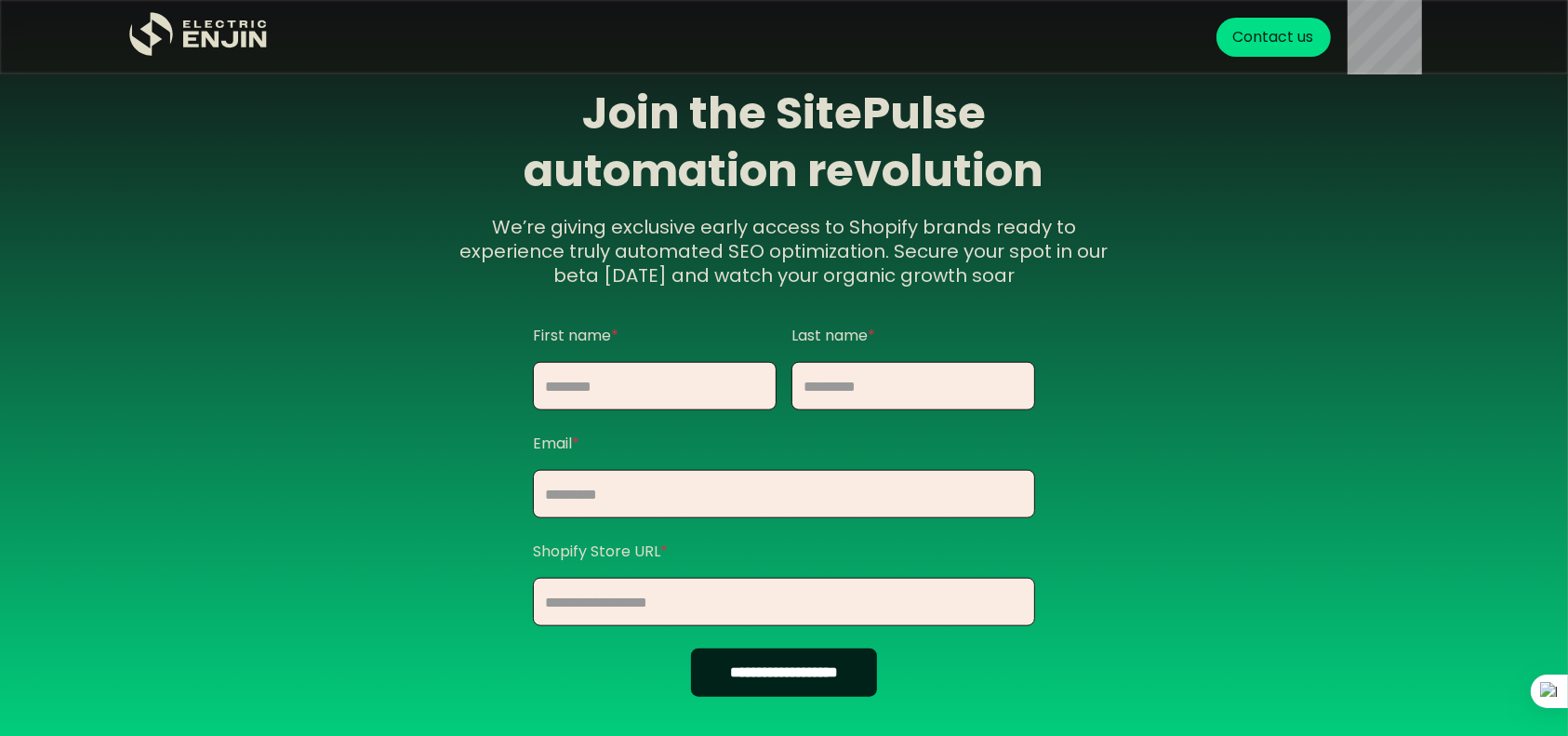 scroll, scrollTop: 1803, scrollLeft: 0, axis: vertical 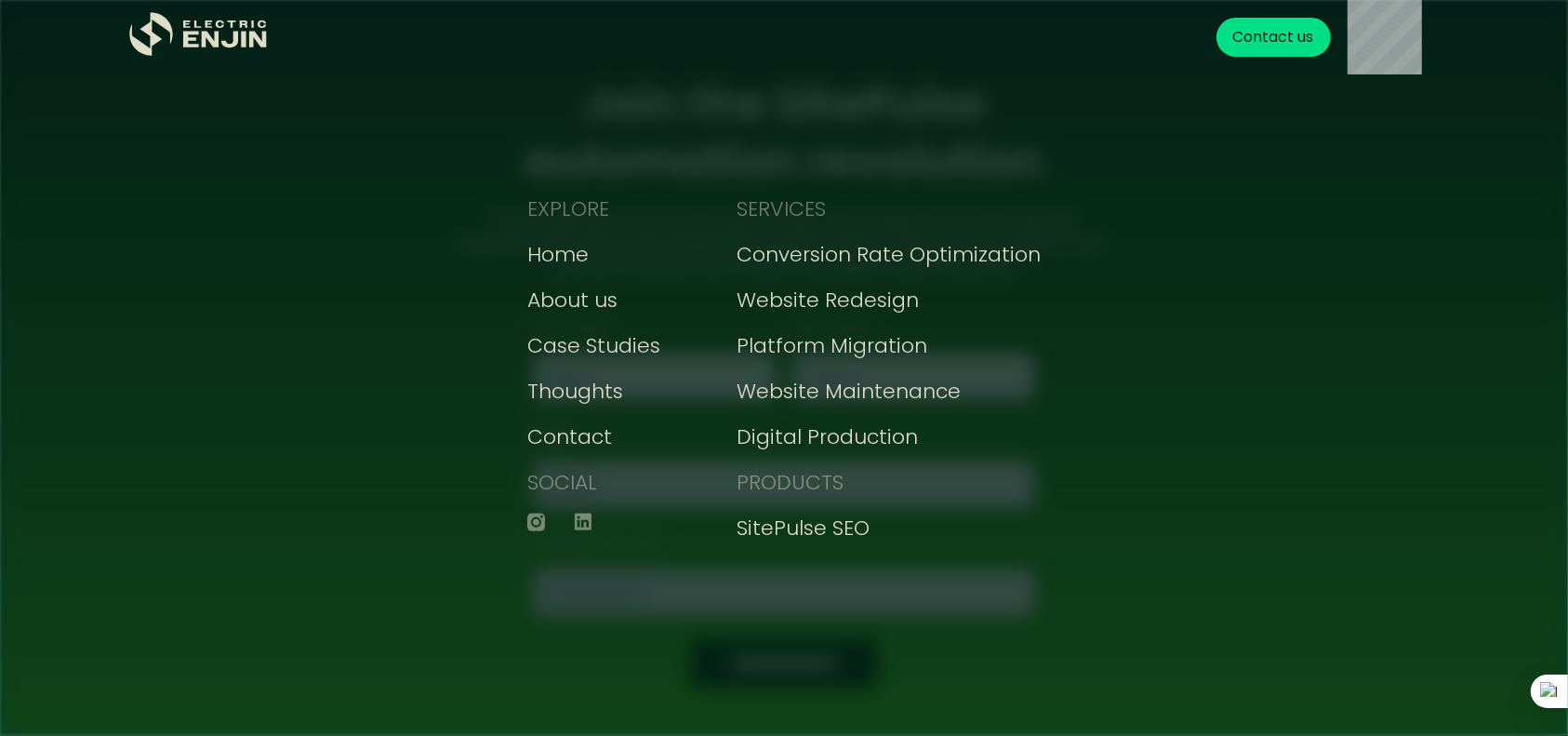 click on "EXPLORE Home About us Case Studies Thoughts Contact SOCIAL
SERVICES Conversion Rate Optimization Website Redesign Platform Migration Website Maintenance Digital Production PRODUCTS SitePulse SEO" at bounding box center [784, 368] 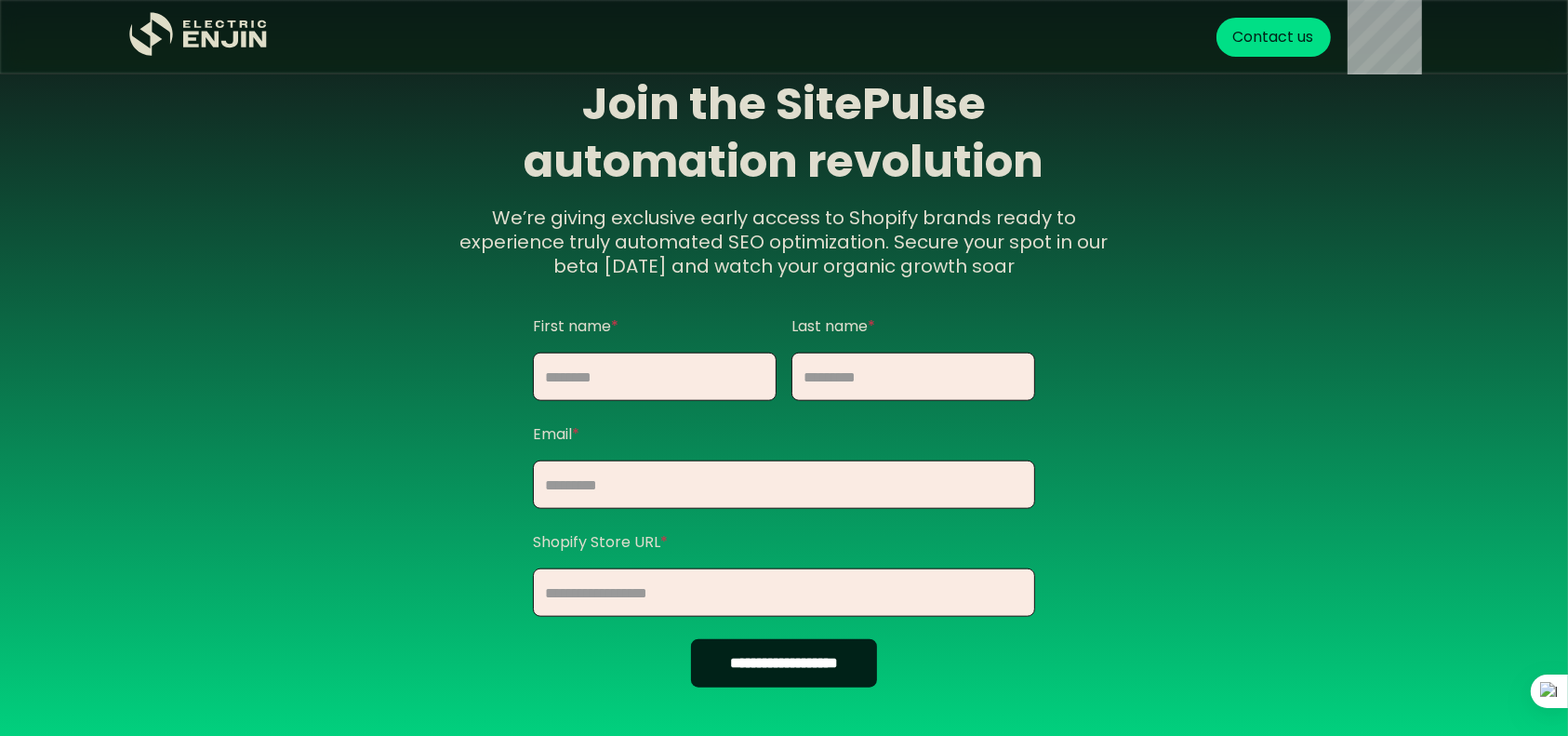 click on "**********" at bounding box center [784, 389] 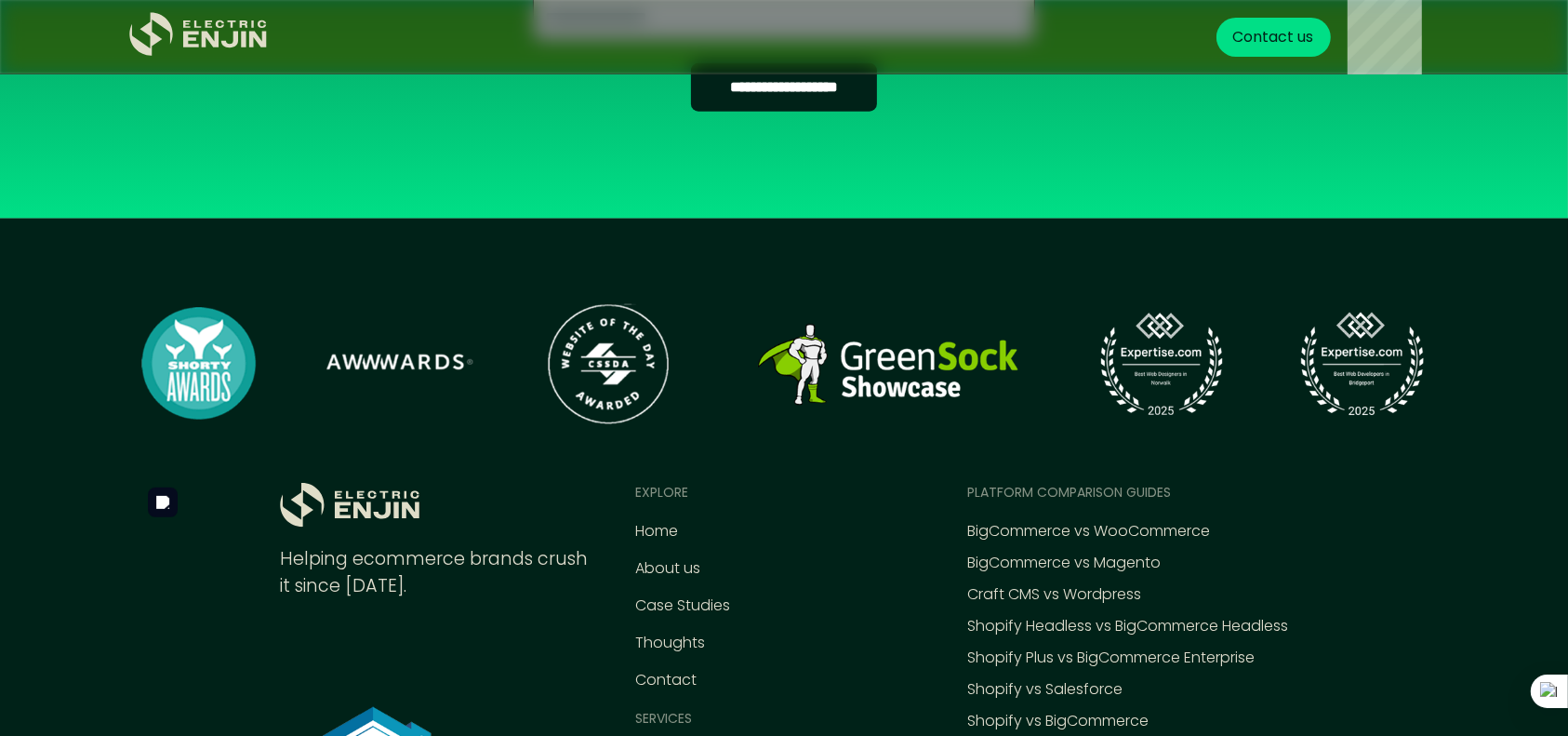 scroll, scrollTop: 2052, scrollLeft: 0, axis: vertical 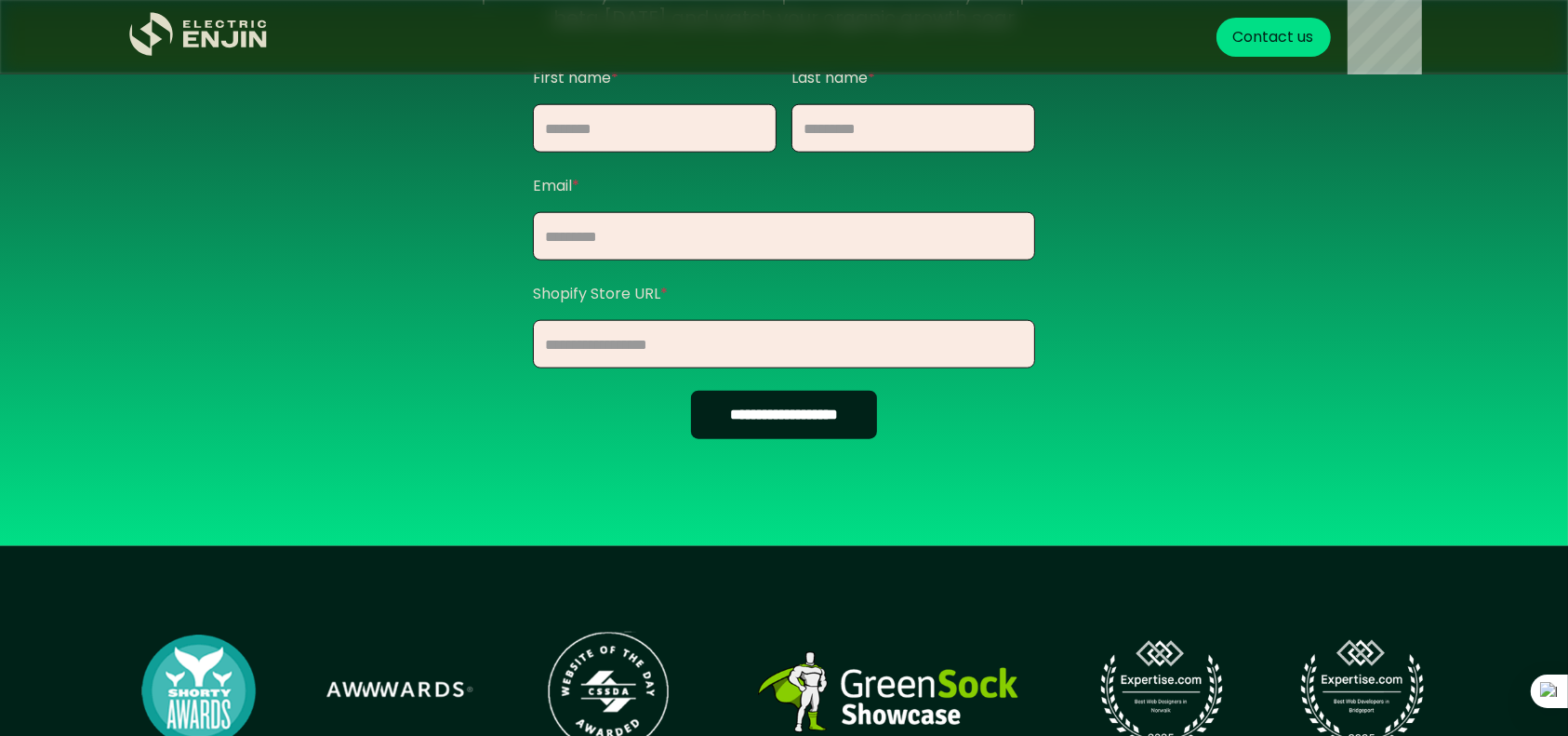 click on "**********" at bounding box center [784, 415] 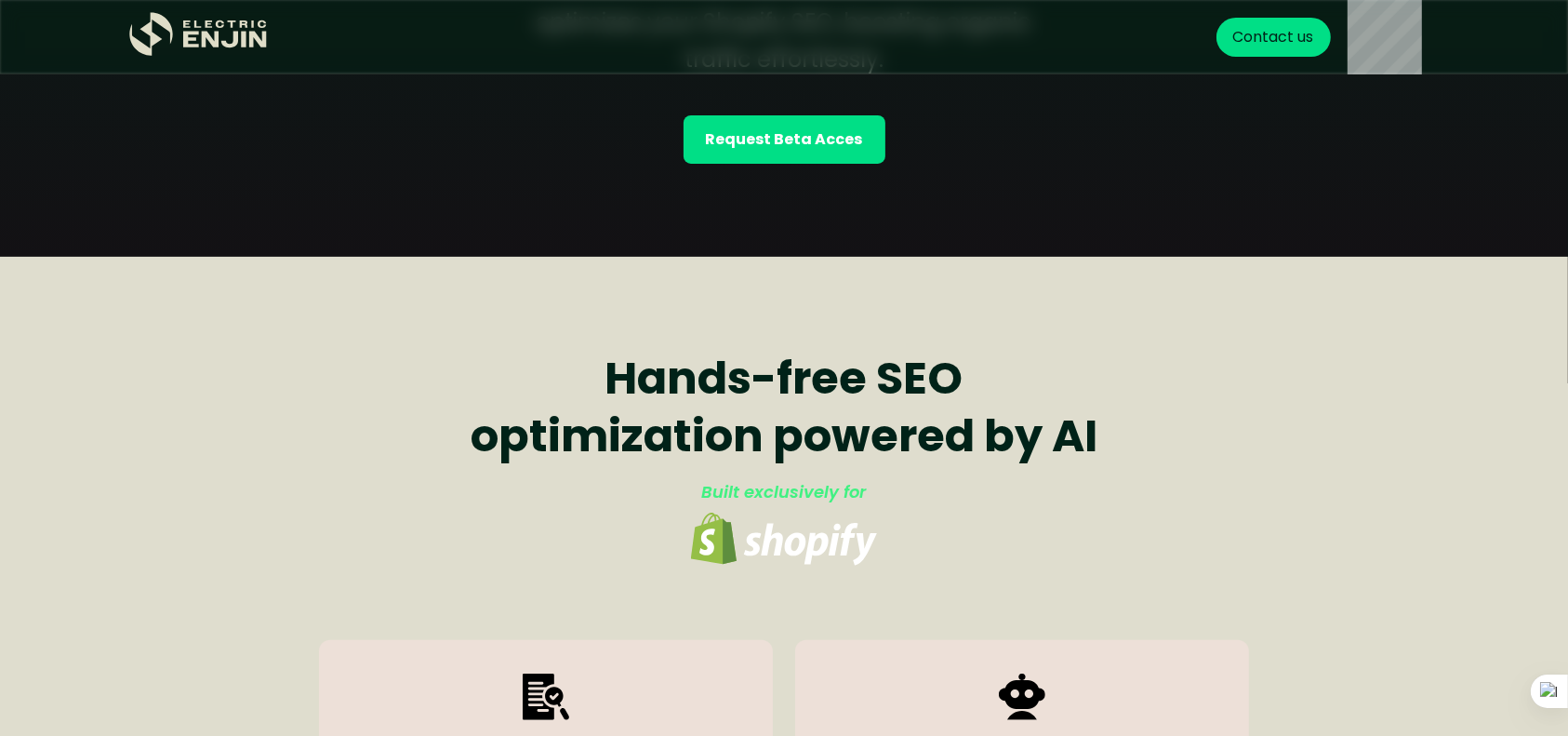 scroll, scrollTop: 414, scrollLeft: 0, axis: vertical 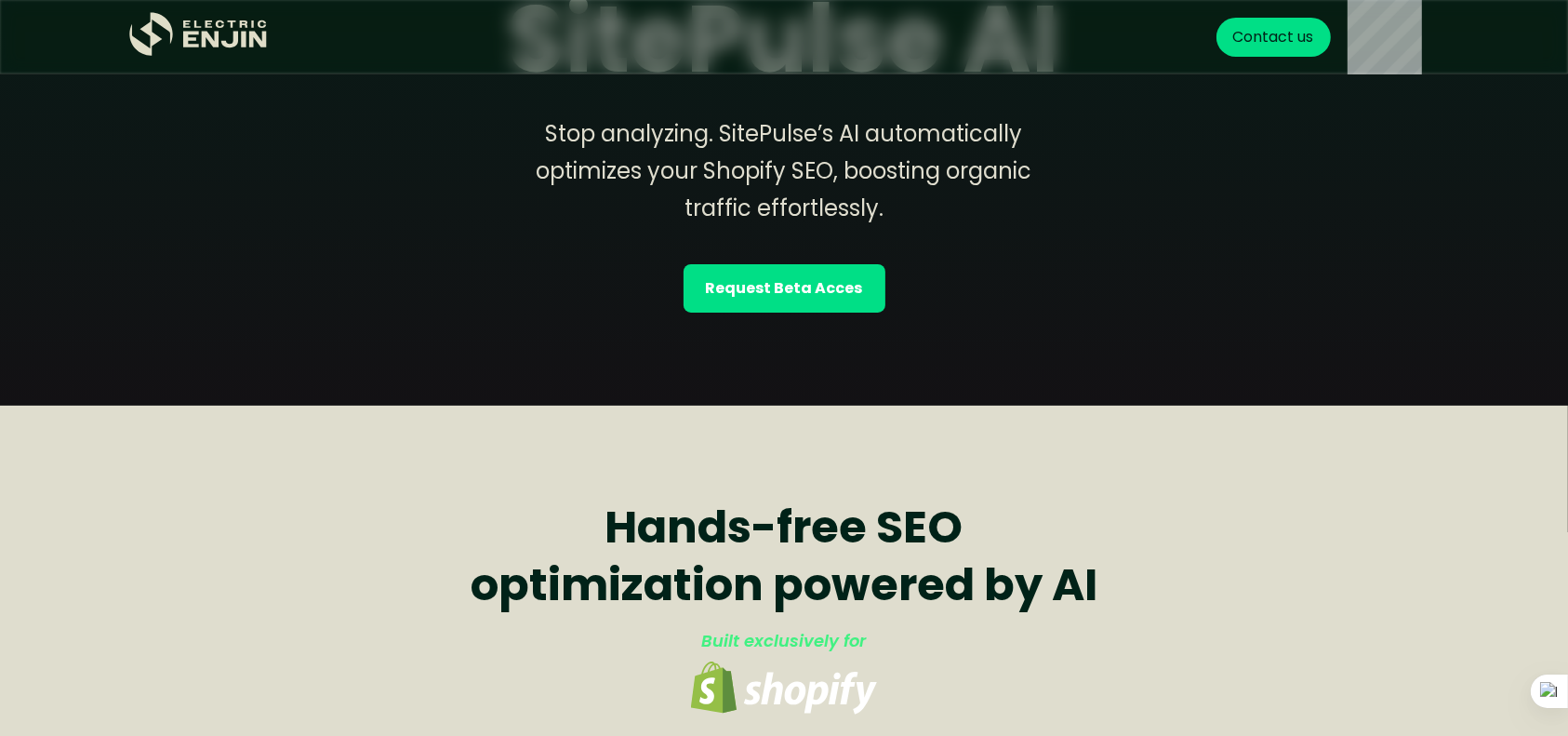 click on "Request Beta Acces" at bounding box center (784, 288) 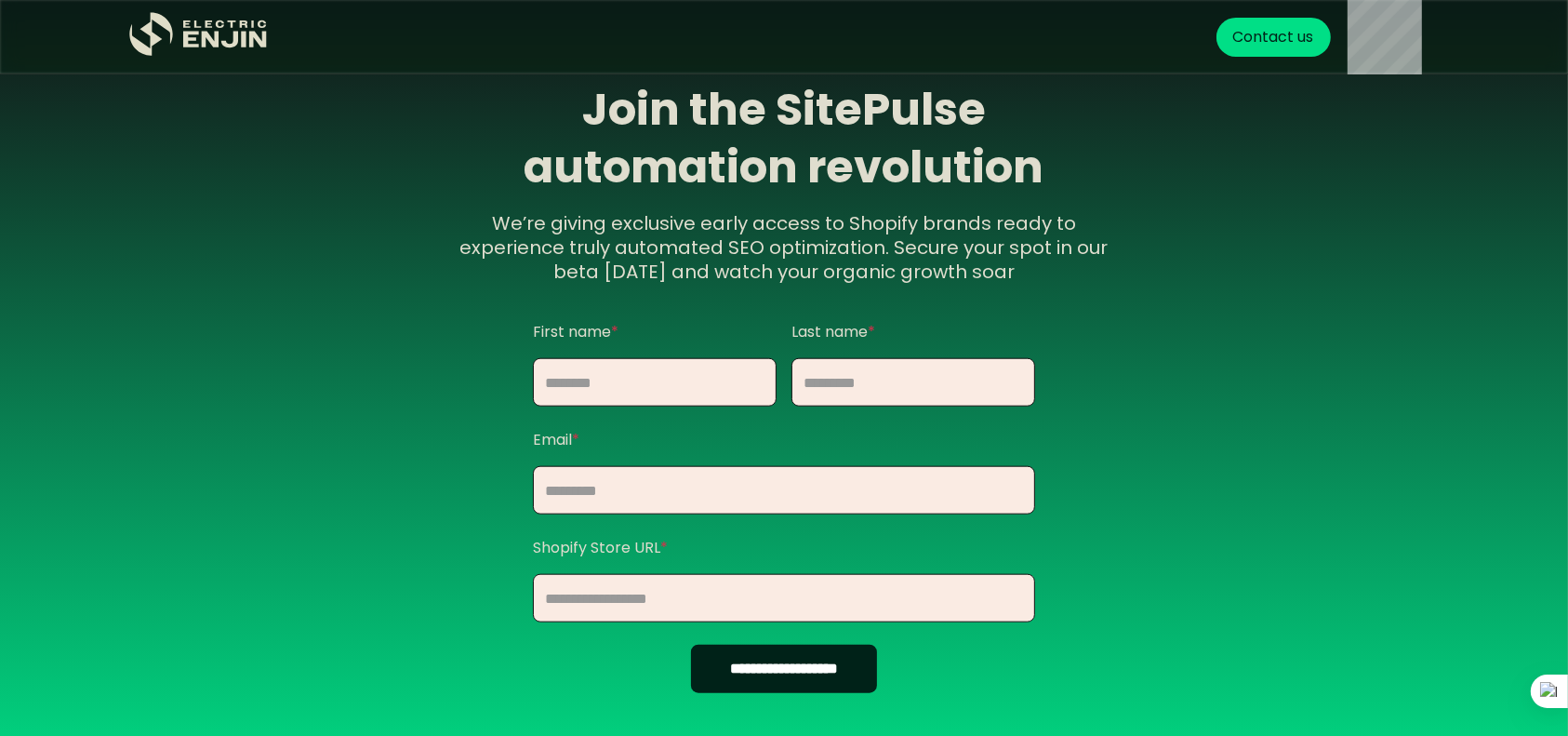 scroll, scrollTop: 1803, scrollLeft: 0, axis: vertical 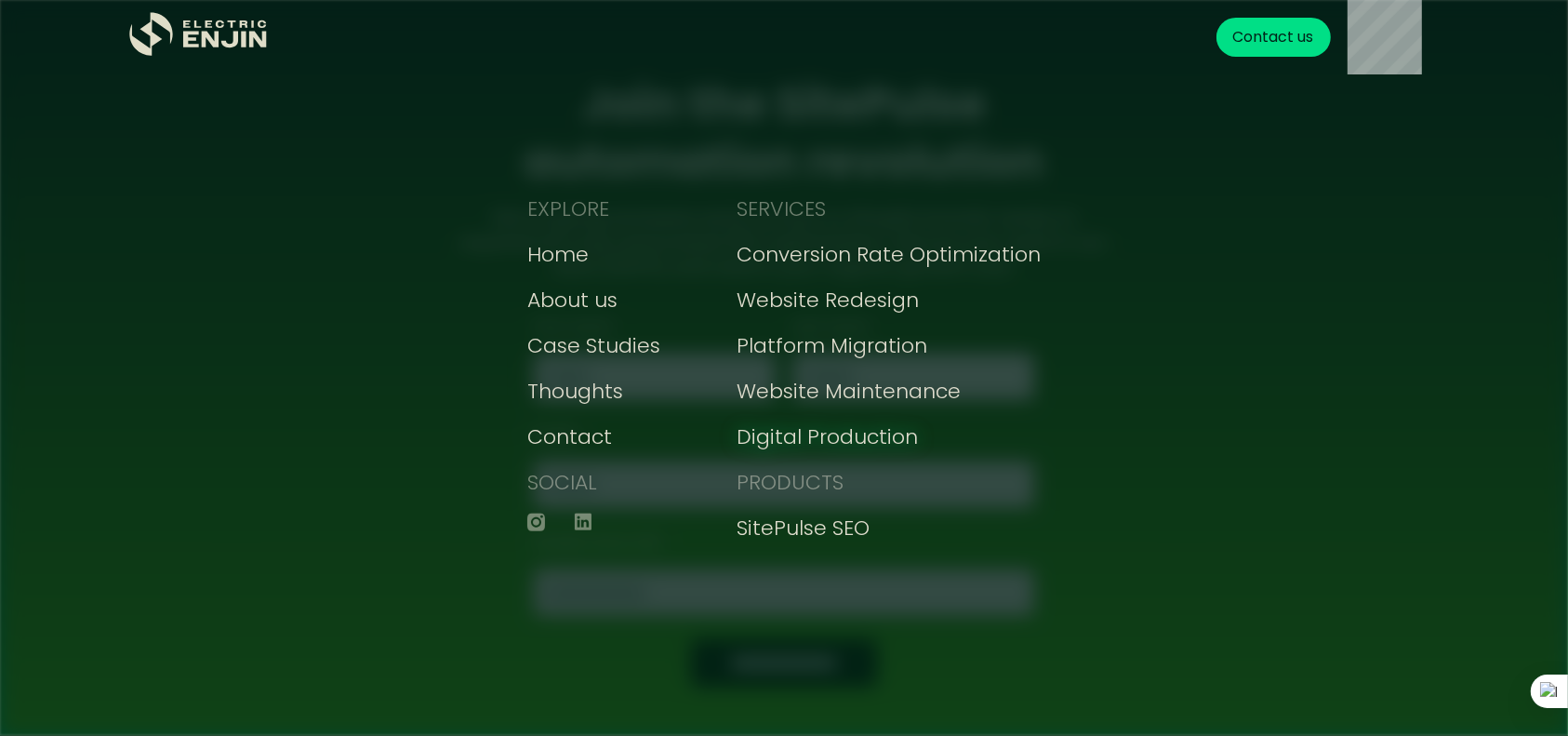 click on "Digital Production" at bounding box center [827, 436] 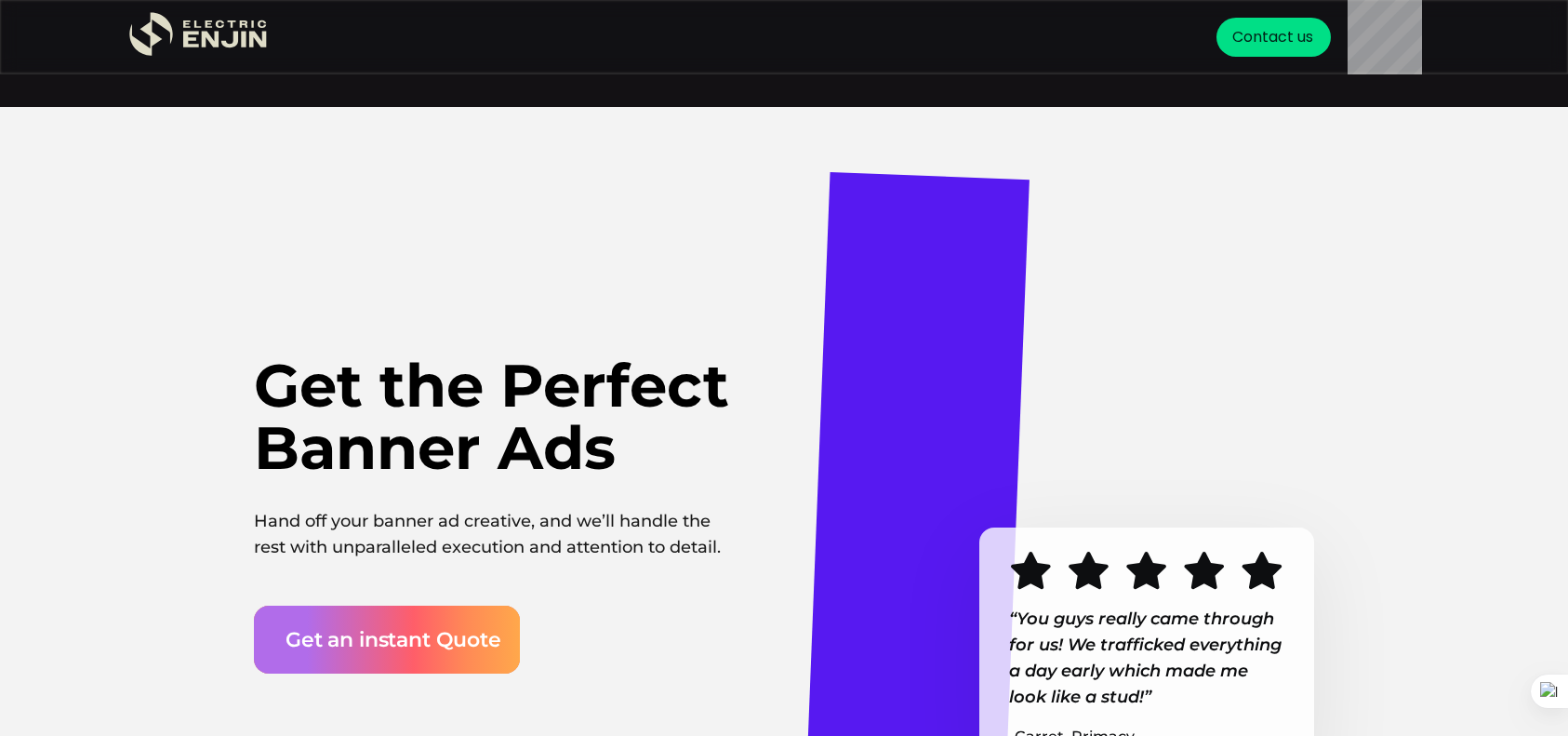 scroll, scrollTop: 0, scrollLeft: 0, axis: both 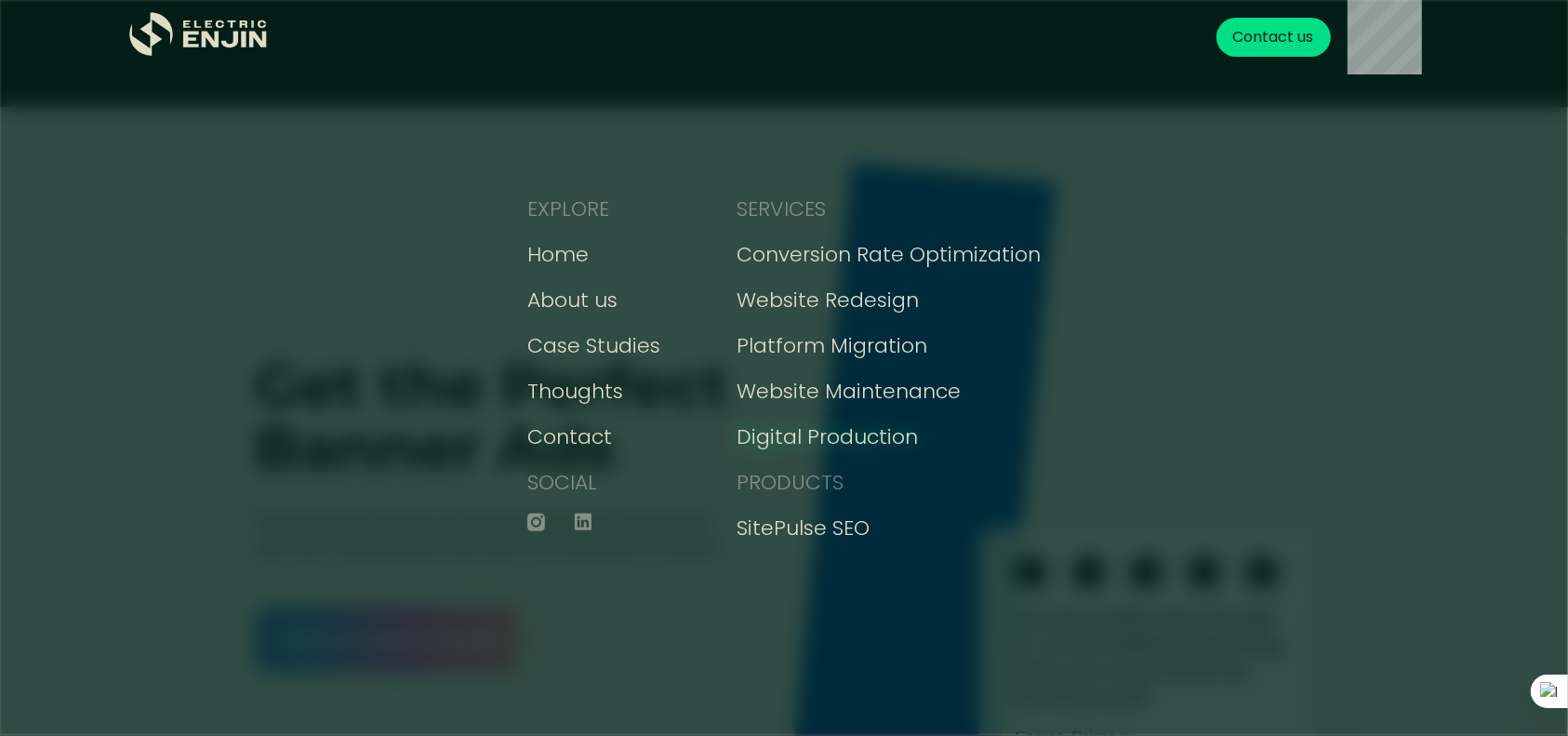 click on "Digital Production" at bounding box center [827, 436] 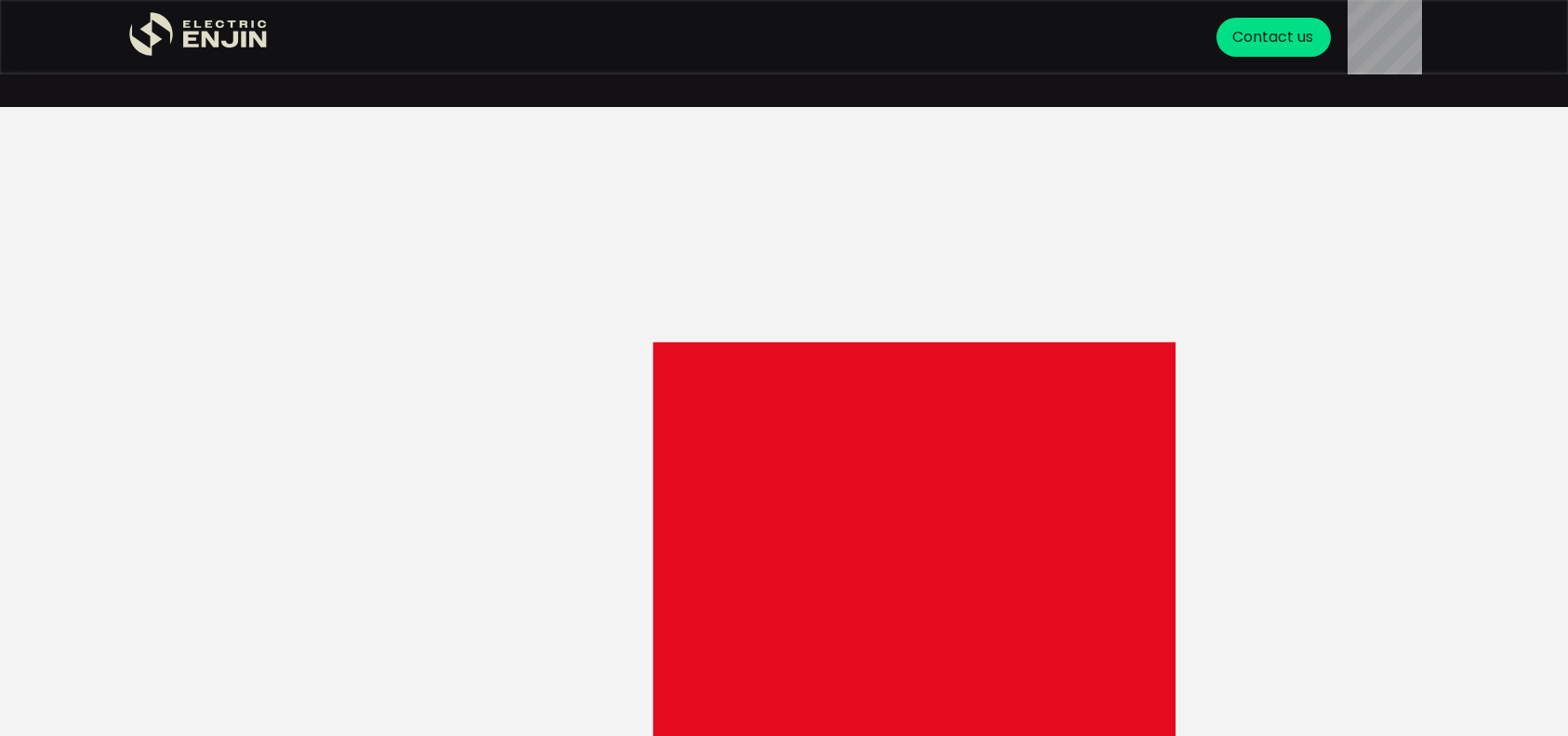 scroll, scrollTop: 0, scrollLeft: 0, axis: both 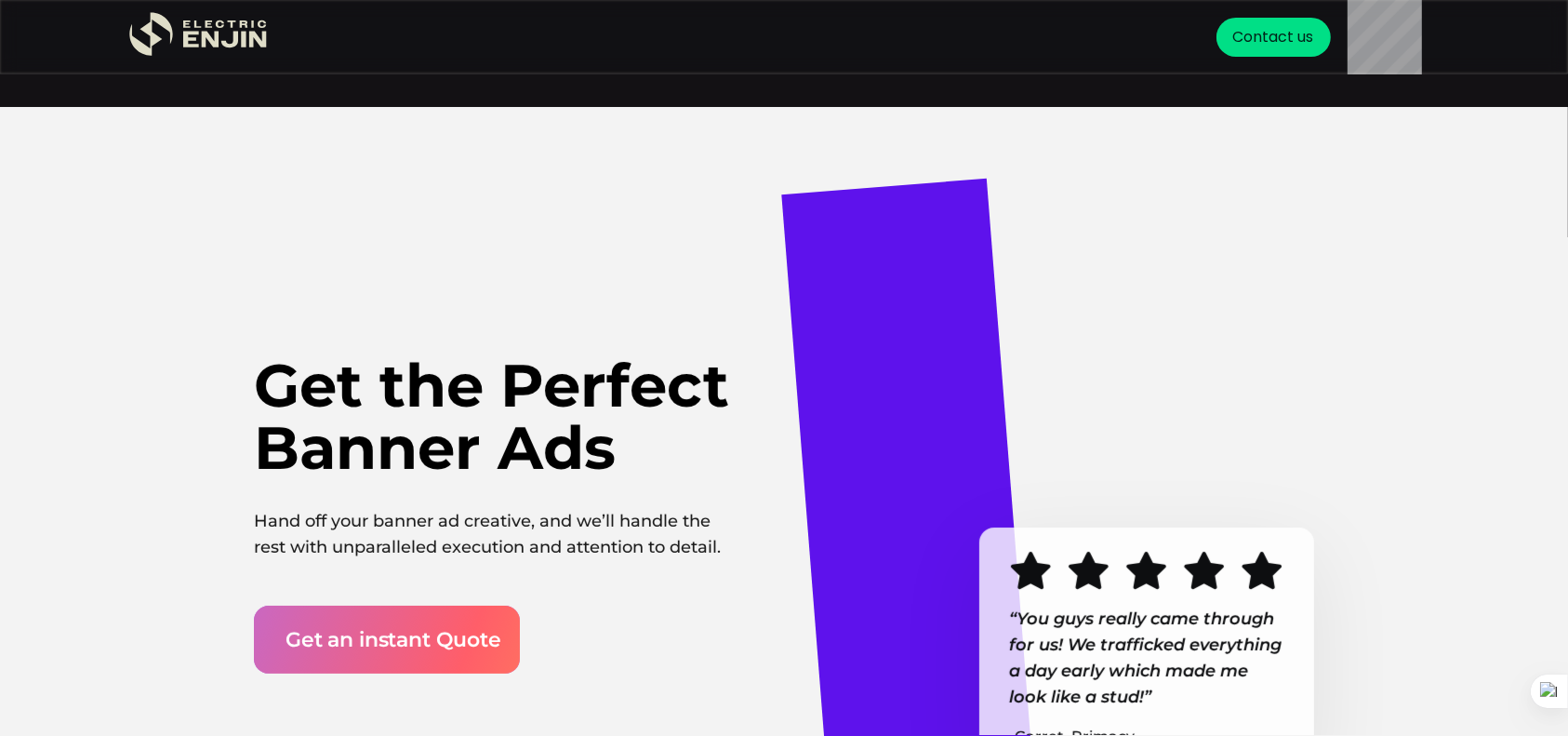 click at bounding box center (387, 639) 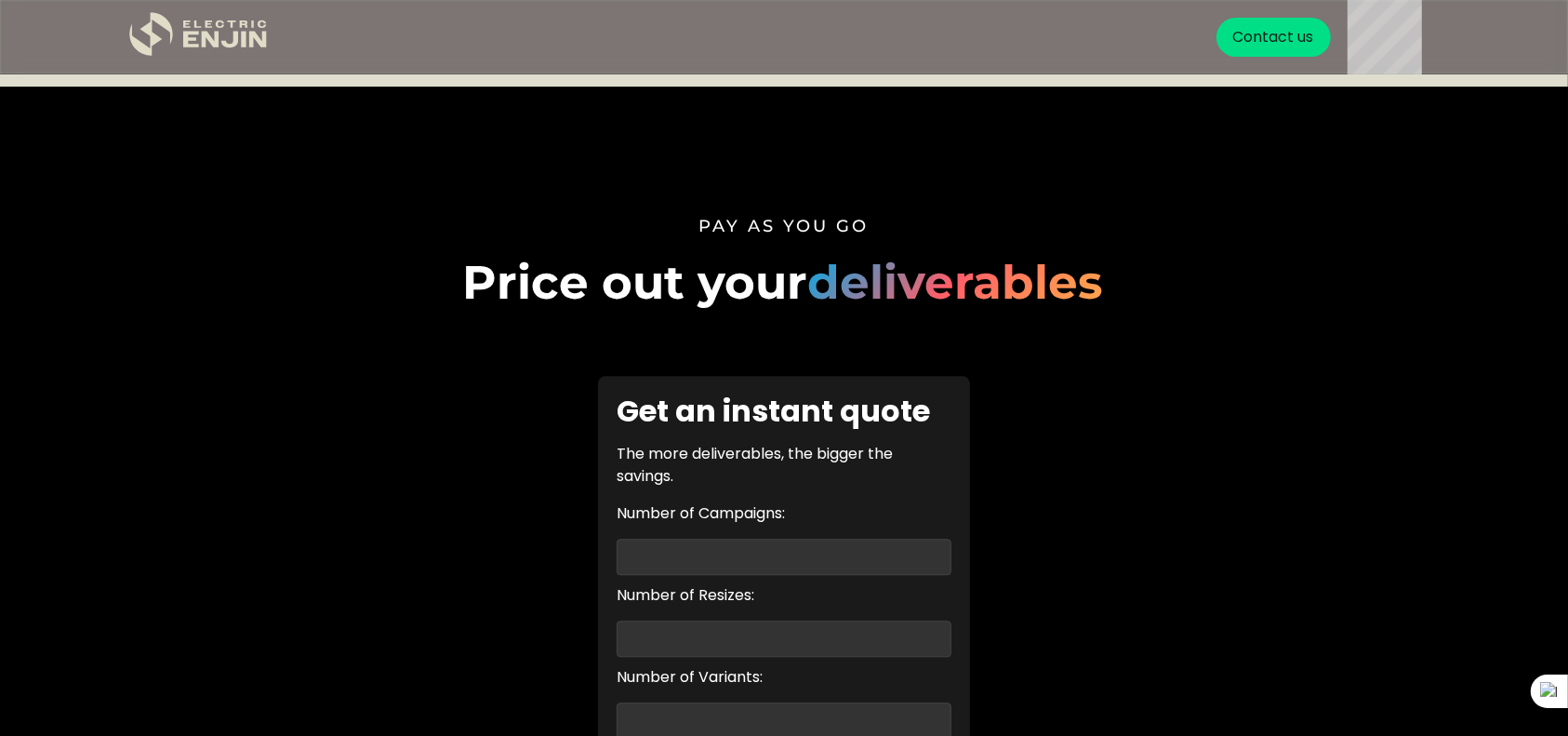 scroll, scrollTop: 4516, scrollLeft: 0, axis: vertical 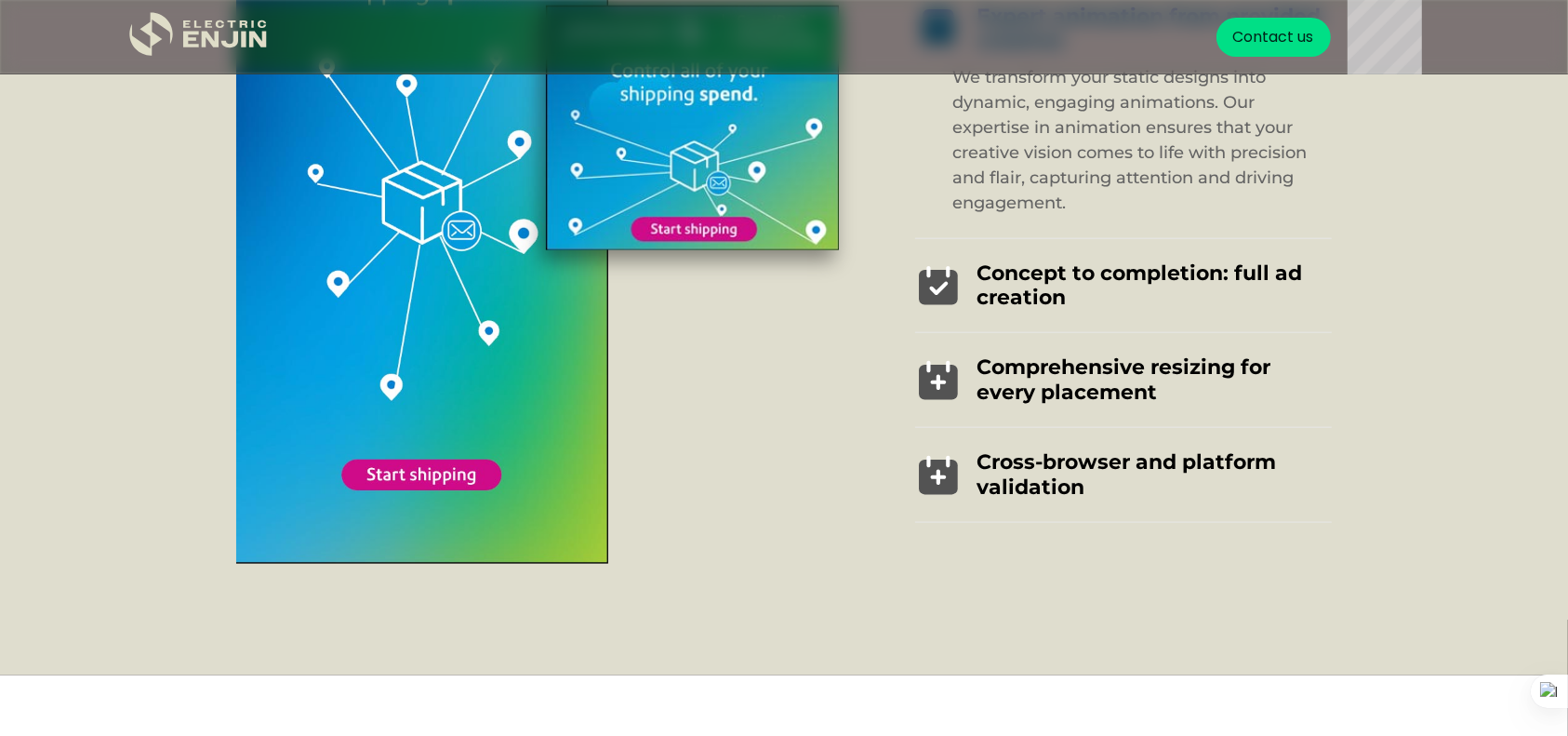 click on "Concept to completion: full ad creation" at bounding box center (1139, 285) 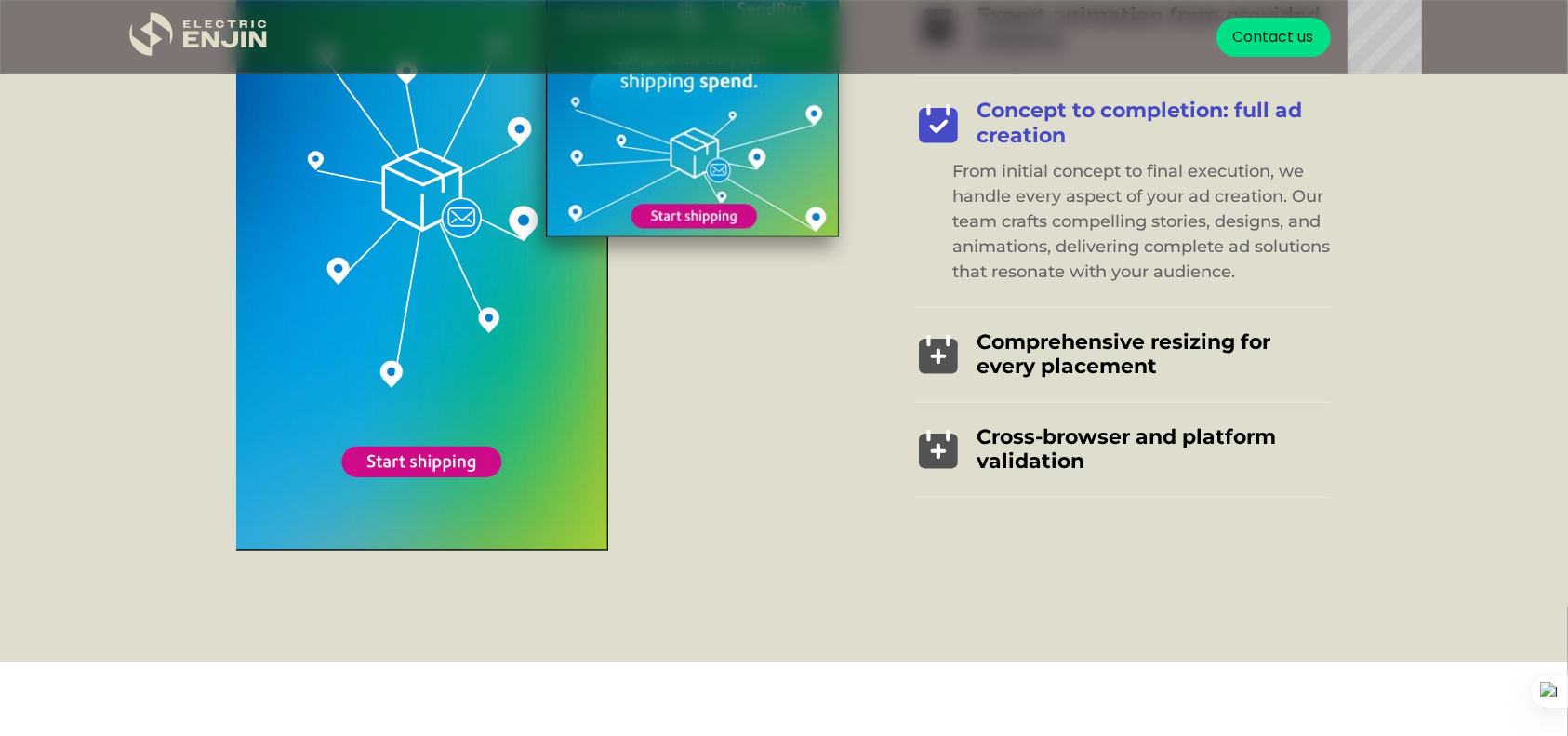 click on "Comprehensive resizing for every placement" at bounding box center [1123, 354] 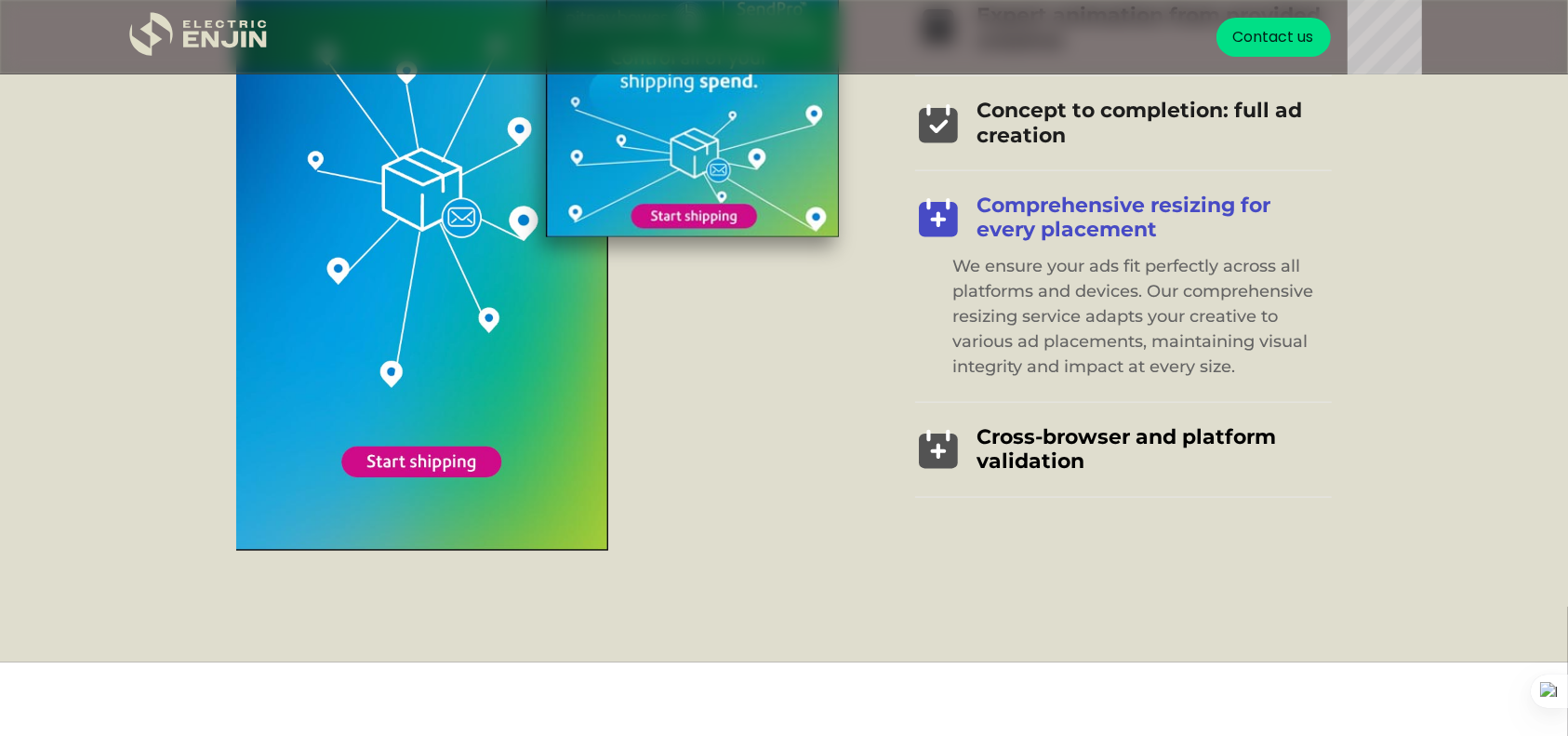 click on "Cross-browser and platform validation" at bounding box center [1126, 448] 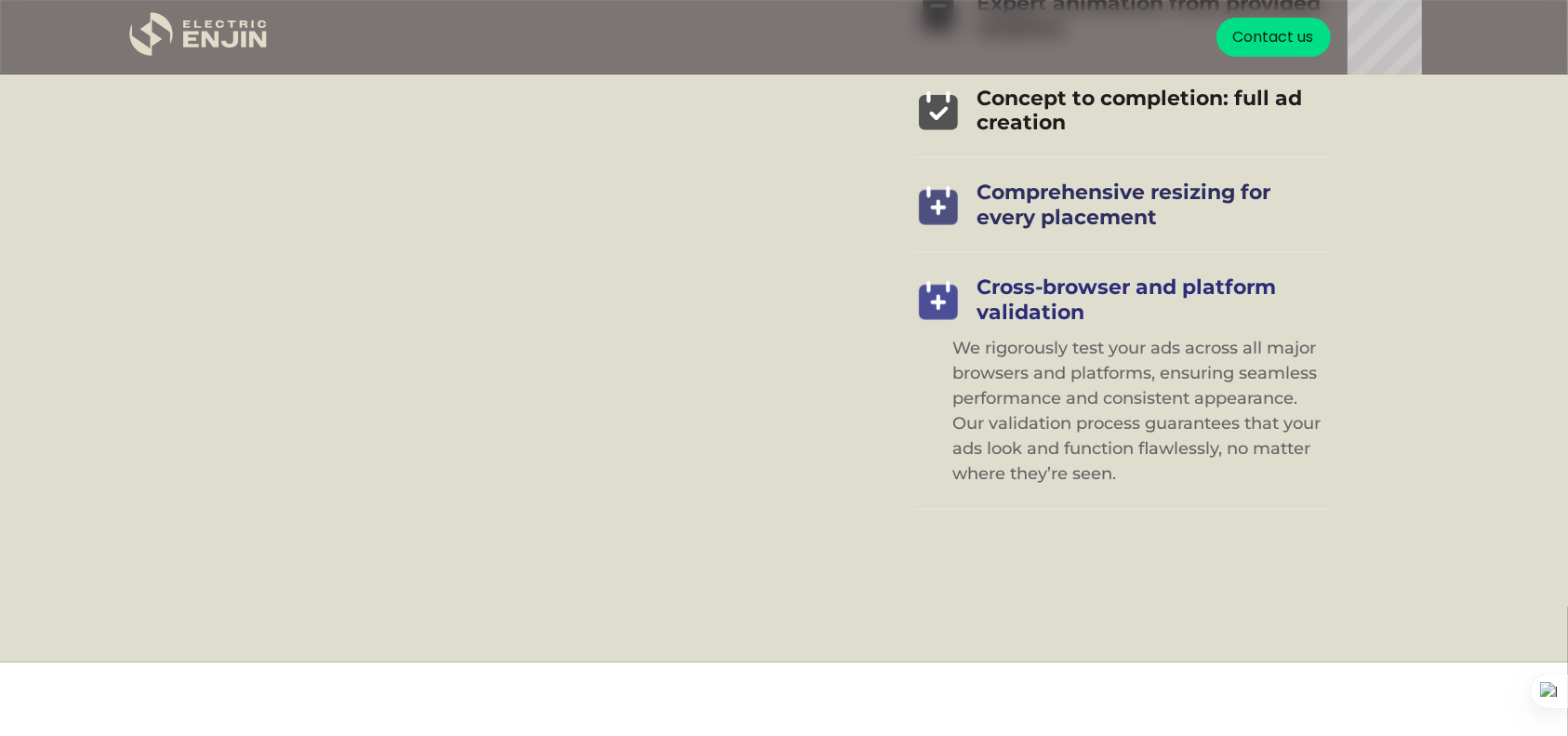 scroll, scrollTop: 1981, scrollLeft: 0, axis: vertical 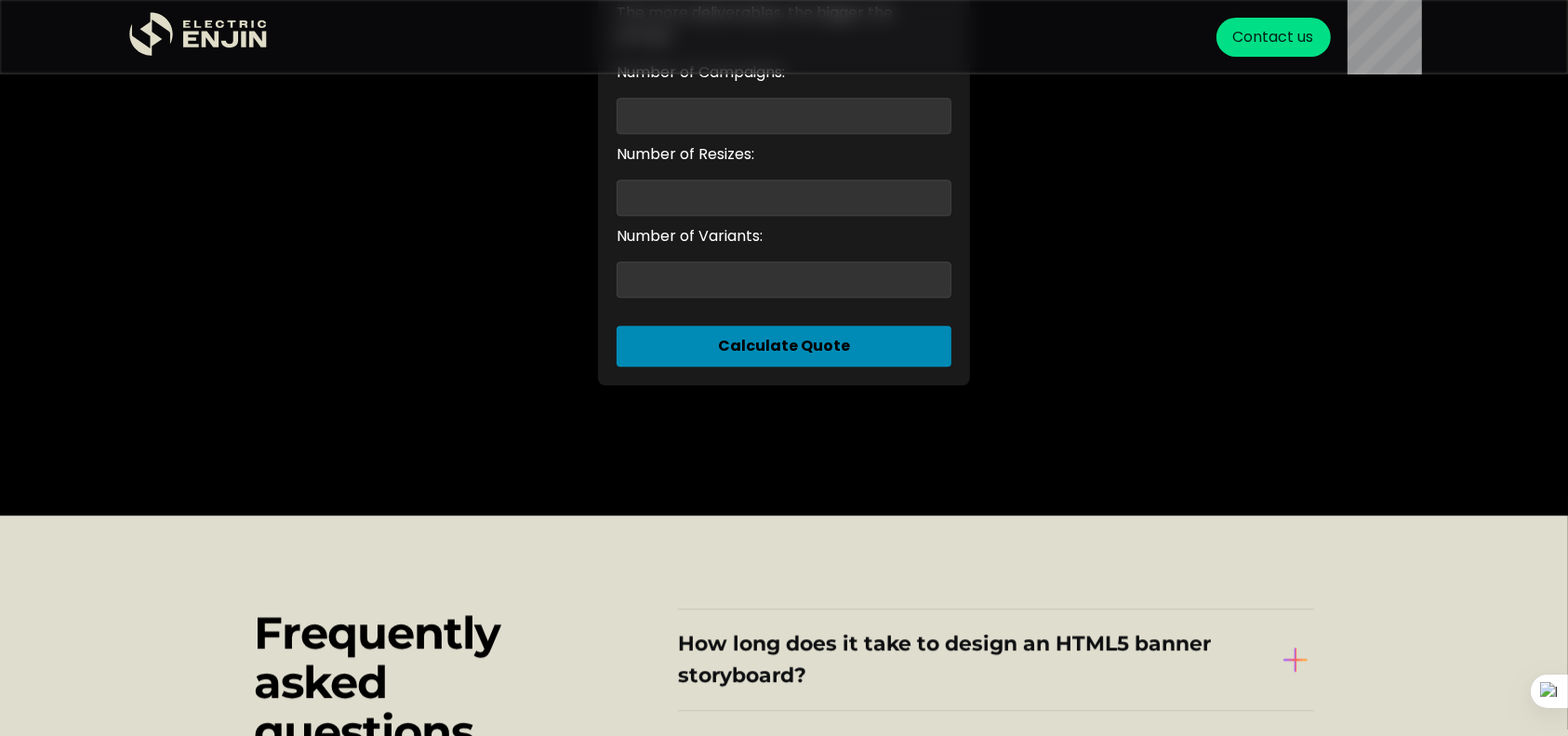 click on "Calculate Quote" at bounding box center (784, 346) 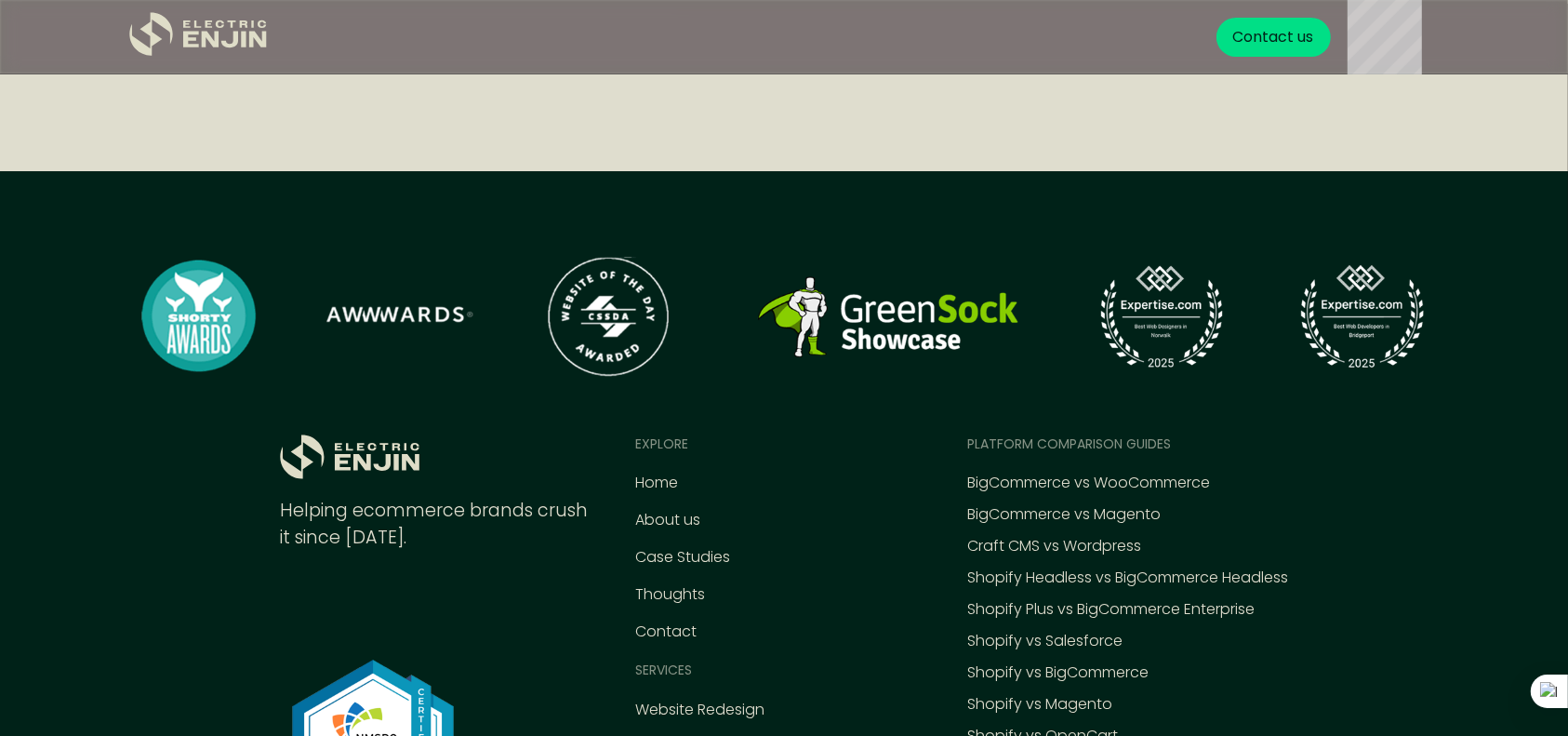 scroll, scrollTop: 6135, scrollLeft: 0, axis: vertical 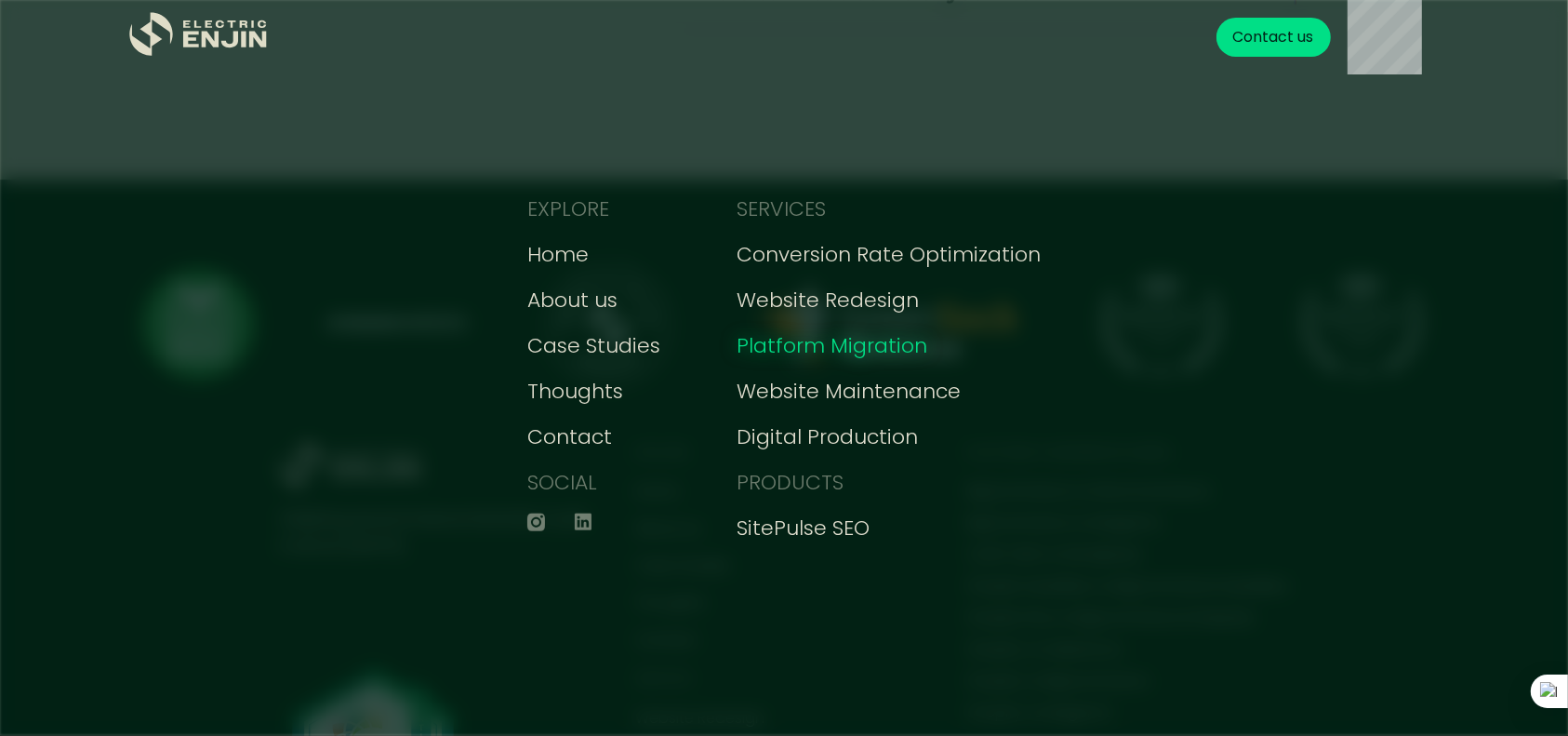 click on "Platform Migration" at bounding box center (831, 345) 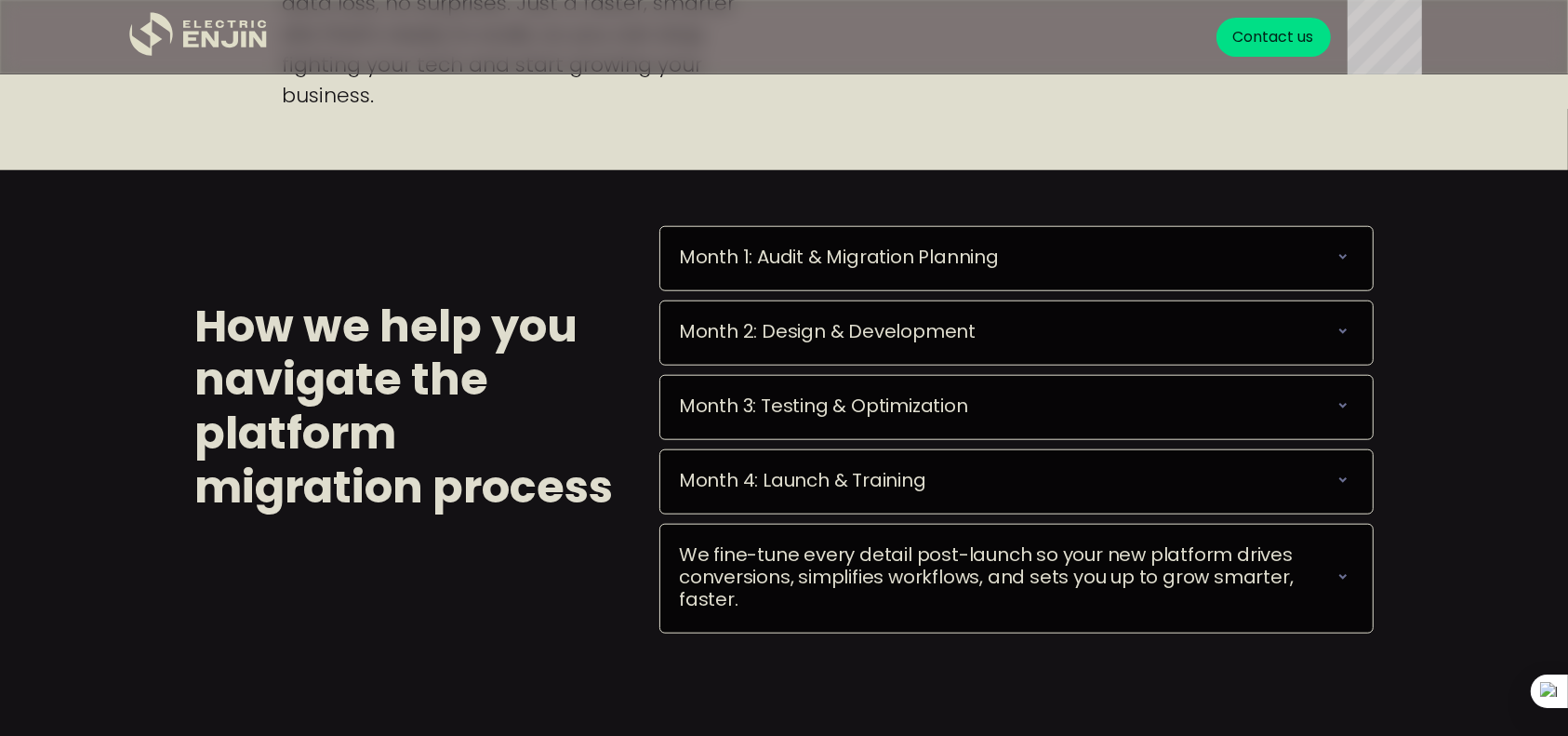 click on "EXPLORE Home About us Case Studies Thoughts Contact SOCIAL
SERVICES Conversion Rate Optimization Website Redesign Platform Migration Website Maintenance Digital Production PRODUCTS SitePulse SEO
.st0{fill:#dfddc8;}
Get your FREE conversion action plan Contact us
Stop duct-taping your tech together and migrate to a platform that just works. Flex Tape GIF from  Flex Tape GIFs   The problem Your tech stack is held together with duct tape. ‍ Outdated platforms, broken integrations, and clunky workflows are dragging you down. Every patch, every workaround, costs you sales, scalability, and sanity. You need a platform— Shopify or BigCommerce —that works as hard as you do, without the constant band-aids. Our Approach Rip off the band-aid. Upgrade without the chaos. ‍ You Got Upgrade Pinting GIF from  You Got Upgrade GIFs   AVAILABLE FOR WORK AVAILABLE FOR WORK AVAILABLE FOR WORK How we help you navigate the platform migration process" at bounding box center [784, -1415] 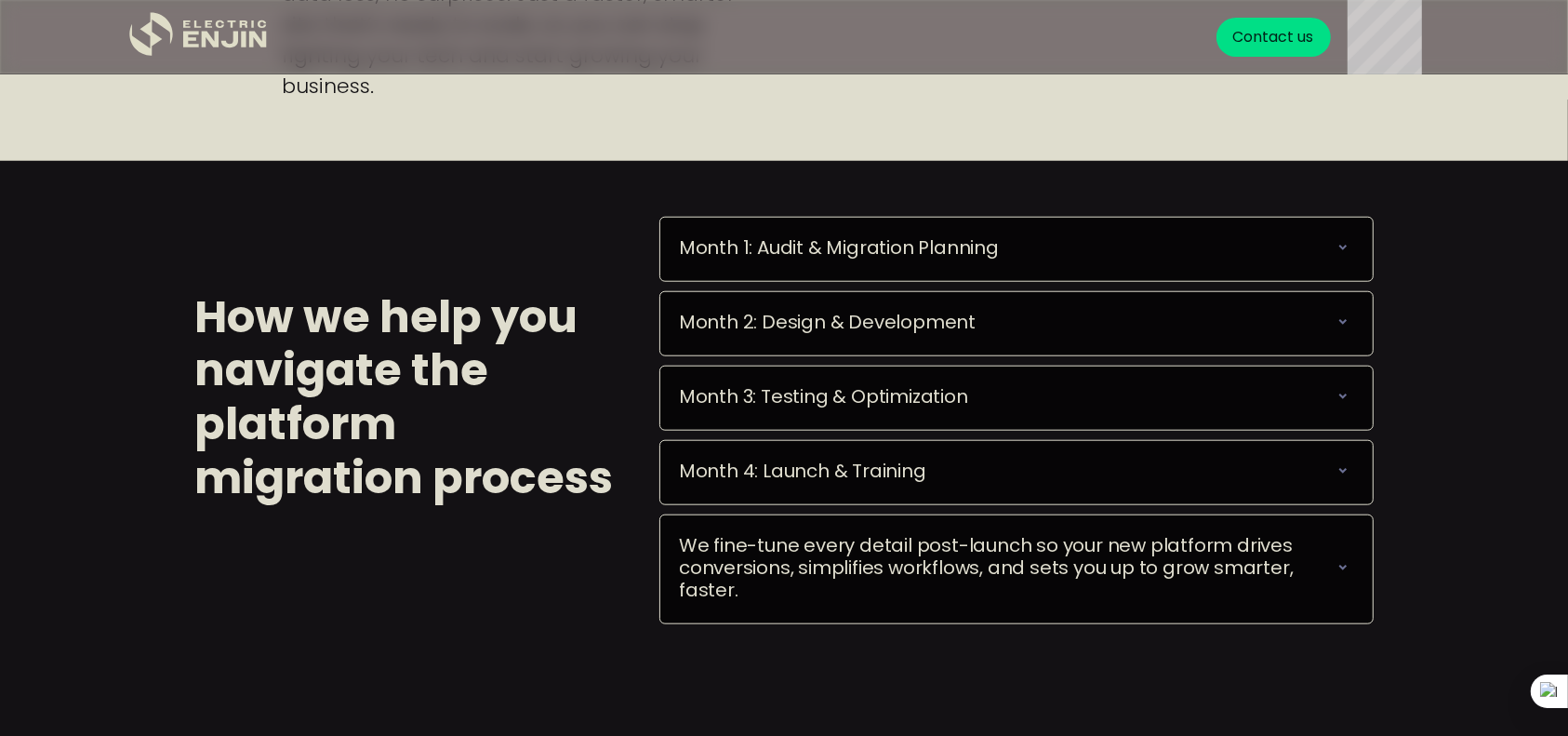 click 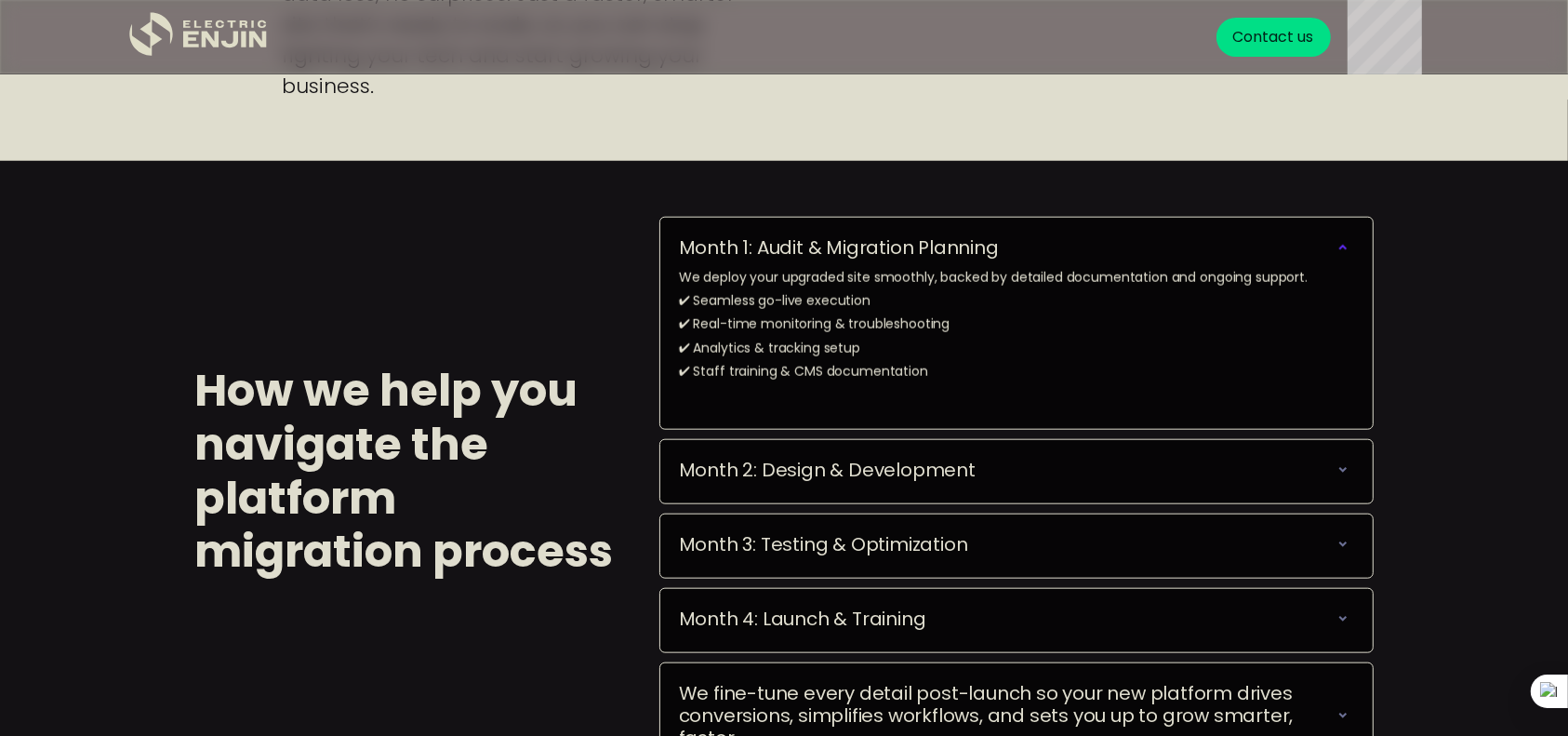 click 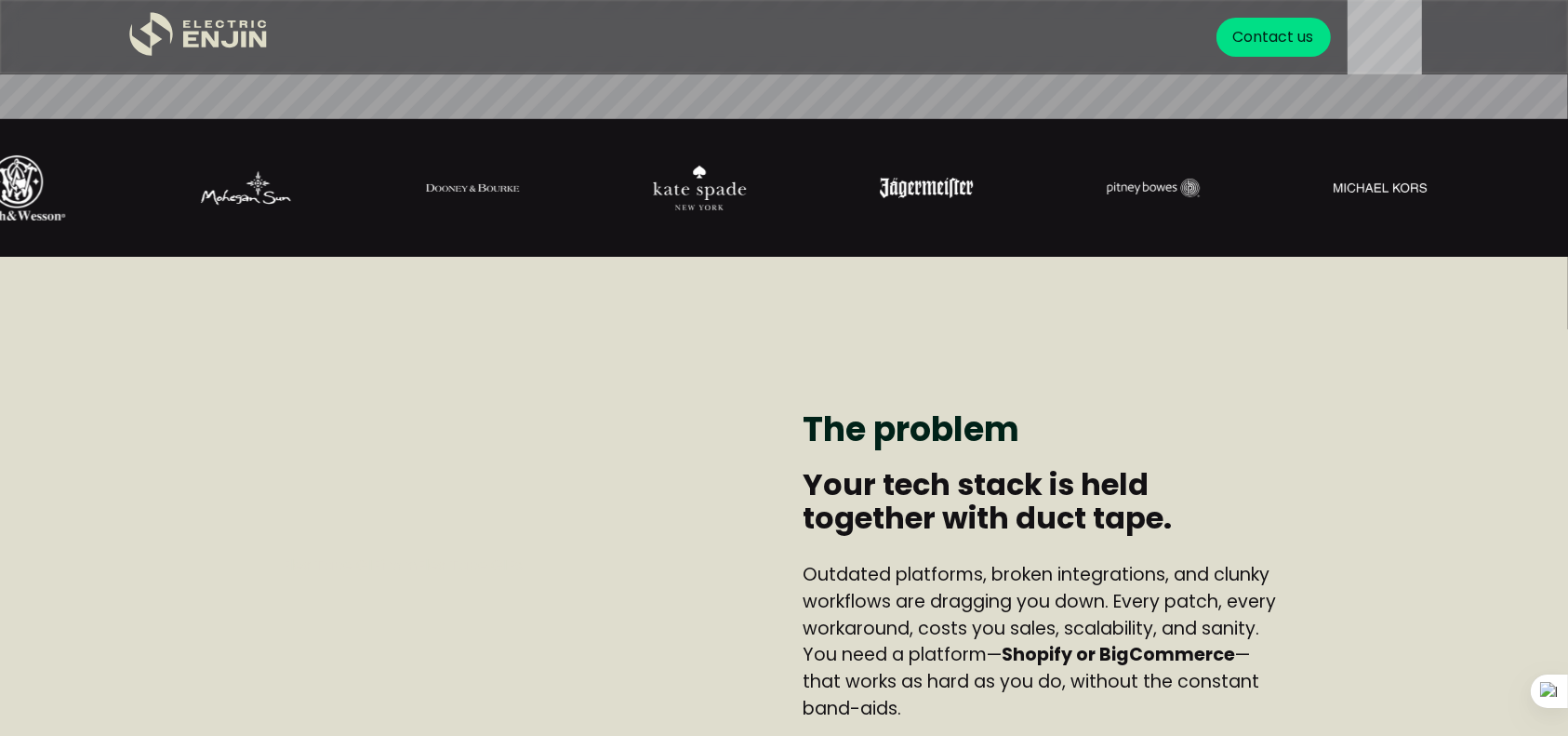 scroll, scrollTop: 635, scrollLeft: 0, axis: vertical 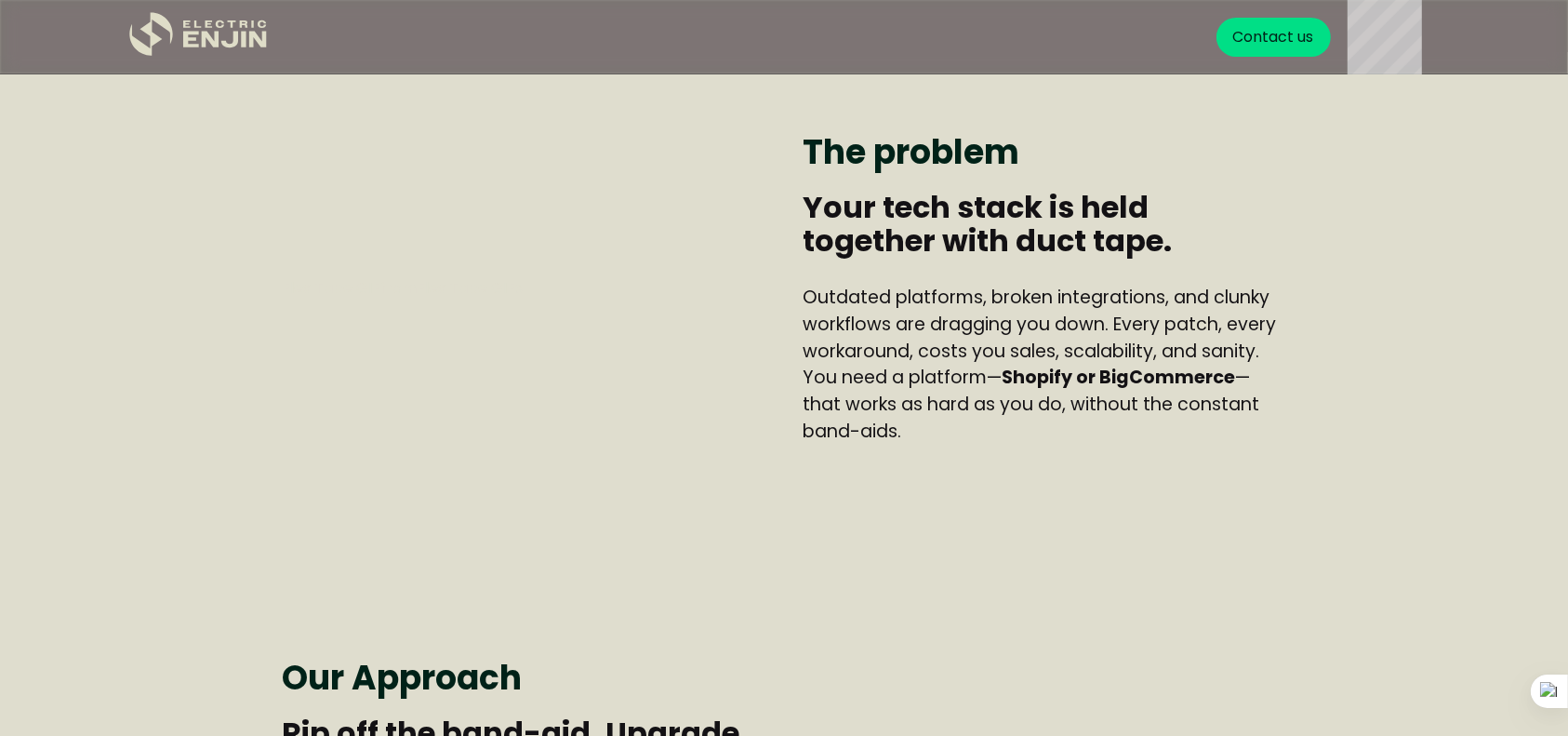 click on "Flex Tape GIF from  Flex Tape GIFs   The problem Your tech stack is held together with duct tape. ‍ Outdated platforms, broken integrations, and clunky workflows are dragging you down. Every patch, every workaround, costs you sales, scalability, and sanity. You need a platform— Shopify or BigCommerce —that works as hard as you do, without the constant band-aids." at bounding box center [784, 288] 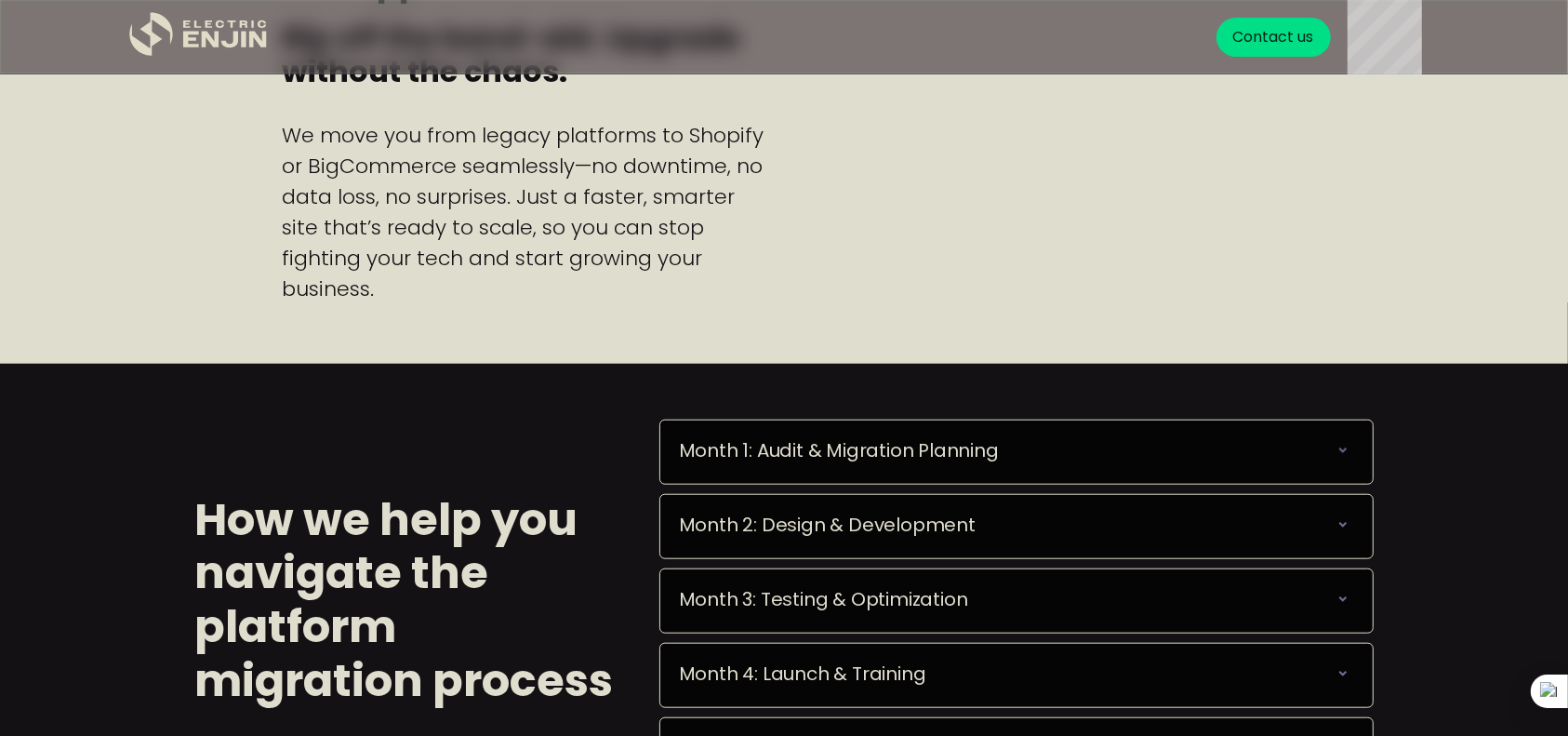 scroll, scrollTop: 1639, scrollLeft: 0, axis: vertical 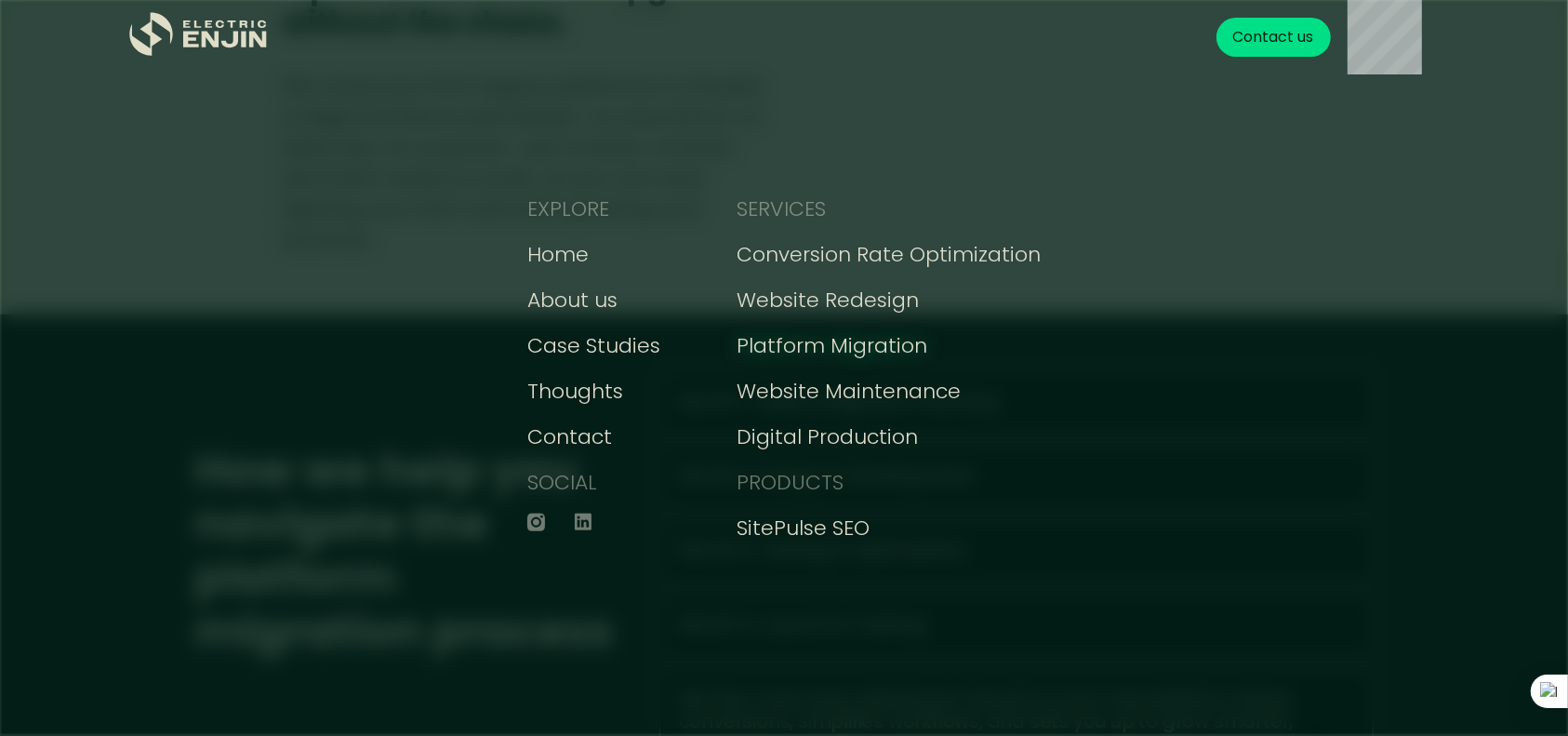 click on "Platform Migration" at bounding box center [831, 345] 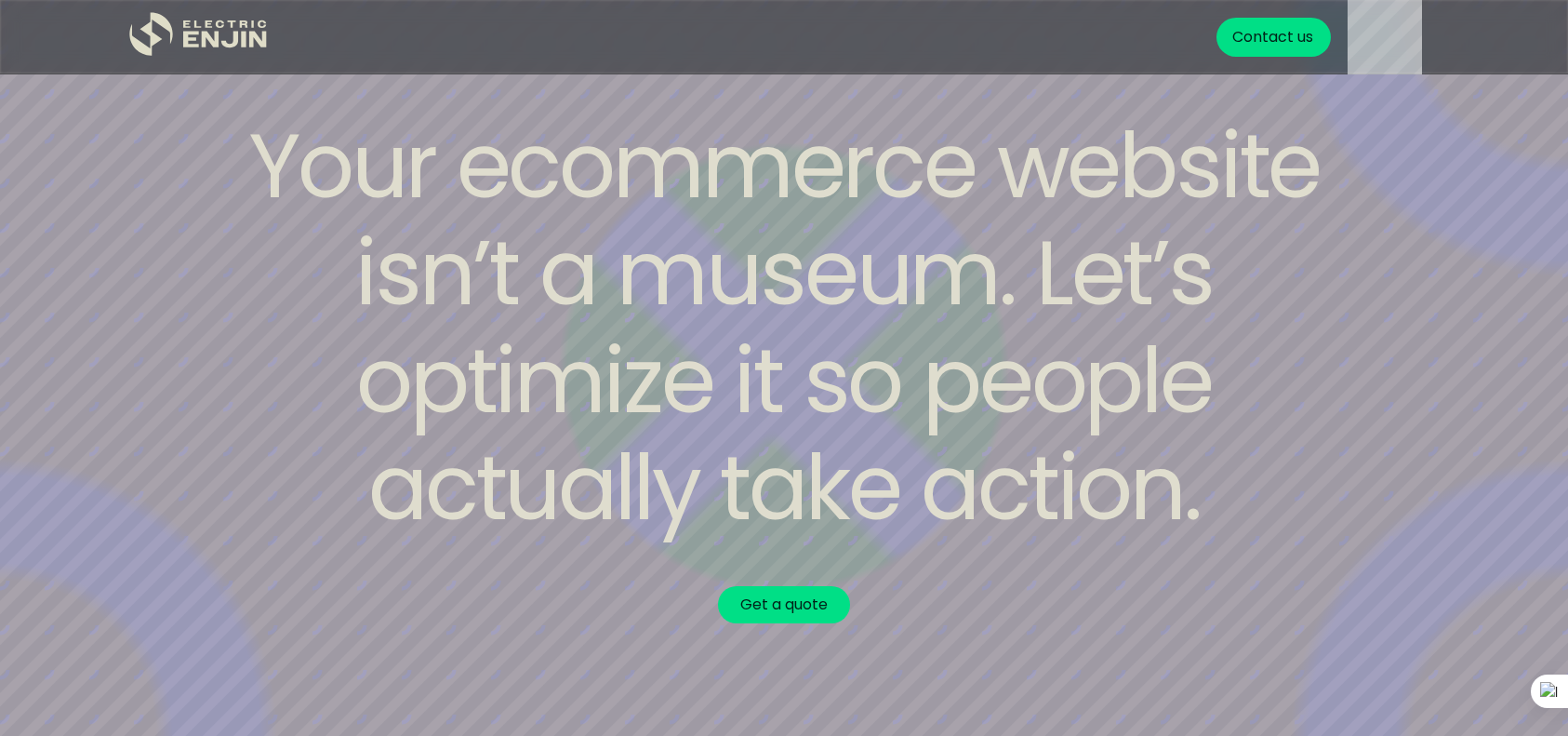 scroll, scrollTop: 977, scrollLeft: 0, axis: vertical 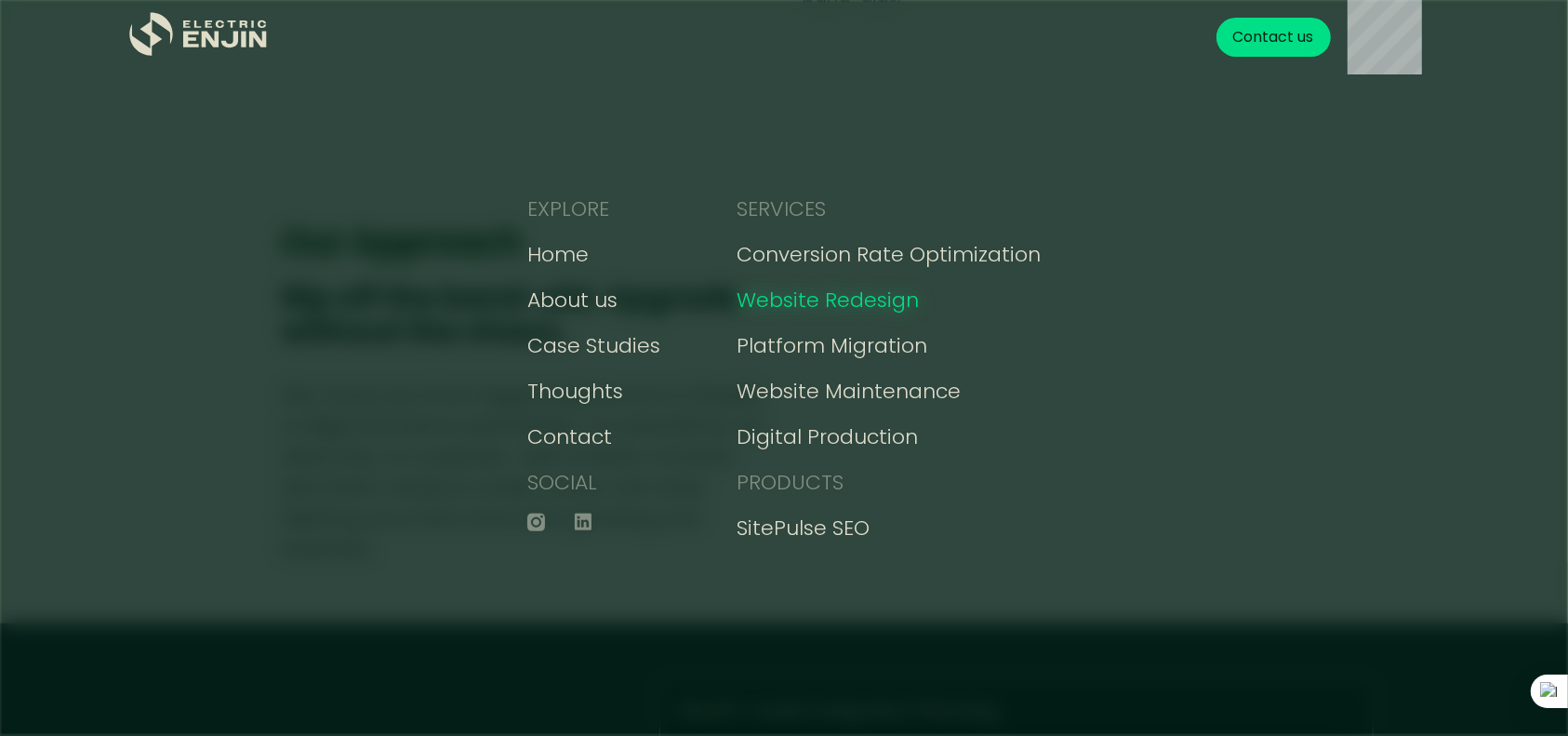 click on "Website Redesign" at bounding box center (828, 300) 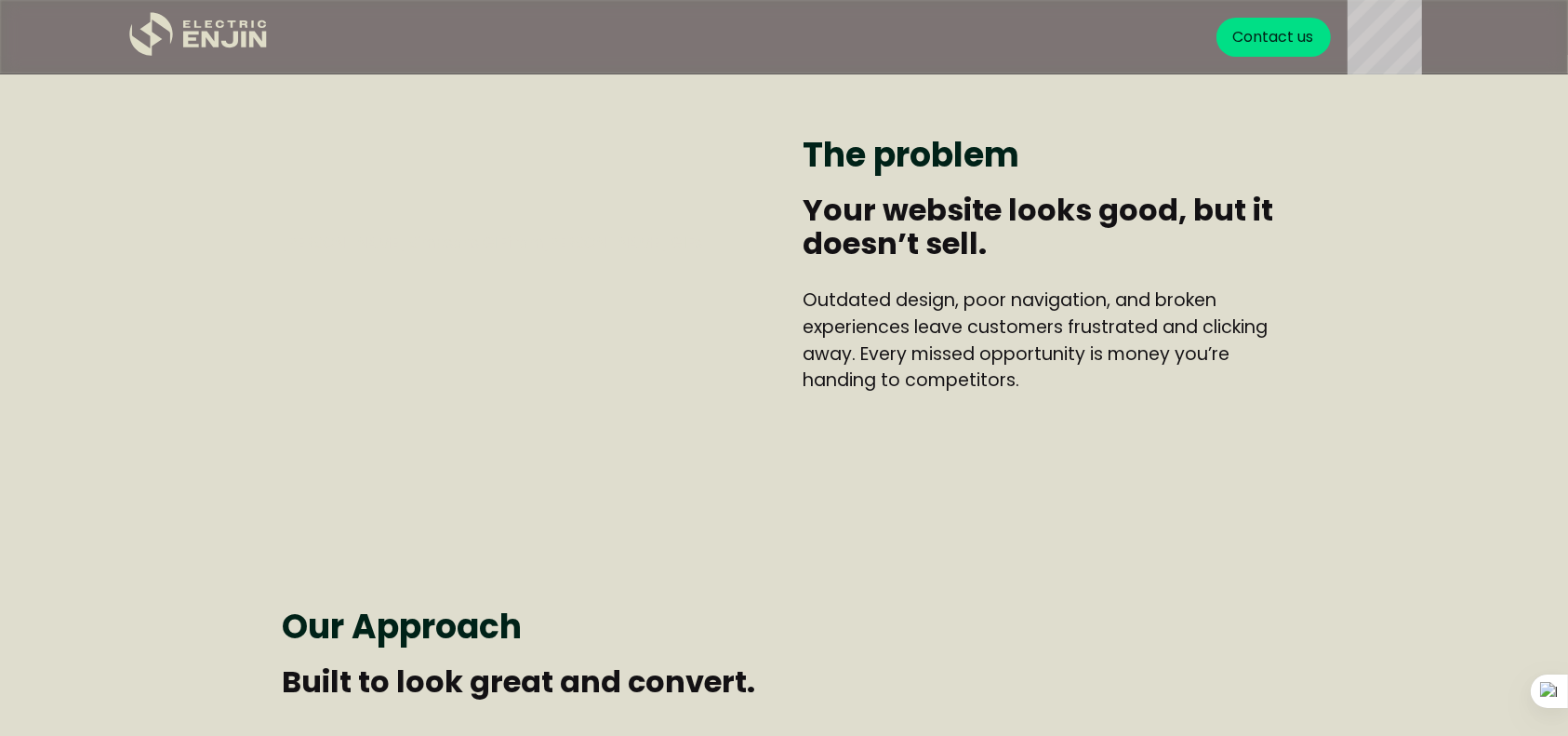 click on "EXPLORE Home About us Case Studies Thoughts Contact SOCIAL
SERVICES Conversion Rate Optimization Website Redesign Platform Migration Website Maintenance Digital Production PRODUCTS SitePulse SEO
.st0{fill:#dfddc8;}
Get your FREE conversion action plan Contact us
Turn your online snooze fest into a profit-driving masterpiece. [PERSON_NAME] Simpsons GIF from  [PERSON_NAME] GIFs   ‍ ‍ The problem Your website looks good, but it doesn’t sell. ‍ Outdated design, poor navigation, and broken experiences leave customers frustrated and clicking away. Every missed opportunity is money you’re handing to competitors. Our Approach Built to look great and convert. ‍ We don’t just redesign websites—we rebuild them to perform. Every pixel, flow, and feature is designed with one goal: turning visitors into customers. By blending bold creativity with data-backed strategy, we create seamless ecommerce experiences that drive action, not just admiration." at bounding box center [784, -524] 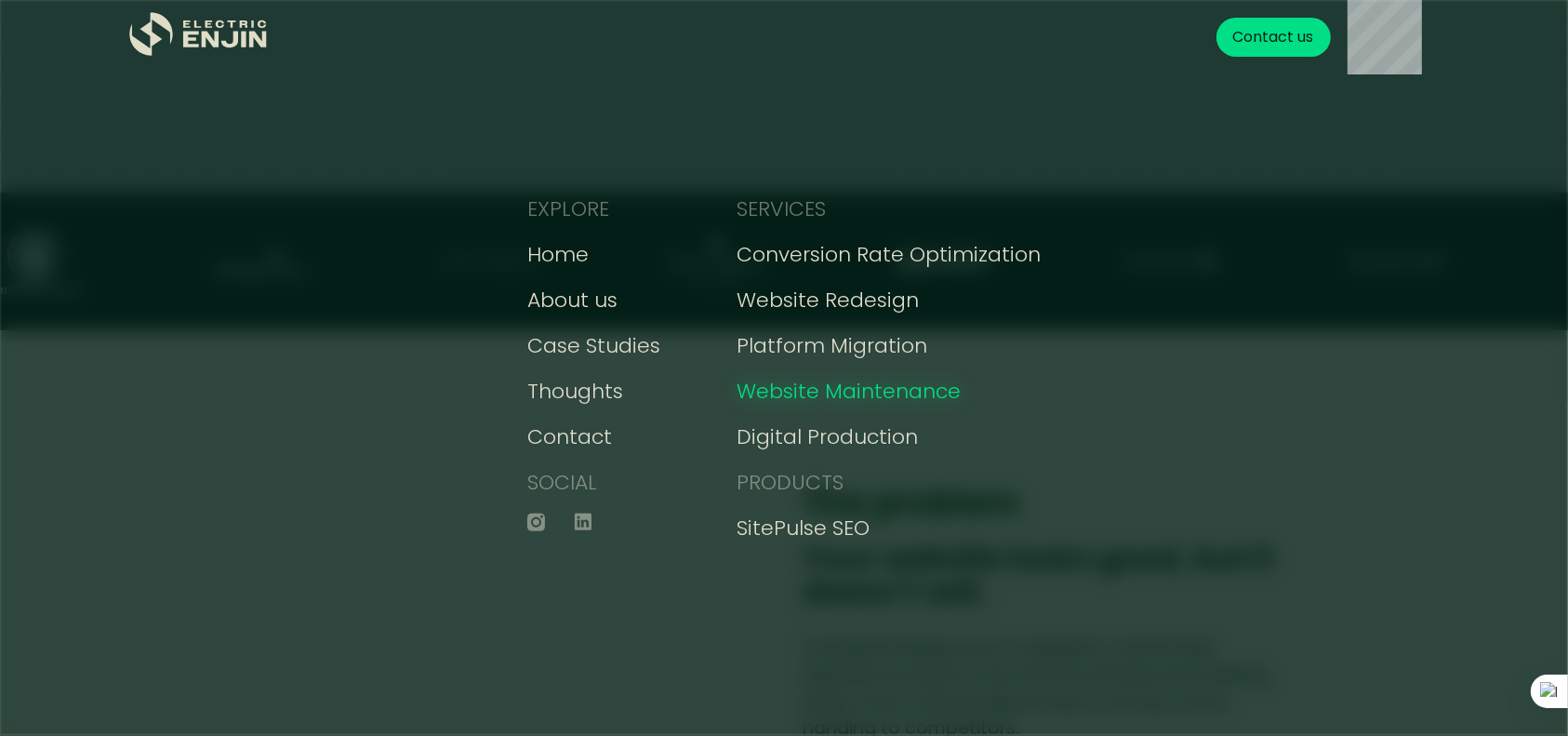 click on "Website Maintenance" at bounding box center [848, 391] 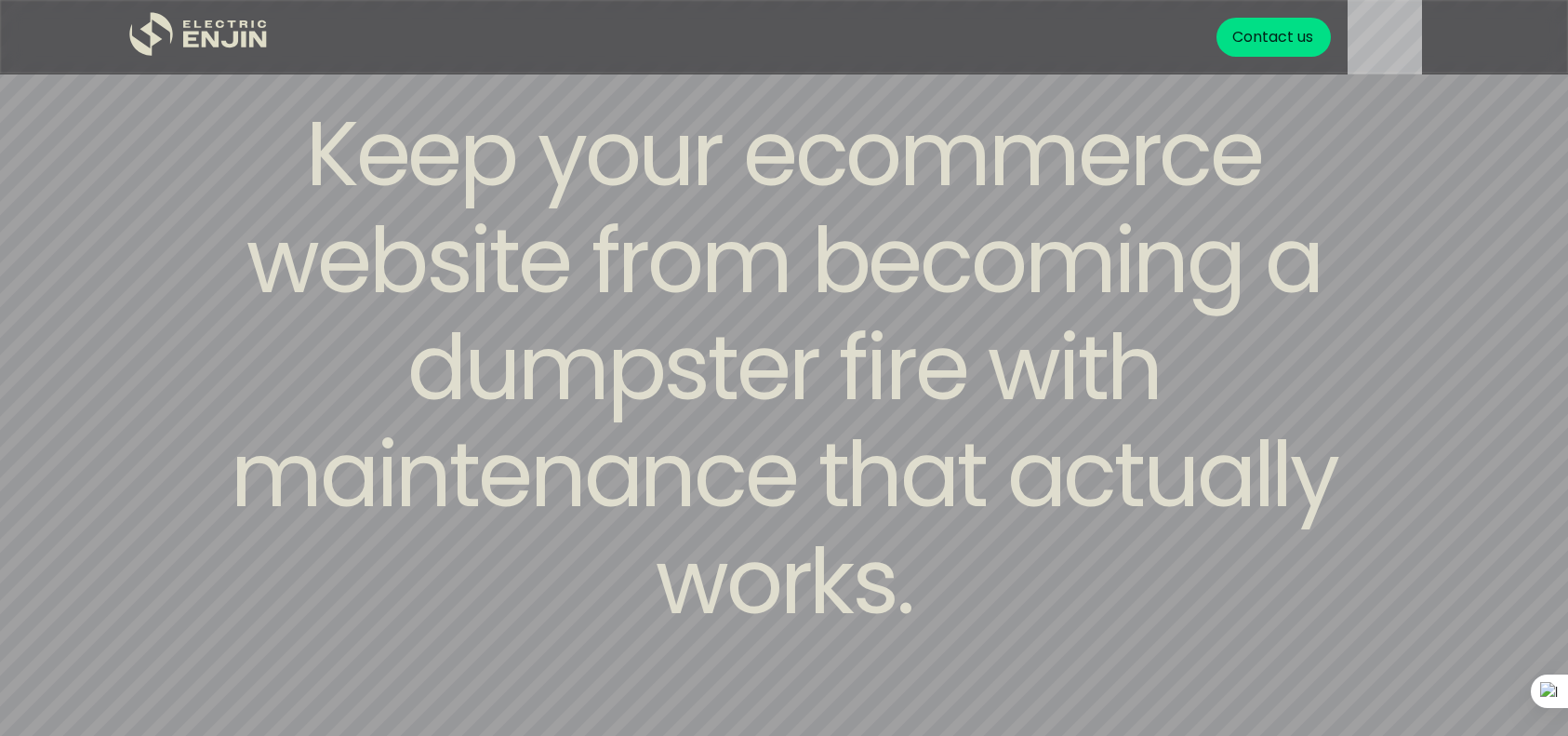 scroll, scrollTop: 0, scrollLeft: 0, axis: both 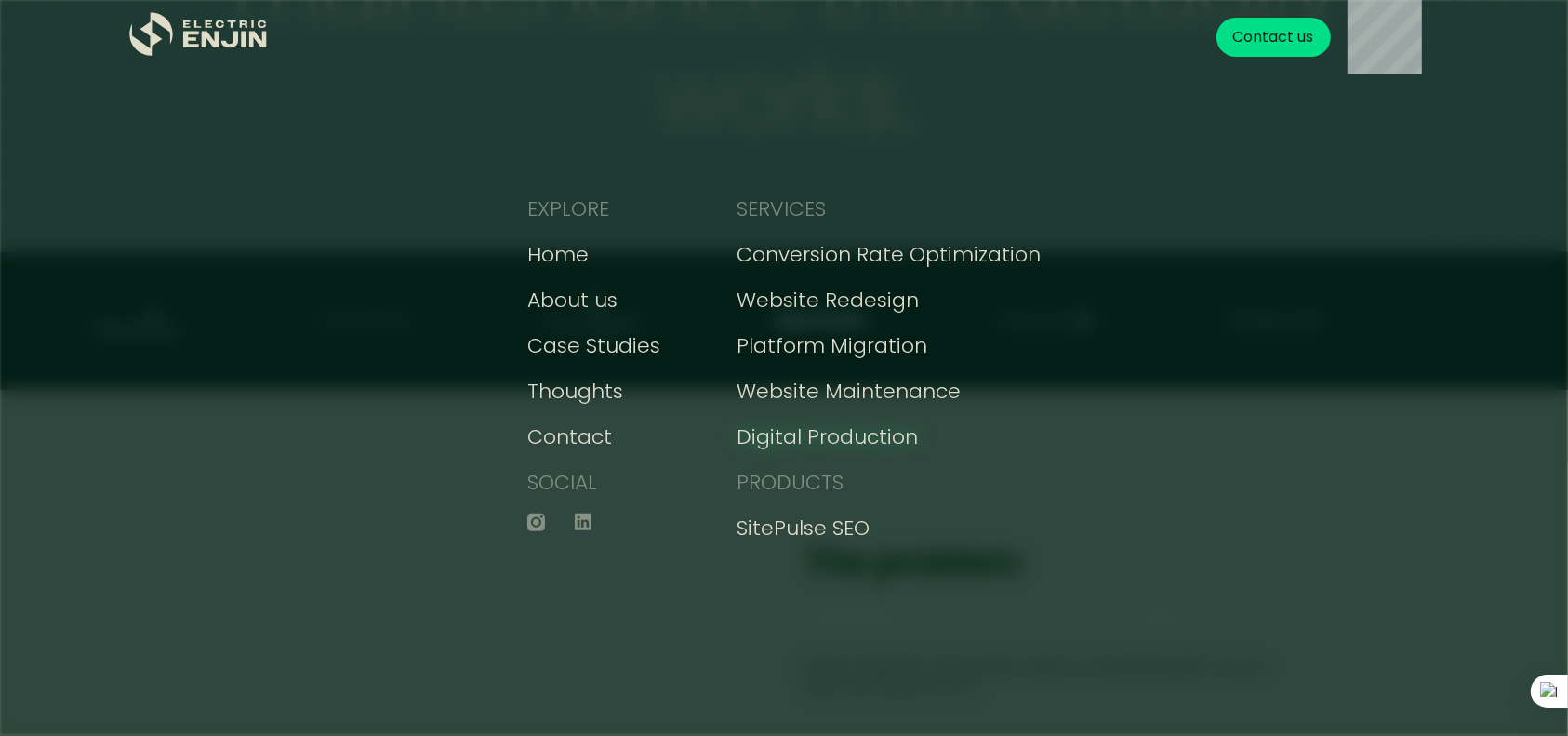 click on "Digital Production" at bounding box center [827, 436] 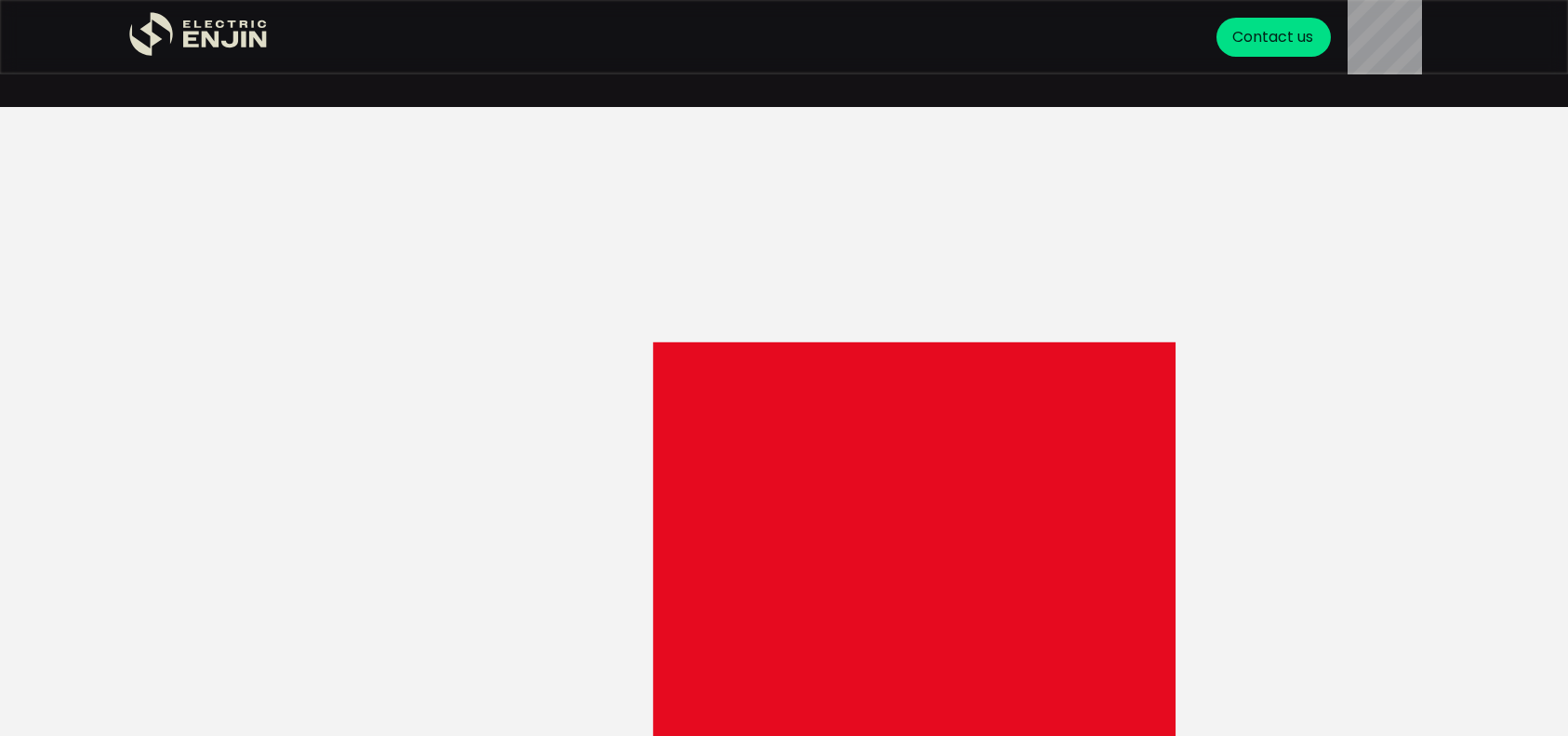 scroll, scrollTop: 0, scrollLeft: 0, axis: both 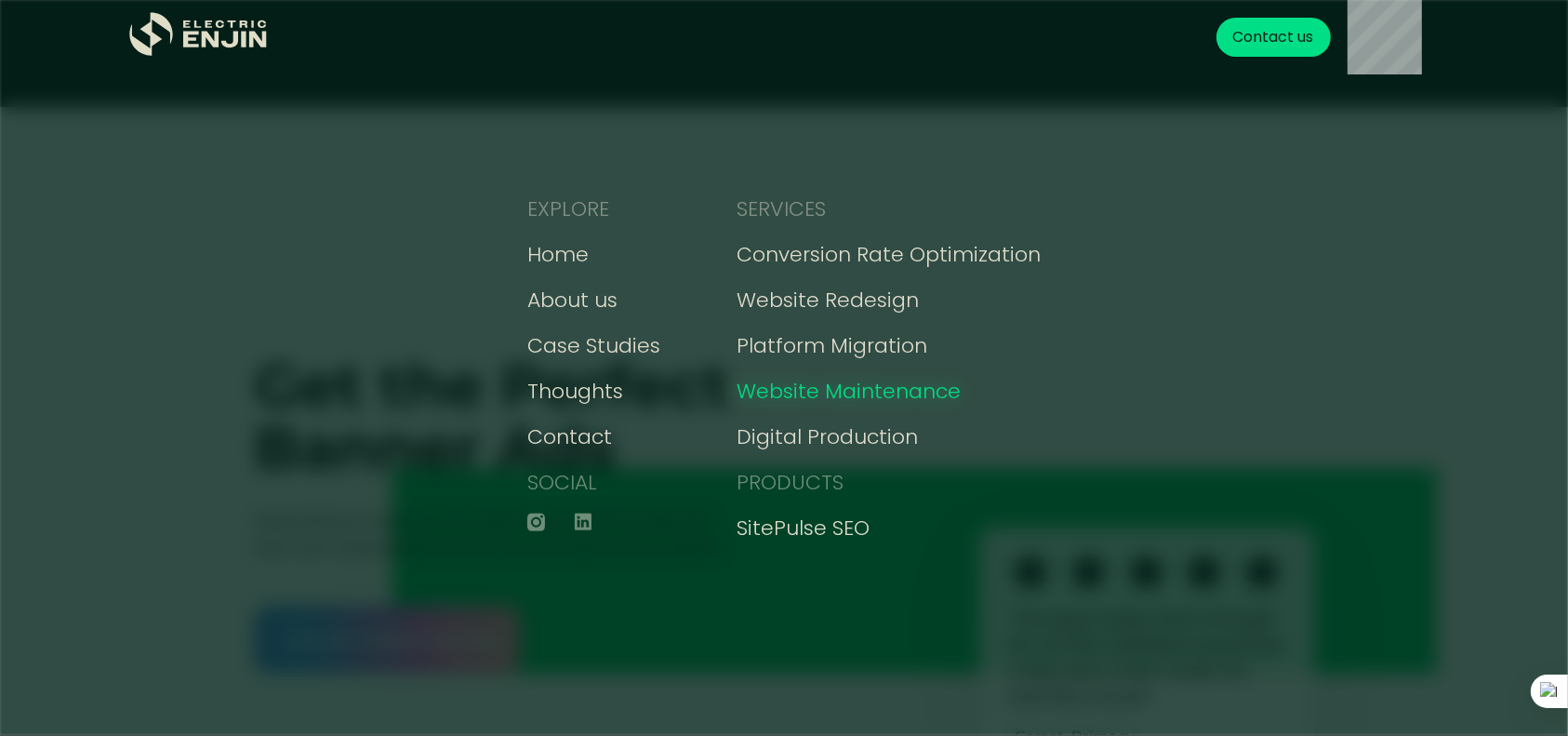 click on "Website Maintenance" at bounding box center (848, 391) 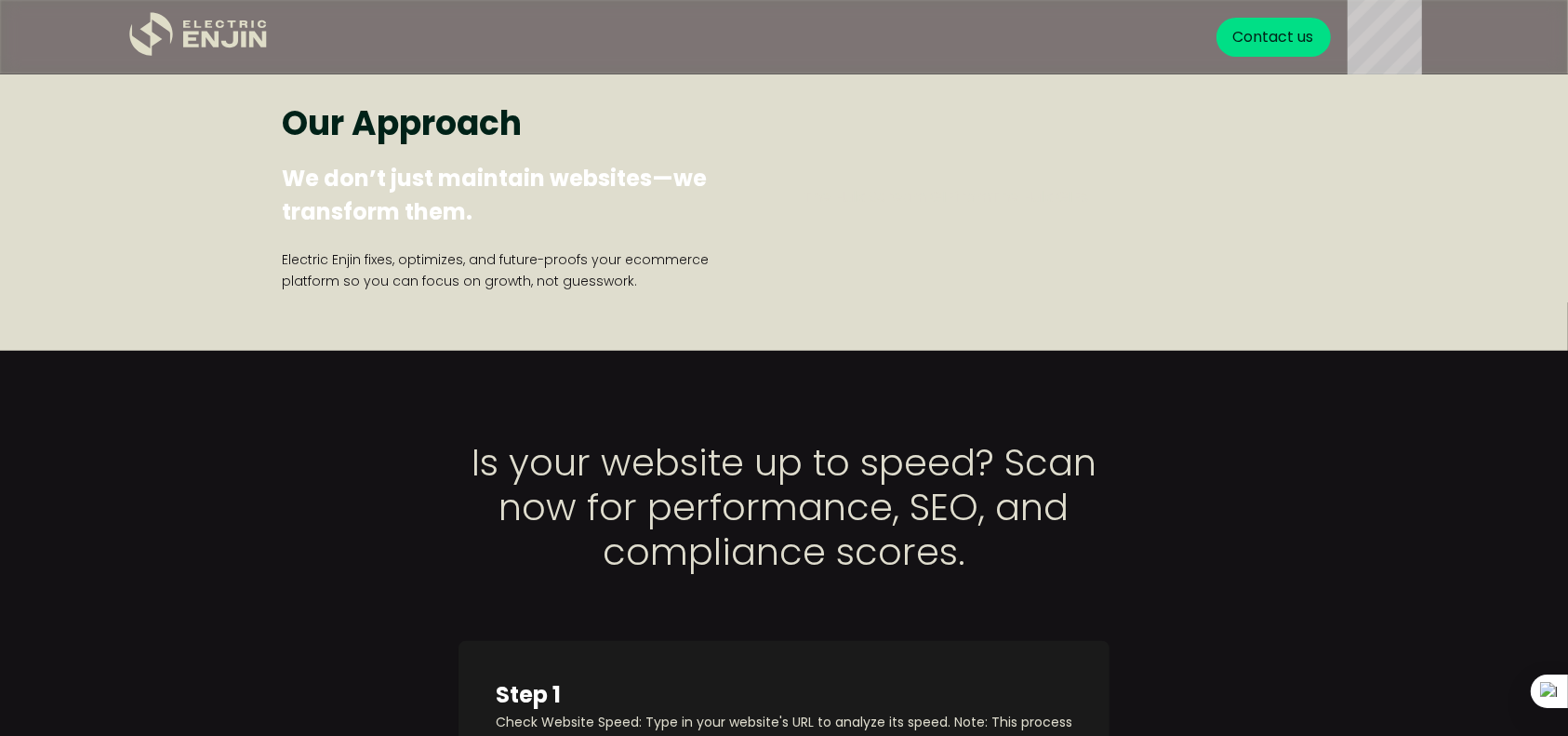 click on "EXPLORE Home About us Case Studies Thoughts Contact SOCIAL
SERVICES Conversion Rate Optimization Website Redesign Platform Migration Website Maintenance Digital Production PRODUCTS SitePulse SEO
.st0{fill:#dfddc8;}
Get your FREE conversion action plan Contact us
Keep your ecommerce website from becoming a dumpster fire with maintenance that actually works. [PERSON_NAME] Set It And Forget It GIF from  [PERSON_NAME] GIFs   The problem Websites aren’t “set it and forget it.” ‍ Broken integrations, slow speeds, clunky UX, and declining SEO cost you sales—and customer trust. ‍ ‍ ‍ Our Approach We don’t just maintain websites—we transform them.  ‍ Electric Enjin fixes, optimizes, and future-proofs your ecommerce platform so you can focus on growth, not guesswork. The Hulk Scream GIF from  The Hulk GIFs   Is your website up to speed? Scan now for performance, SEO, and compliance scores." at bounding box center [784, -985] 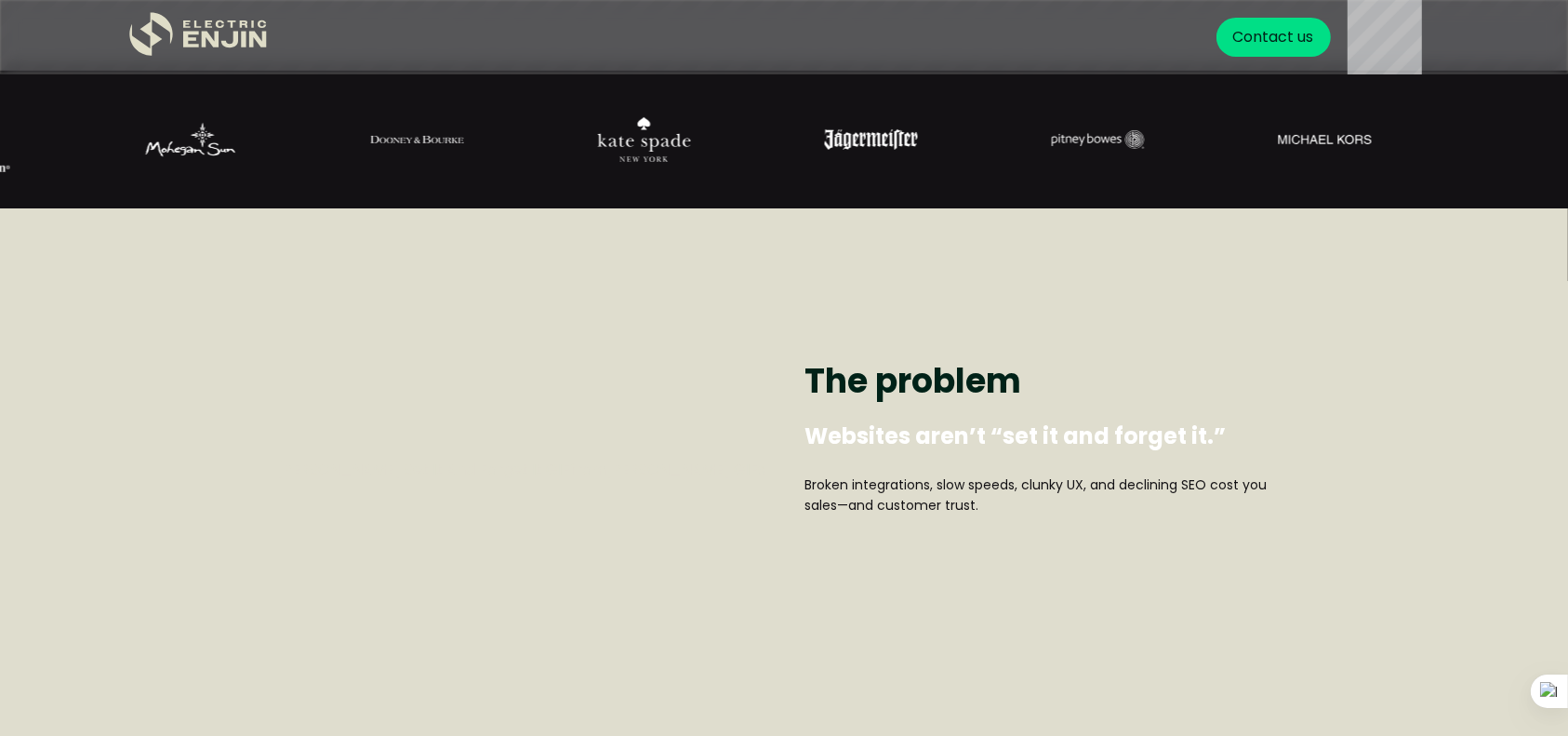 scroll, scrollTop: 0, scrollLeft: 0, axis: both 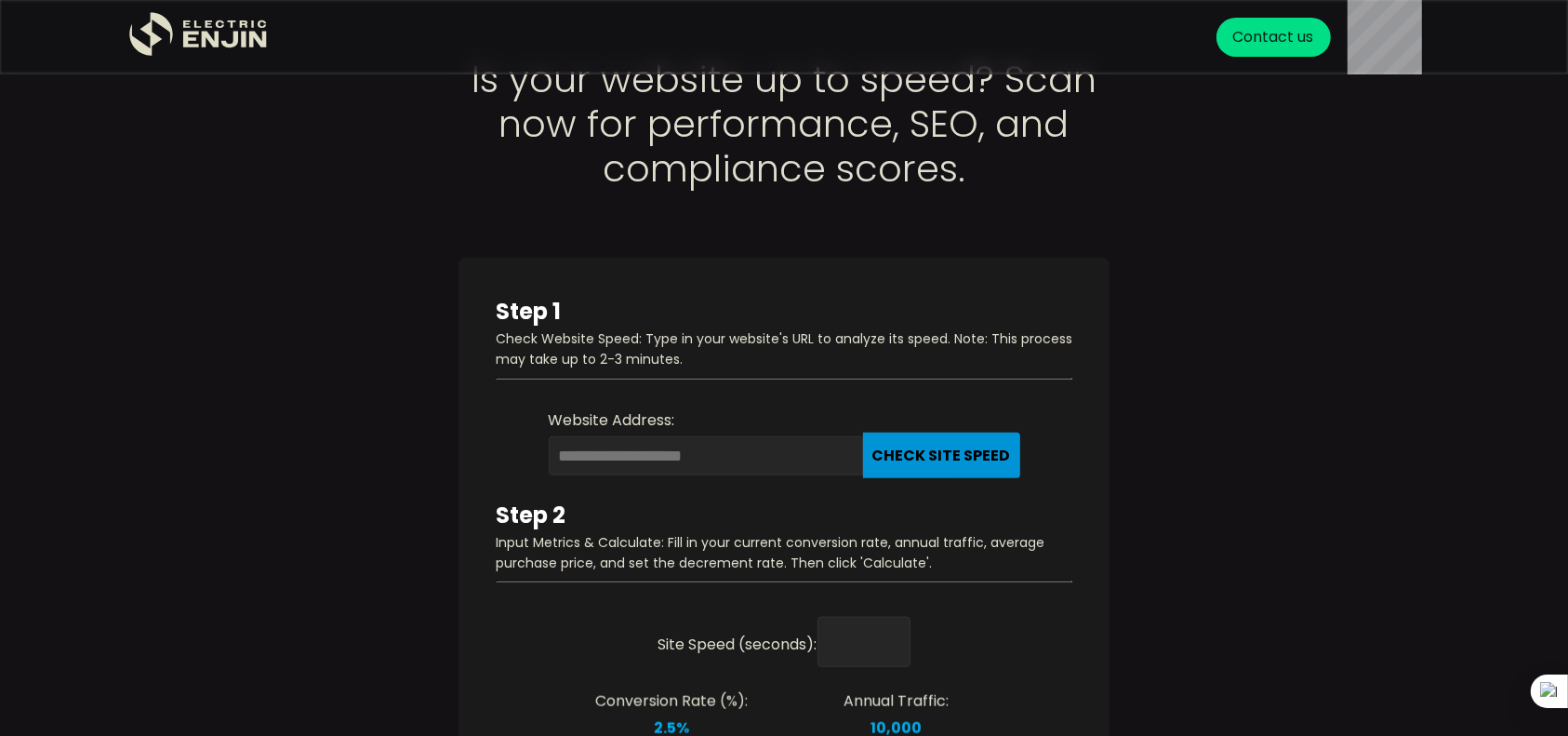 click on "Check Site Speed" at bounding box center (941, 455) 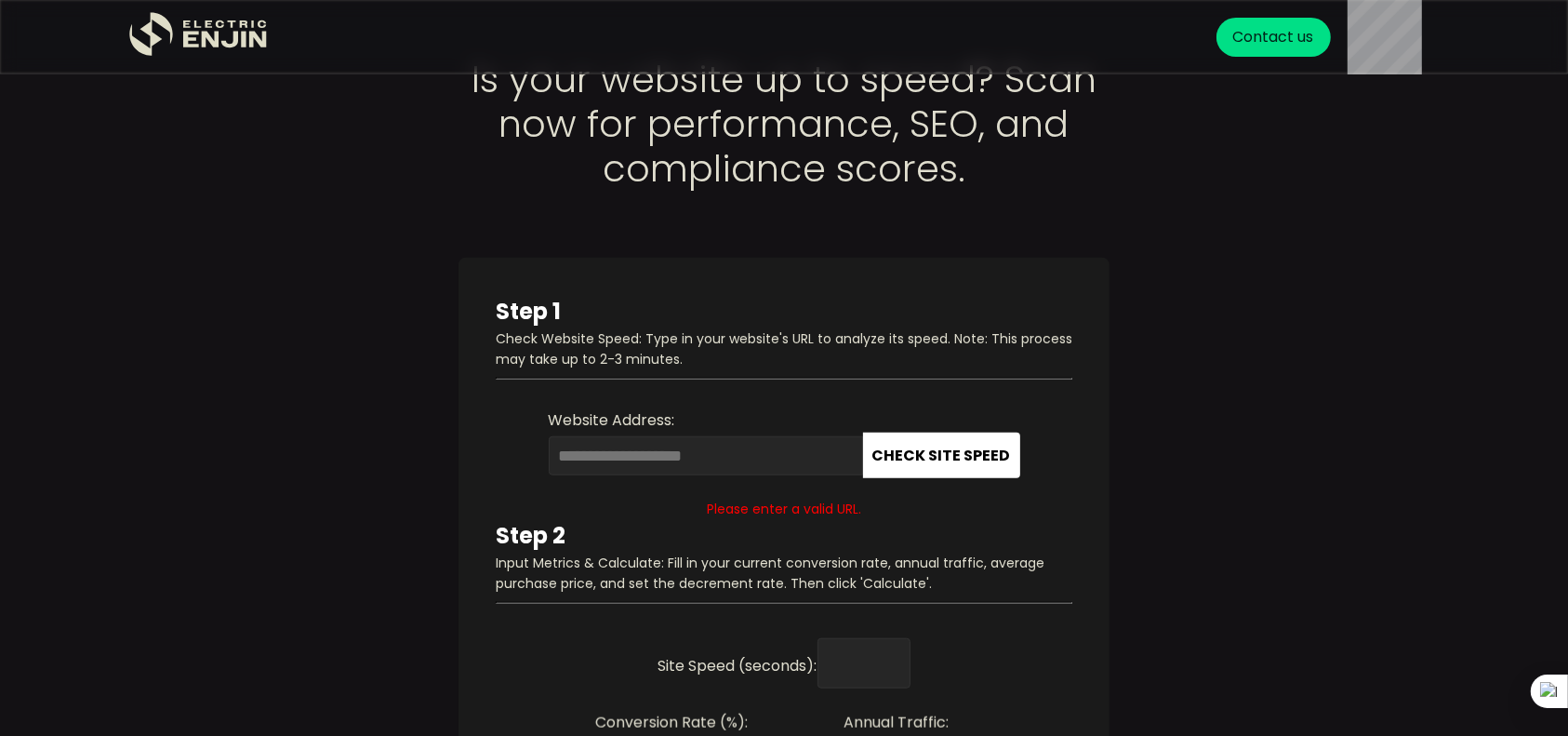 click on "Website Address:" at bounding box center (706, 451) 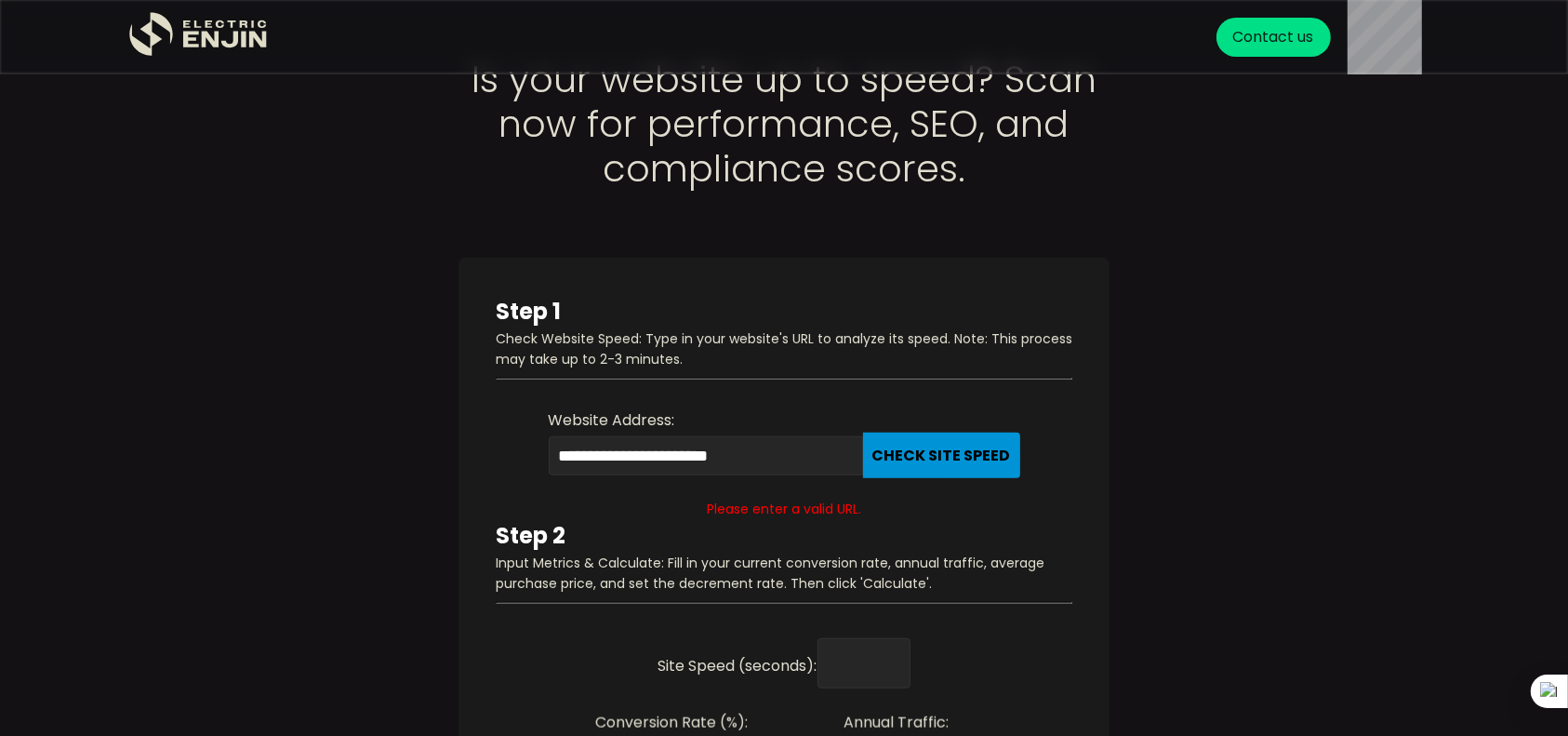 type on "**********" 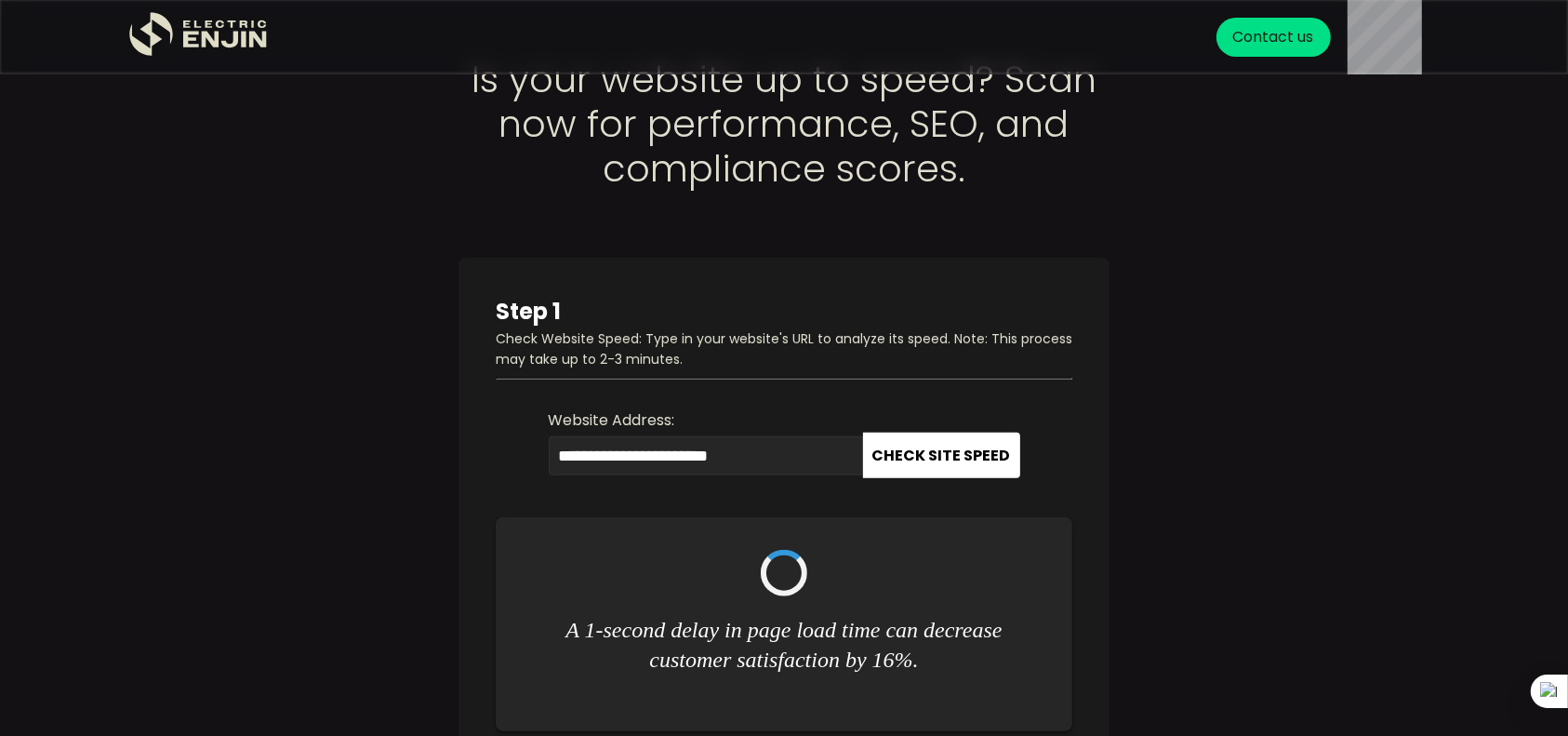 click on "**********" at bounding box center (784, 738) 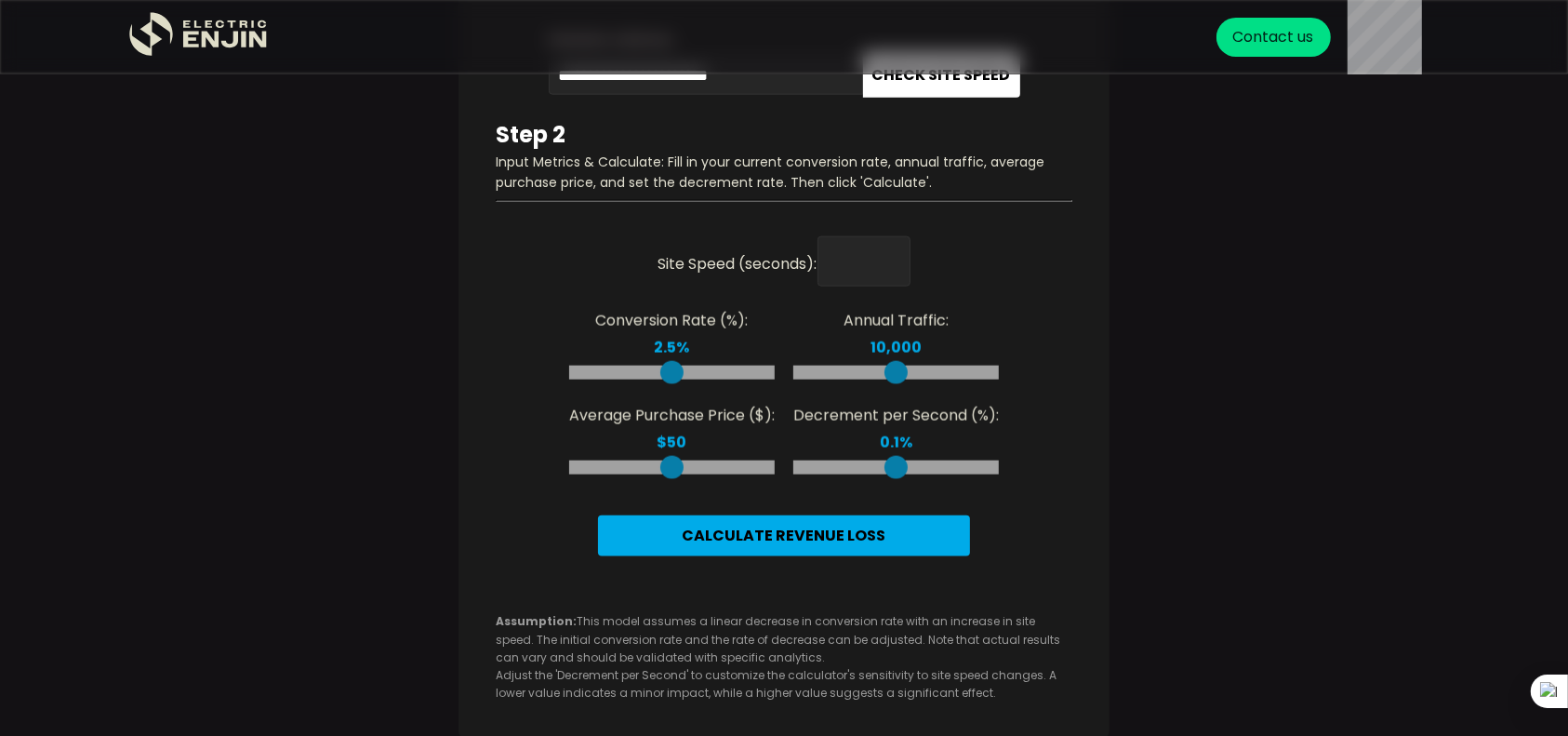 scroll, scrollTop: 2034, scrollLeft: 0, axis: vertical 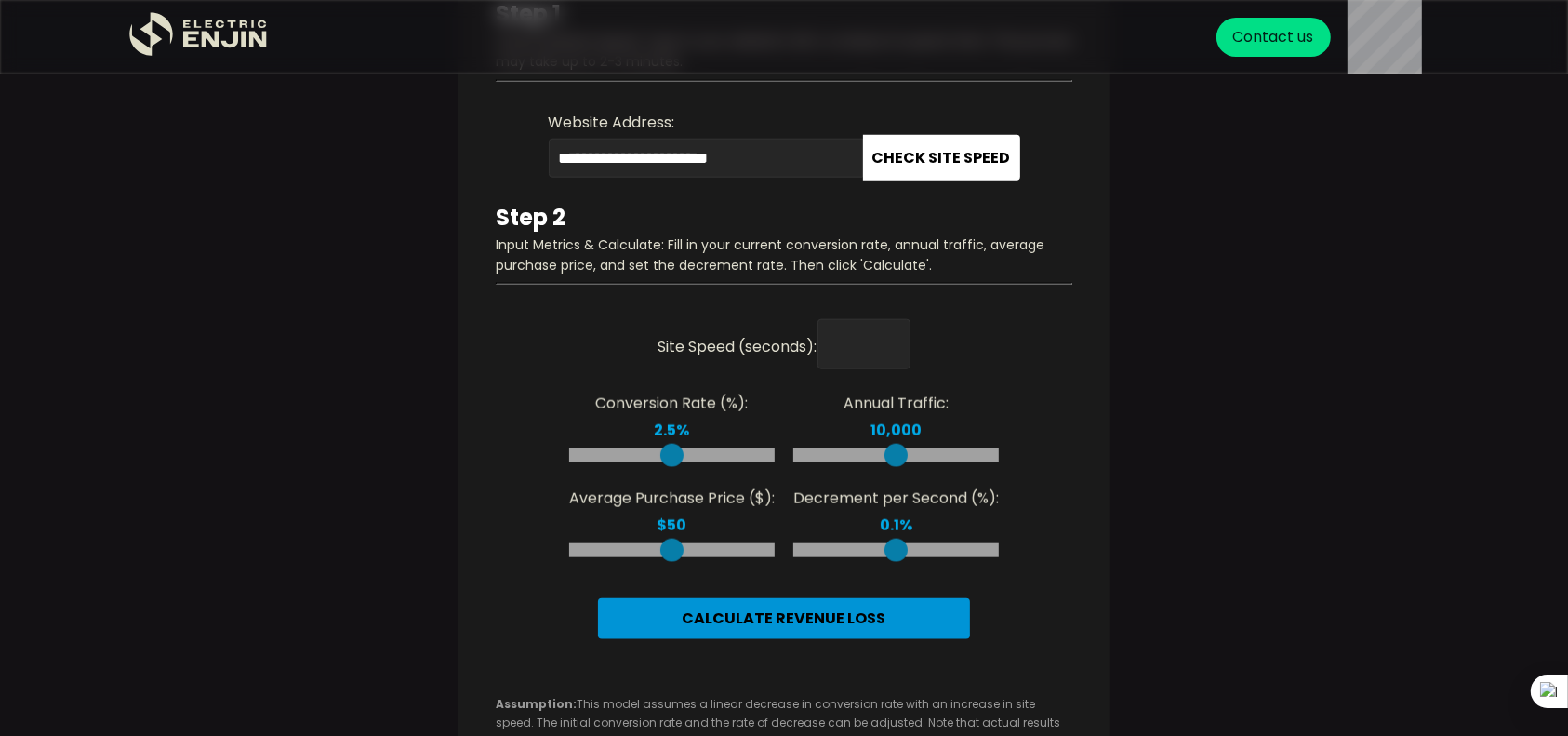 click on "Calculate Revenue Loss" at bounding box center (784, 619) 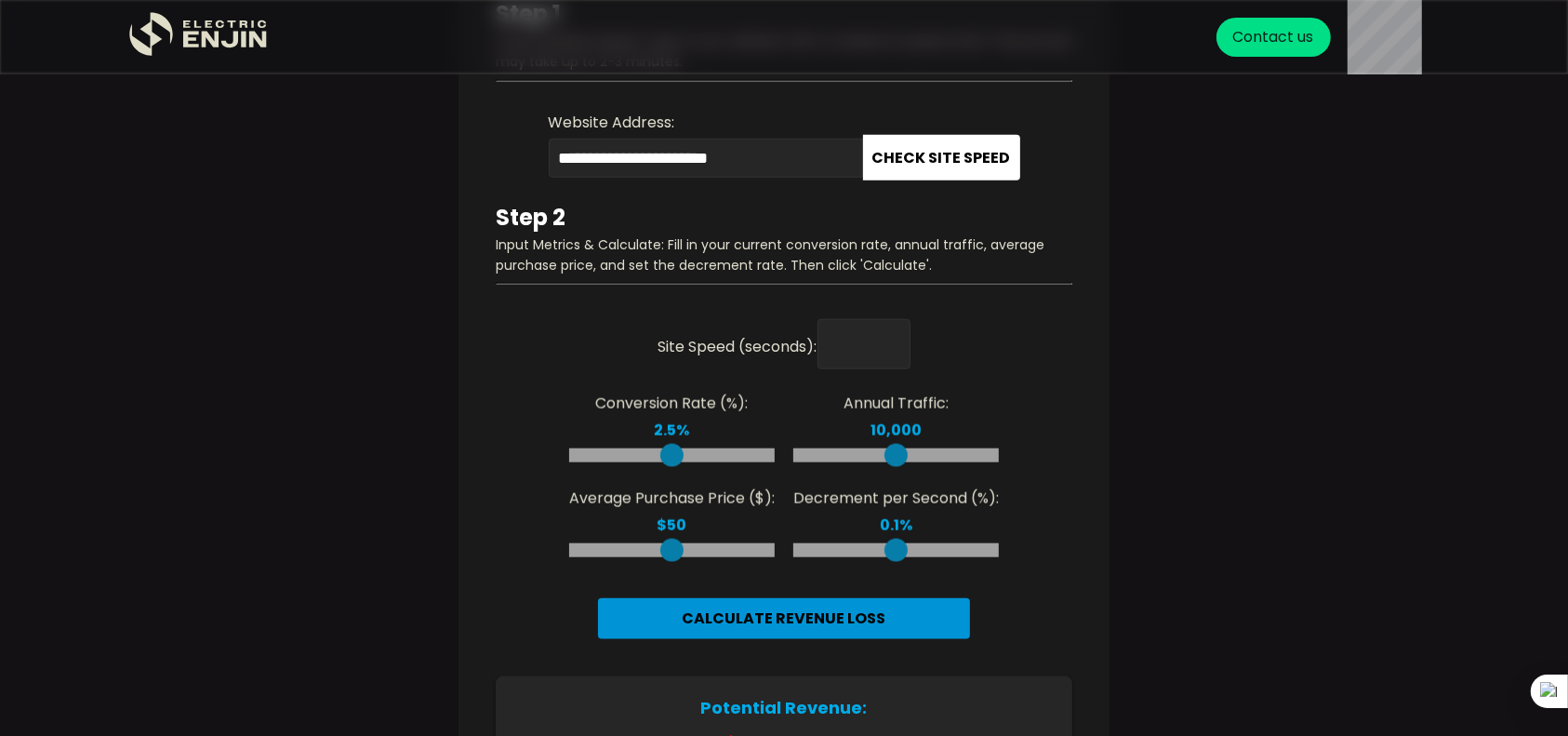 type 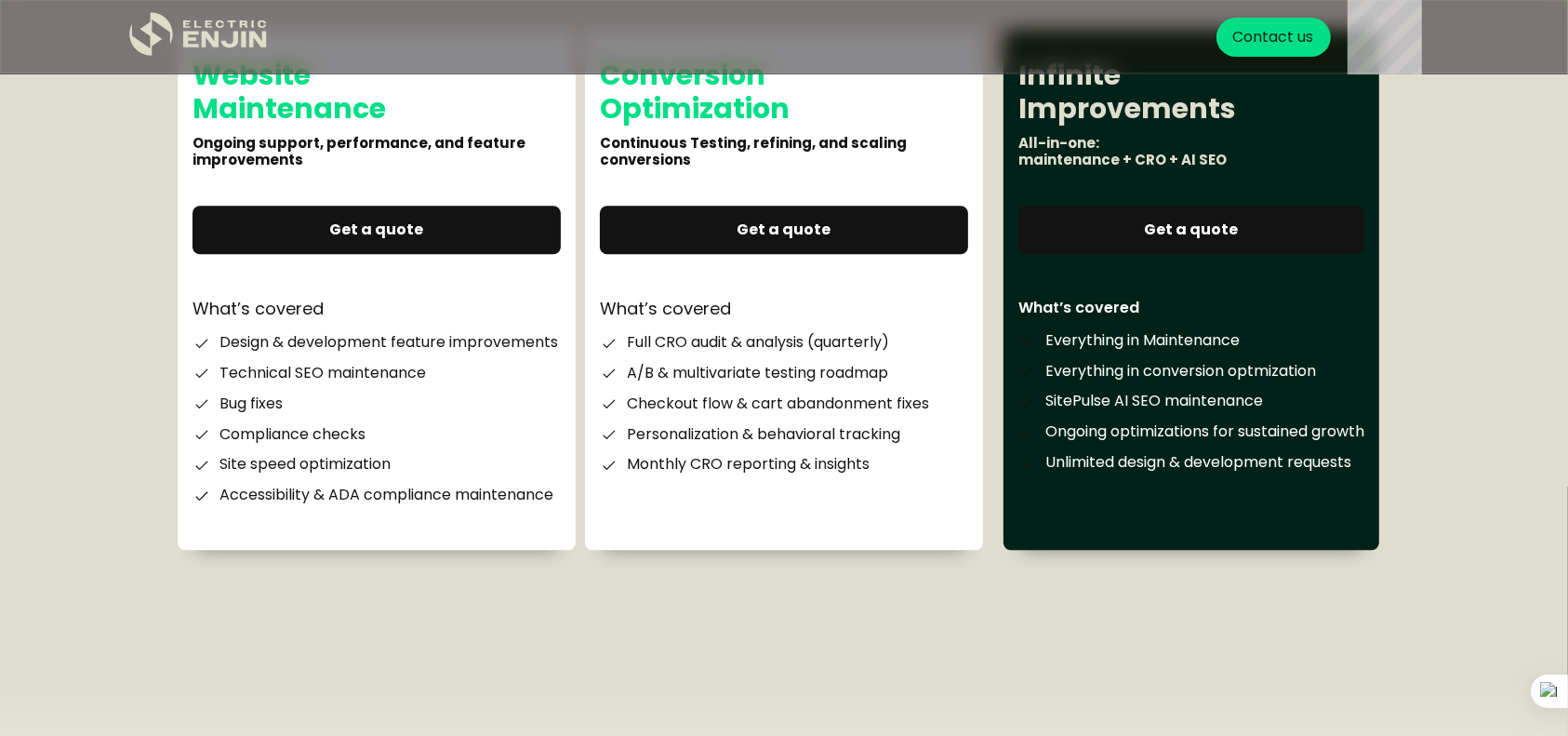 scroll, scrollTop: 4913, scrollLeft: 0, axis: vertical 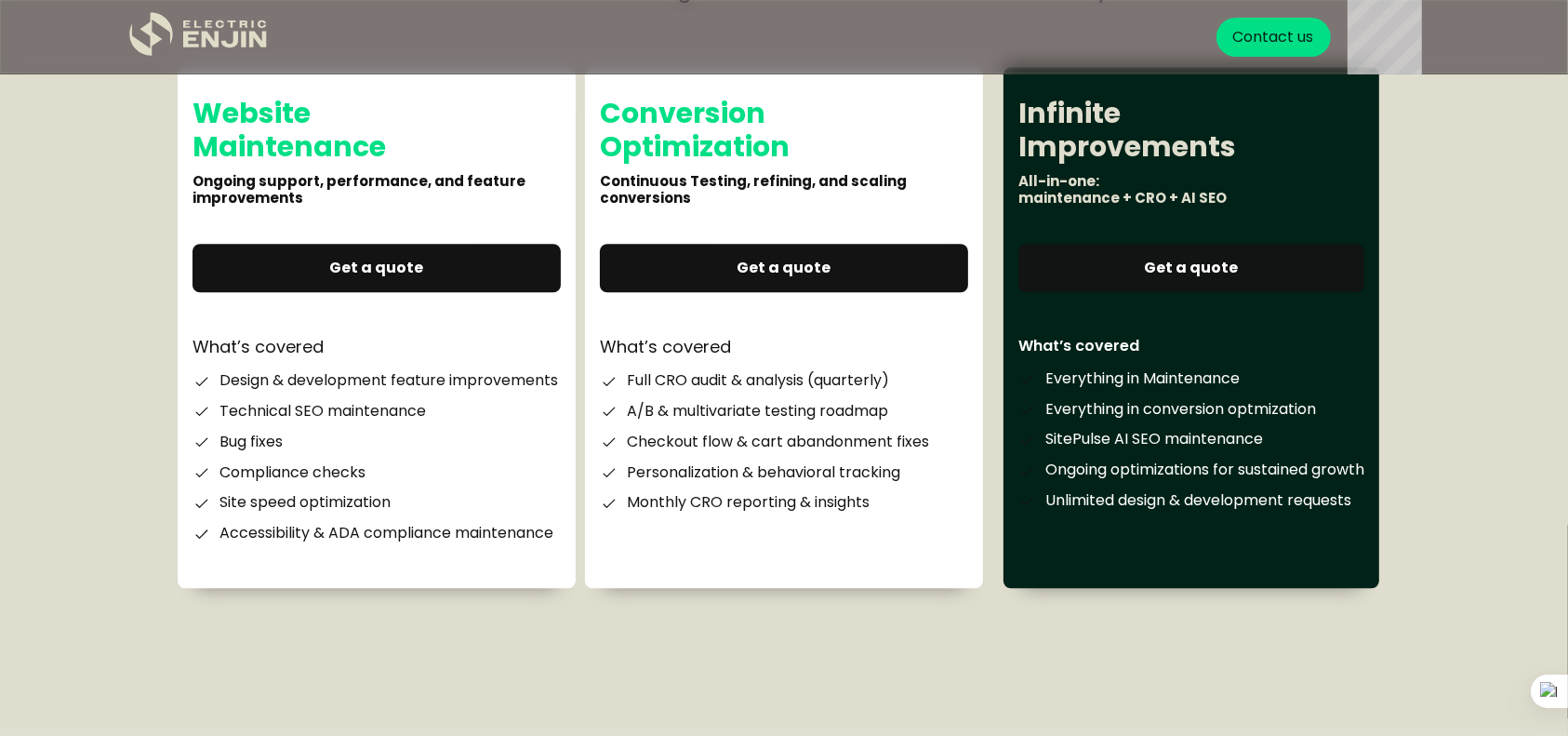 click on "Get a quote" at bounding box center (1191, 268) 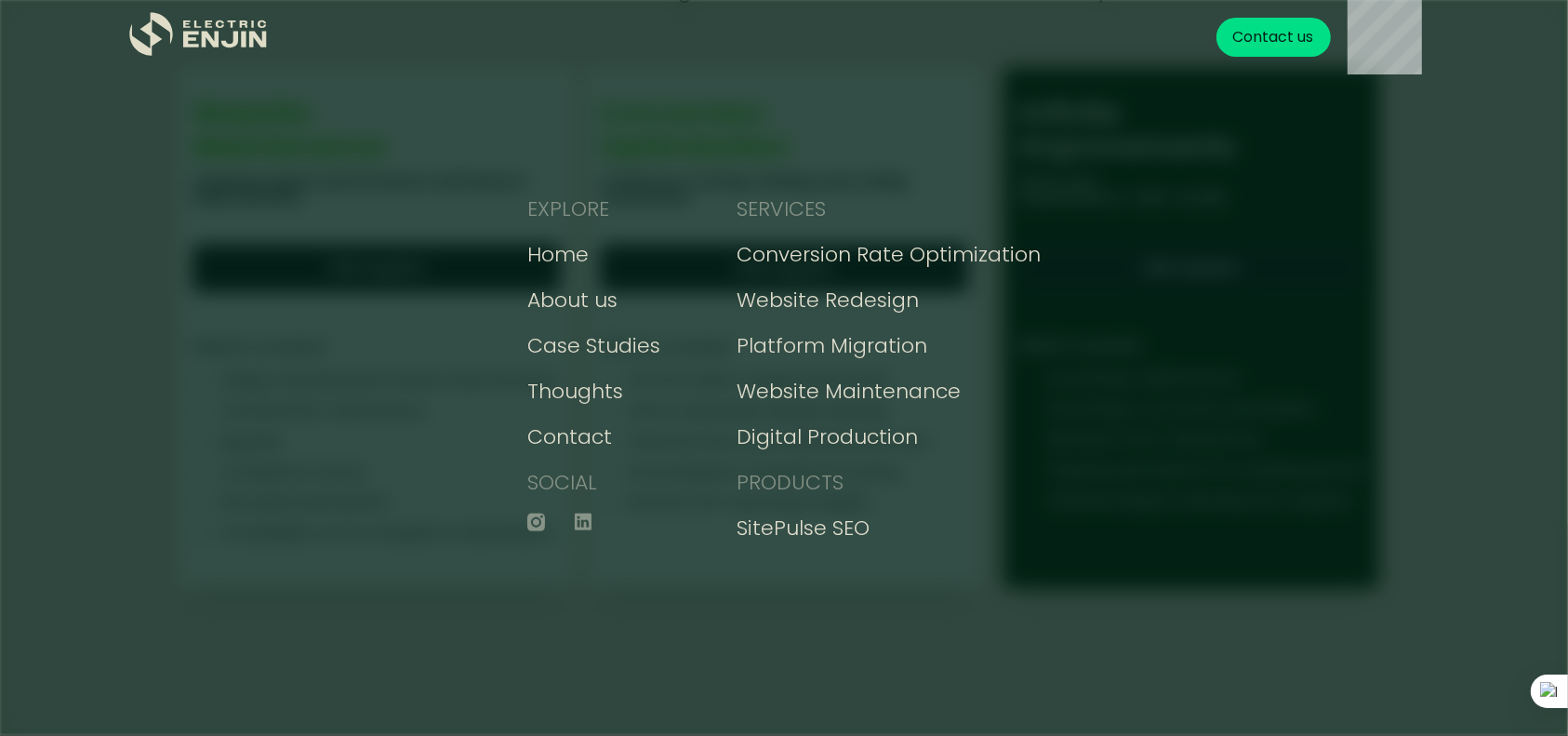 click on "EXPLORE Home About us Case Studies Thoughts Contact SOCIAL
SERVICES Conversion Rate Optimization Website Redesign Platform Migration Website Maintenance Digital Production PRODUCTS SitePulse SEO
.st0{fill:#dfddc8;}
Get your FREE conversion action plan Contact us" at bounding box center [784, 368] 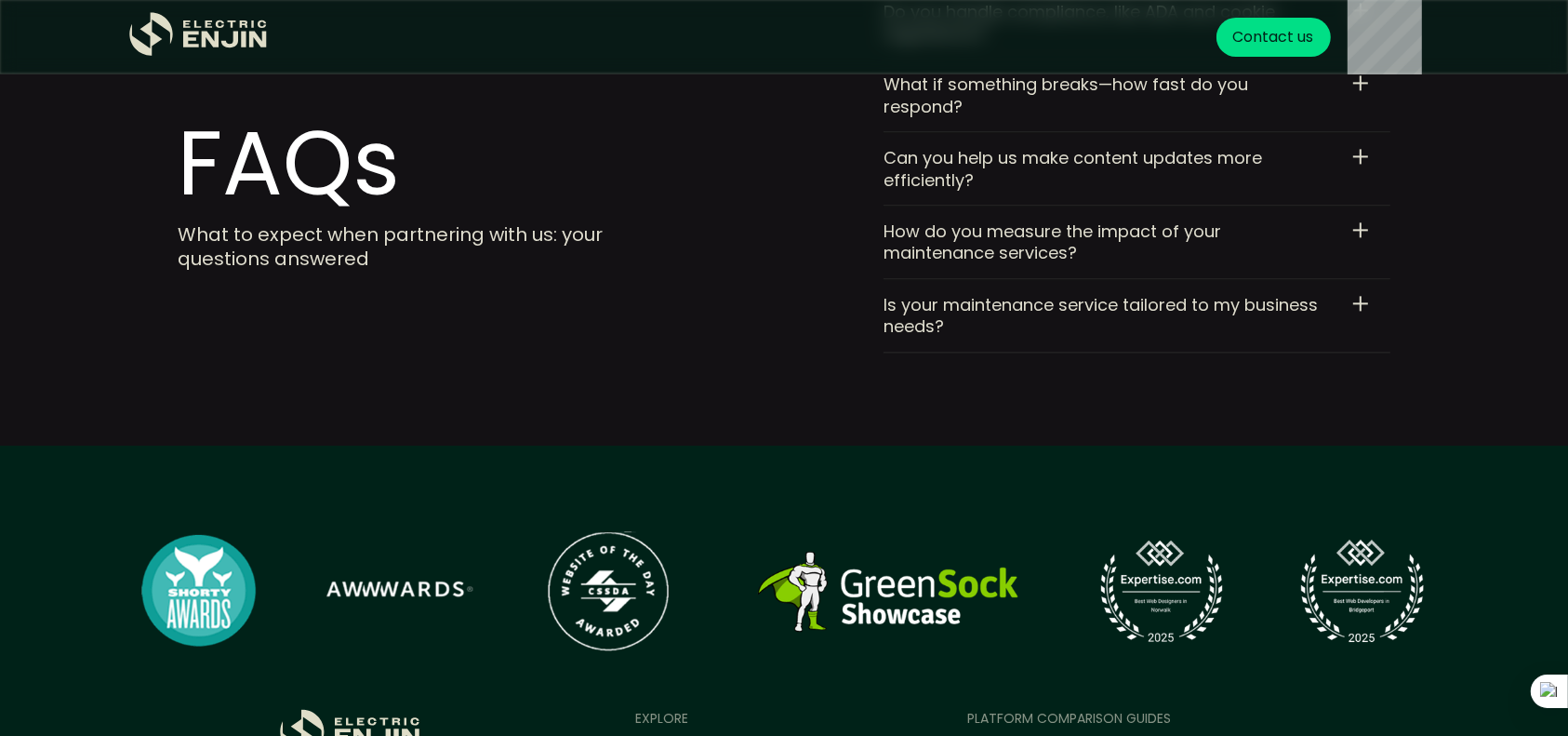 scroll, scrollTop: 11374, scrollLeft: 0, axis: vertical 